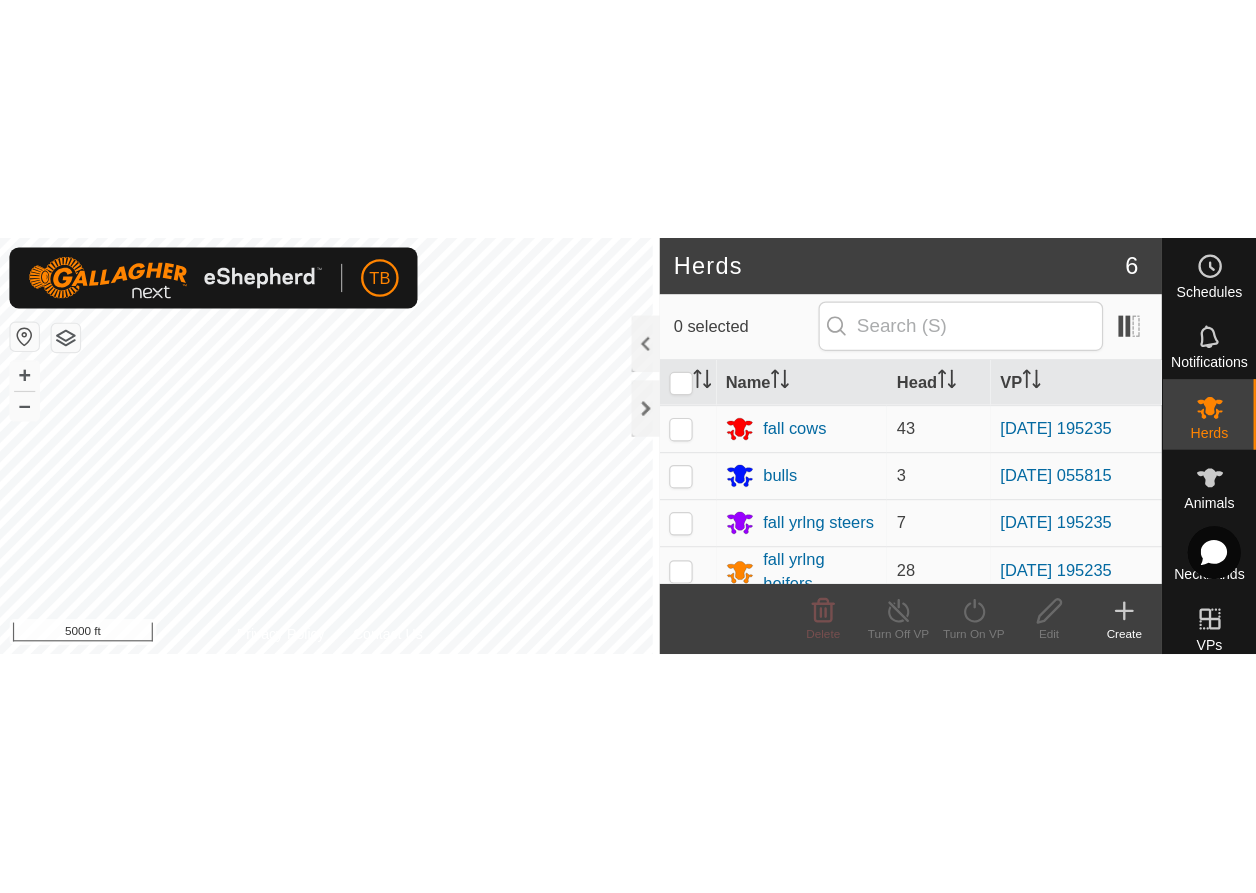 scroll, scrollTop: 0, scrollLeft: 0, axis: both 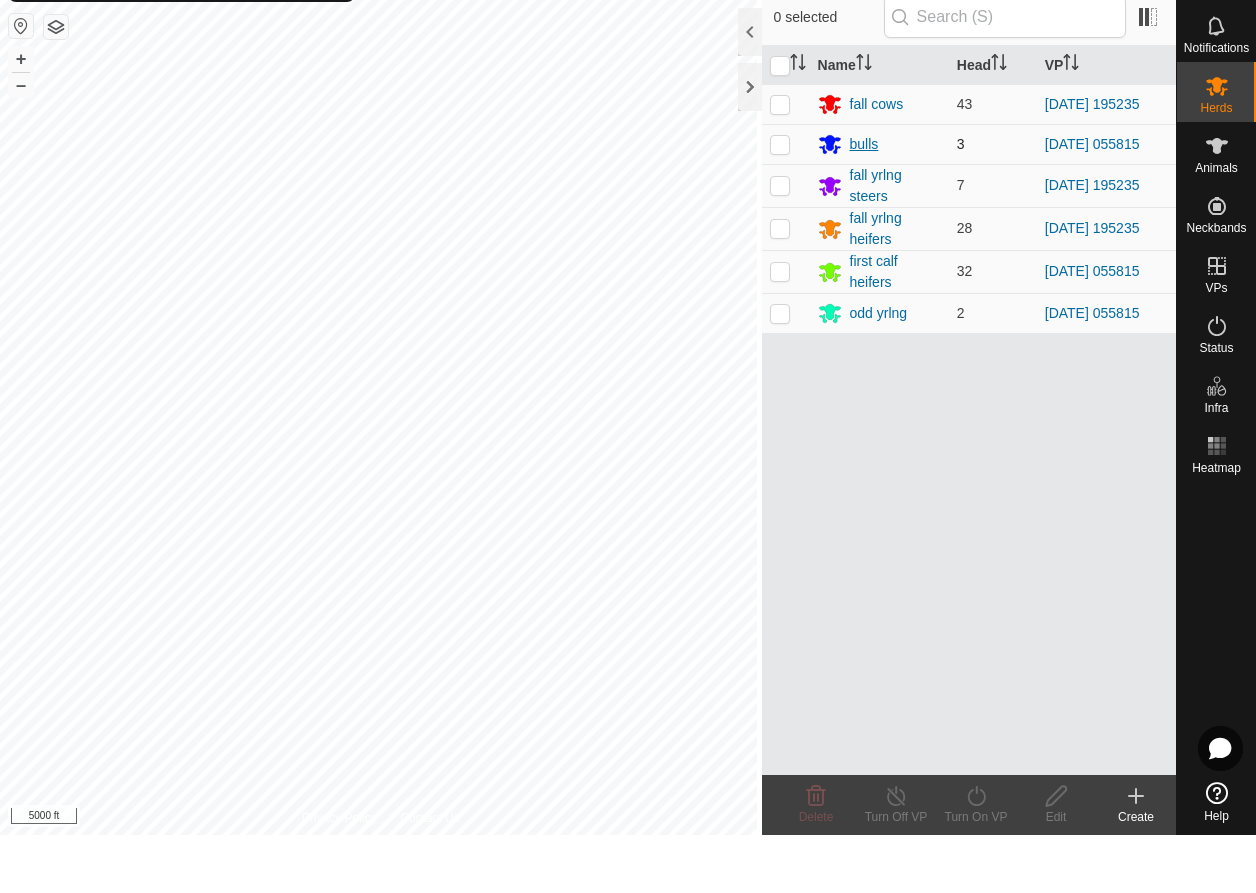 click on "bulls" at bounding box center [879, 202] 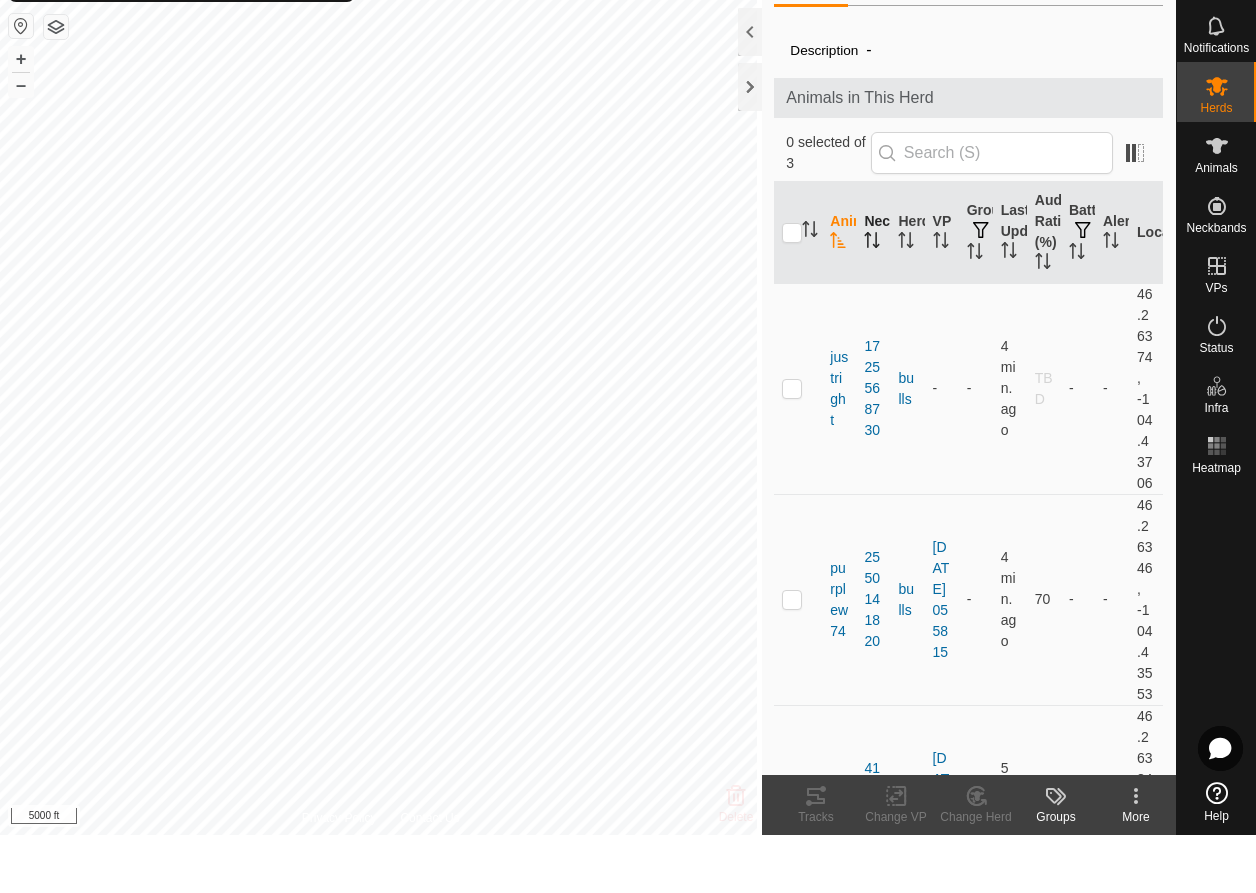 scroll, scrollTop: 136, scrollLeft: 0, axis: vertical 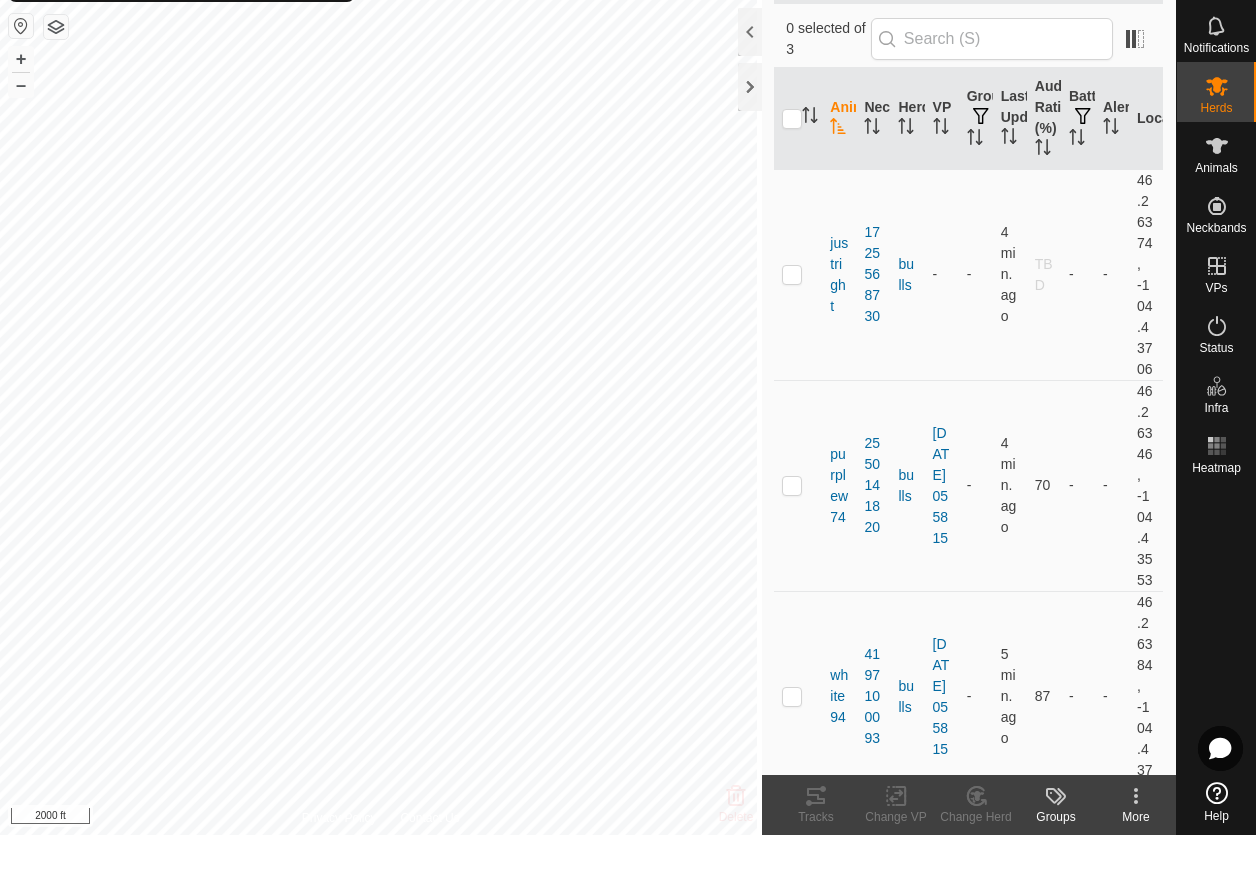 click on "bulls 3  DETAILS  Description  - Animals in This Herd  0 selected of 3   Animal   Neckband   Herd   VP   Groups   Last Updated   Audio Ratio (%)   Battery   Alerts   Location   justright   1725568730   bulls  -  -  4 min. ago  TBD  -  -   46.26374, -104.43706   purplew74   2550141820   bulls  2025-07-13 055815  -  4 min. ago  70  -  -   46.26346, -104.43553   white94   4197100093   bulls  2025-07-13 055815  -  5 min. ago  87  -  -   46.26384, -104.43729  Delete  Tracks   Change VP   Change Herd   Groups   More  Privacy Policy Contact Us + – ⇧ i 2000 ft" 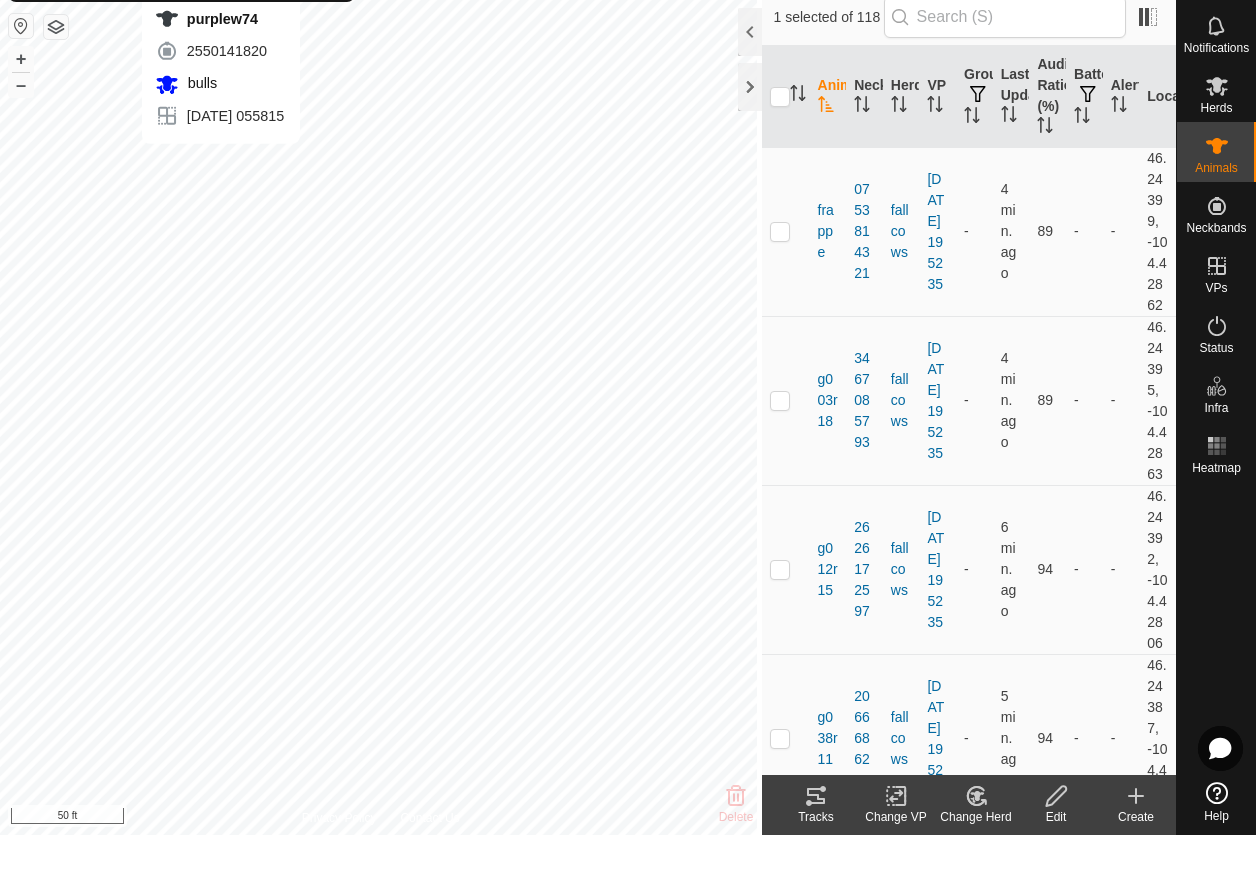 checkbox on "true" 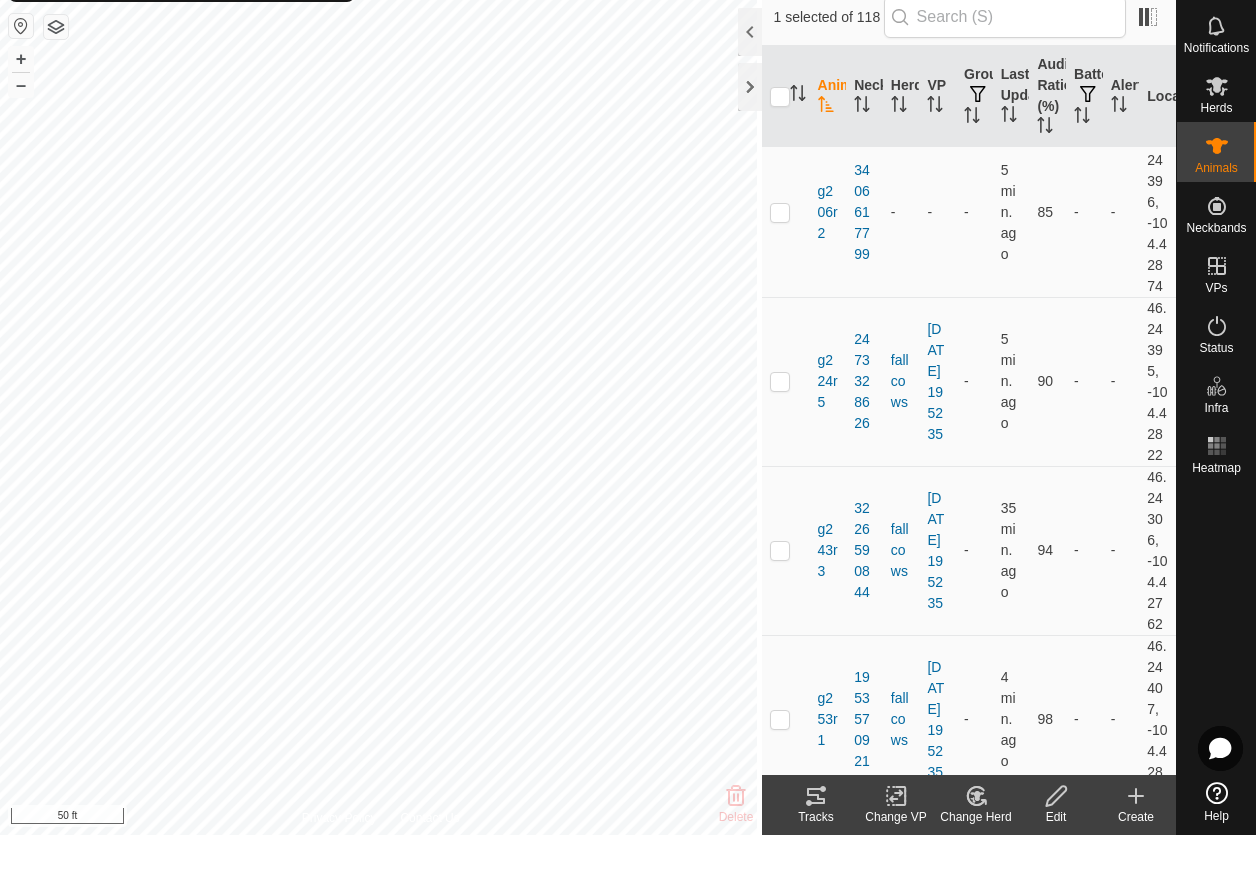 scroll, scrollTop: 2006, scrollLeft: 0, axis: vertical 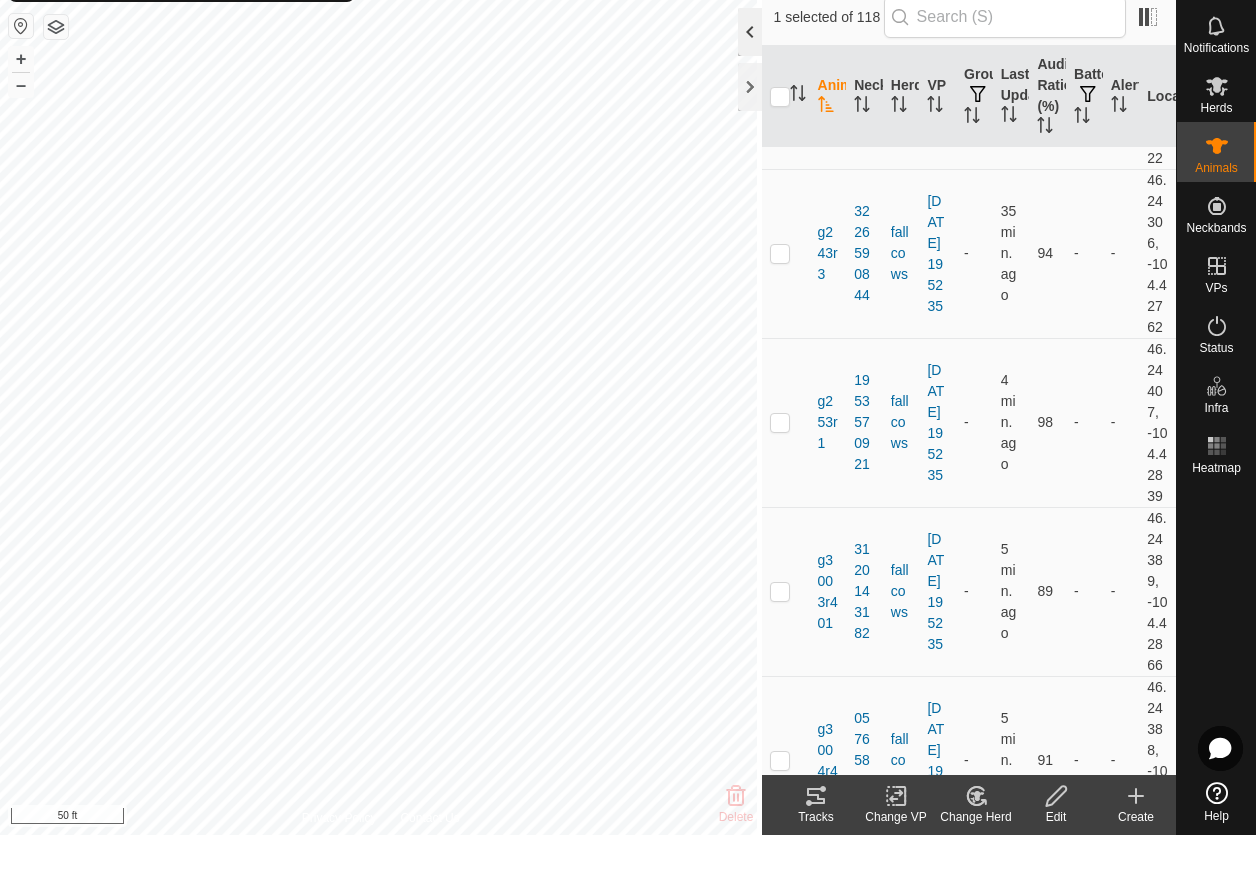 click 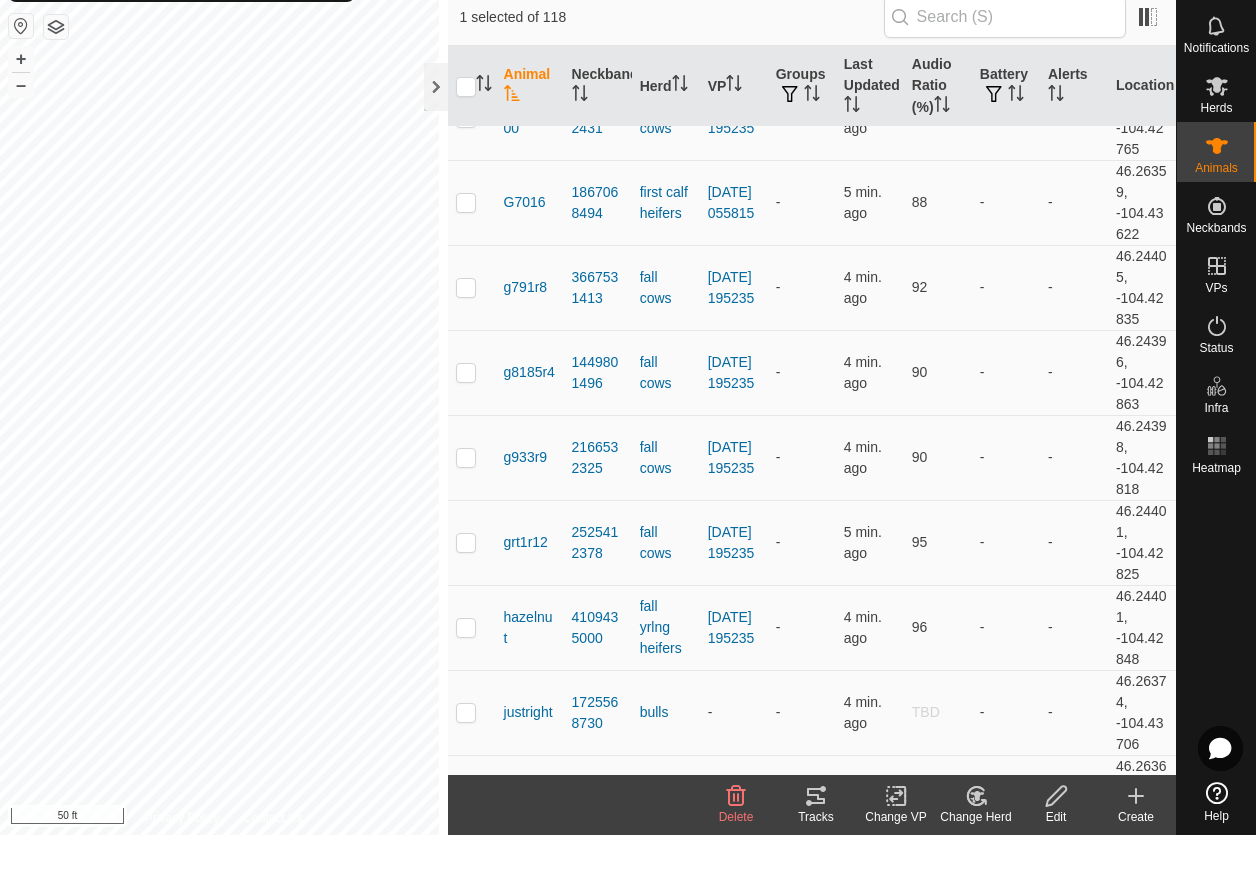 click on "Animal" at bounding box center [530, 144] 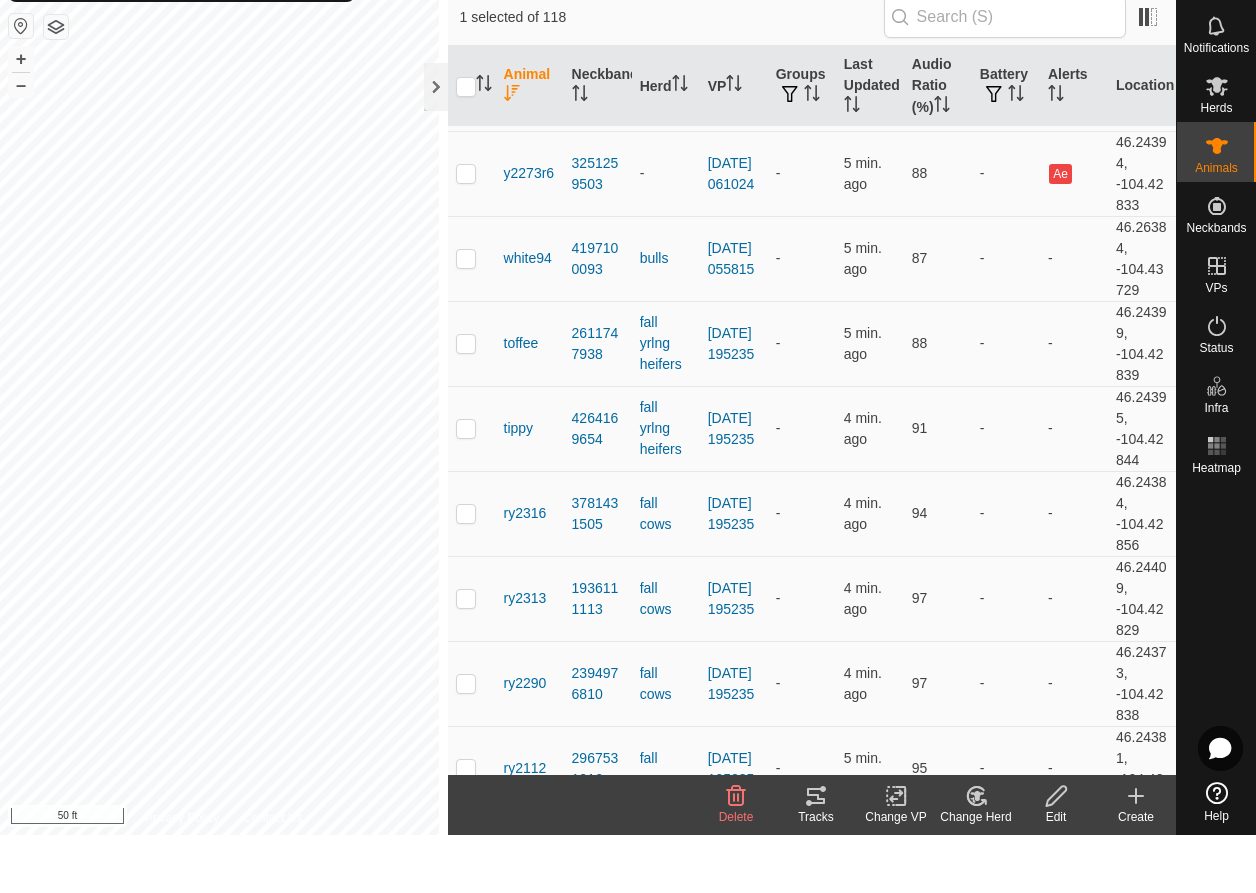scroll, scrollTop: 0, scrollLeft: 0, axis: both 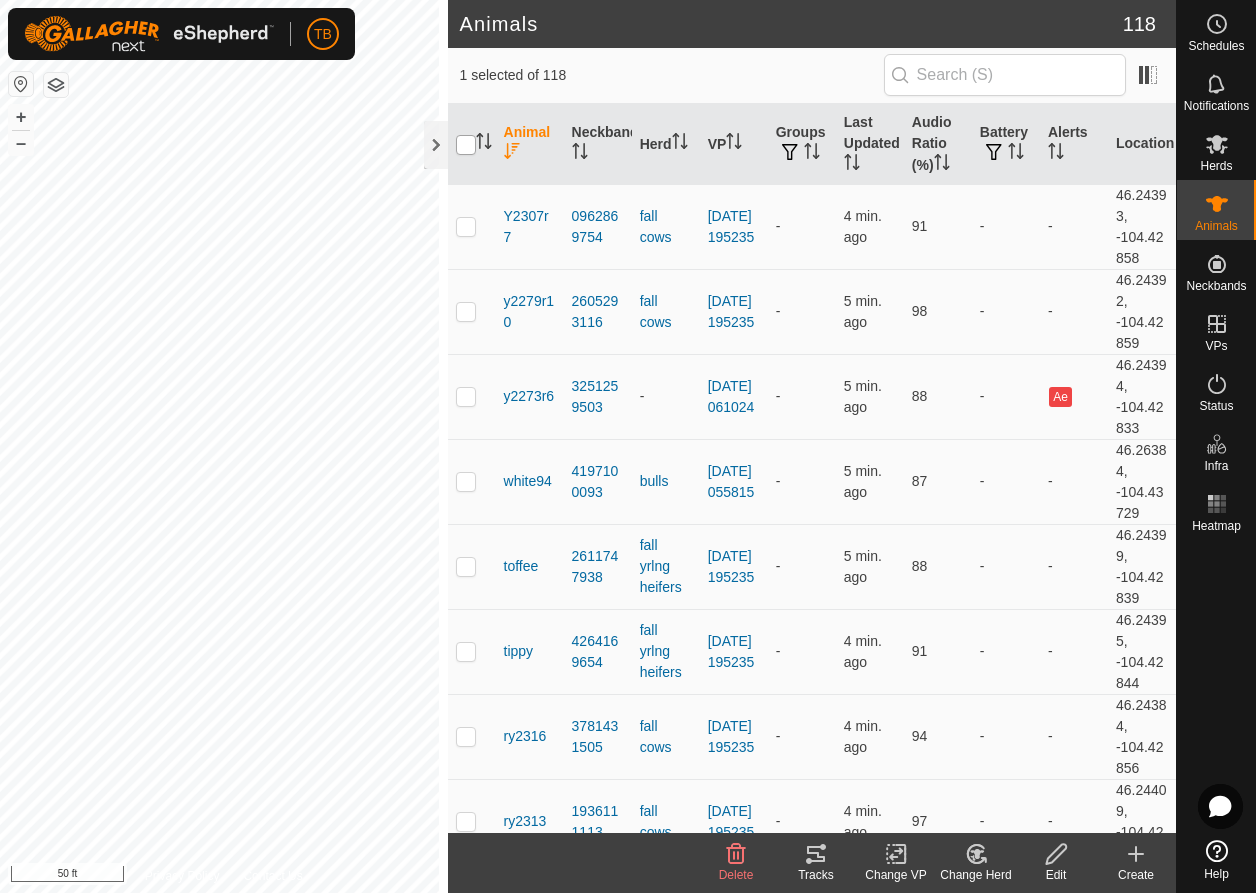 click at bounding box center (466, 145) 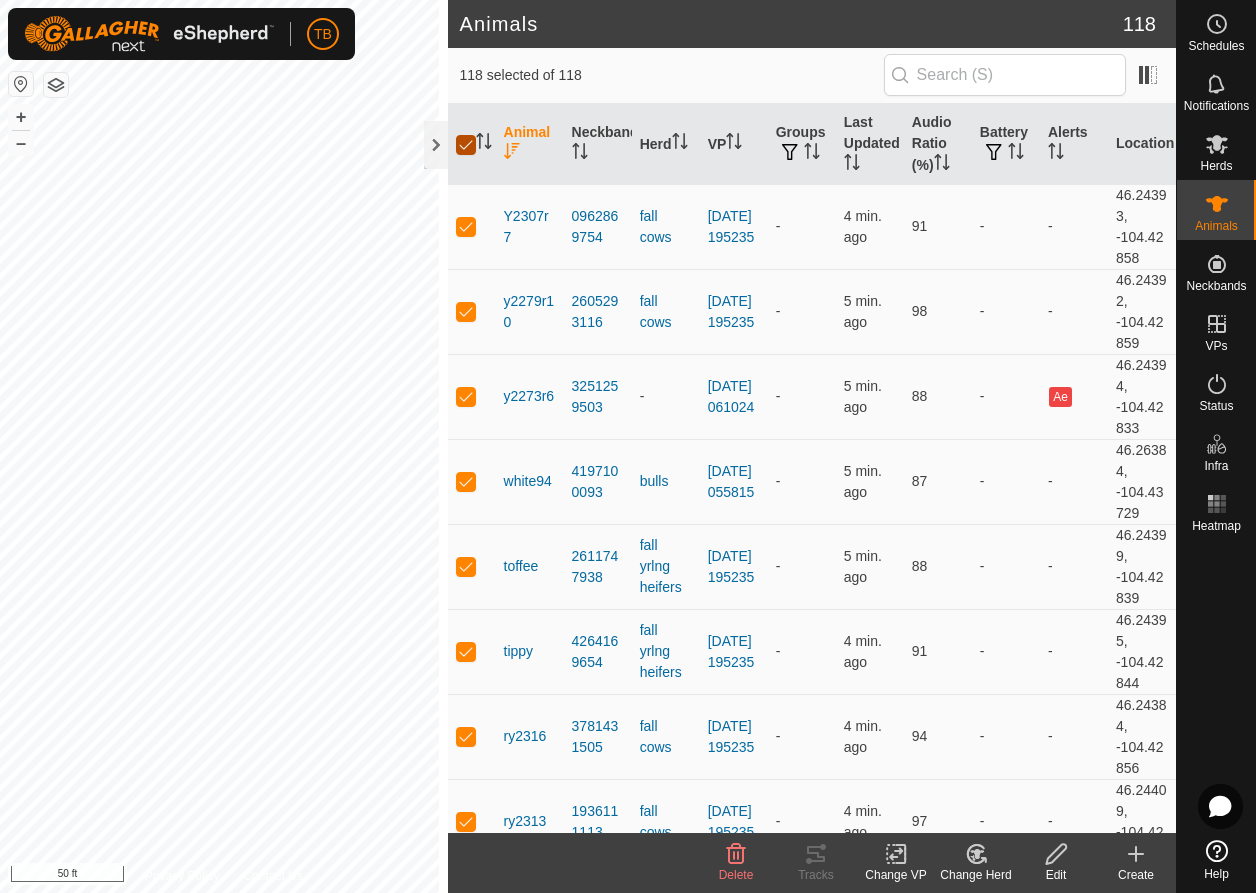 click at bounding box center [466, 145] 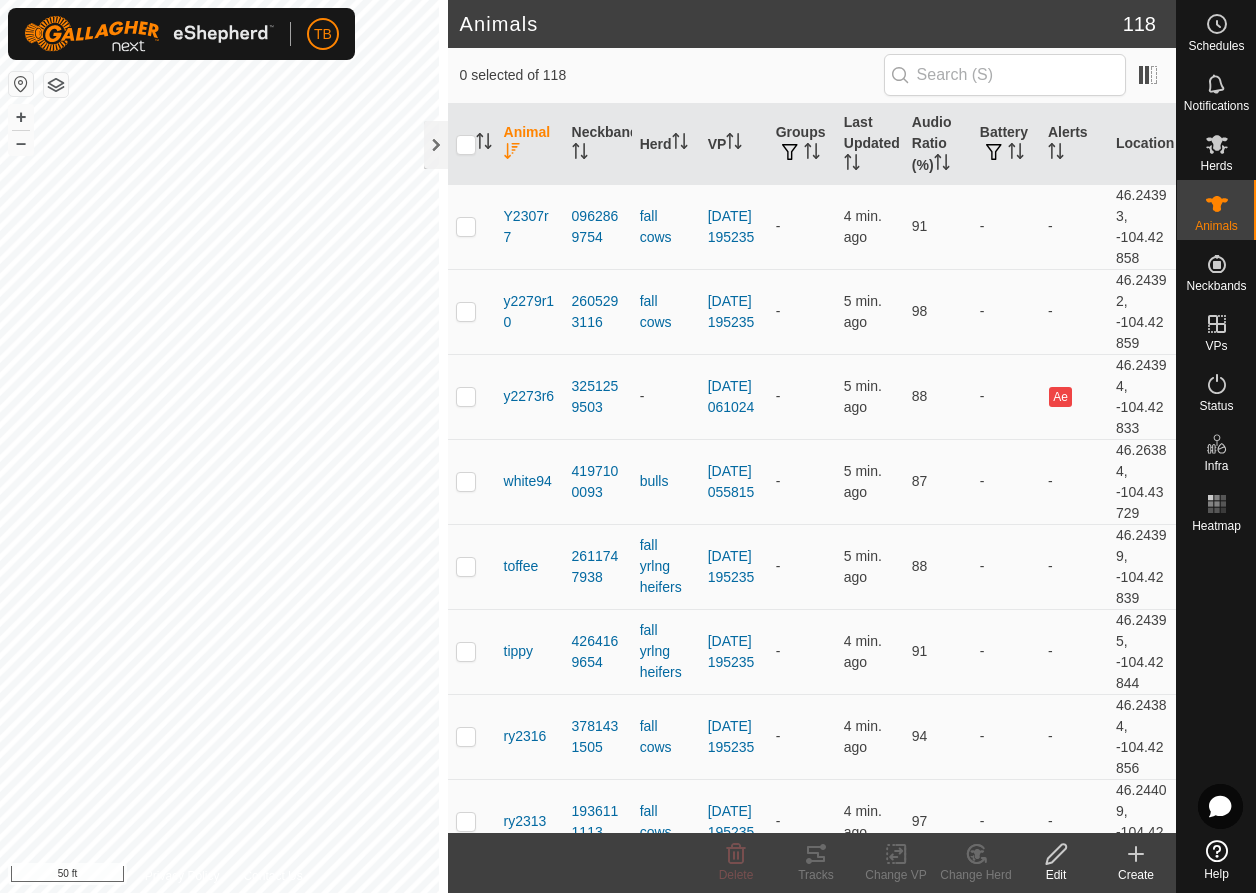 click 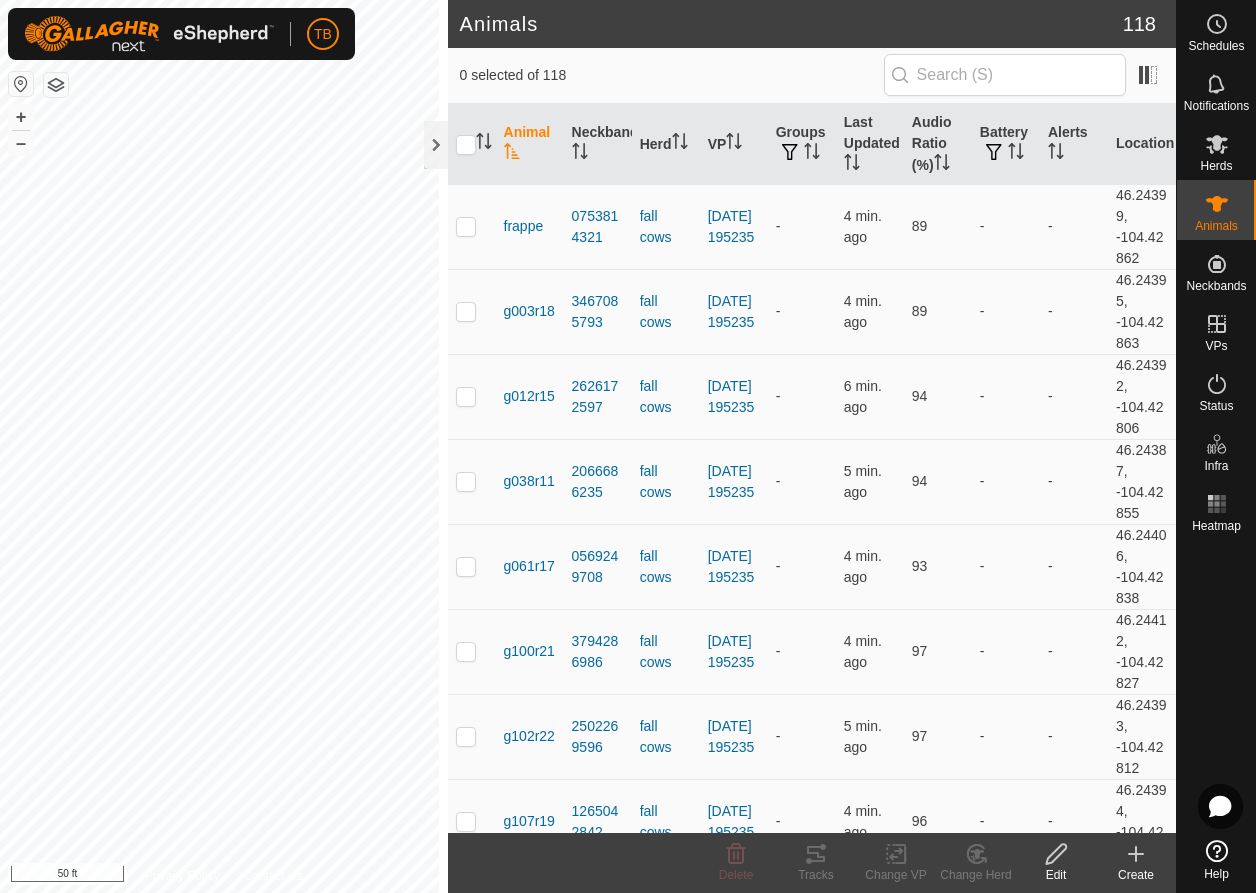 click 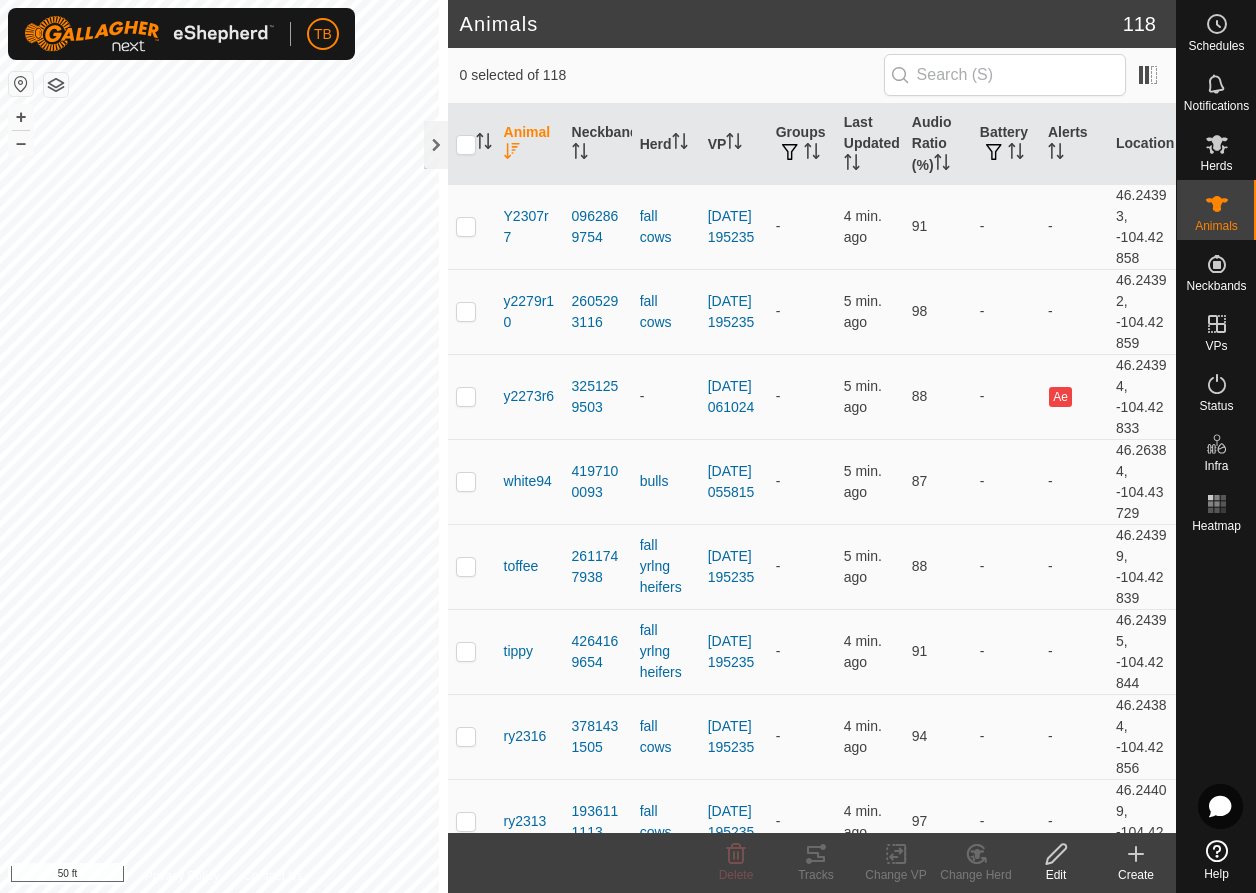 click 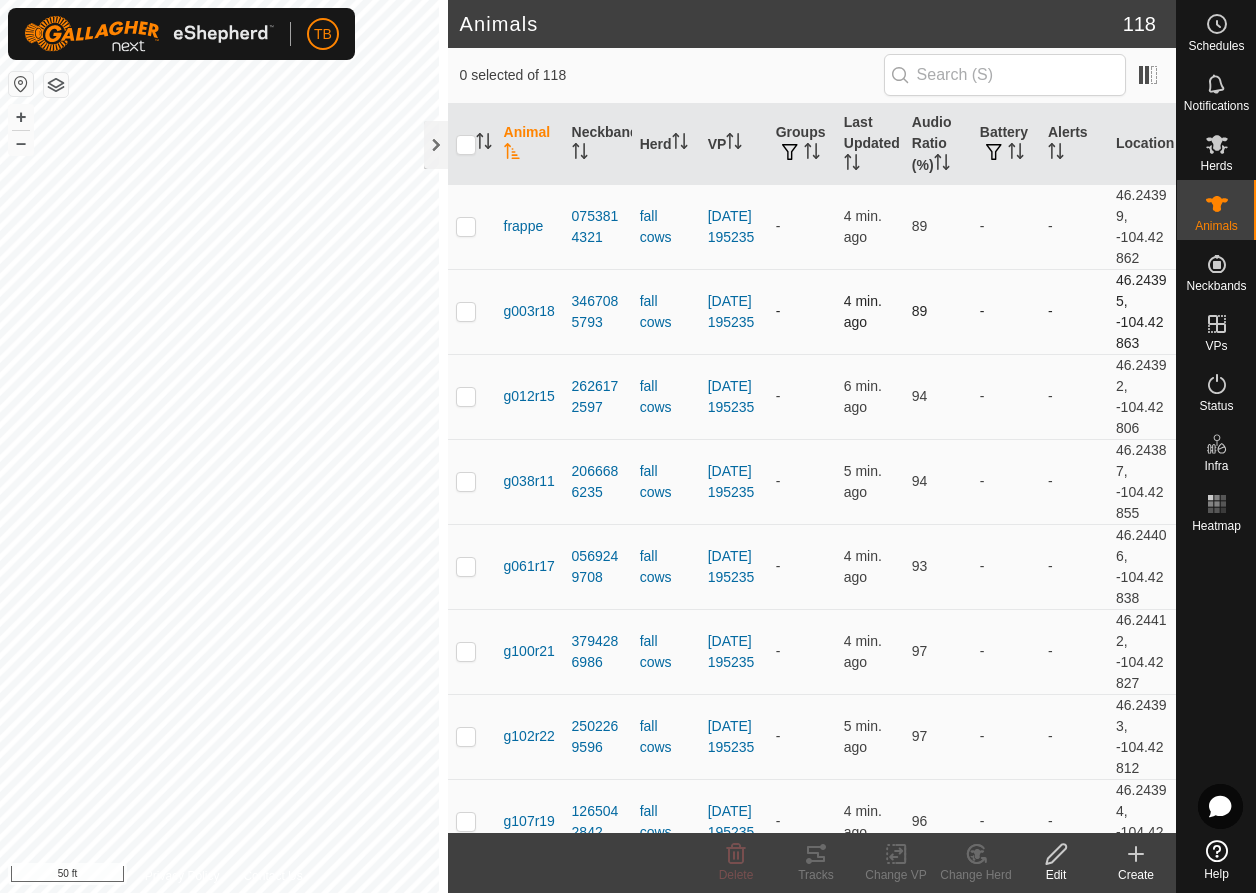 scroll, scrollTop: 163, scrollLeft: 0, axis: vertical 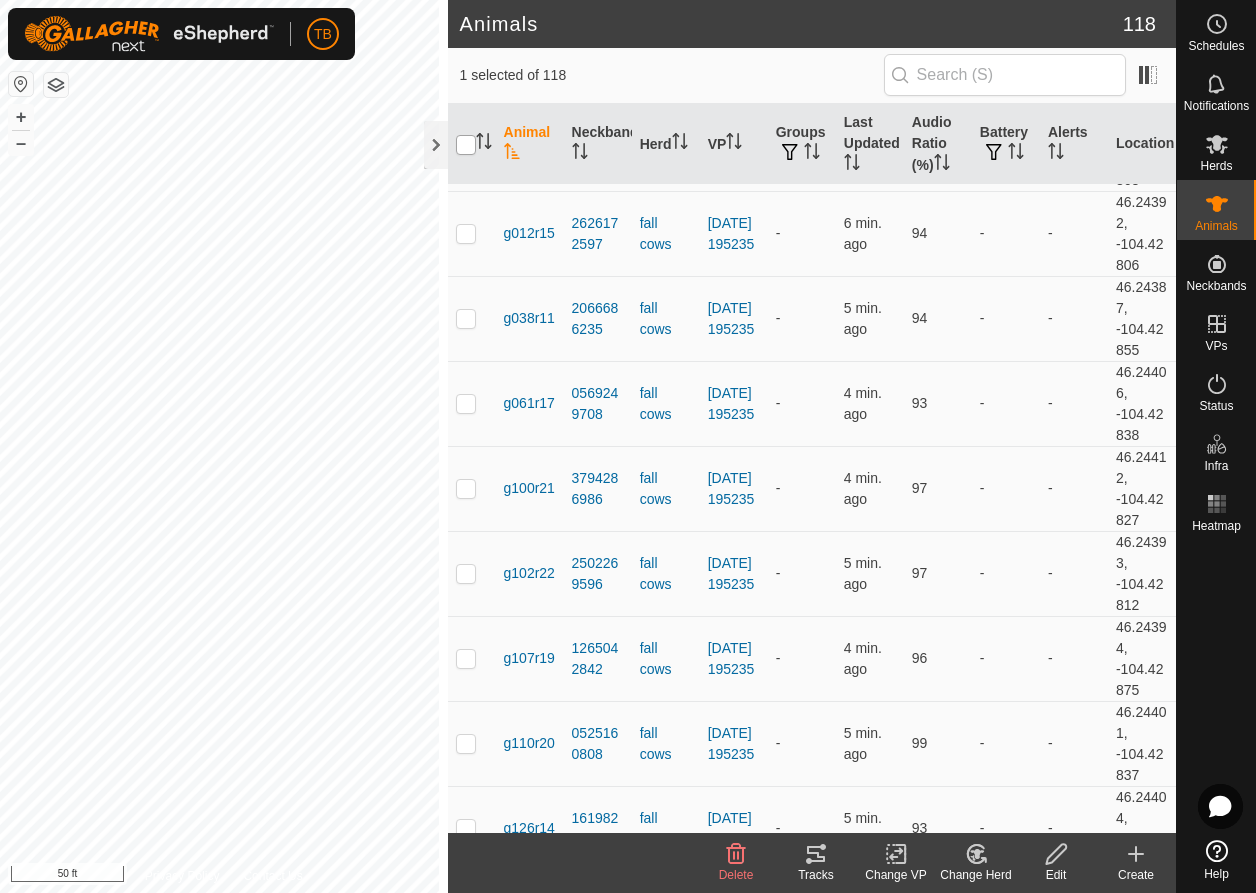 click at bounding box center [466, 145] 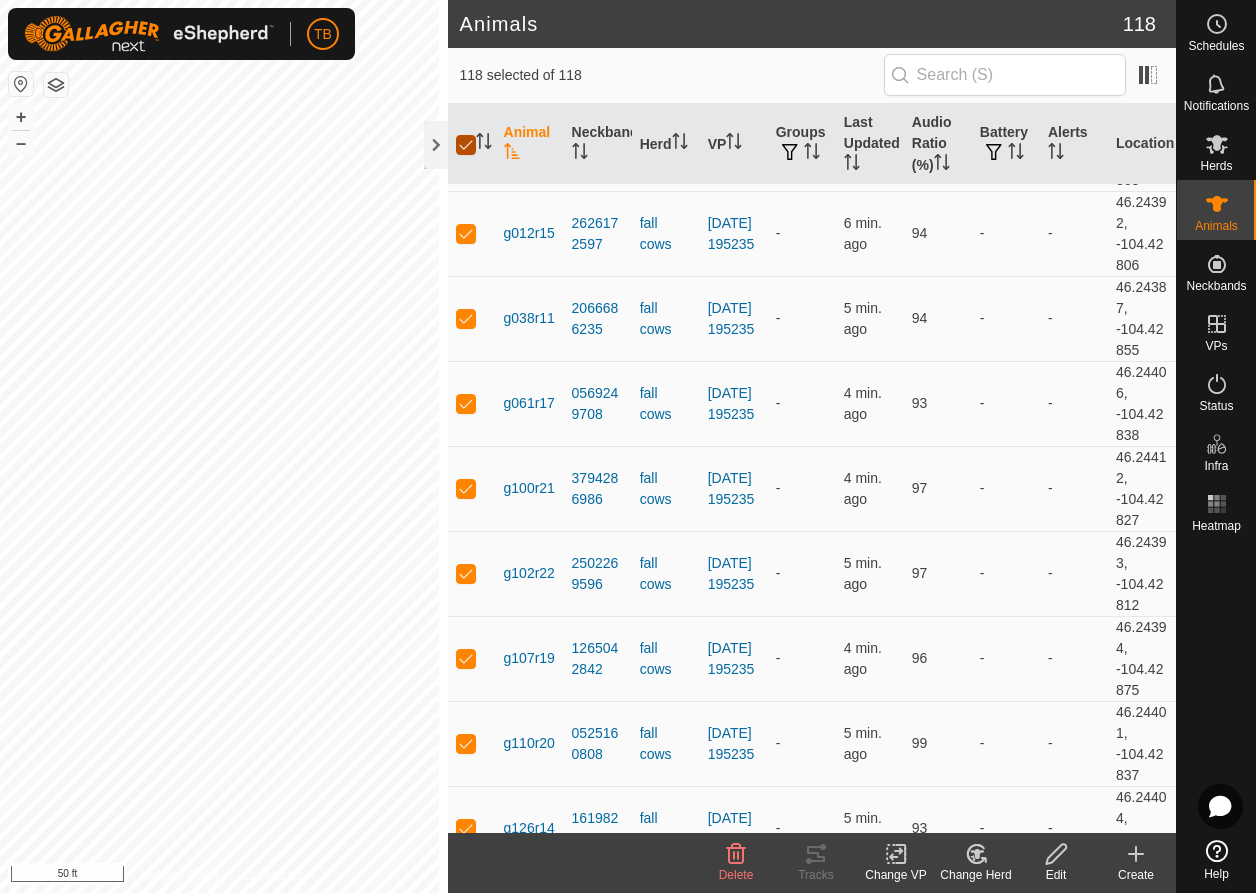 click at bounding box center [466, 145] 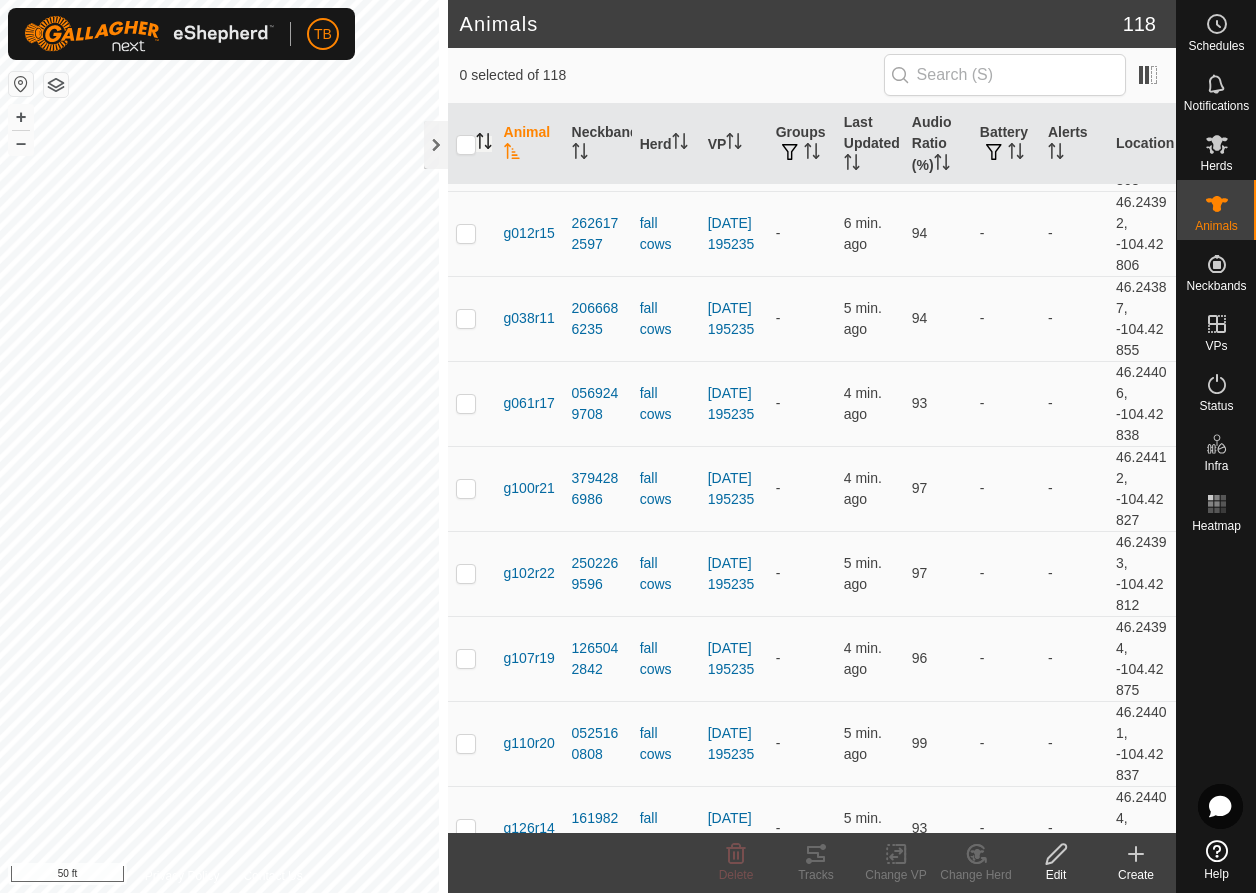 click 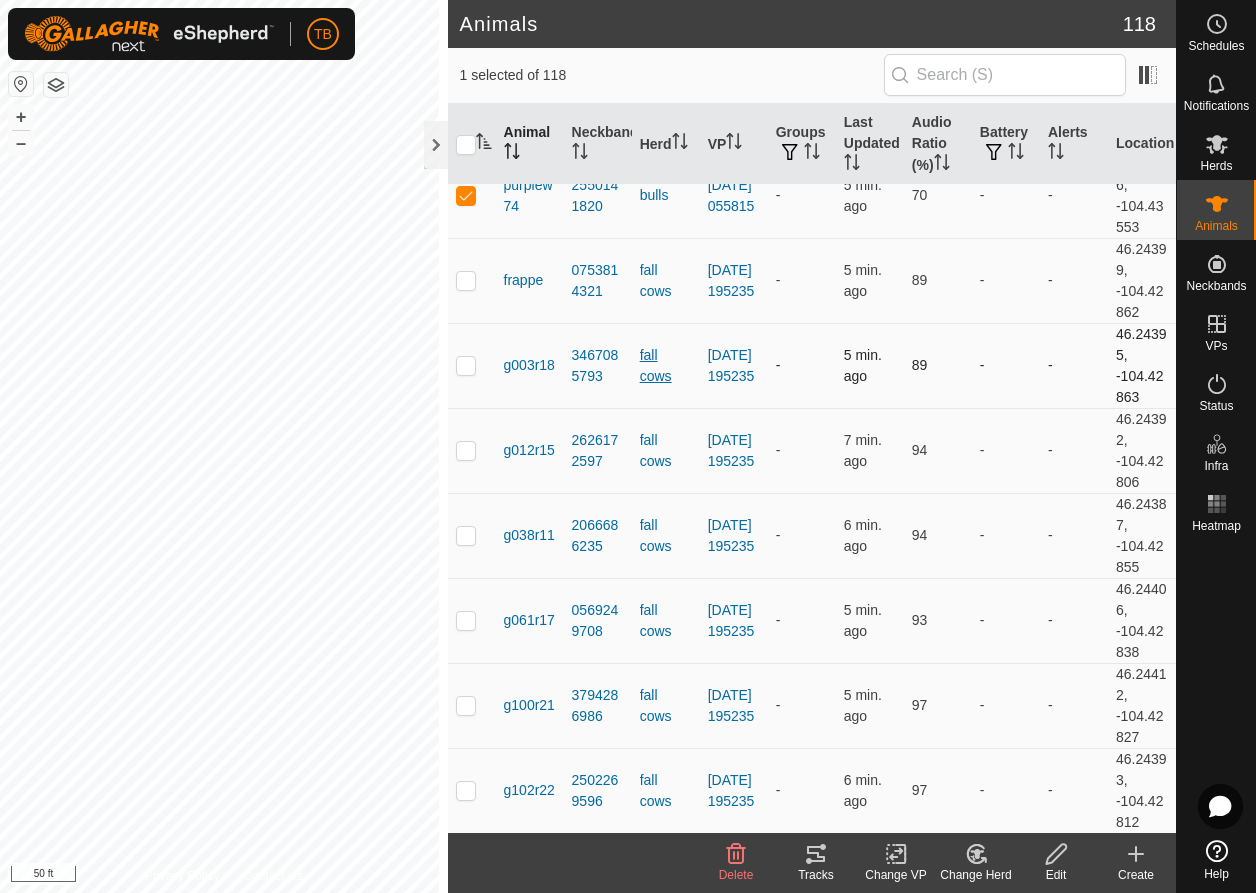 scroll, scrollTop: 0, scrollLeft: 0, axis: both 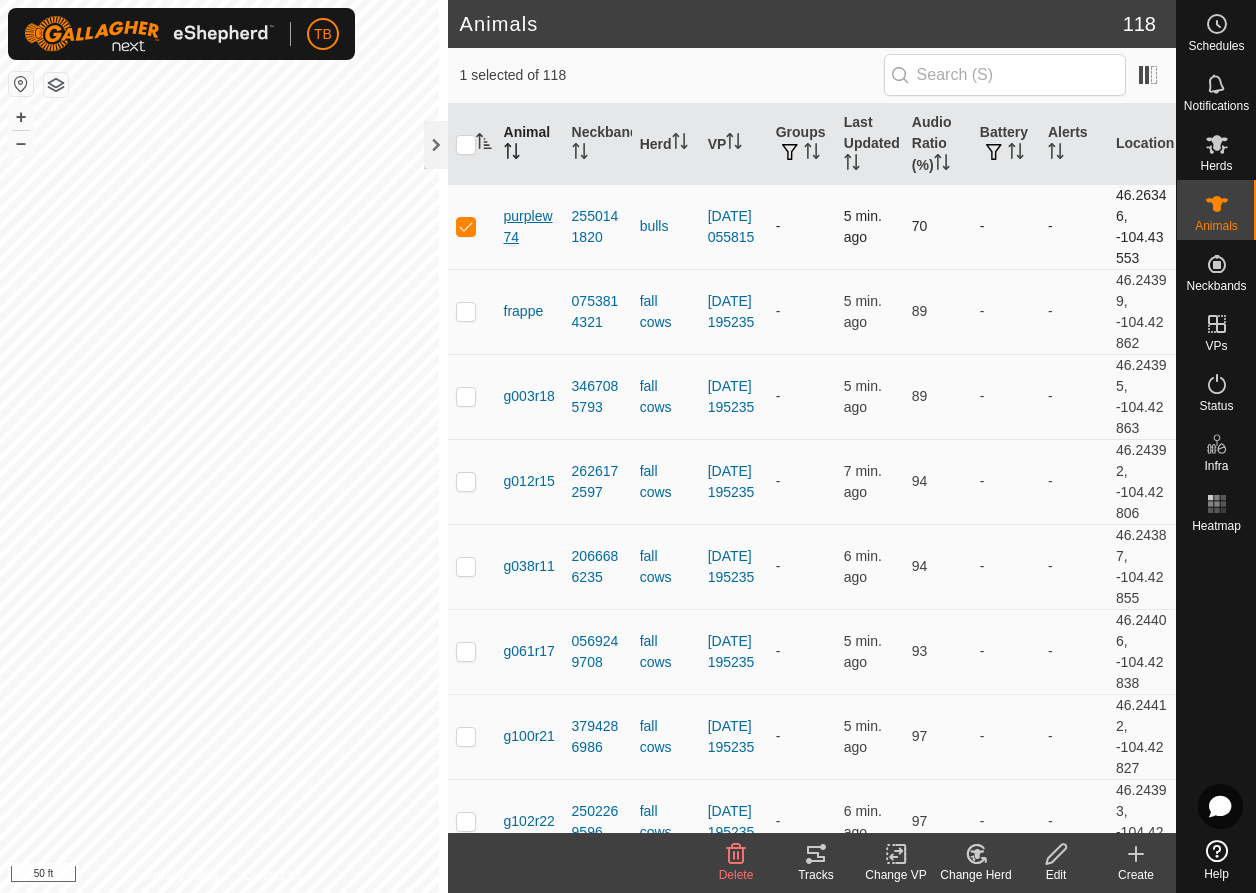 click on "purplew74" at bounding box center [530, 227] 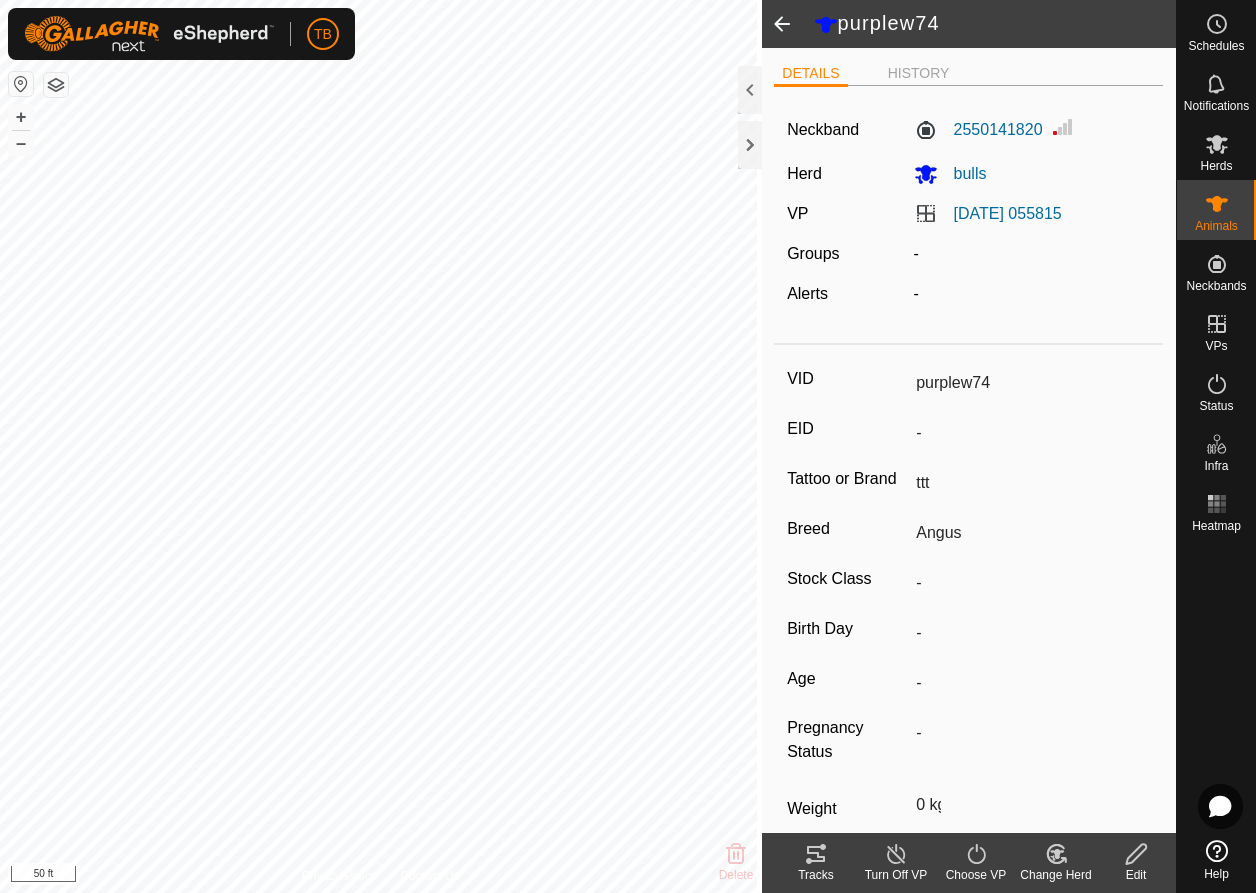 click 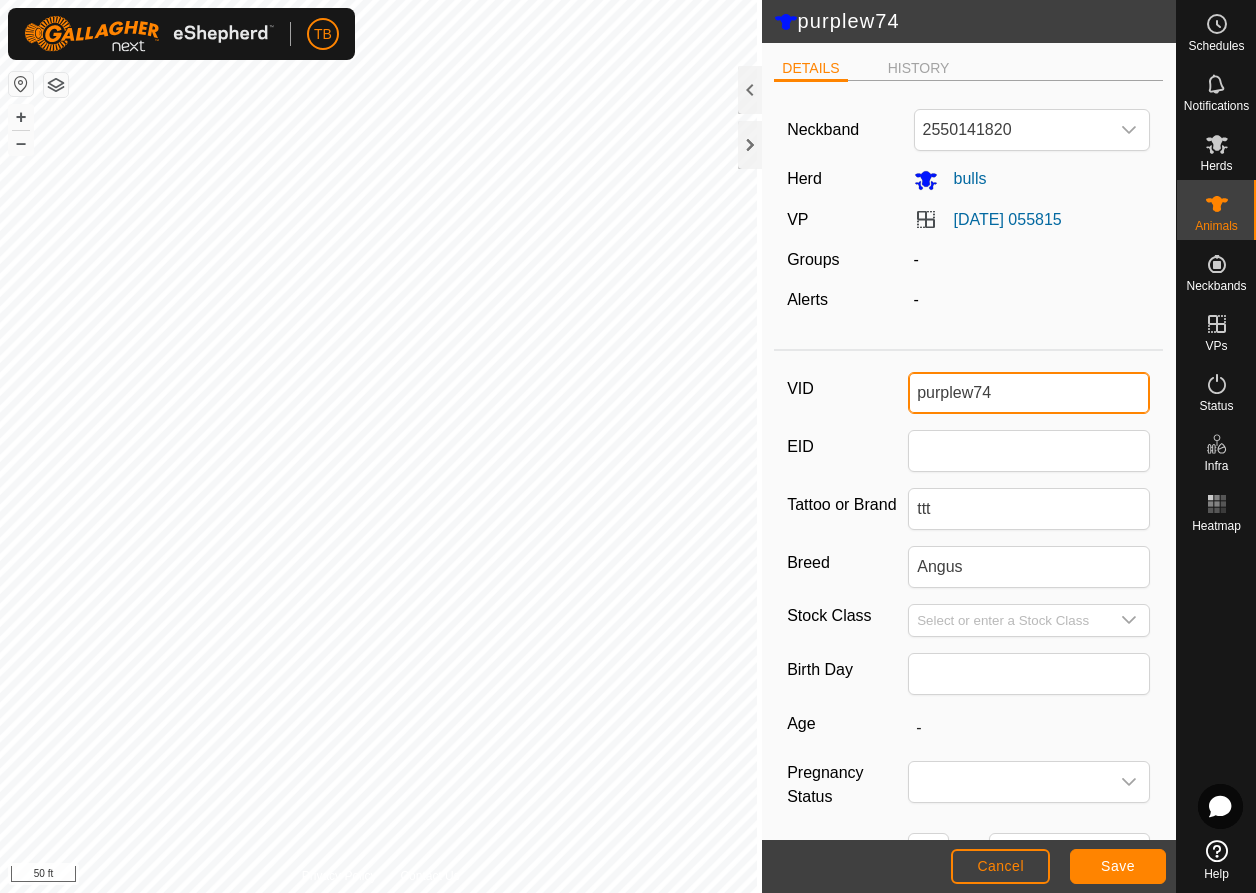 click on "purplew74" at bounding box center (1029, 393) 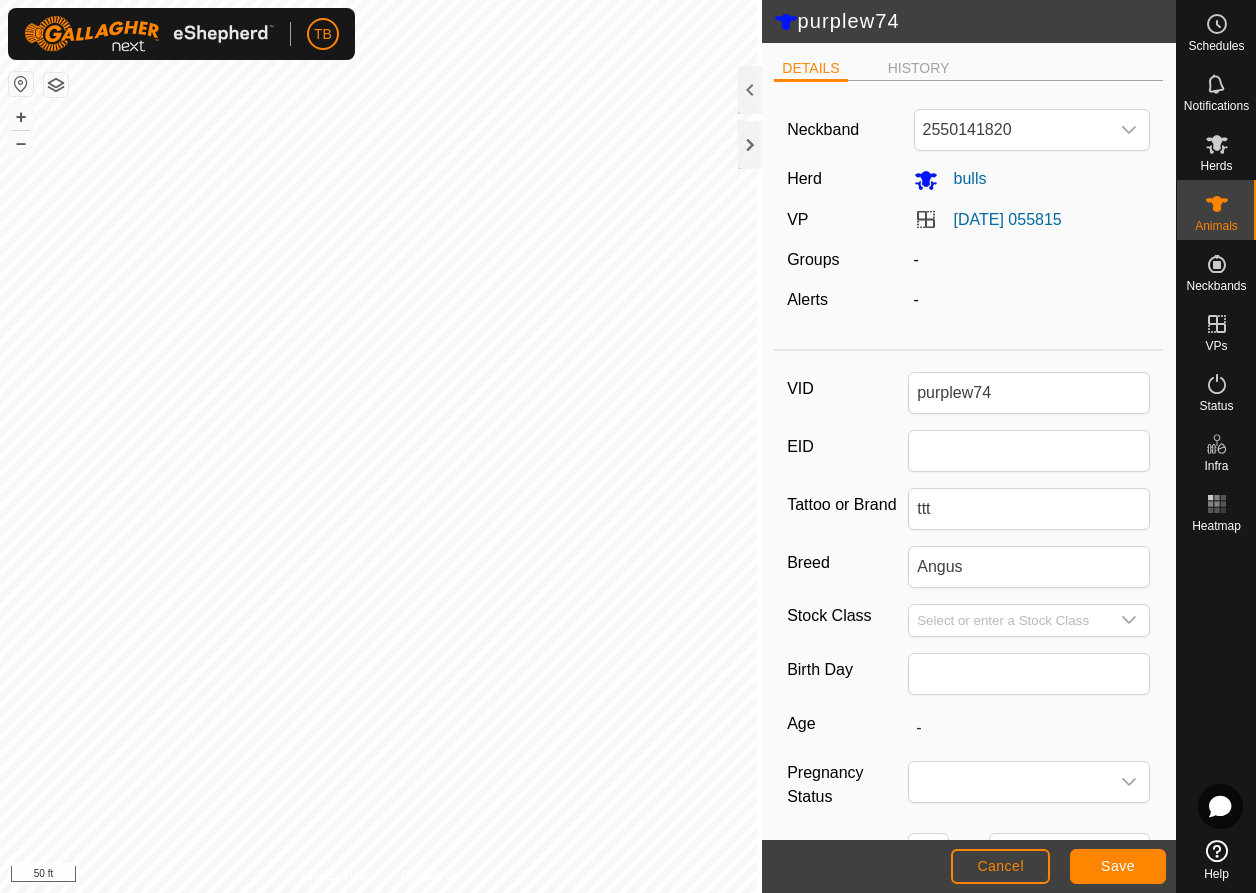 click 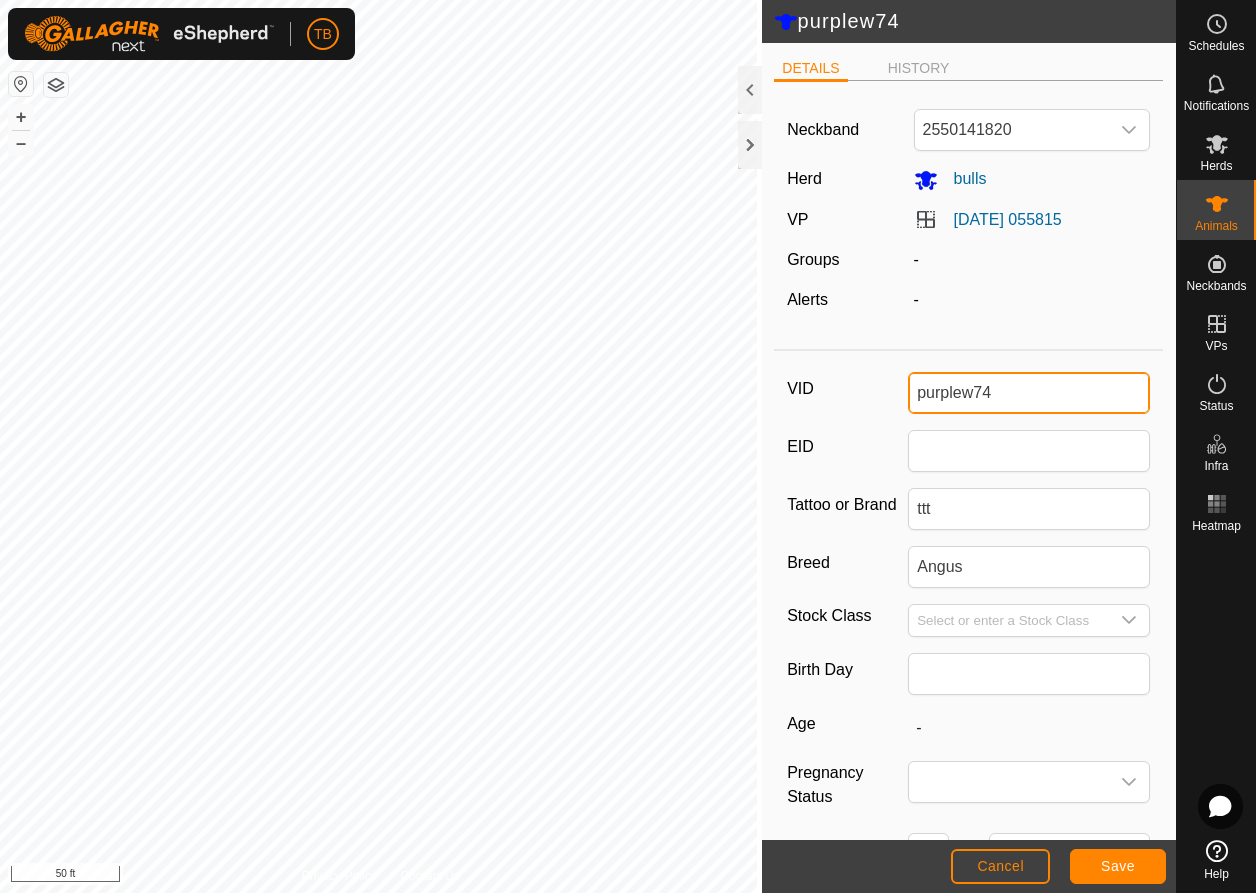 click on "purplew74" at bounding box center [1029, 393] 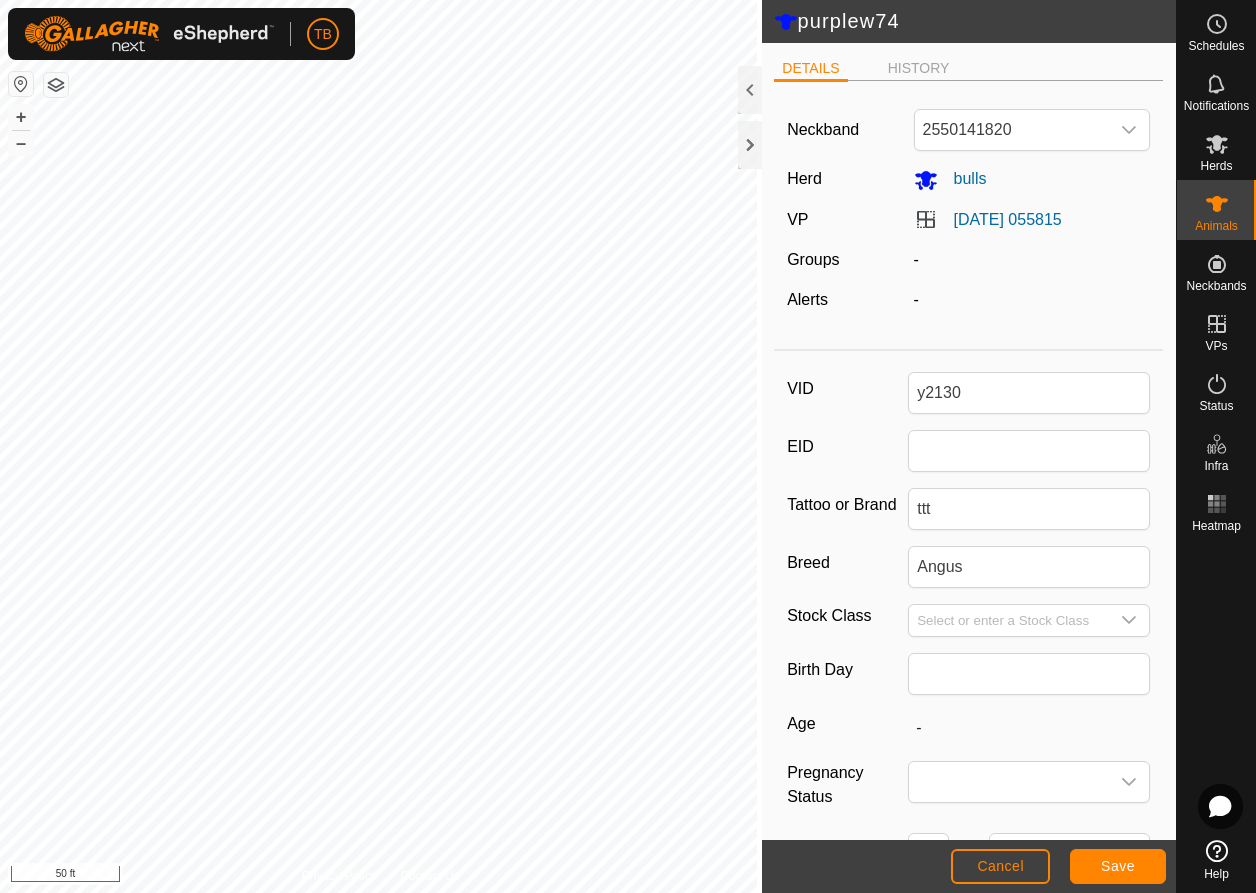 click on "Save" 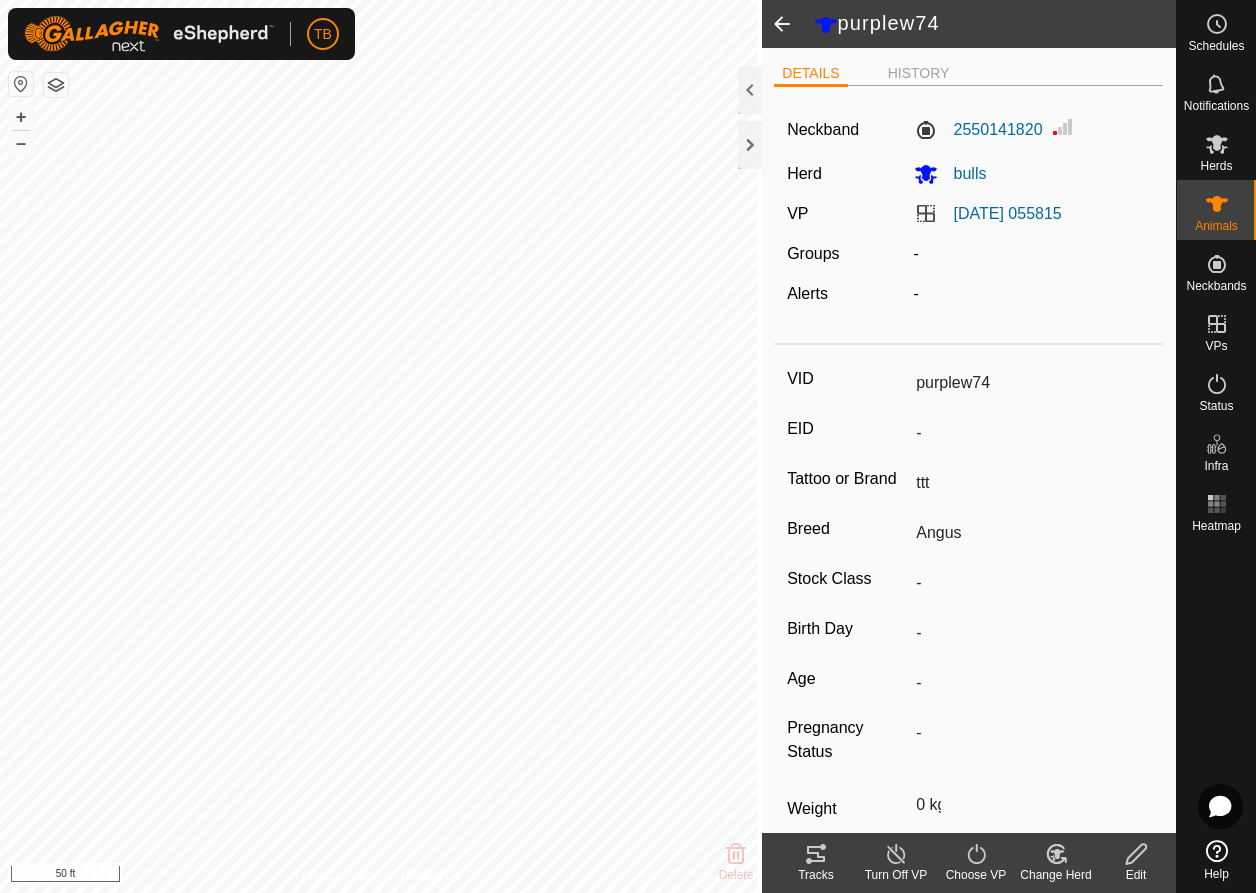 click 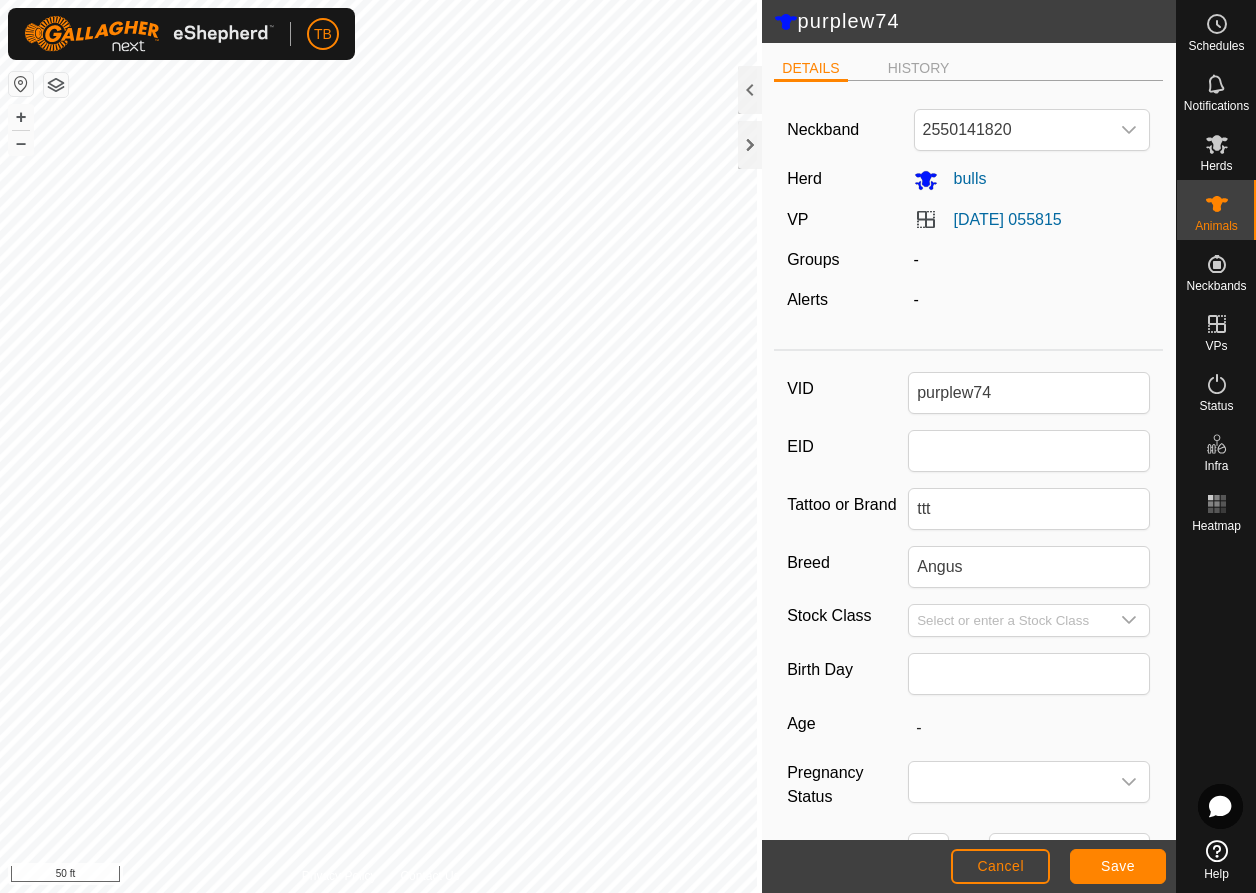 click on "Herd" 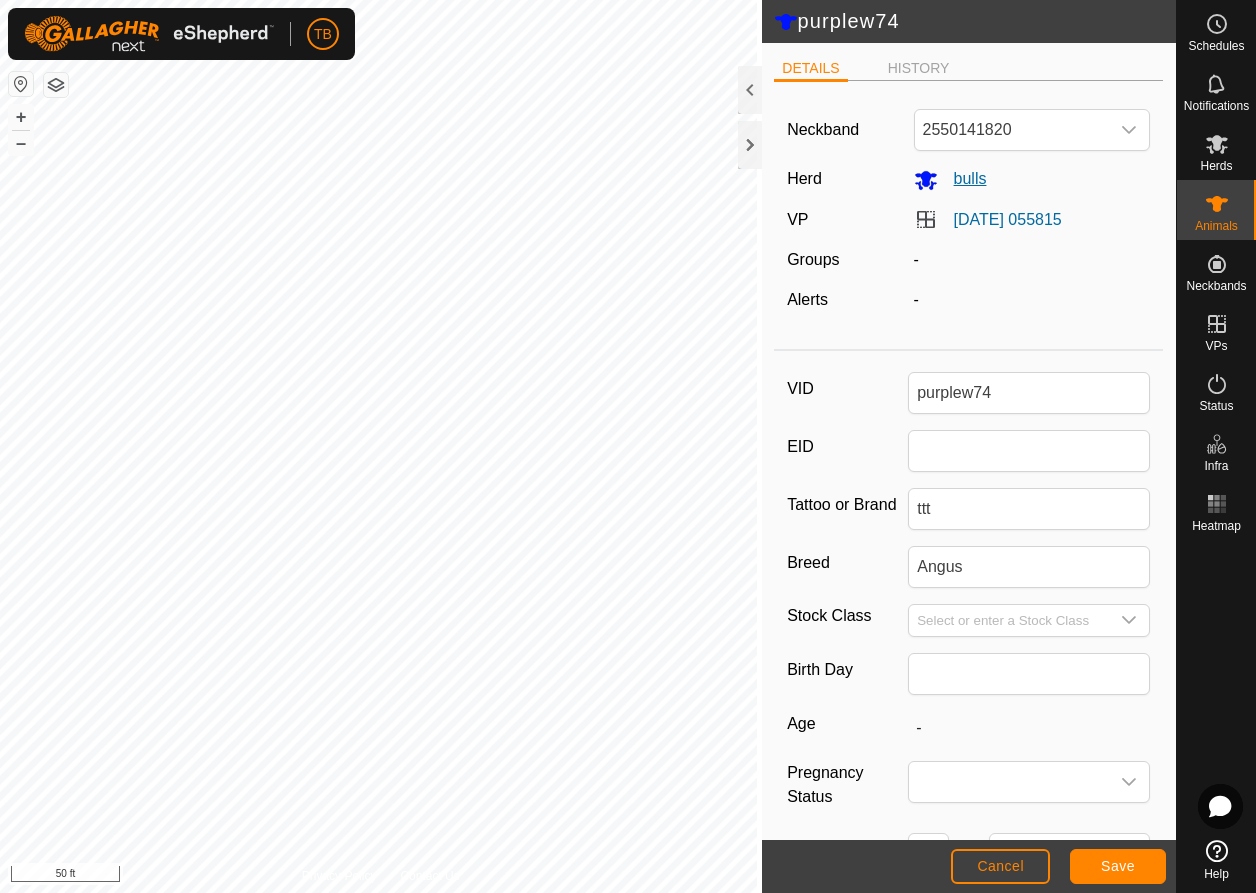 click on "bulls" 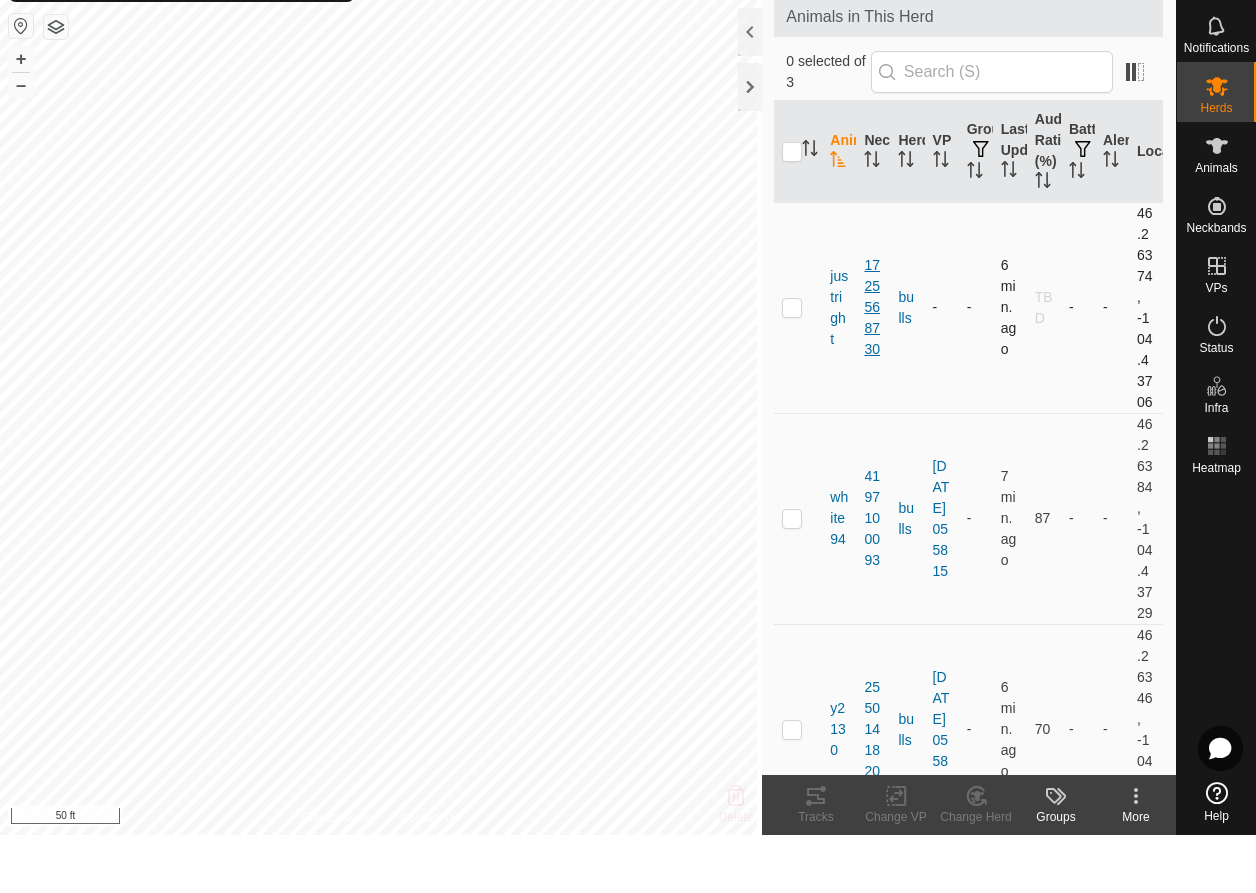 scroll, scrollTop: 164, scrollLeft: 0, axis: vertical 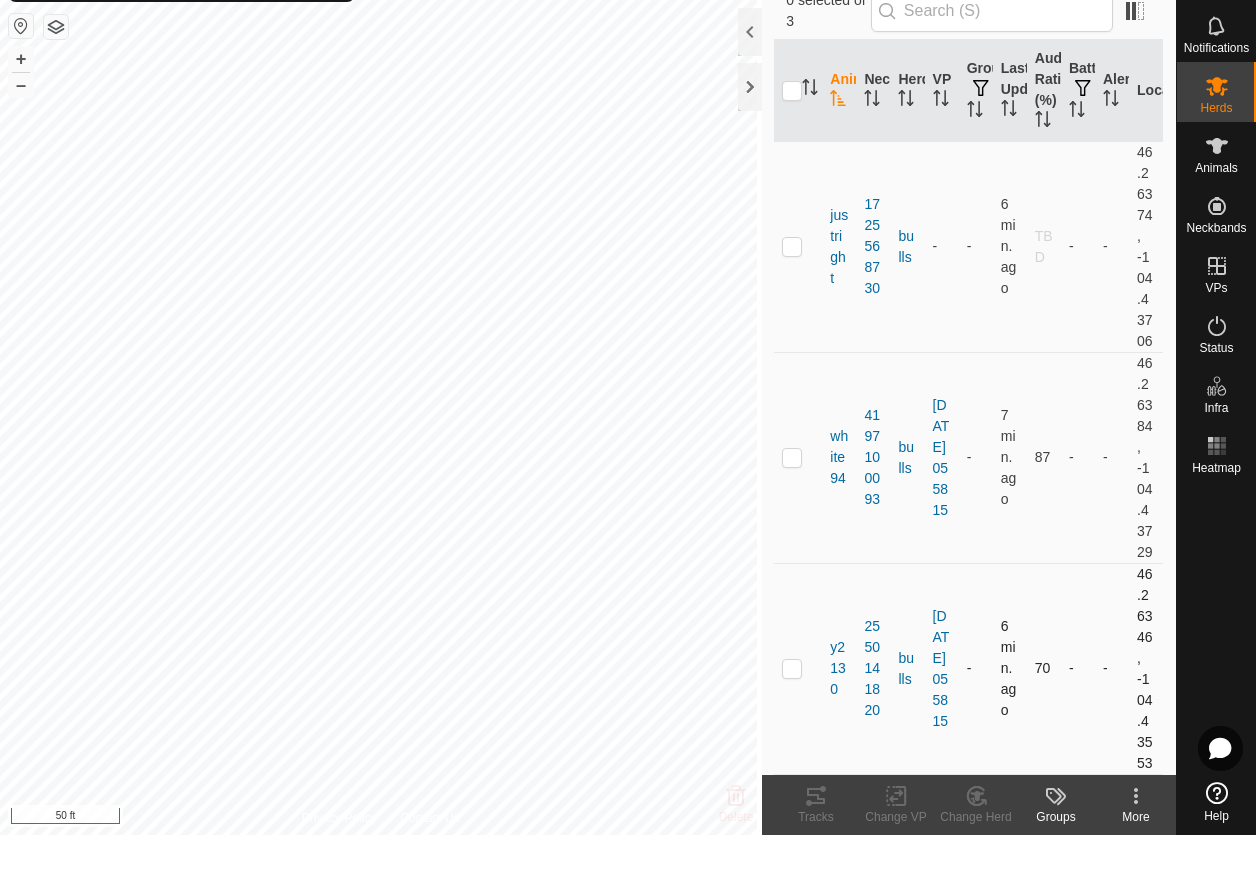 click at bounding box center [792, 726] 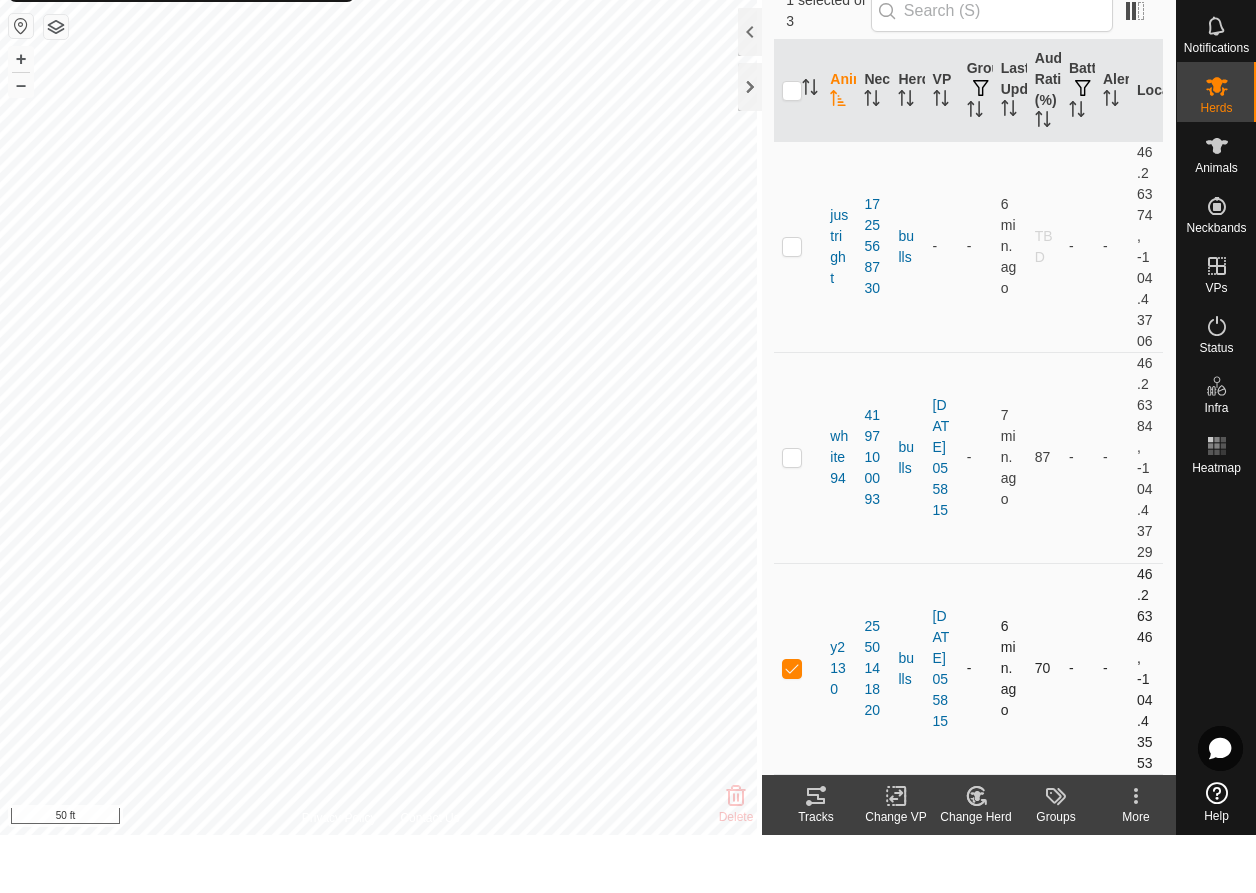 click at bounding box center (792, 726) 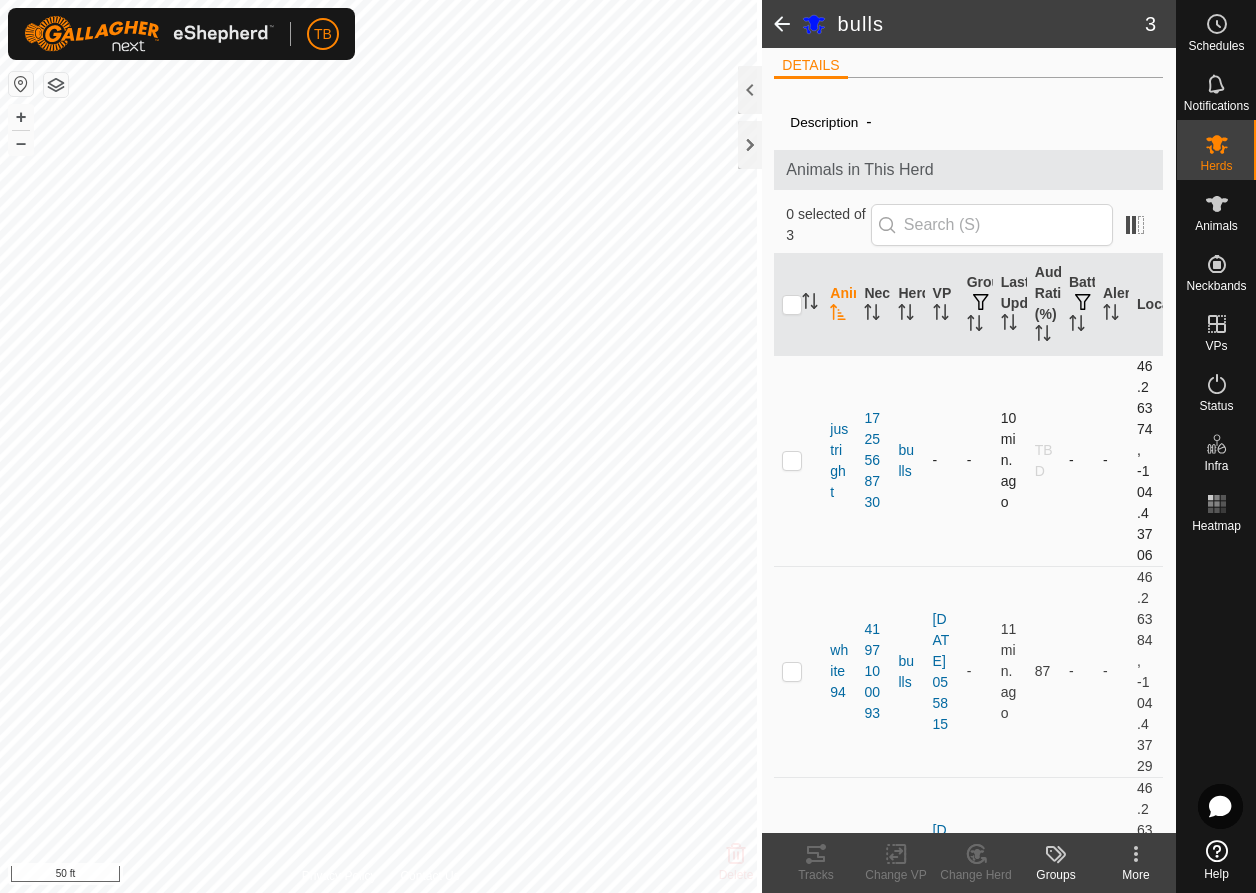 scroll, scrollTop: 164, scrollLeft: 0, axis: vertical 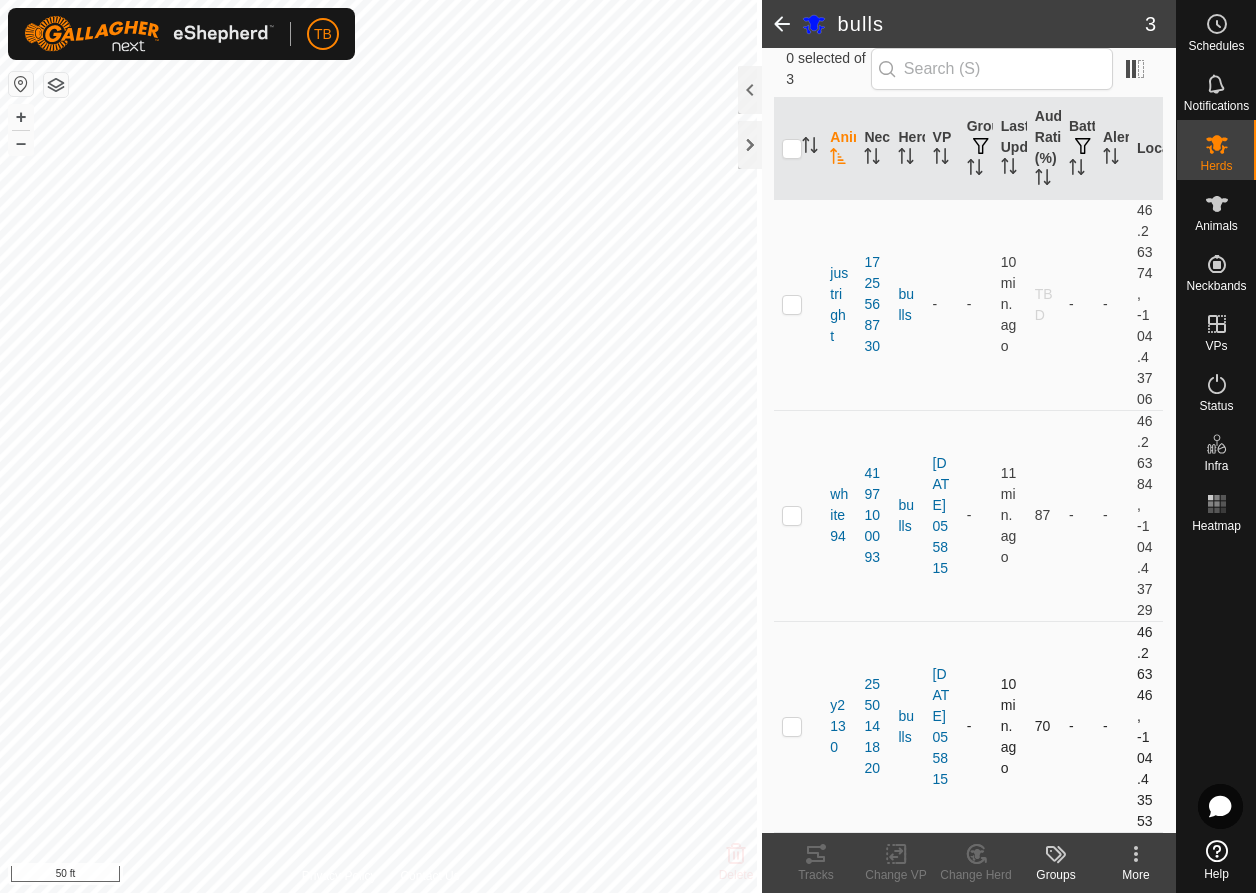 click at bounding box center (792, 726) 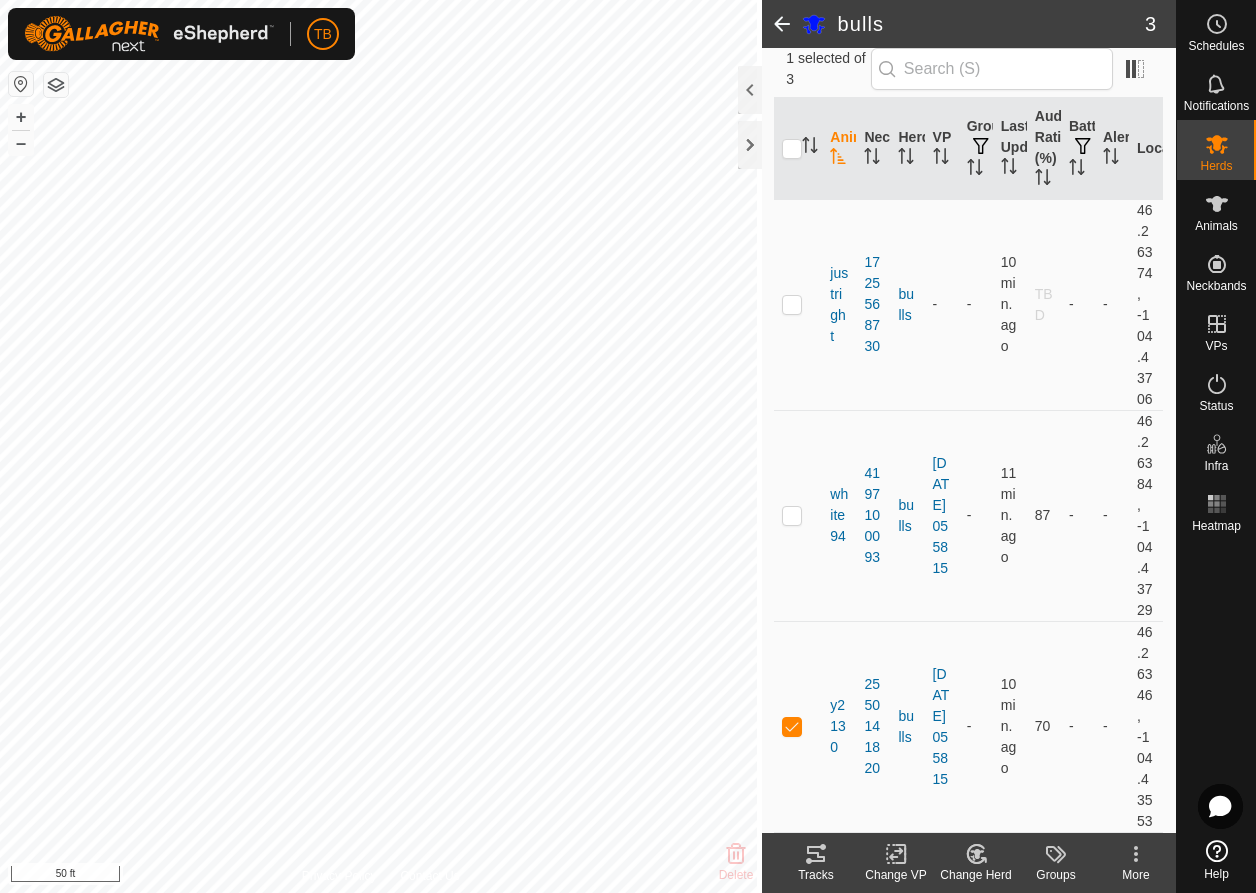 click 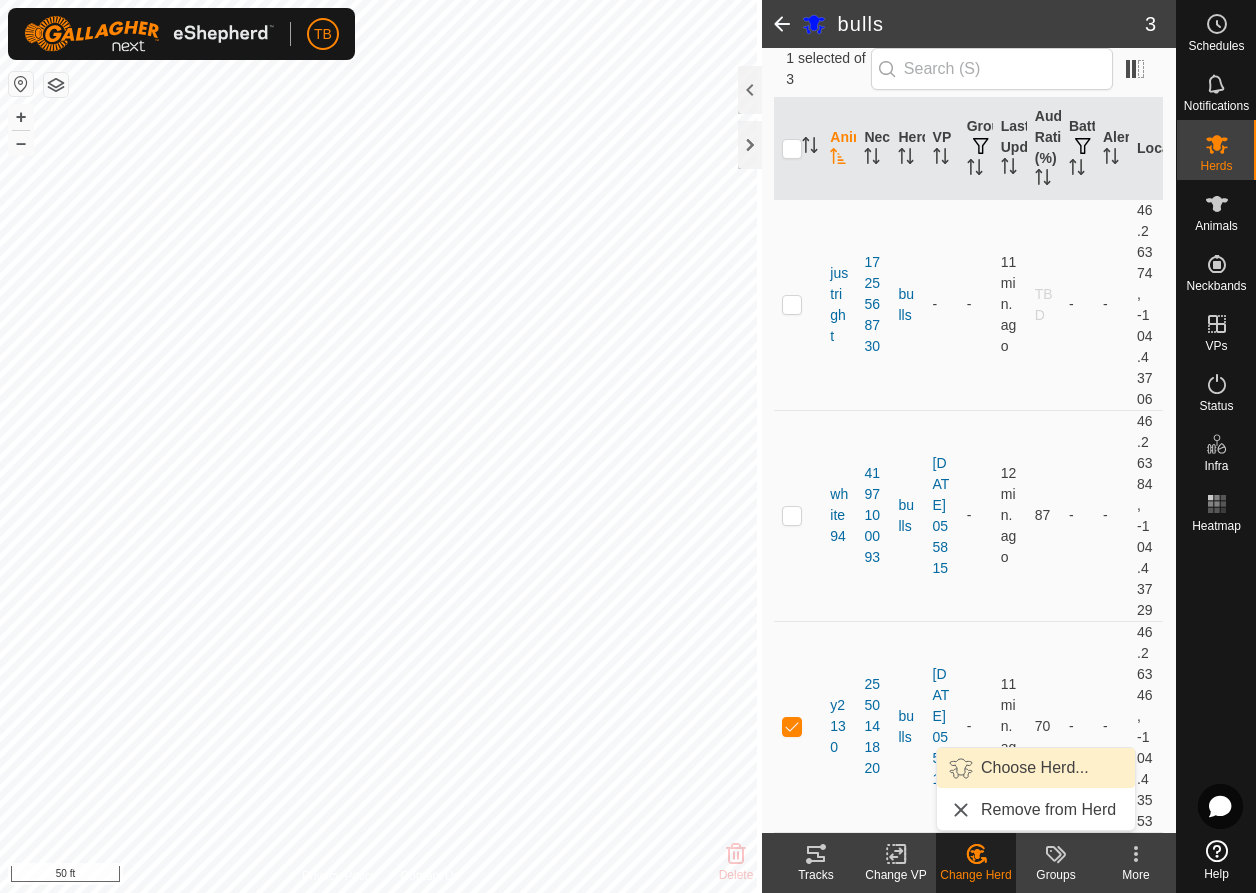 click on "Choose Herd..." at bounding box center [1036, 768] 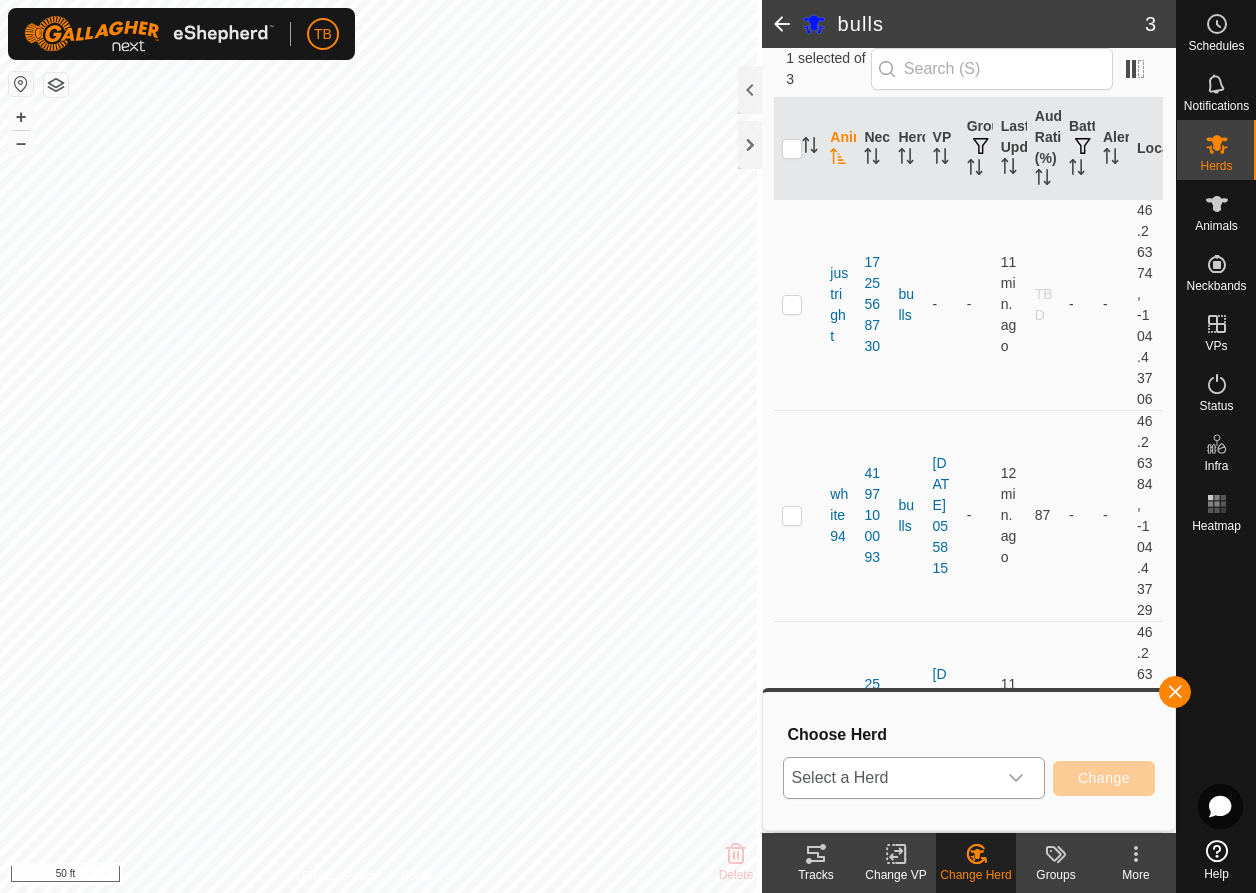 click 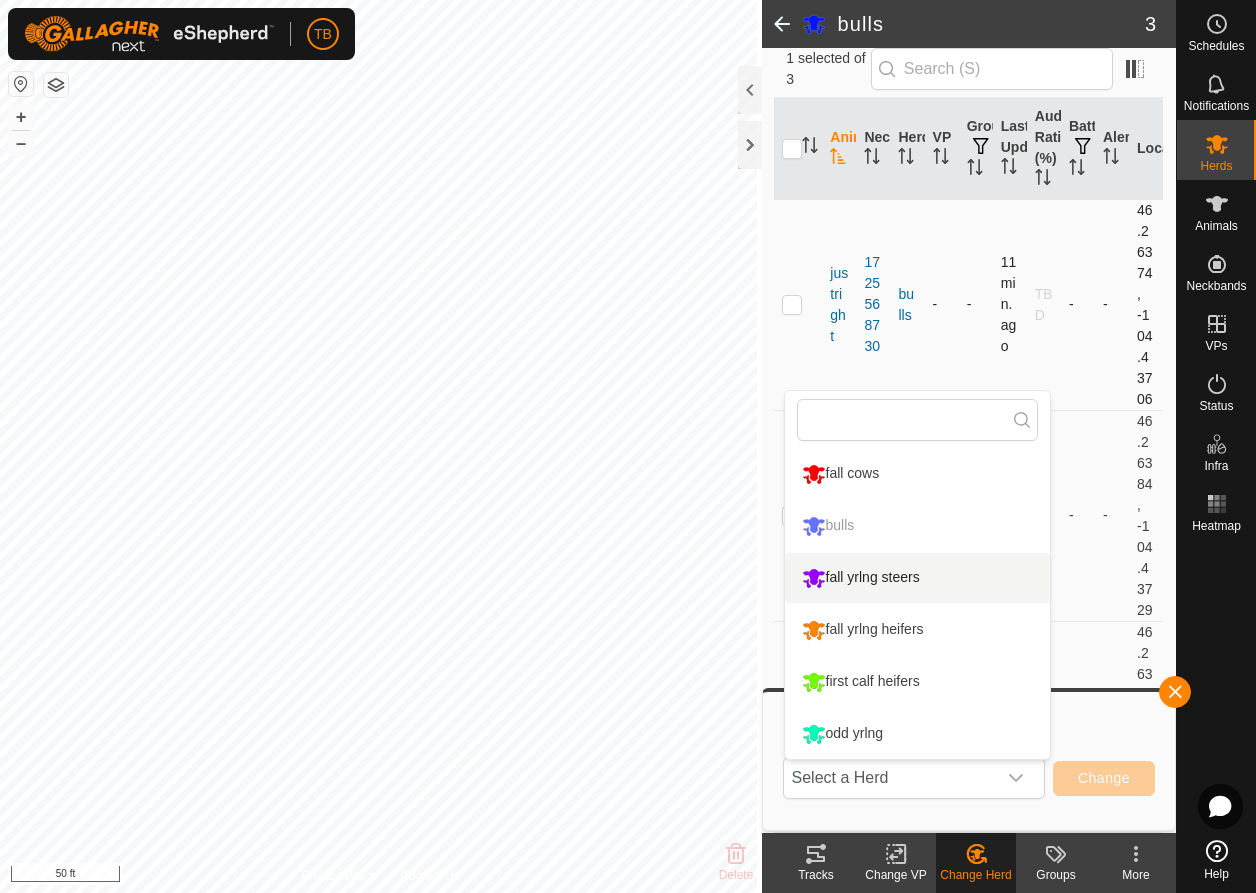 click on "-" at bounding box center [1078, 304] 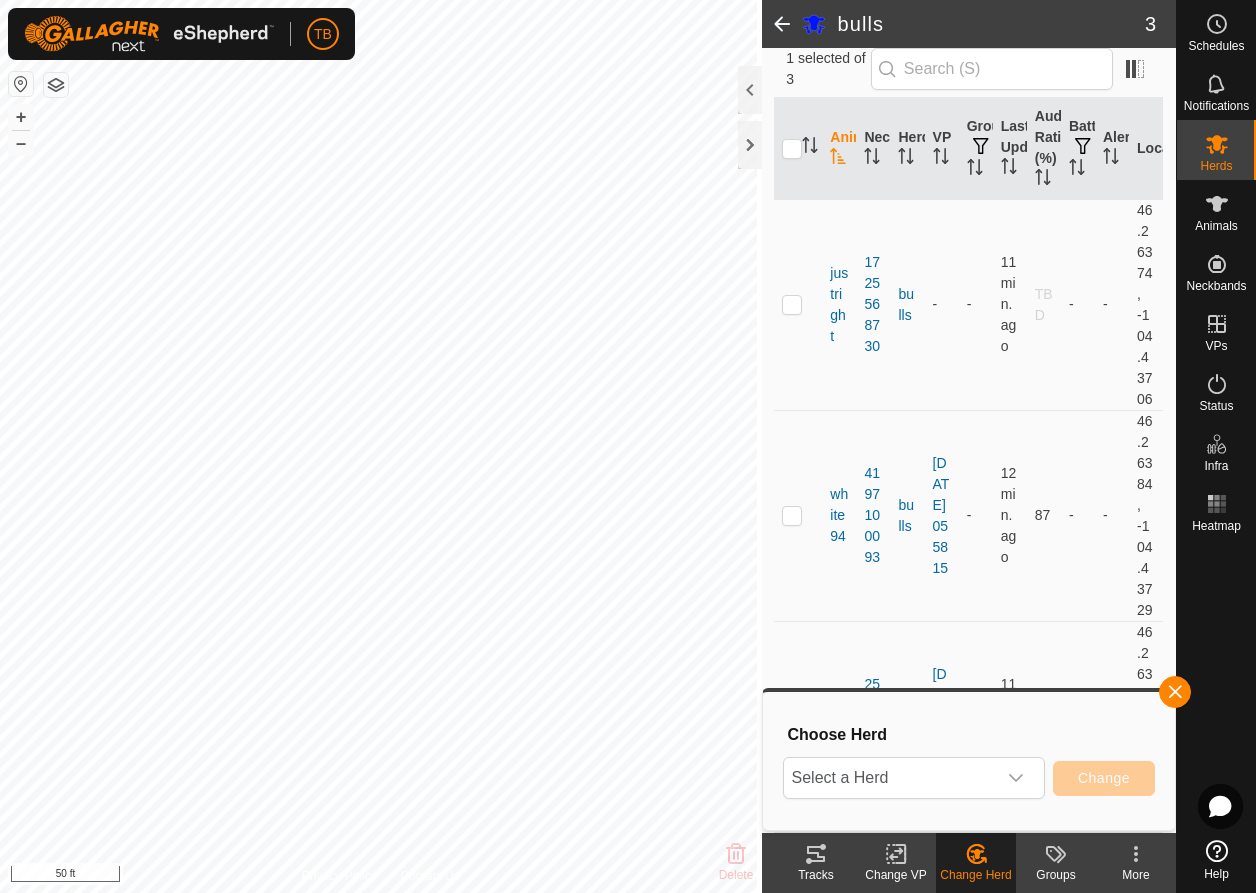 click 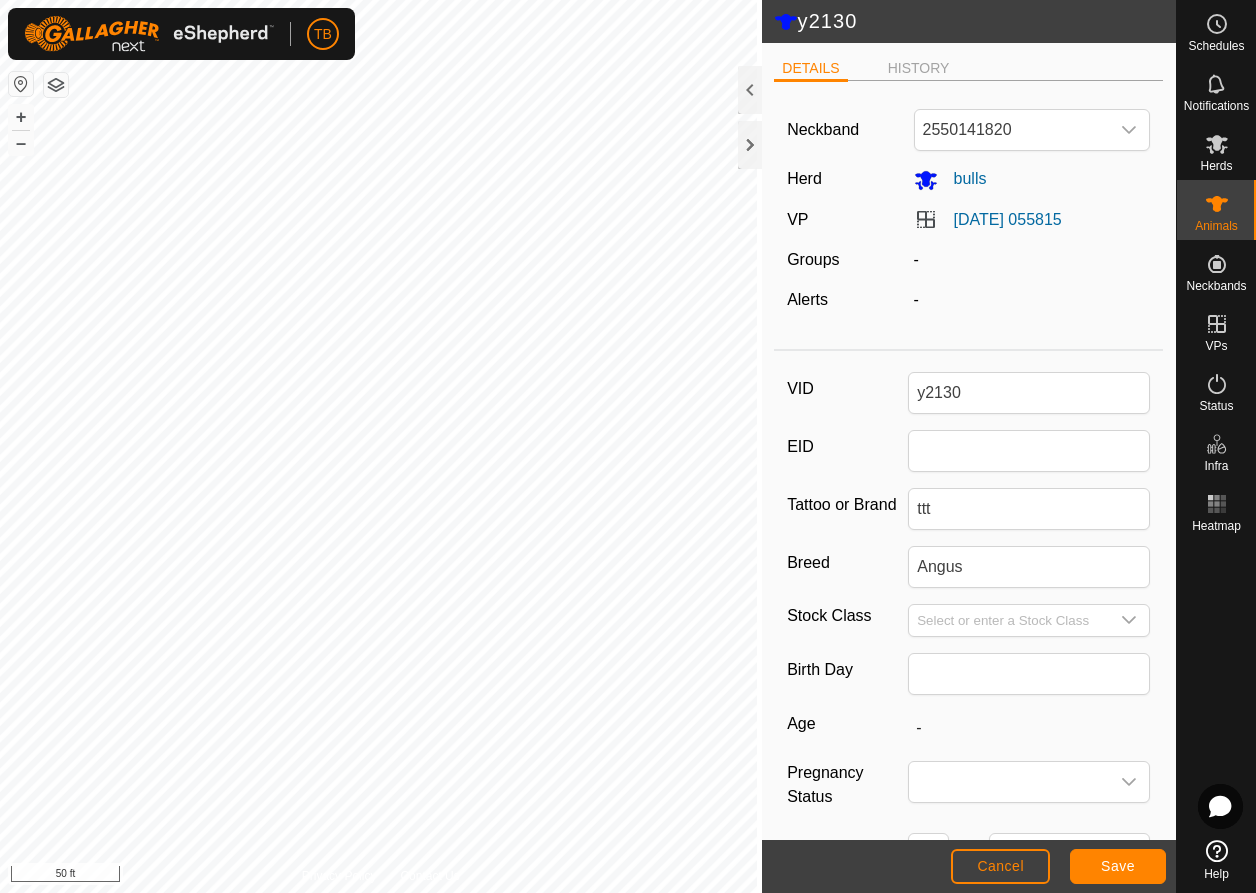 click on "Cancel" 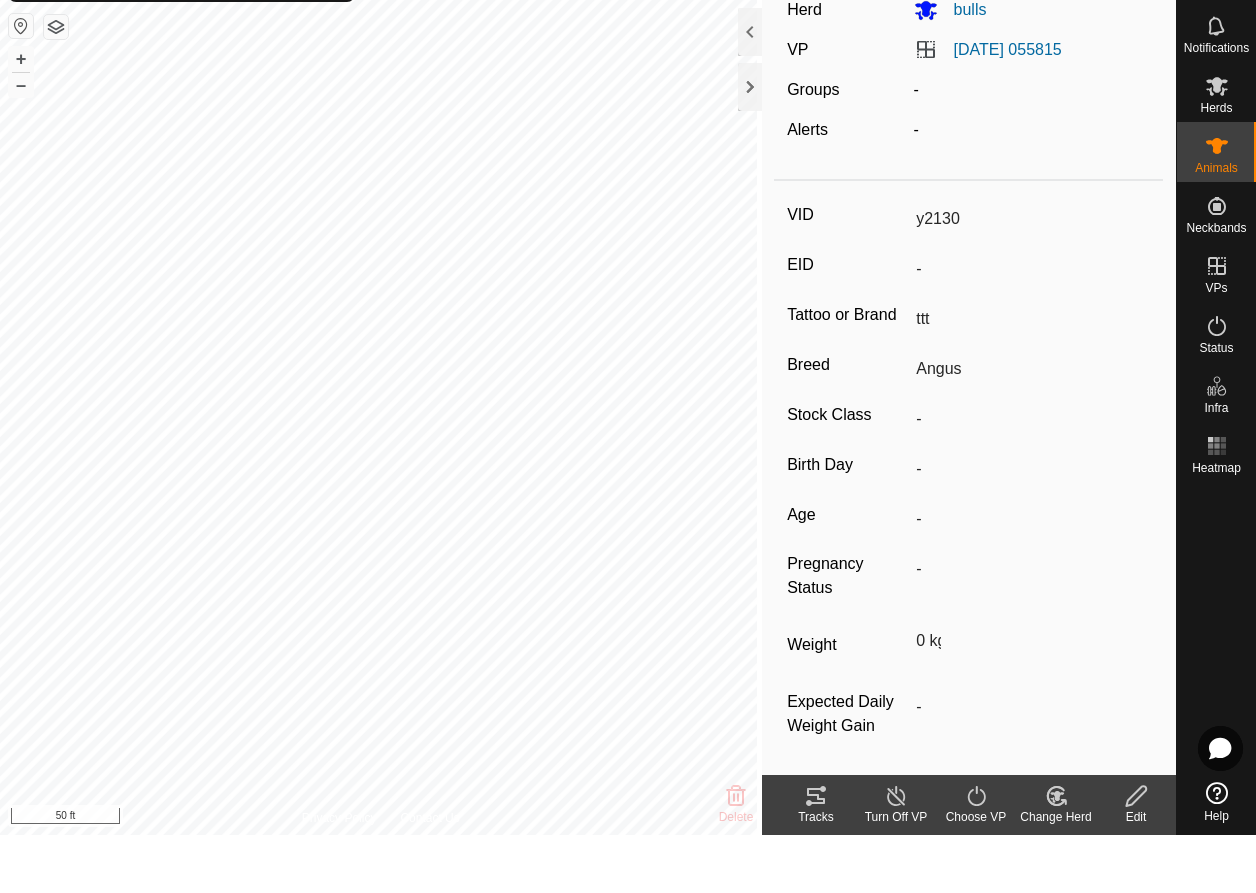 scroll, scrollTop: 0, scrollLeft: 0, axis: both 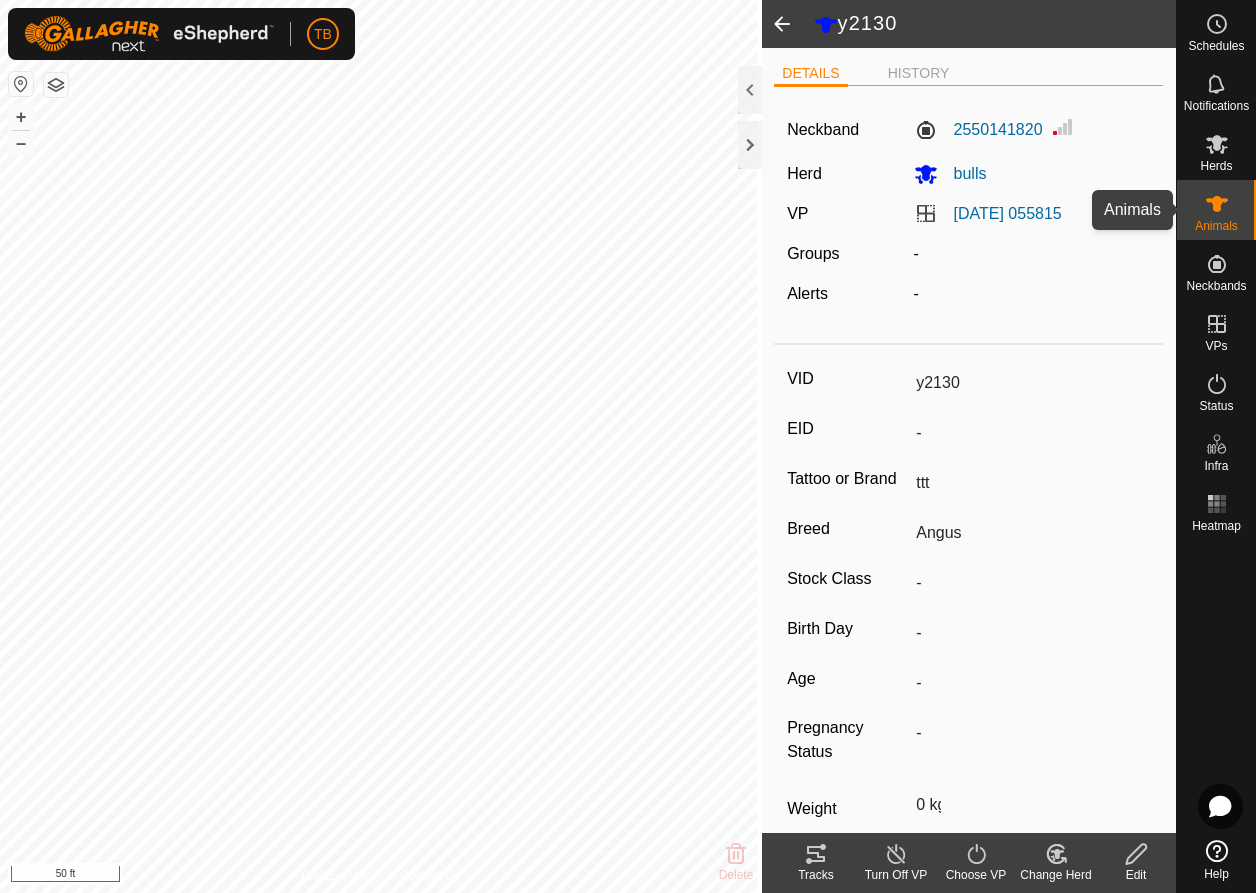 click 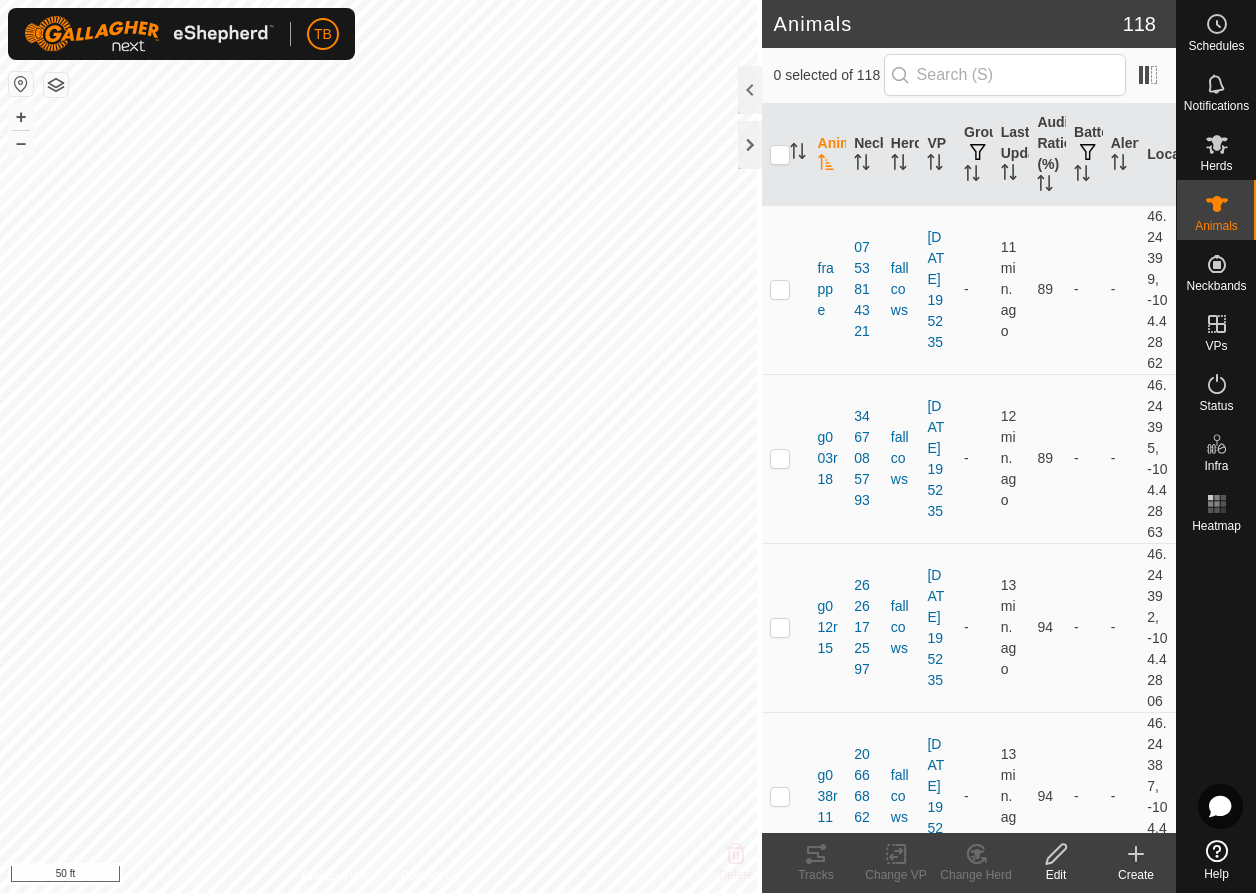 click on "Create" 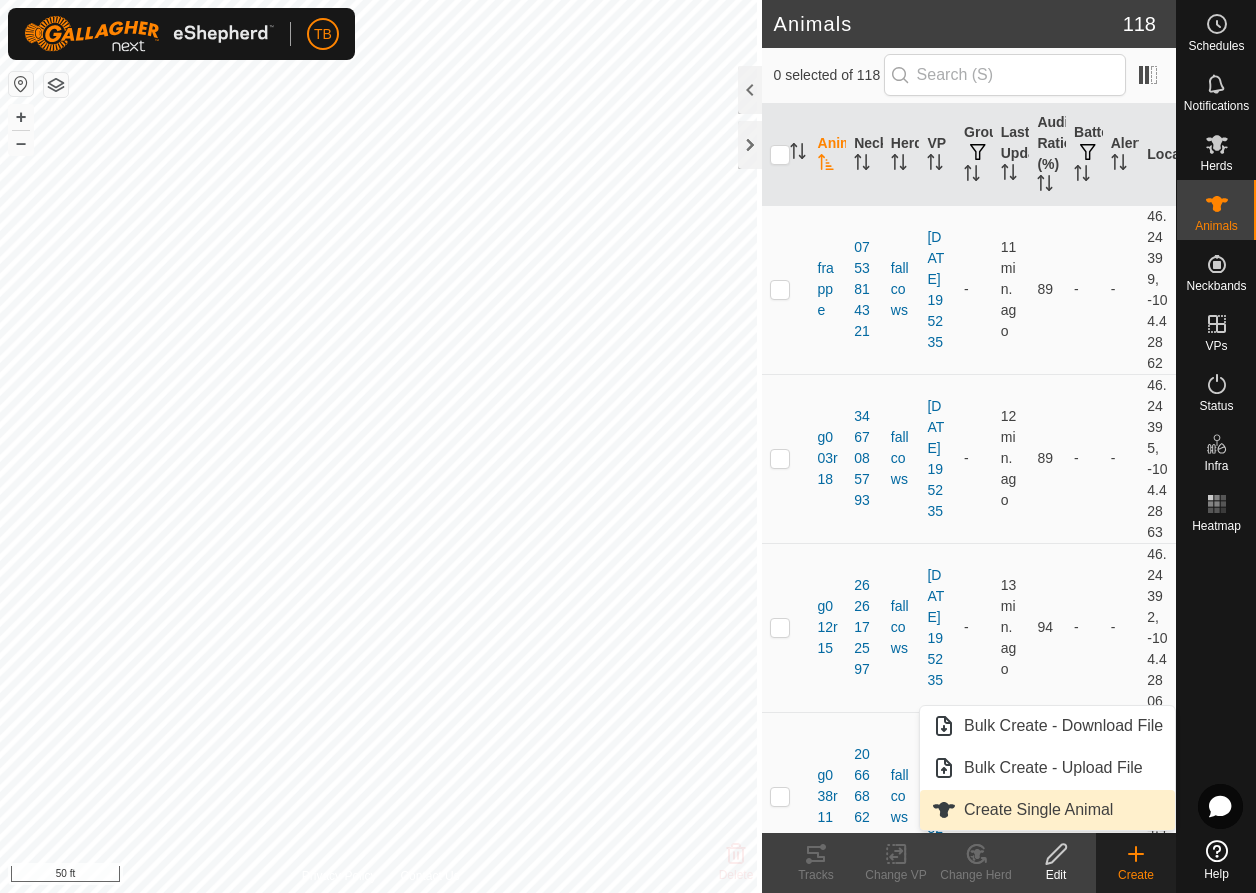 click on "Create Single Animal" at bounding box center [1047, 810] 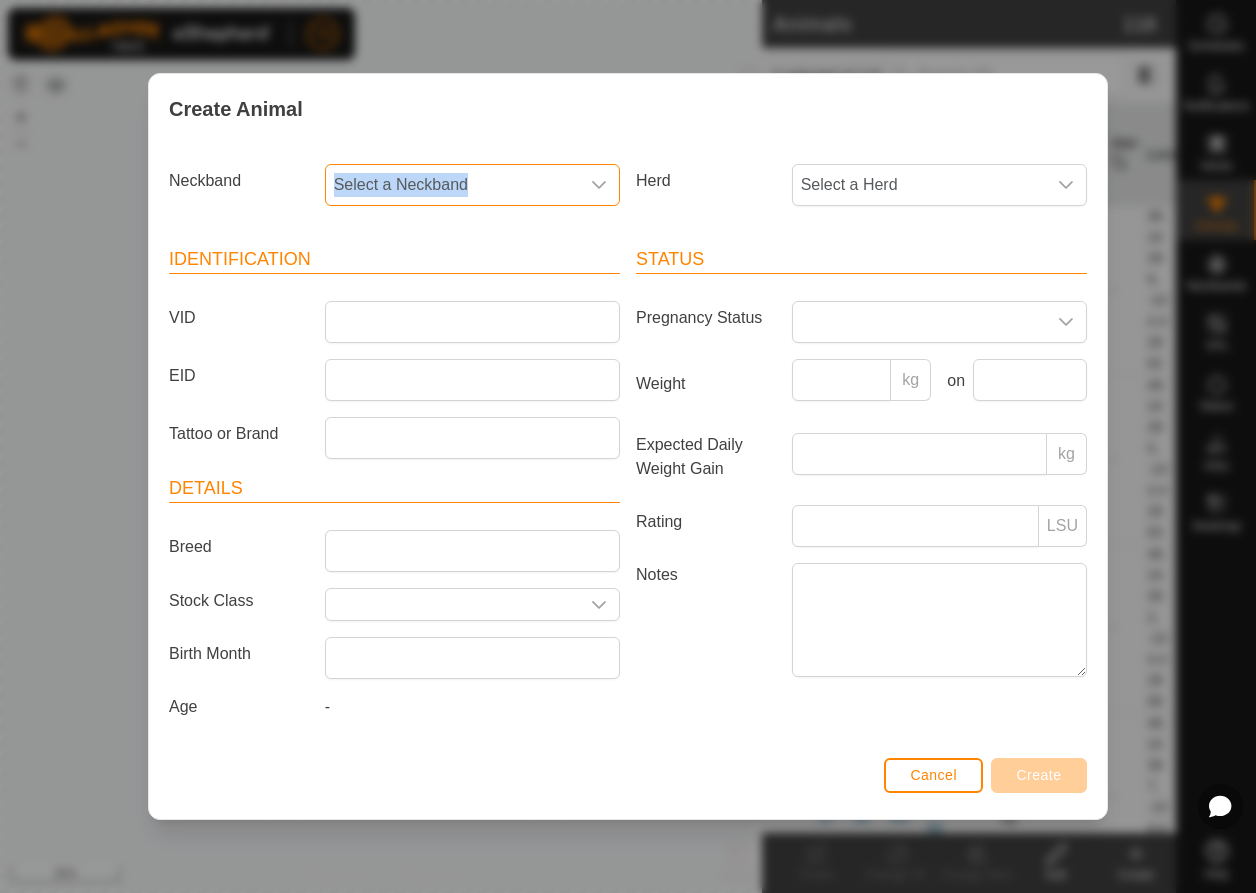 drag, startPoint x: 575, startPoint y: 175, endPoint x: 577, endPoint y: 162, distance: 13.152946 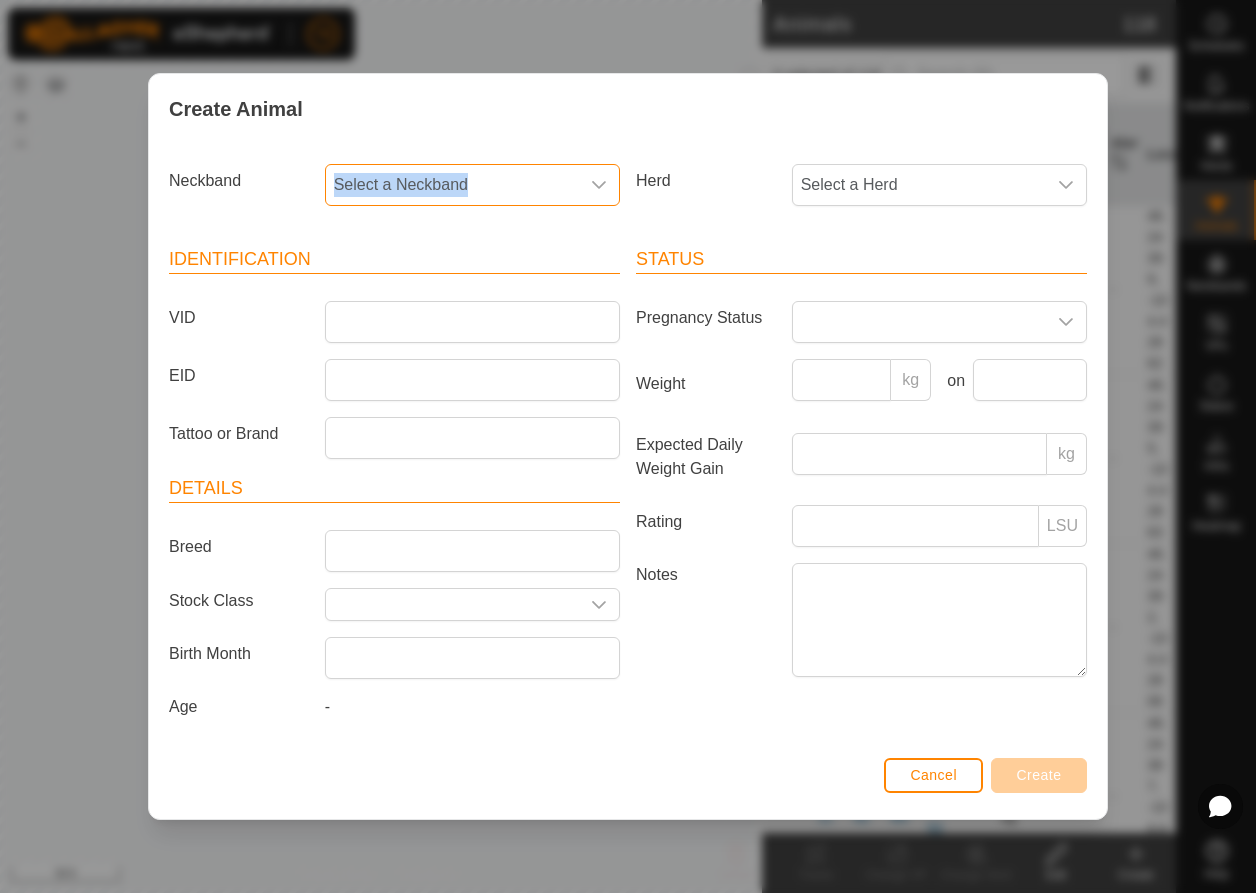 click on "Select a Neckband" at bounding box center (452, 185) 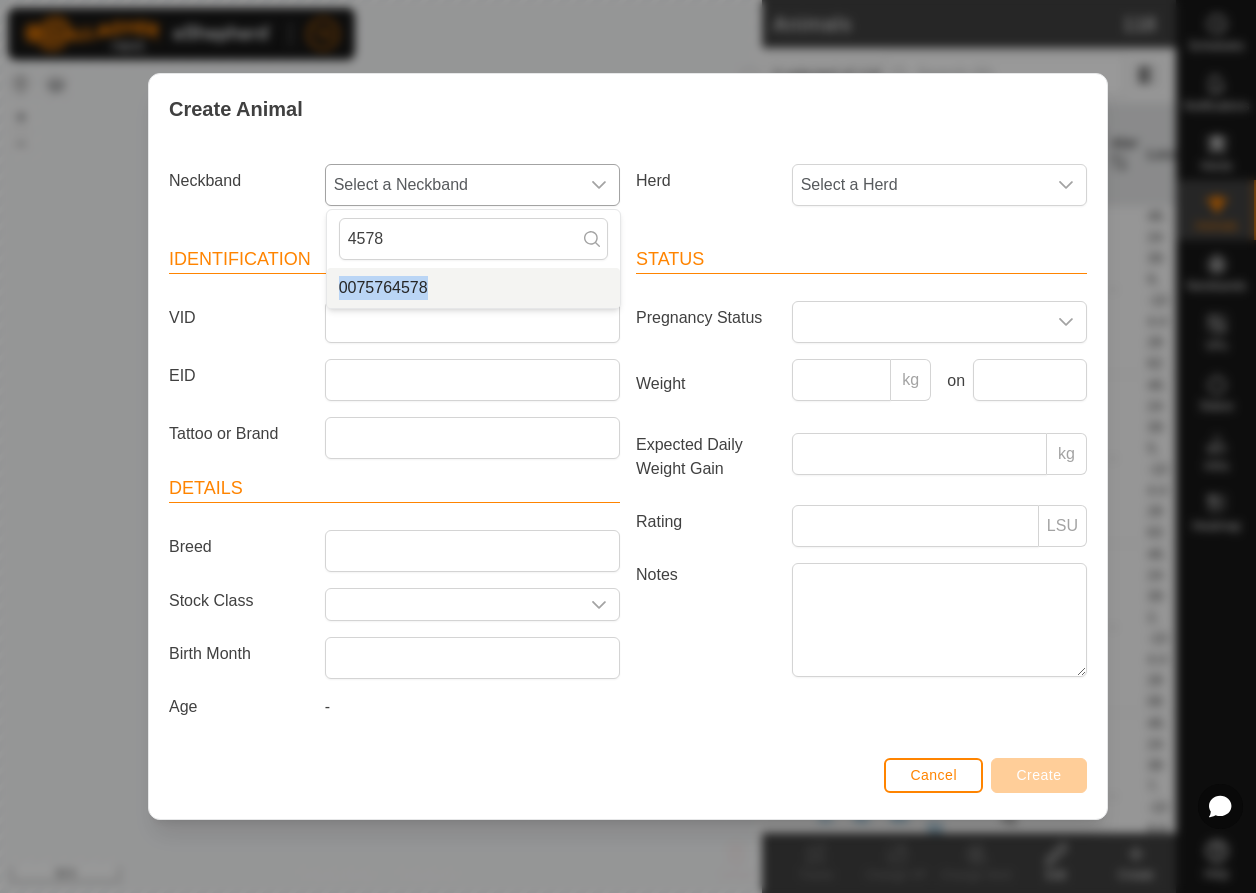 click on "0075764578" at bounding box center [473, 288] 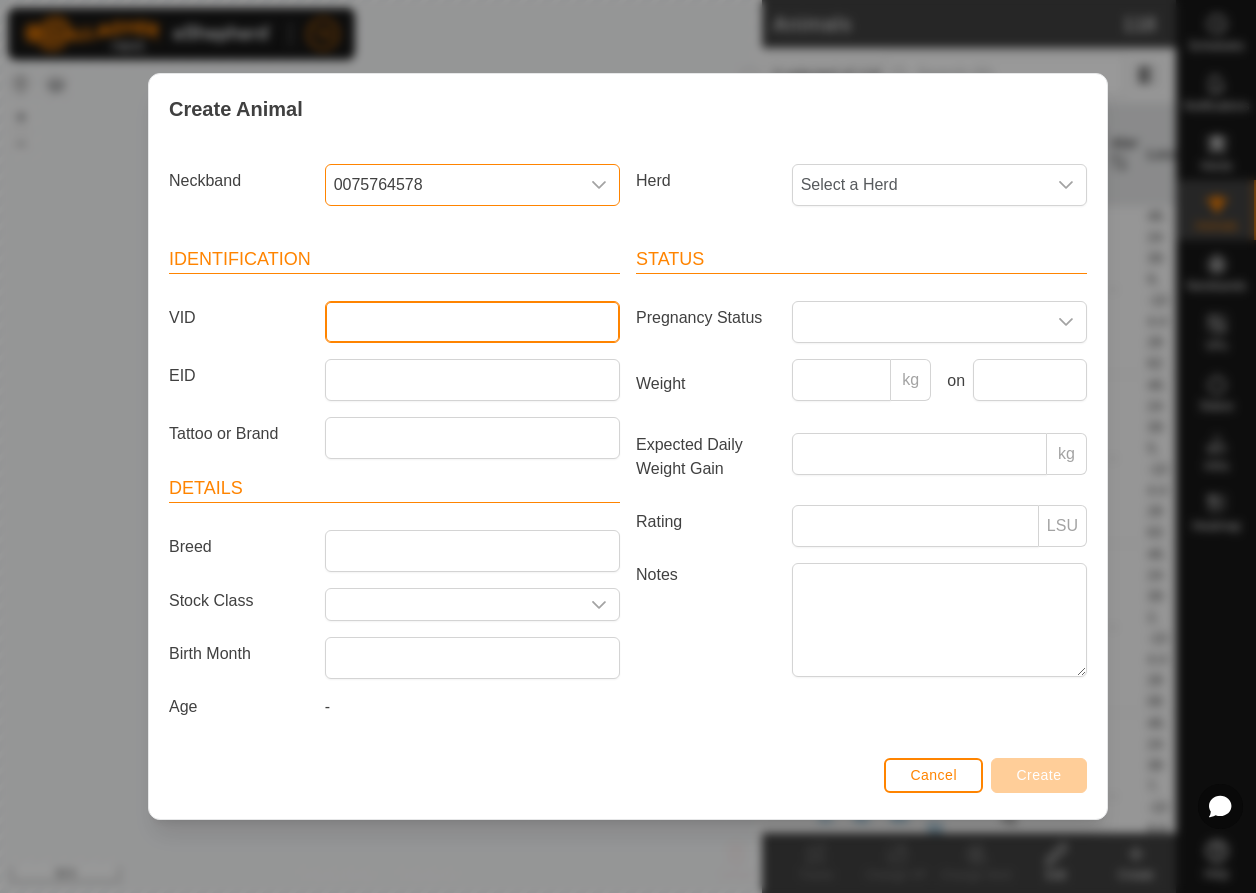 click on "VID" at bounding box center (472, 322) 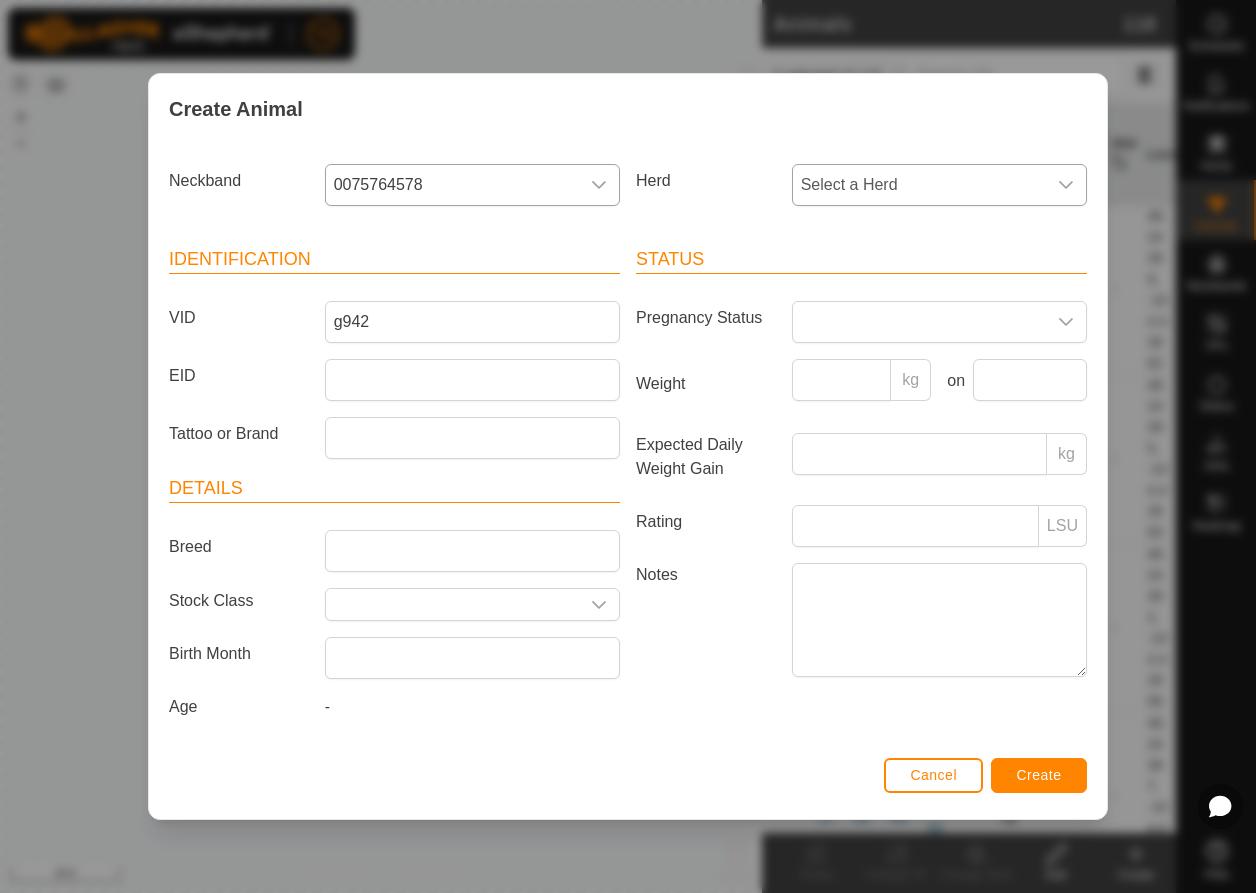 click 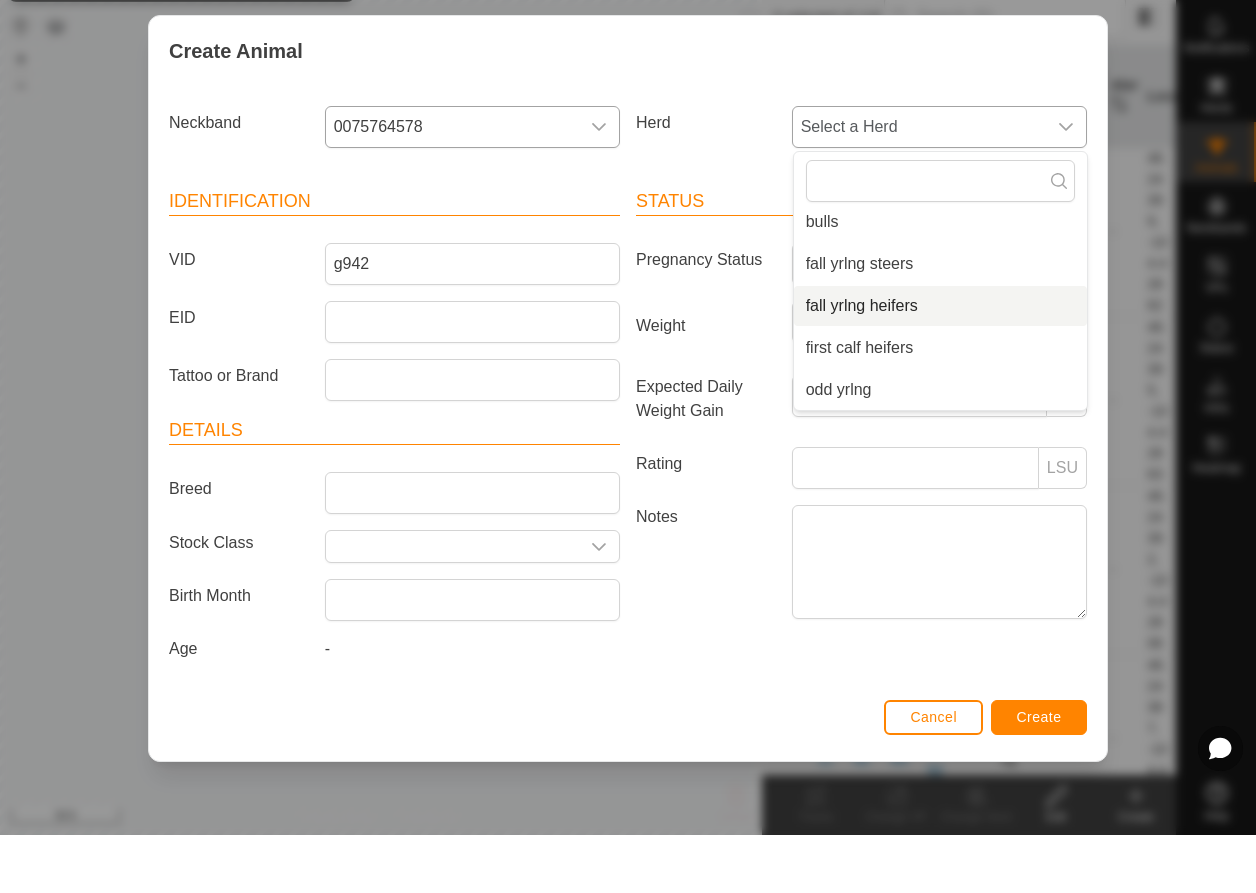 scroll, scrollTop: 84, scrollLeft: 0, axis: vertical 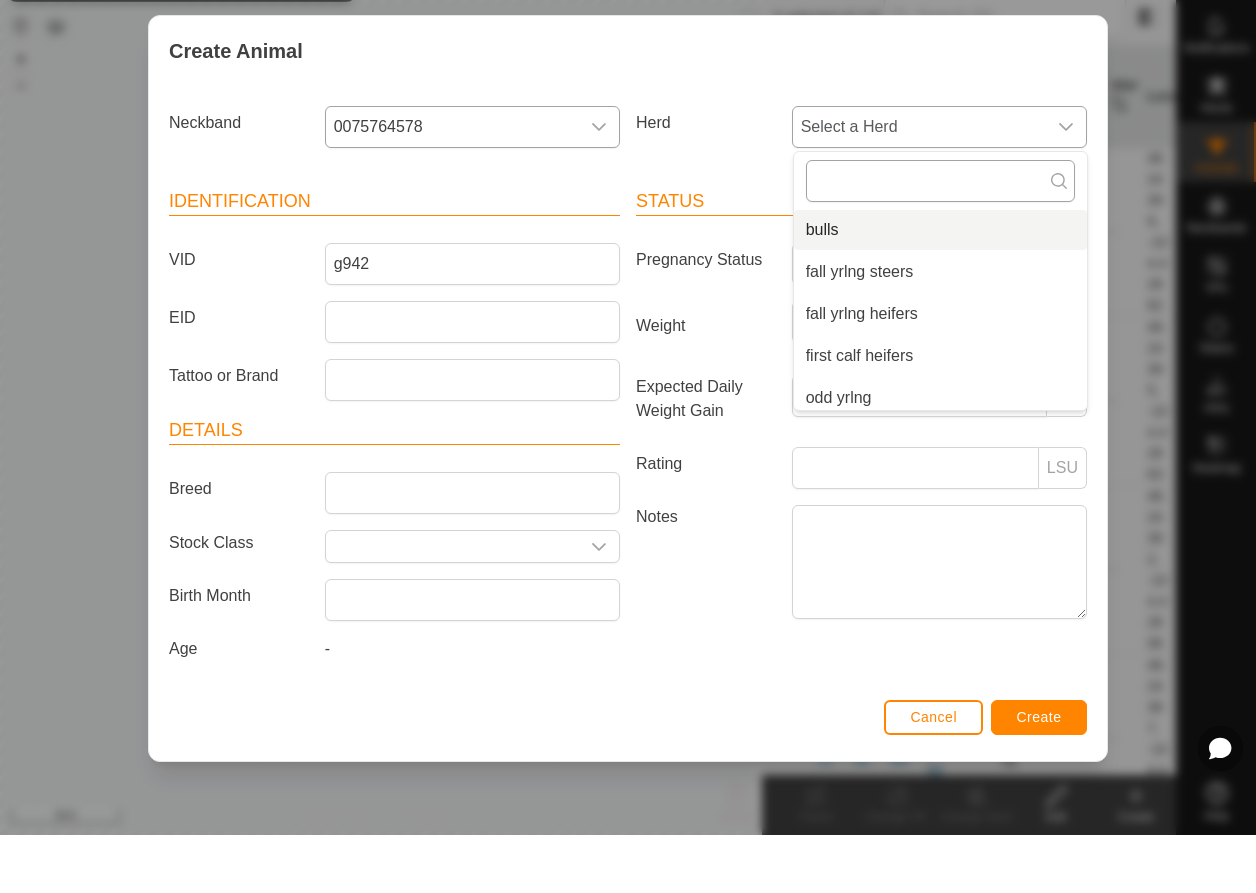 click at bounding box center (940, 239) 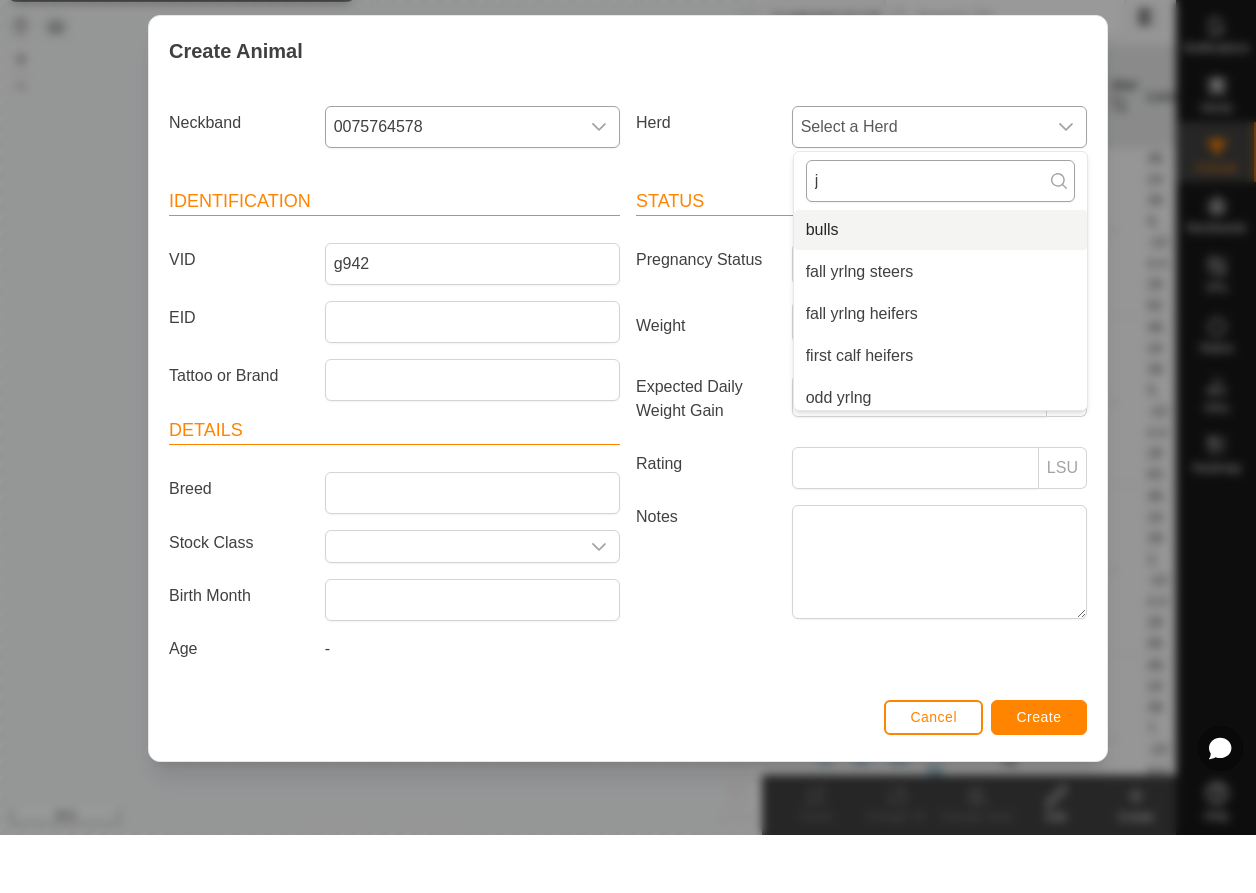 scroll, scrollTop: 0, scrollLeft: 0, axis: both 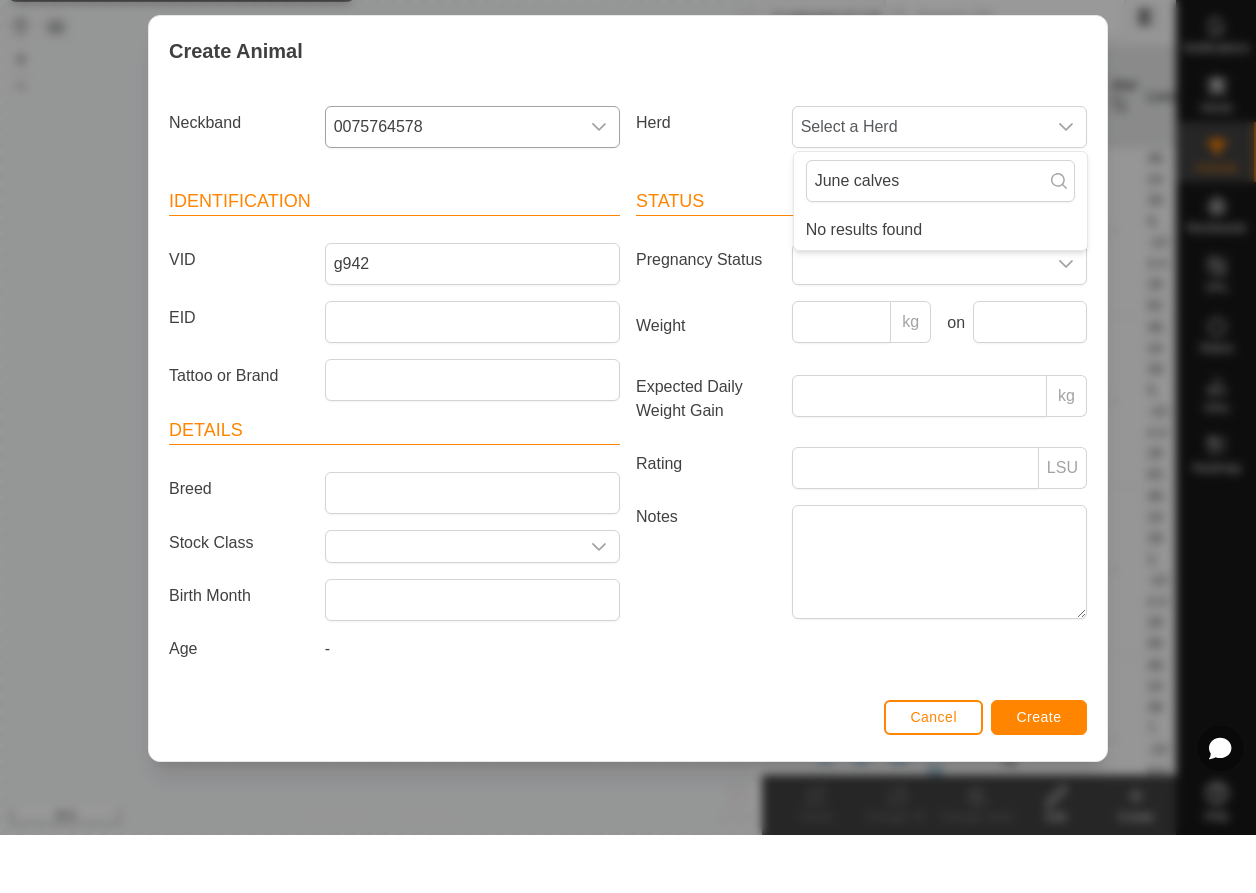 drag, startPoint x: 879, startPoint y: 163, endPoint x: 1062, endPoint y: 723, distance: 589.1426 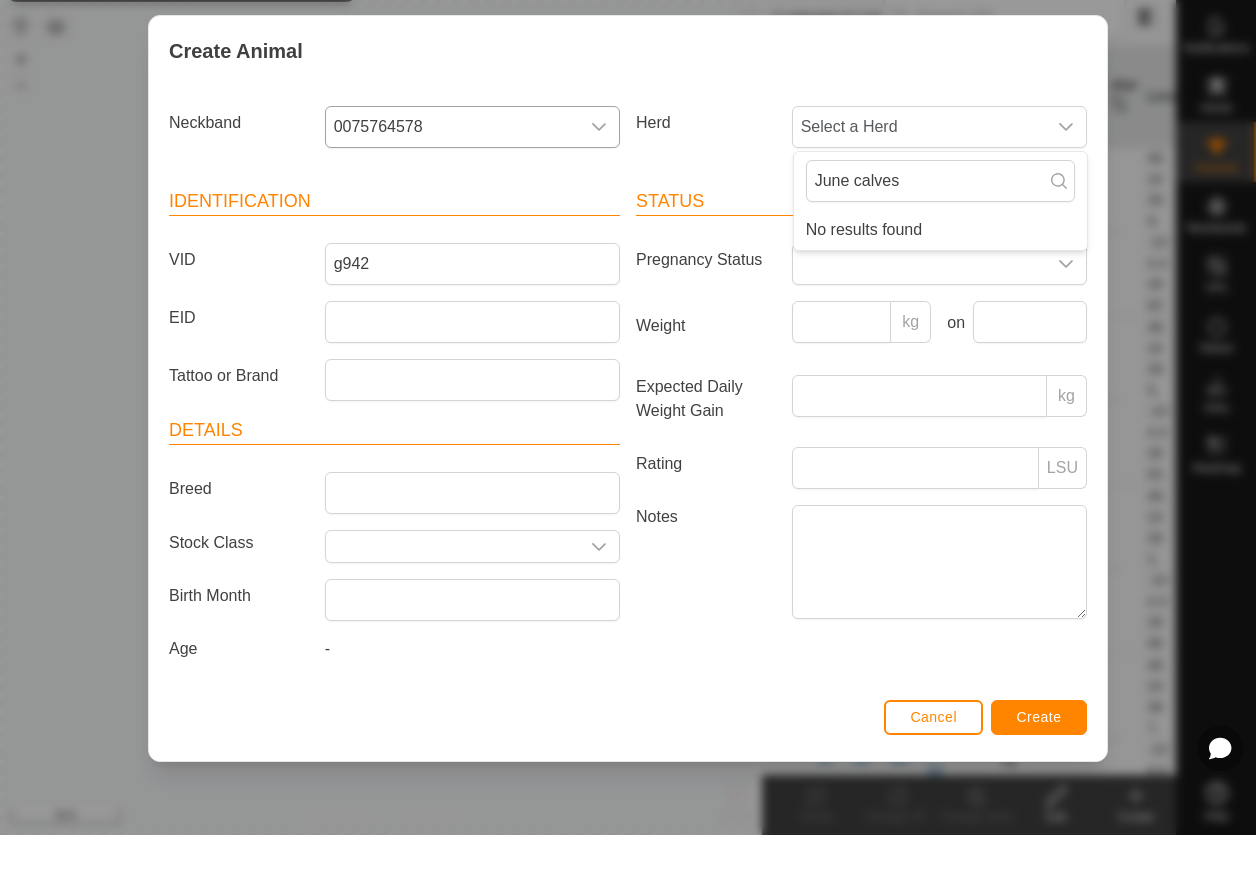 click on "Create" at bounding box center (1039, 775) 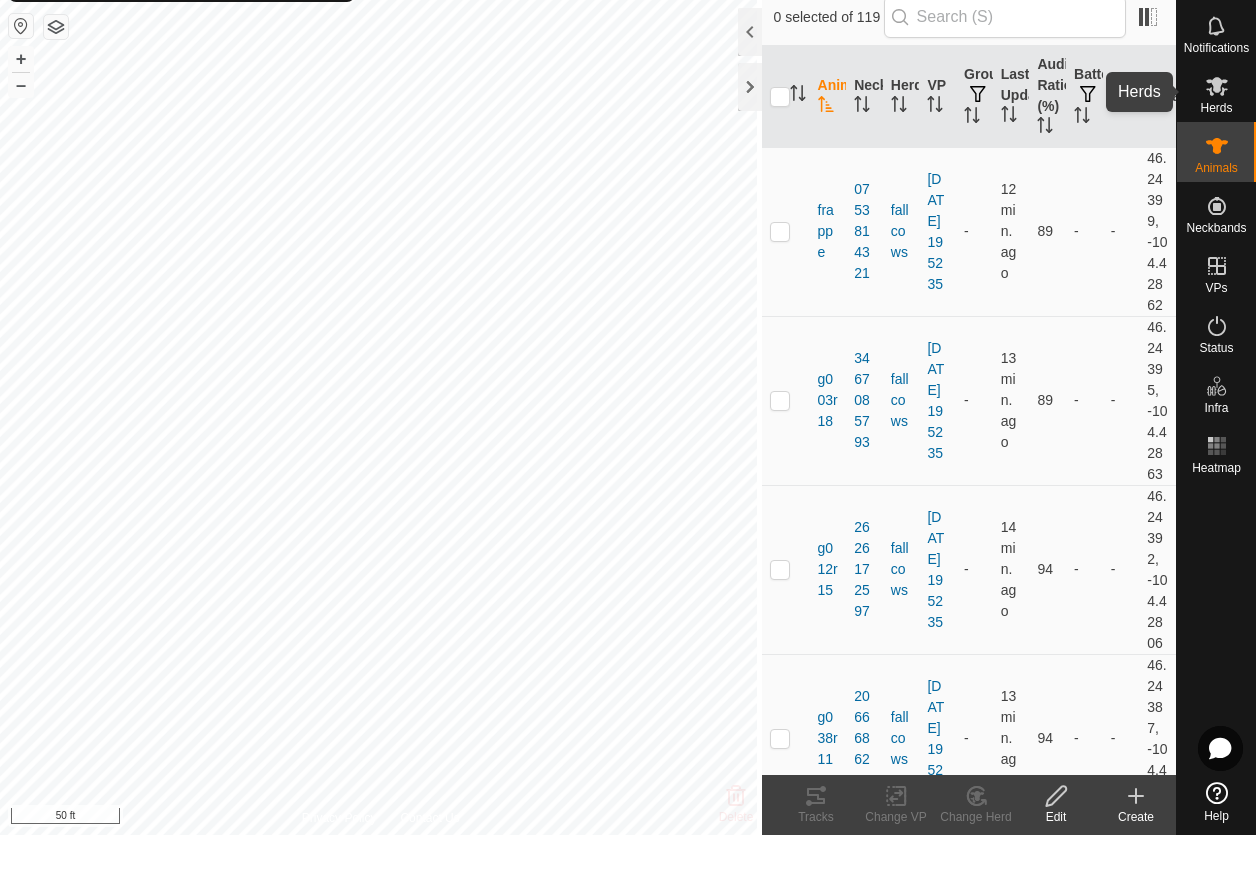 click 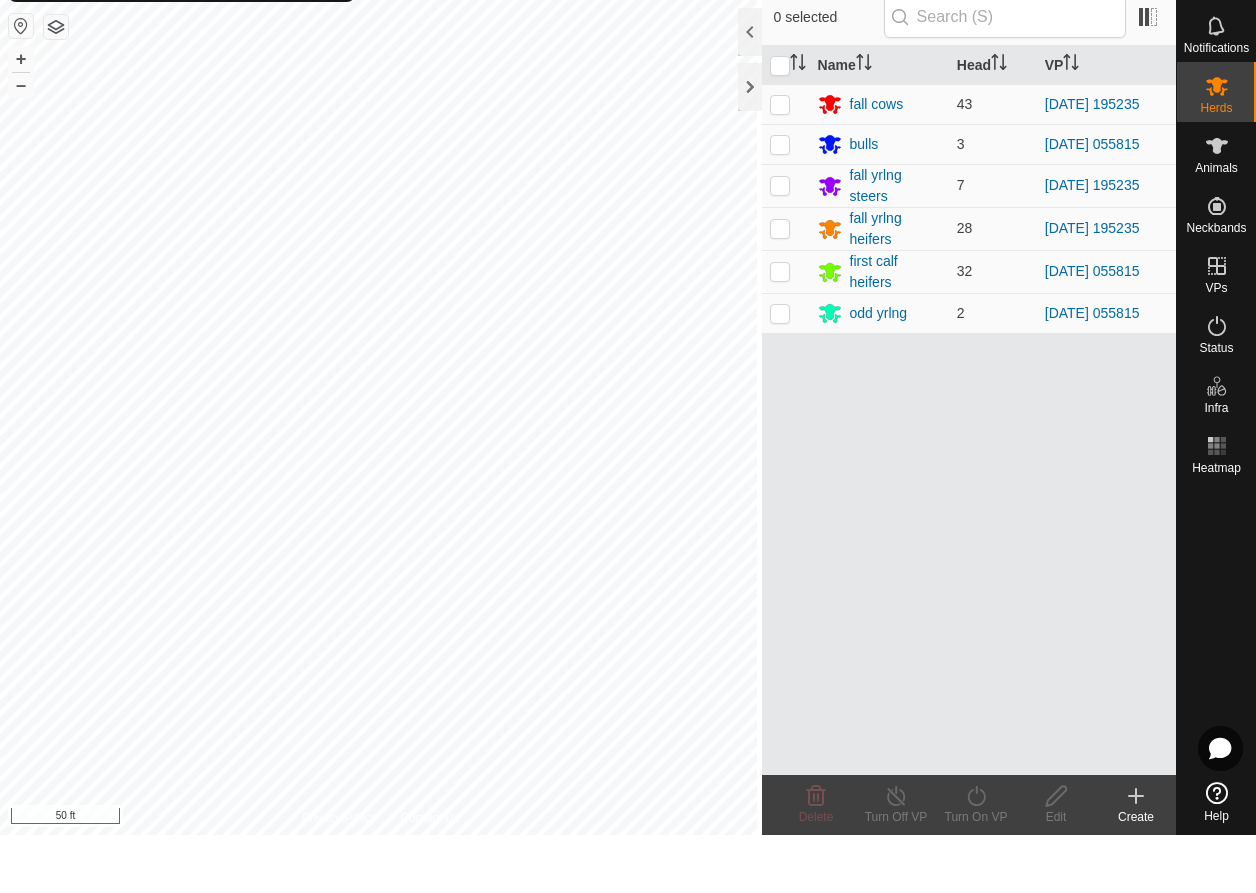click 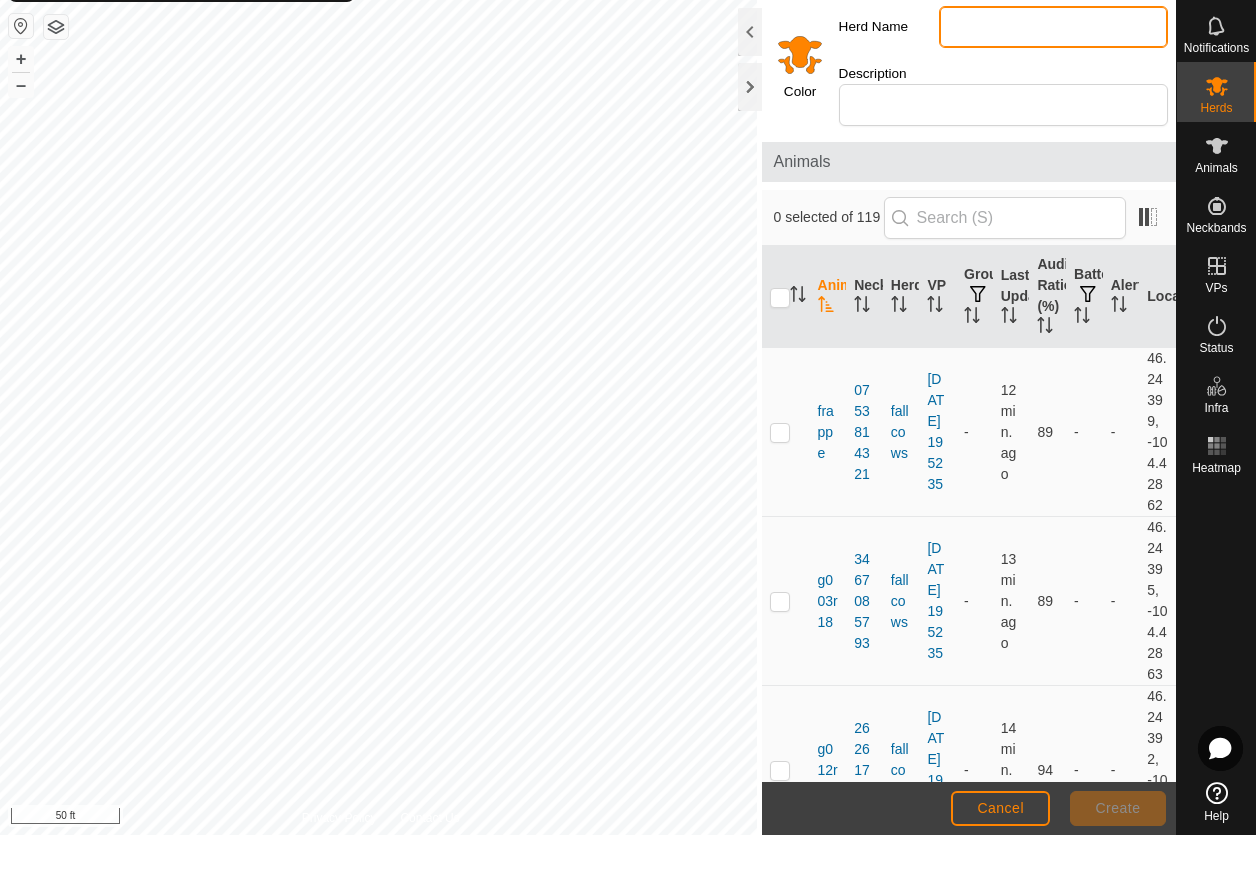 click on "Herd Name" at bounding box center (1053, 85) 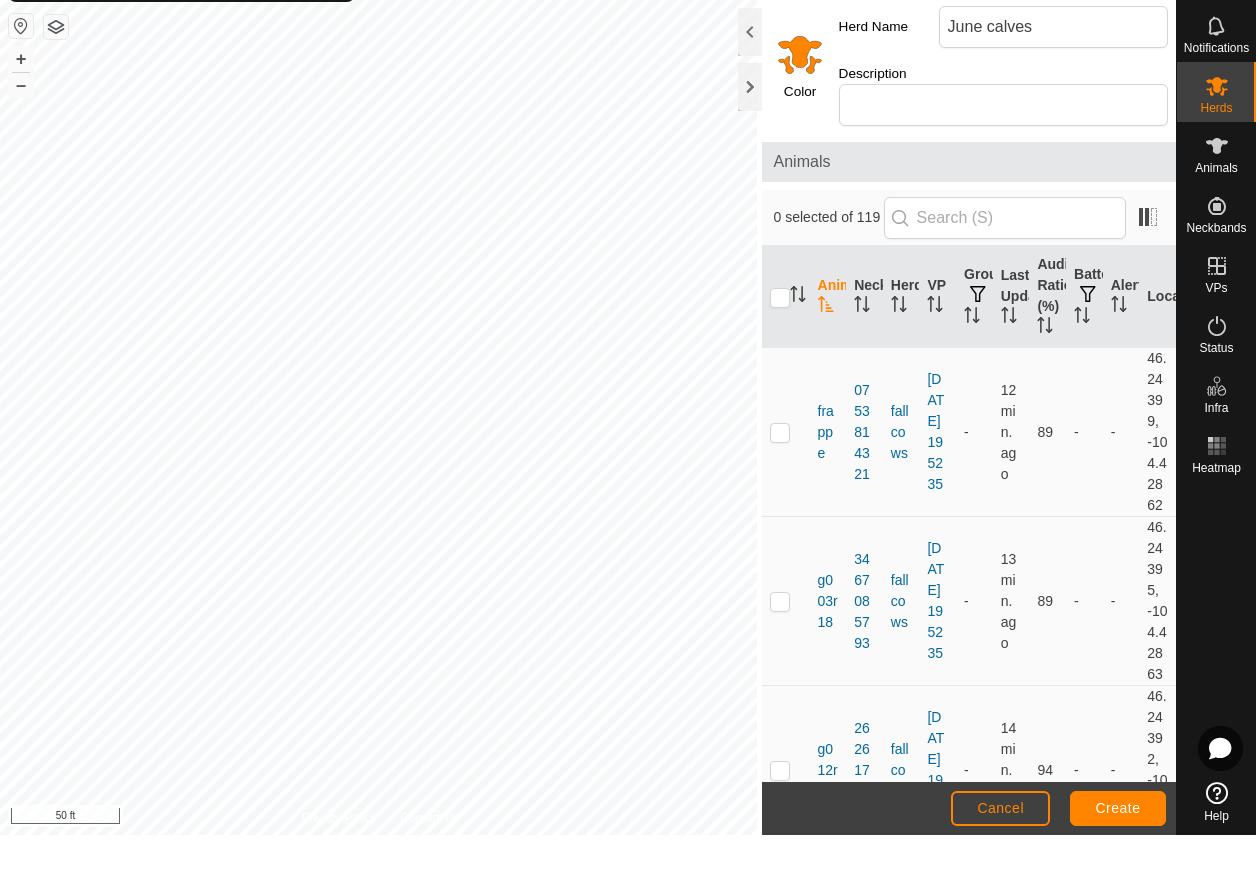 drag, startPoint x: 902, startPoint y: 3, endPoint x: 798, endPoint y: 56, distance: 116.72617 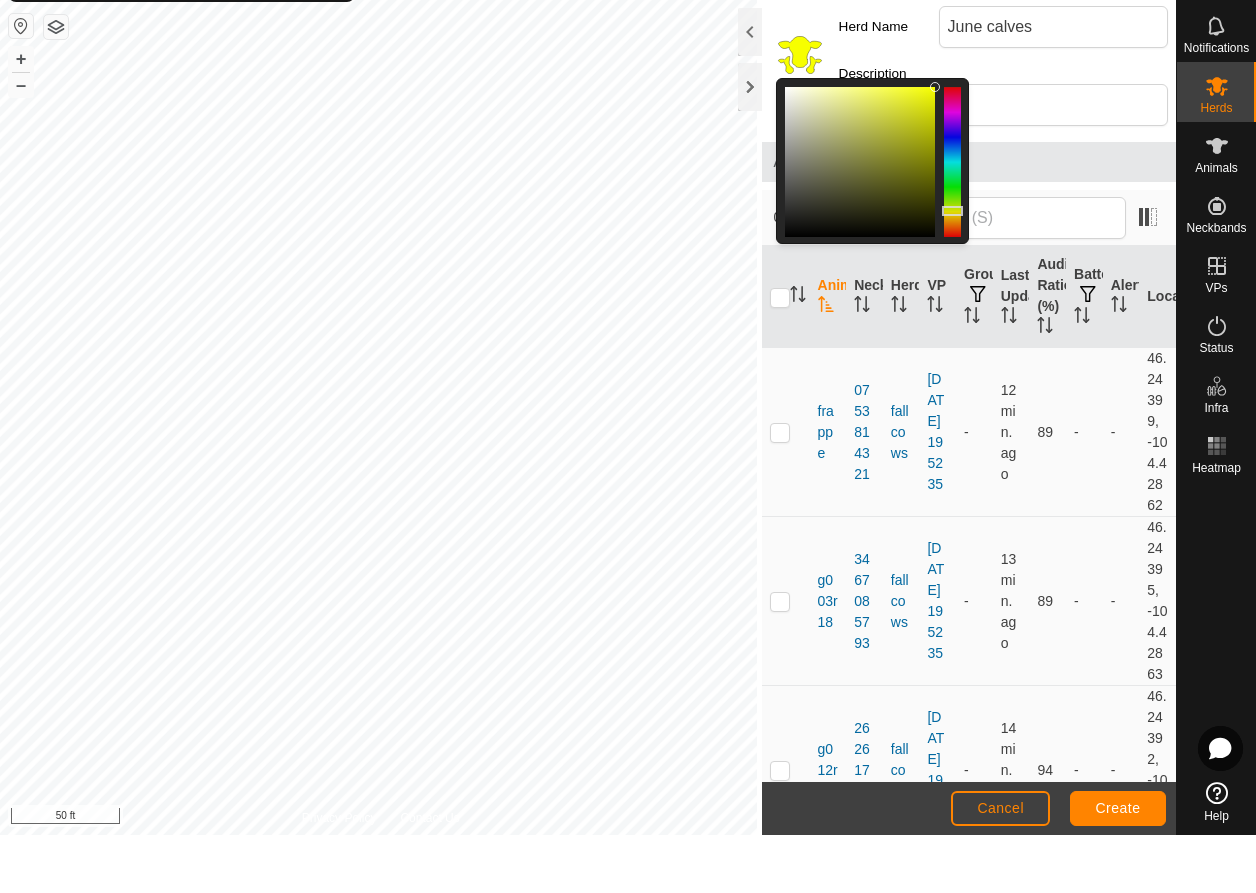 drag, startPoint x: 949, startPoint y: 222, endPoint x: 954, endPoint y: 211, distance: 12.083046 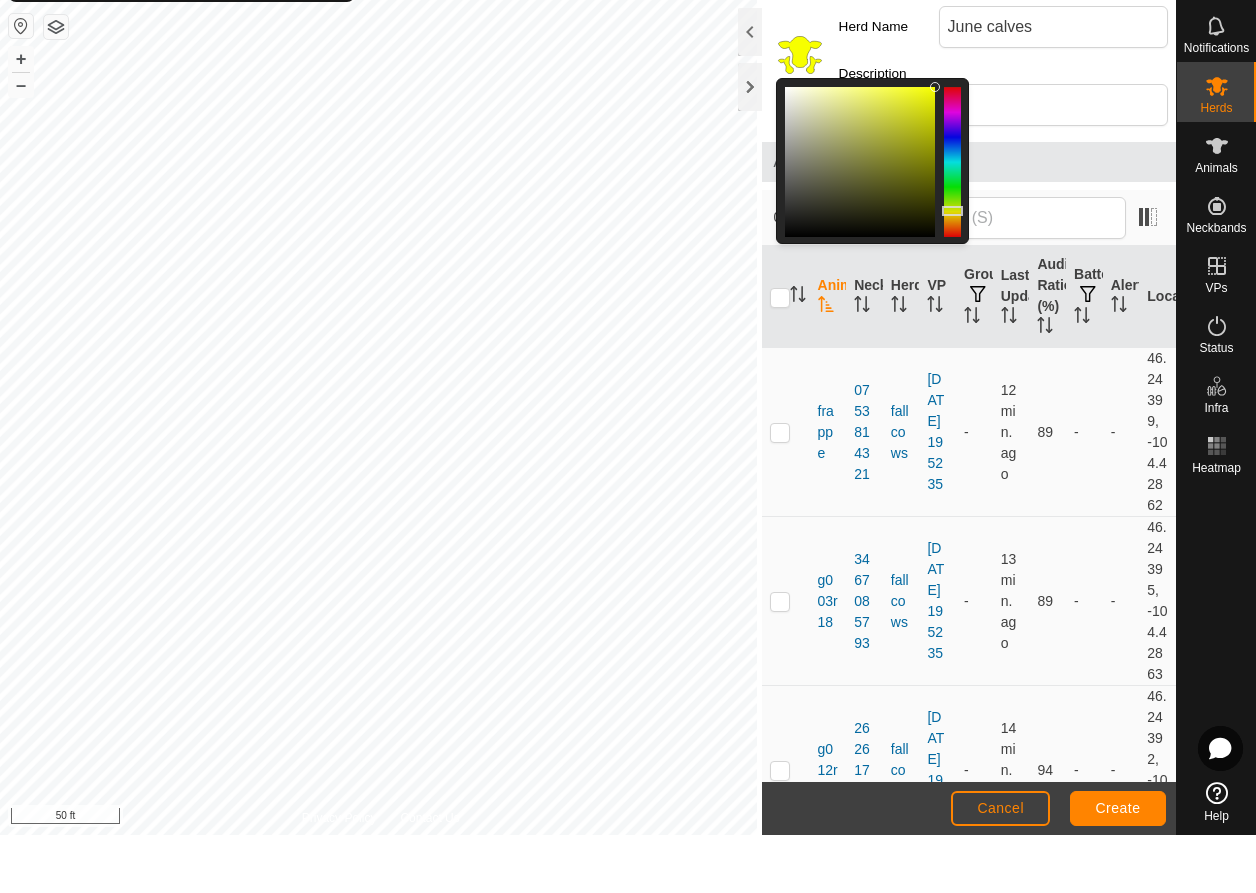 click 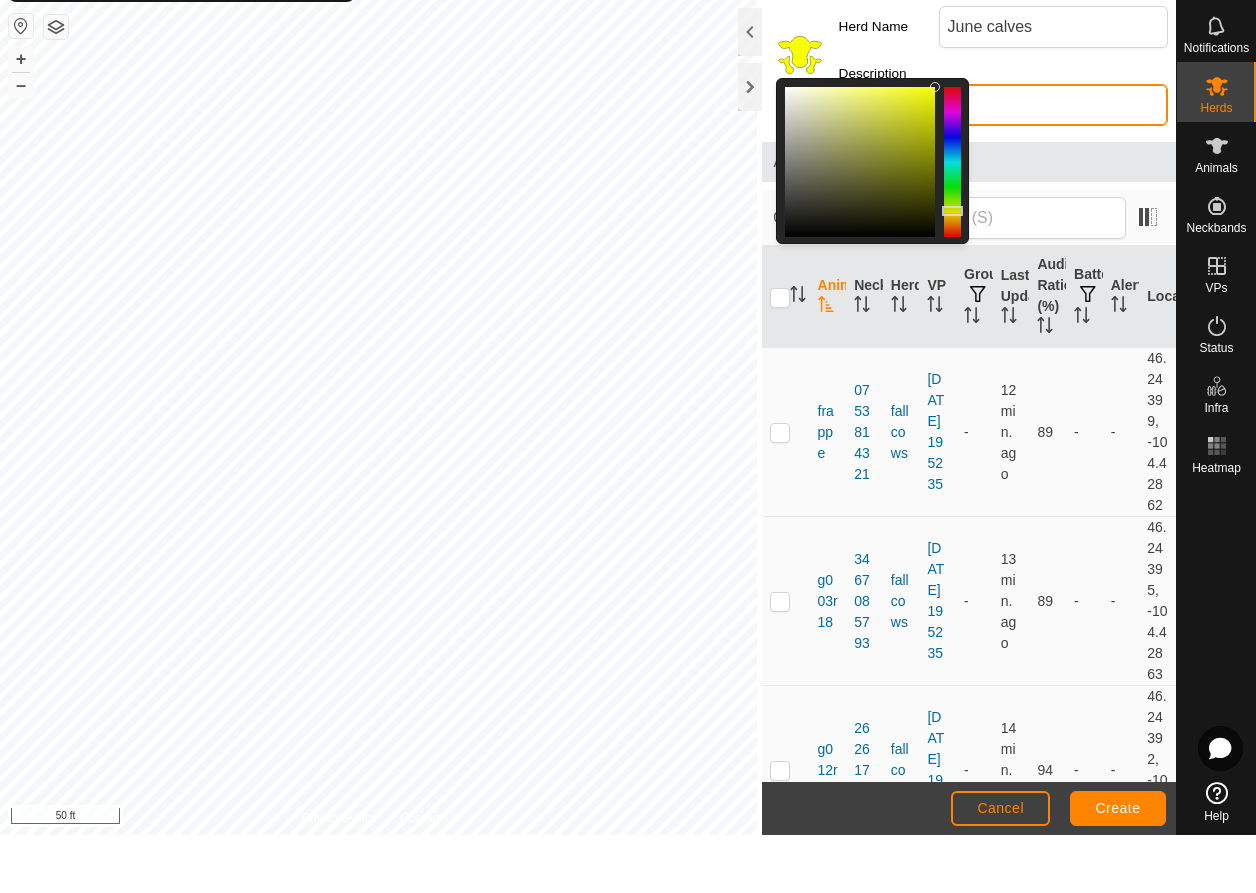 click on "Description" at bounding box center [1003, 163] 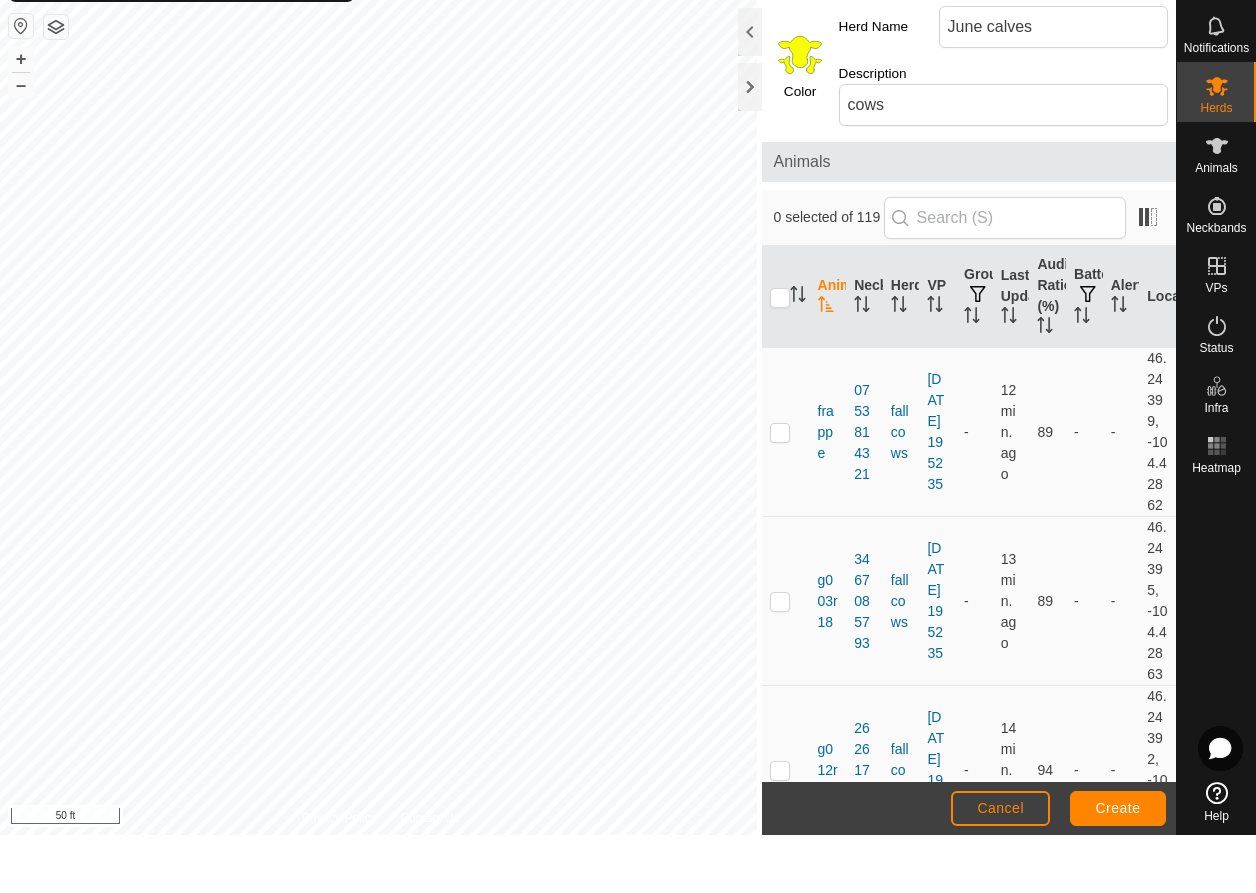 click on "Create" at bounding box center (1118, 866) 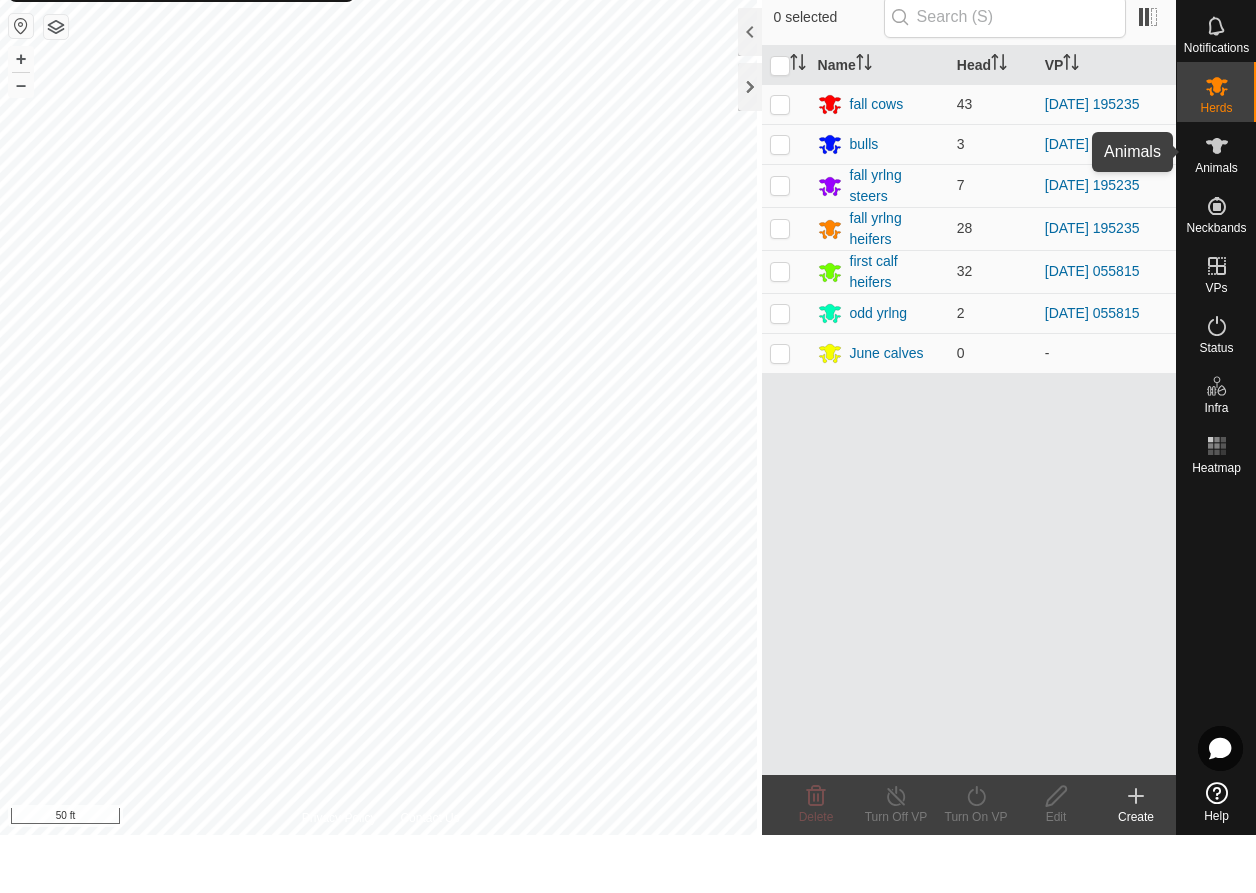 click at bounding box center [1217, 204] 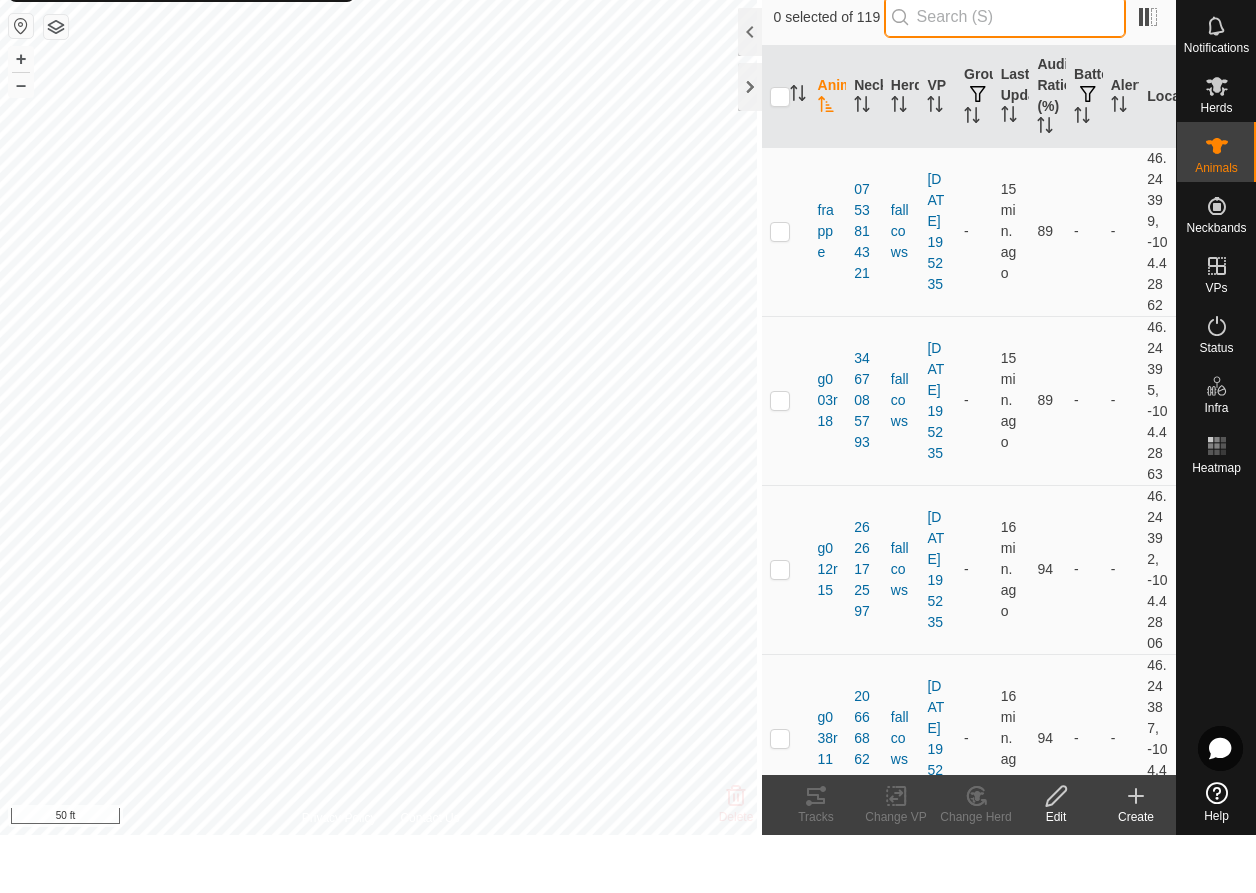 click at bounding box center (1005, 75) 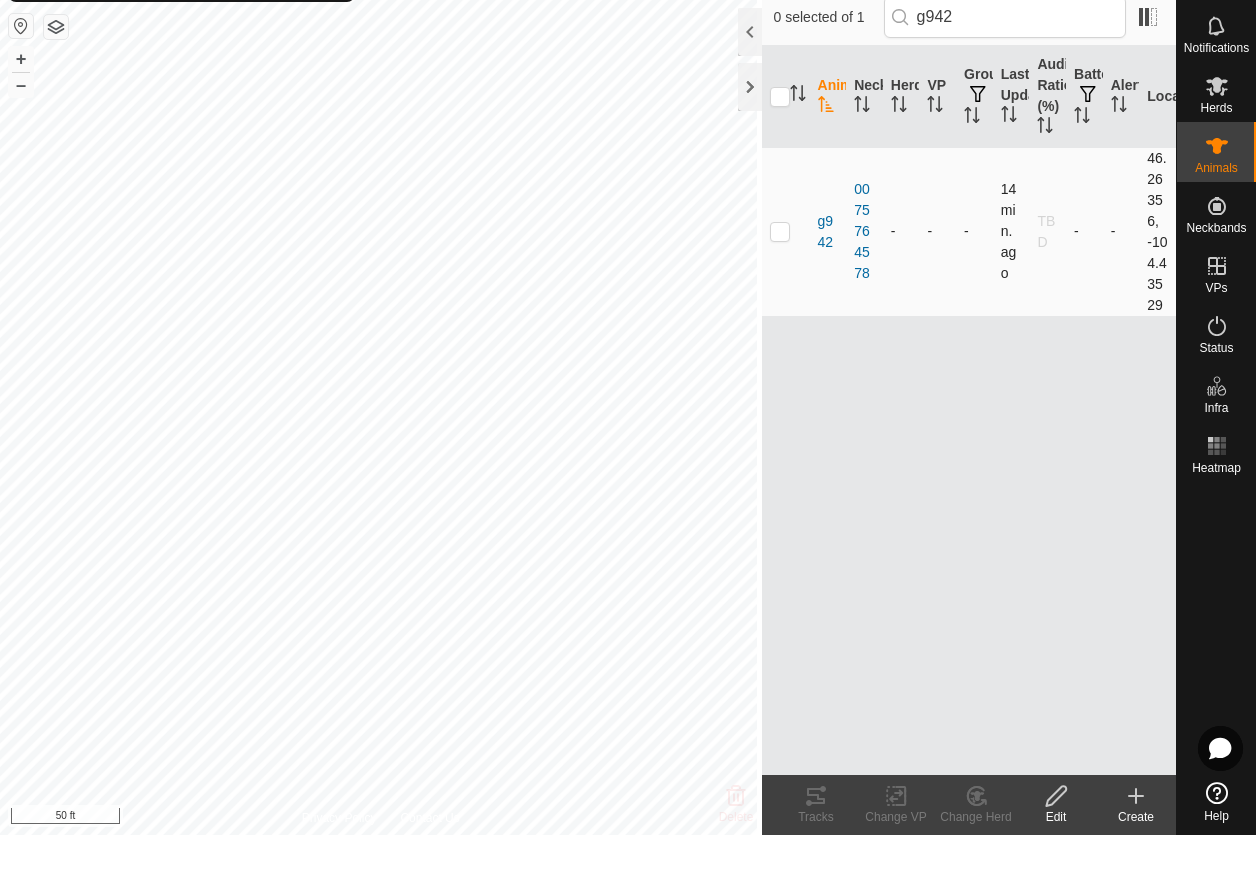 click at bounding box center (780, 289) 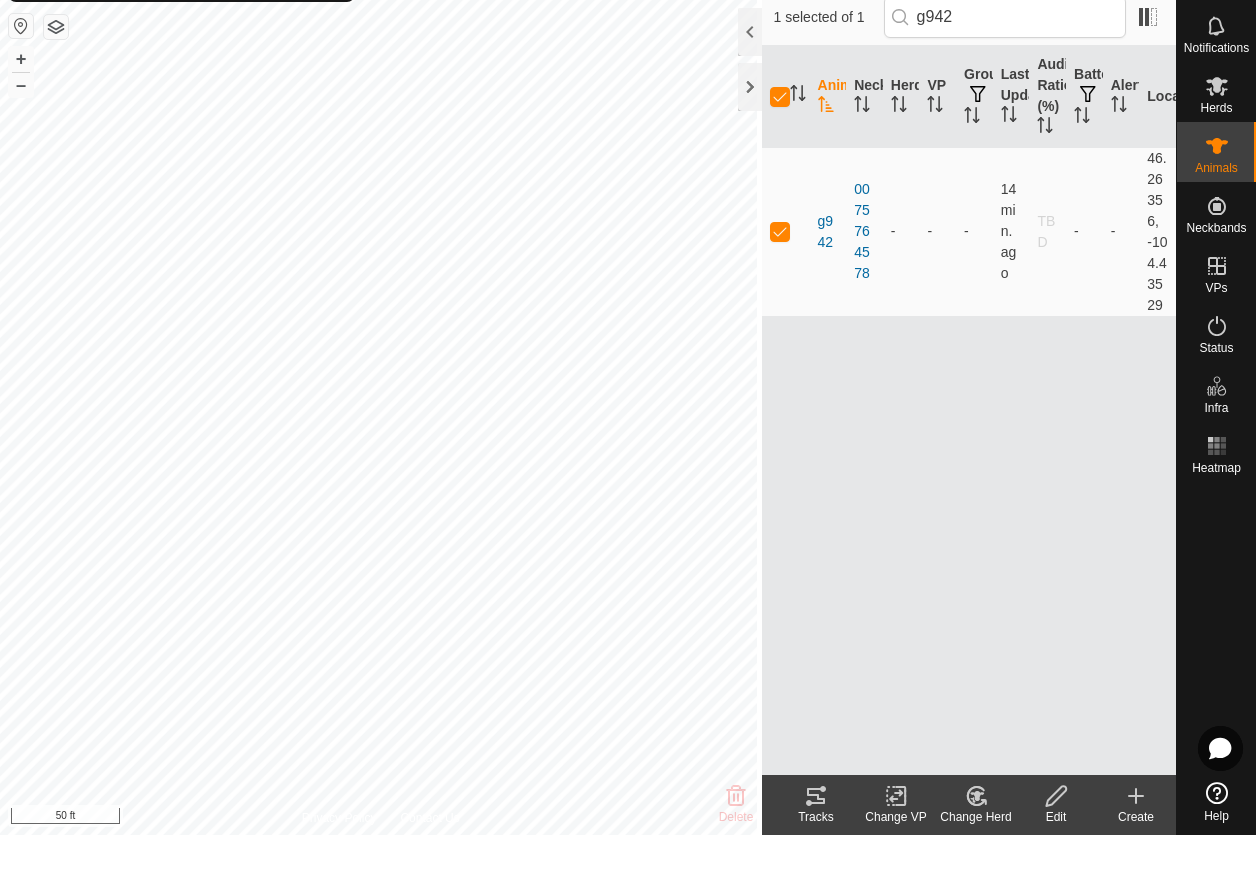 click 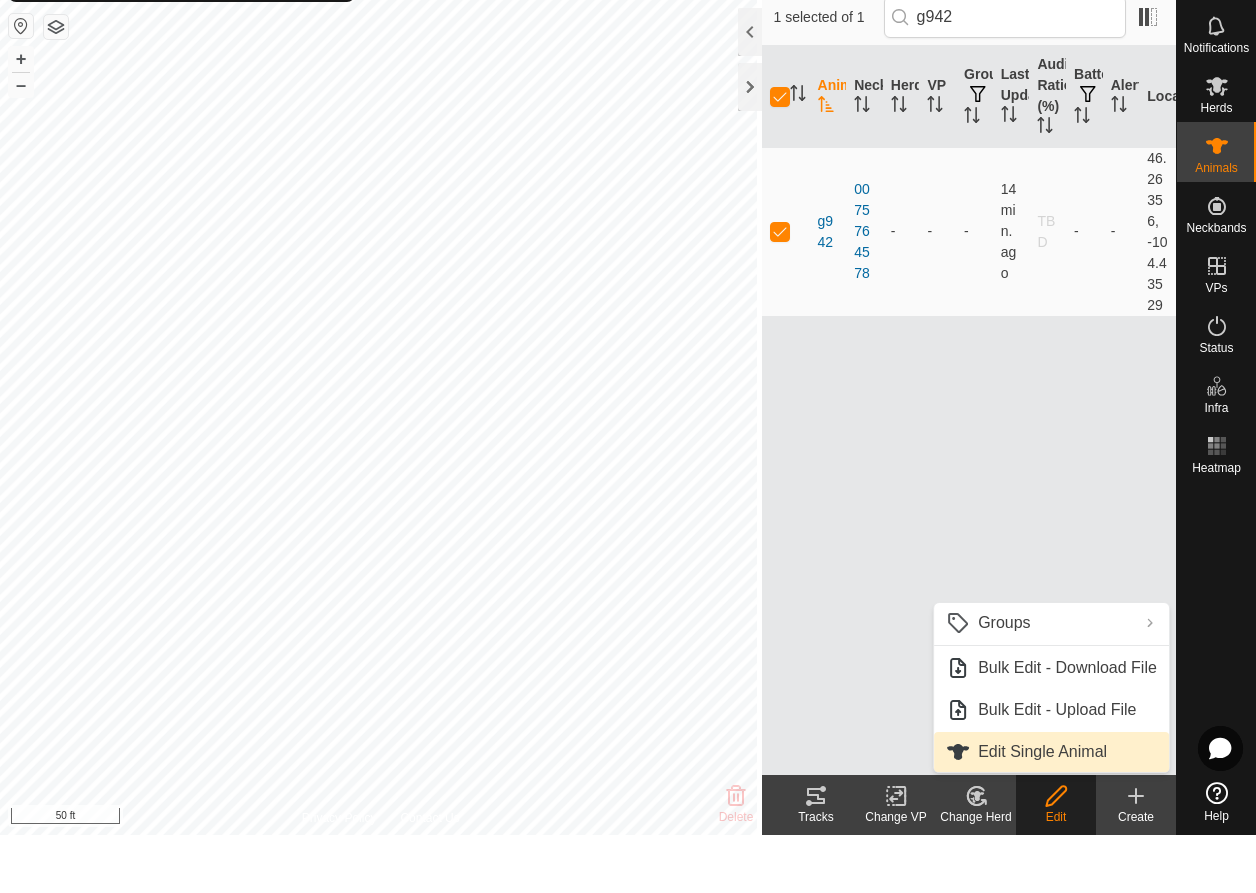 click on "Edit Single Animal" at bounding box center (1051, 810) 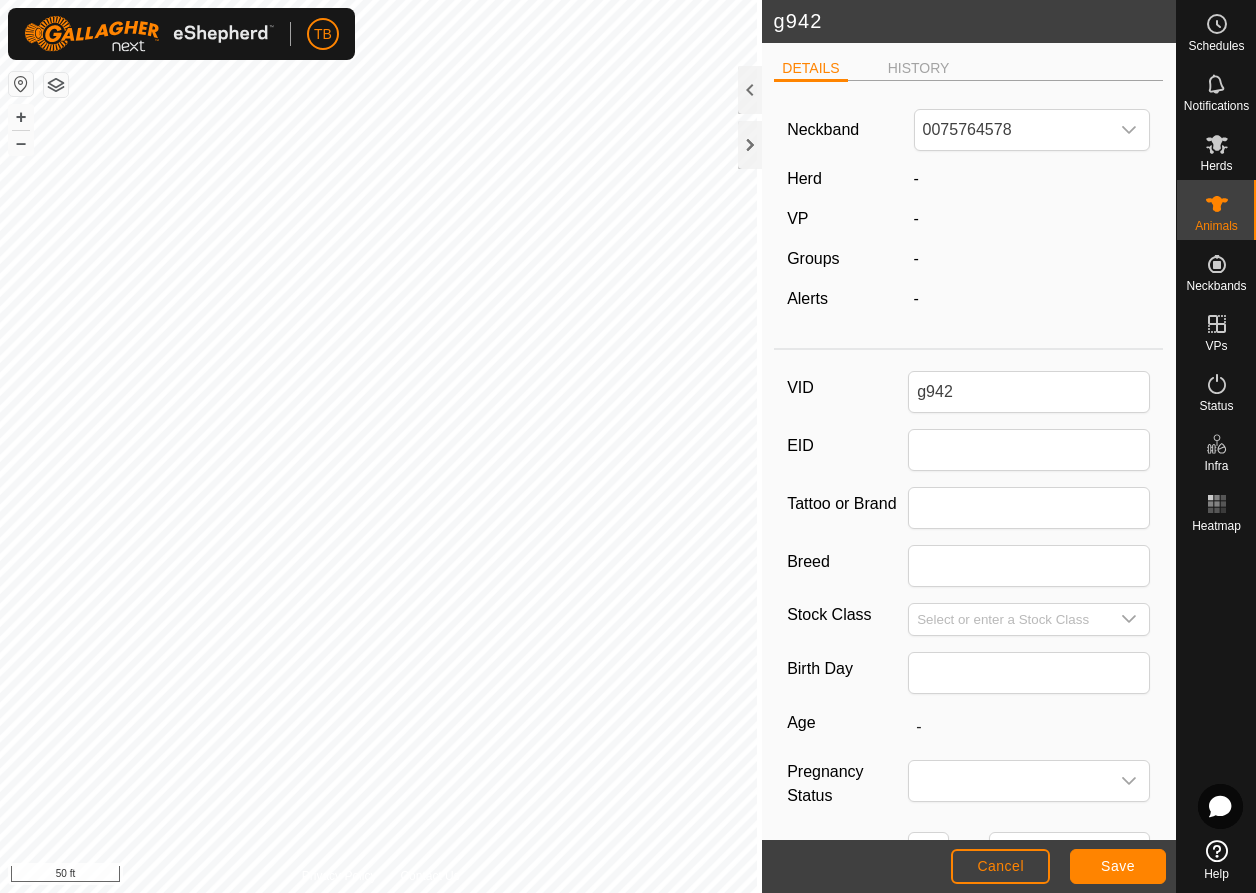 click on "Herd" 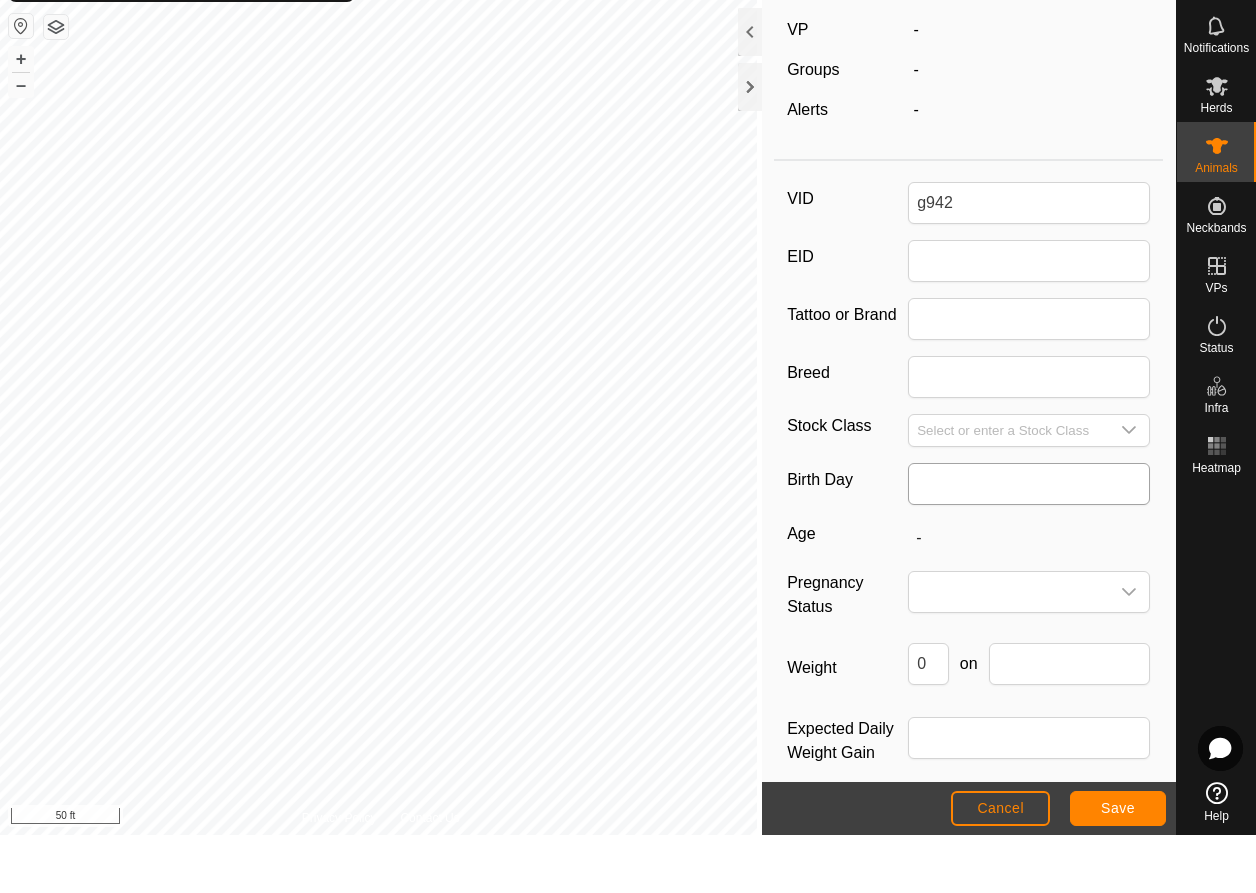 scroll, scrollTop: 0, scrollLeft: 0, axis: both 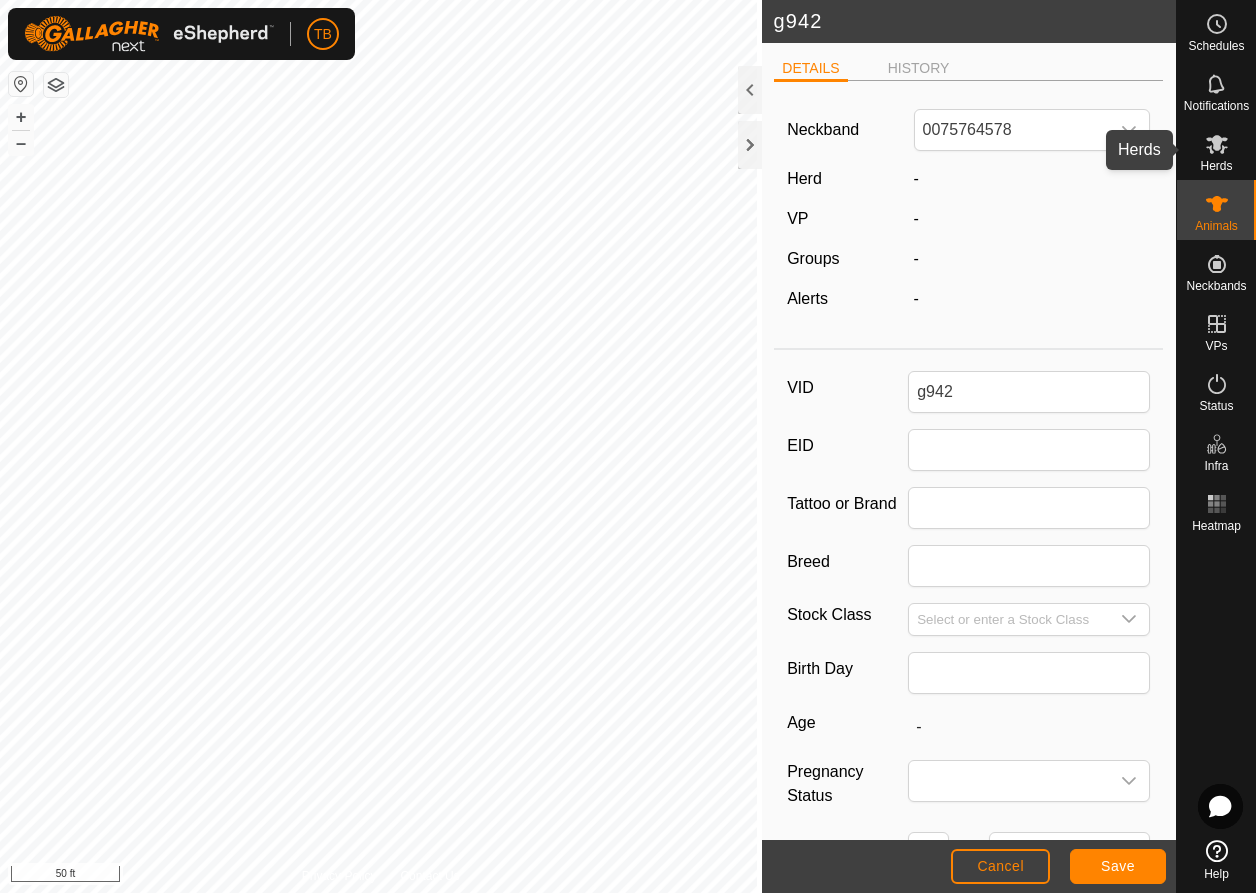 click 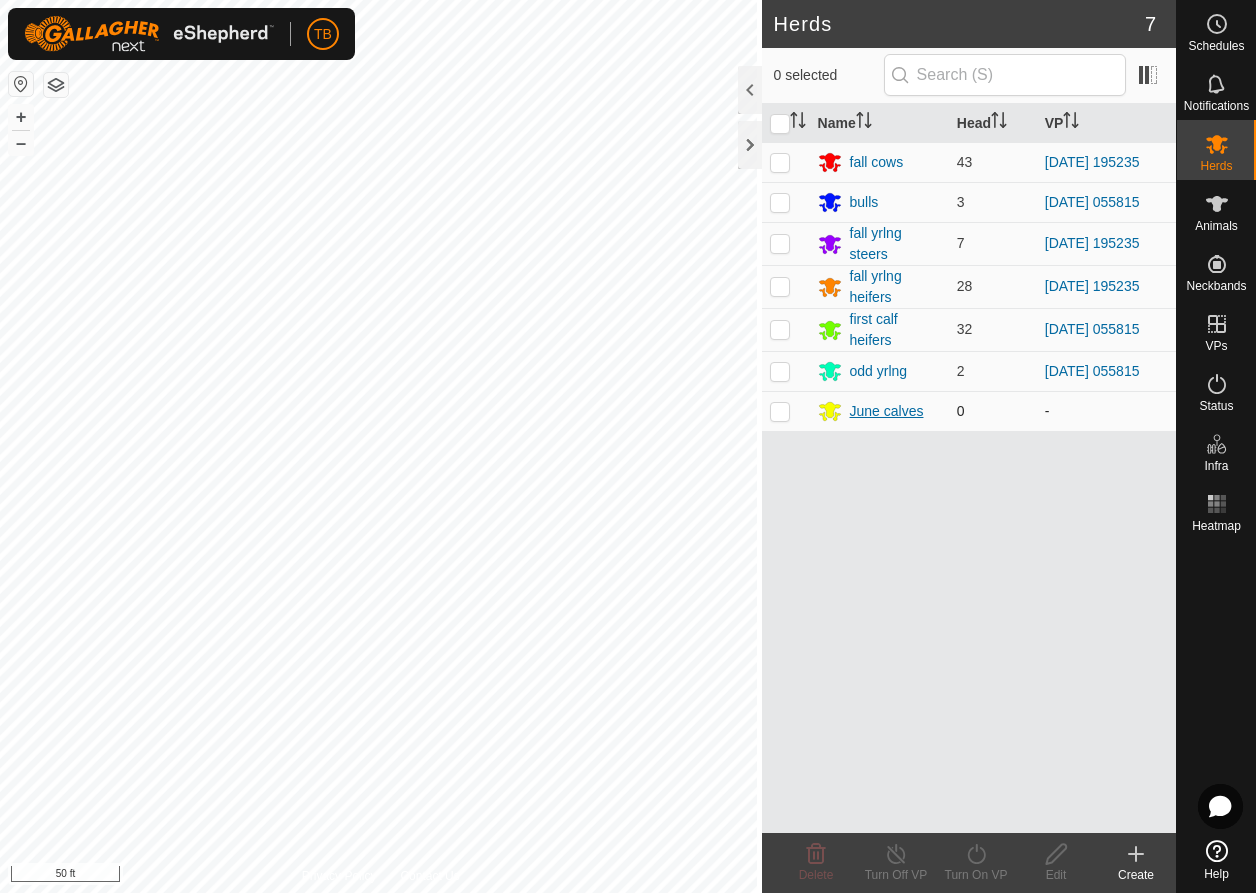 click on "June calves" at bounding box center (887, 411) 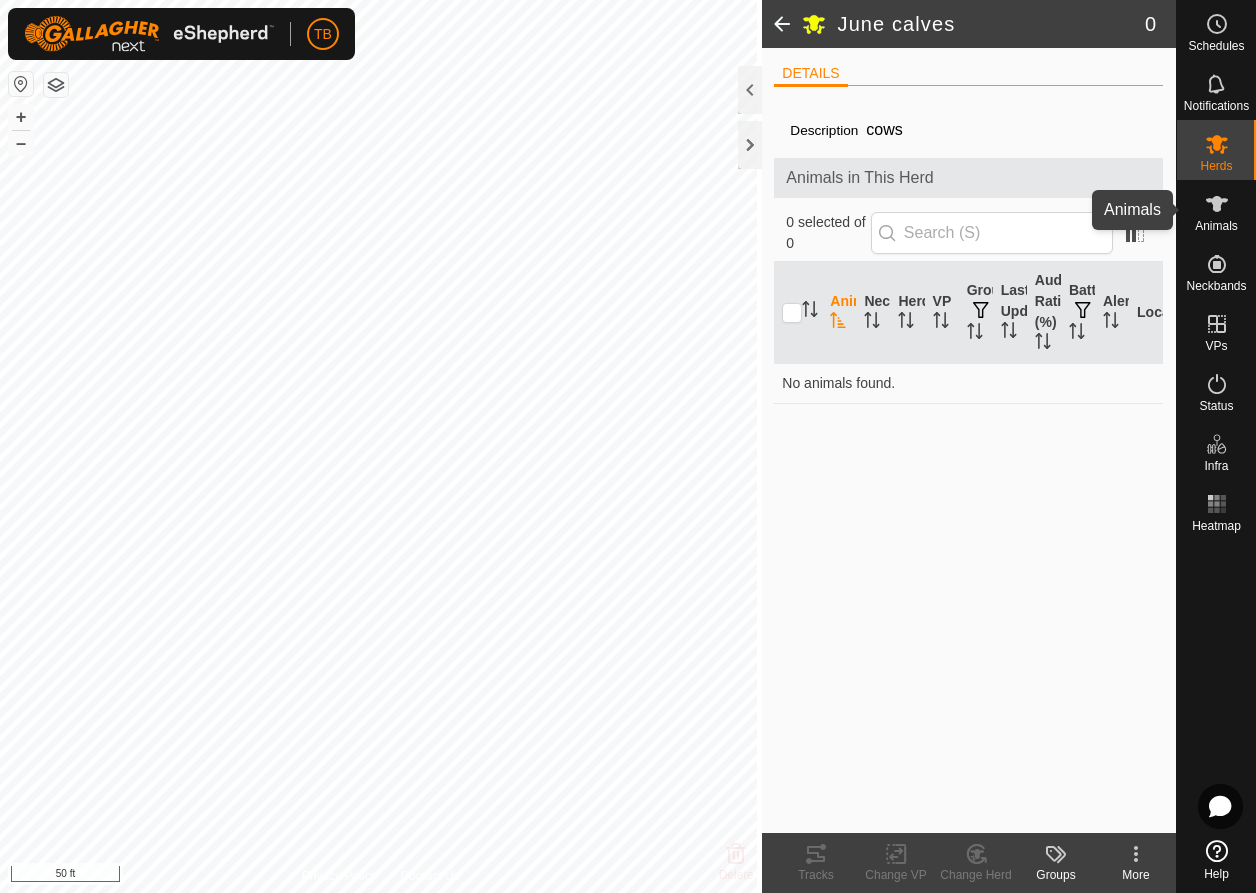 click 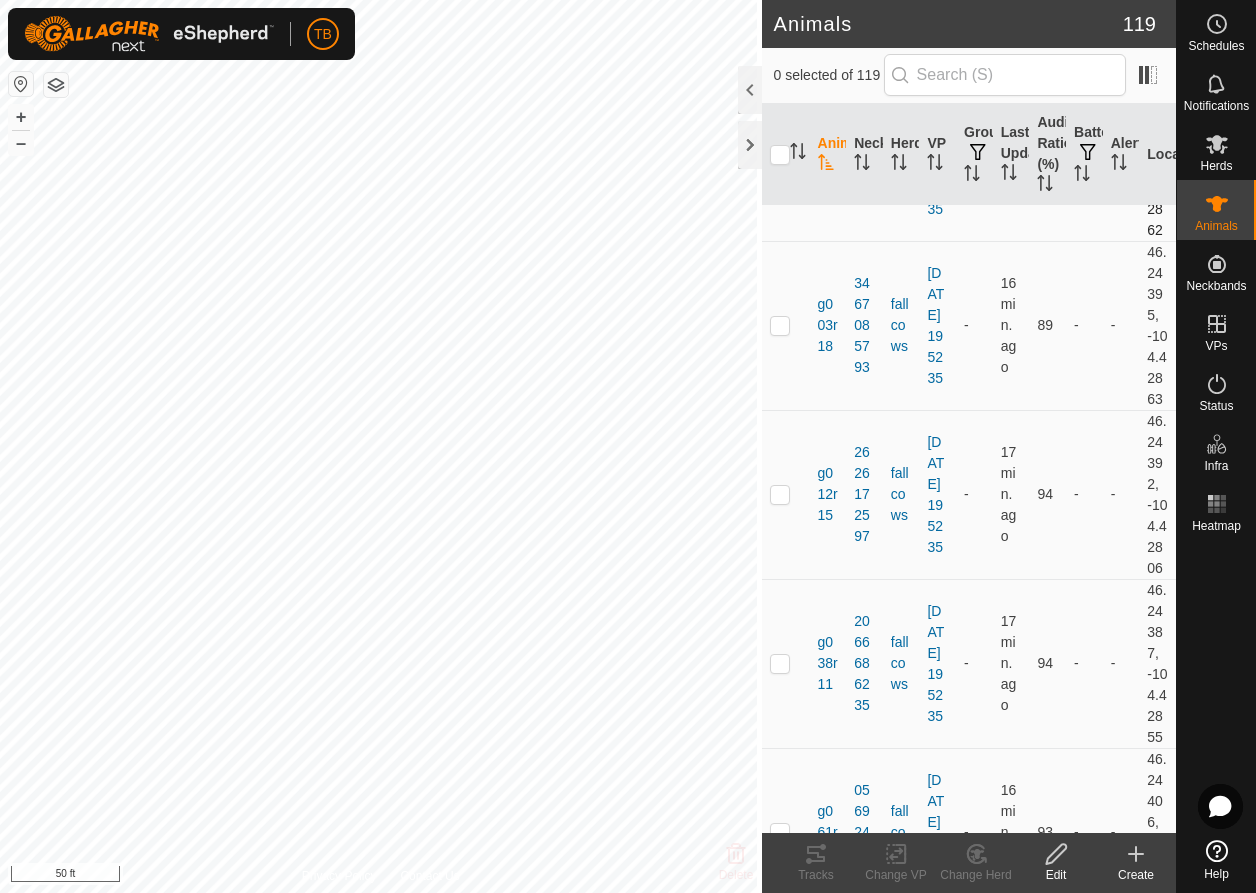 scroll, scrollTop: 0, scrollLeft: 0, axis: both 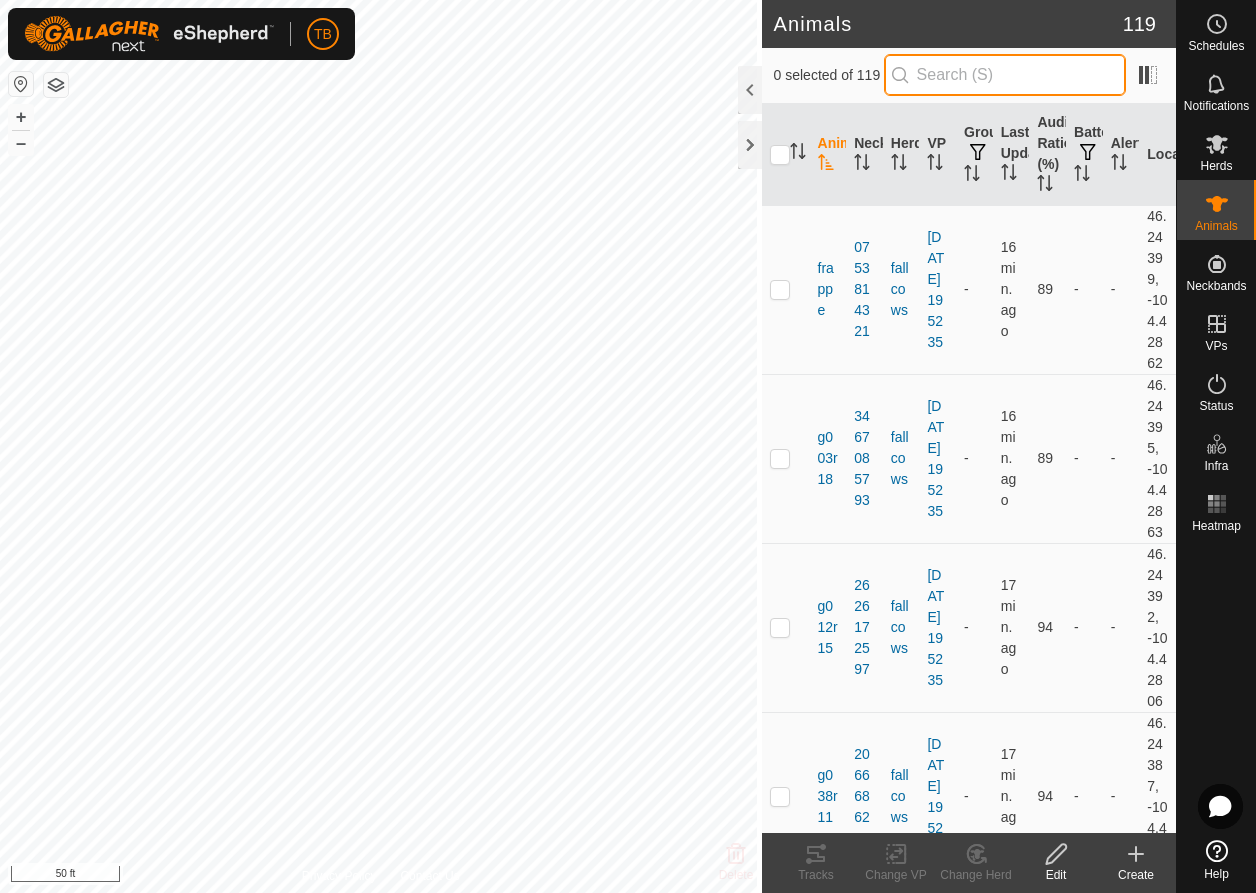 click at bounding box center (1005, 75) 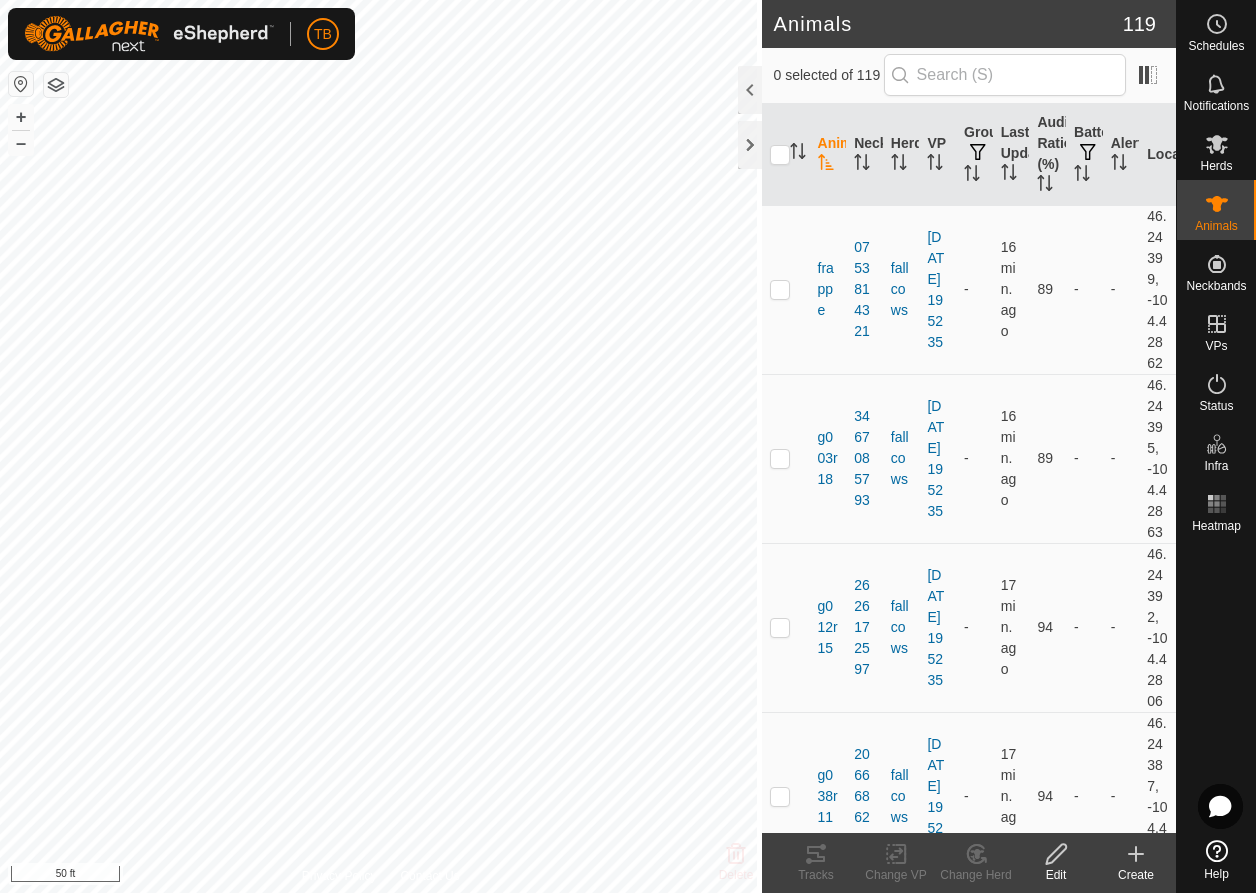 click on "Create" 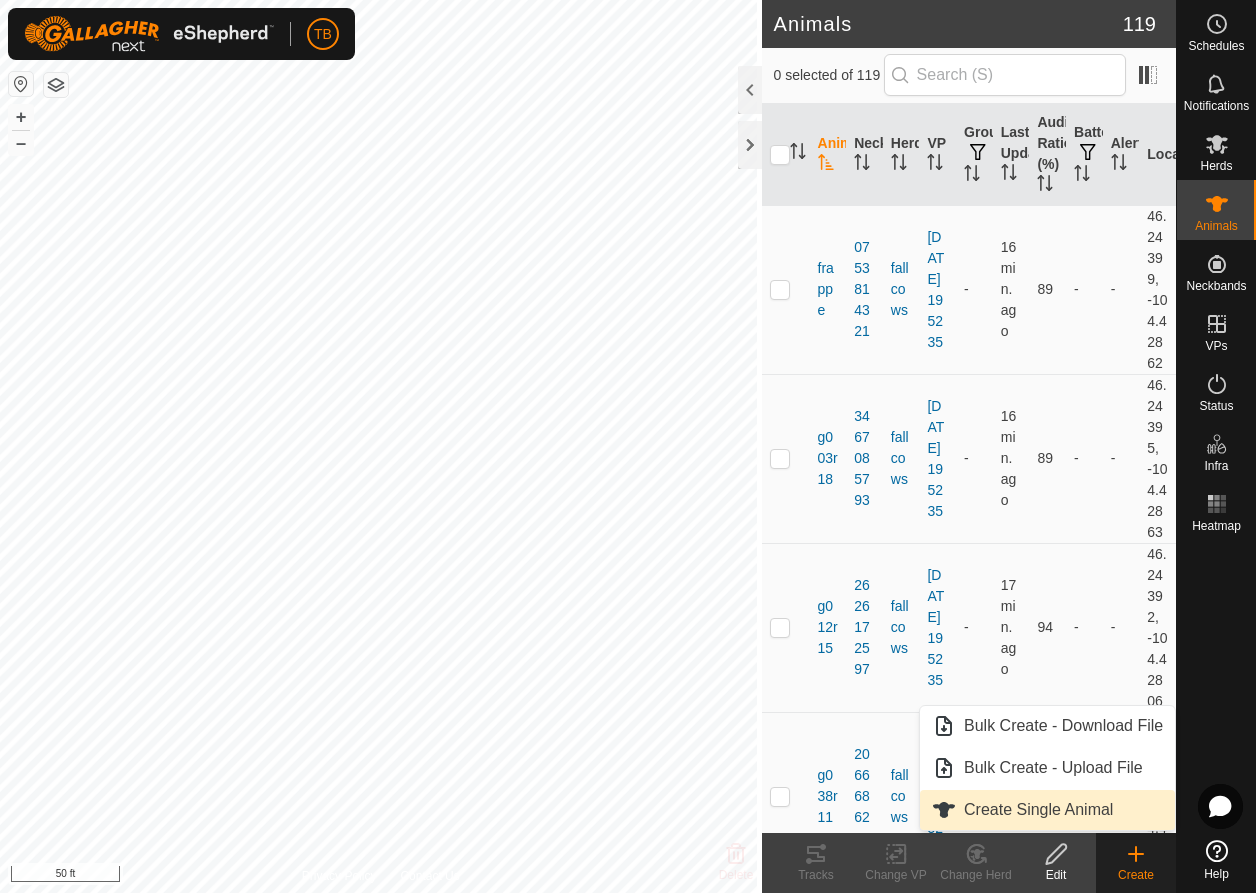 click on "Create Single Animal" at bounding box center (1047, 810) 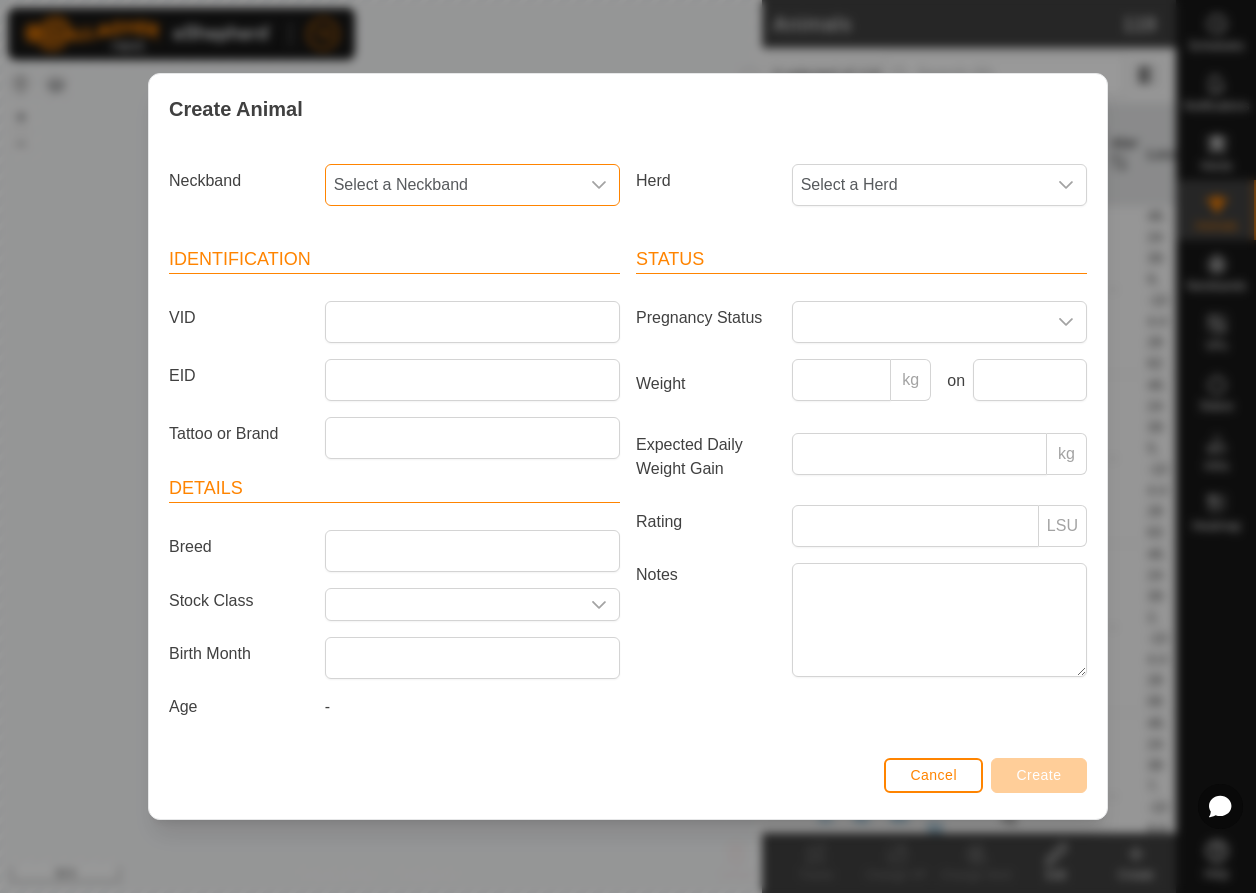 click on "Select a Neckband" at bounding box center (452, 185) 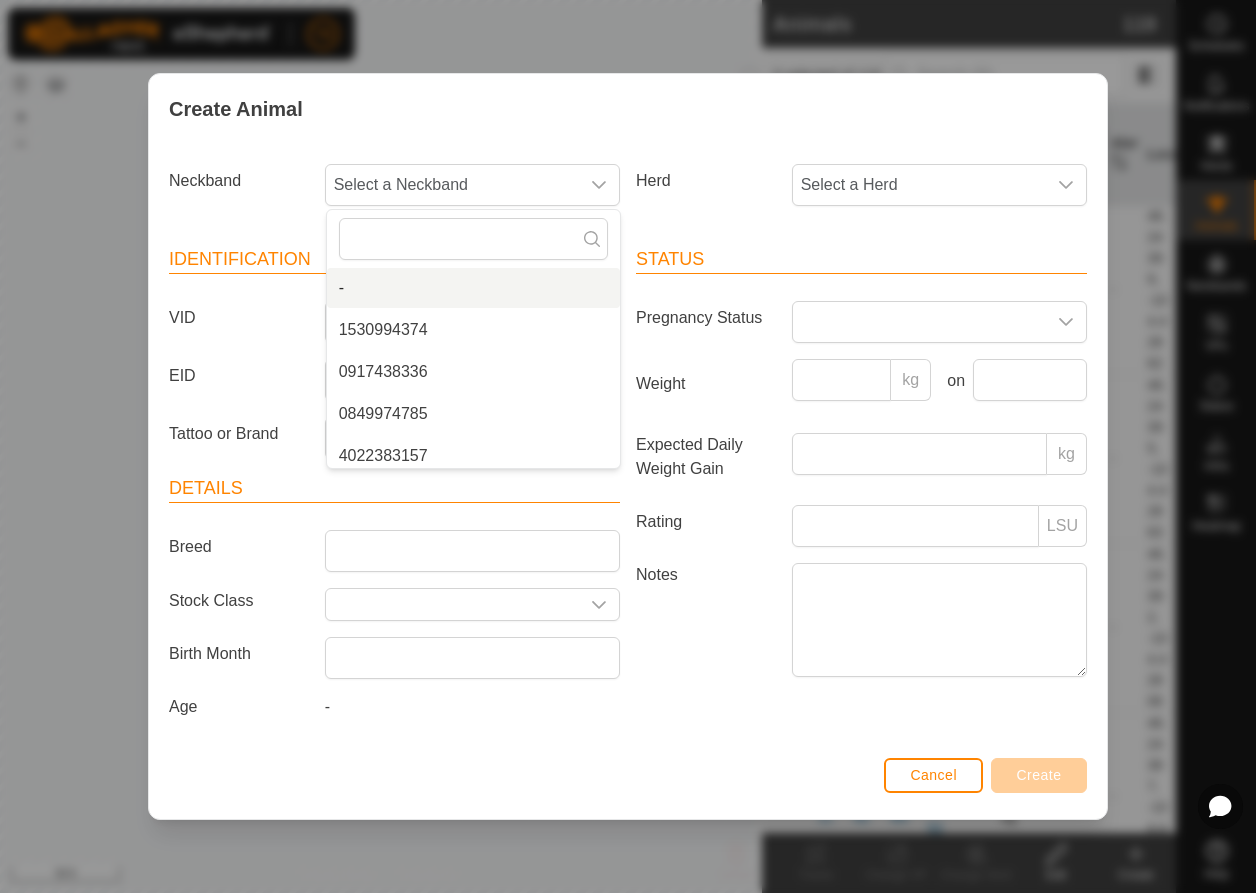 click on "Herd Select a Herd" at bounding box center [861, 193] 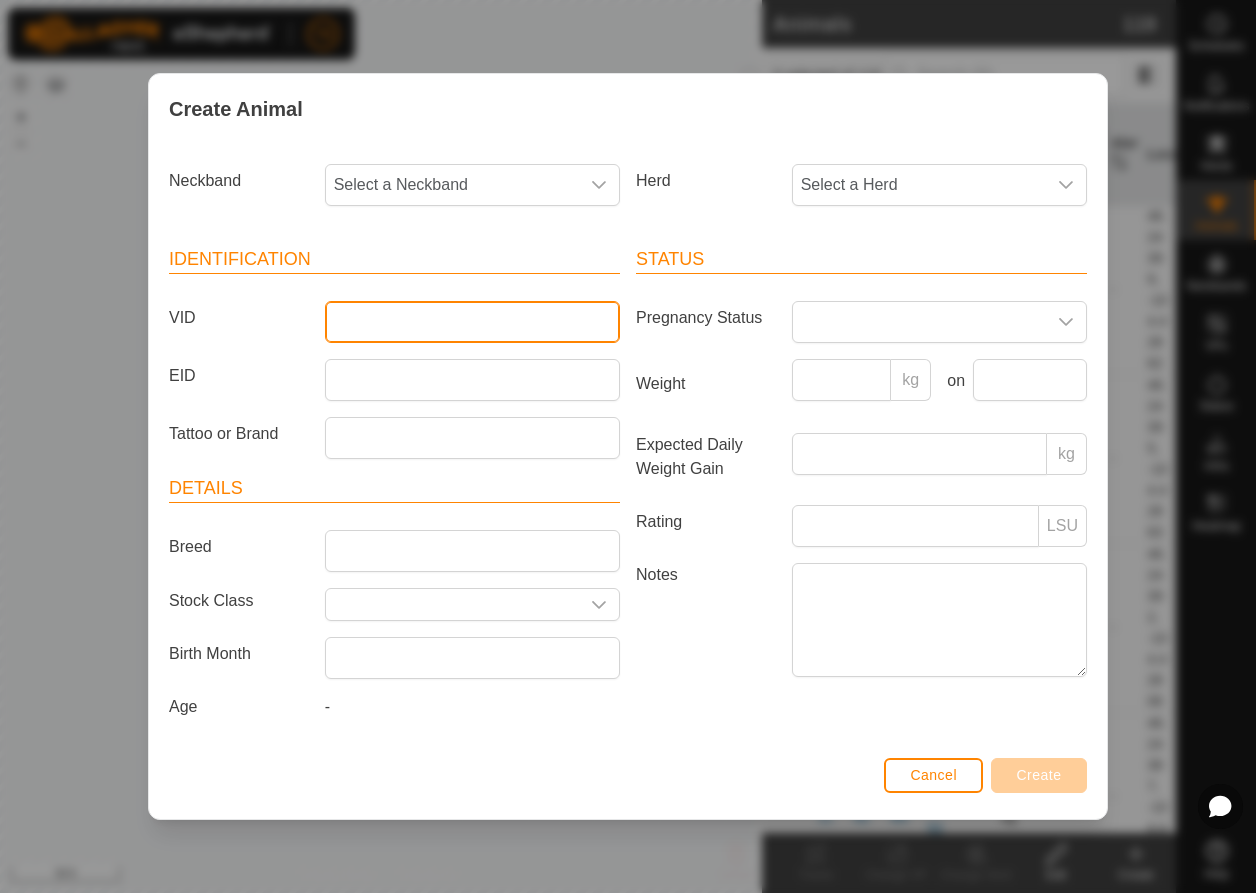click on "VID" at bounding box center [472, 322] 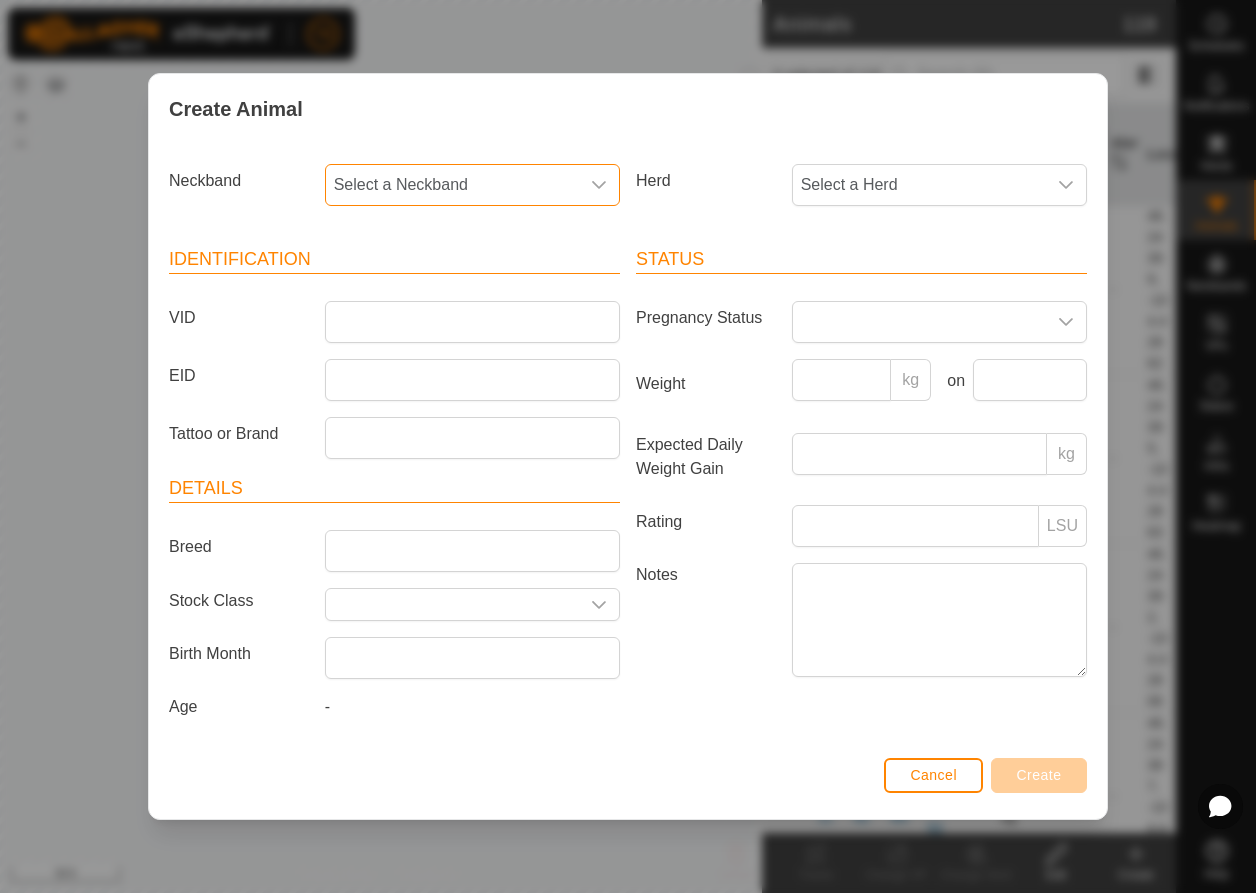 click on "Select a Neckband" at bounding box center (452, 185) 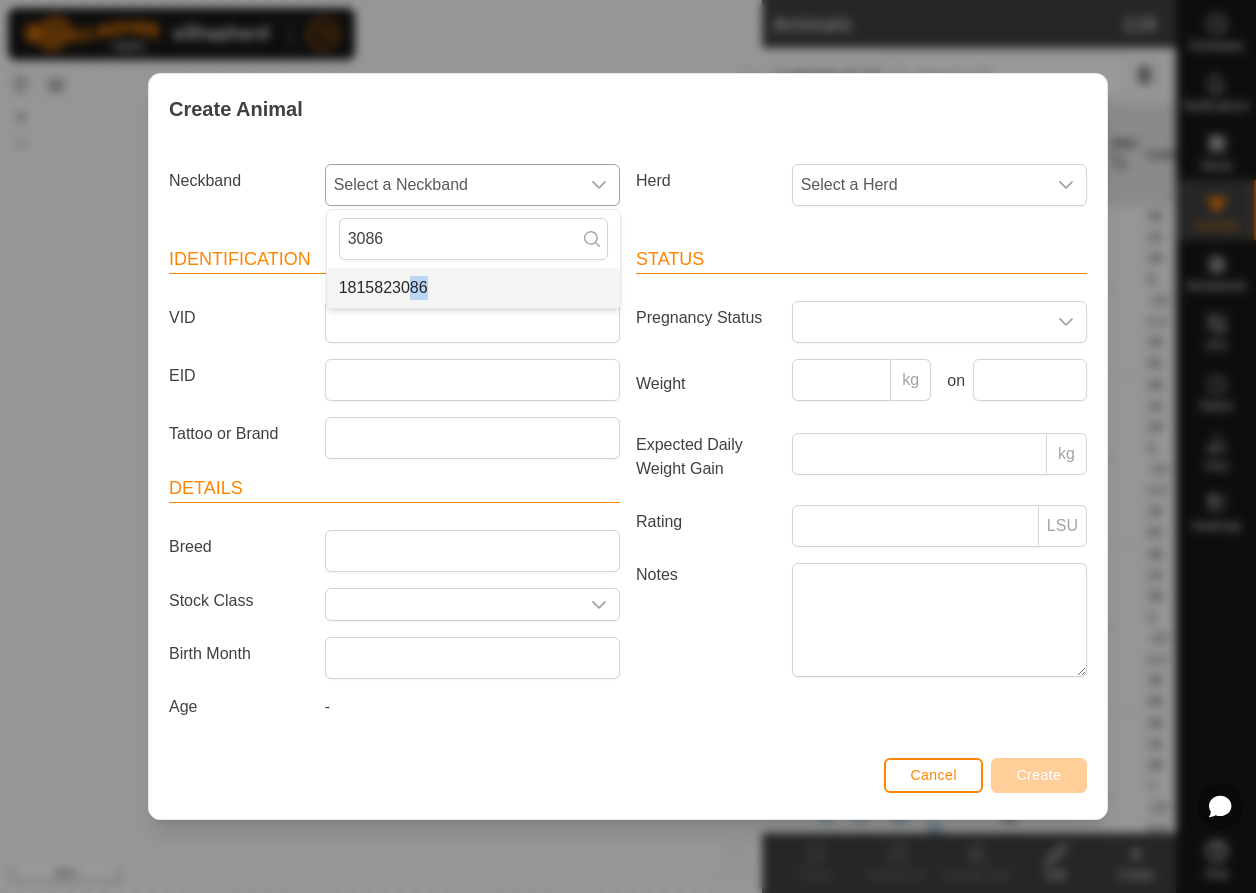 click on "1815823086" at bounding box center [473, 288] 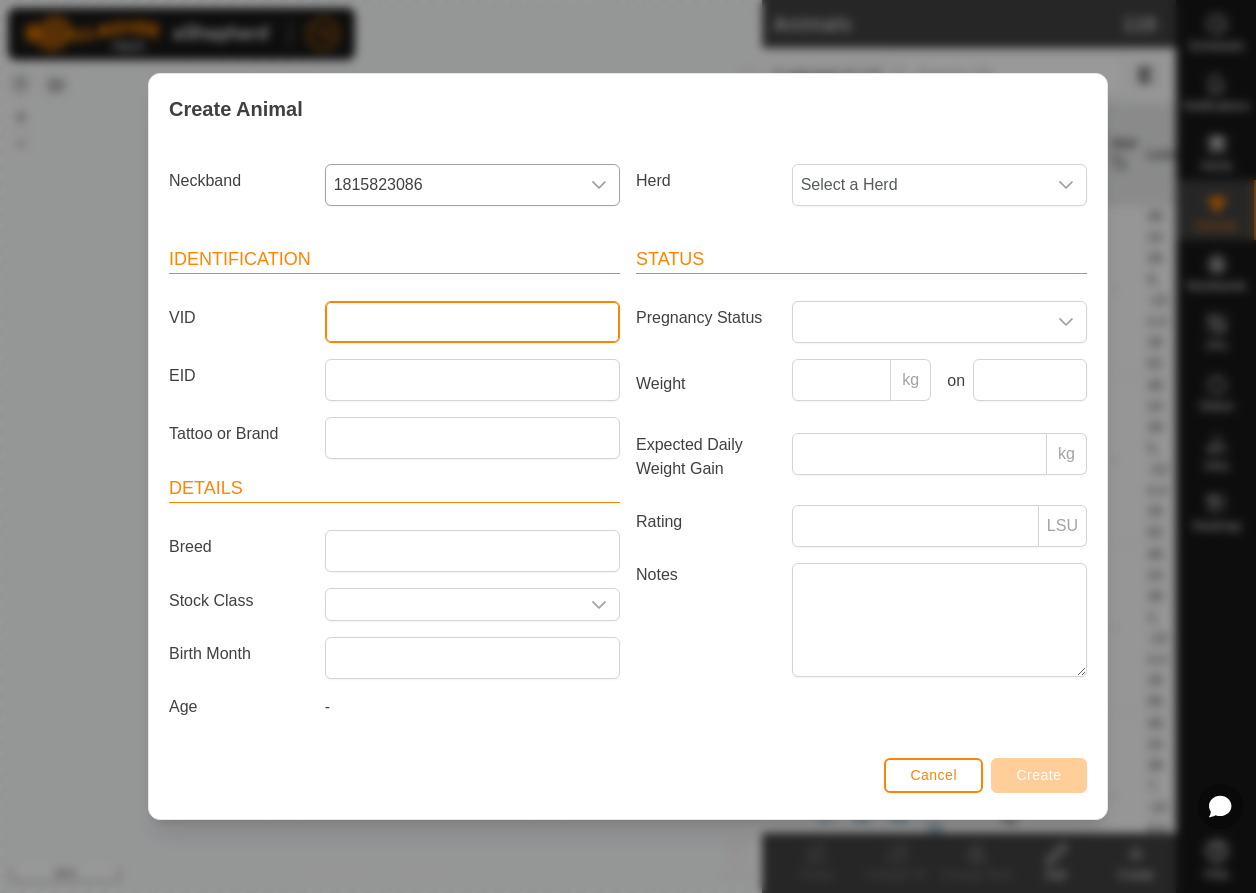 click on "VID" at bounding box center [472, 322] 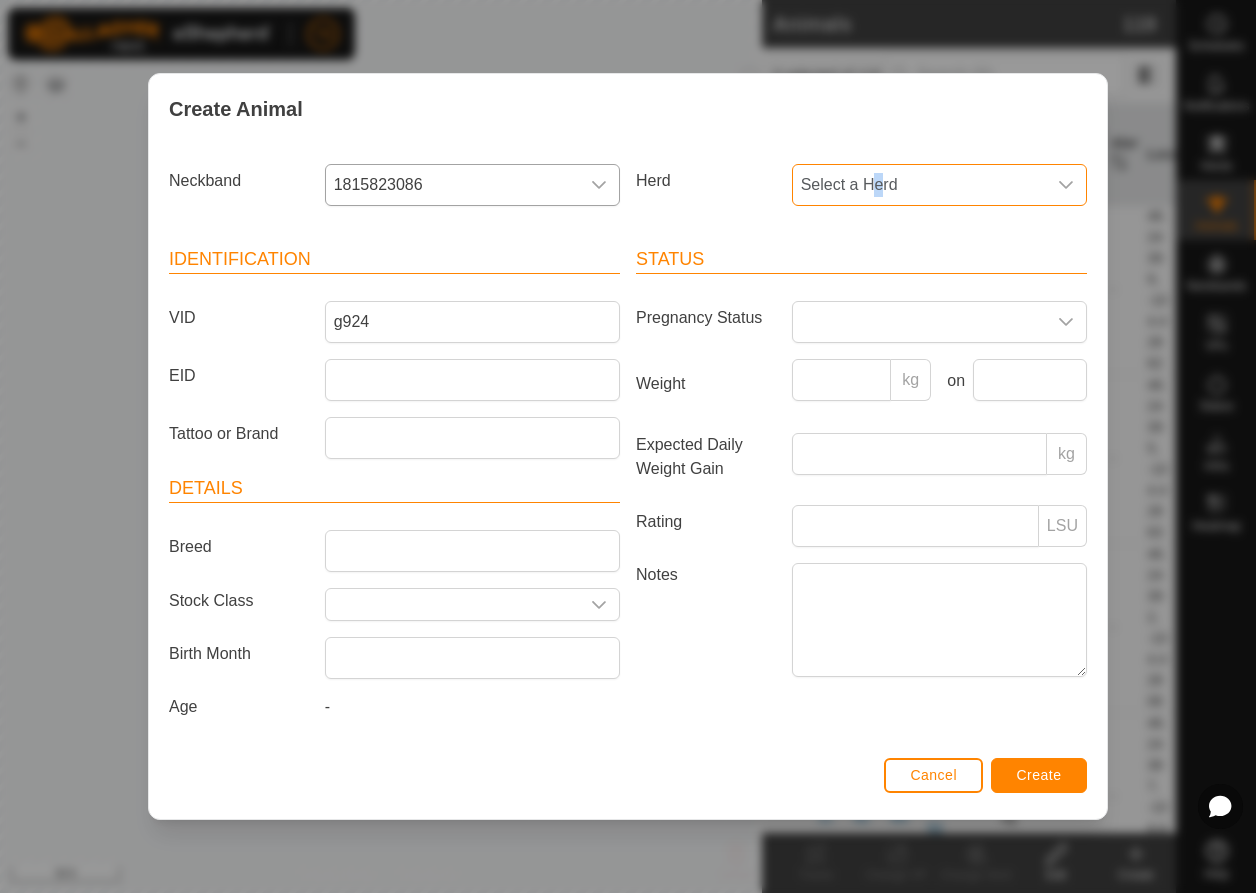 click on "Select a Herd" at bounding box center (919, 185) 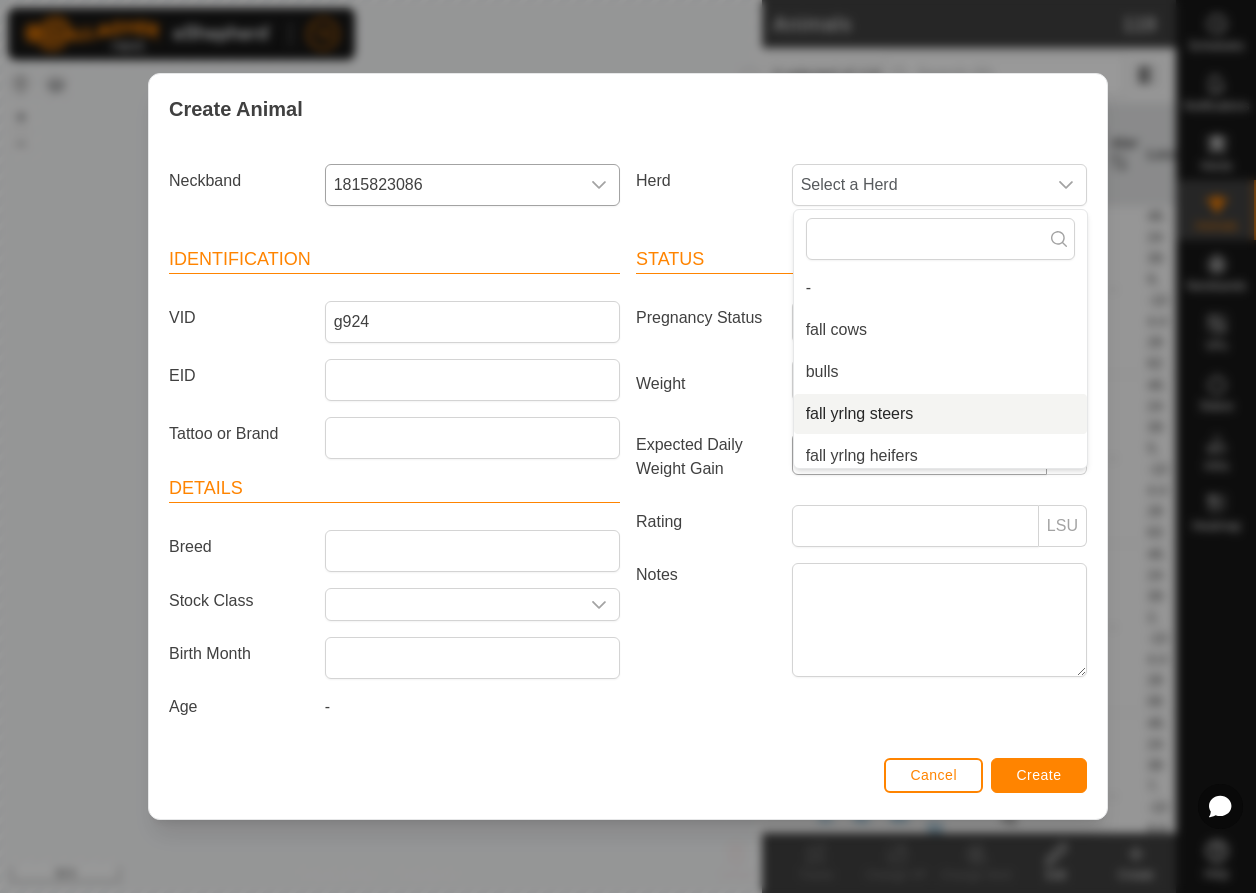 scroll, scrollTop: 134, scrollLeft: 0, axis: vertical 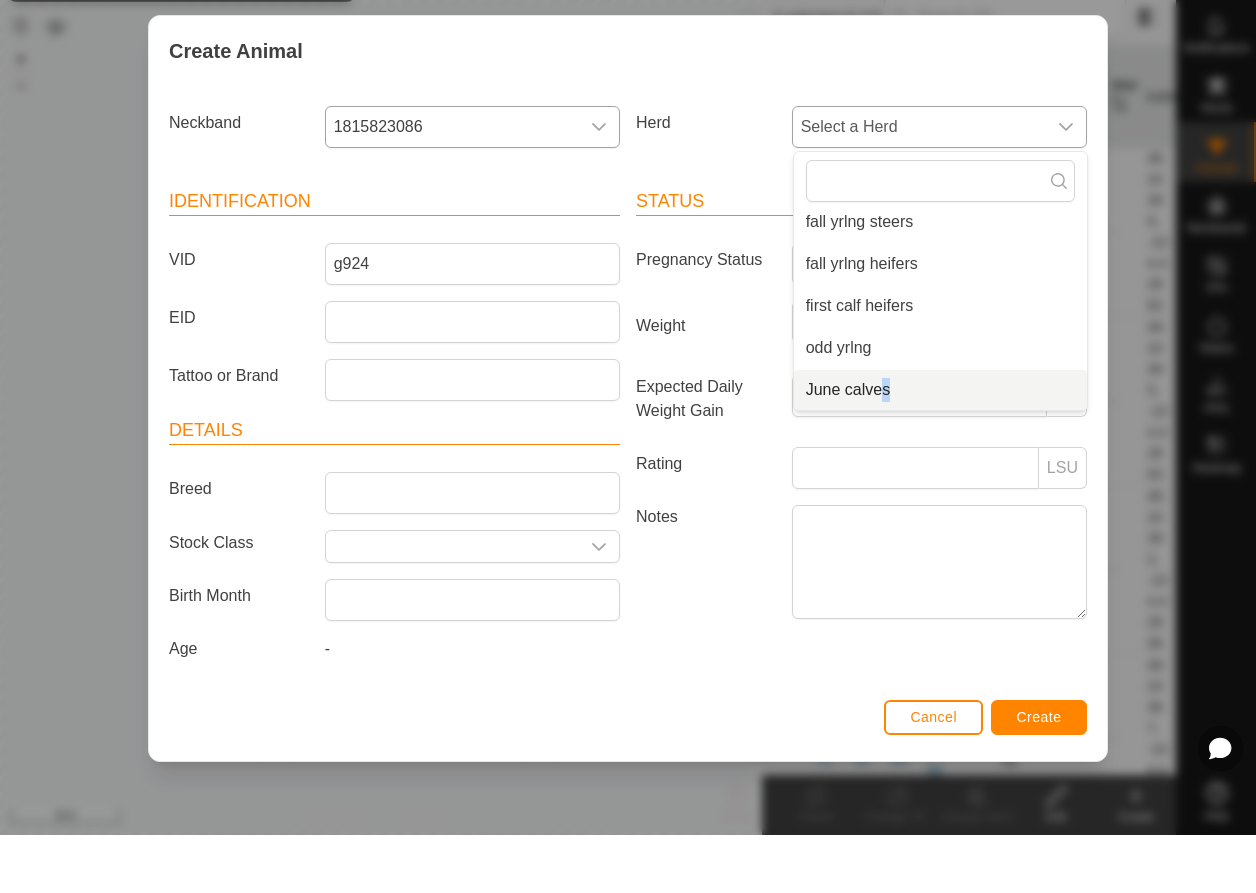 click on "June calves" at bounding box center (940, 448) 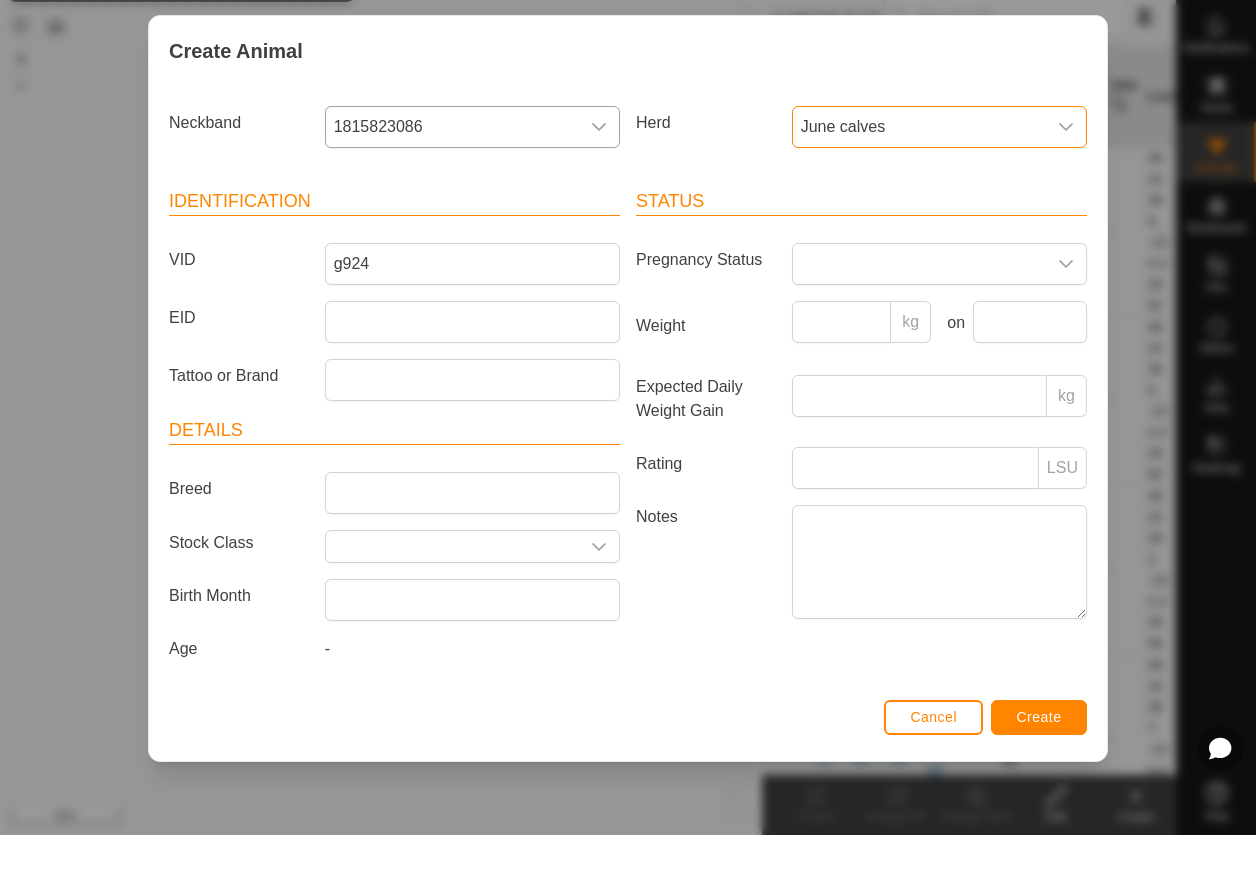 click on "June calves" at bounding box center [919, 185] 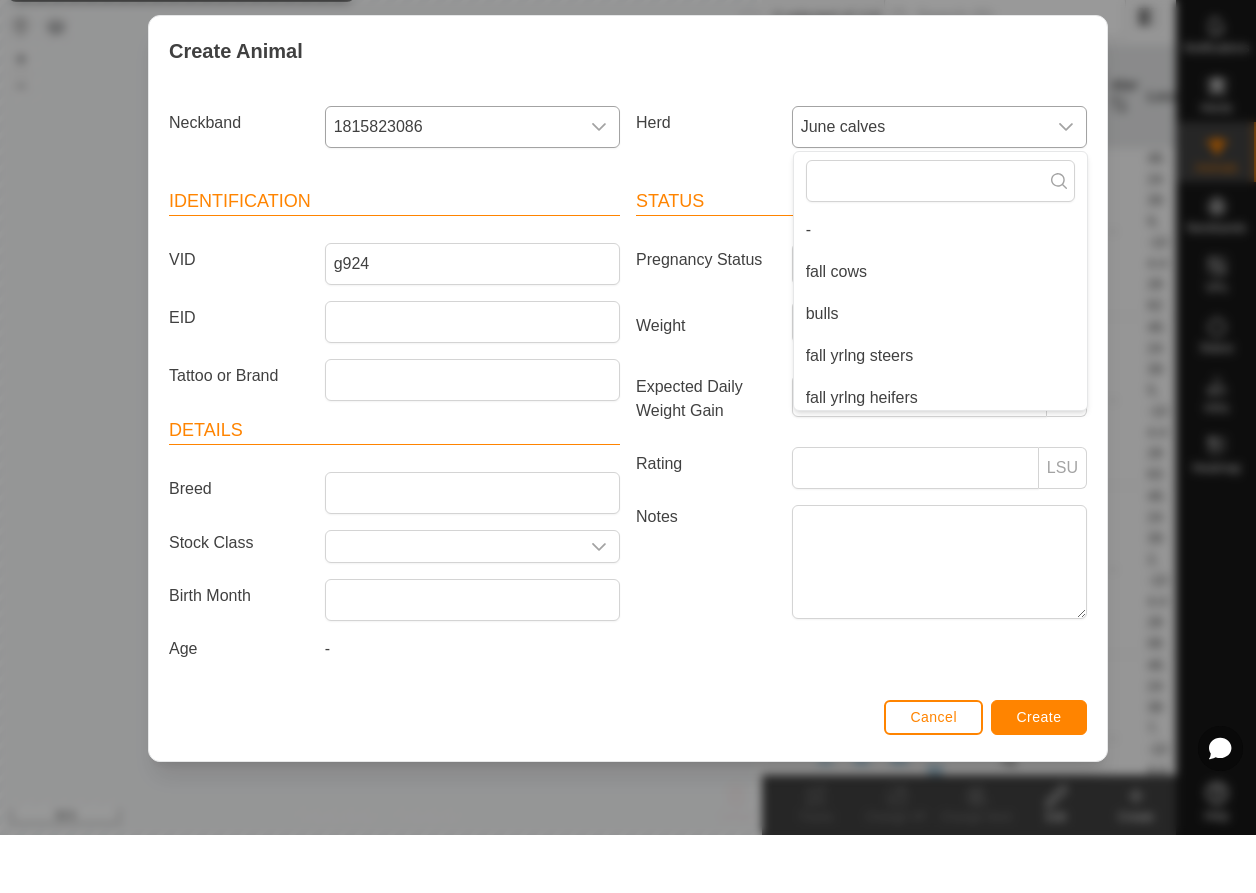 scroll, scrollTop: 134, scrollLeft: 0, axis: vertical 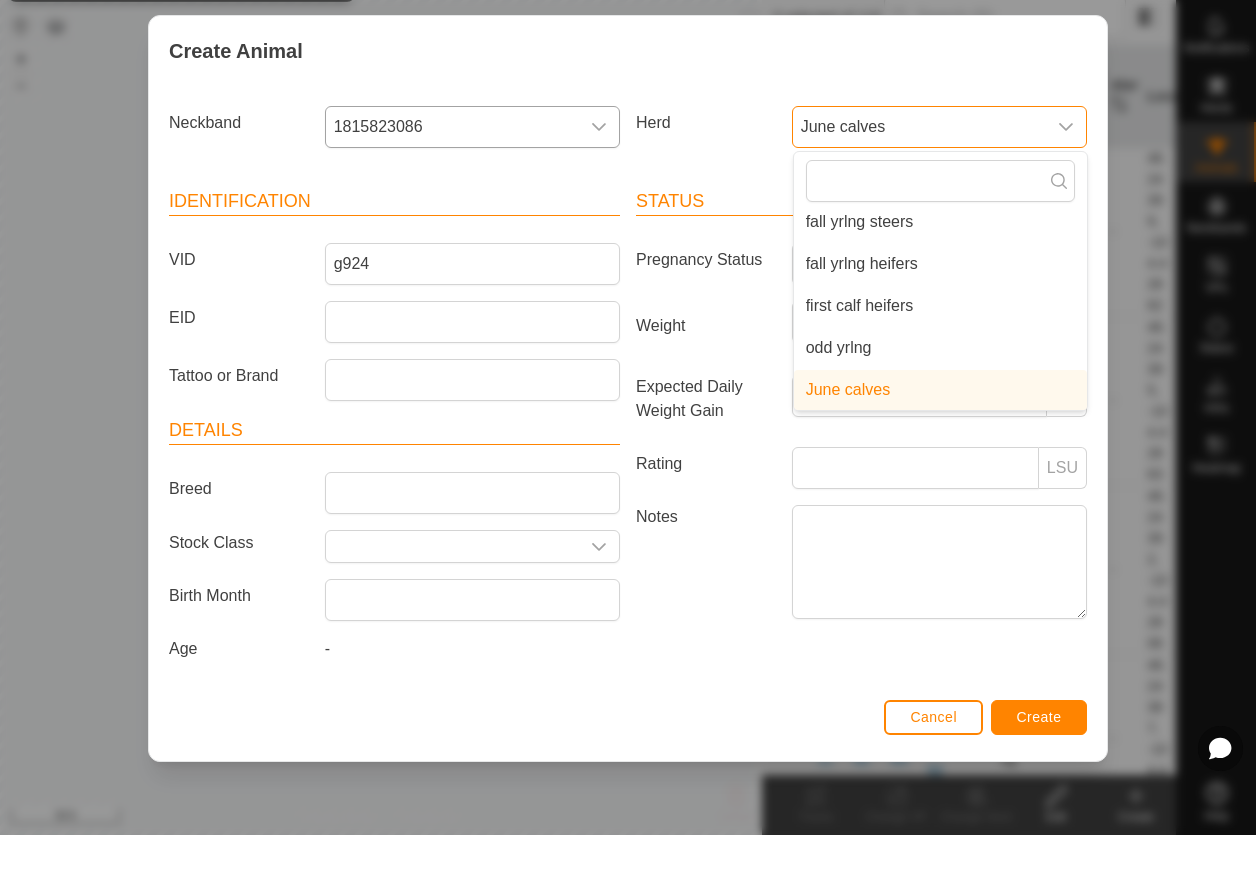 click on "June calves" at bounding box center [919, 185] 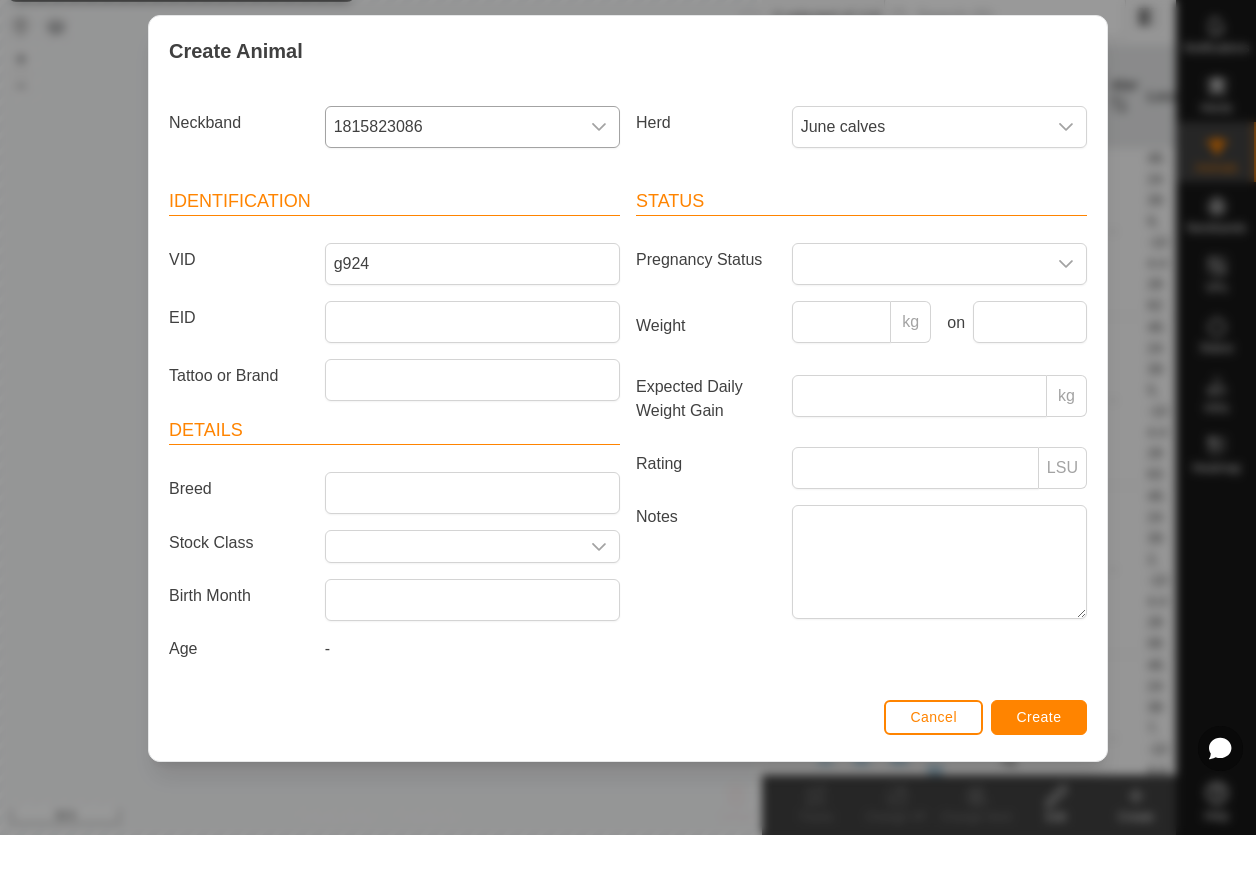 click on "Create" at bounding box center (1039, 775) 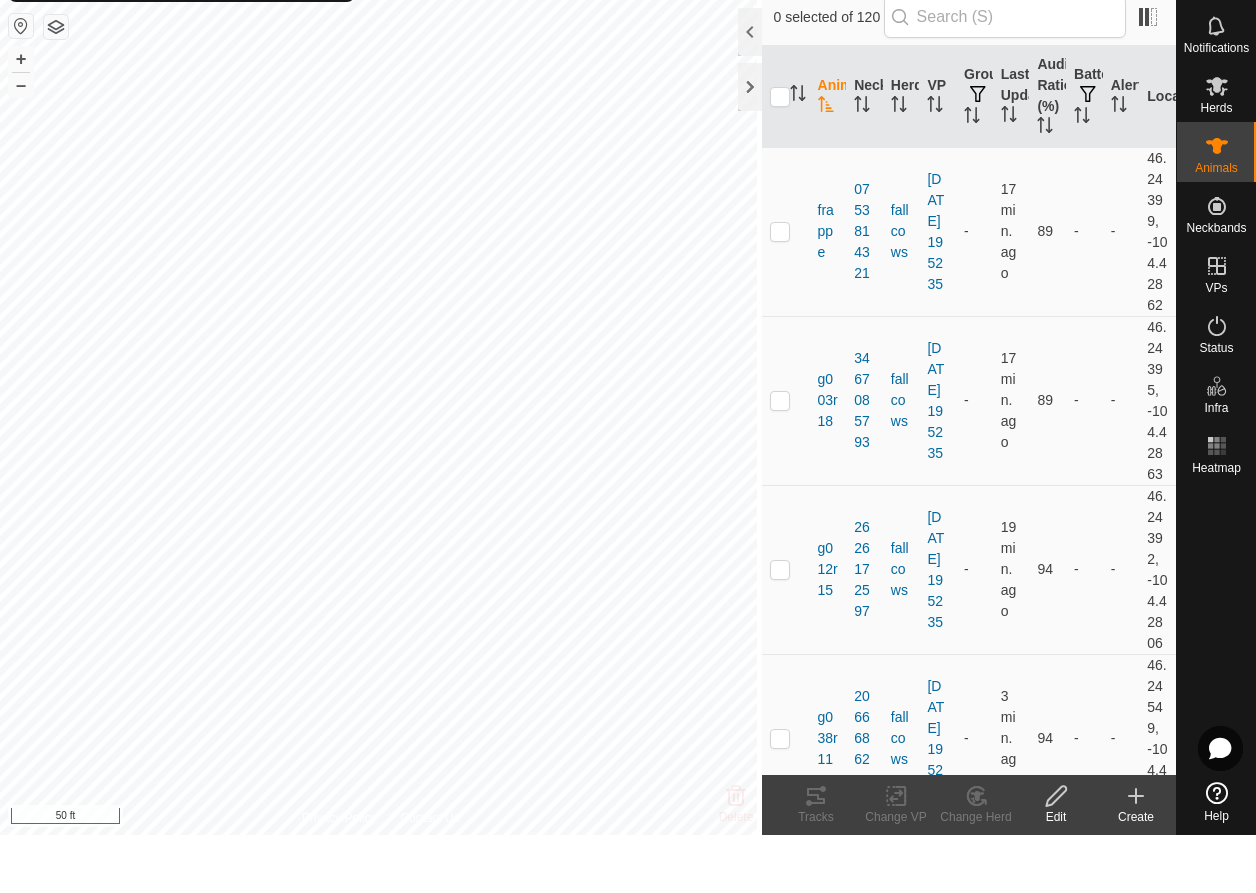 click 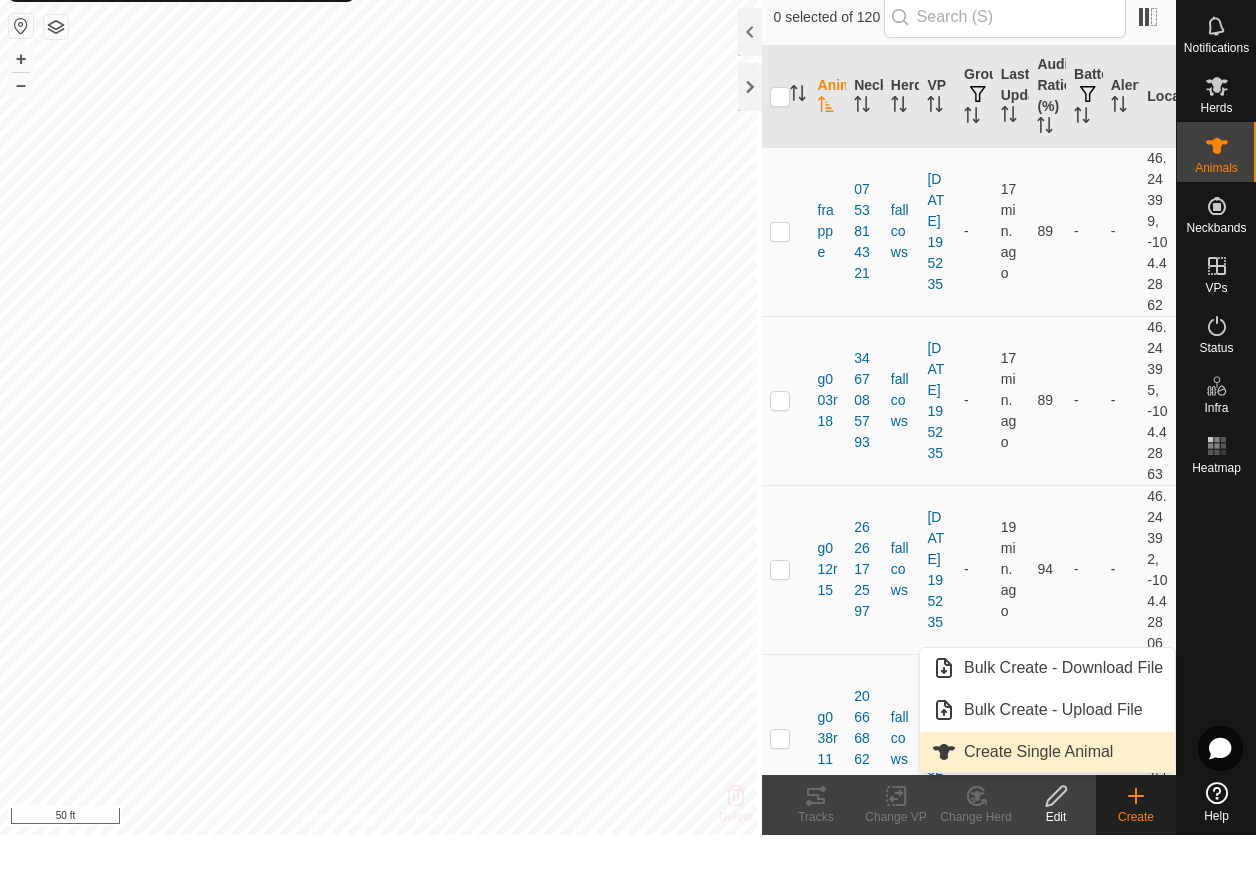 click on "Create Single Animal" at bounding box center (1047, 810) 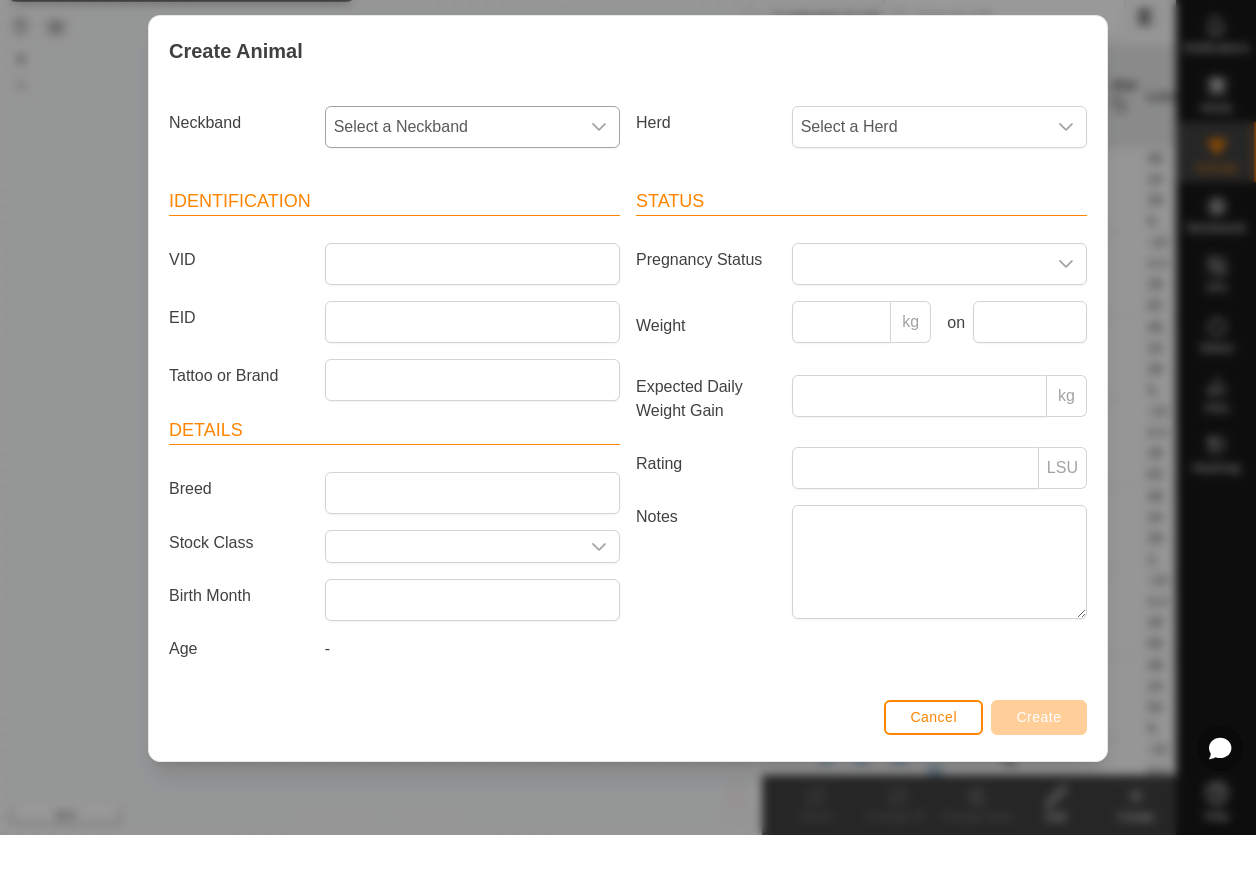 click on "Select a Neckband" at bounding box center (452, 185) 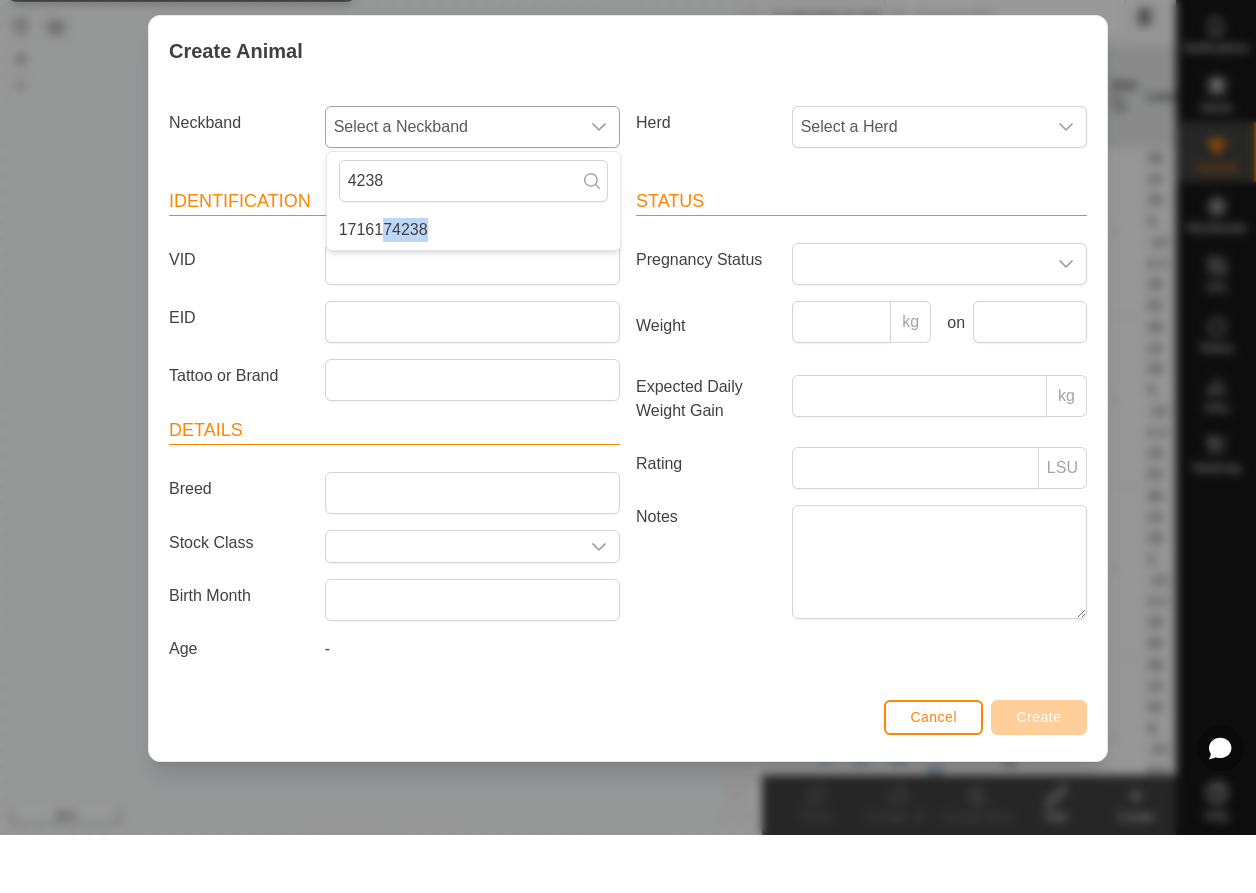click on "1716174238" at bounding box center (473, 288) 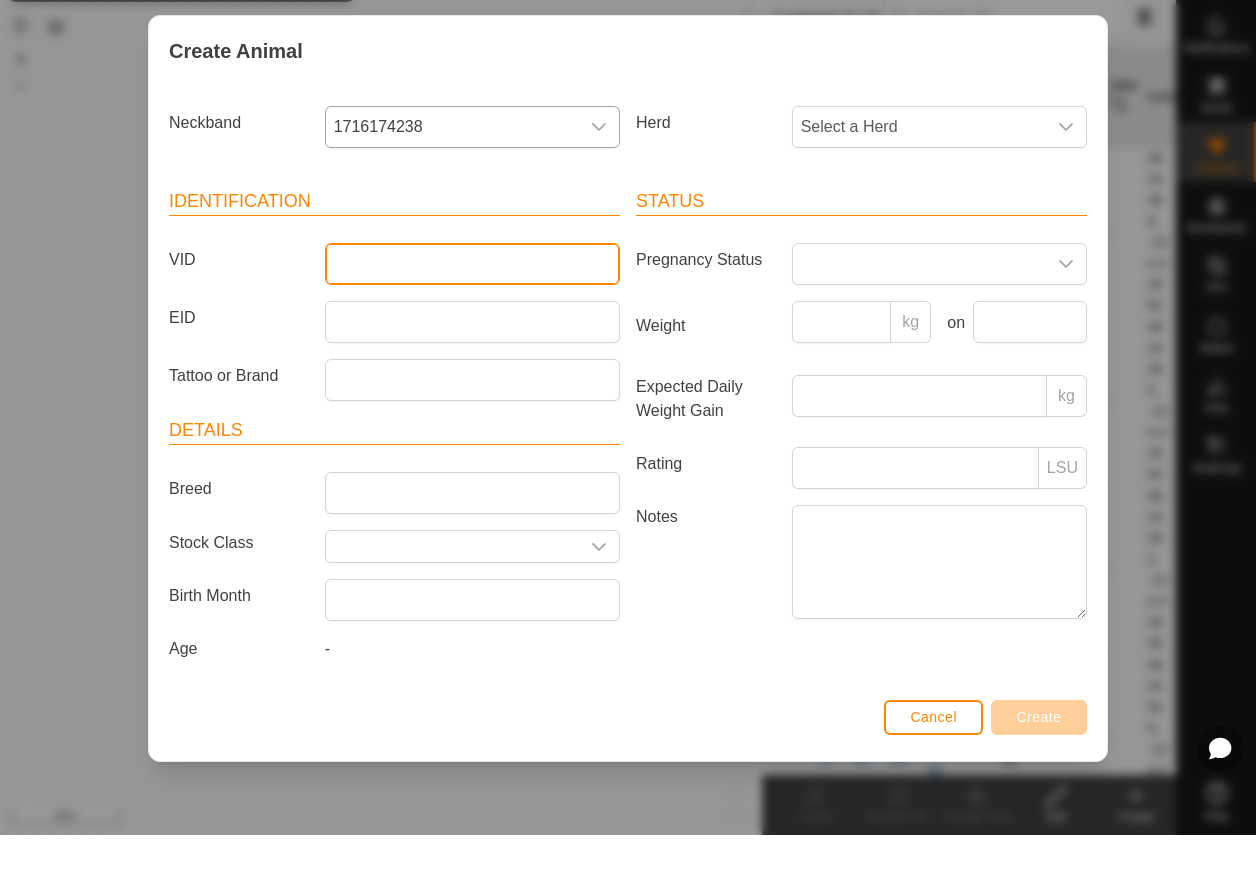 click on "VID" at bounding box center [472, 322] 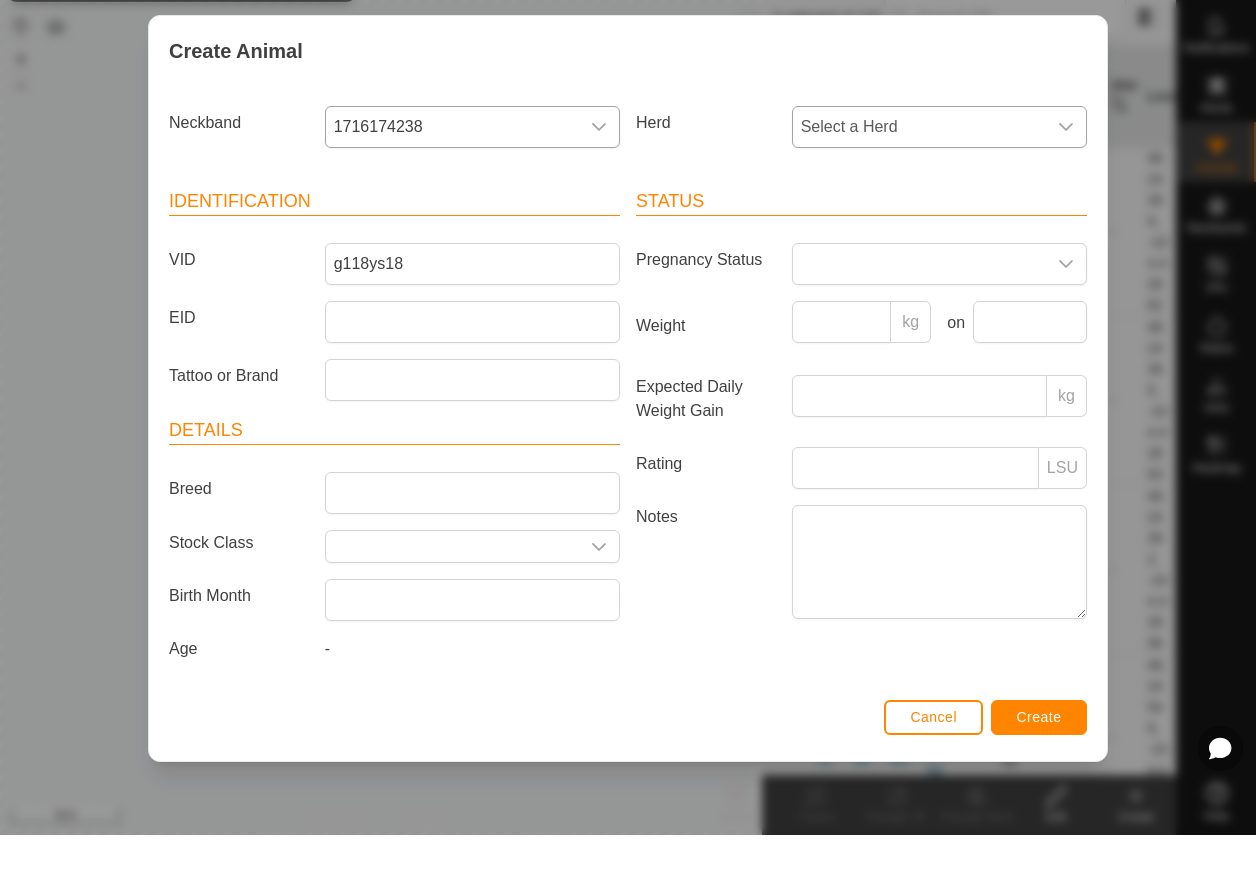 click 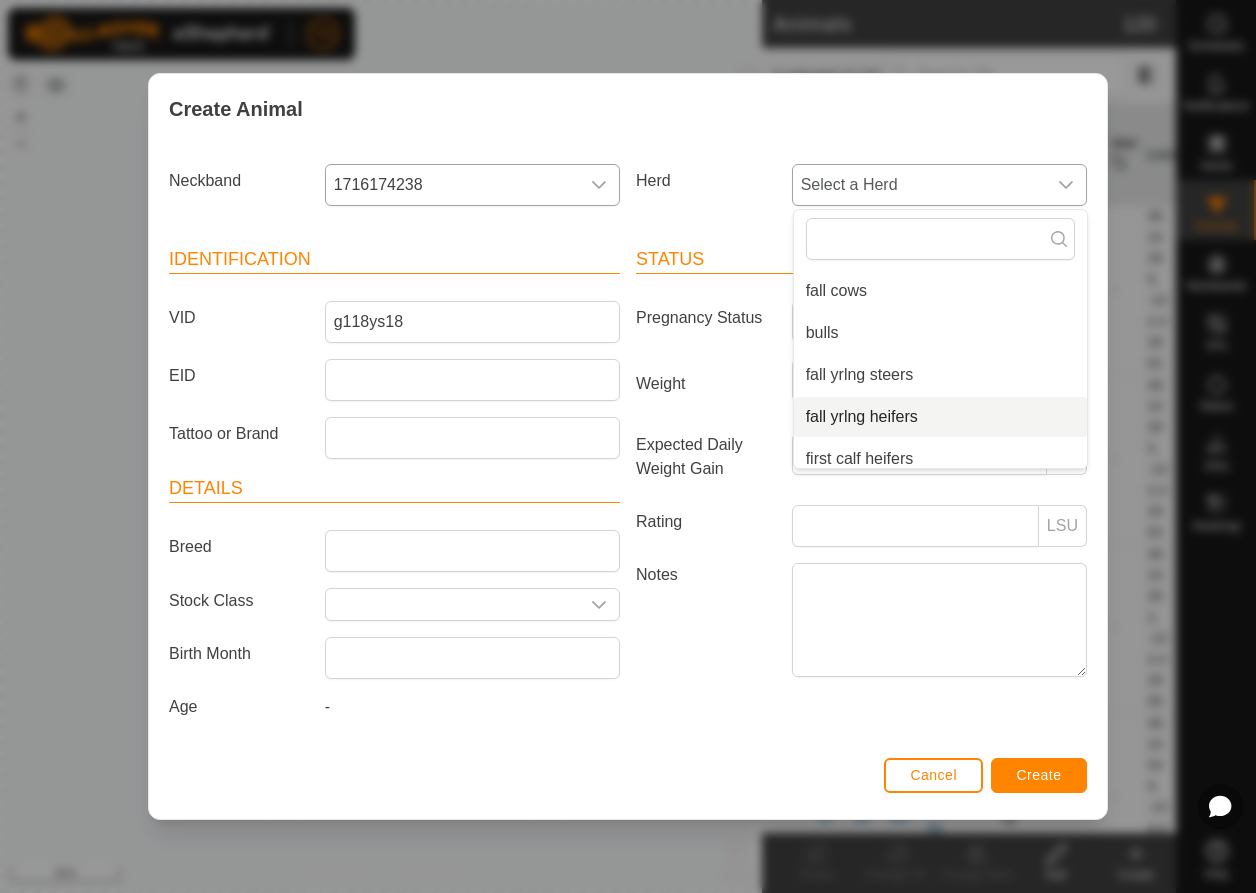 scroll, scrollTop: 134, scrollLeft: 0, axis: vertical 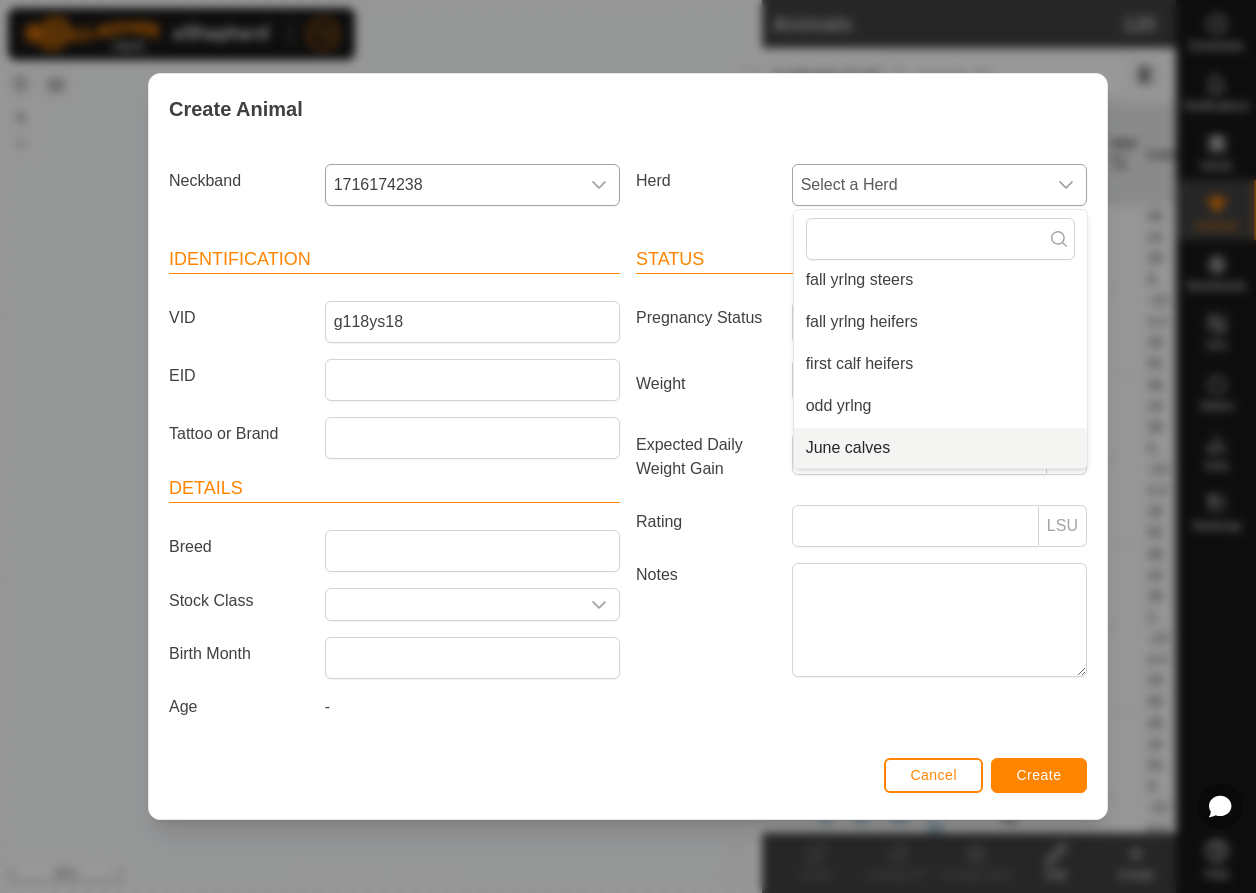 click on "June calves" at bounding box center [940, 448] 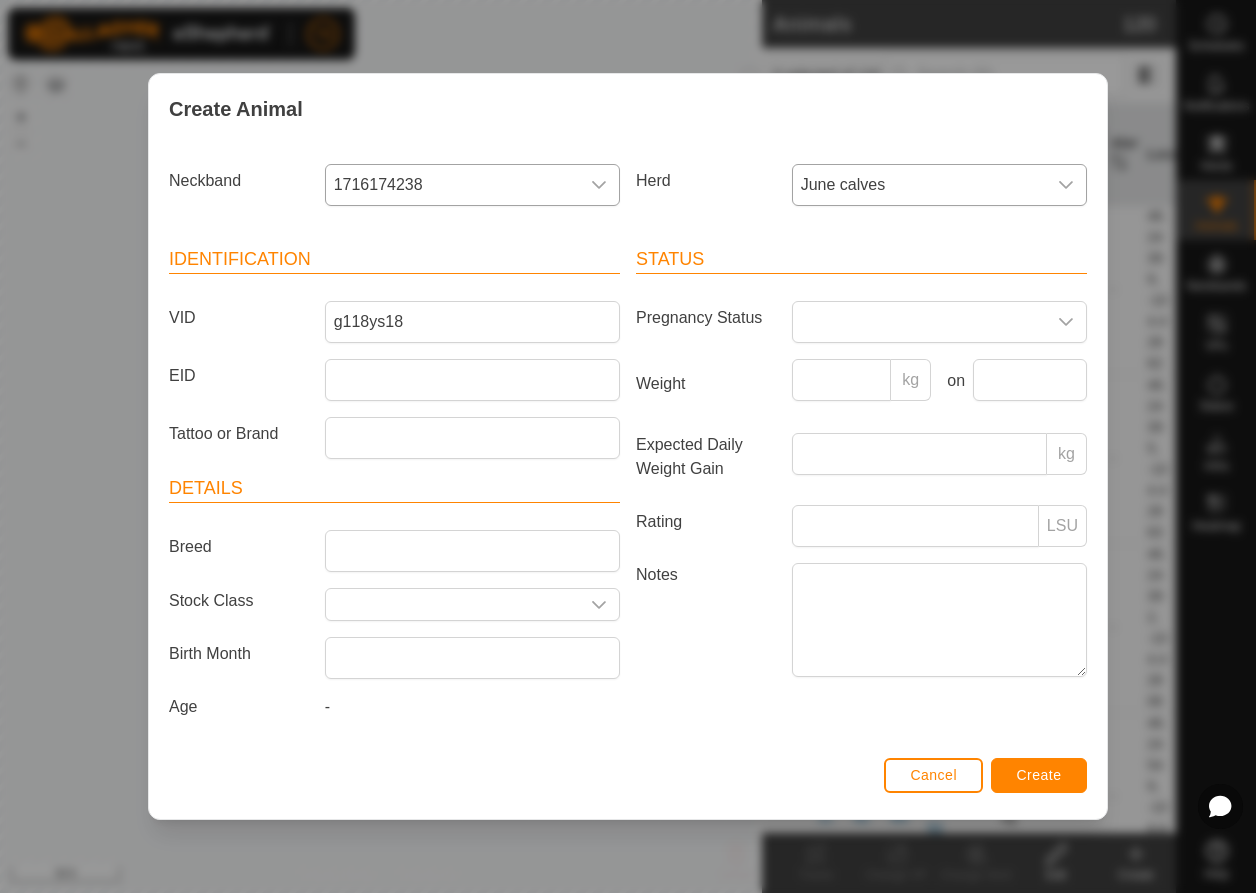 click on "Create" at bounding box center (1039, 775) 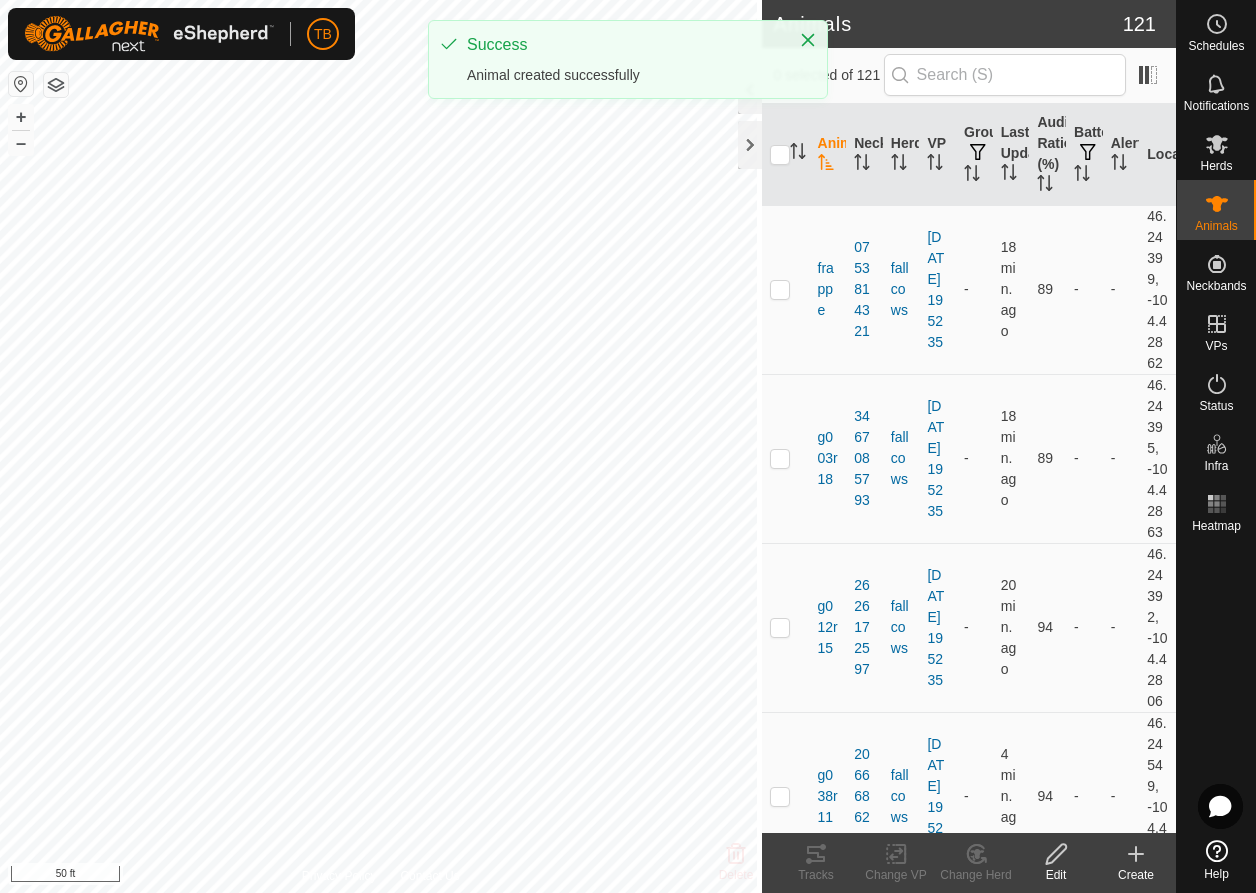 click on "Create" 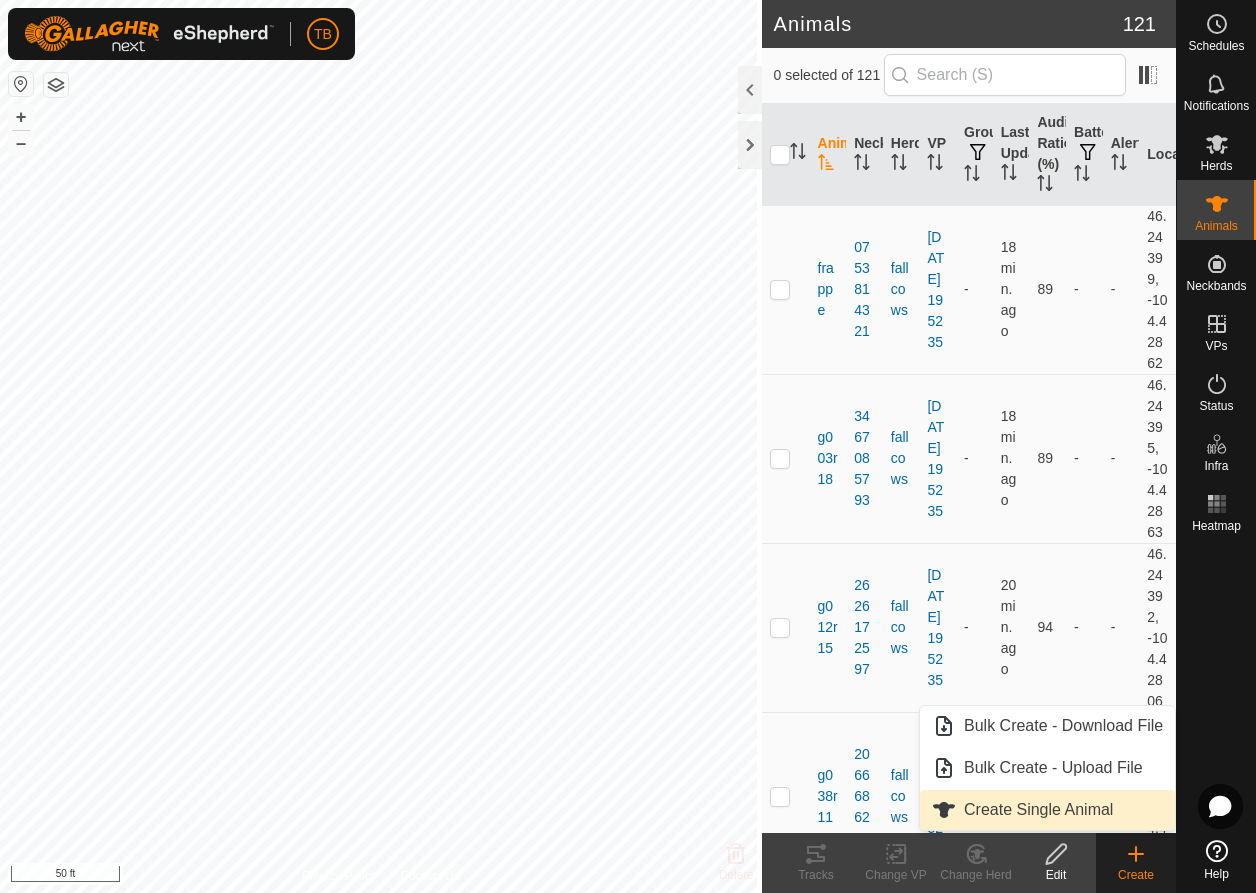 click on "Create Single Animal" at bounding box center (1047, 810) 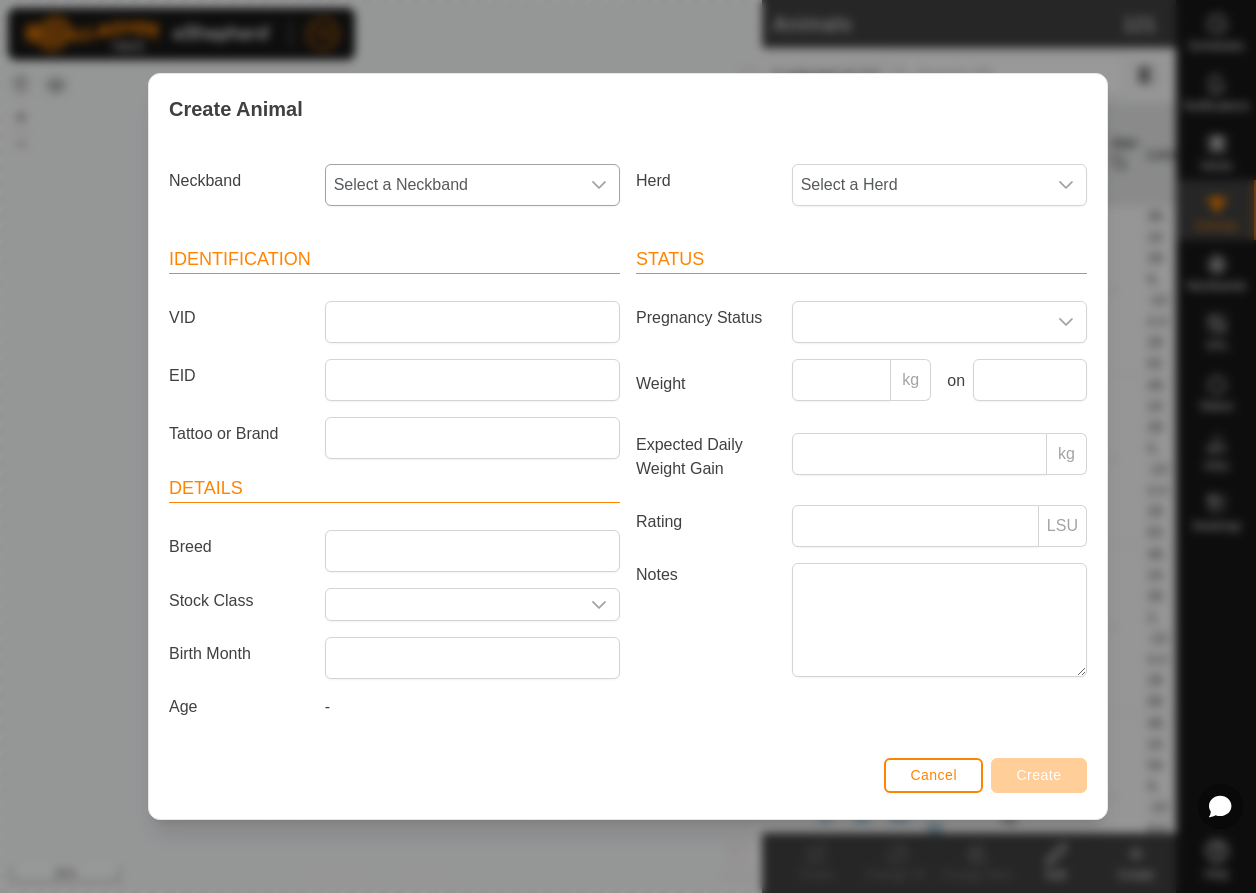 click on "Select a Neckband" at bounding box center (452, 185) 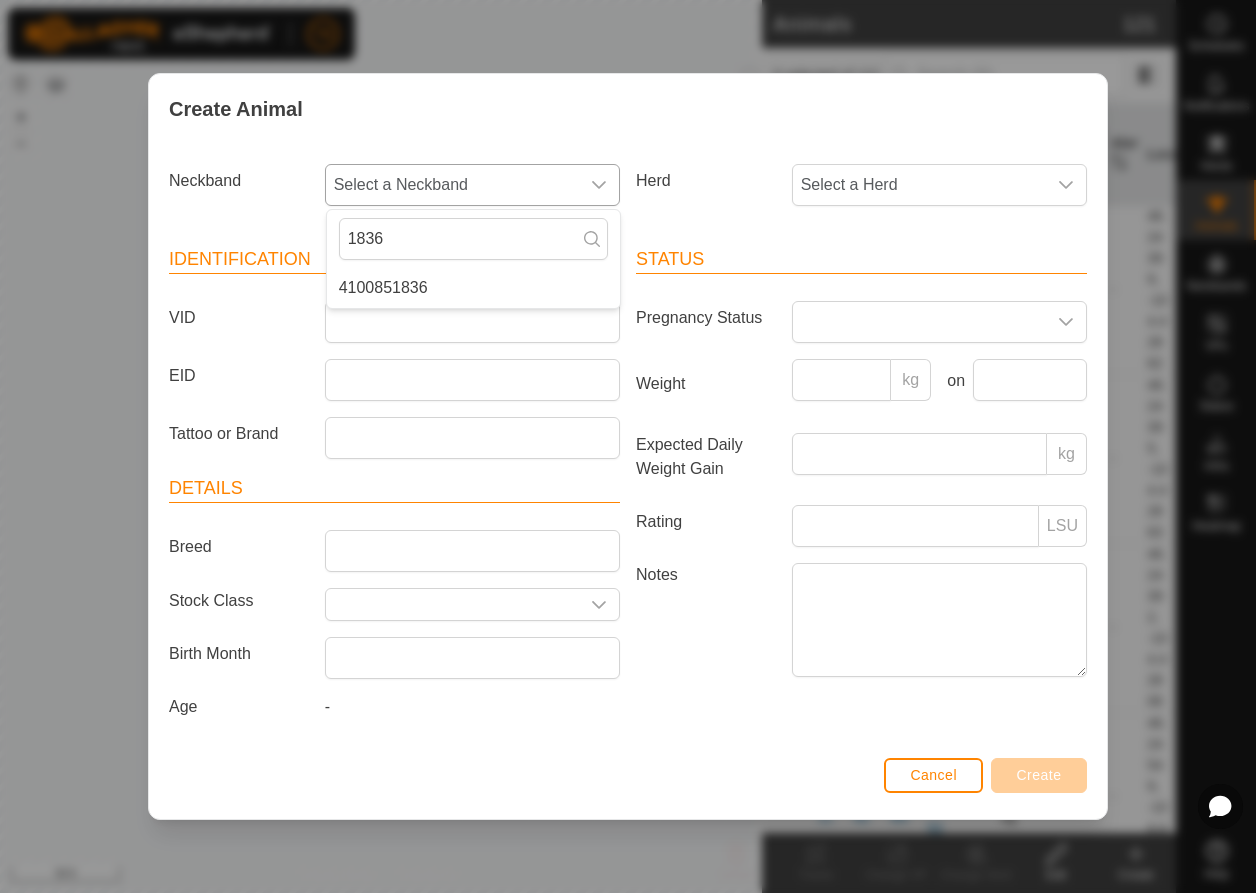 click on "4100851836" at bounding box center [473, 288] 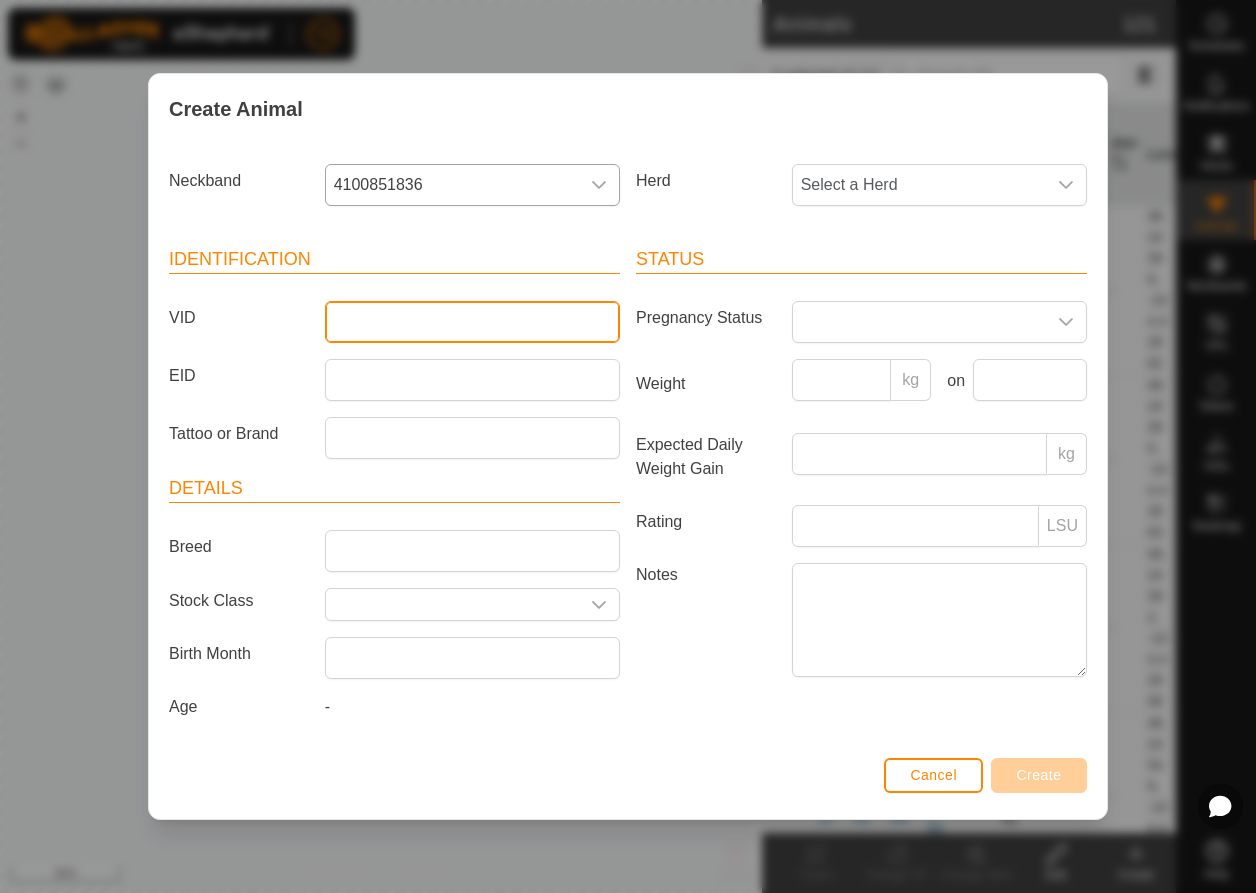 click on "VID" at bounding box center (472, 322) 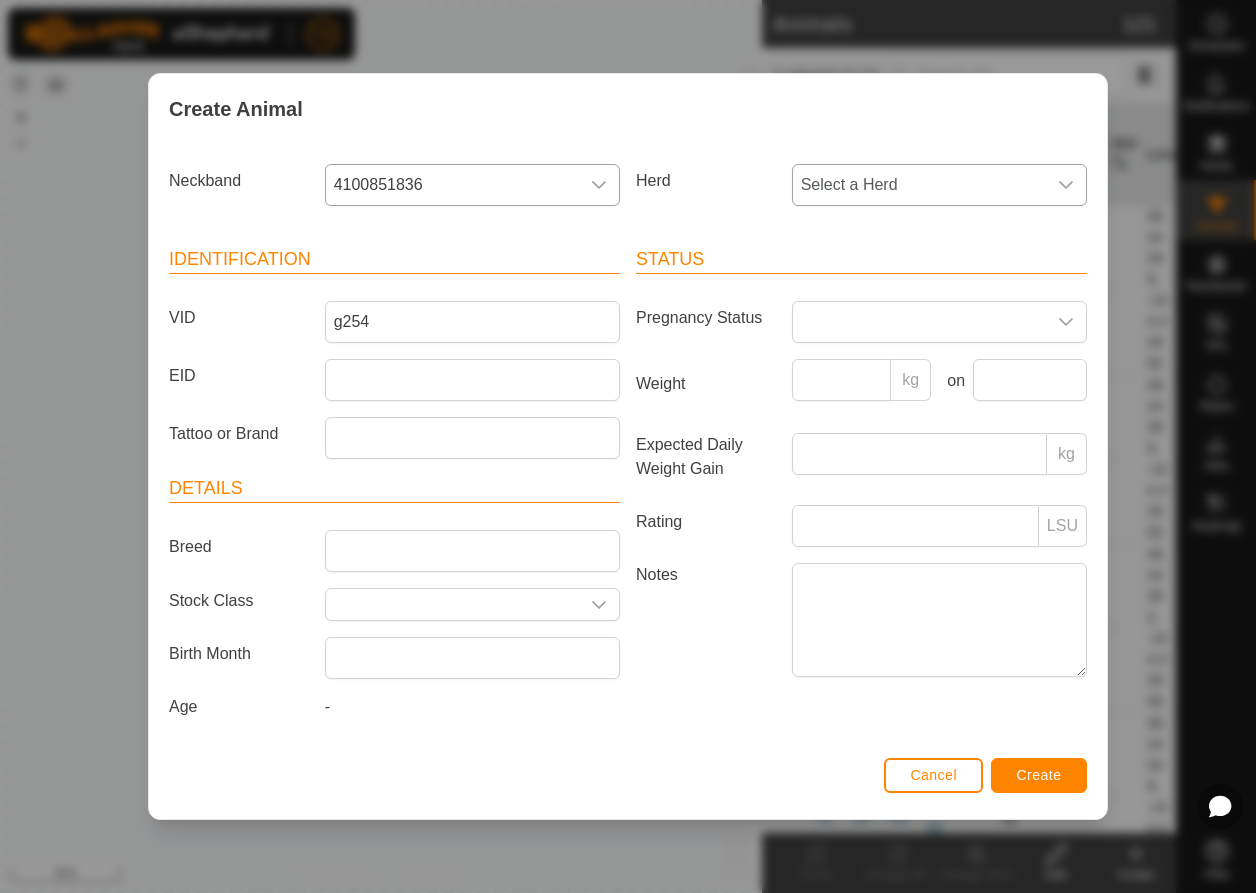 click on "Select a Herd" at bounding box center (919, 185) 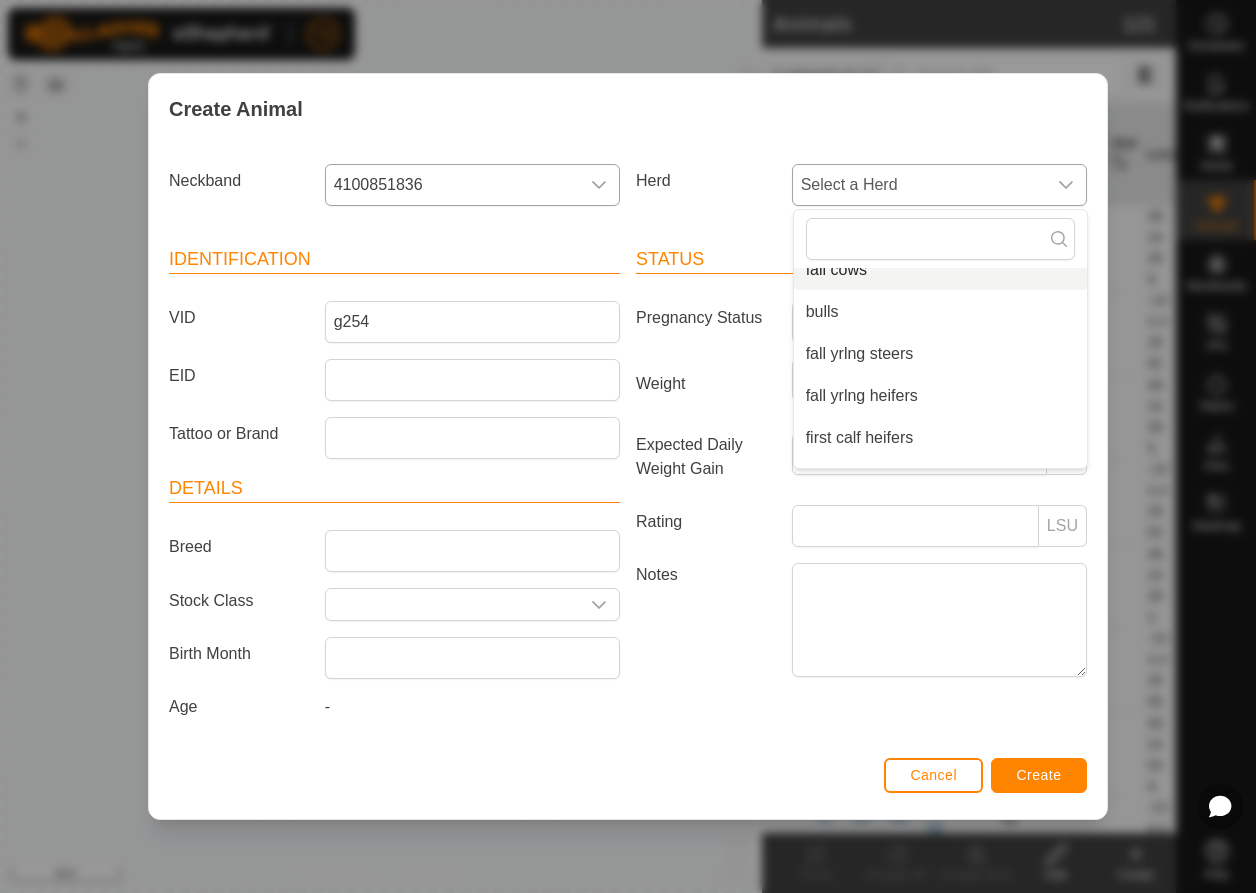 scroll, scrollTop: 134, scrollLeft: 0, axis: vertical 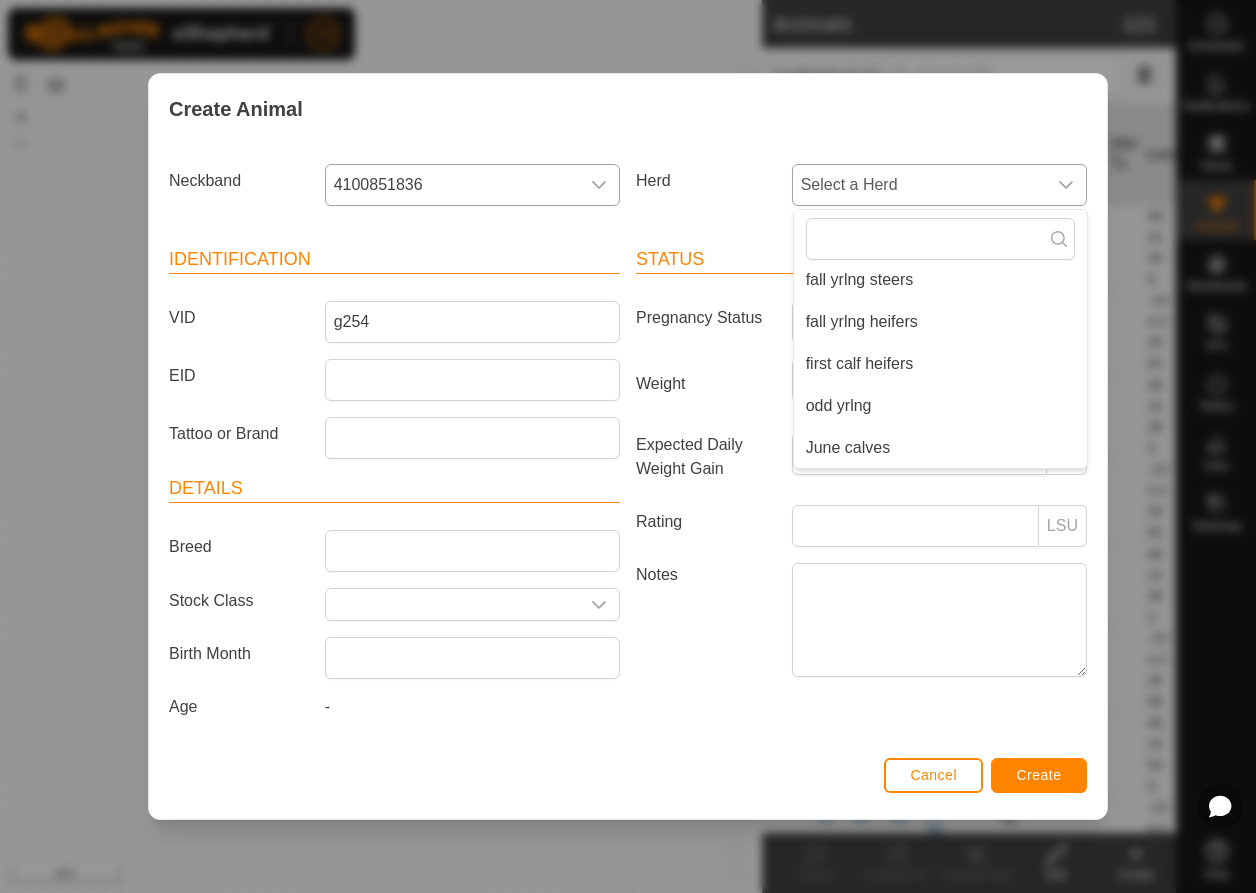 click on "June calves" at bounding box center [940, 448] 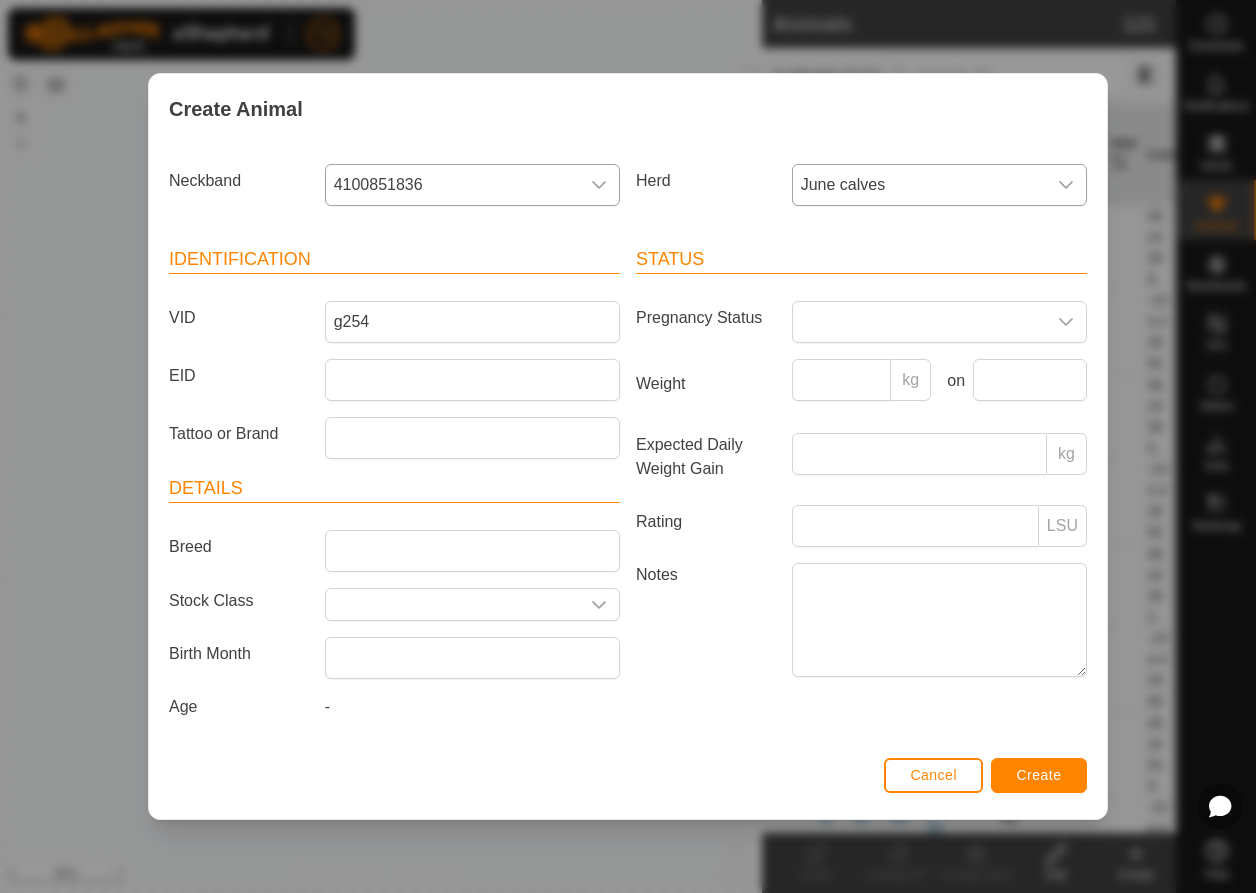 click on "Create" at bounding box center (1039, 775) 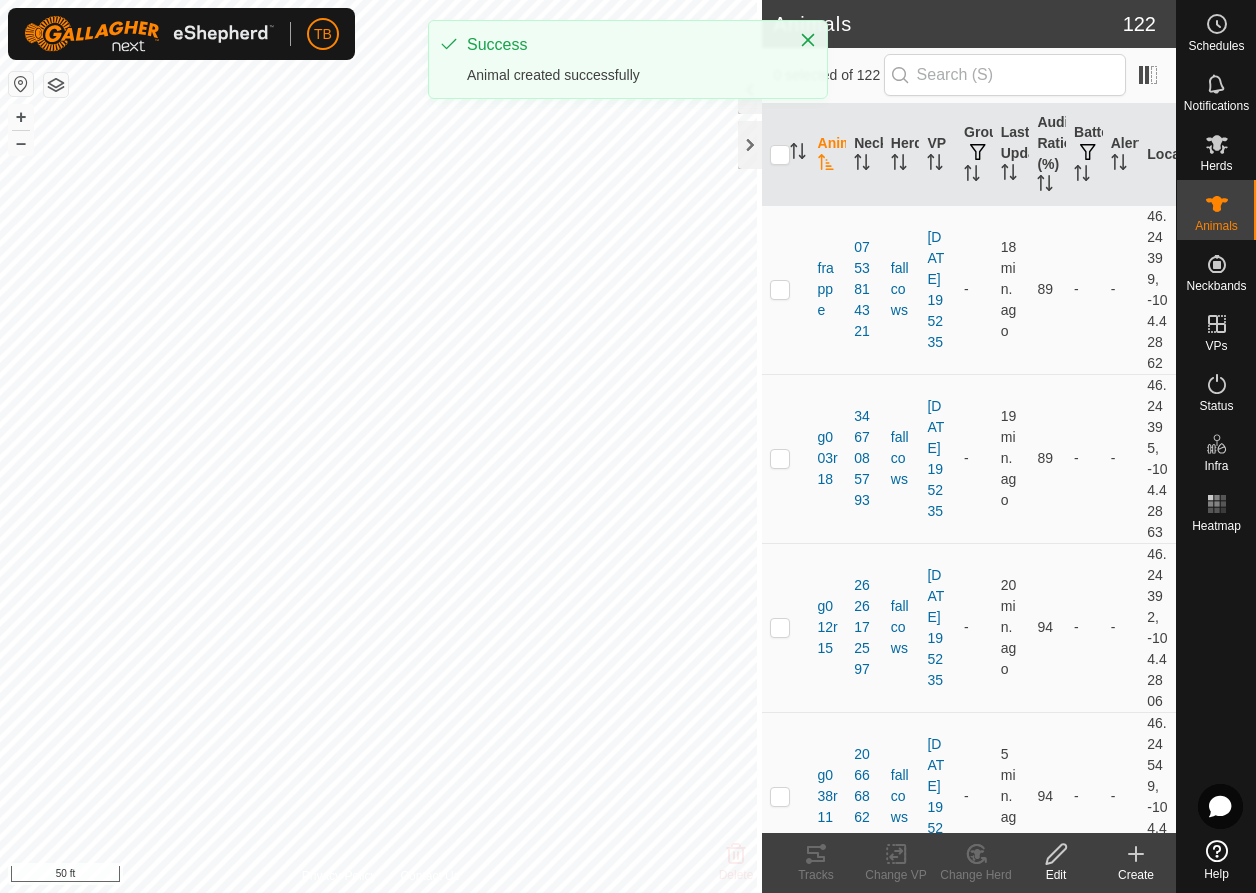 click on "Create" 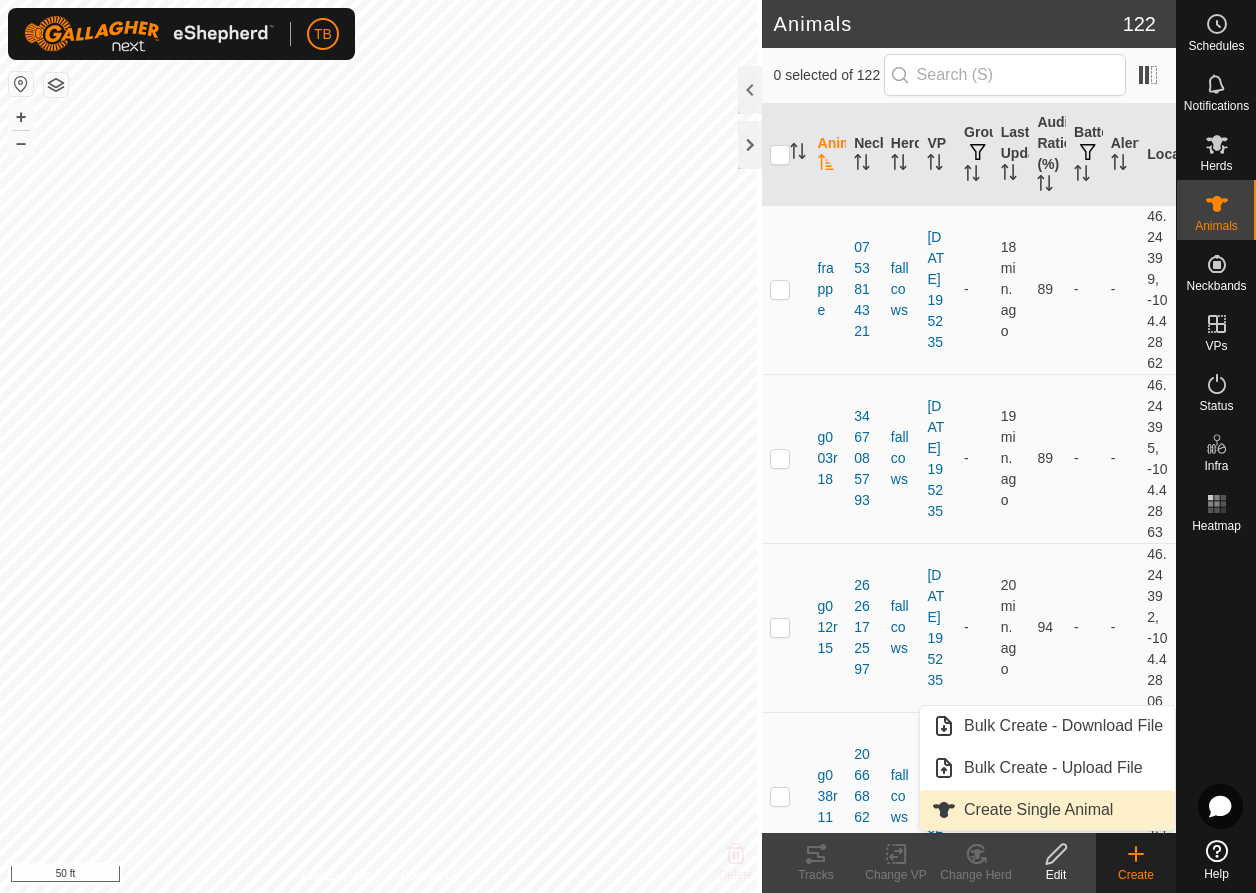 click on "Create Single Animal" at bounding box center (1047, 810) 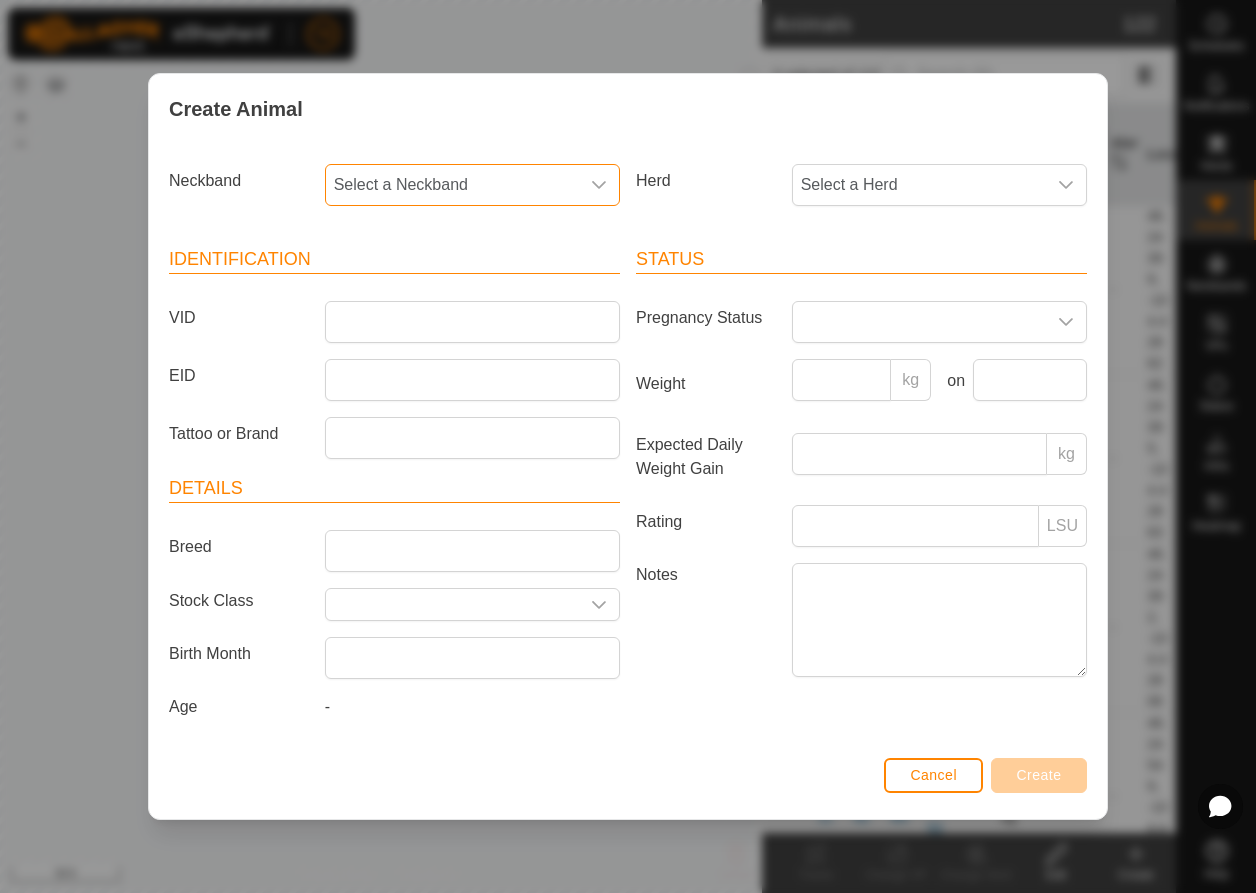 click on "Select a Neckband" at bounding box center (452, 185) 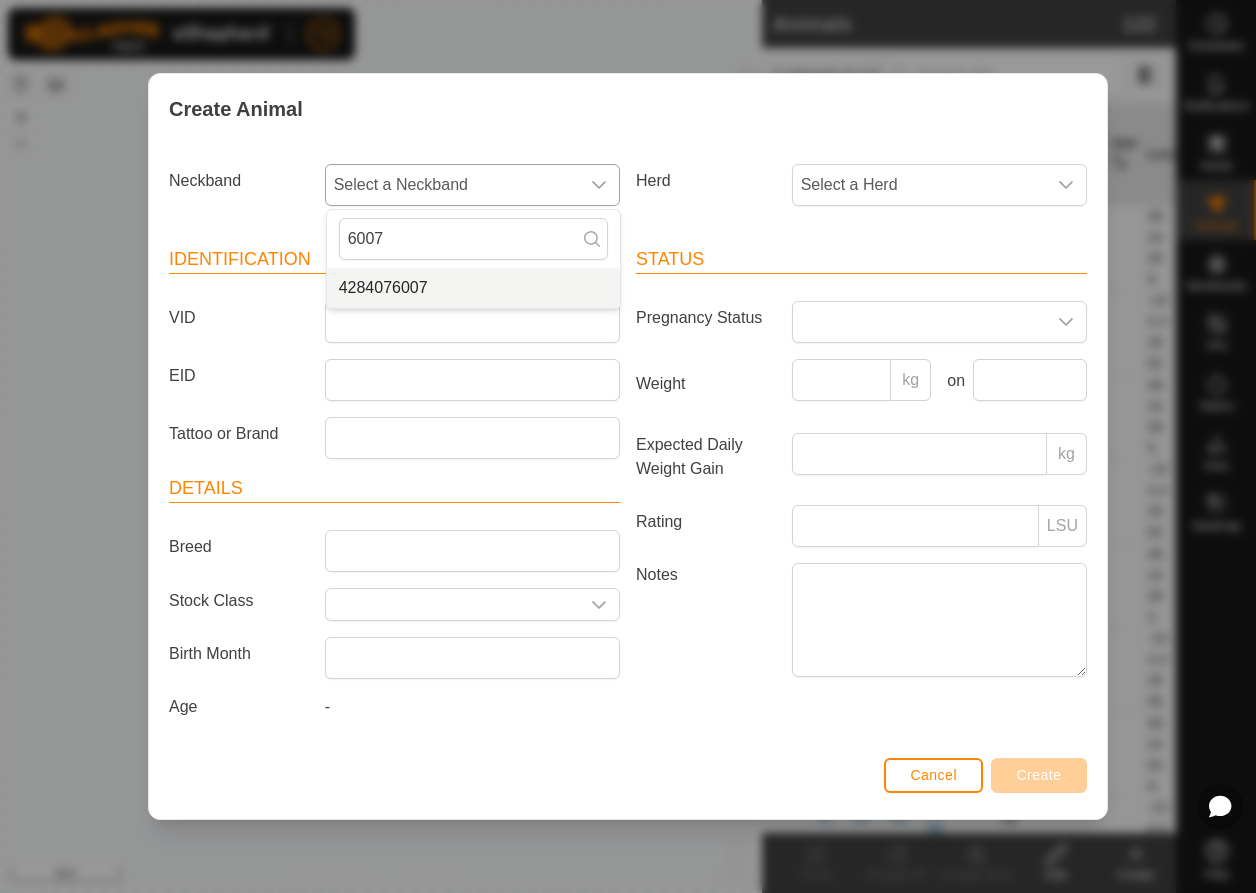 click on "4284076007" at bounding box center (473, 288) 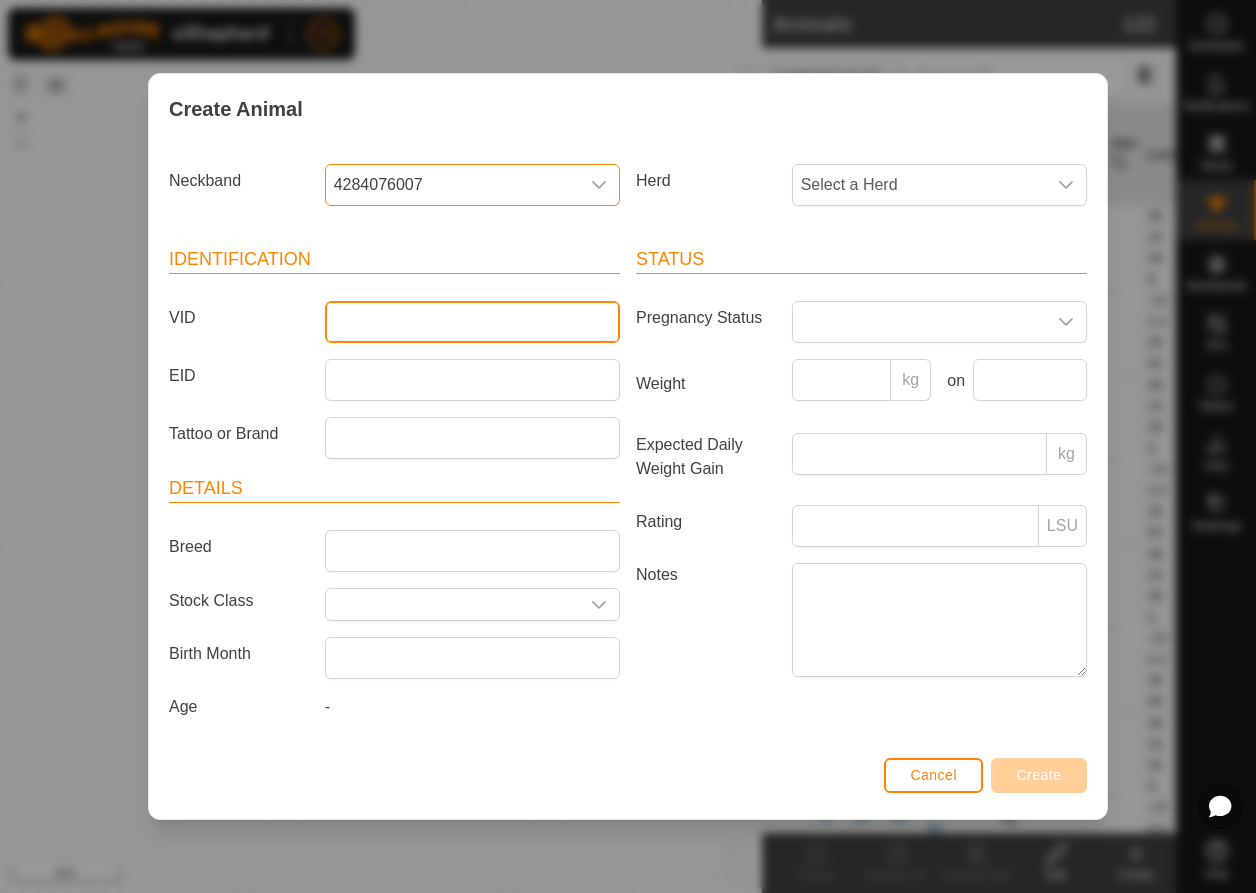 click on "VID" at bounding box center [472, 322] 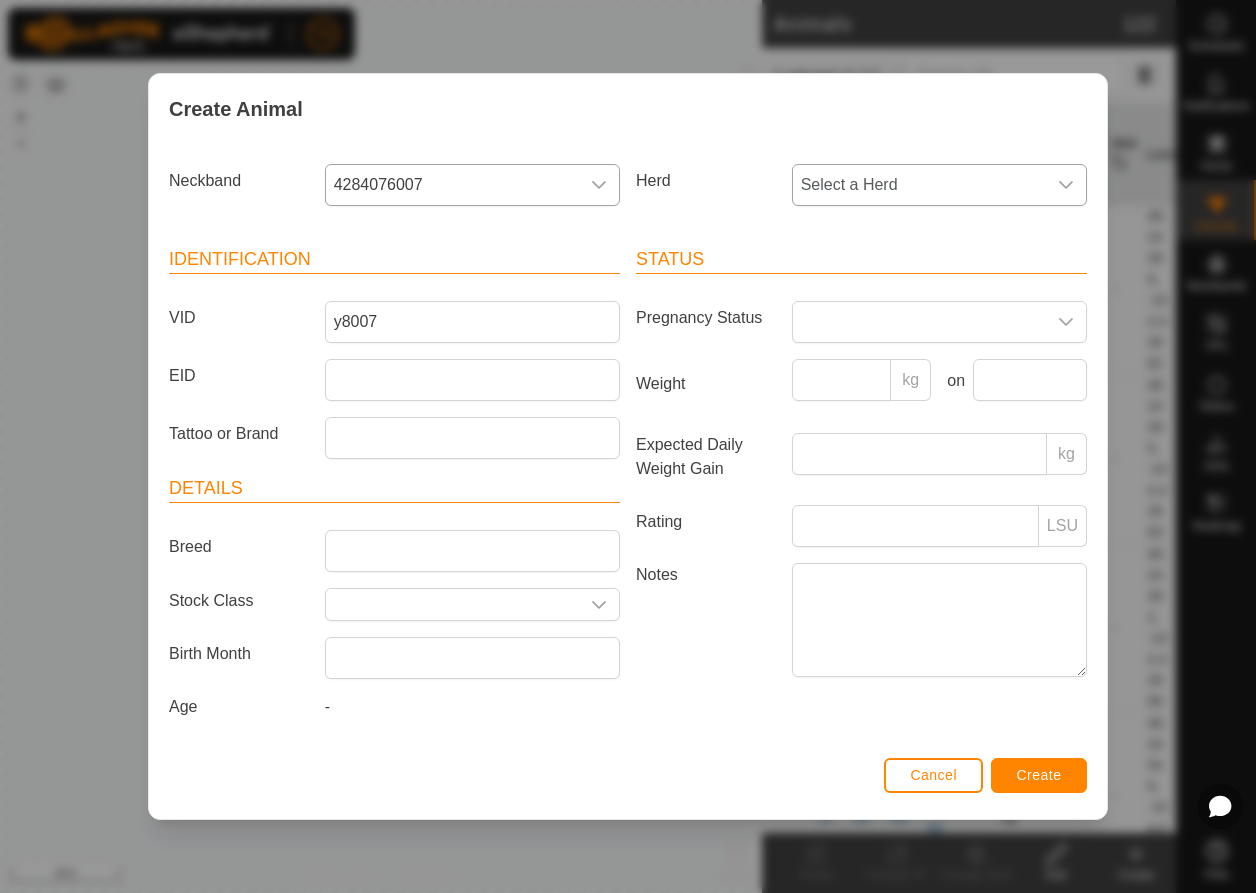 click on "Select a Herd" at bounding box center (919, 185) 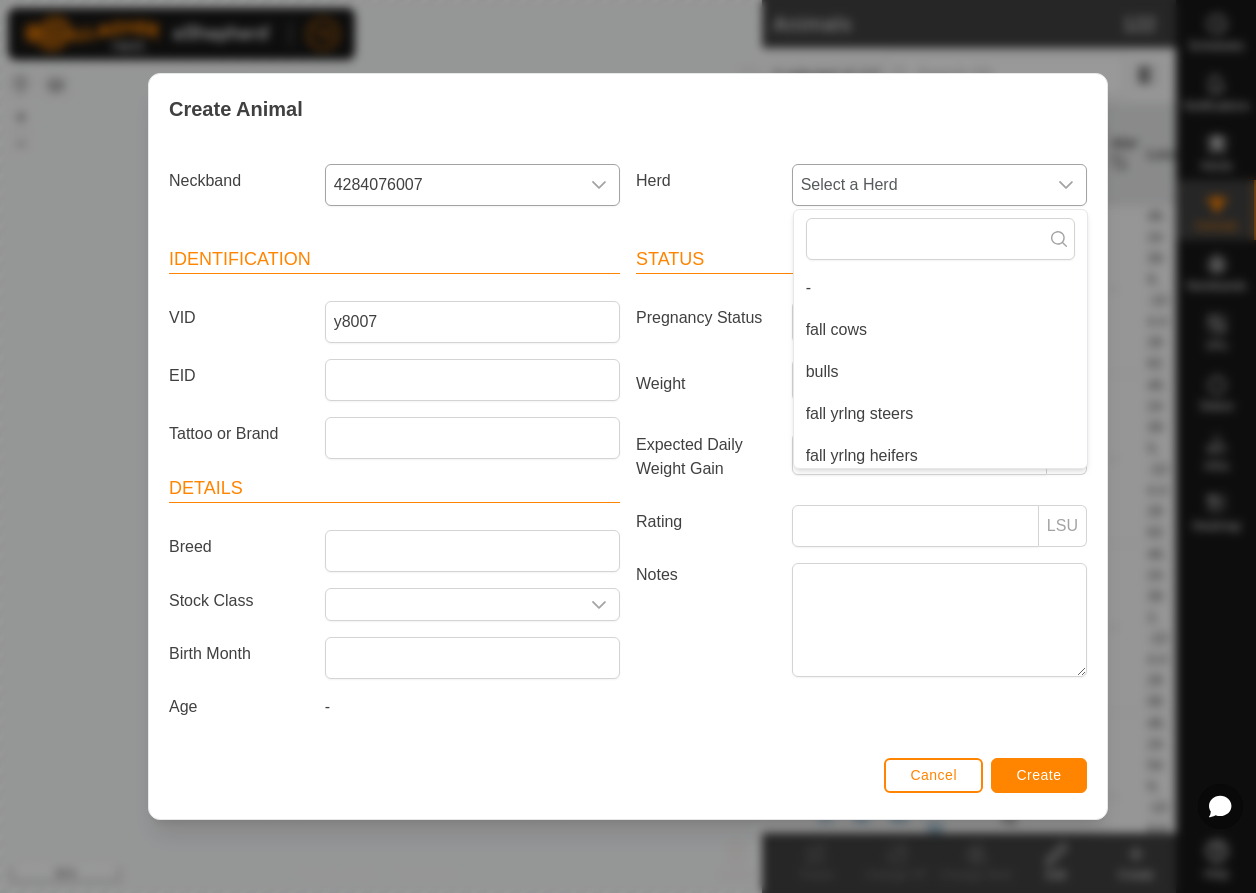 scroll, scrollTop: 134, scrollLeft: 0, axis: vertical 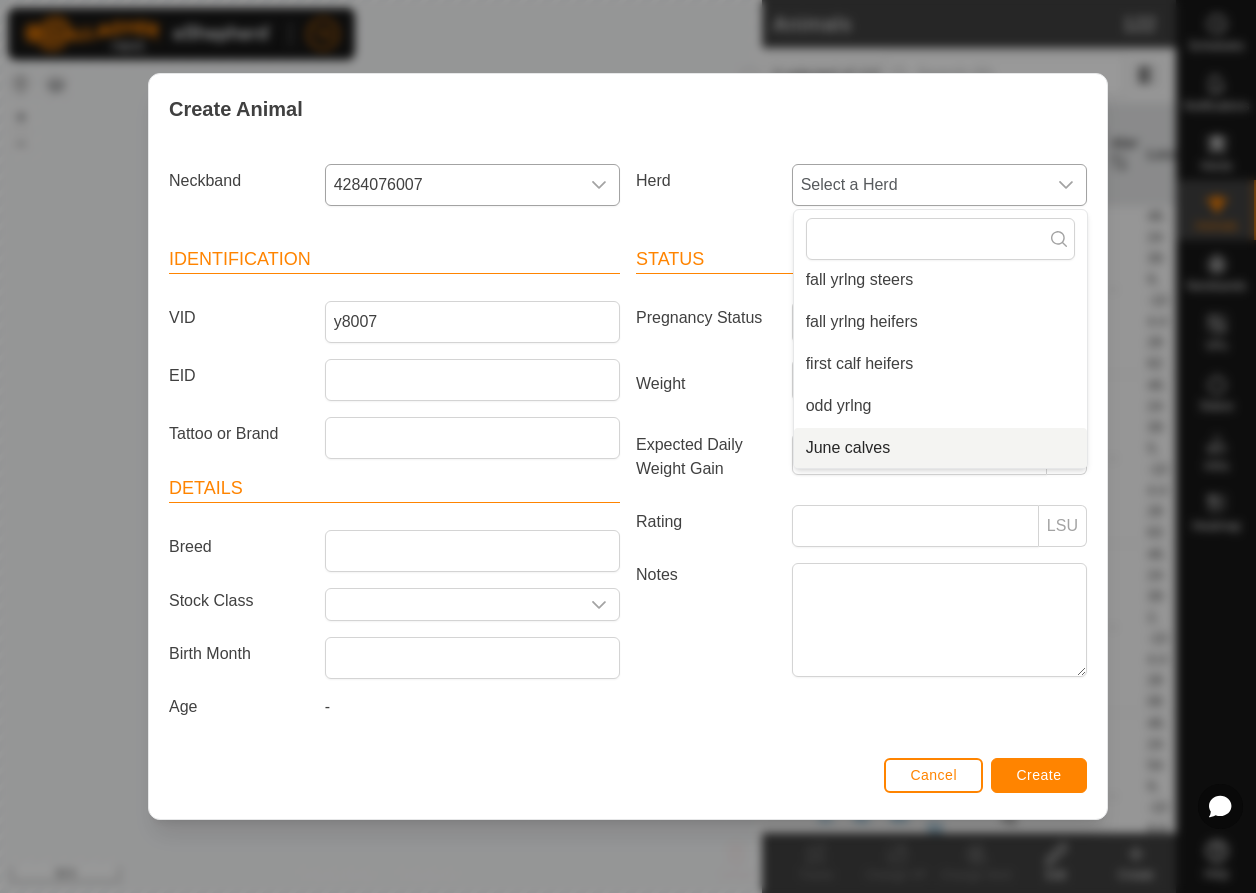 click on "June calves" at bounding box center [940, 448] 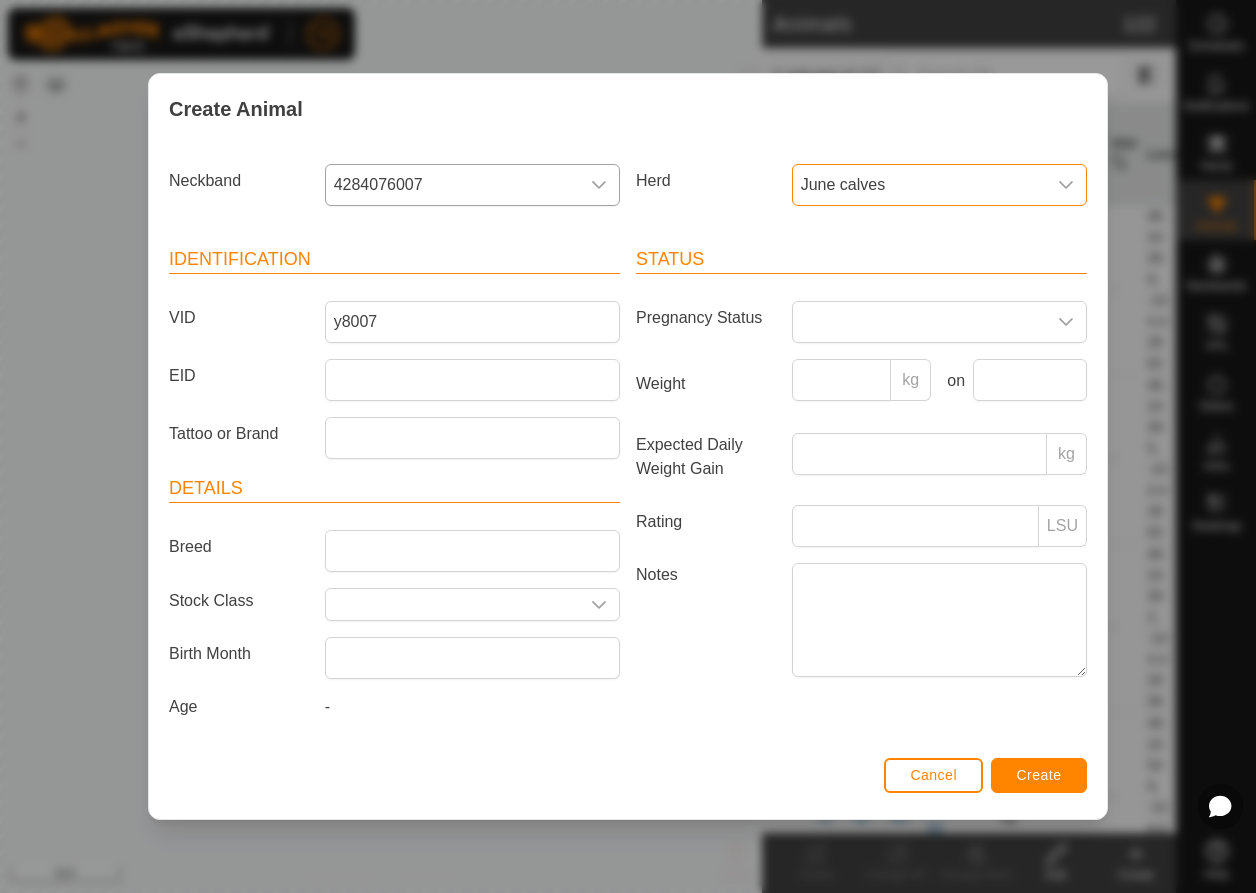 click on "Create" at bounding box center [1039, 775] 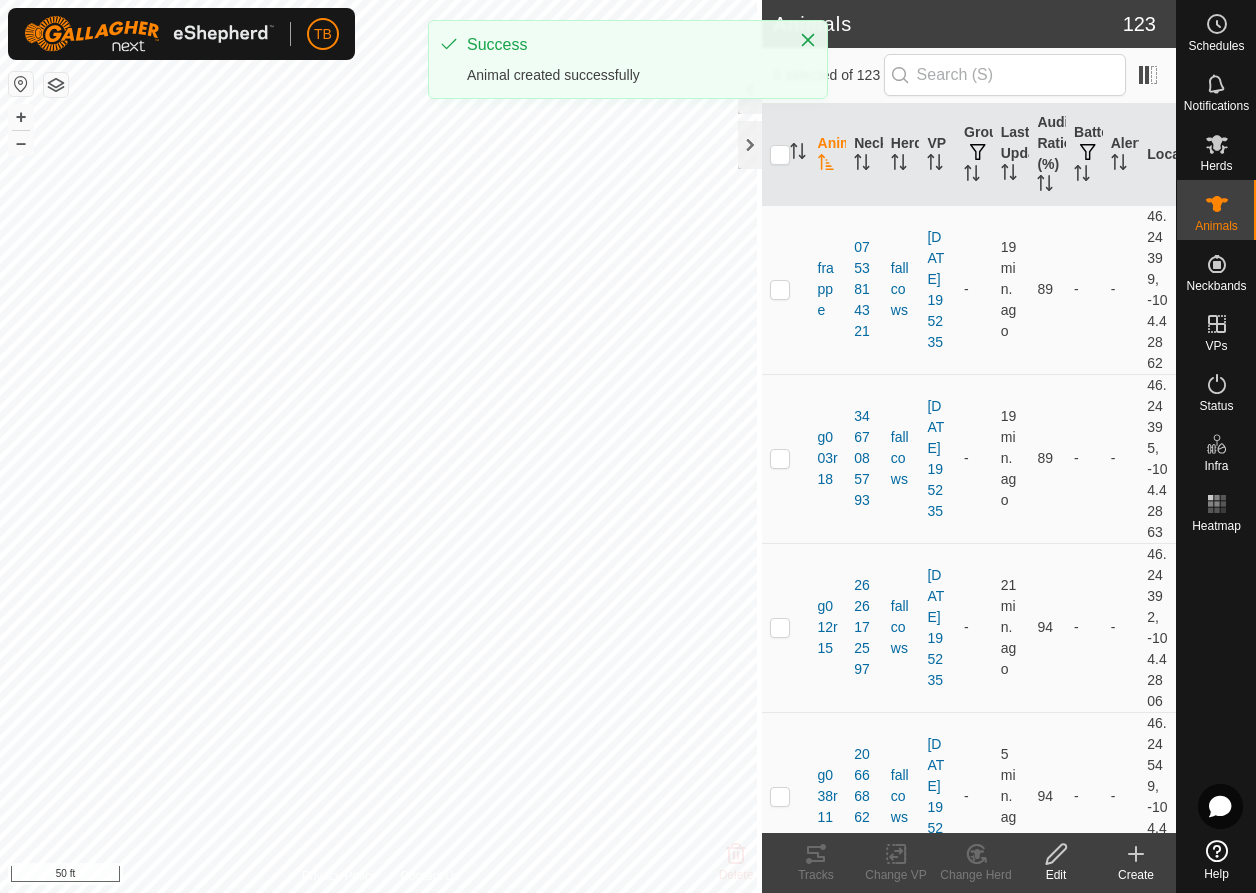 scroll, scrollTop: 4, scrollLeft: 0, axis: vertical 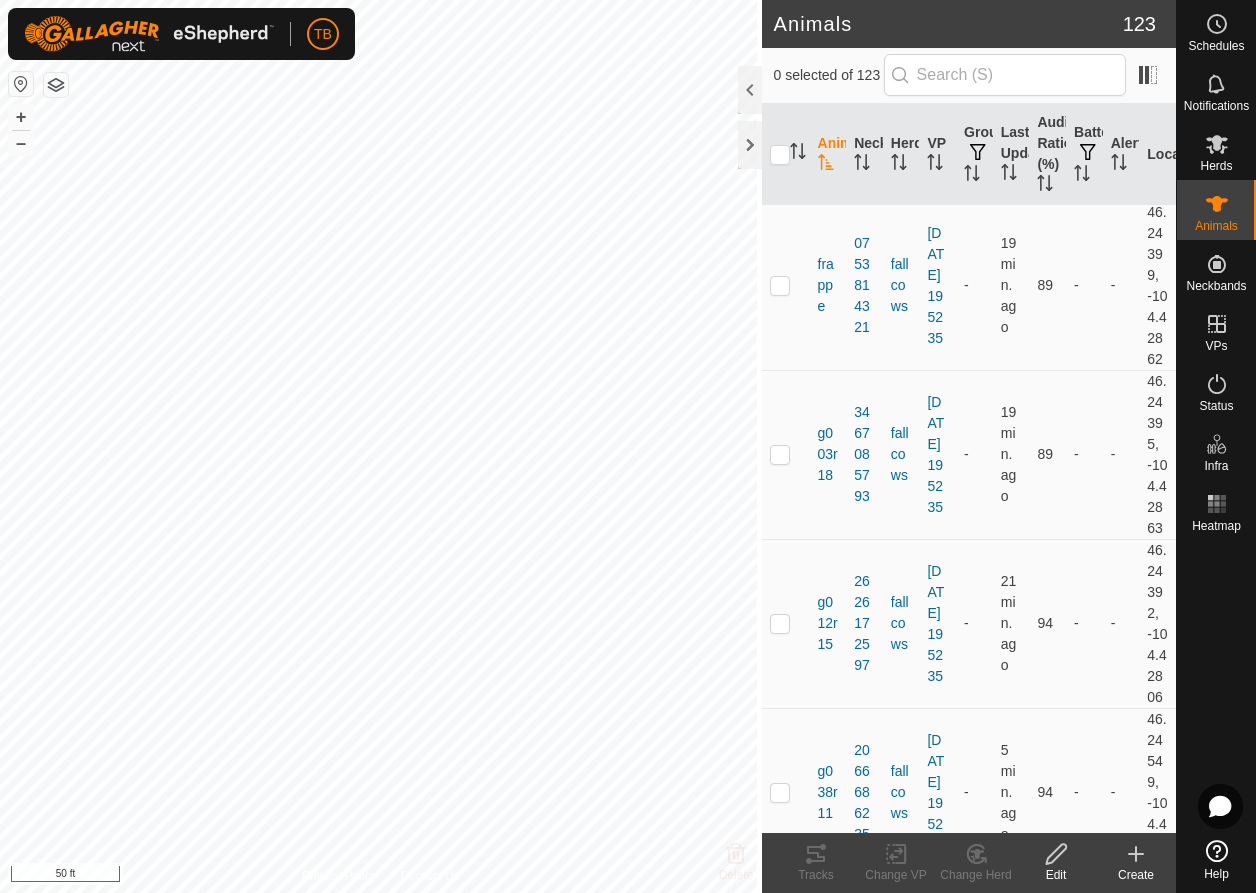 click on "Create" 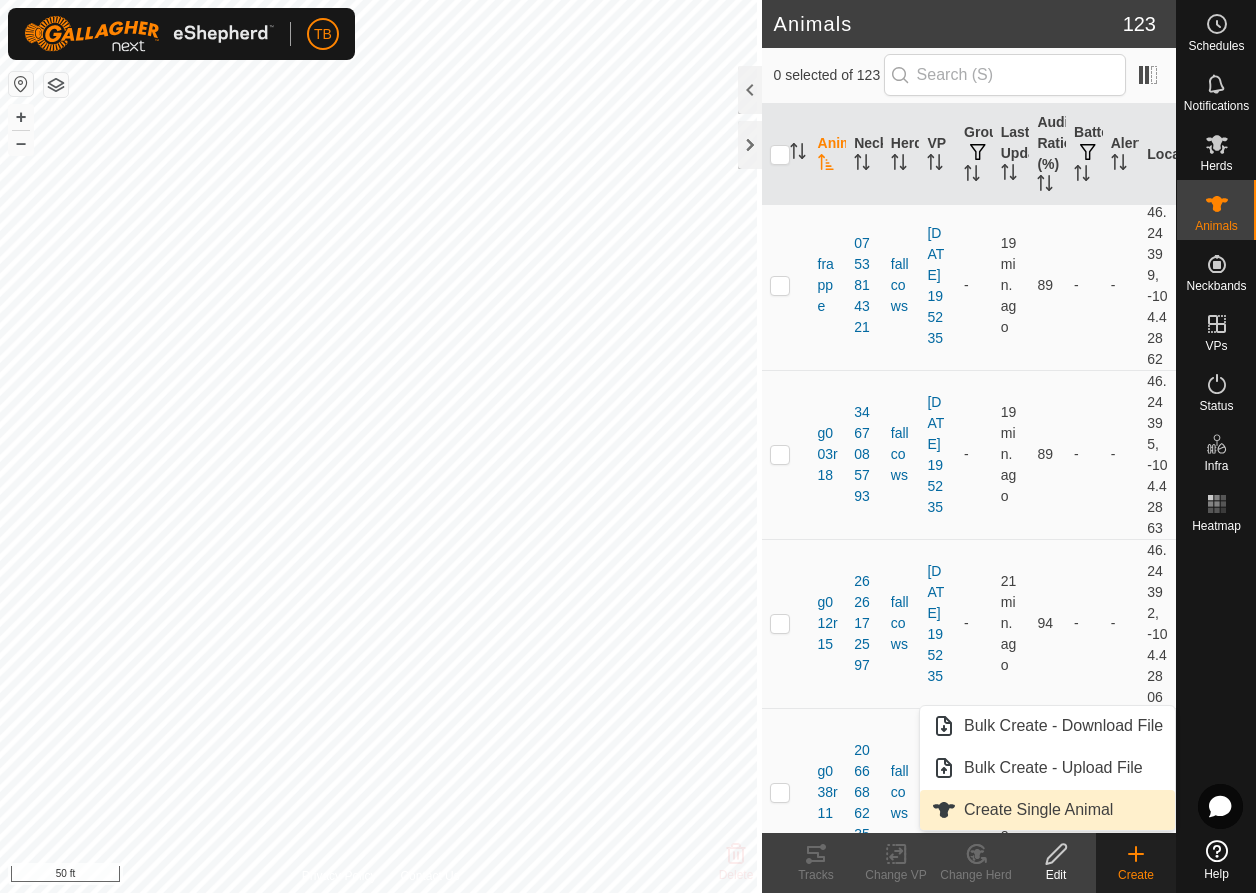 click on "Create Single Animal" at bounding box center (1047, 810) 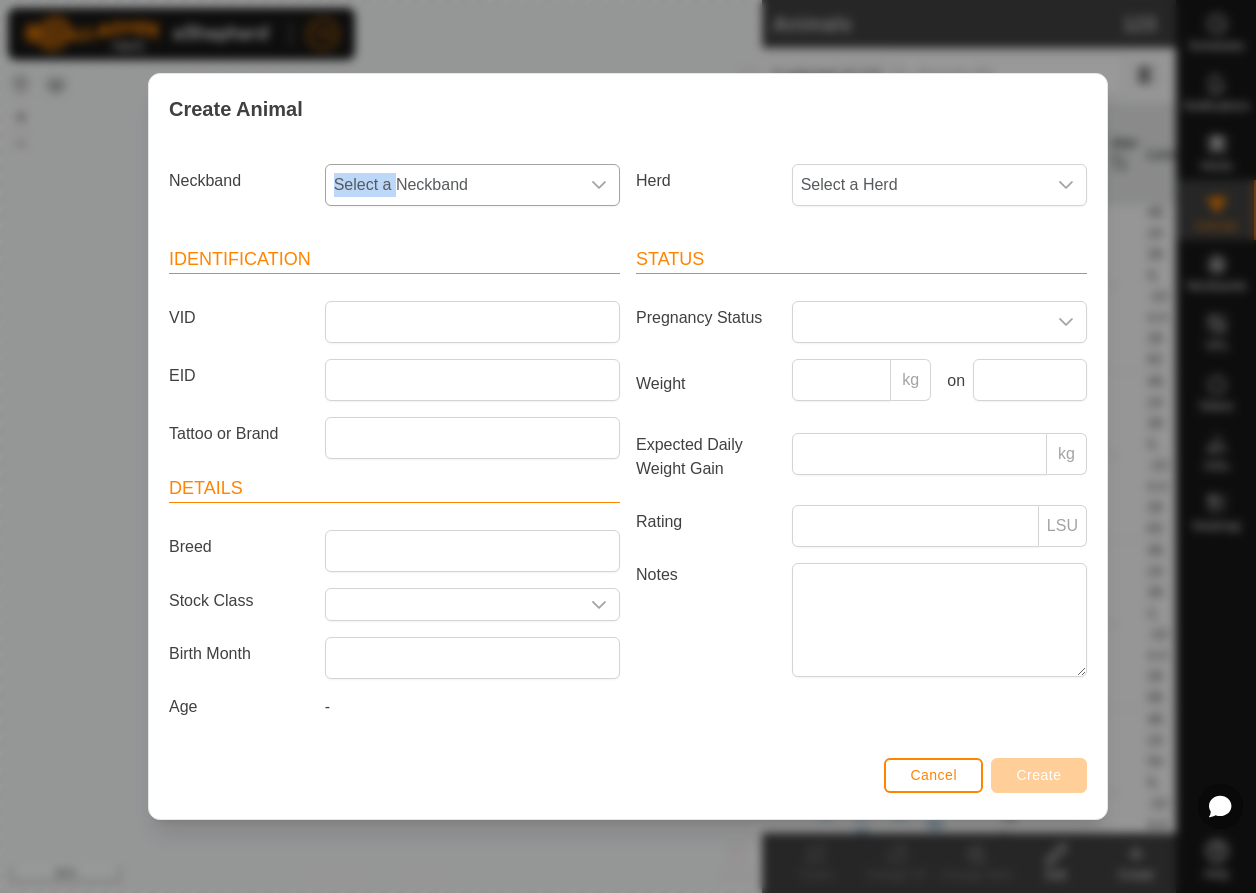 click on "Select a Neckband" at bounding box center [452, 185] 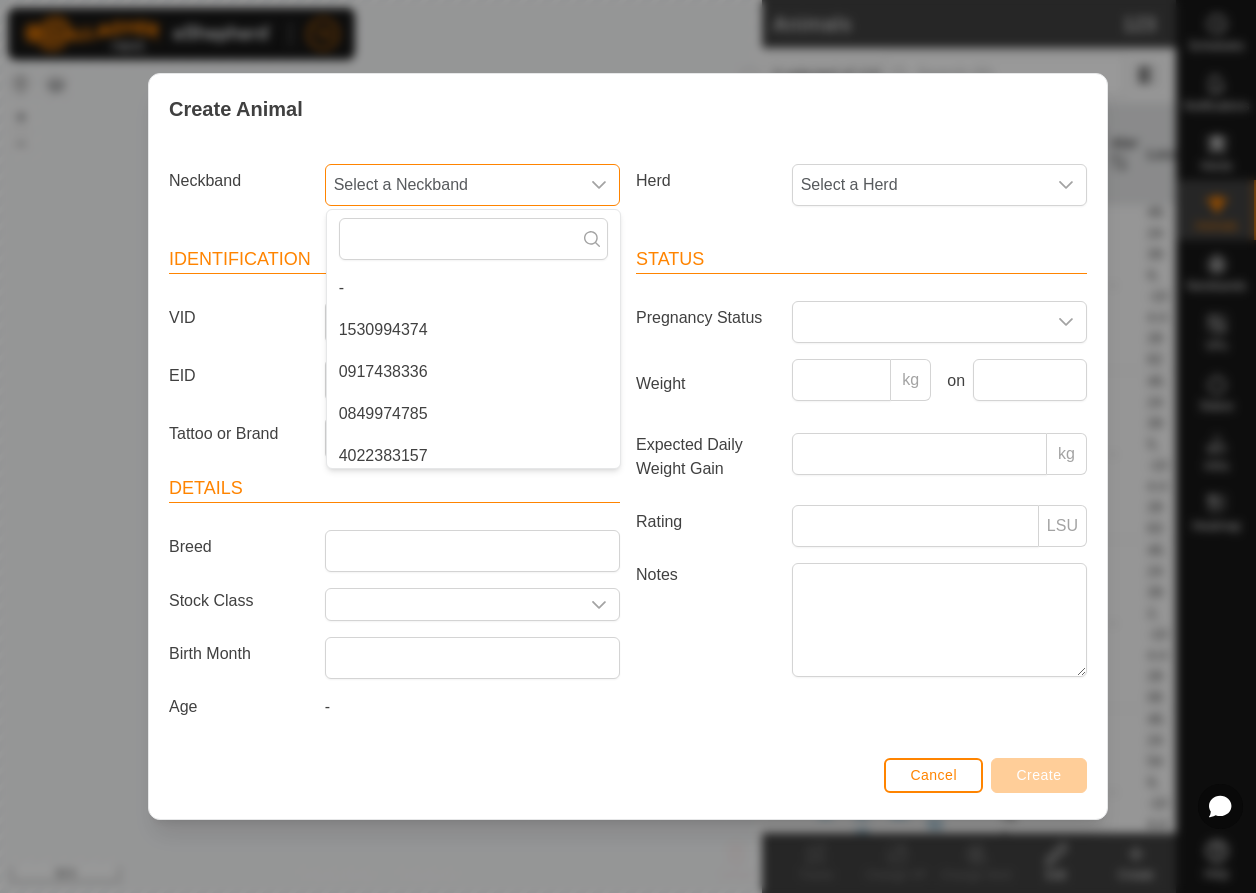 click on "Select a Neckband" at bounding box center (452, 185) 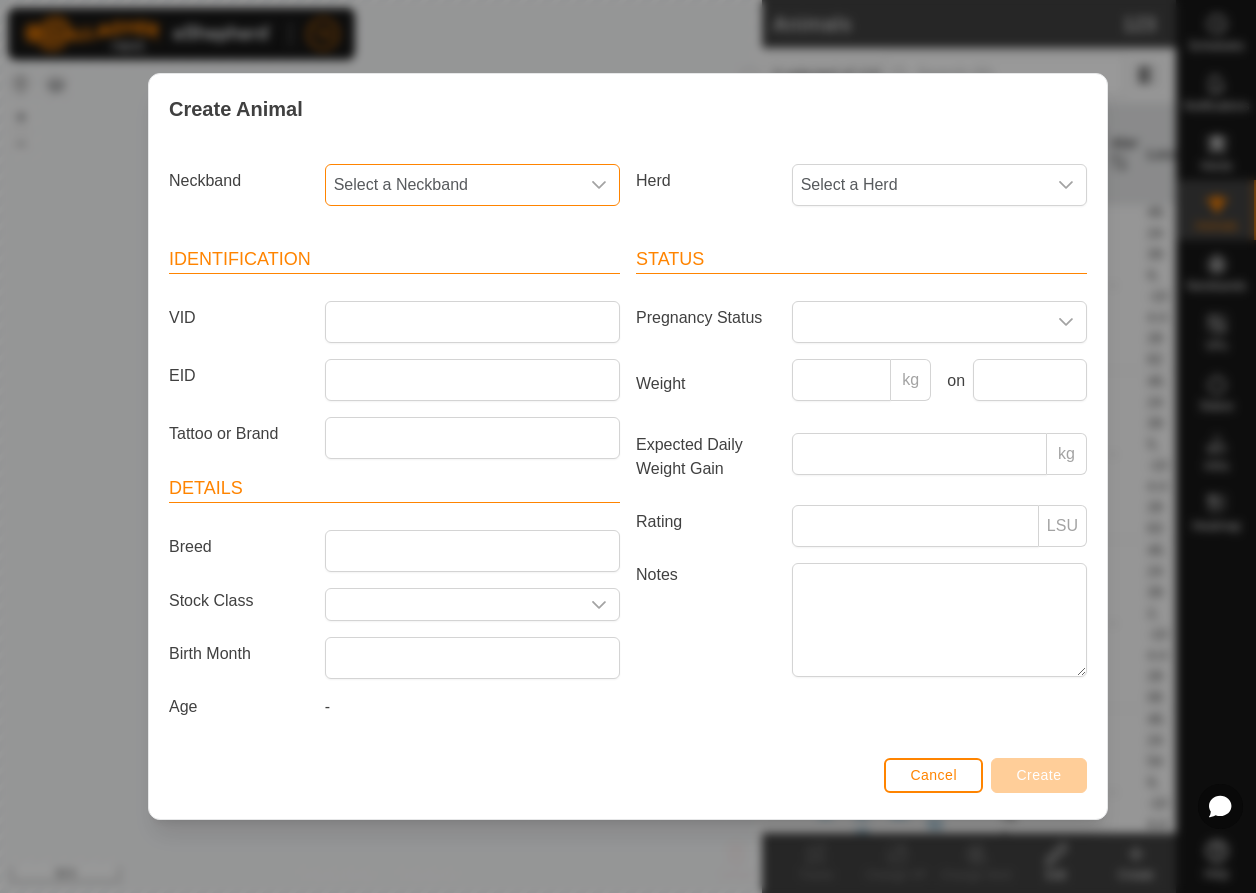 click on "Select a Neckband" at bounding box center (452, 185) 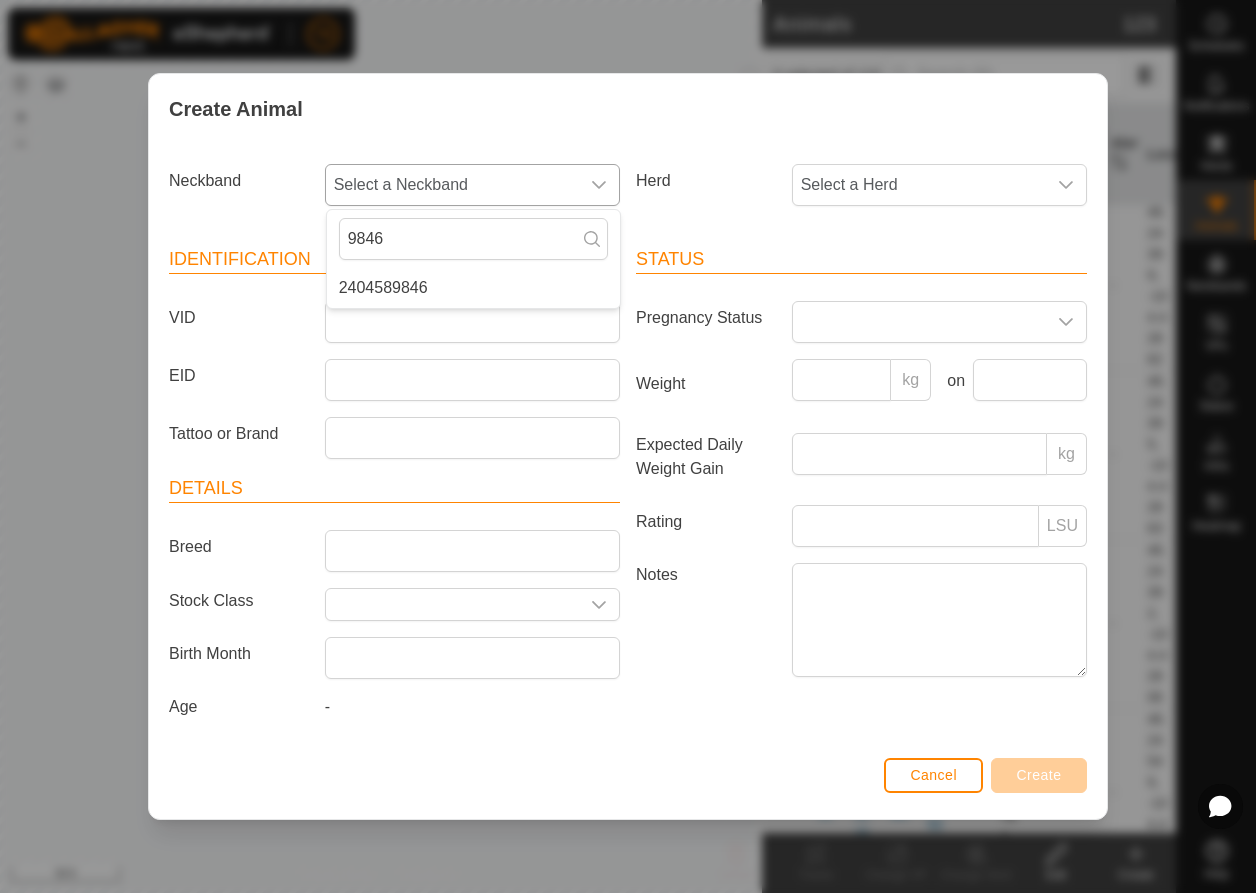click on "2404589846" at bounding box center (473, 288) 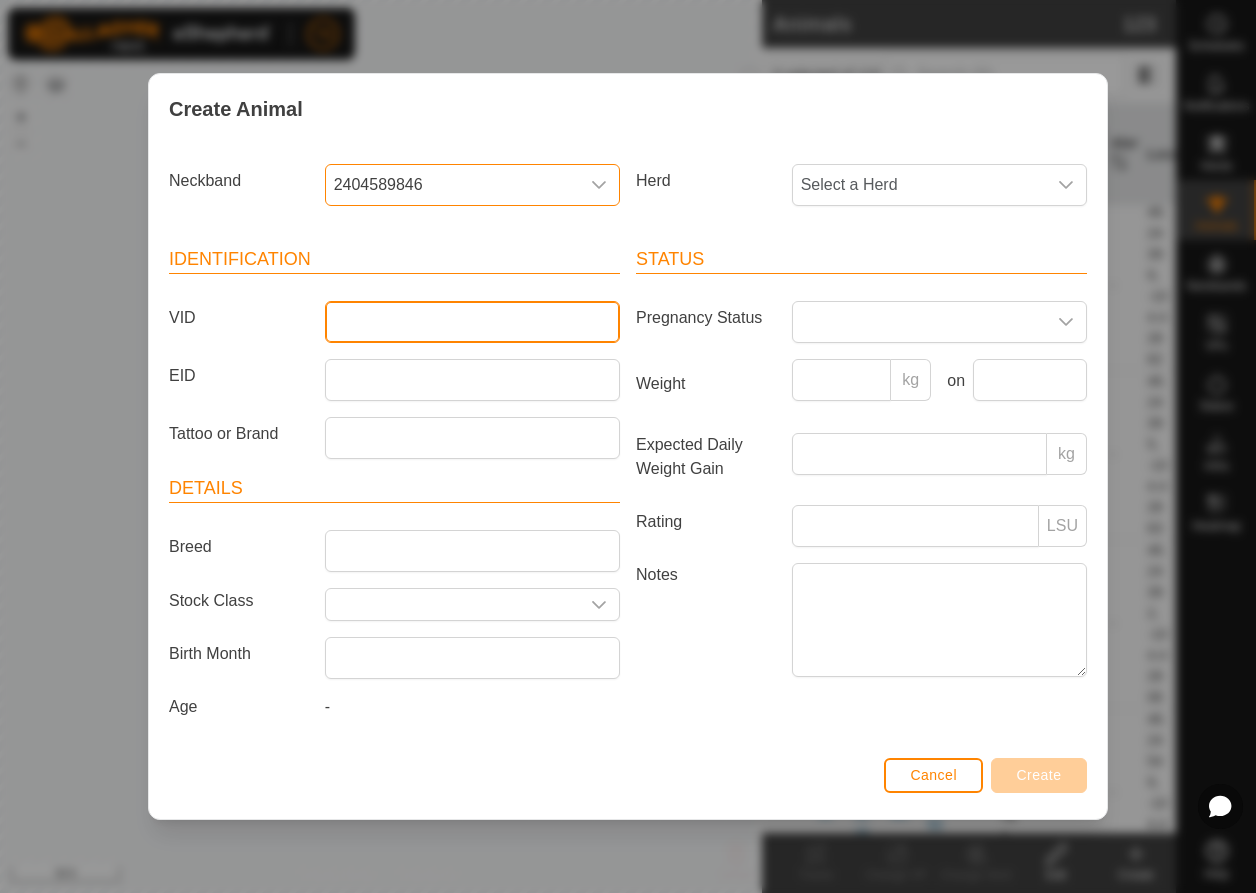 click on "VID" at bounding box center [472, 322] 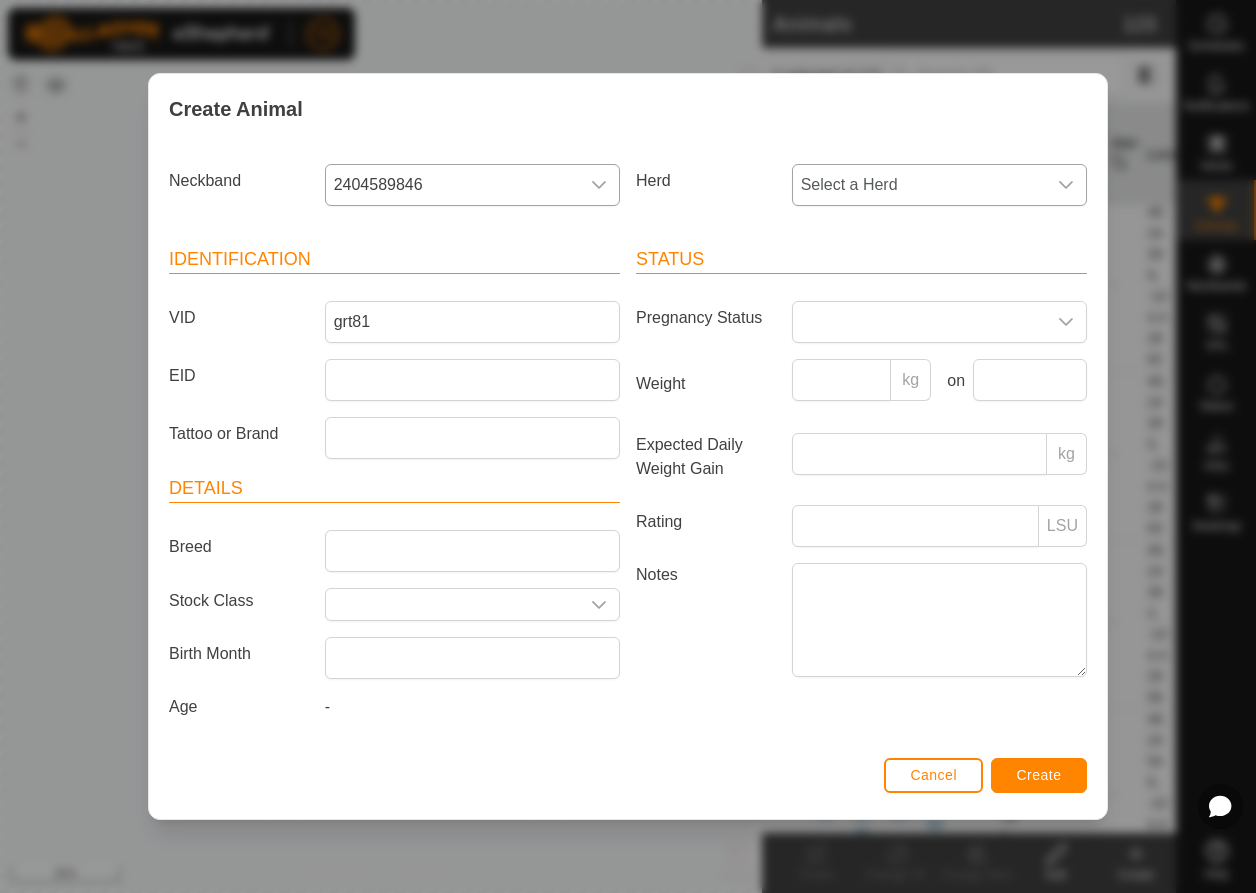 click on "Select a Herd" at bounding box center [919, 185] 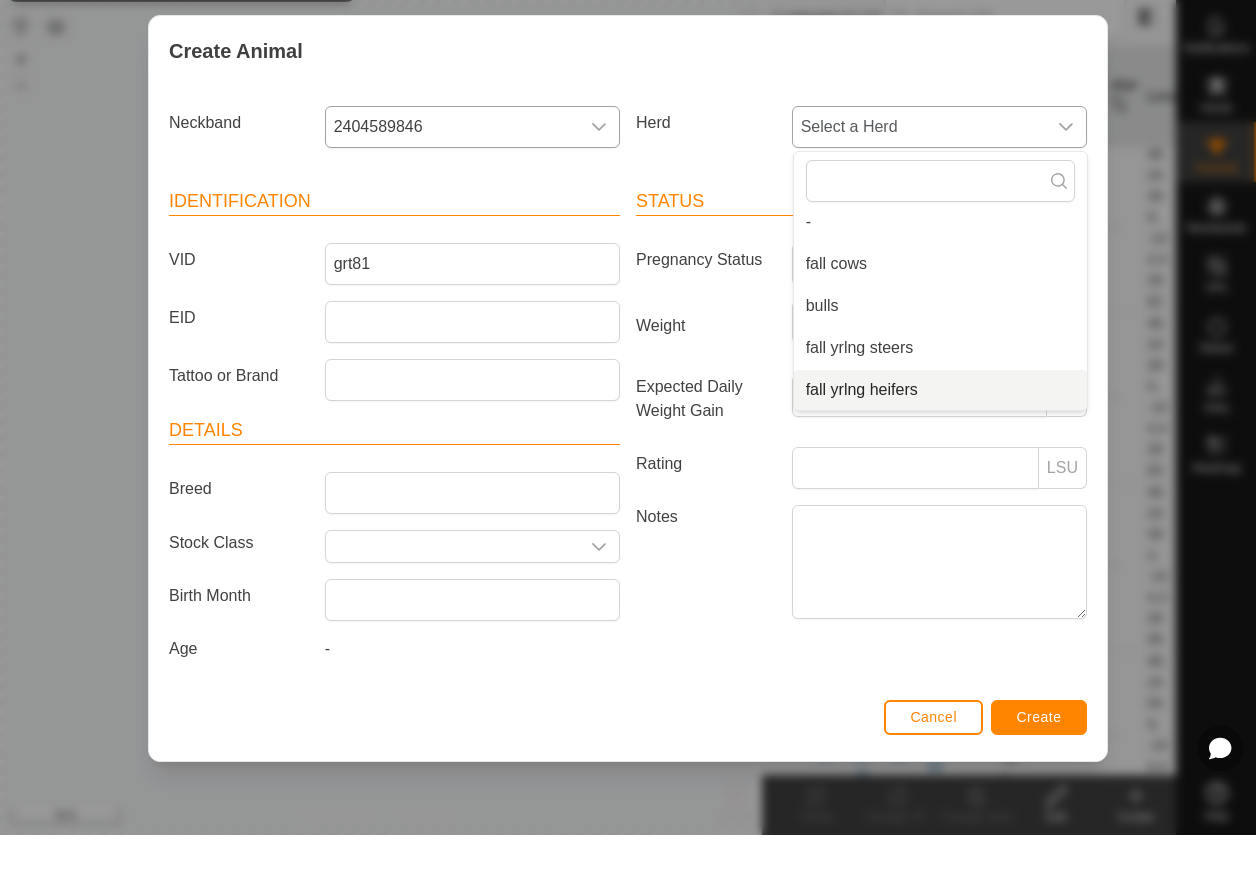 scroll, scrollTop: 134, scrollLeft: 0, axis: vertical 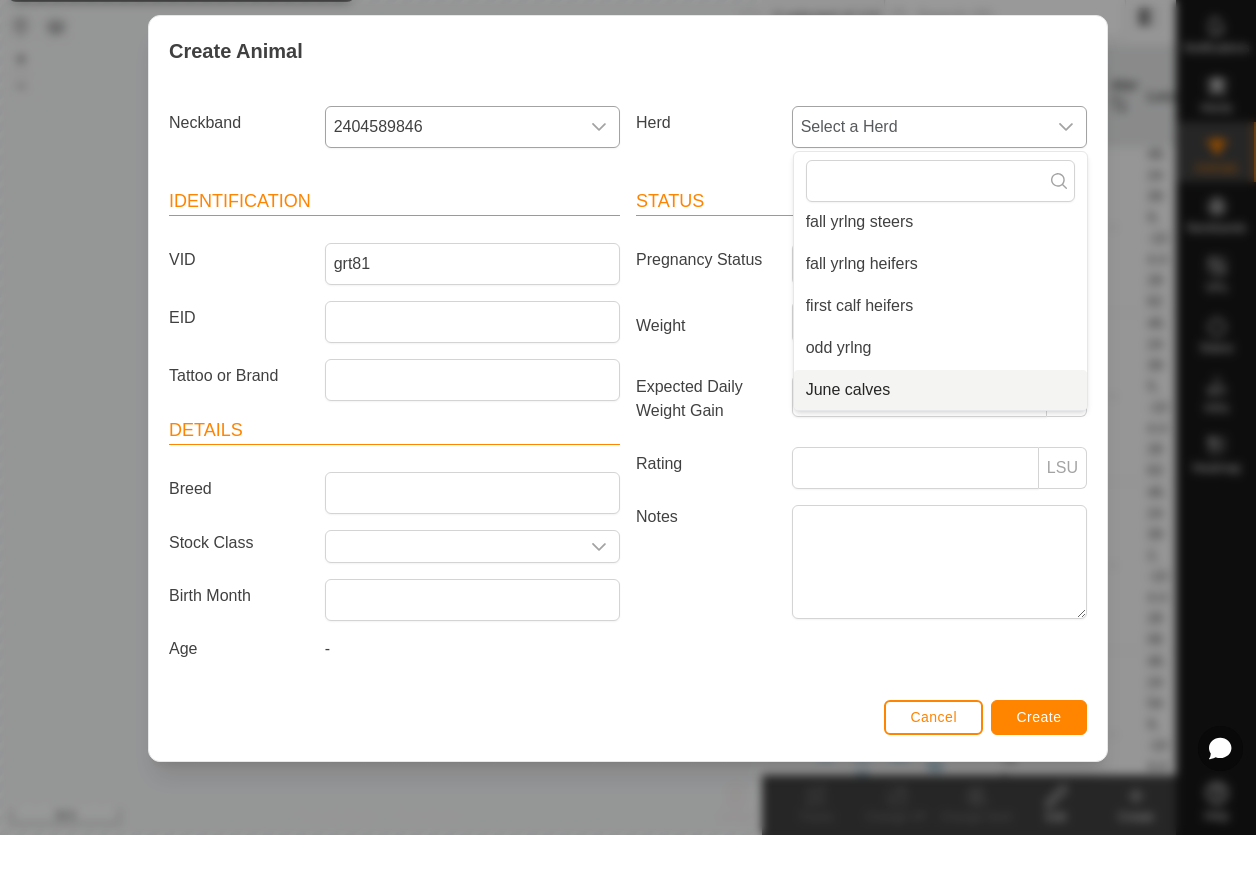 click on "June calves" at bounding box center [940, 448] 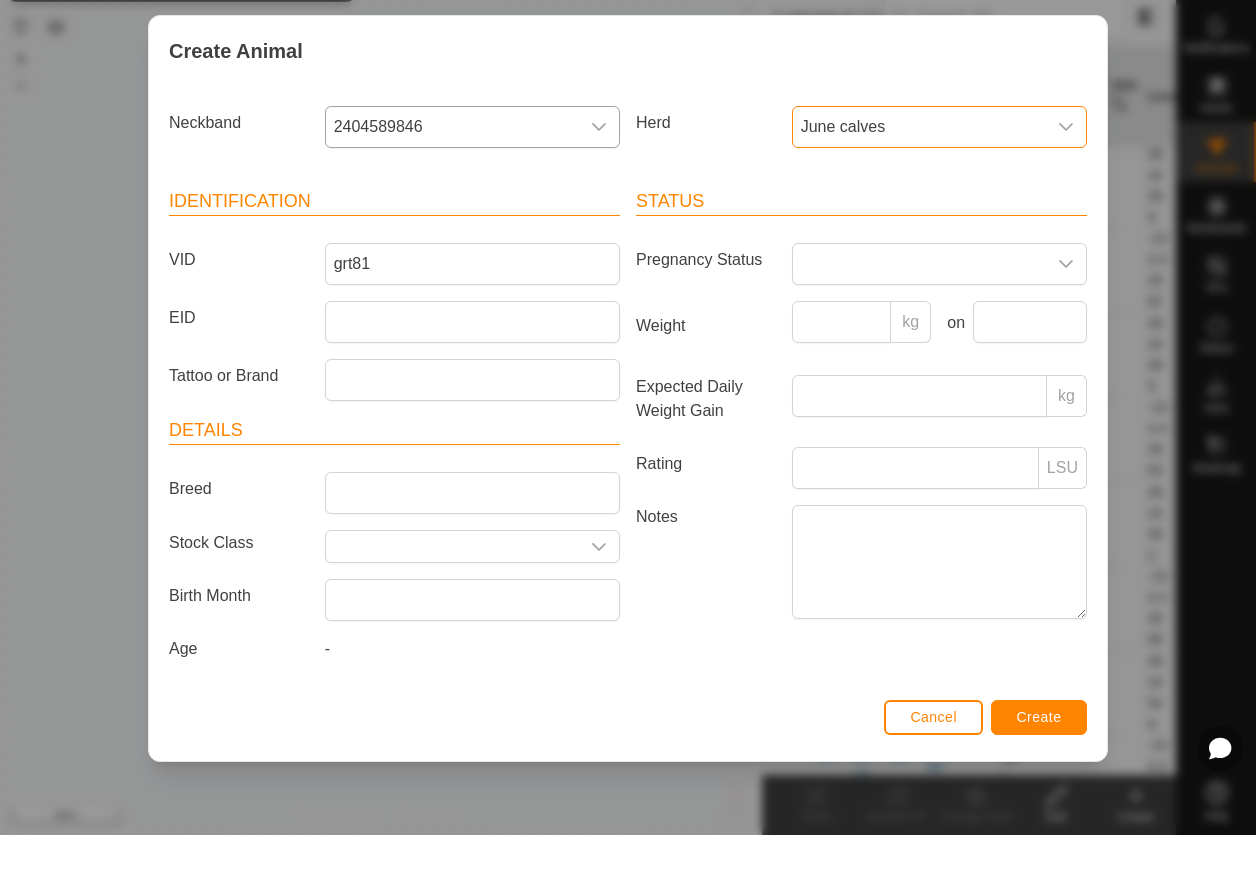 click on "Create" at bounding box center [1039, 775] 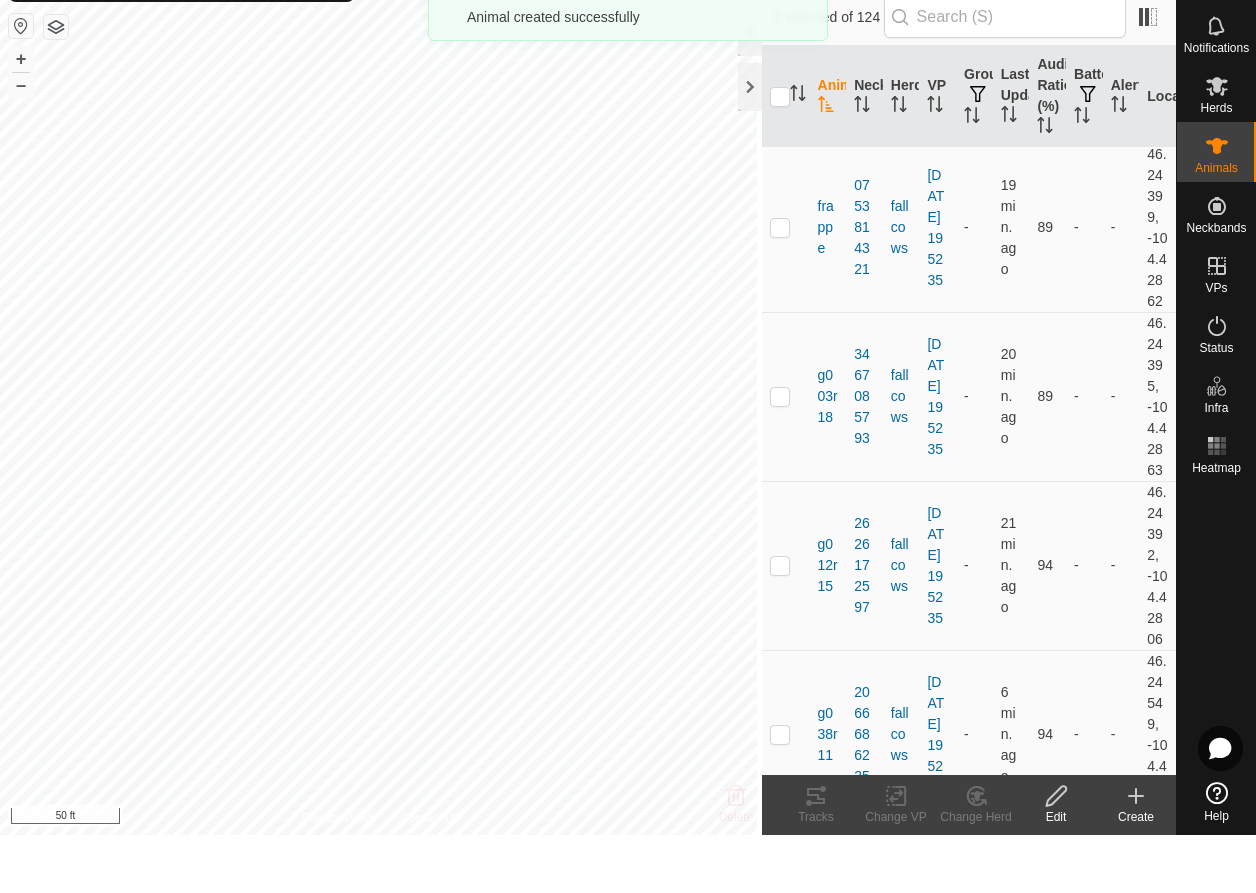click on "Create" 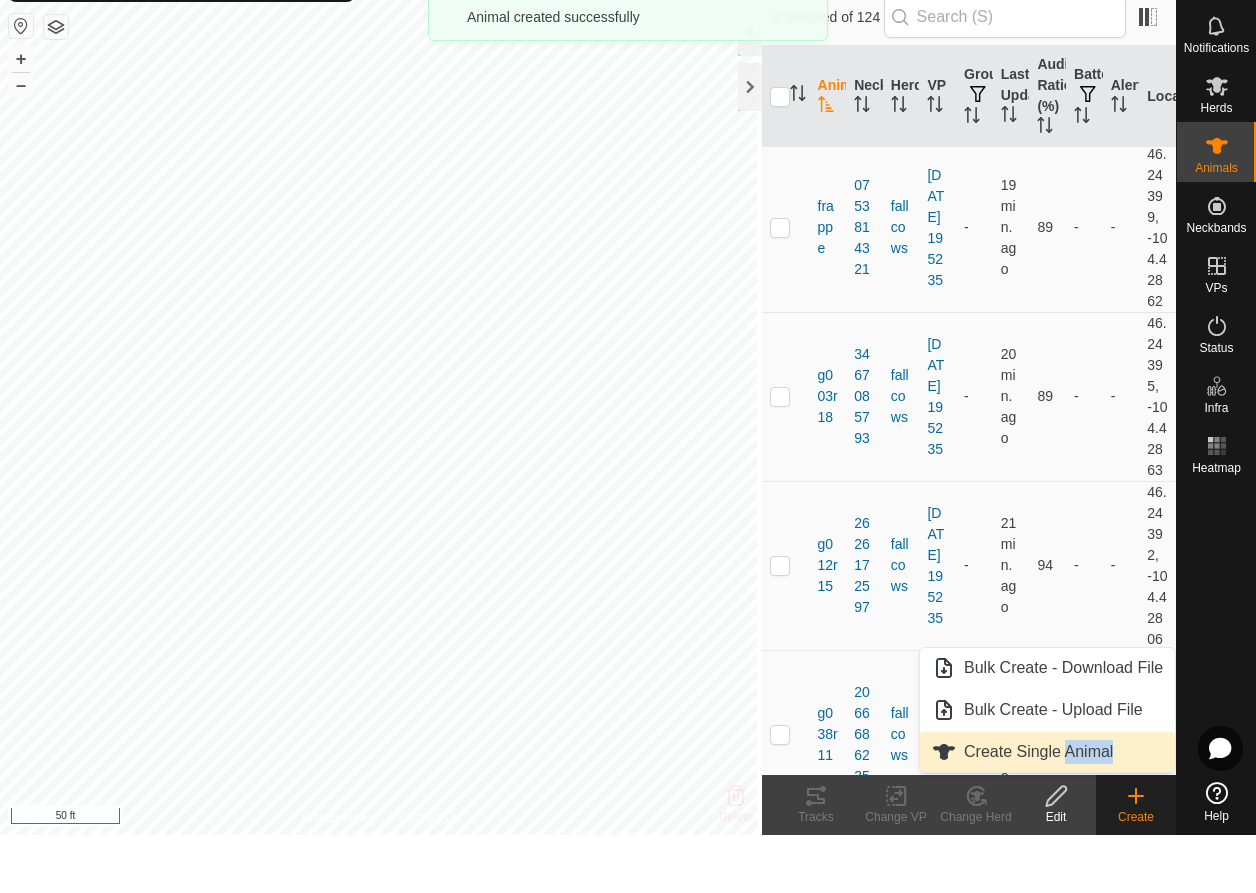 click on "Create Single Animal" at bounding box center (1047, 810) 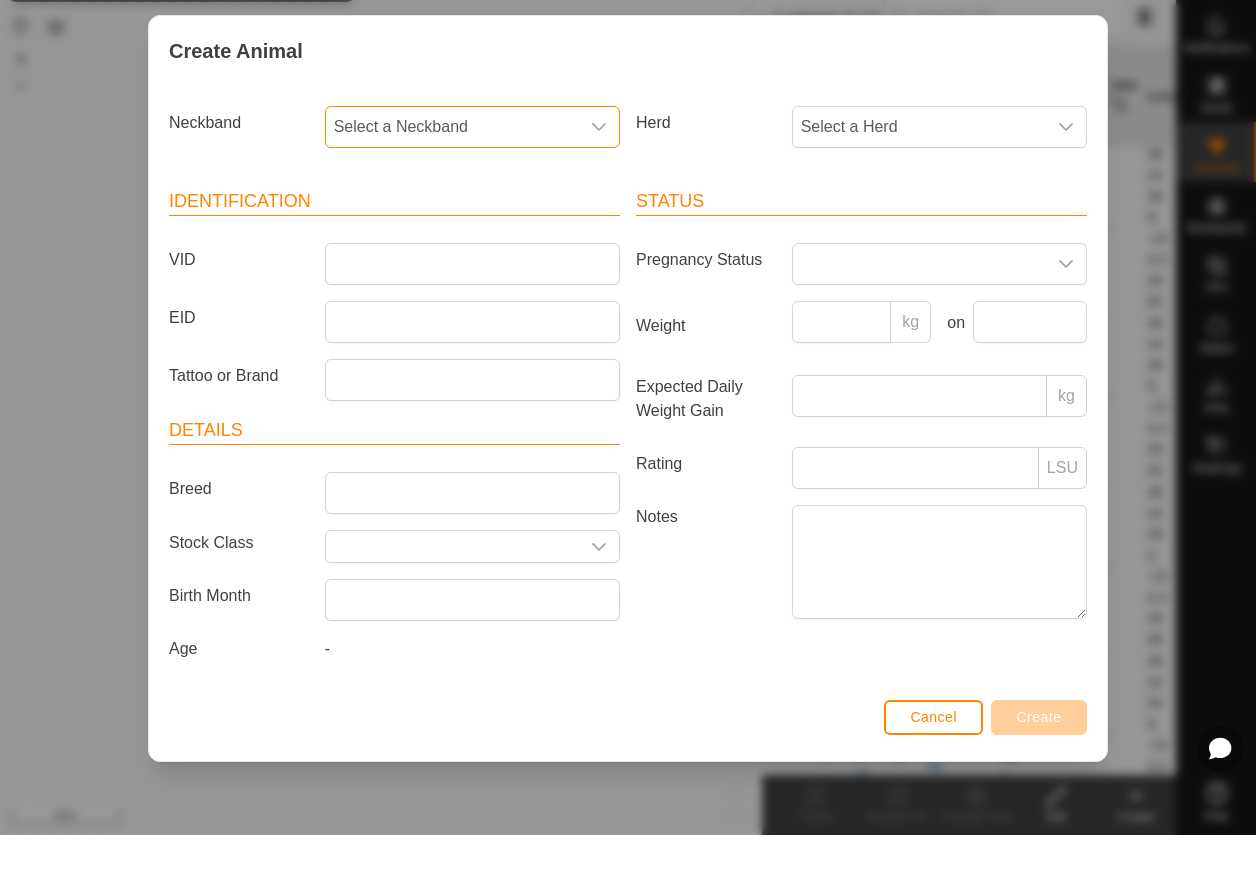 click on "Select a Neckband" at bounding box center (452, 185) 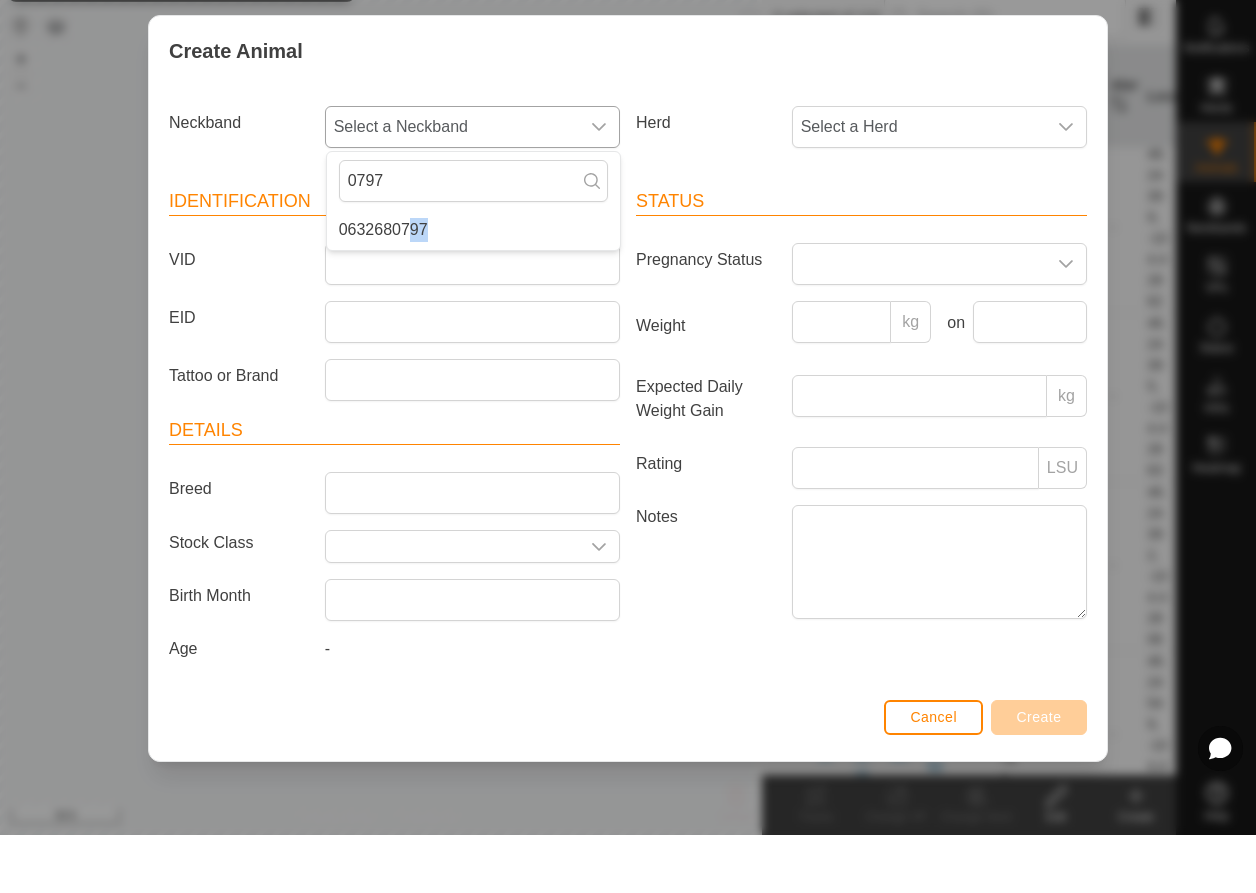 click on "0632680797" at bounding box center [473, 288] 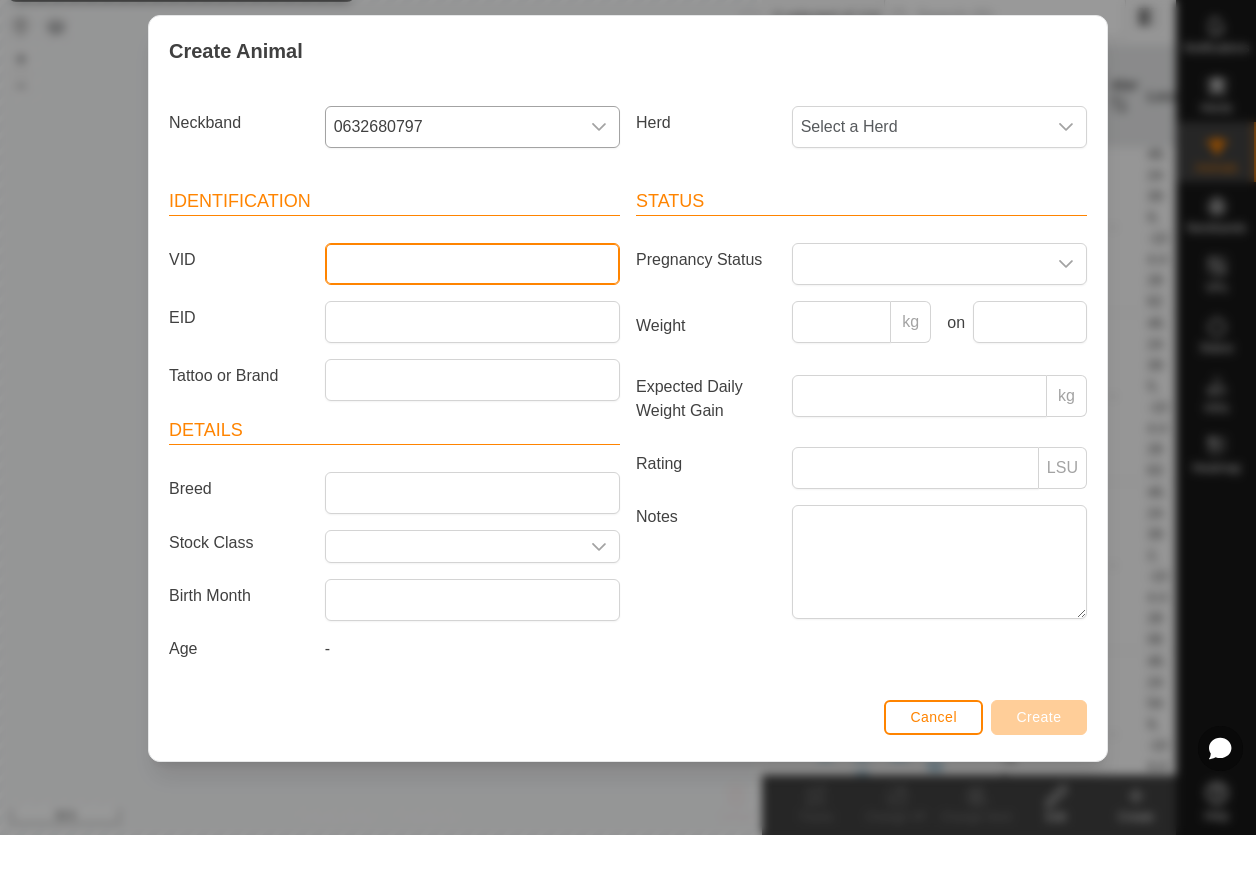 click on "VID" at bounding box center (472, 322) 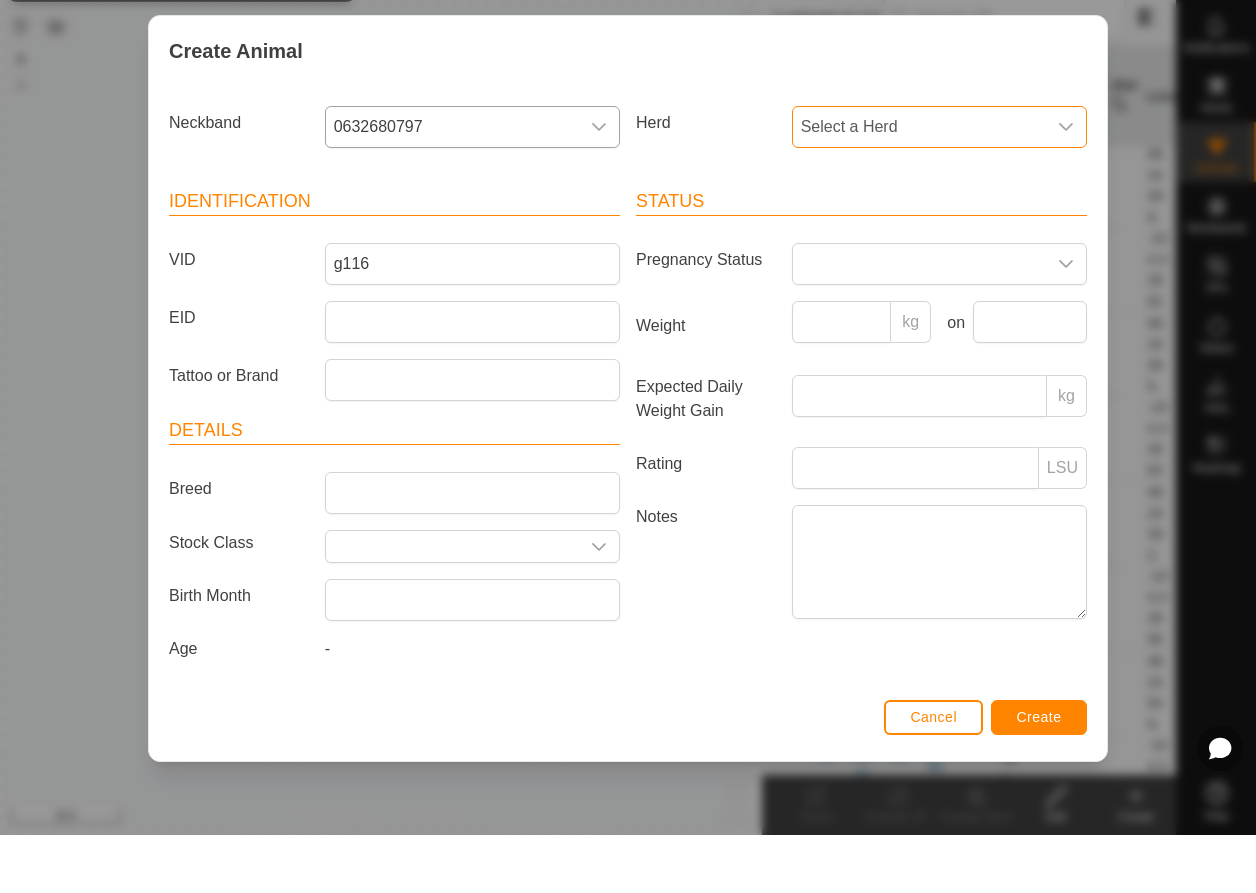 click on "Select a Herd" at bounding box center (919, 185) 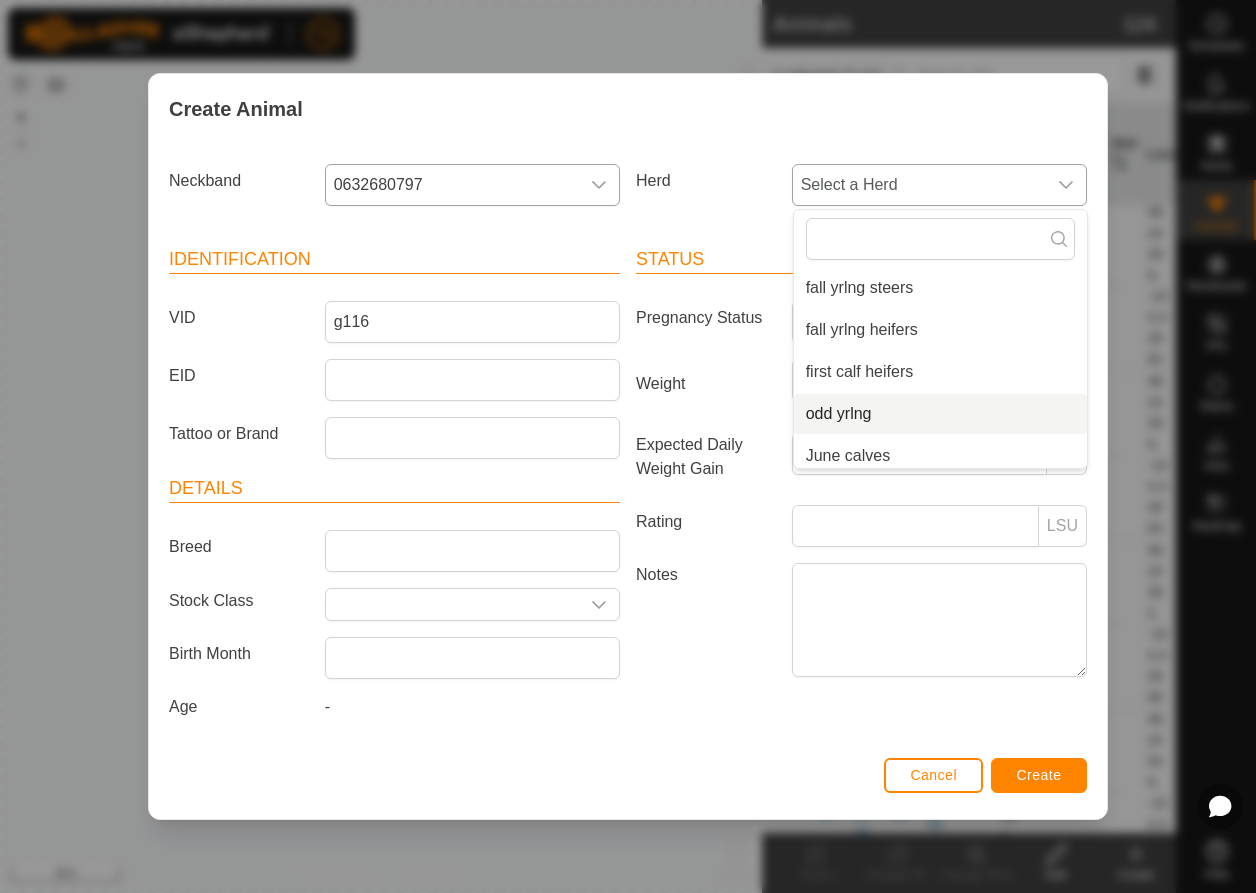 scroll, scrollTop: 134, scrollLeft: 0, axis: vertical 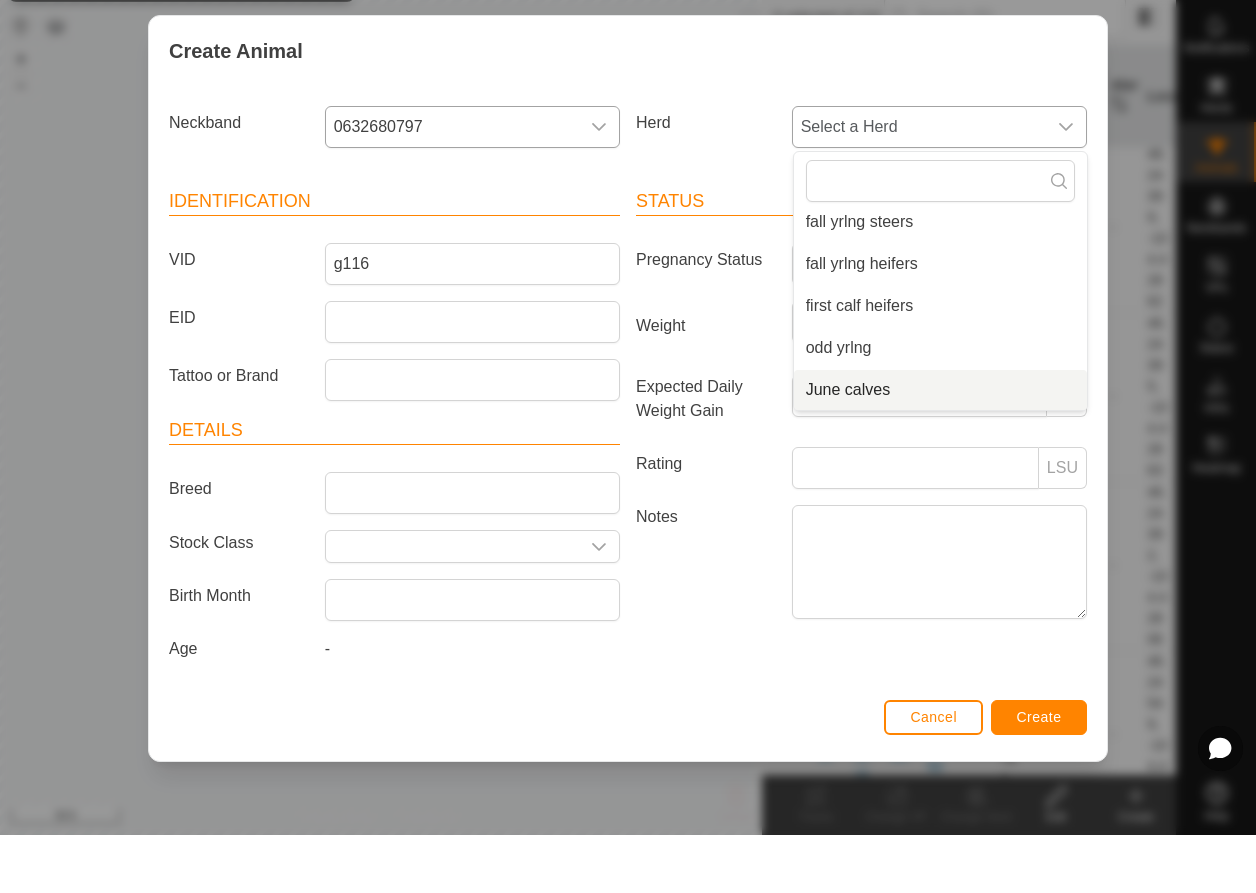 click on "June calves" at bounding box center (940, 448) 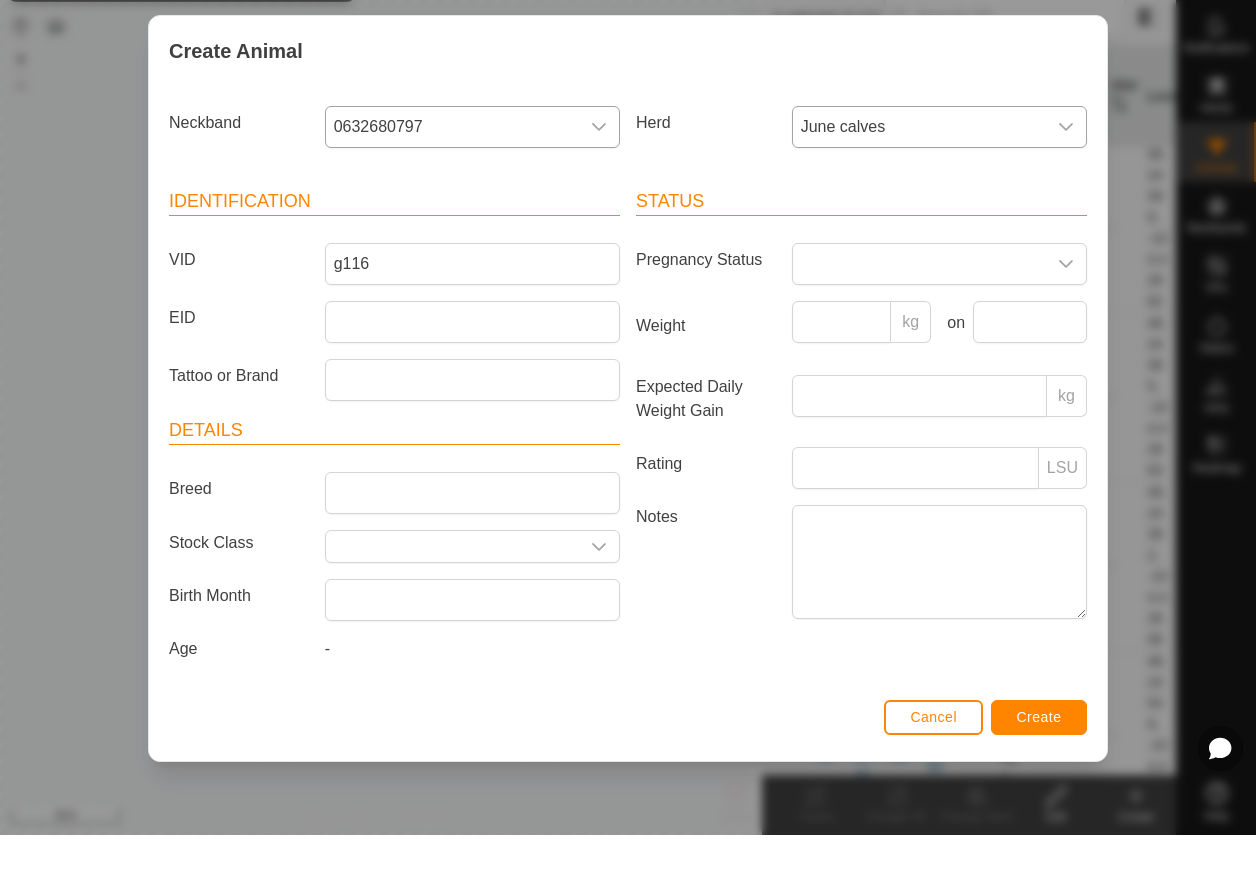 click on "Create" at bounding box center (1039, 775) 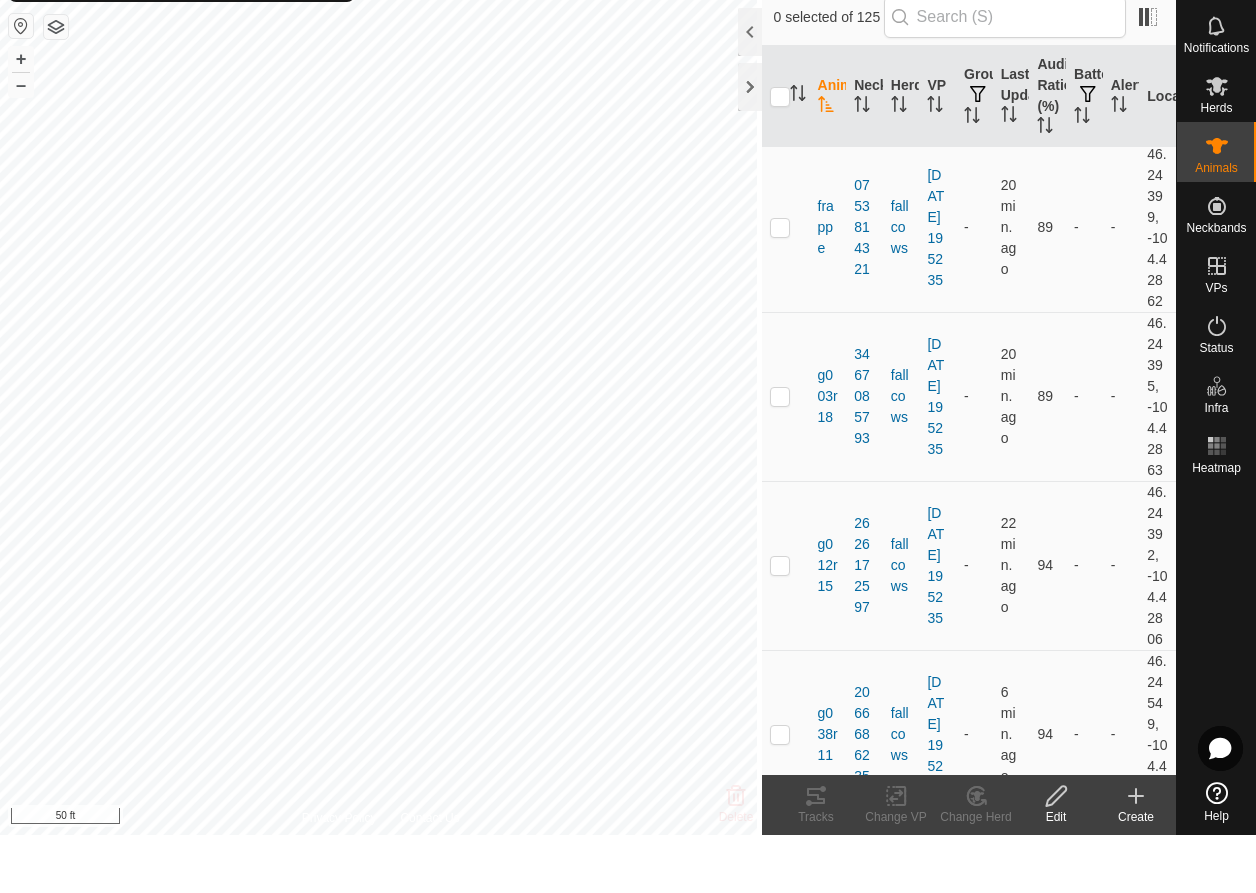 click 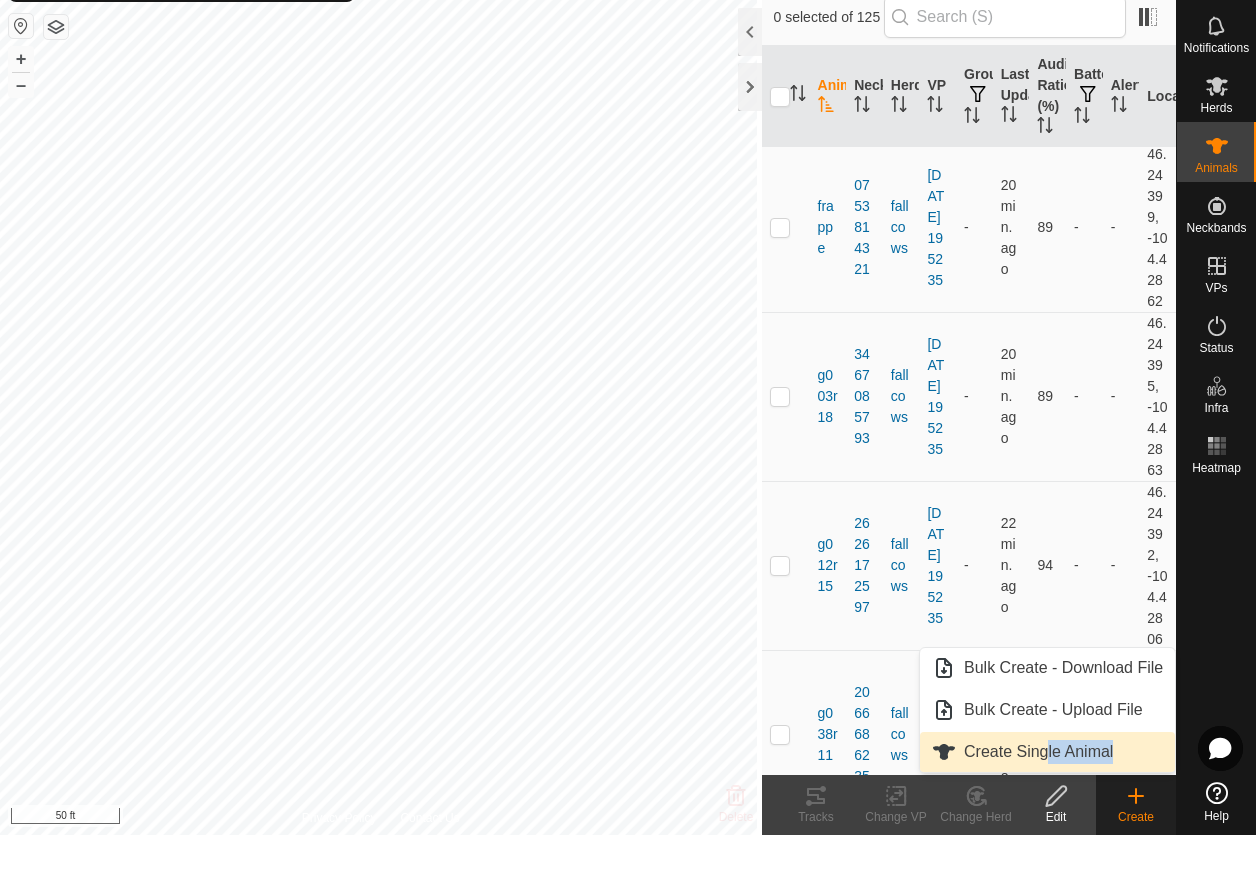 click on "Create Single Animal" at bounding box center (1047, 810) 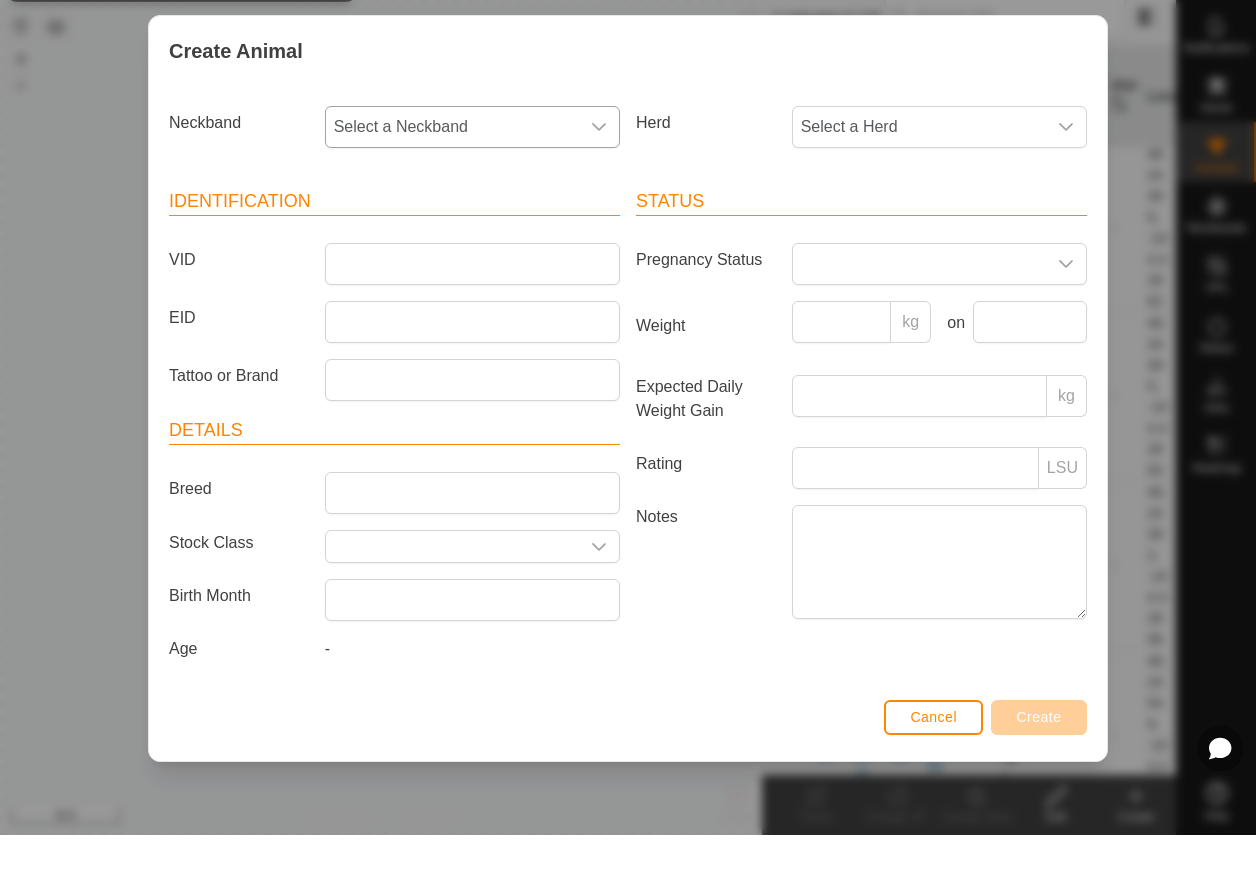 click on "Select a Neckband" at bounding box center [452, 185] 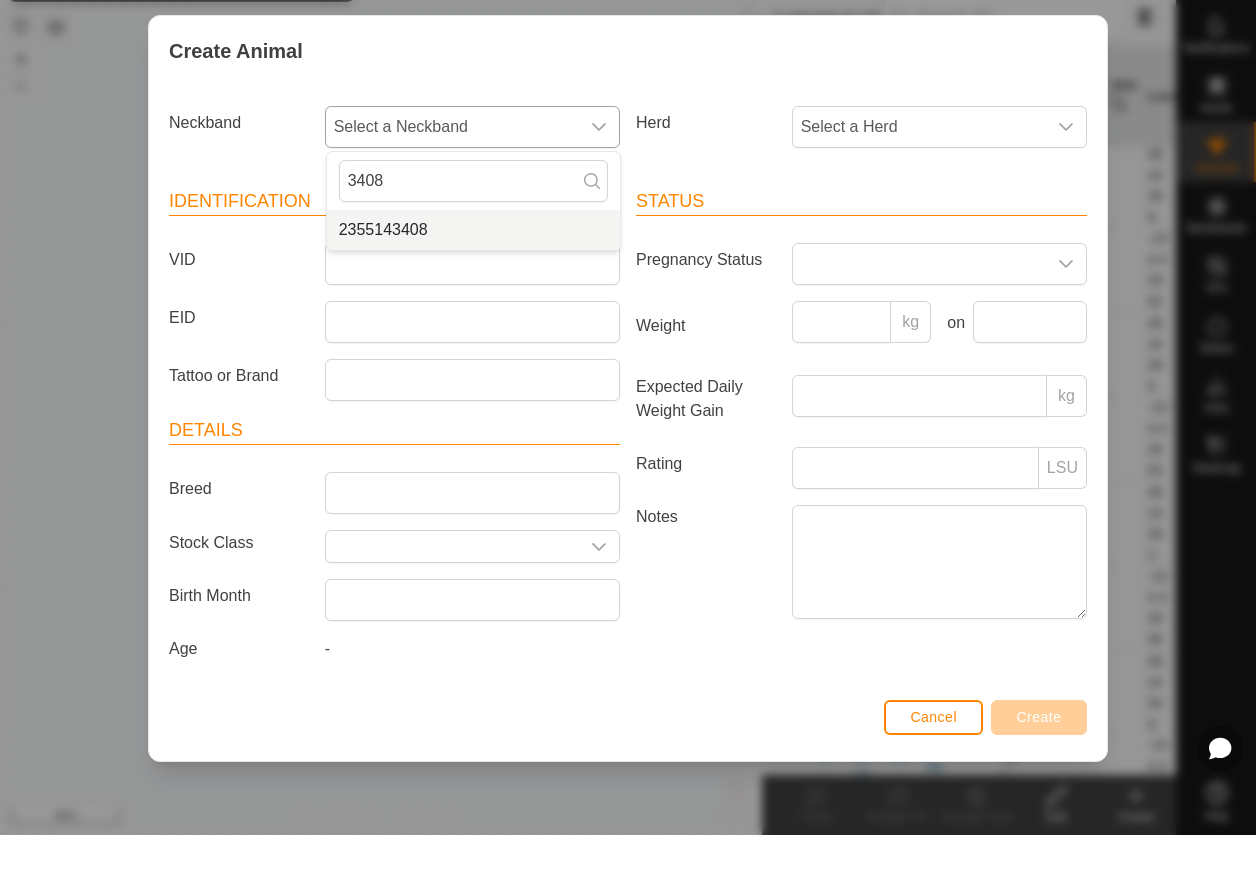 click on "2355143408" at bounding box center (473, 288) 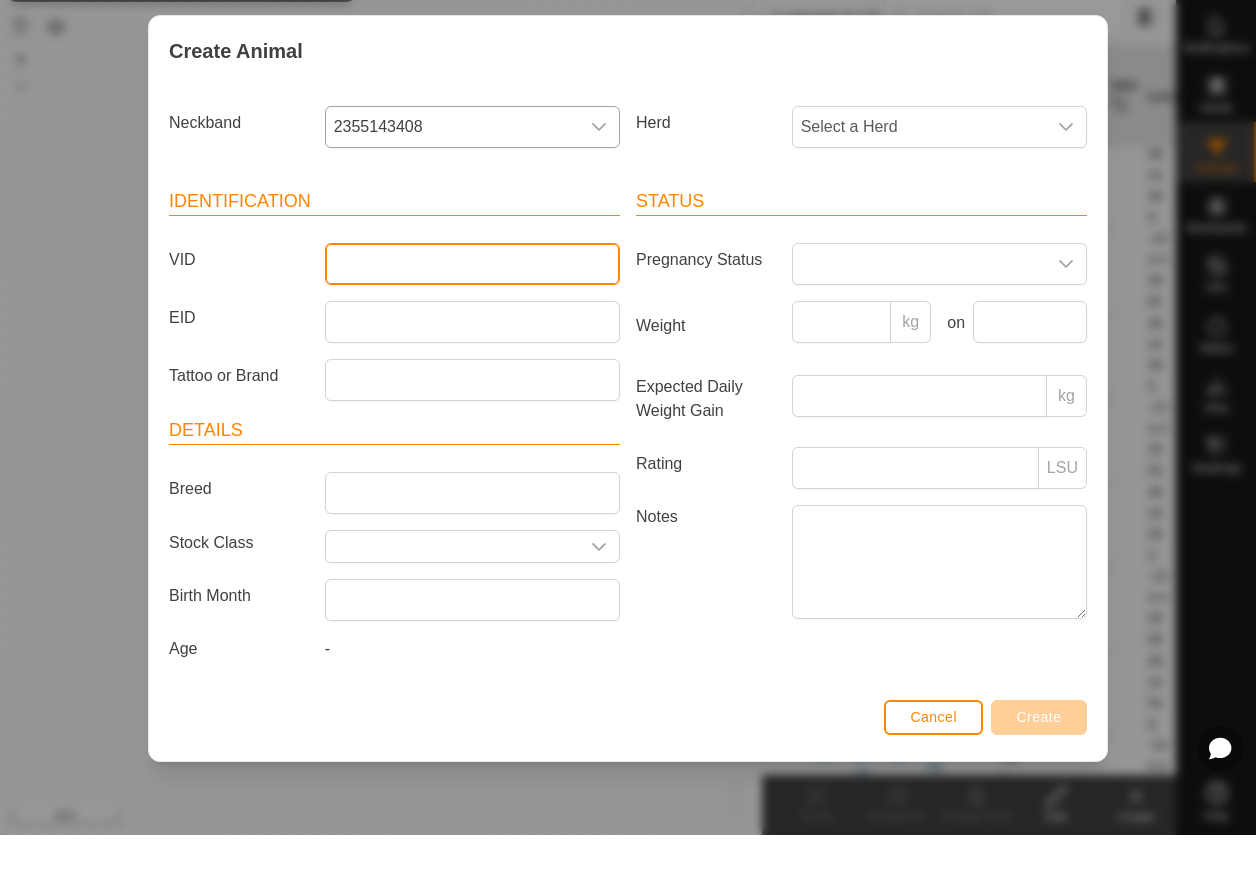 click on "VID" at bounding box center [472, 322] 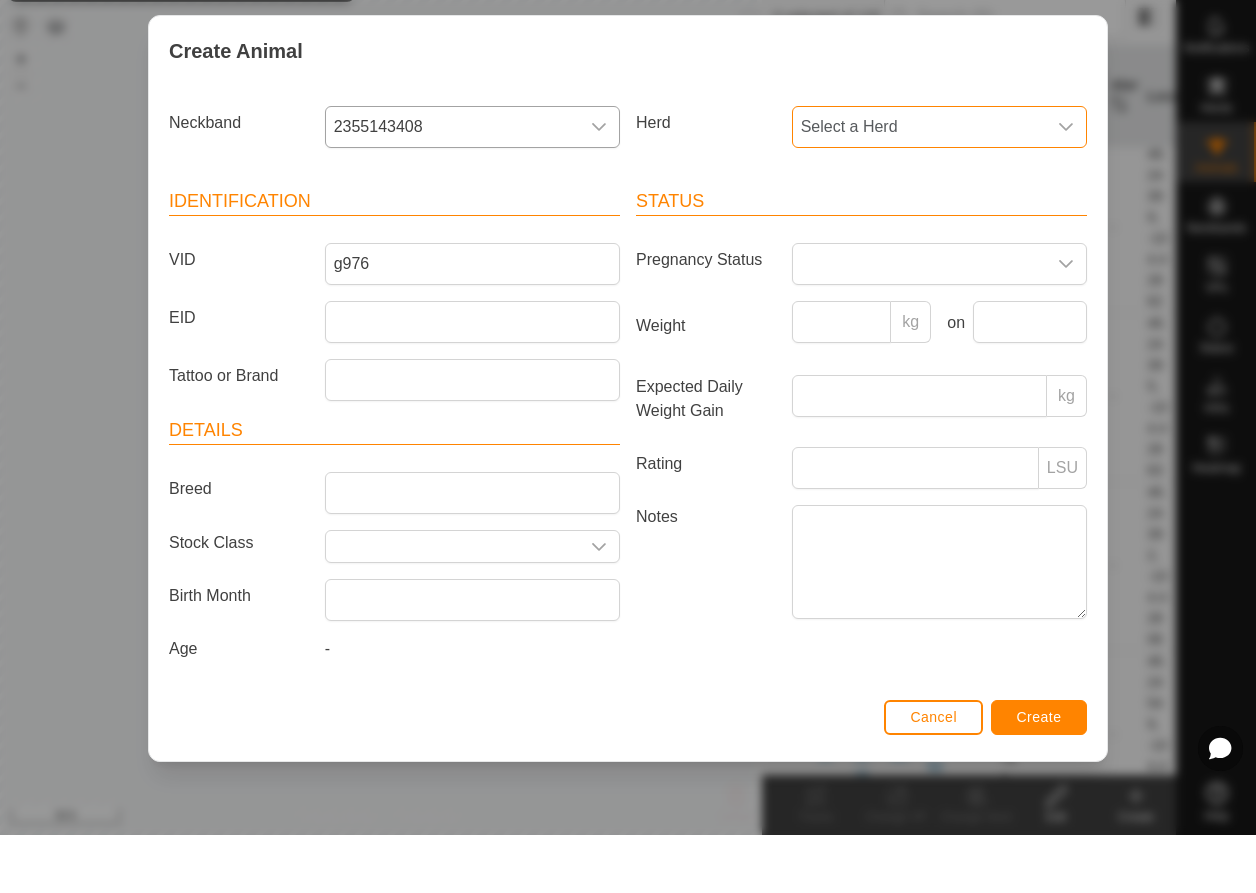 click on "Select a Herd" at bounding box center (919, 185) 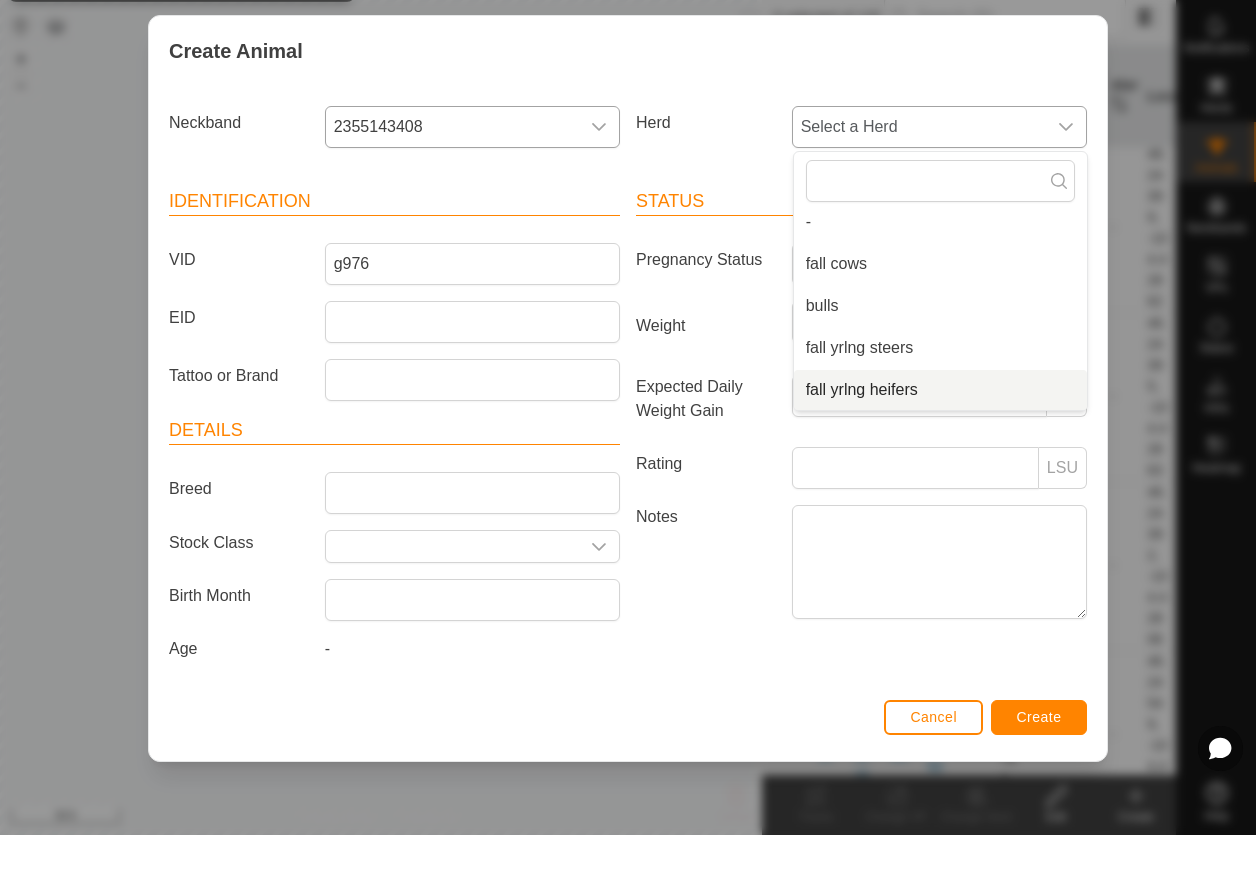 scroll, scrollTop: 134, scrollLeft: 0, axis: vertical 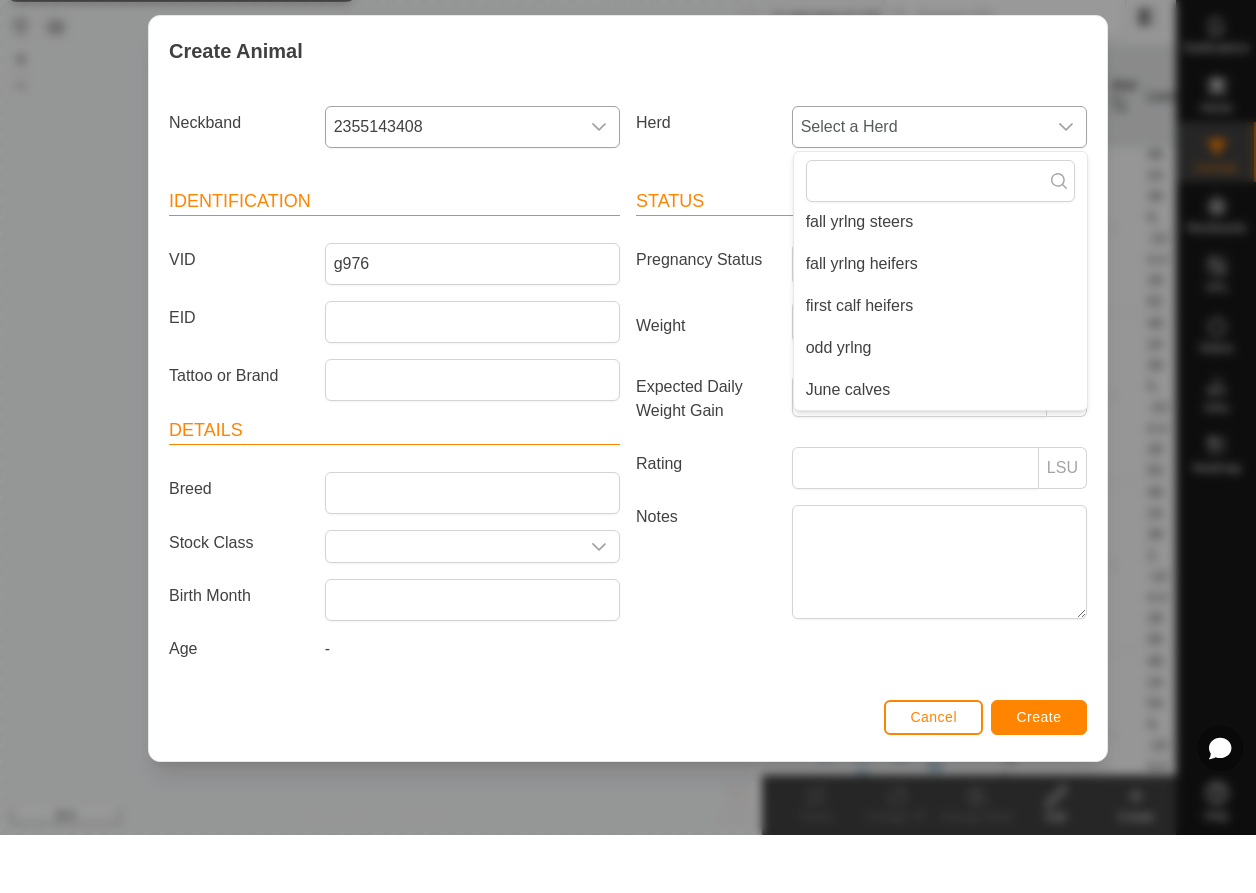 click on "June calves" at bounding box center [940, 448] 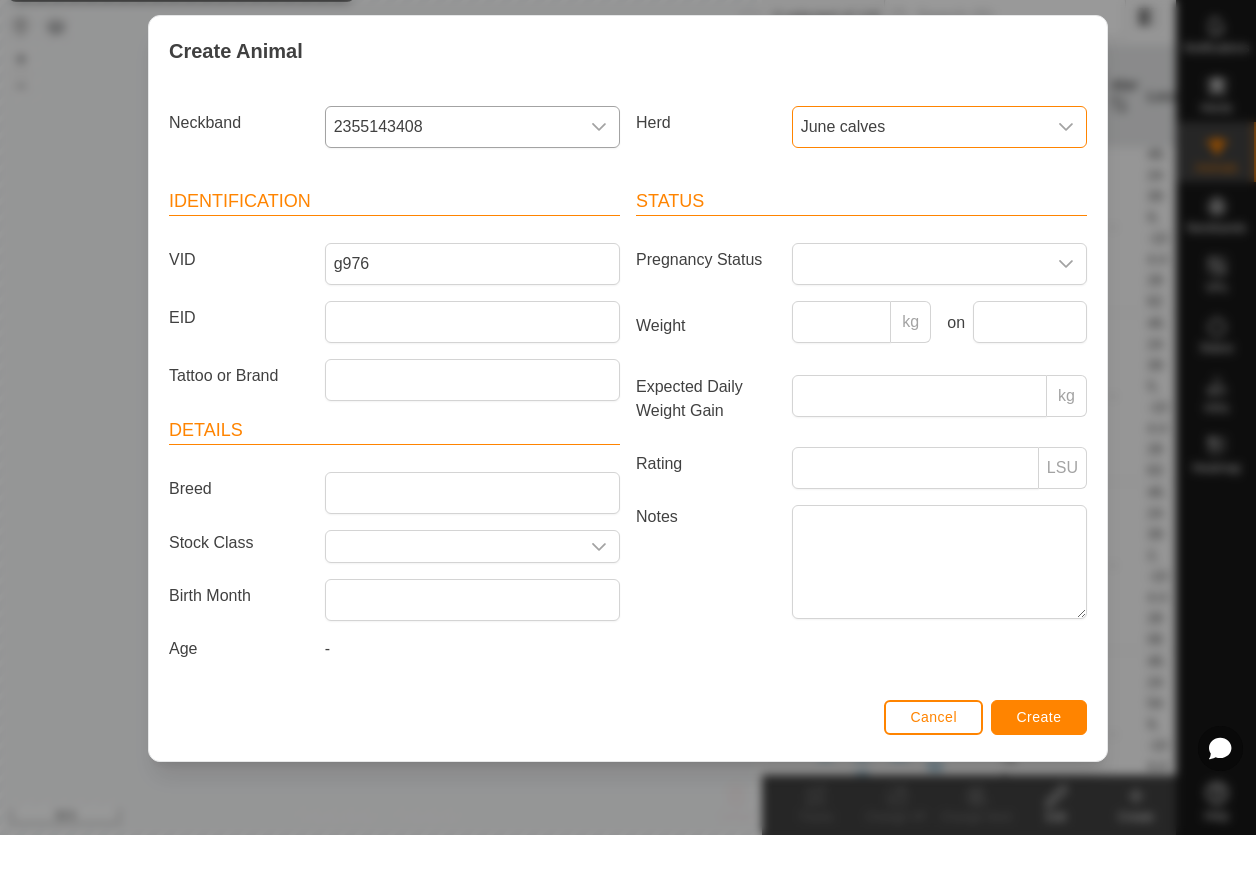 click on "Create" at bounding box center (1039, 775) 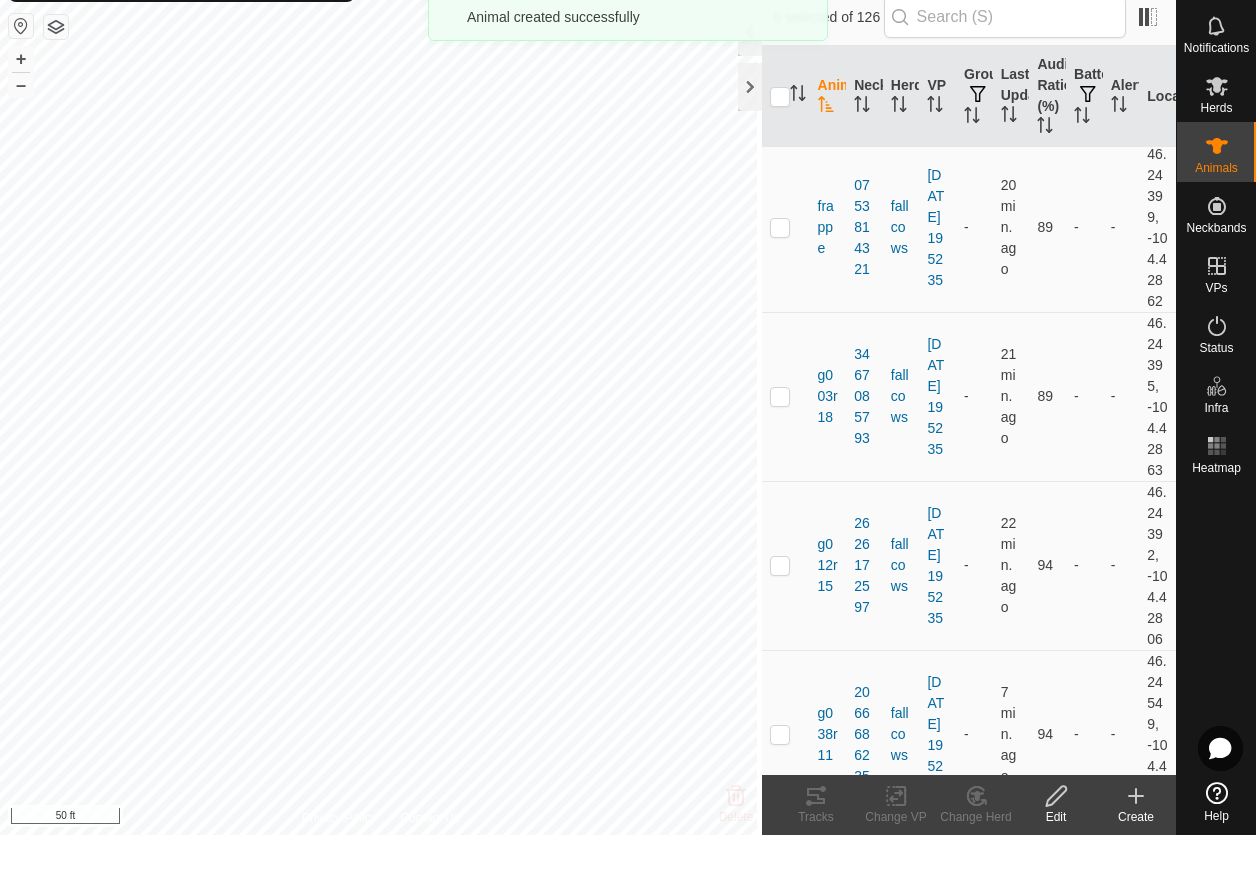 click 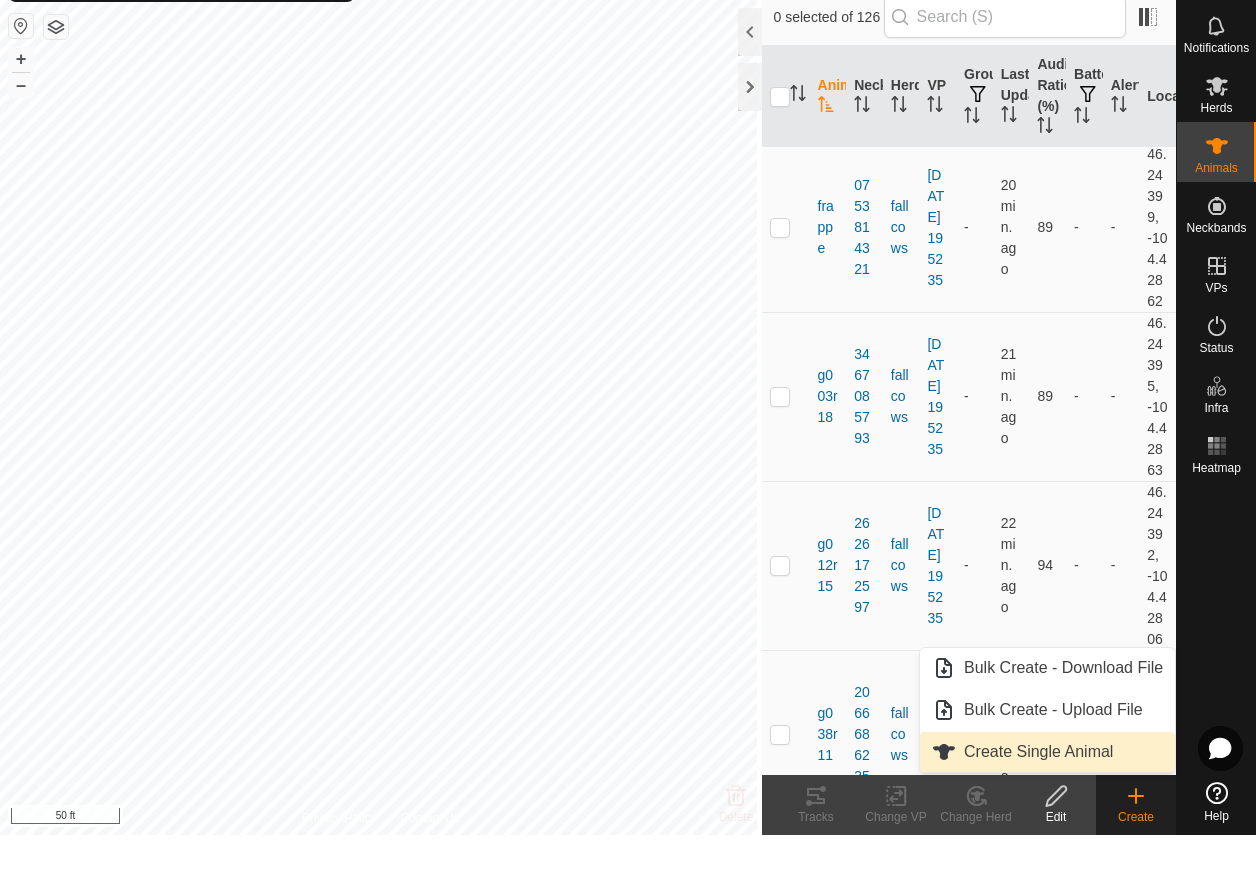 click on "Create Single Animal" at bounding box center (1047, 810) 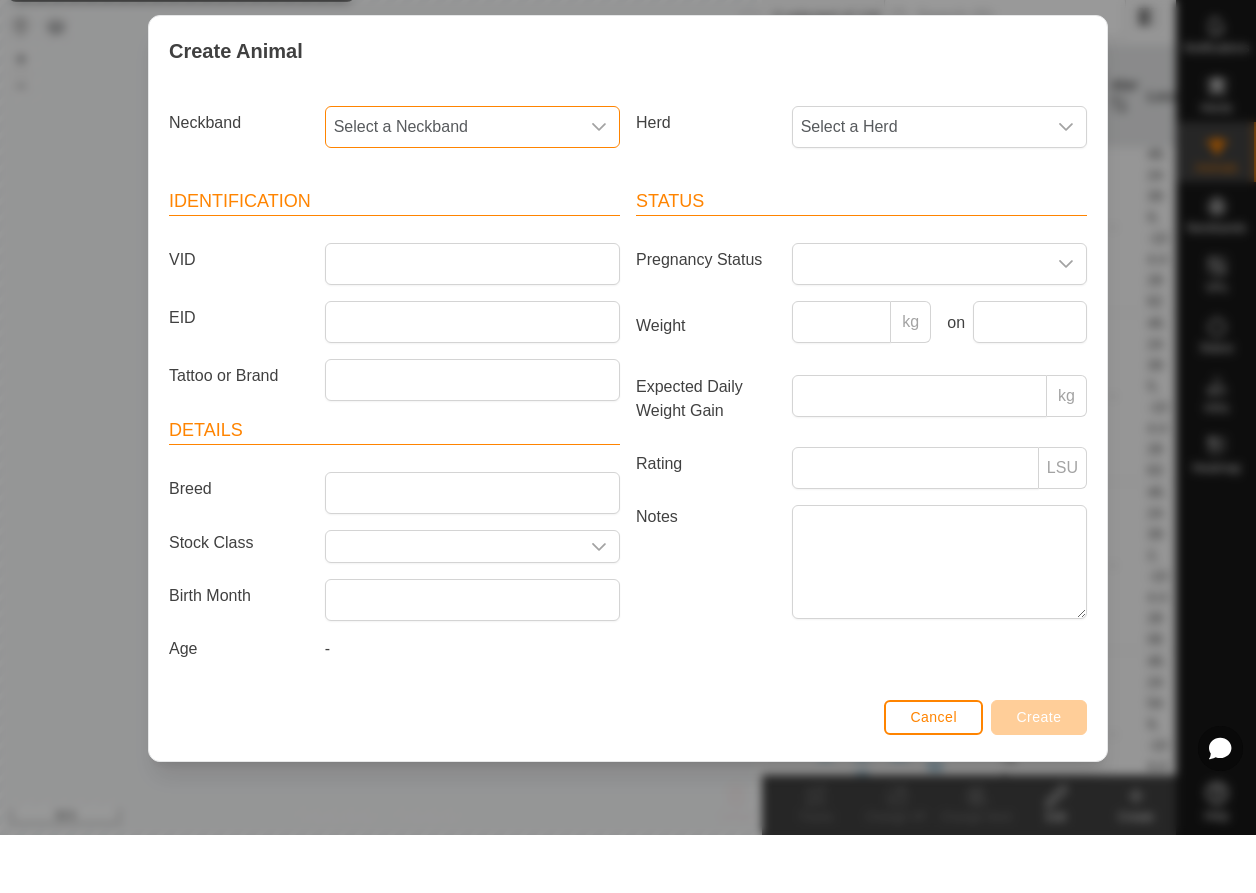 click on "Select a Neckband" at bounding box center [452, 185] 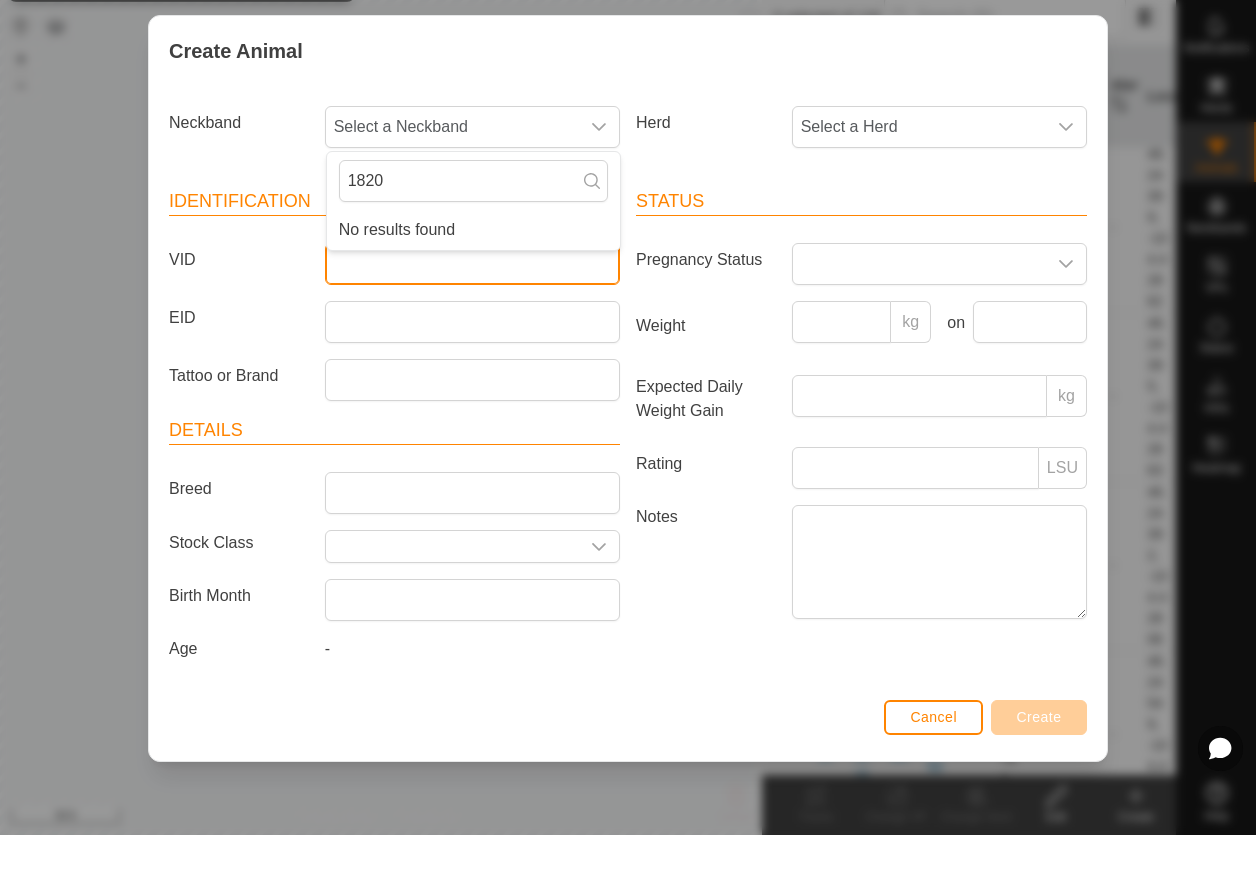 click on "VID" at bounding box center (472, 322) 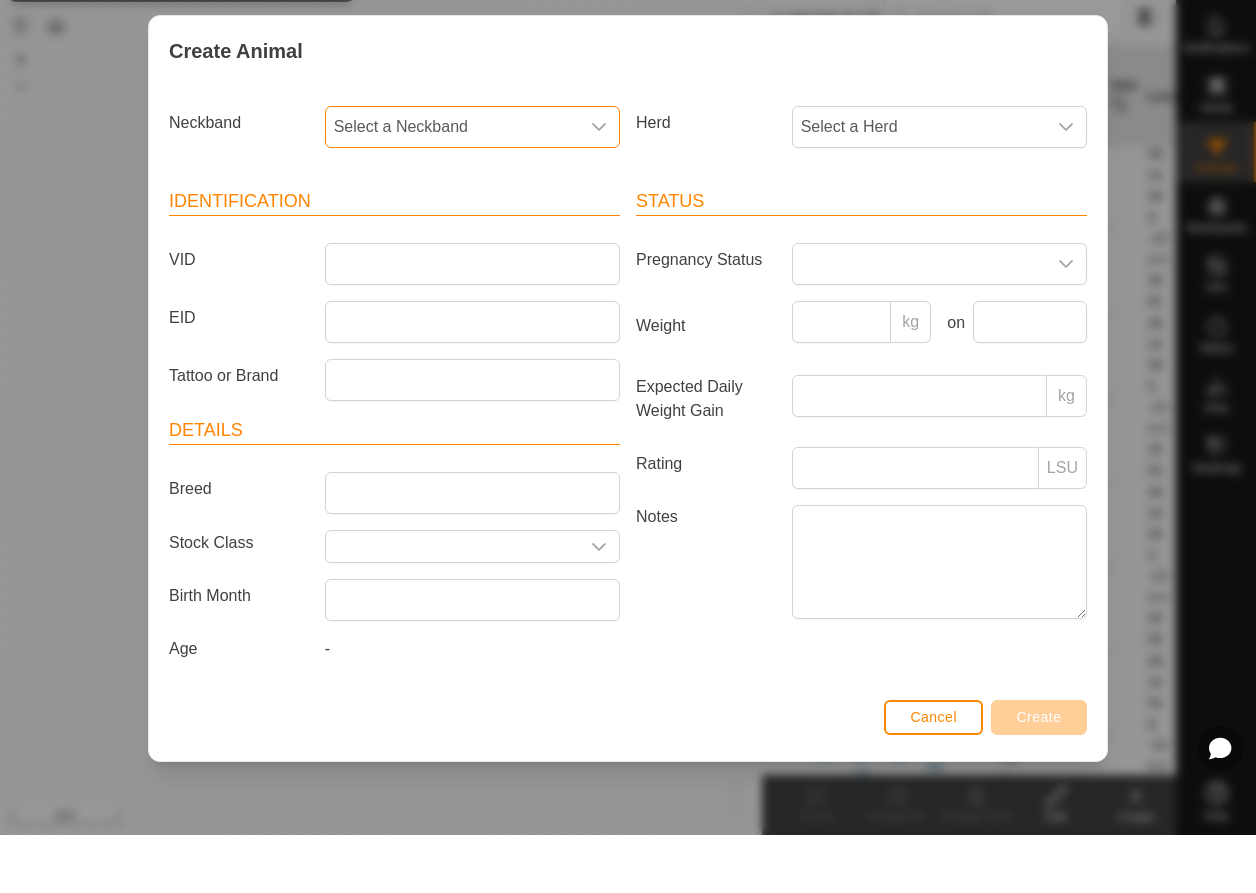click on "Select a Neckband" at bounding box center (452, 185) 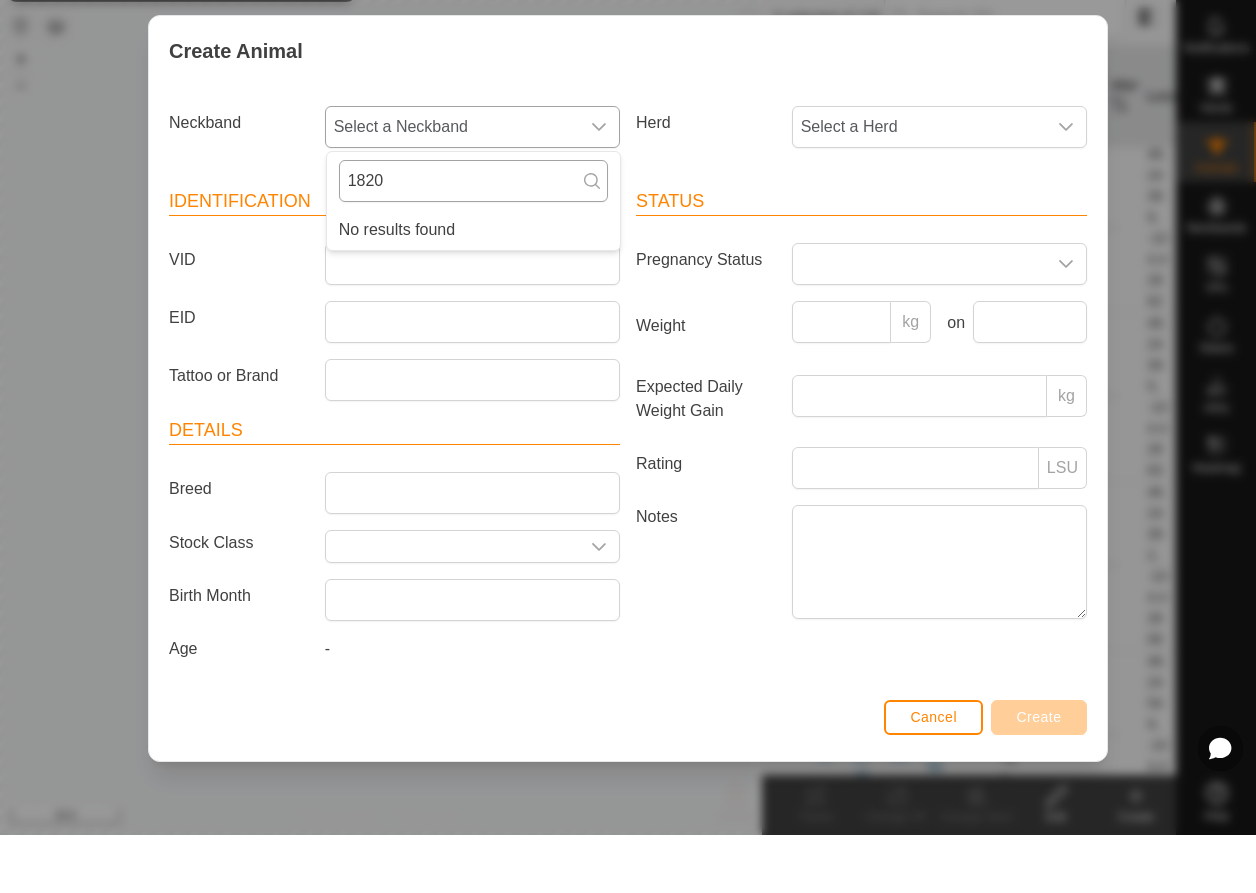 click on "1820" at bounding box center (473, 239) 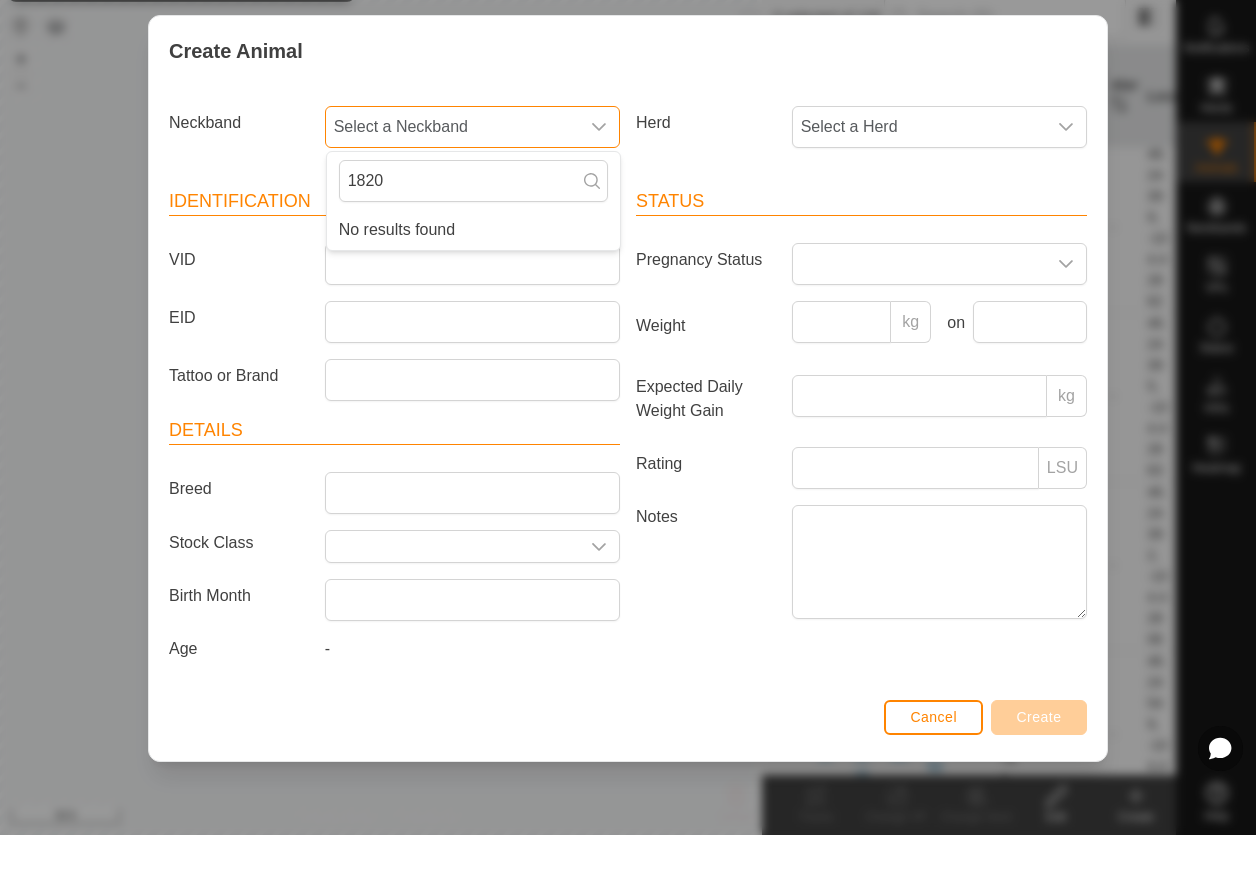 click on "Select a Neckband" at bounding box center (452, 185) 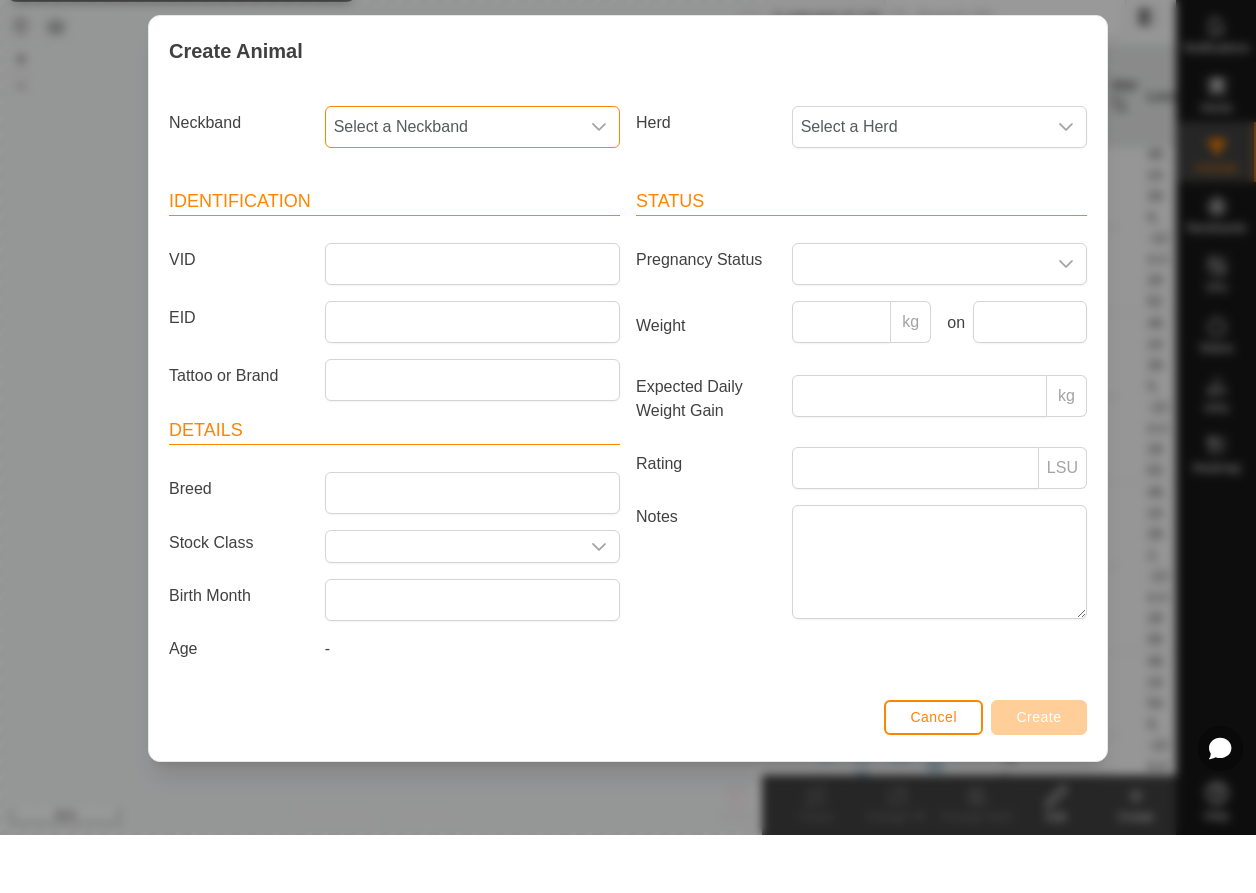 click at bounding box center (599, 185) 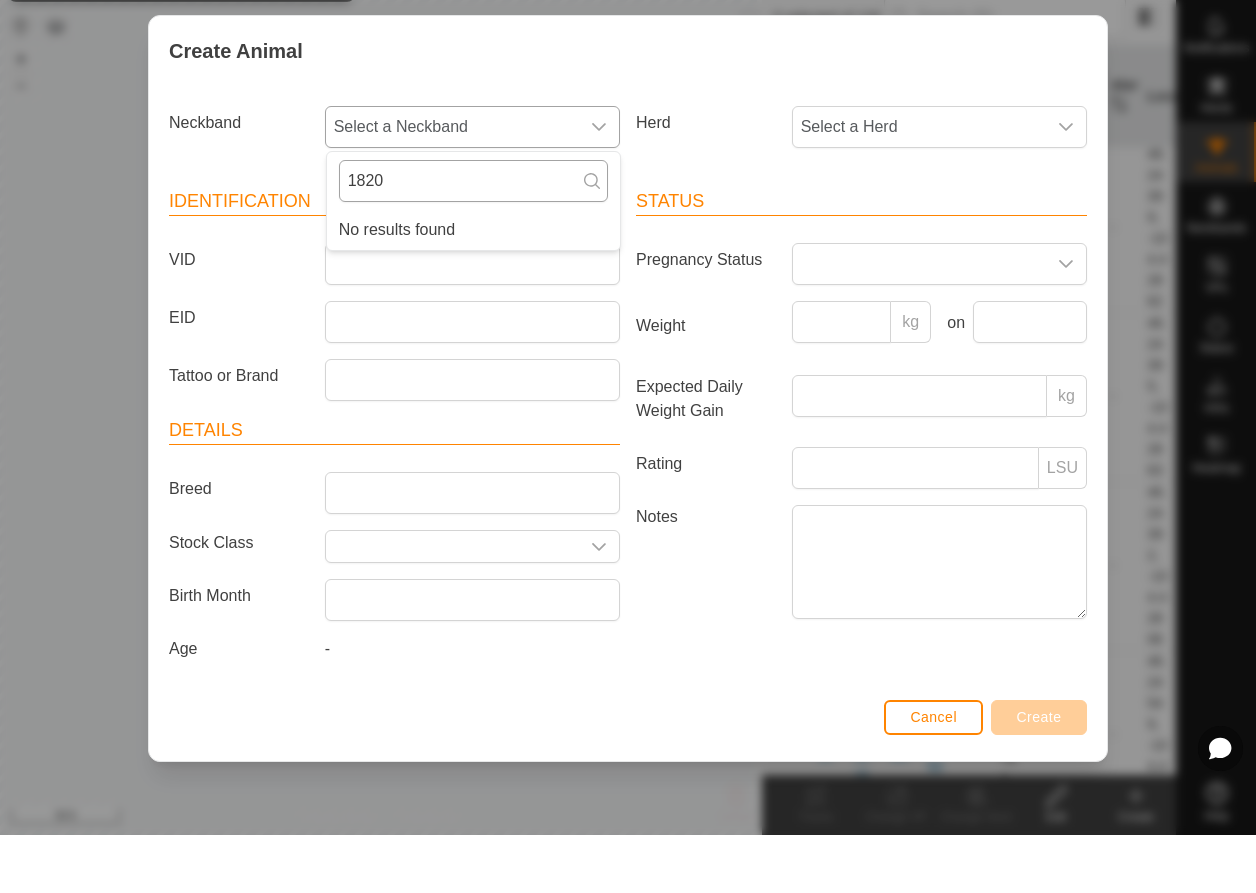 click on "1820" at bounding box center [473, 239] 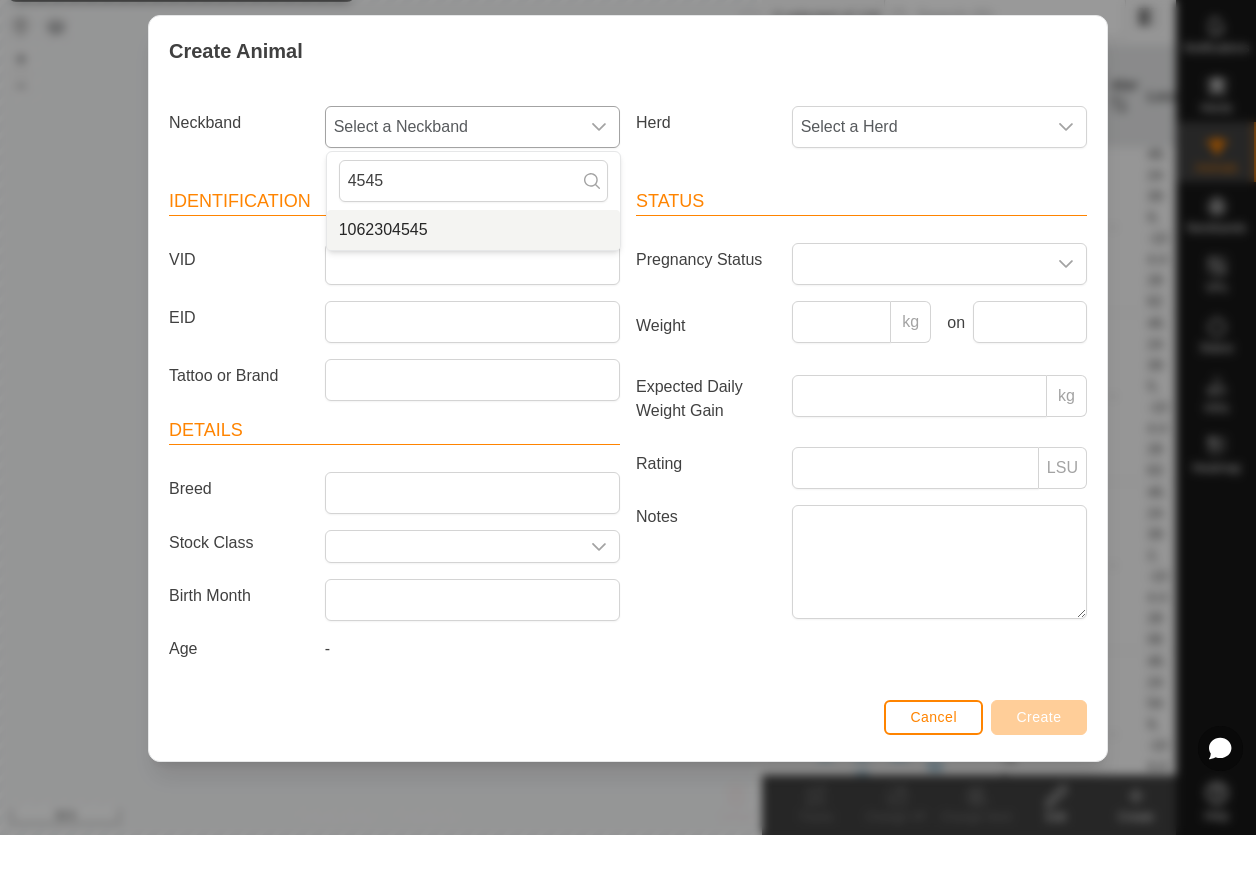 click on "1062304545" at bounding box center [473, 288] 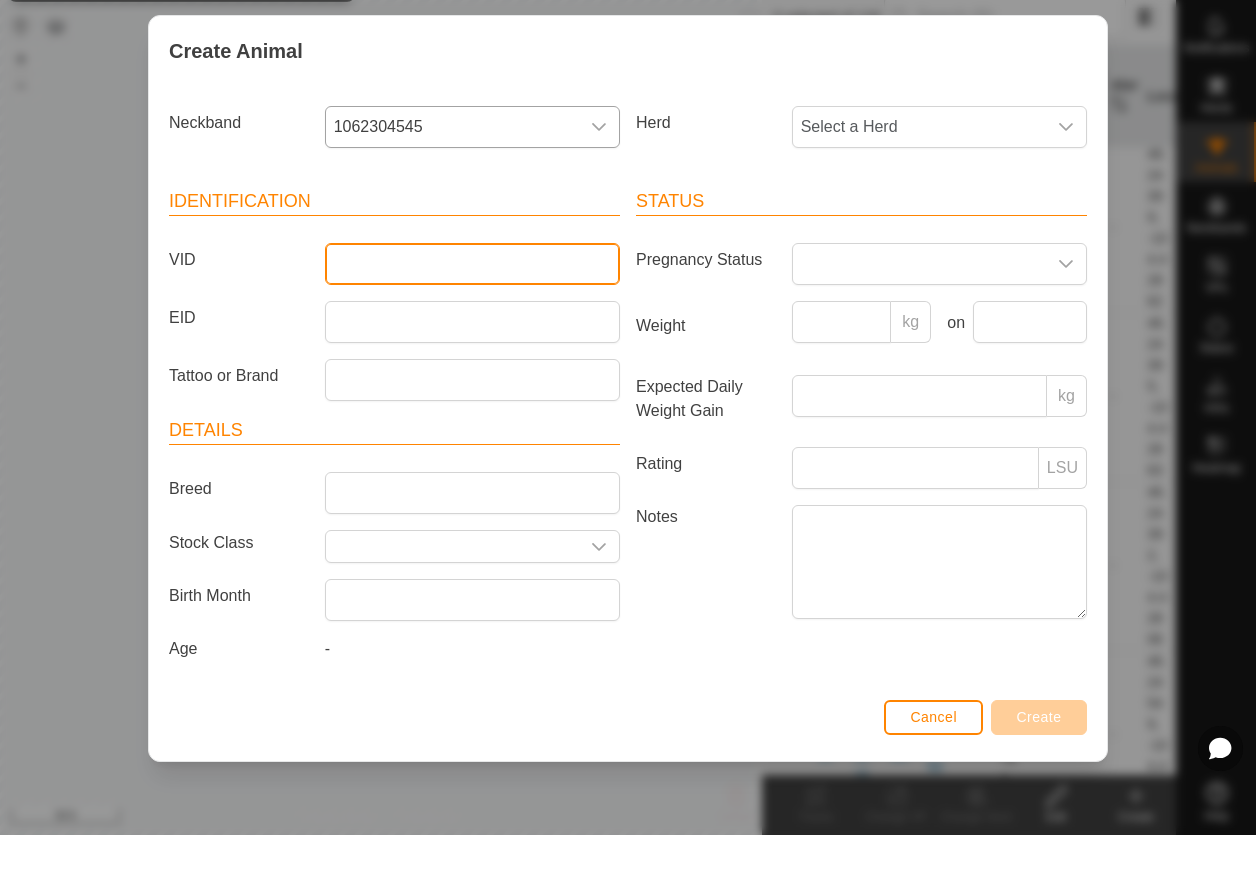 click on "VID" at bounding box center [472, 322] 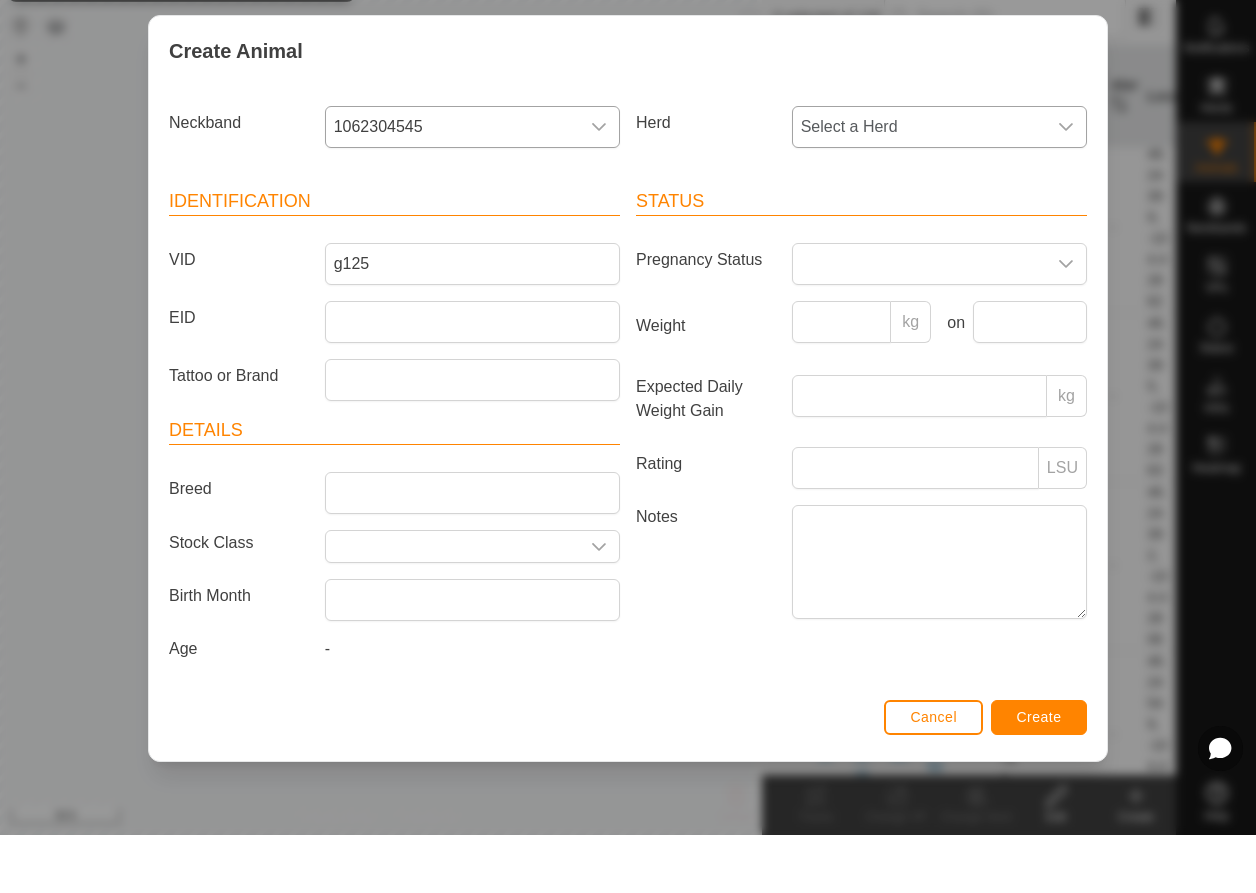 click on "Select a Herd" at bounding box center [919, 185] 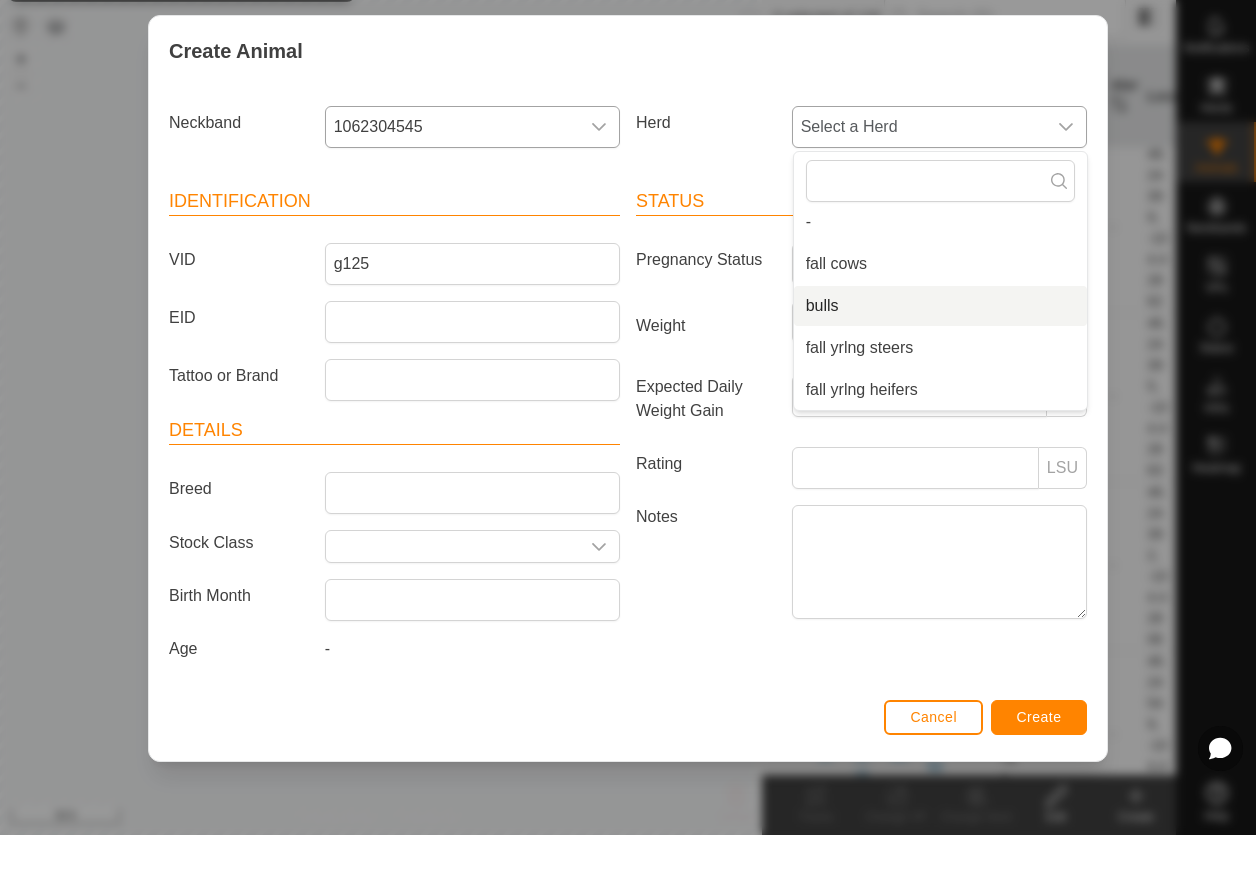 scroll, scrollTop: 134, scrollLeft: 0, axis: vertical 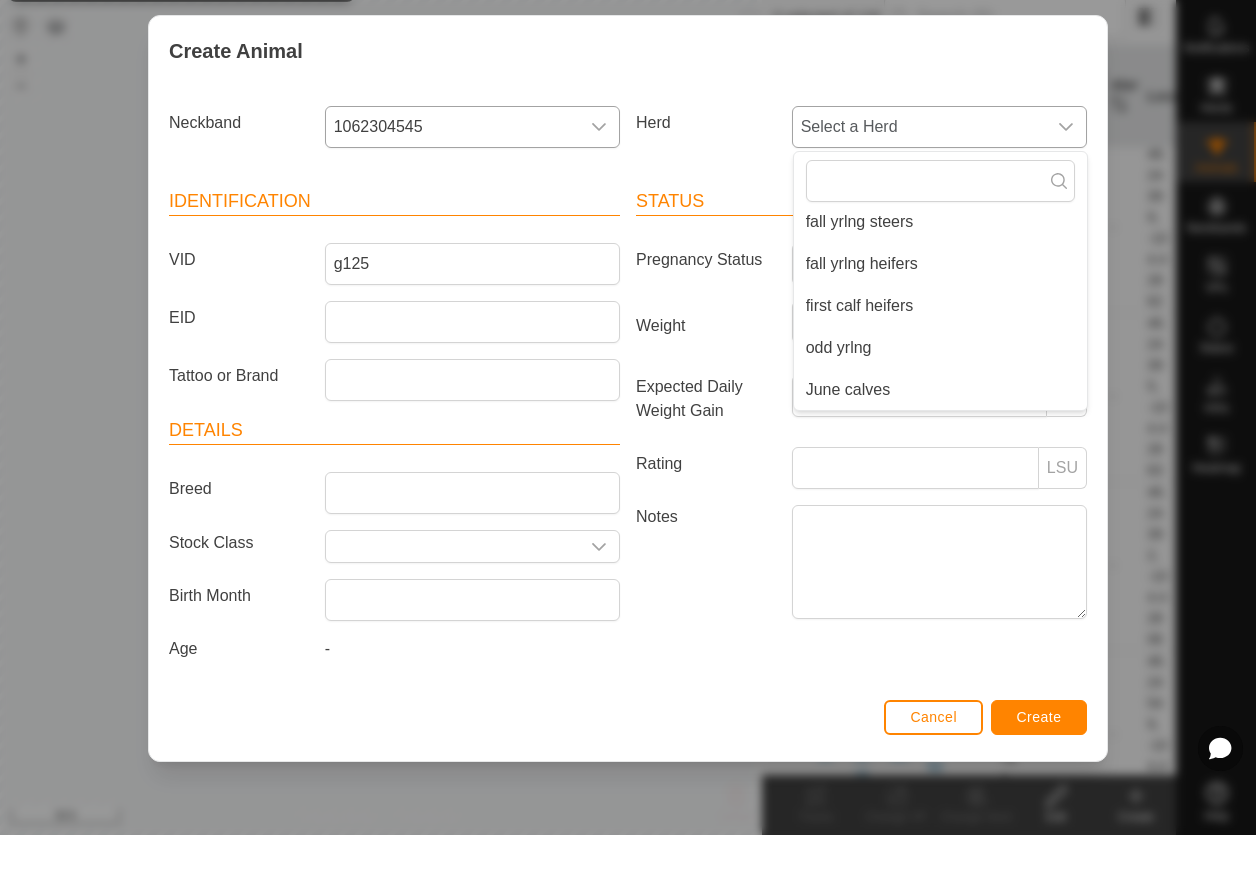 click on "June calves" at bounding box center (940, 448) 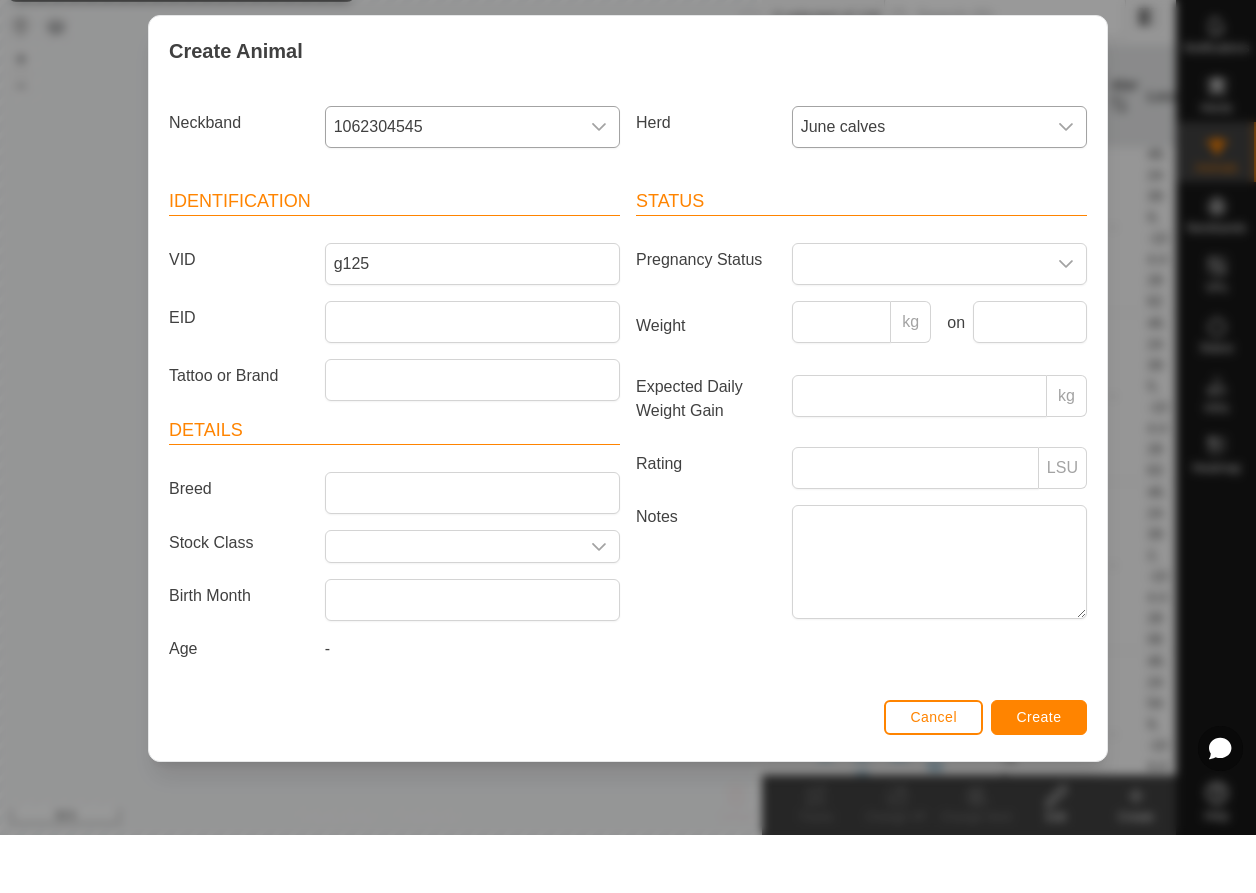 click on "Create" at bounding box center [1039, 775] 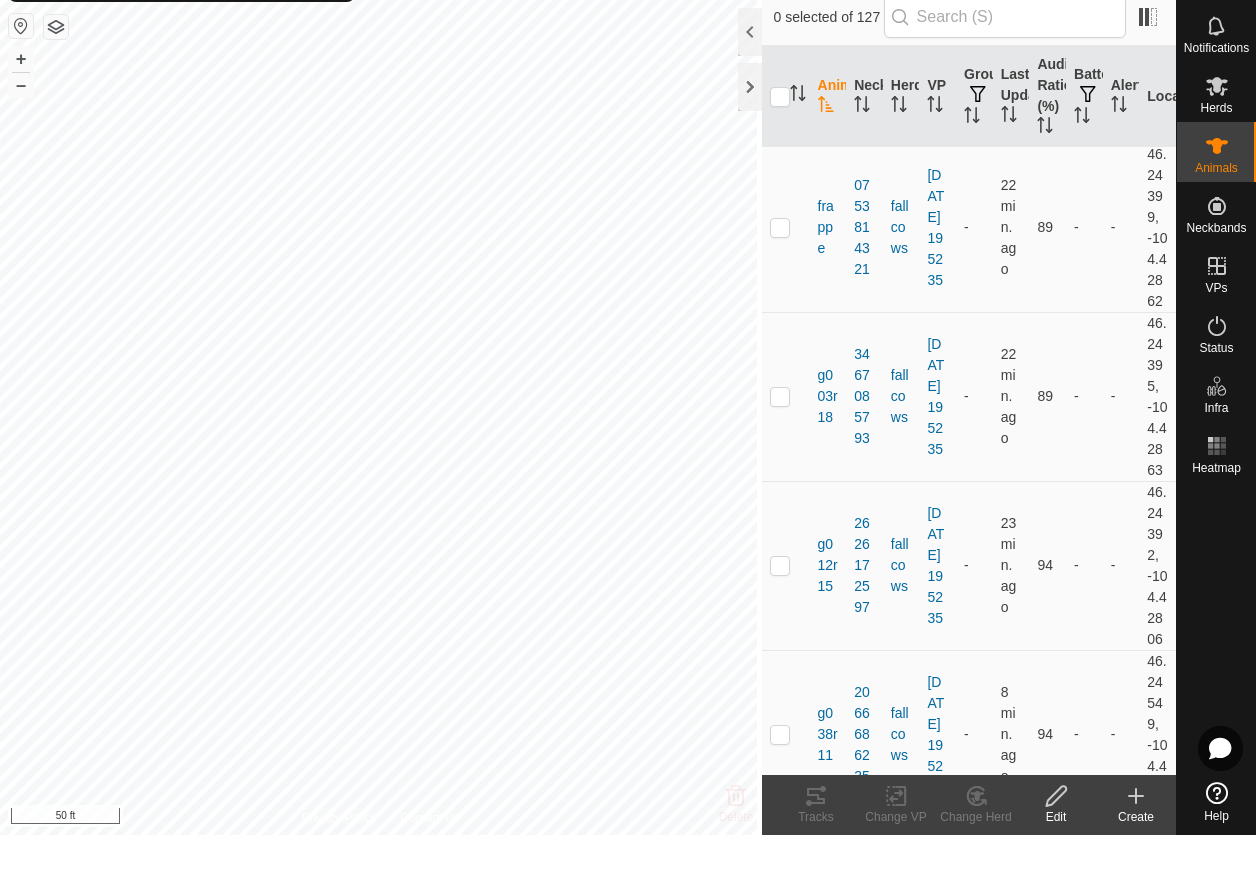 click 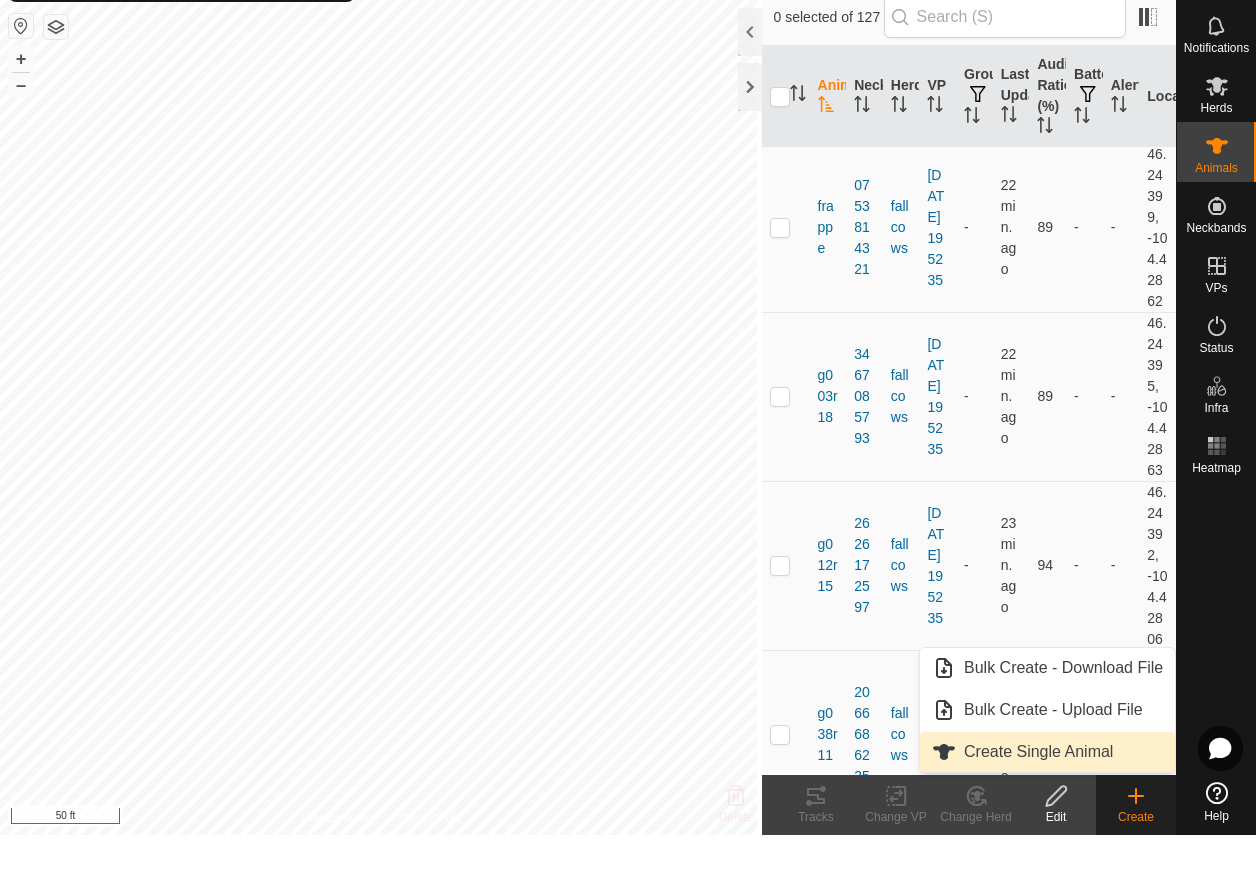 click on "Create Single Animal" at bounding box center (1047, 810) 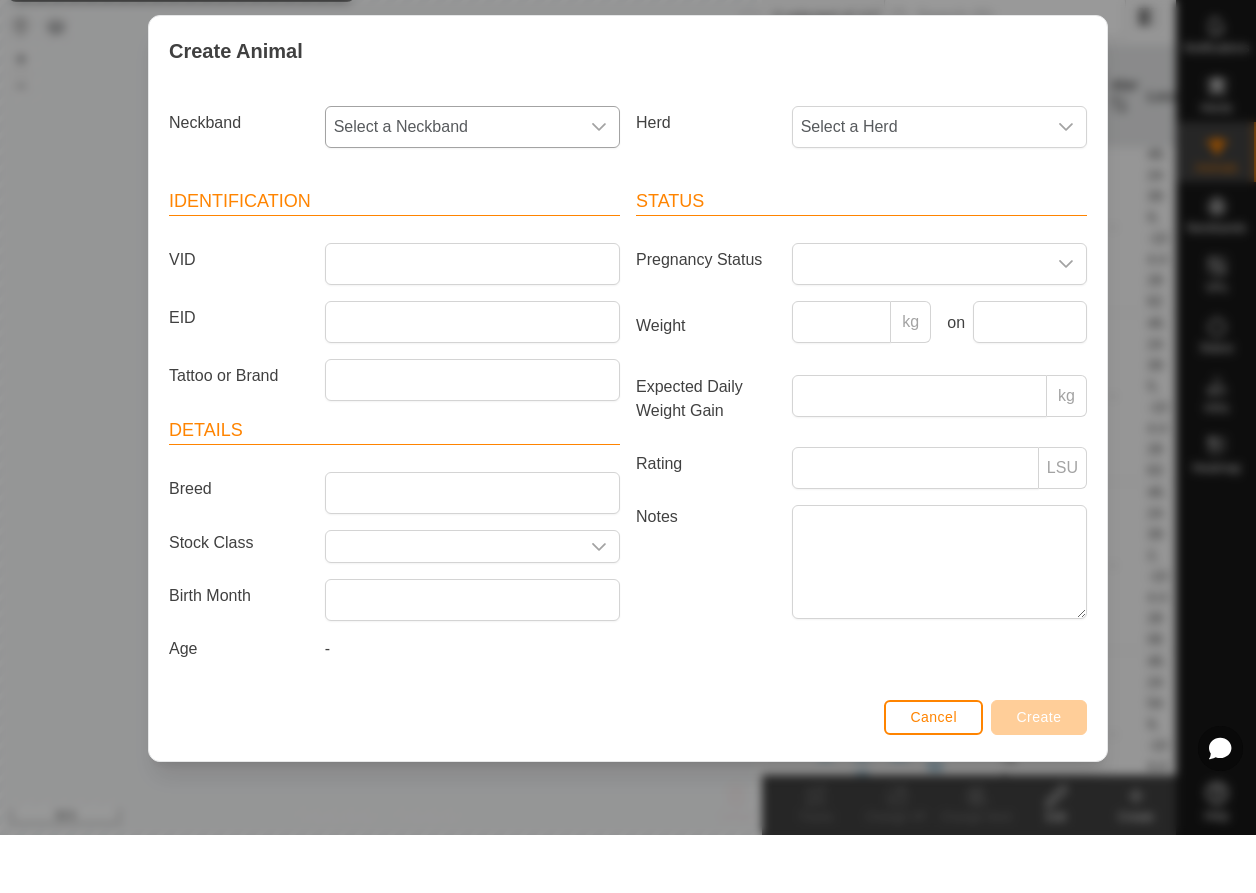 click on "Select a Neckband" at bounding box center (452, 185) 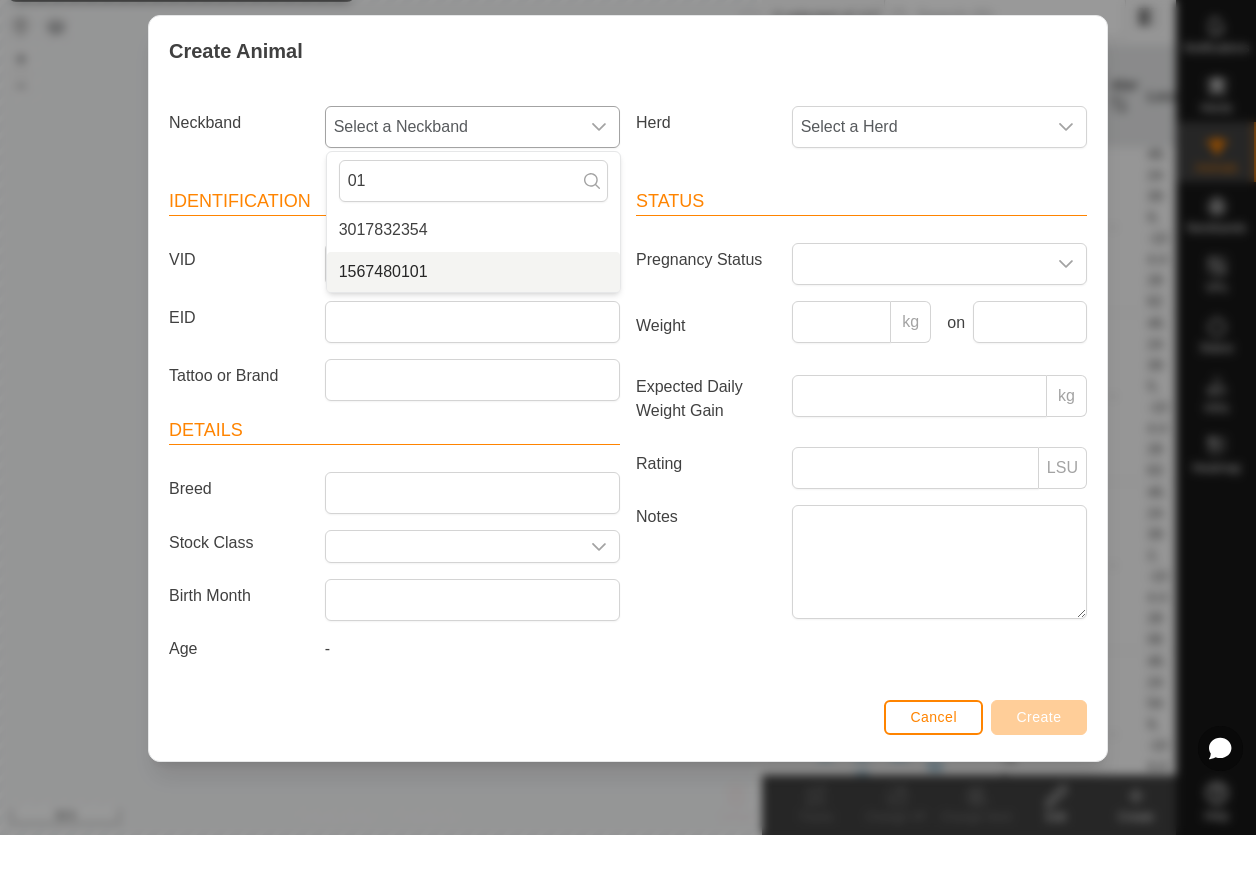 click on "1567480101" at bounding box center (473, 330) 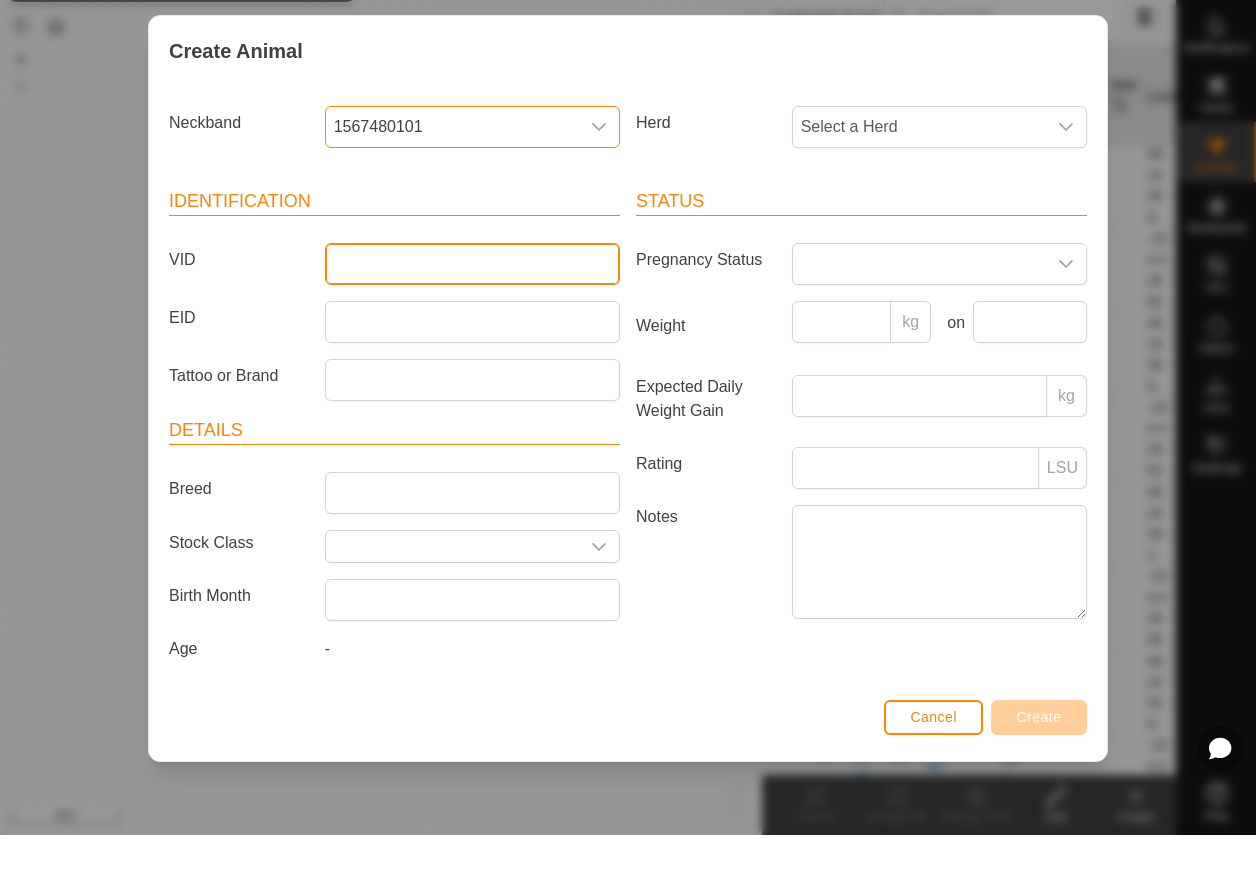 click on "VID" at bounding box center (472, 322) 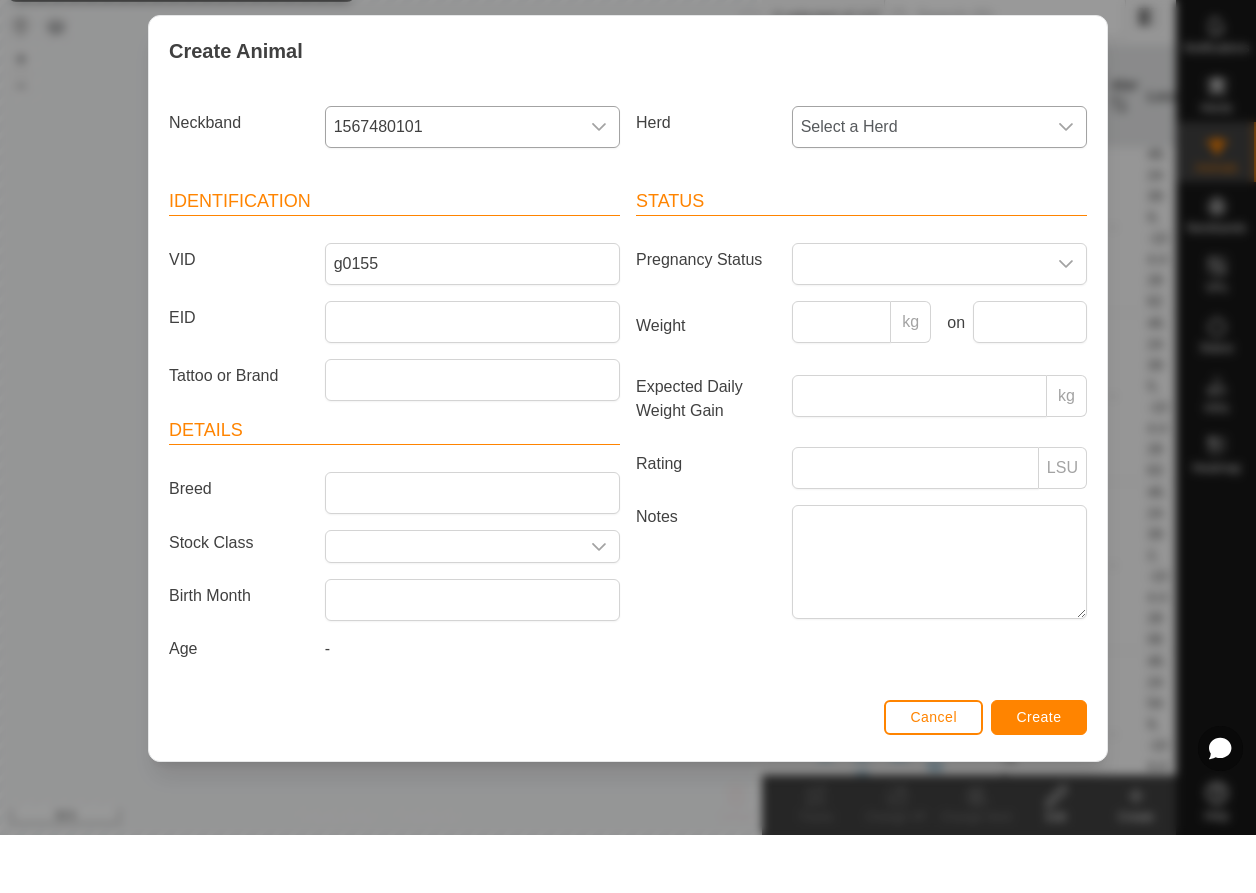 click at bounding box center (1066, 185) 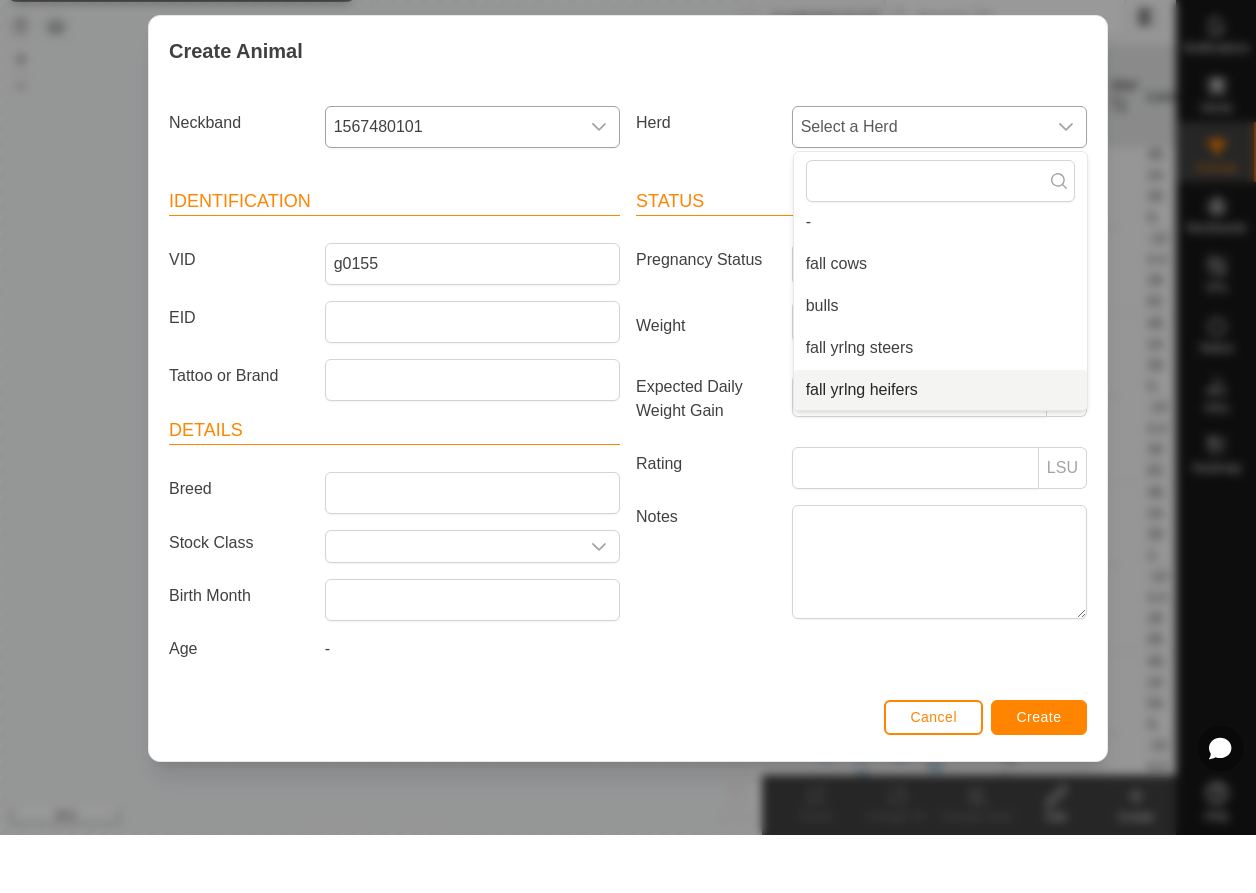 scroll, scrollTop: 134, scrollLeft: 0, axis: vertical 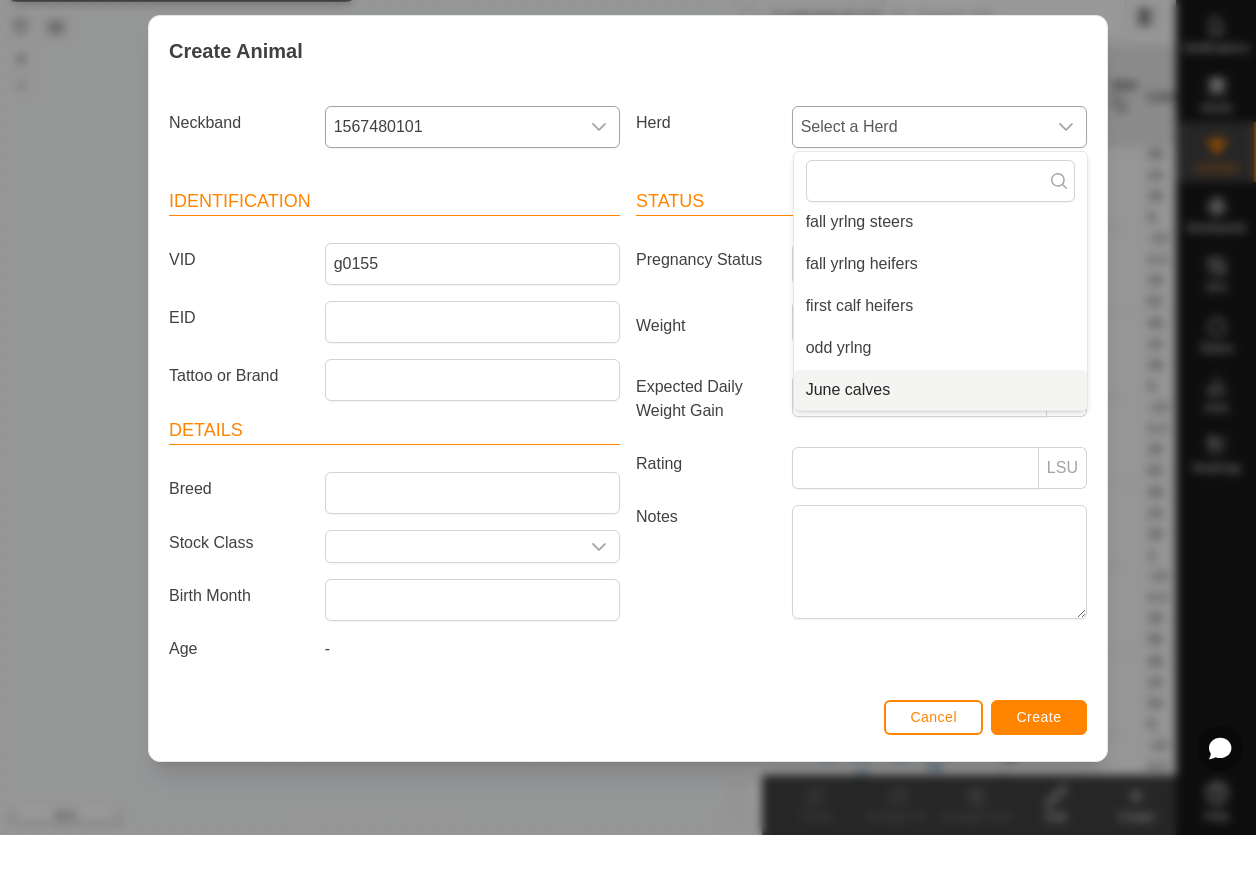 click on "June calves" at bounding box center (940, 448) 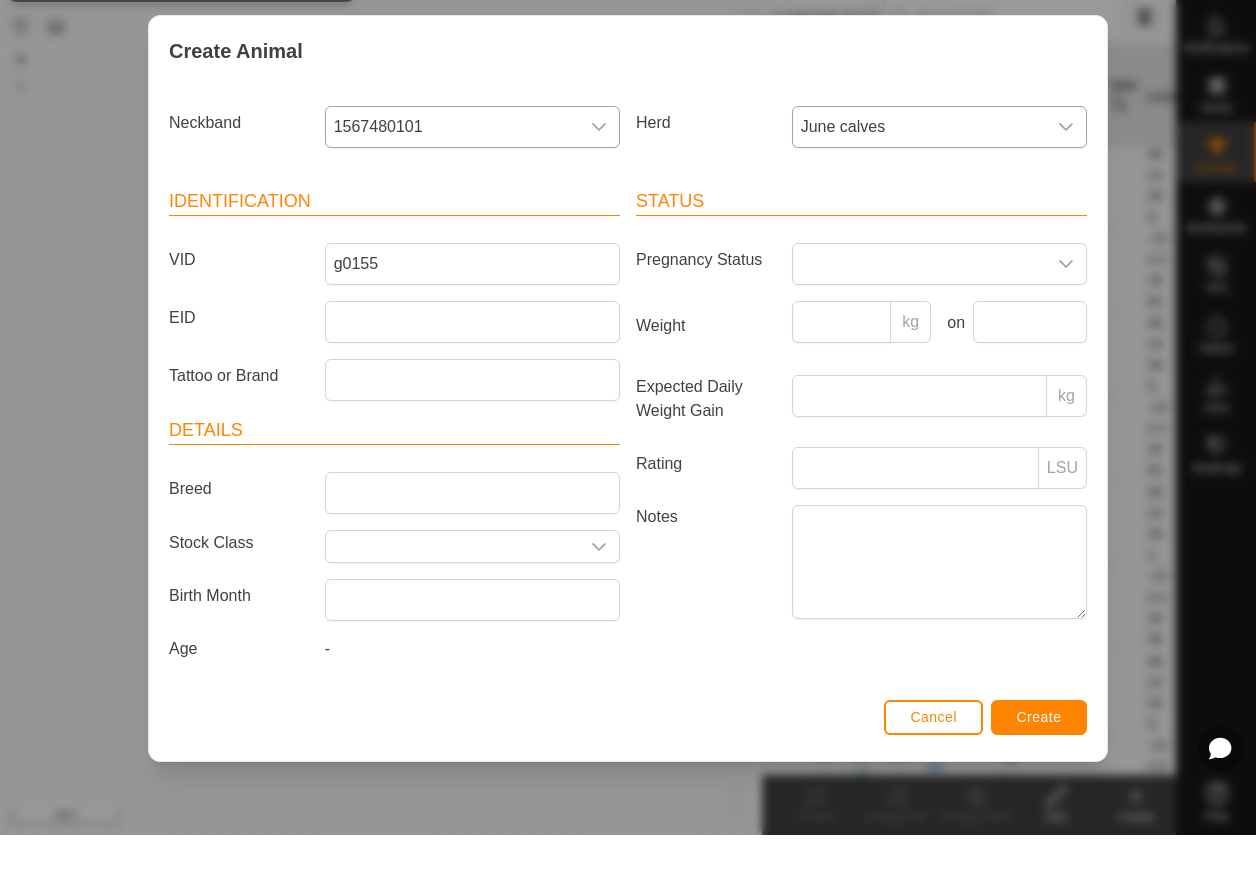 click on "Create" at bounding box center [1039, 775] 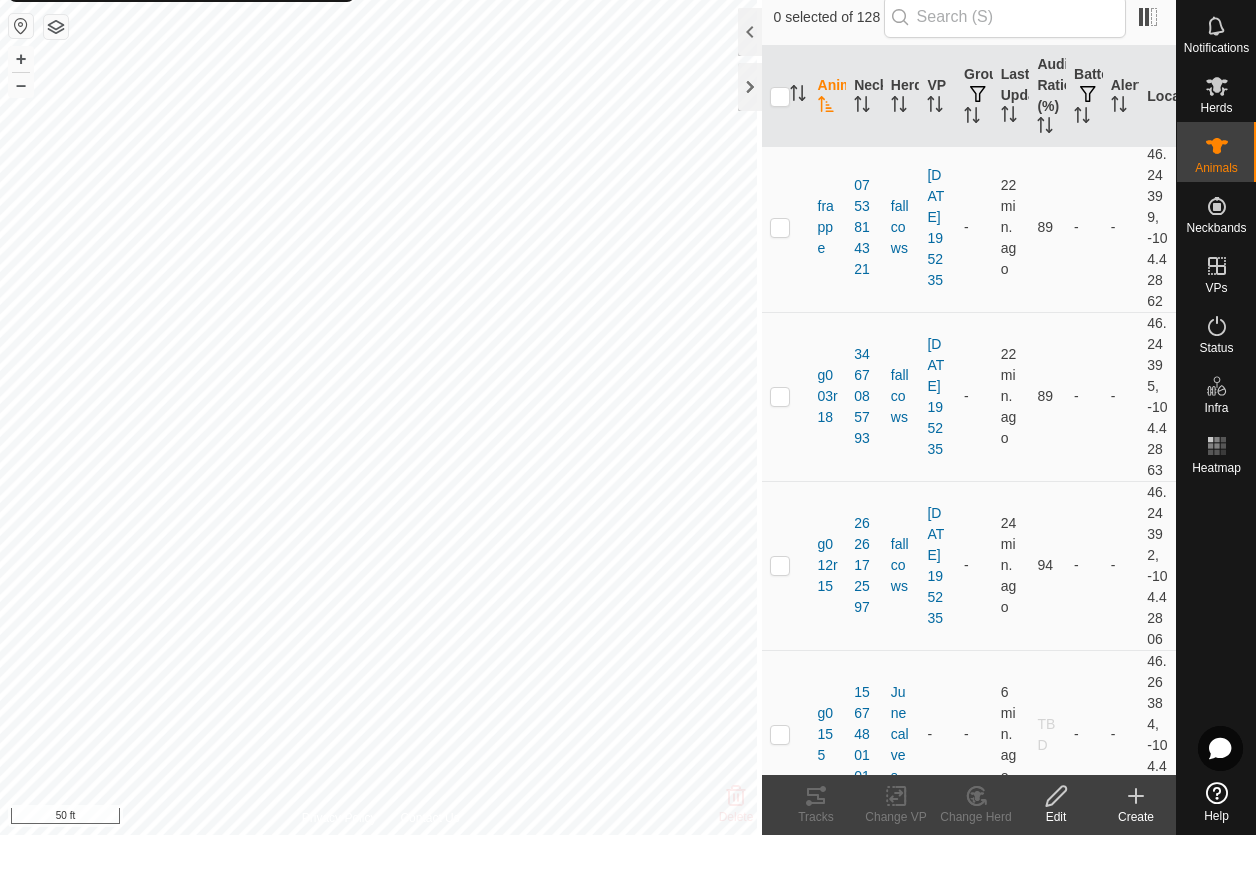 click 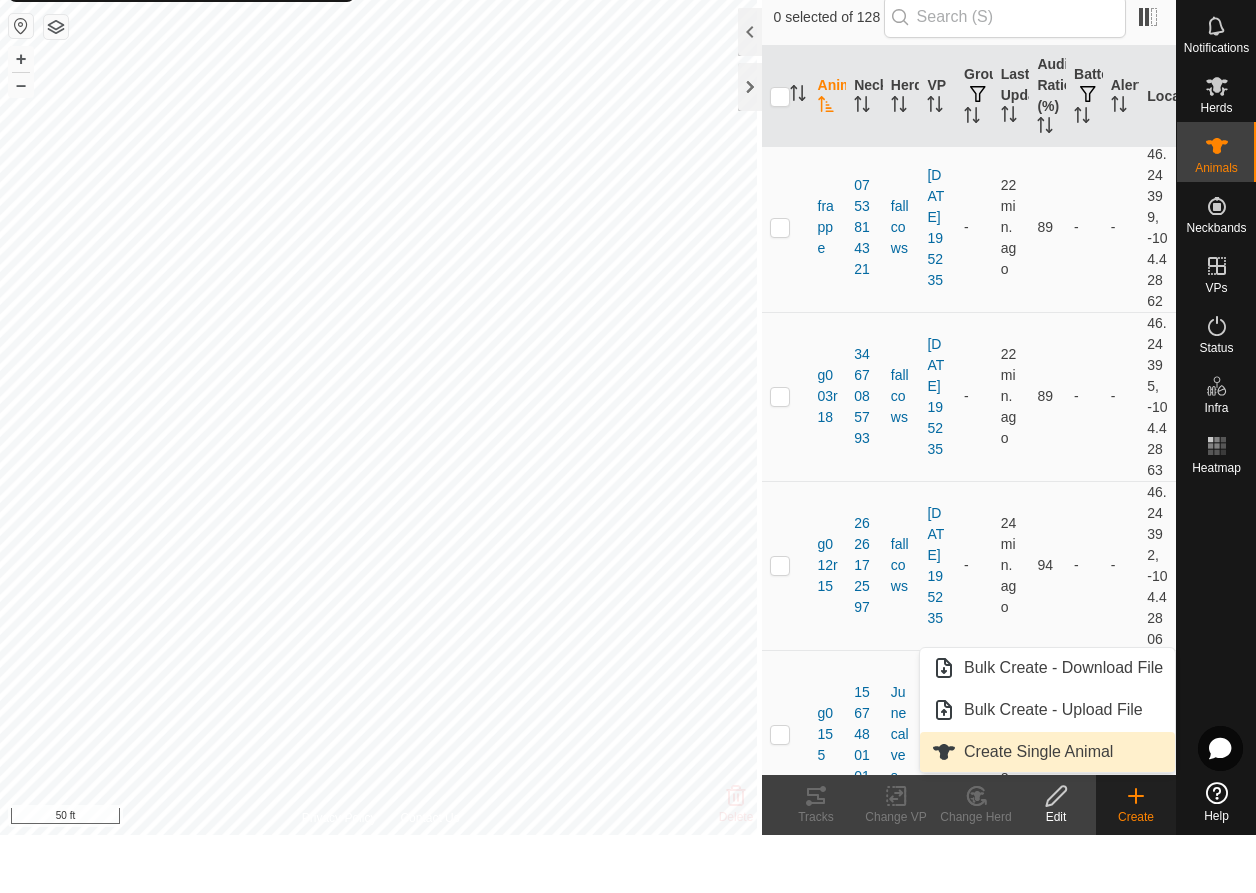 click on "Create Single Animal" at bounding box center (1047, 810) 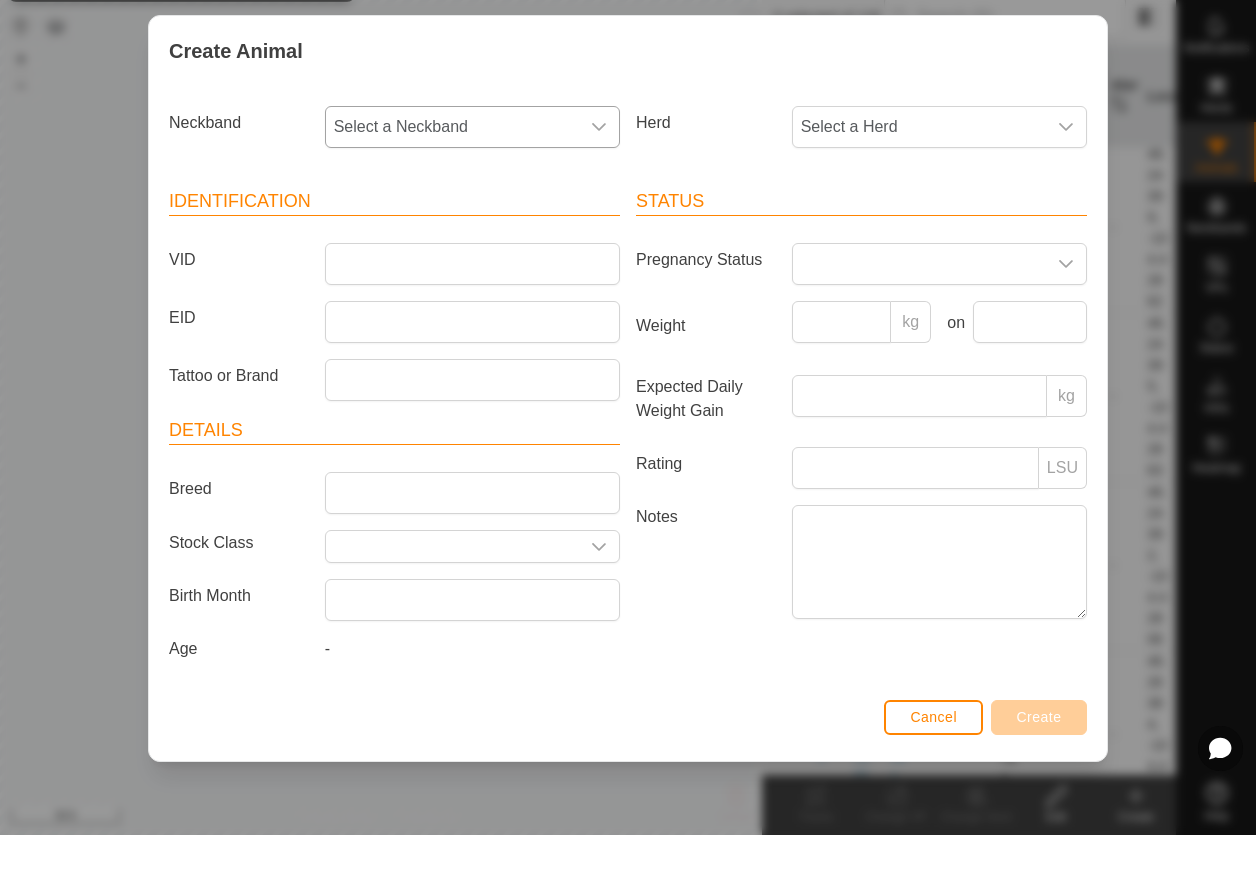 click on "Select a Neckband" at bounding box center (452, 185) 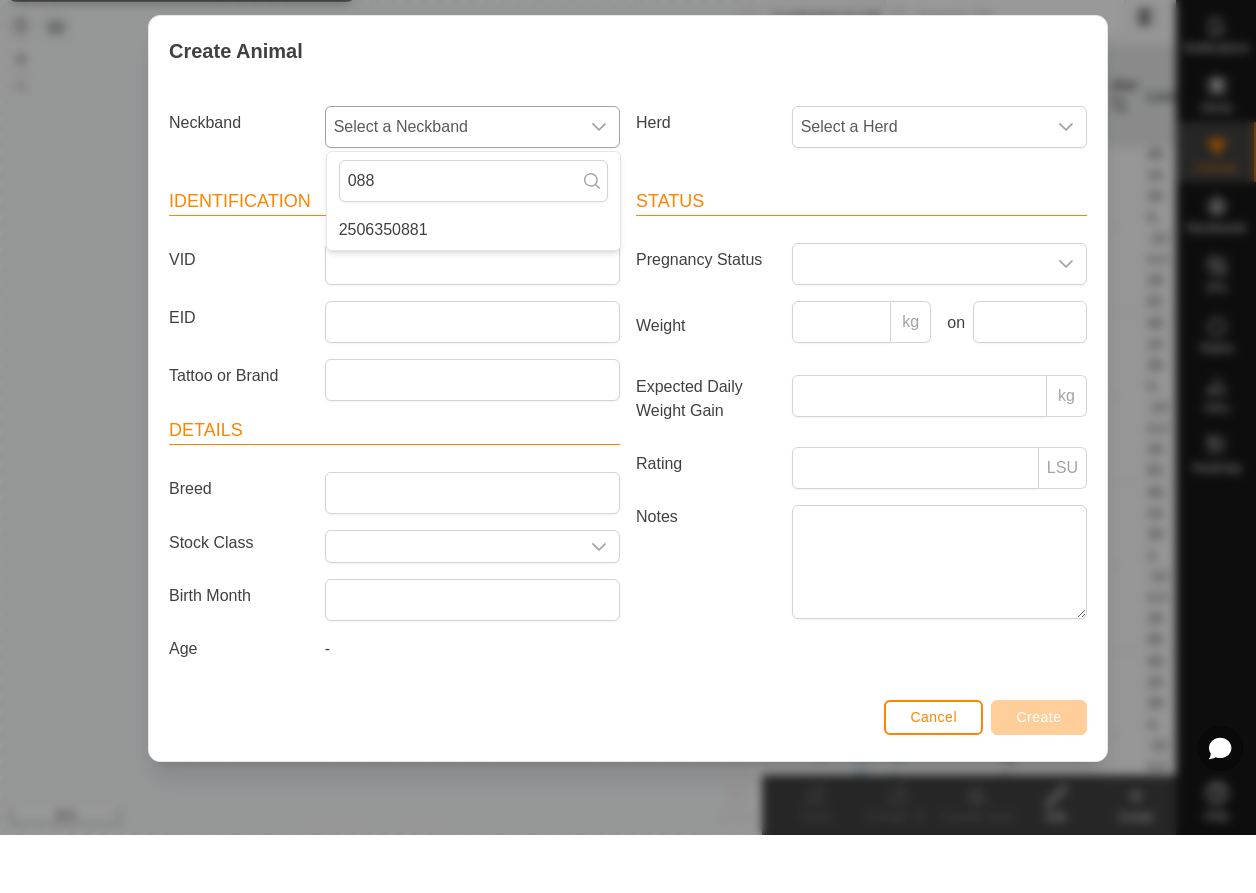 click on "2506350881" at bounding box center (473, 288) 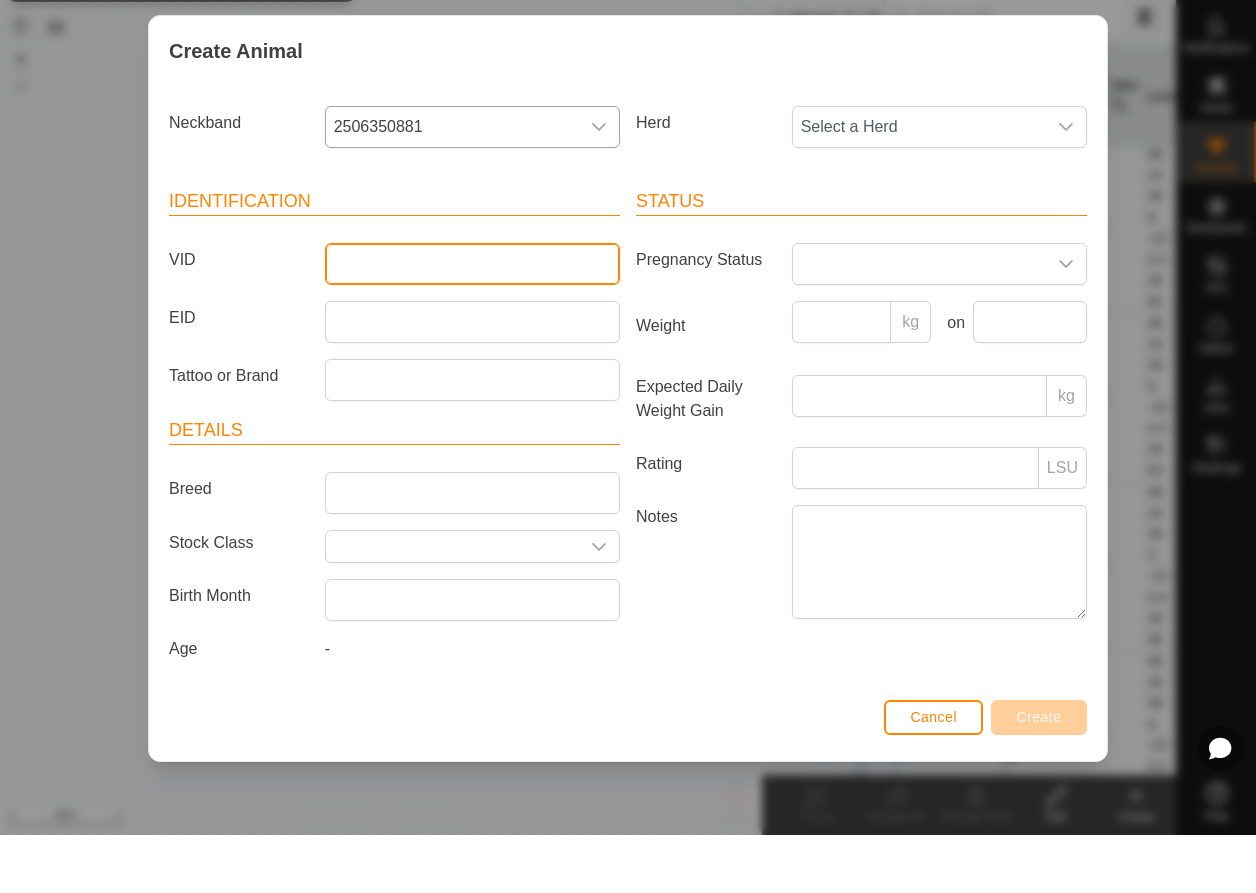 click on "VID" at bounding box center [472, 322] 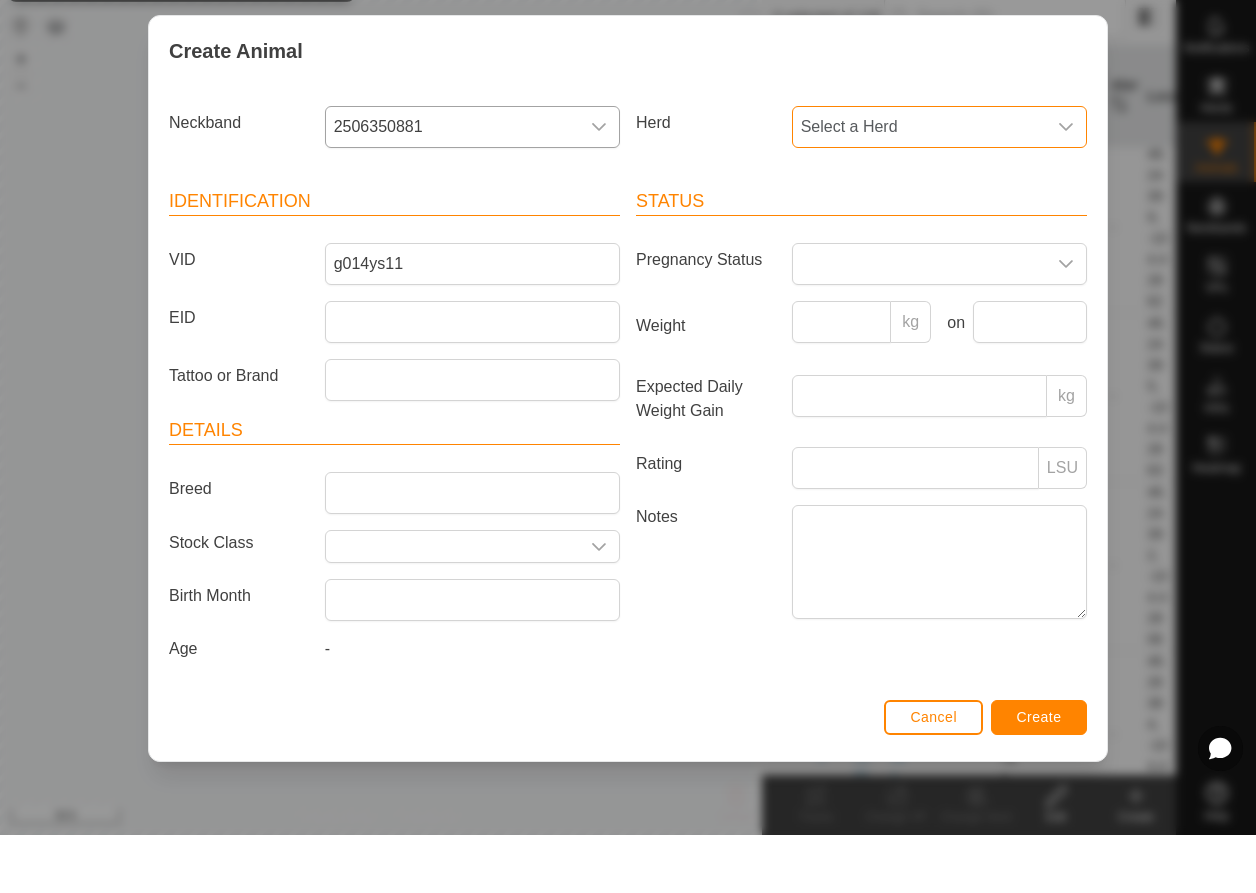 click on "Select a Herd" at bounding box center (919, 185) 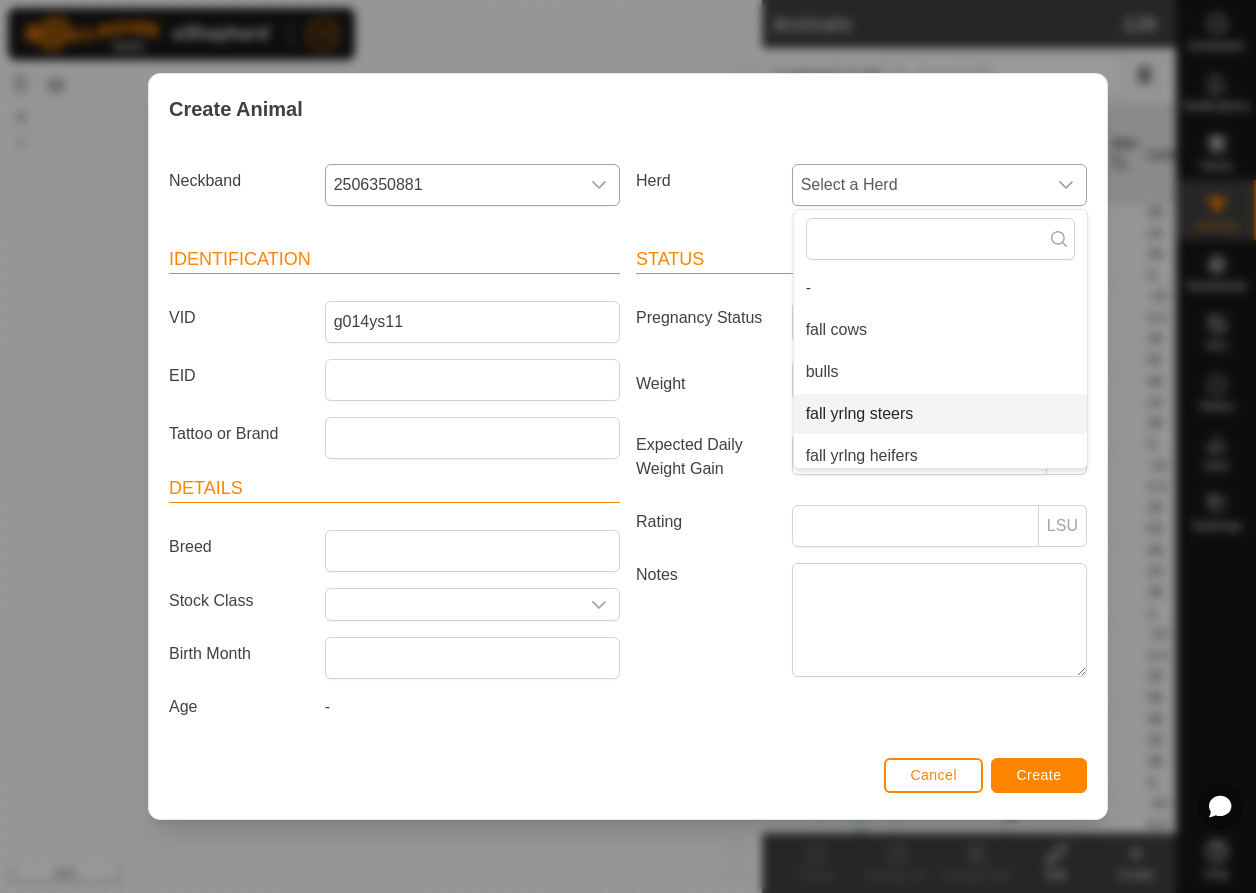 scroll, scrollTop: 134, scrollLeft: 0, axis: vertical 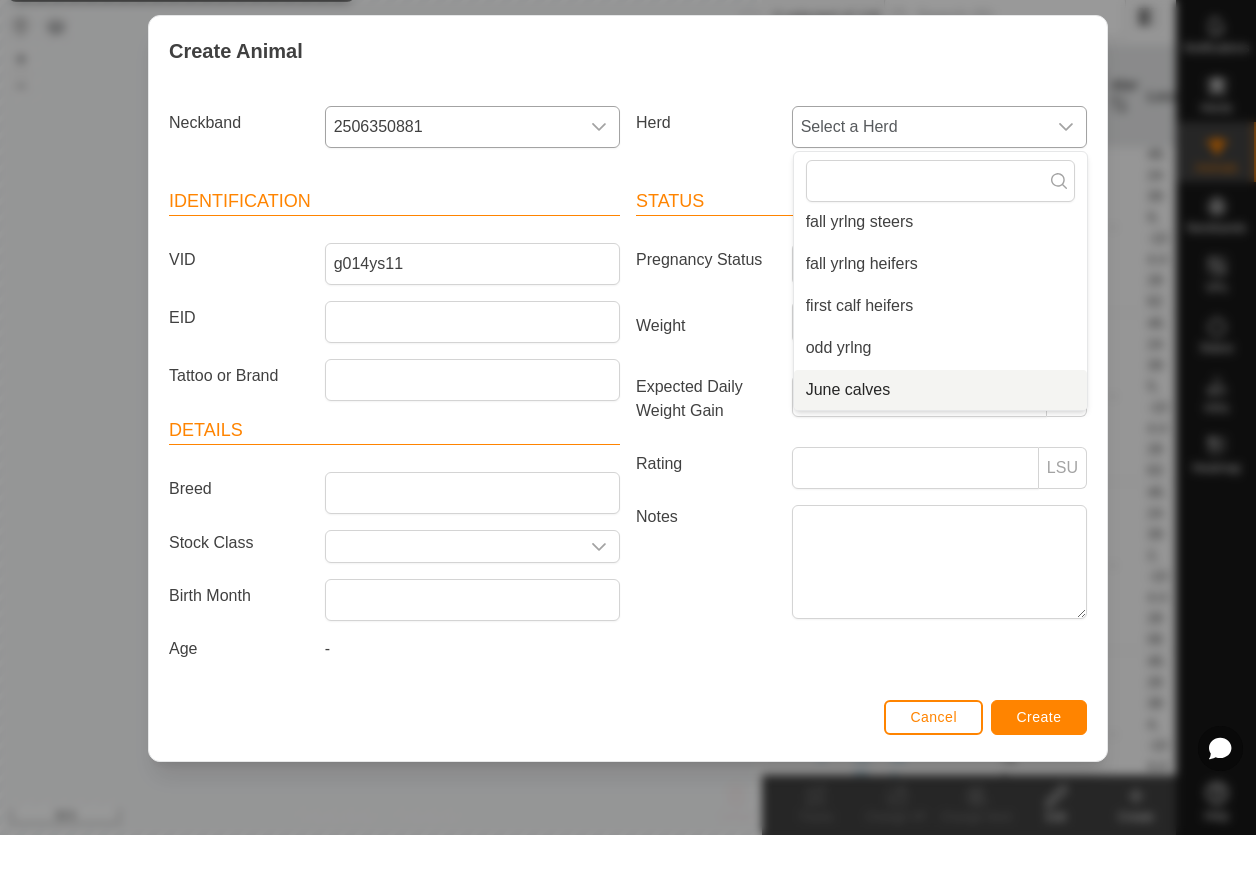click on "June calves" at bounding box center (940, 448) 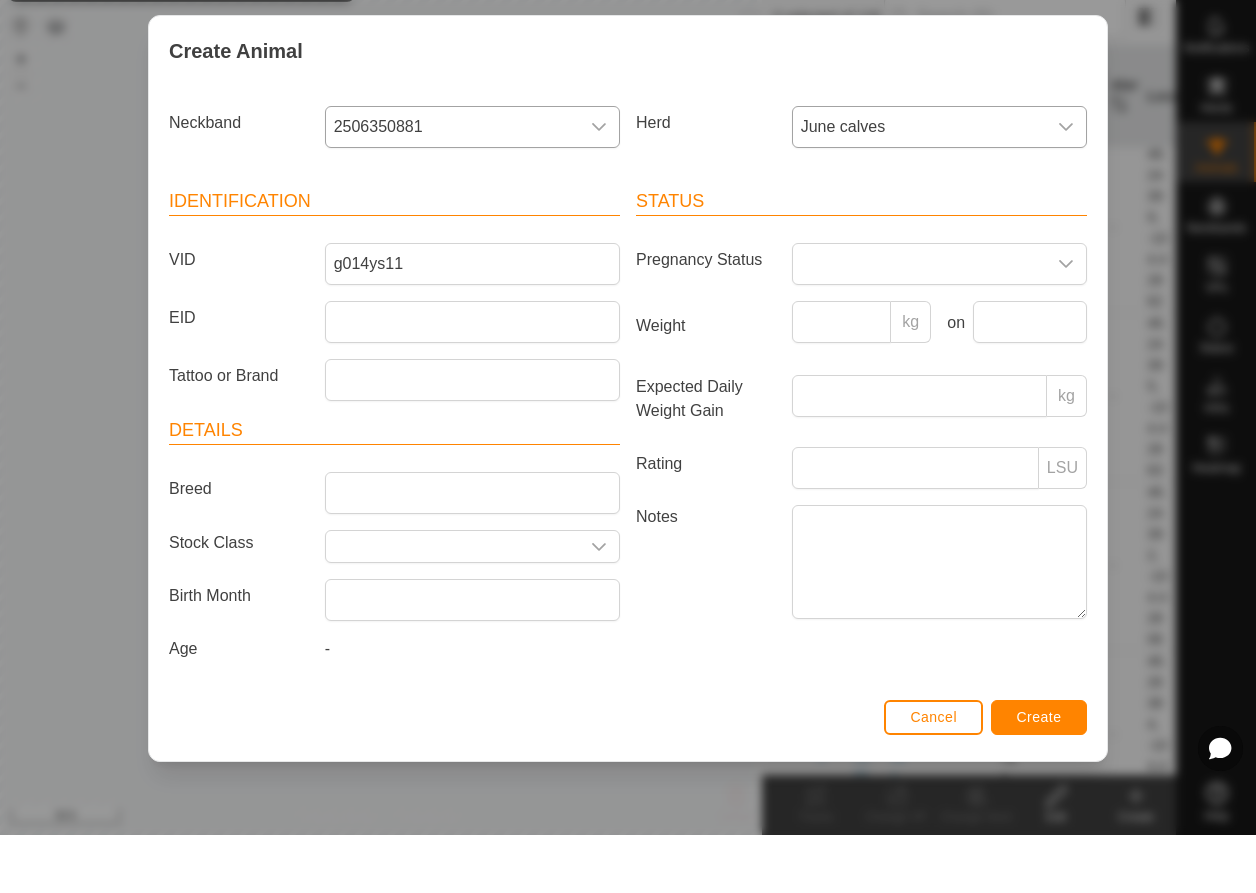 click on "Create" at bounding box center [1039, 775] 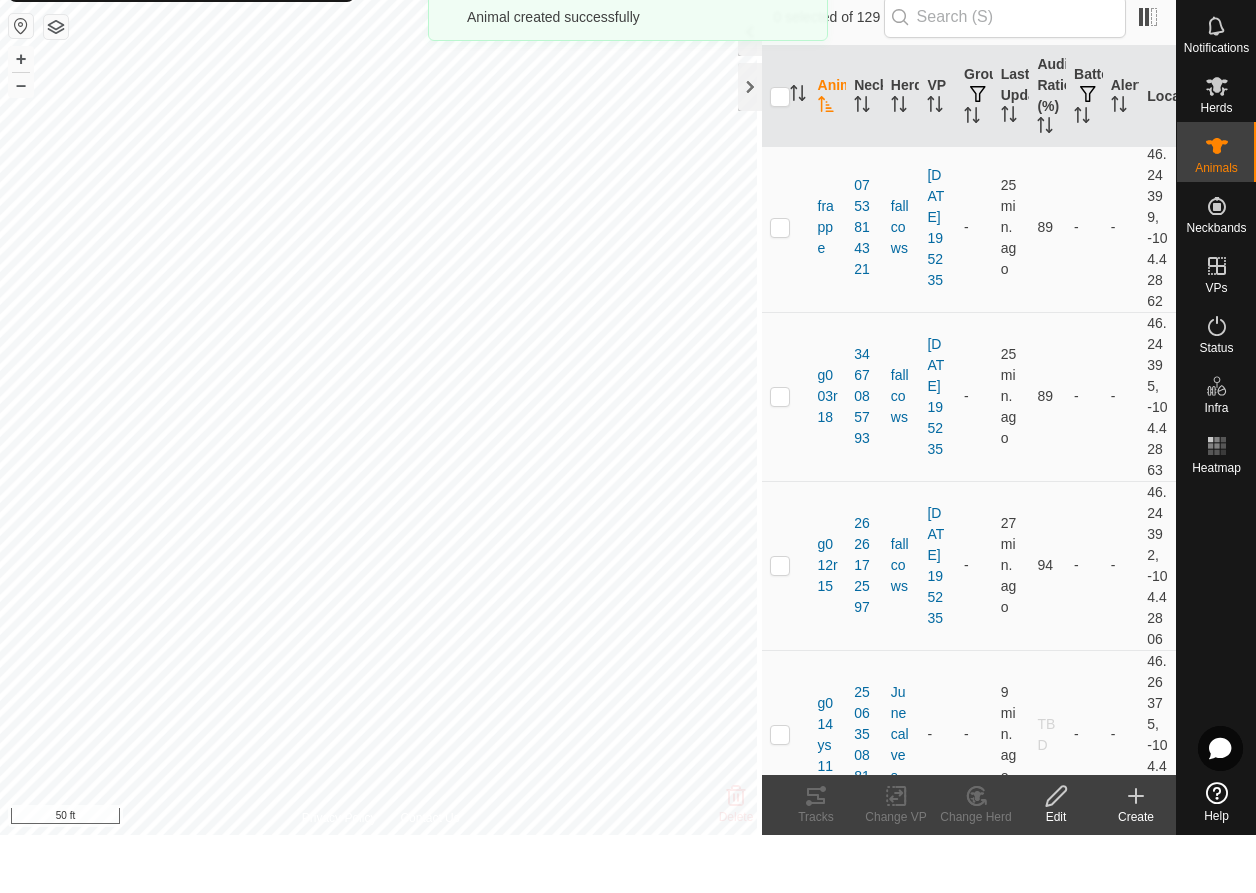 click on "Create" 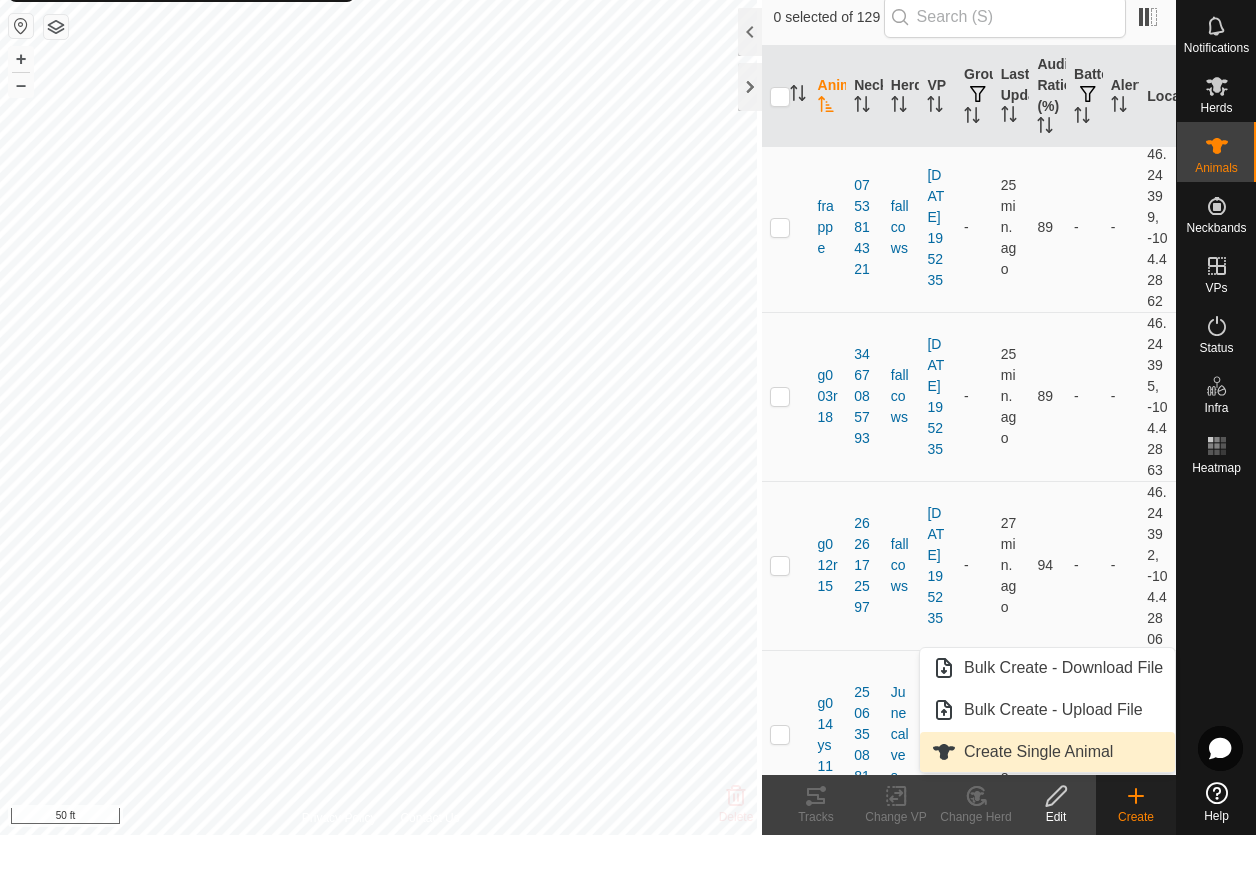 click on "Create Single Animal" at bounding box center [1047, 810] 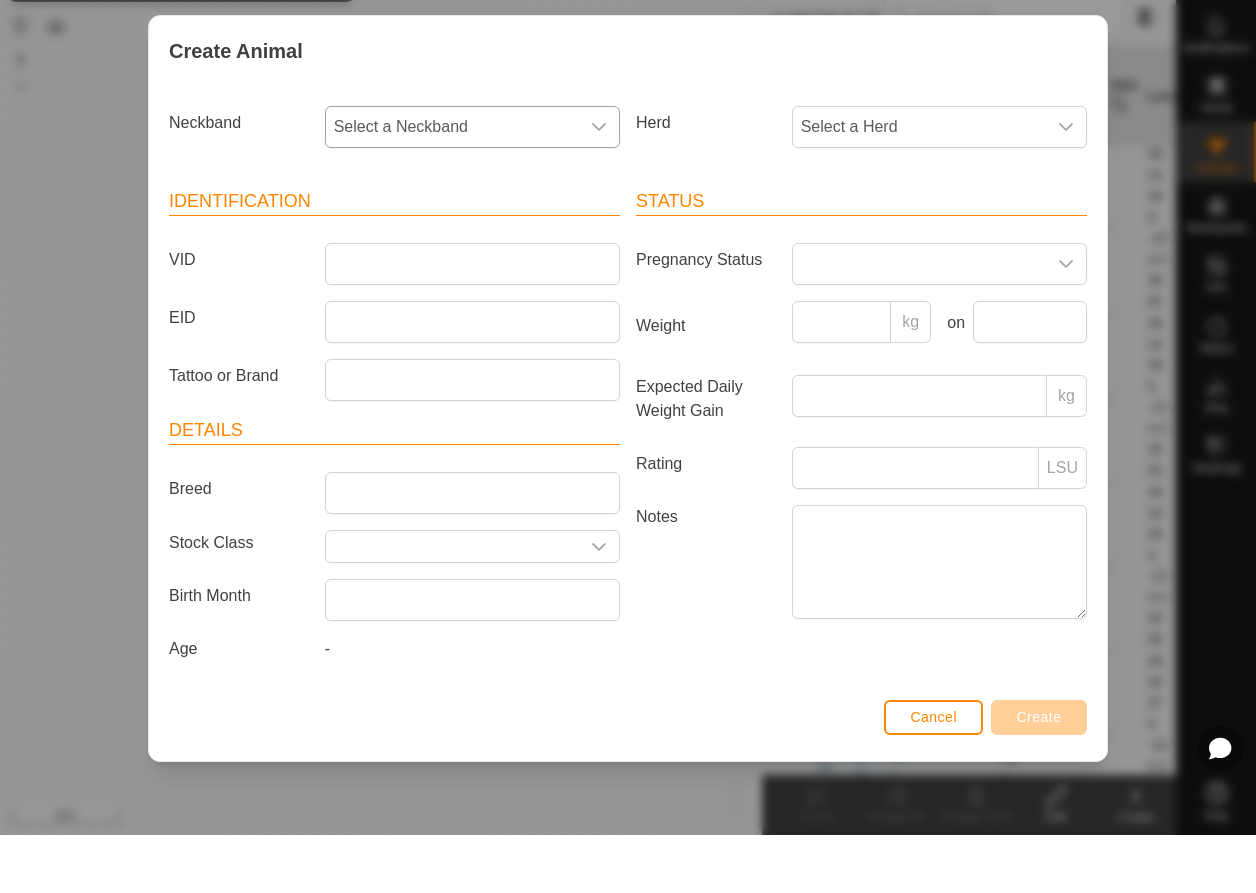 click on "Select a Neckband" 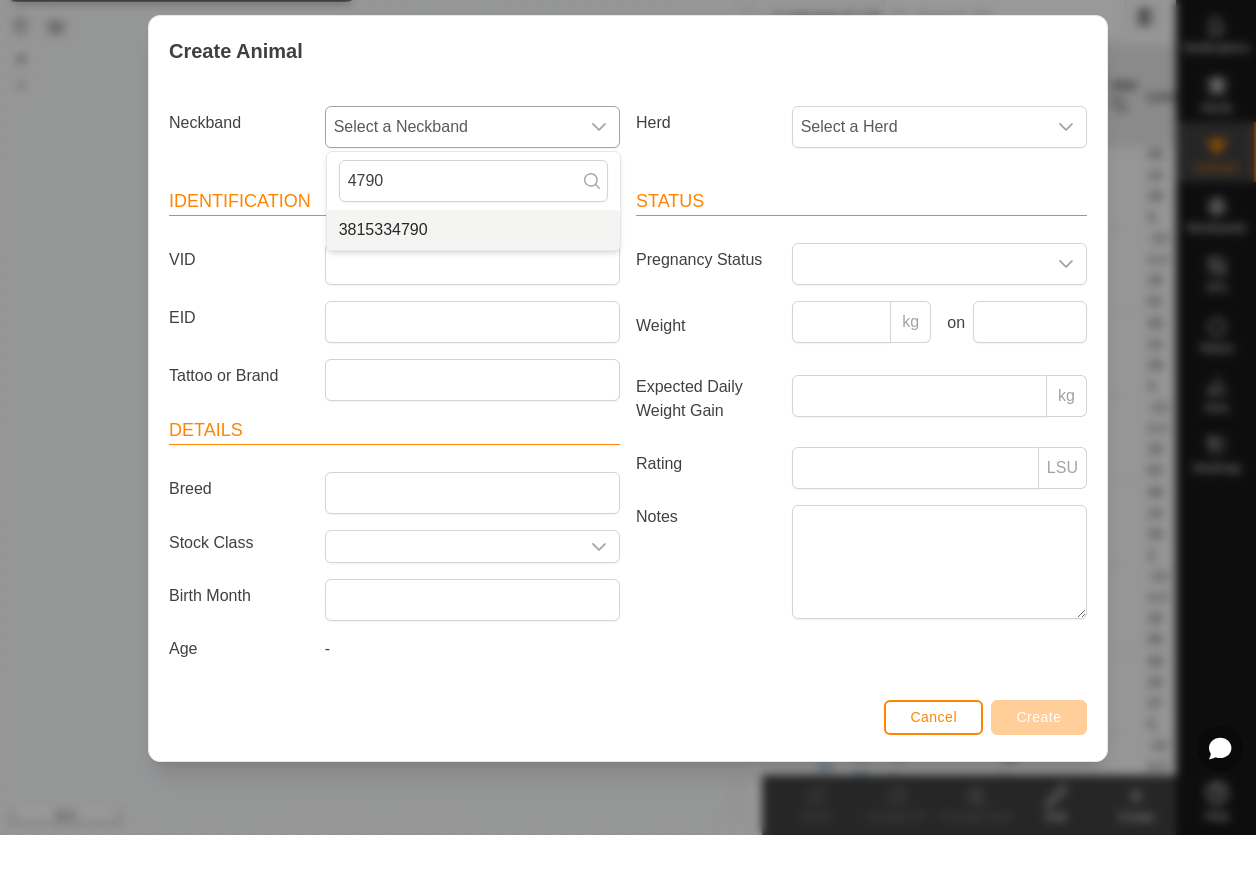 click on "3815334790" at bounding box center [473, 288] 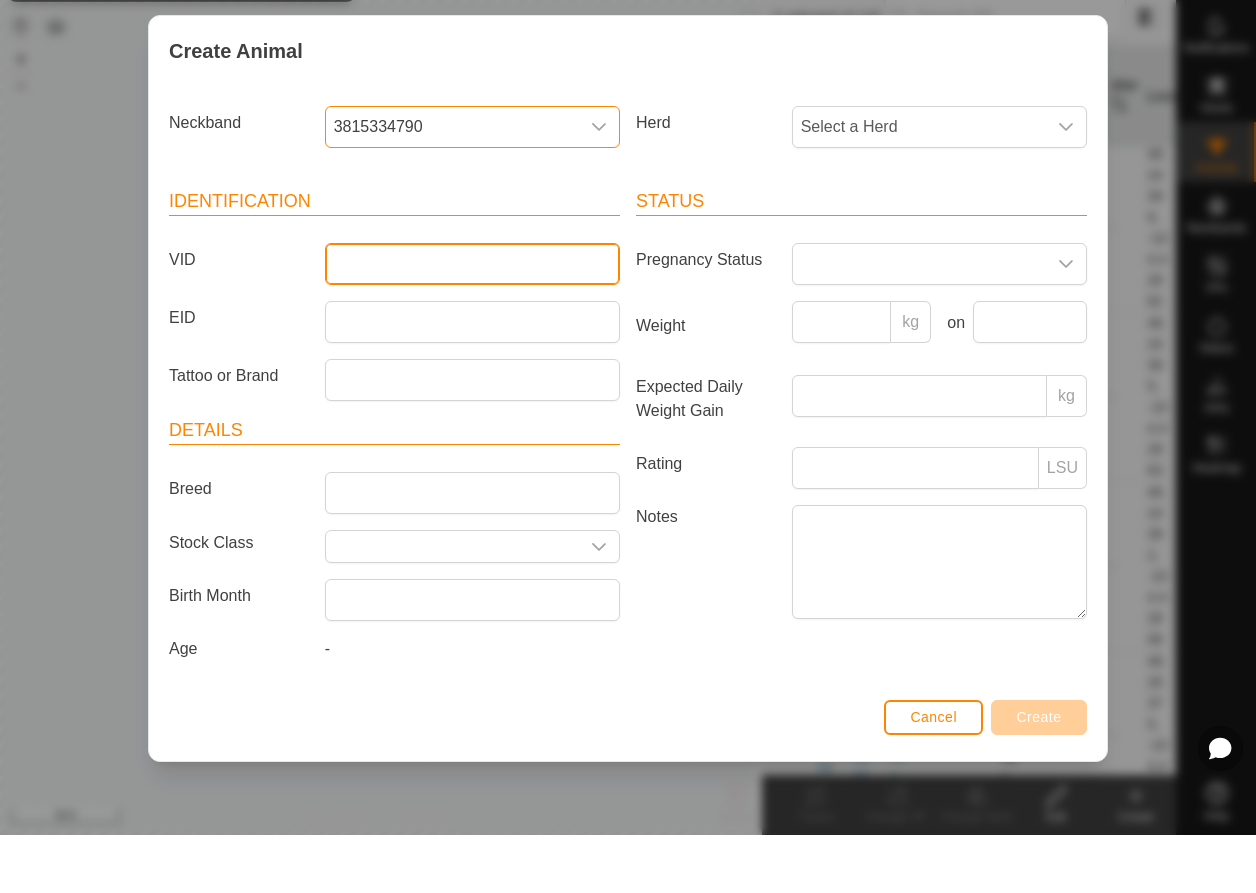 click on "VID" at bounding box center [472, 322] 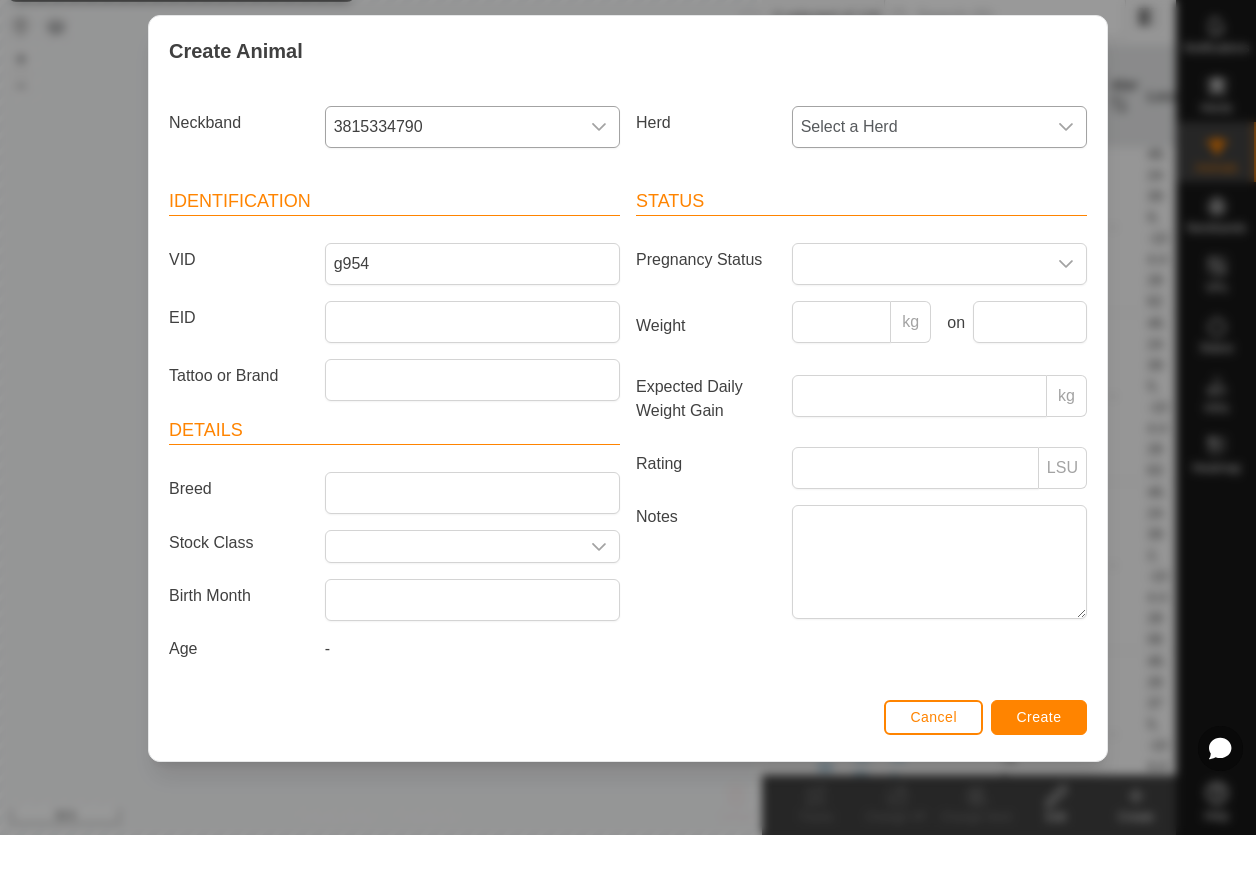 click on "Select a Herd" at bounding box center [919, 185] 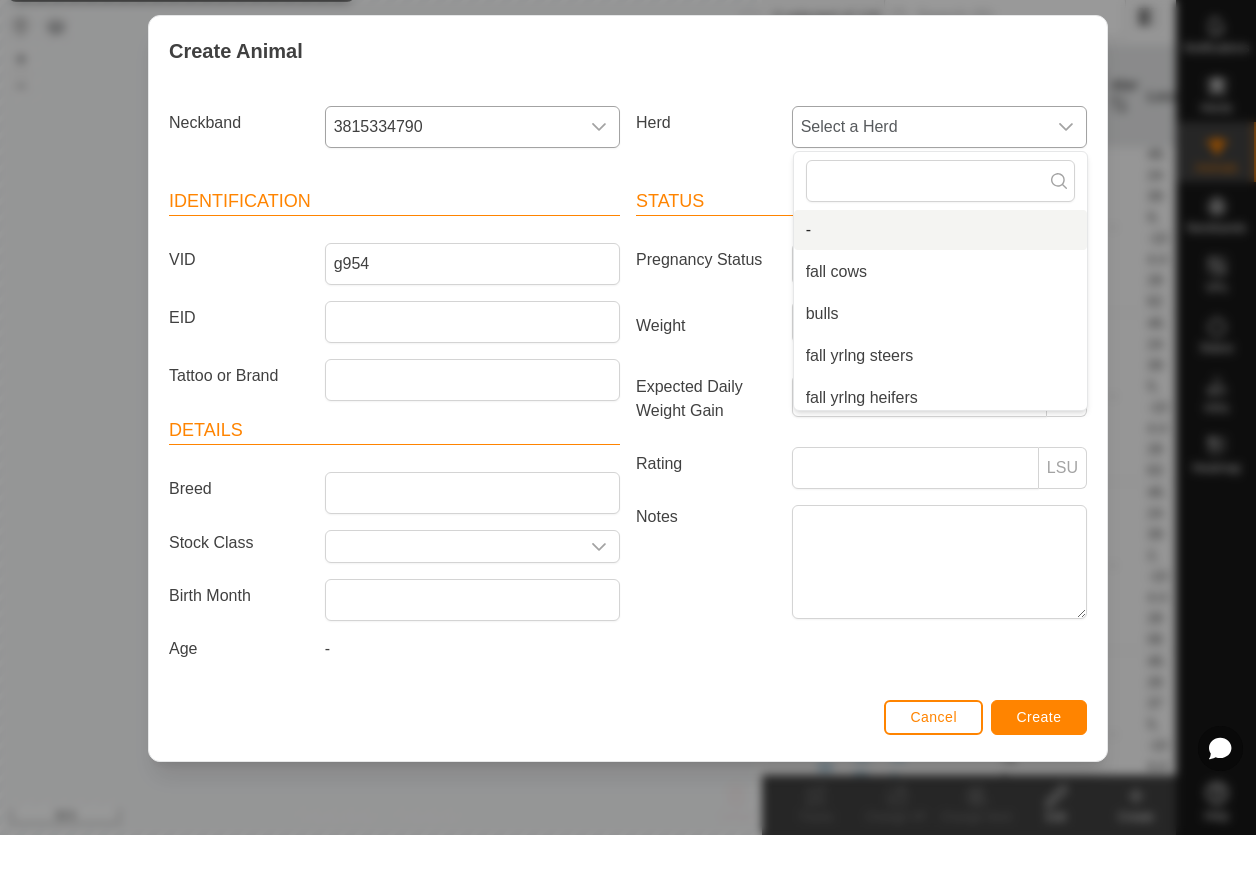 scroll, scrollTop: 134, scrollLeft: 0, axis: vertical 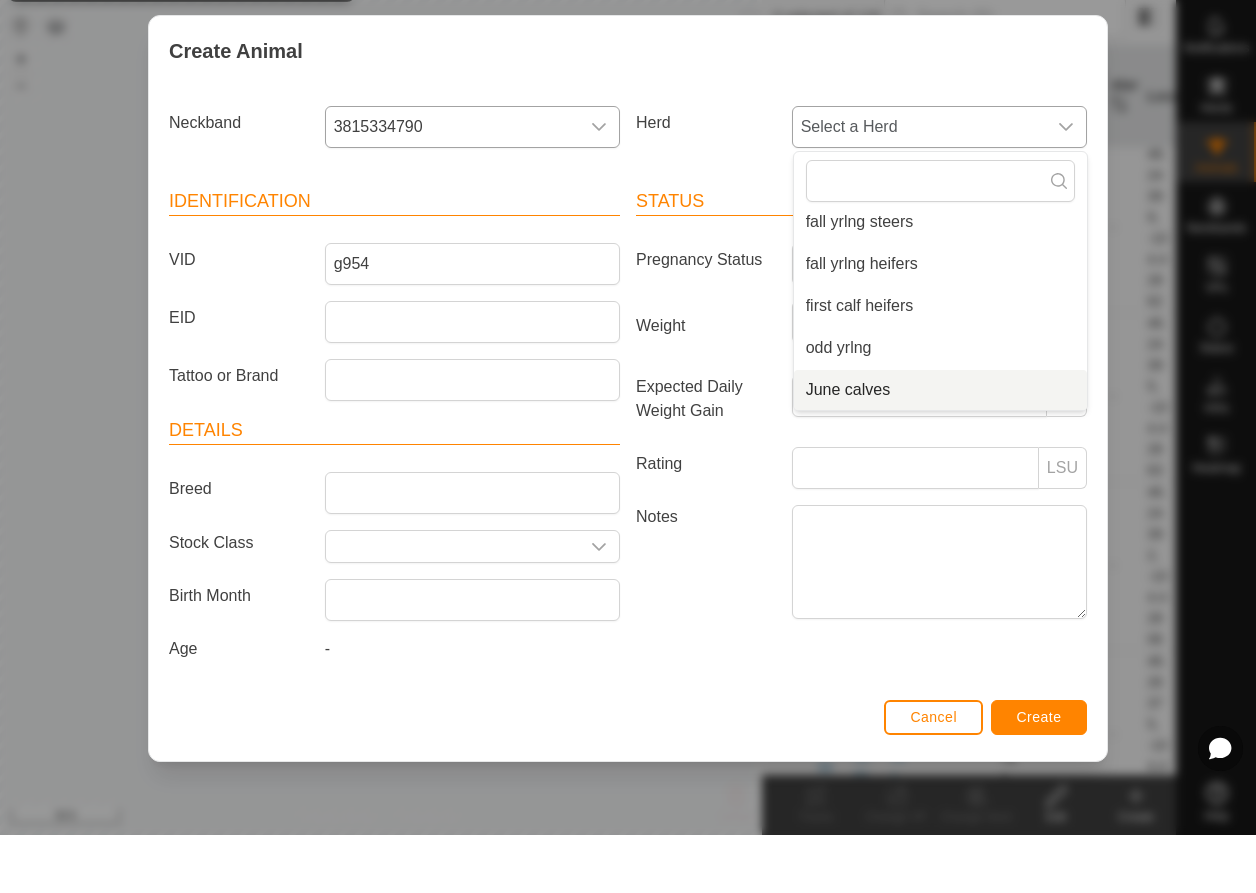 click on "June calves" at bounding box center [940, 448] 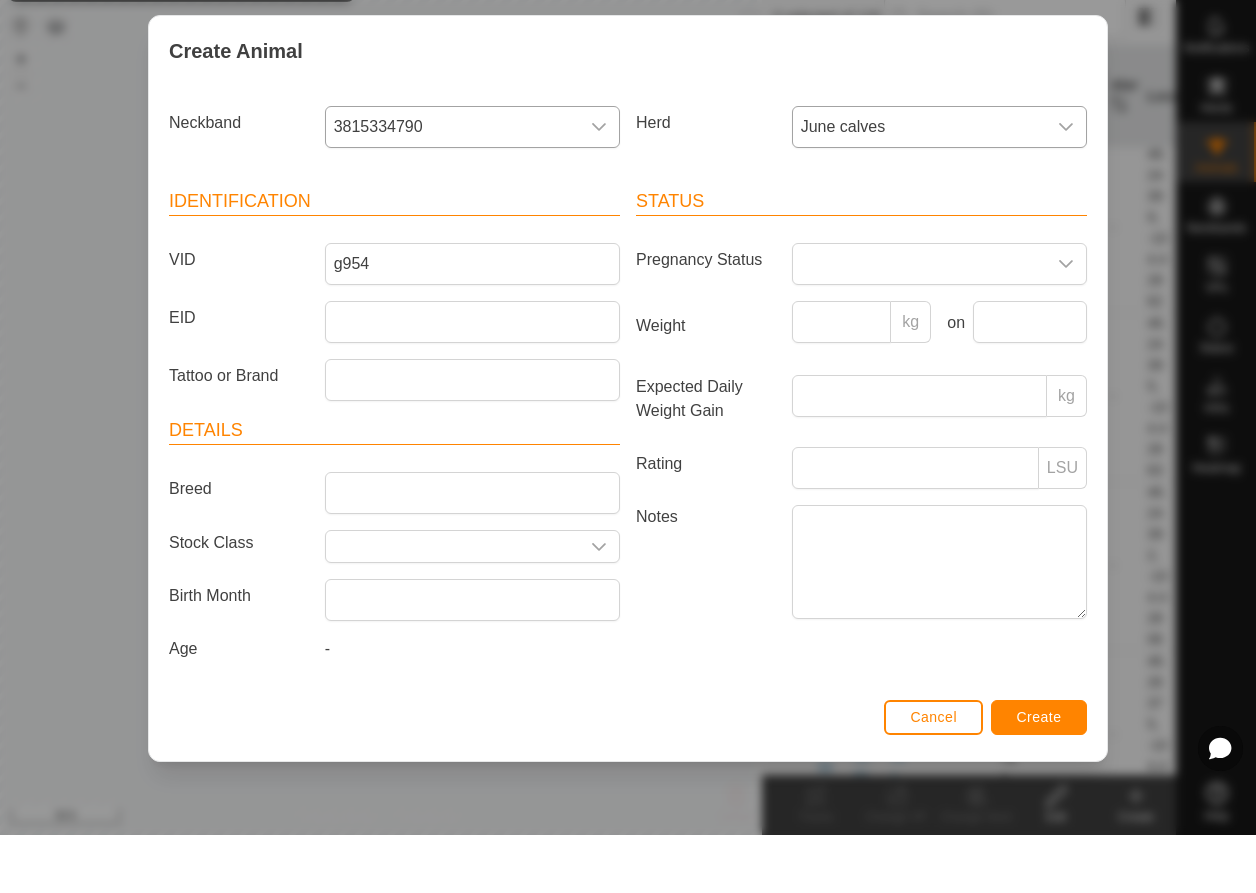 click on "Create" at bounding box center [1039, 775] 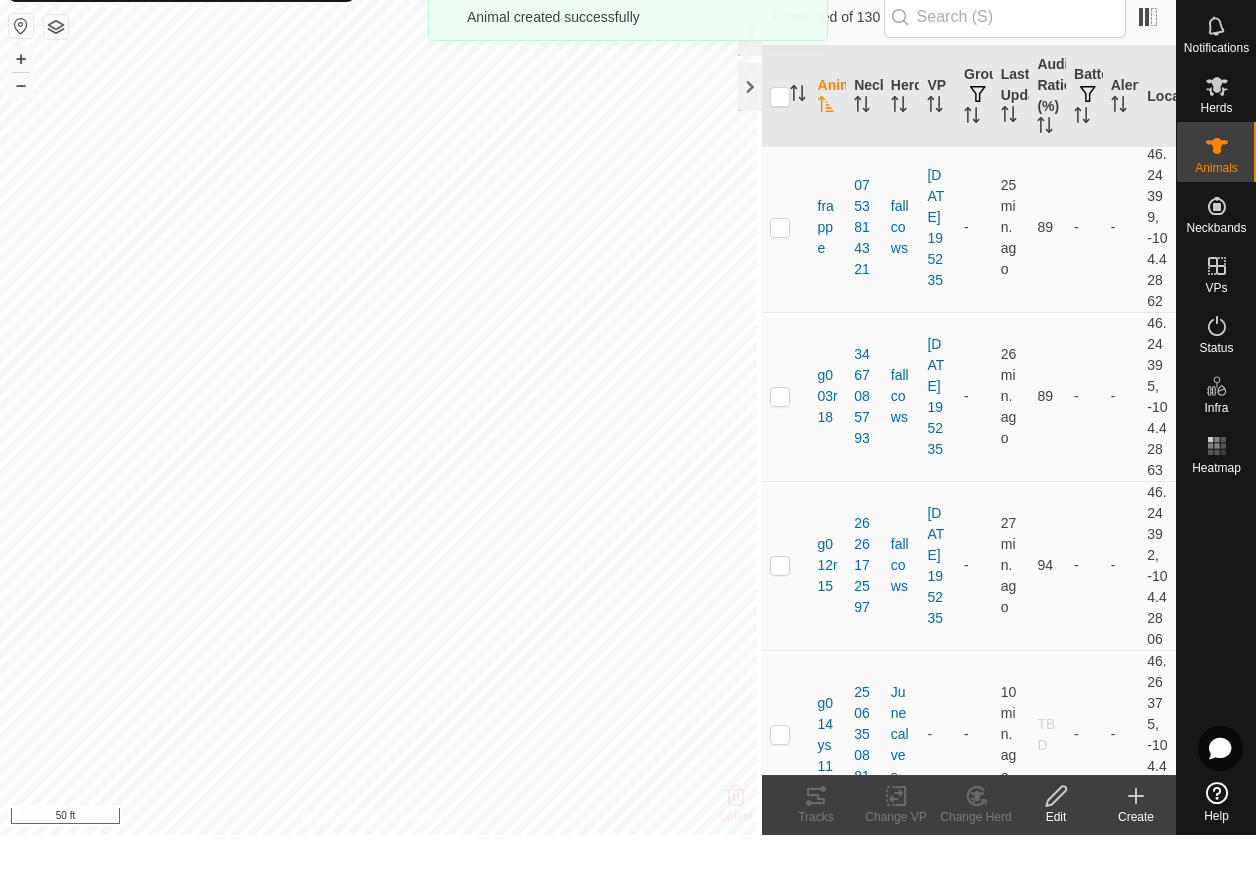 click 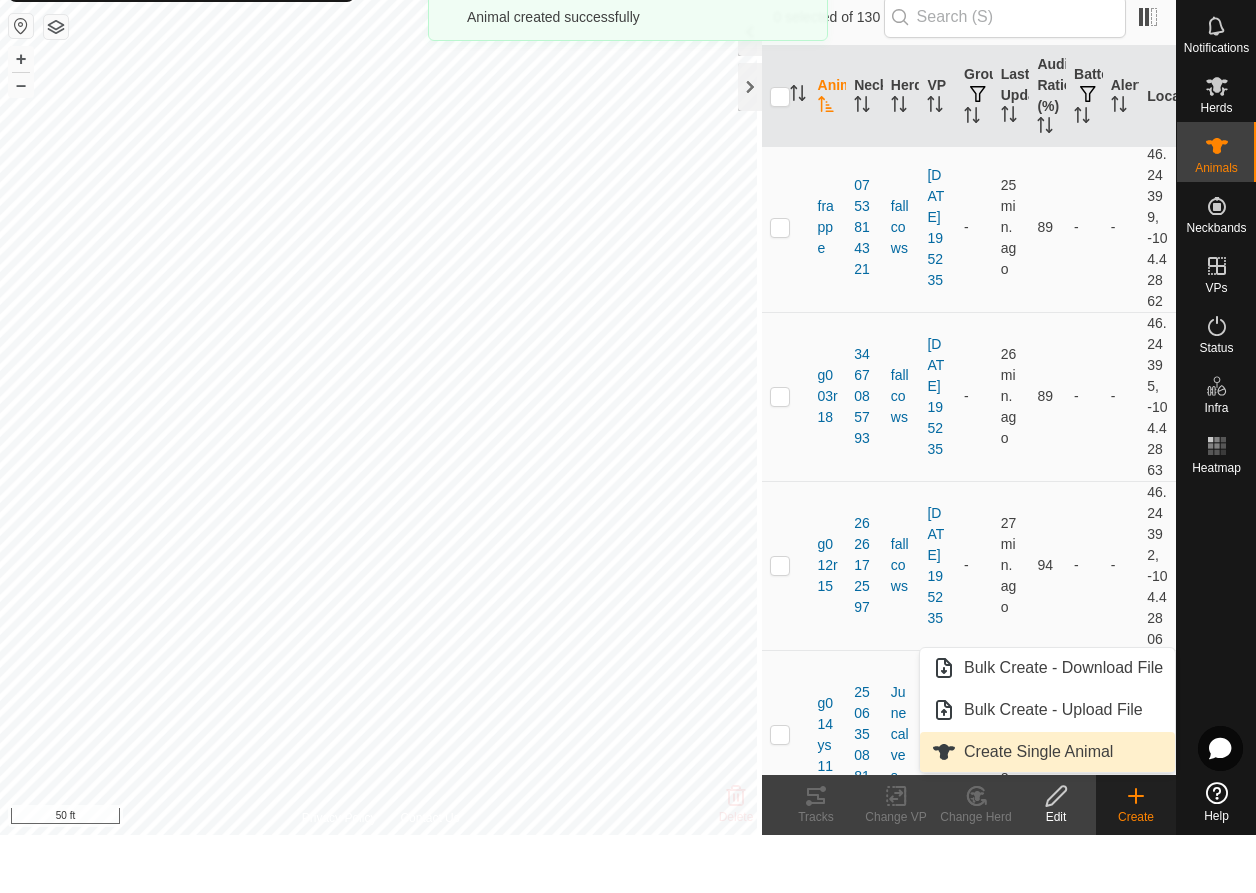 click on "Create Single Animal" at bounding box center [1047, 810] 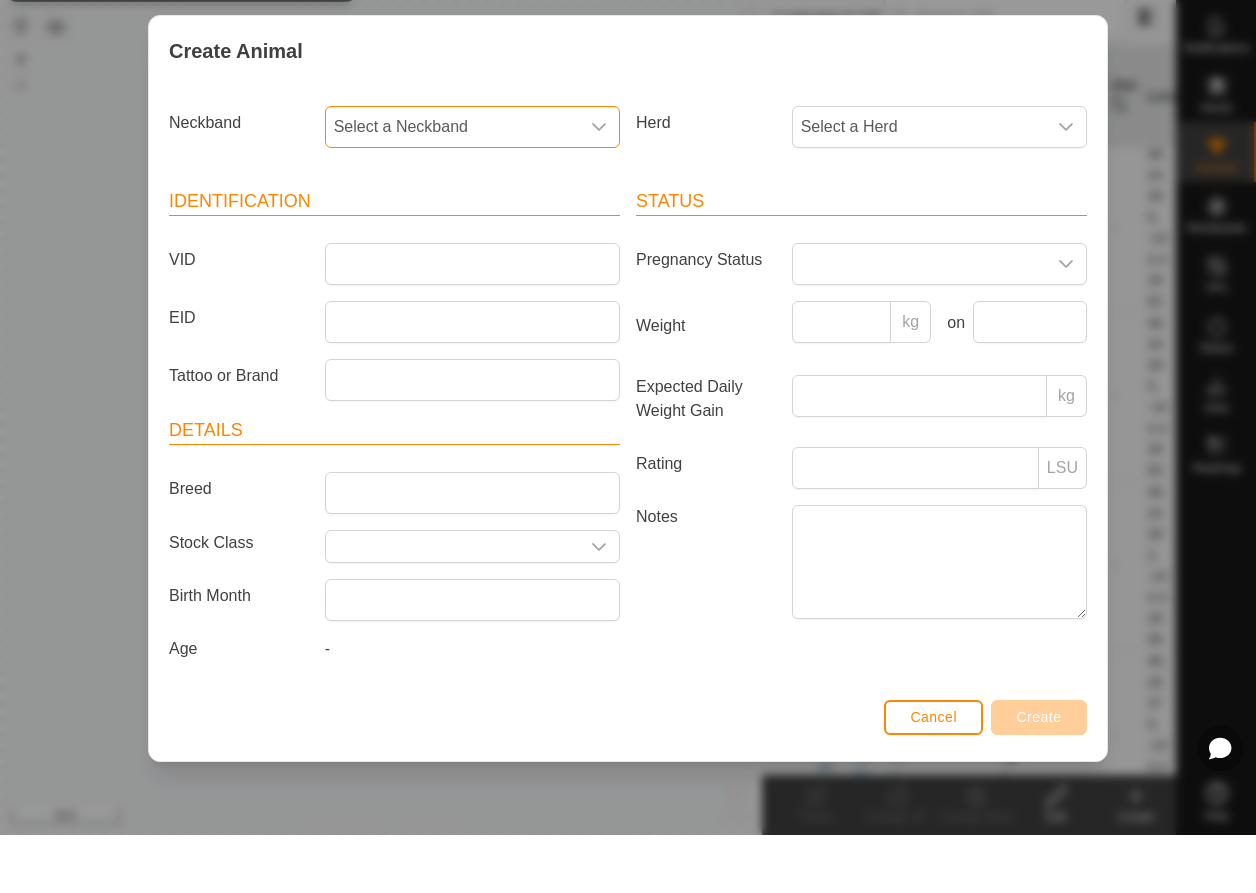 click on "Select a Neckband" at bounding box center (452, 185) 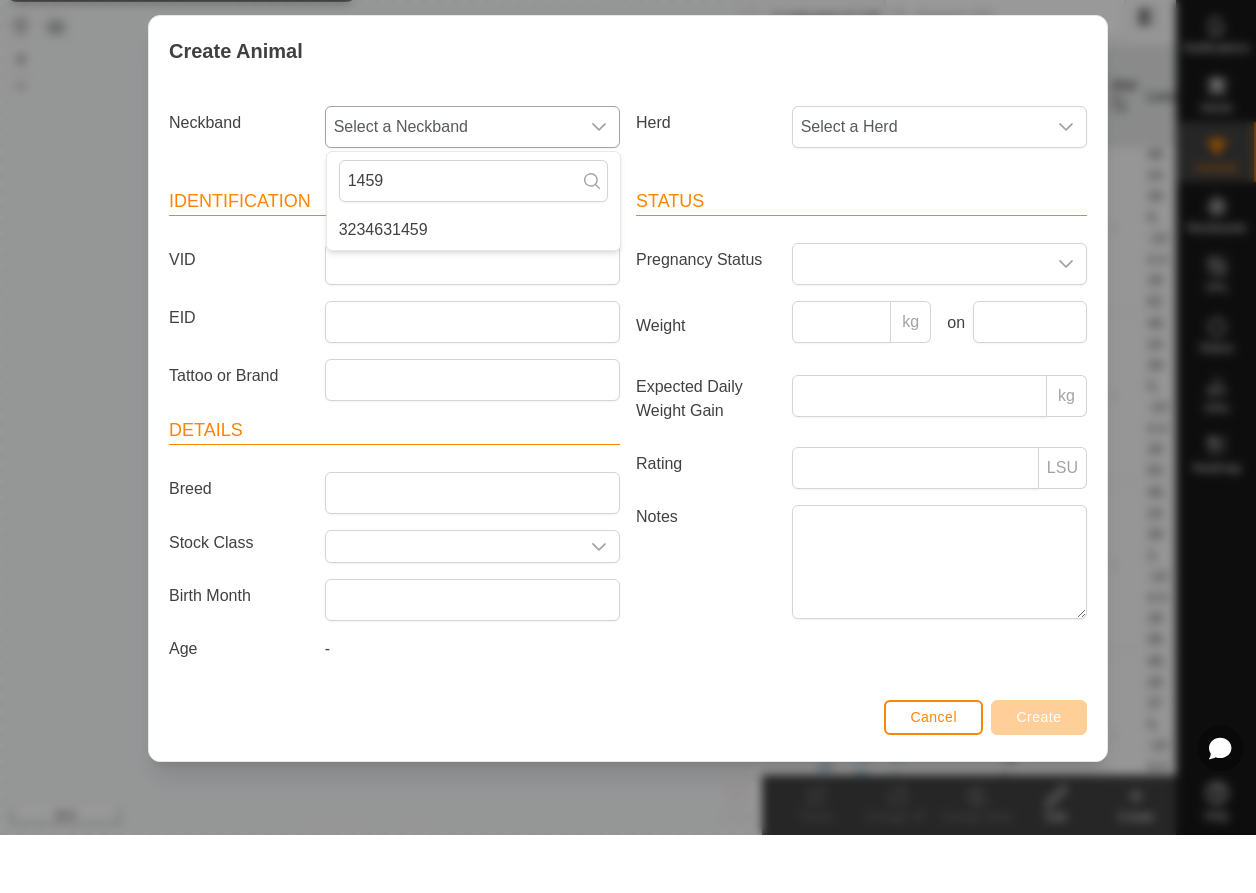 click on "3234631459" at bounding box center (473, 288) 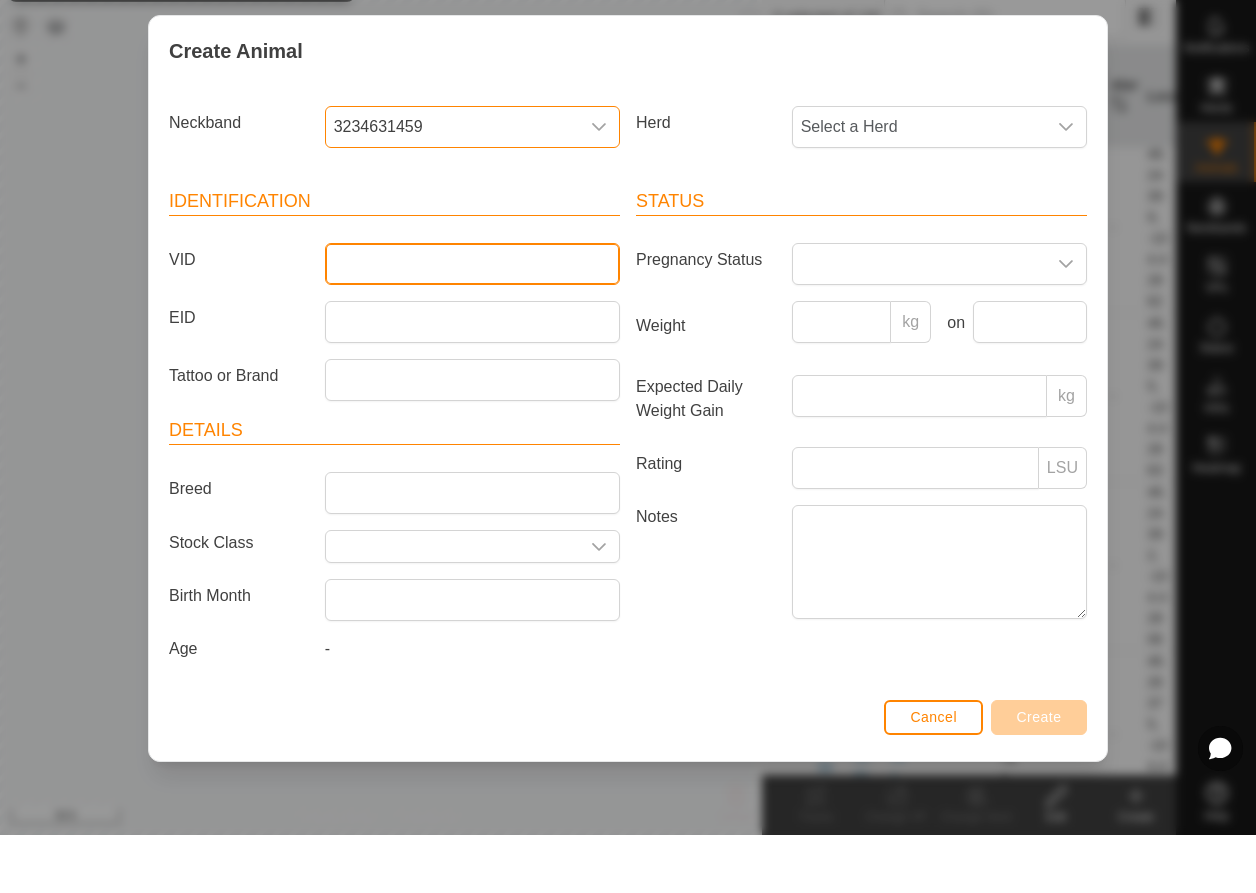 click on "VID" at bounding box center (472, 322) 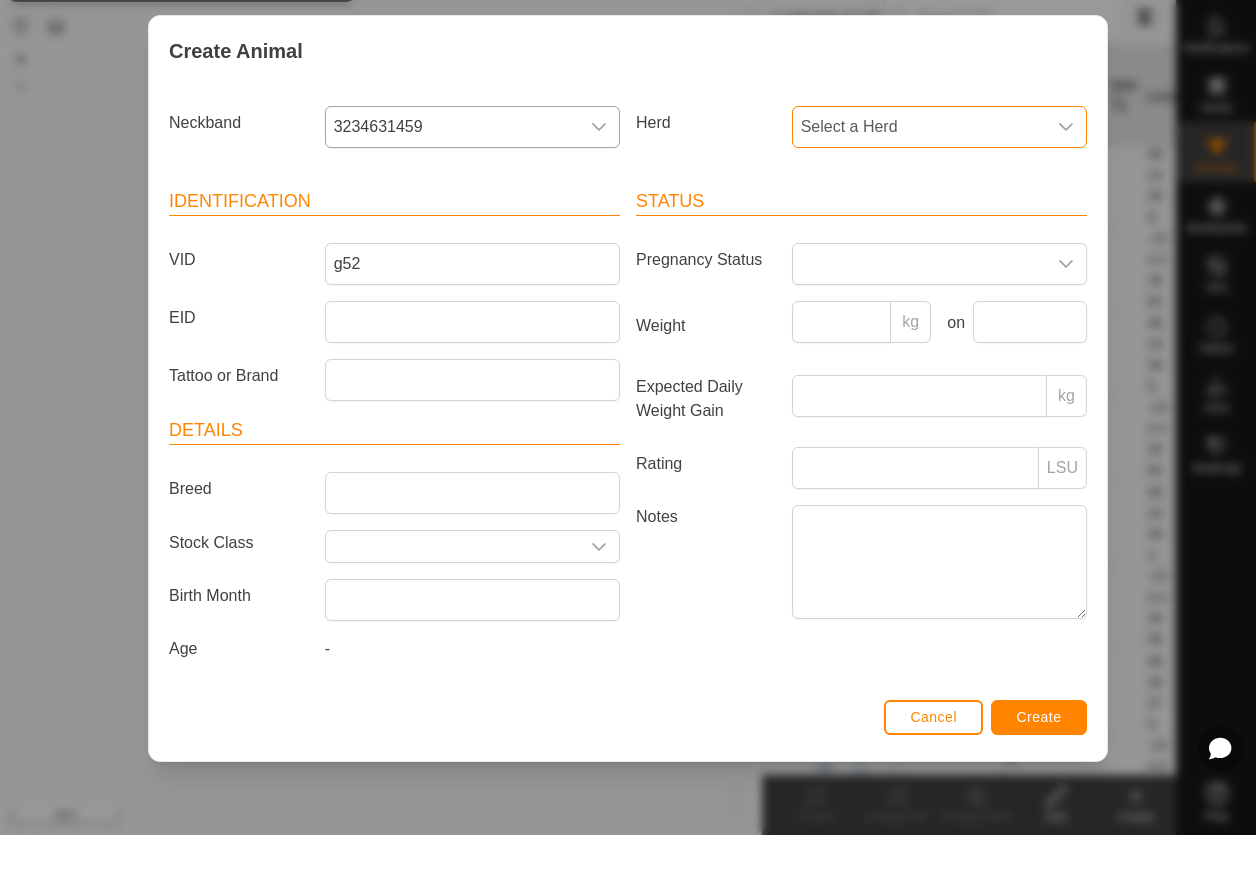 click on "Select a Herd" at bounding box center [919, 185] 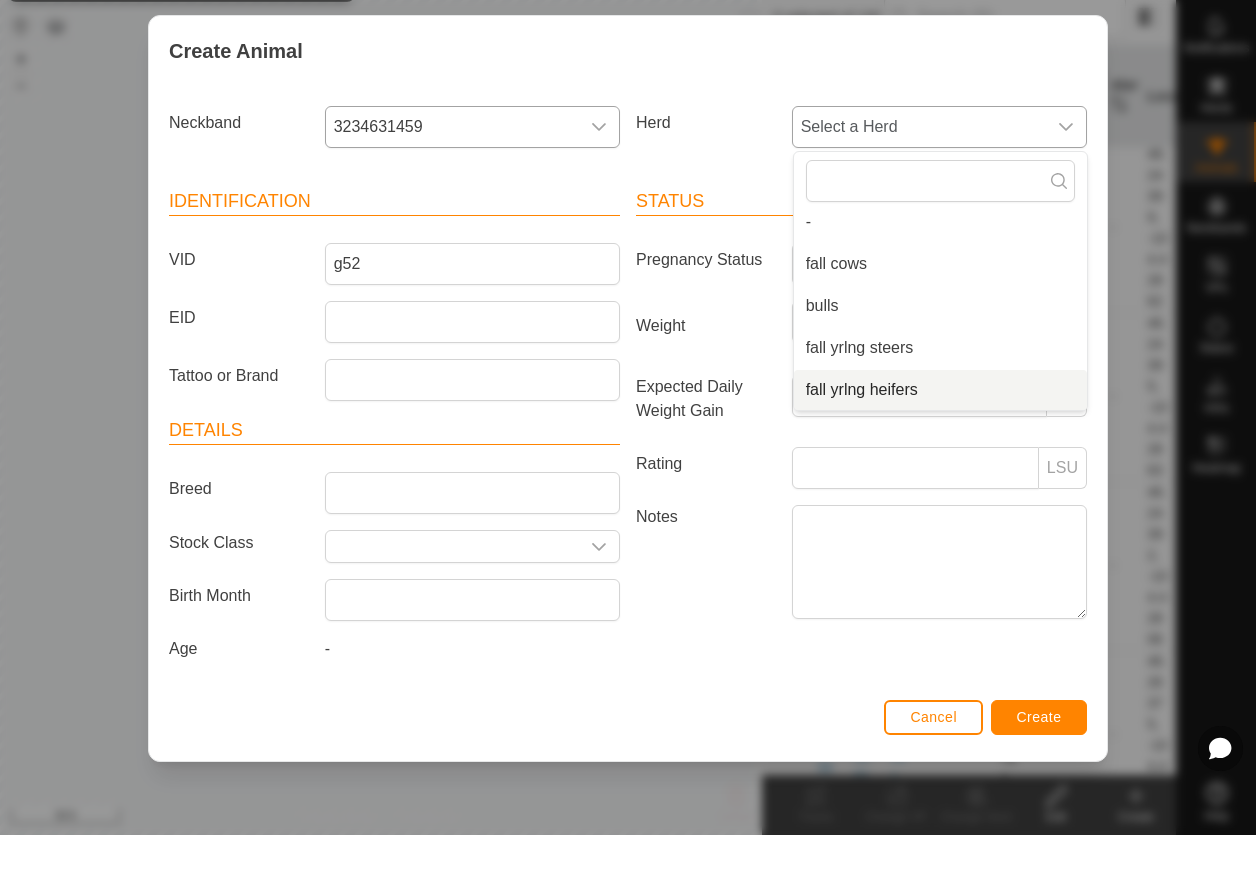 scroll, scrollTop: 134, scrollLeft: 0, axis: vertical 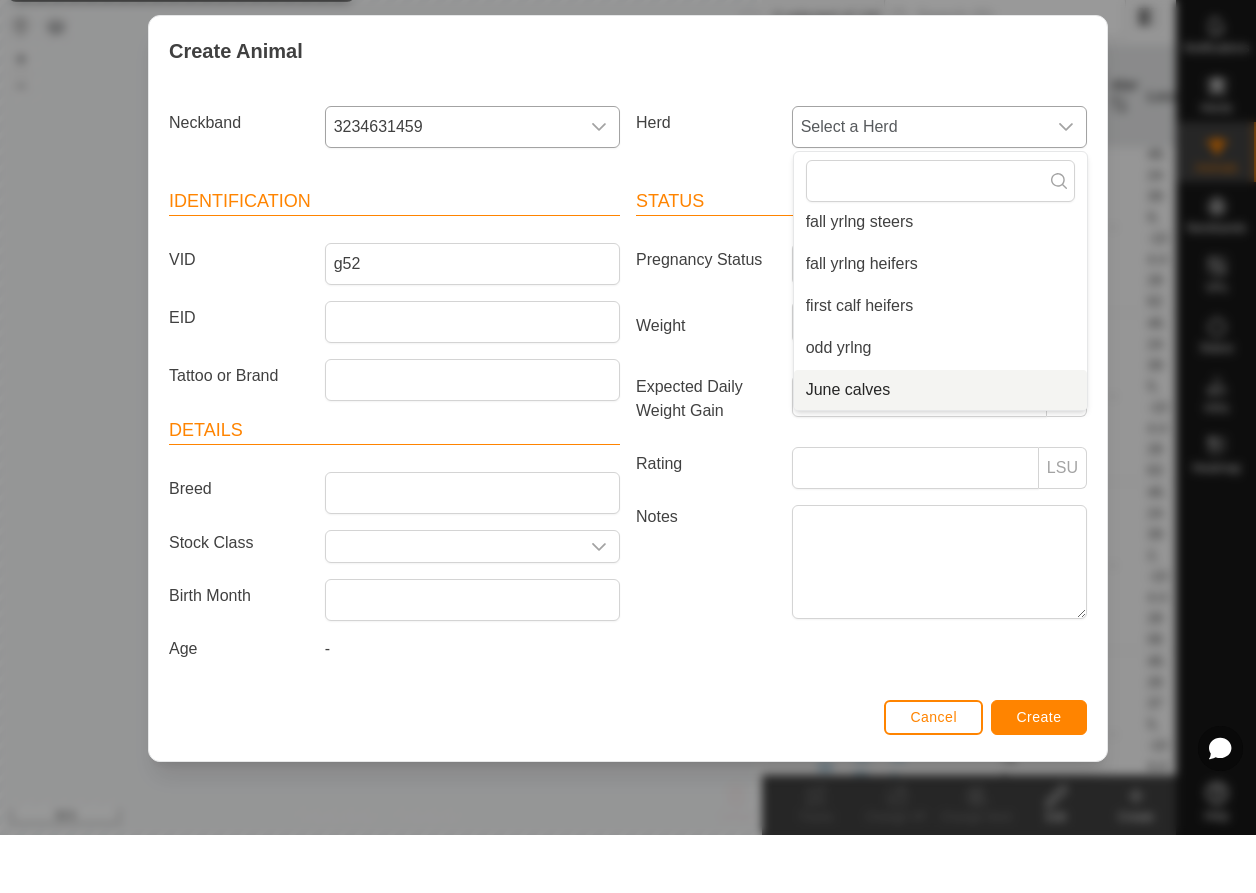click on "June calves" at bounding box center (940, 448) 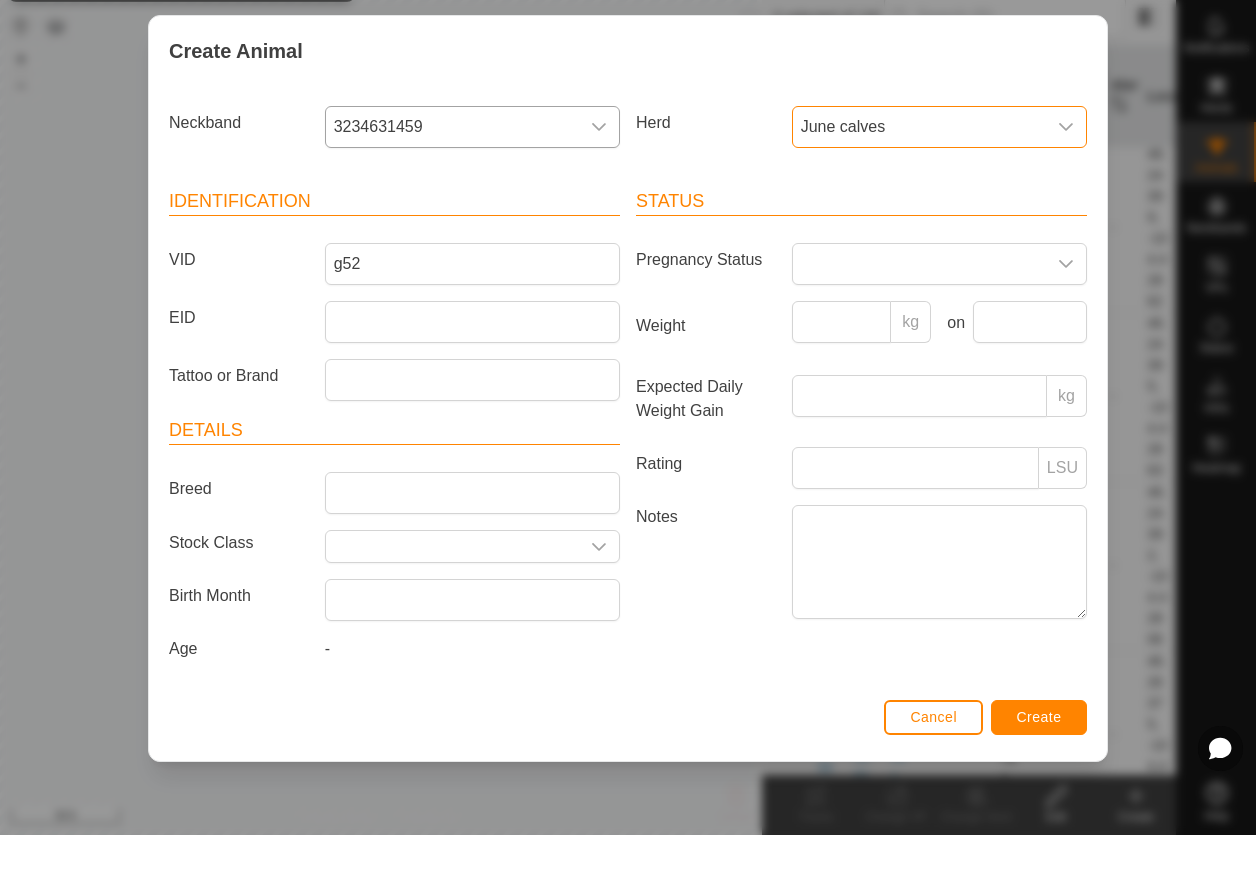 click on "Create" at bounding box center (1039, 775) 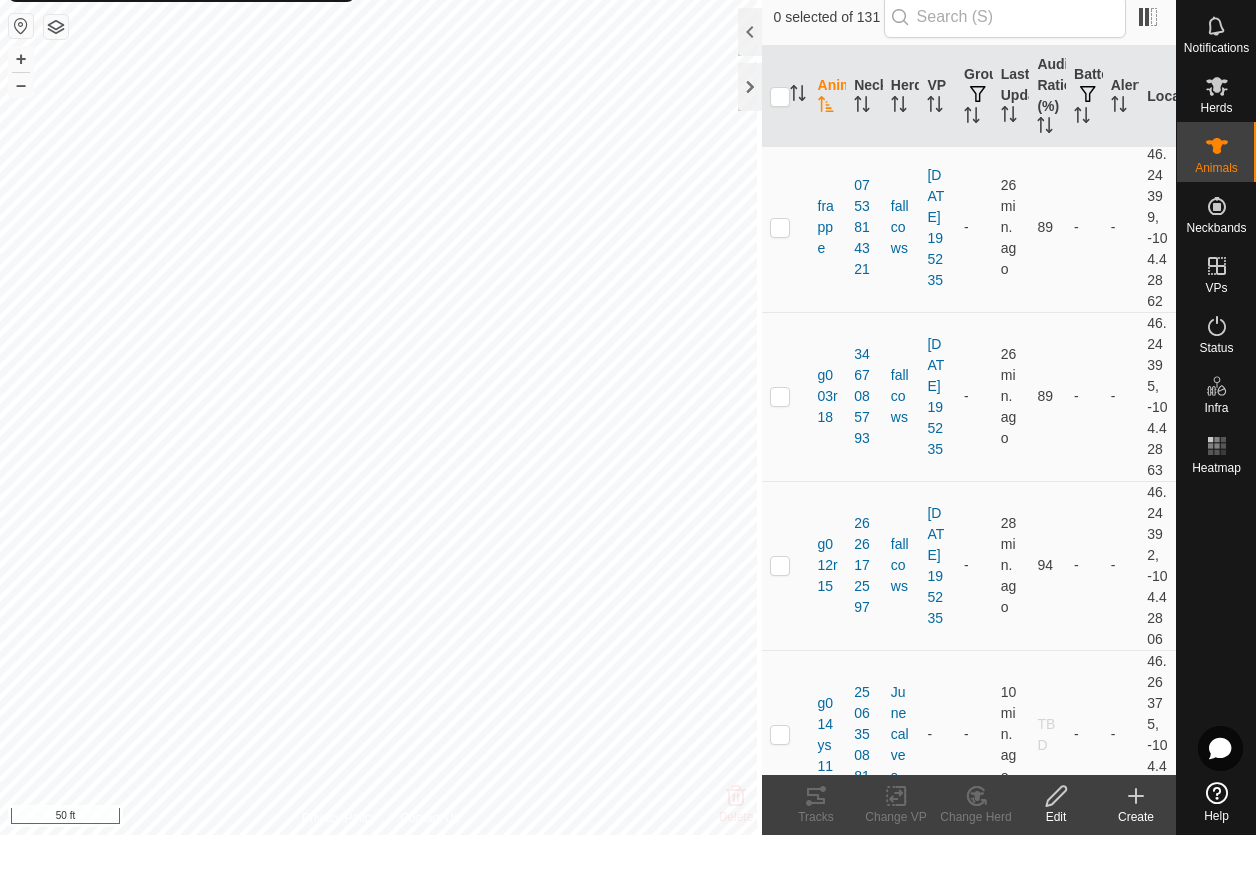 click 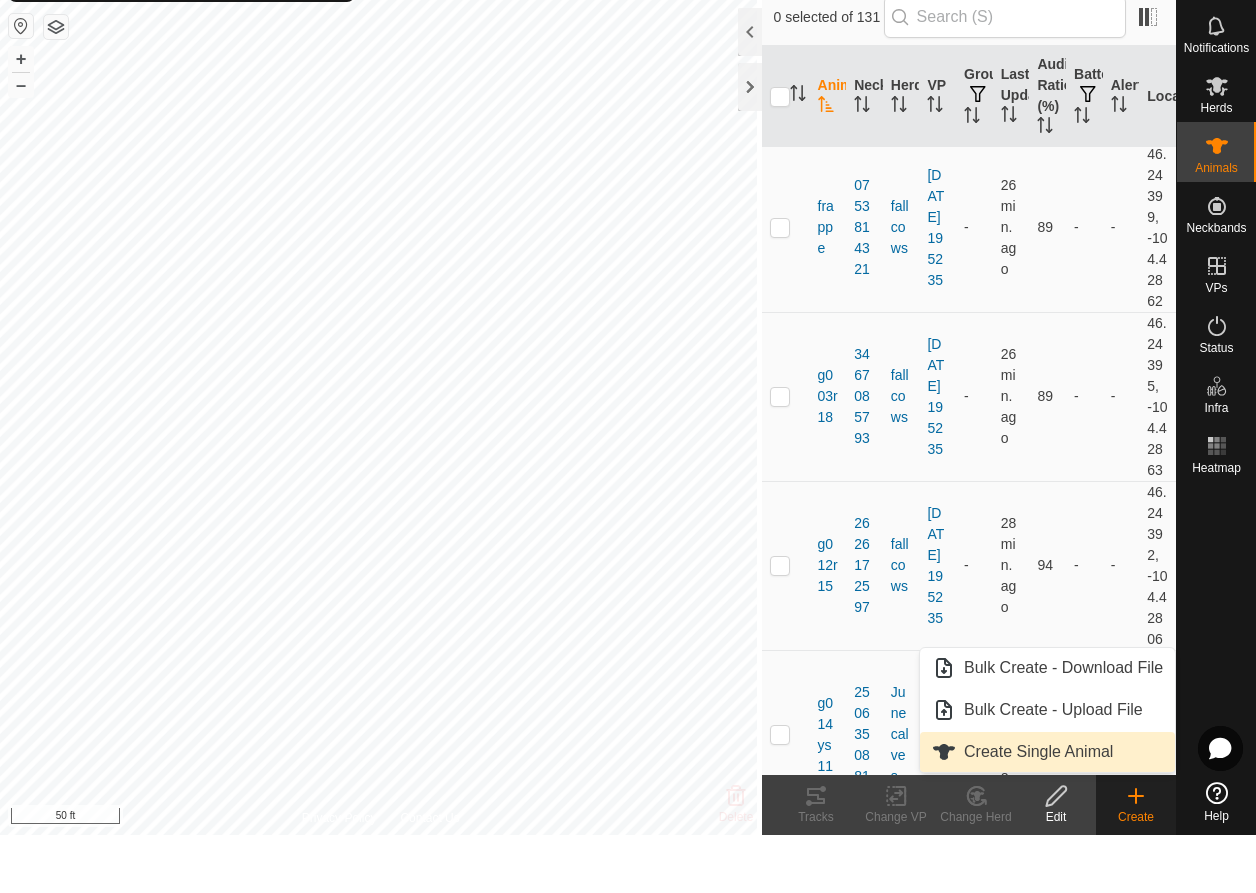 click on "Create Single Animal" at bounding box center [1047, 810] 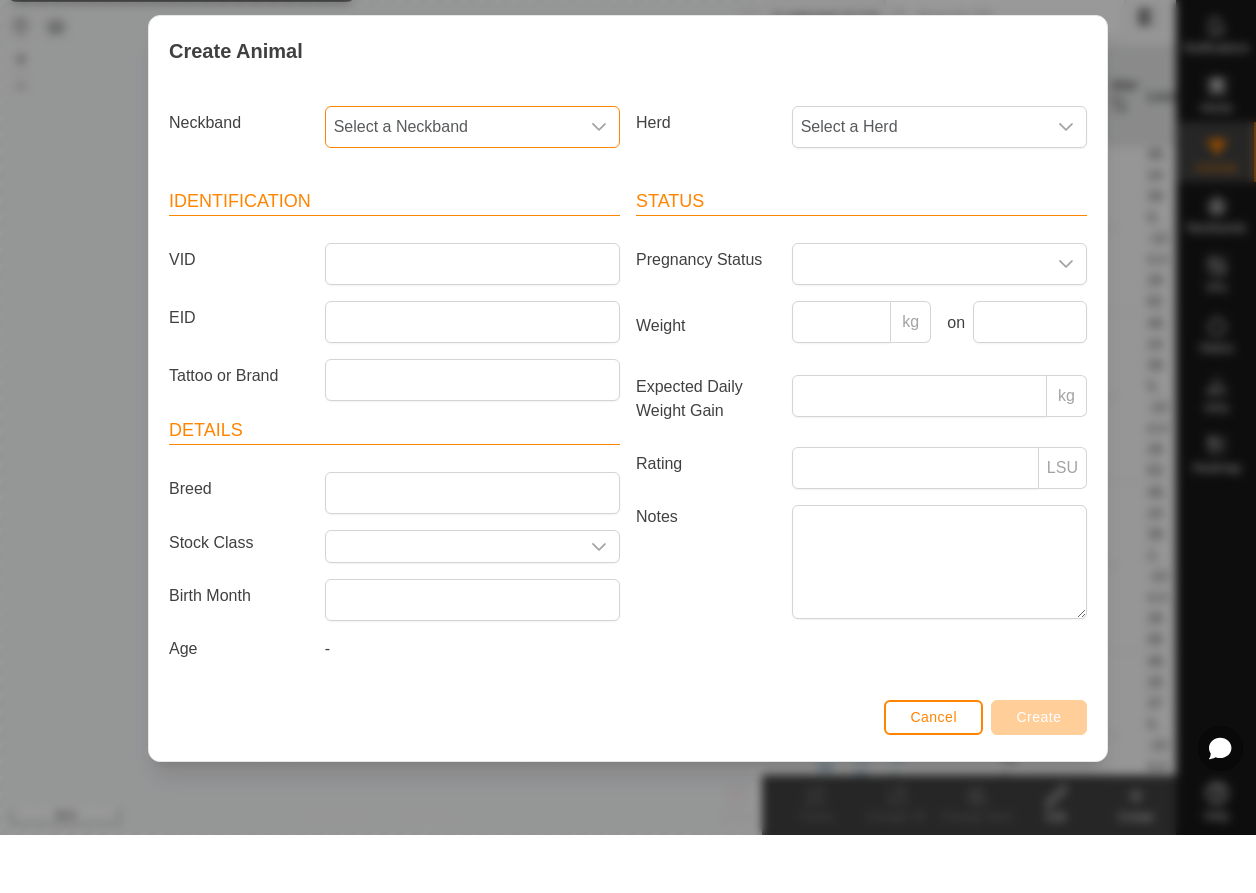 click on "Select a Neckband" at bounding box center [452, 185] 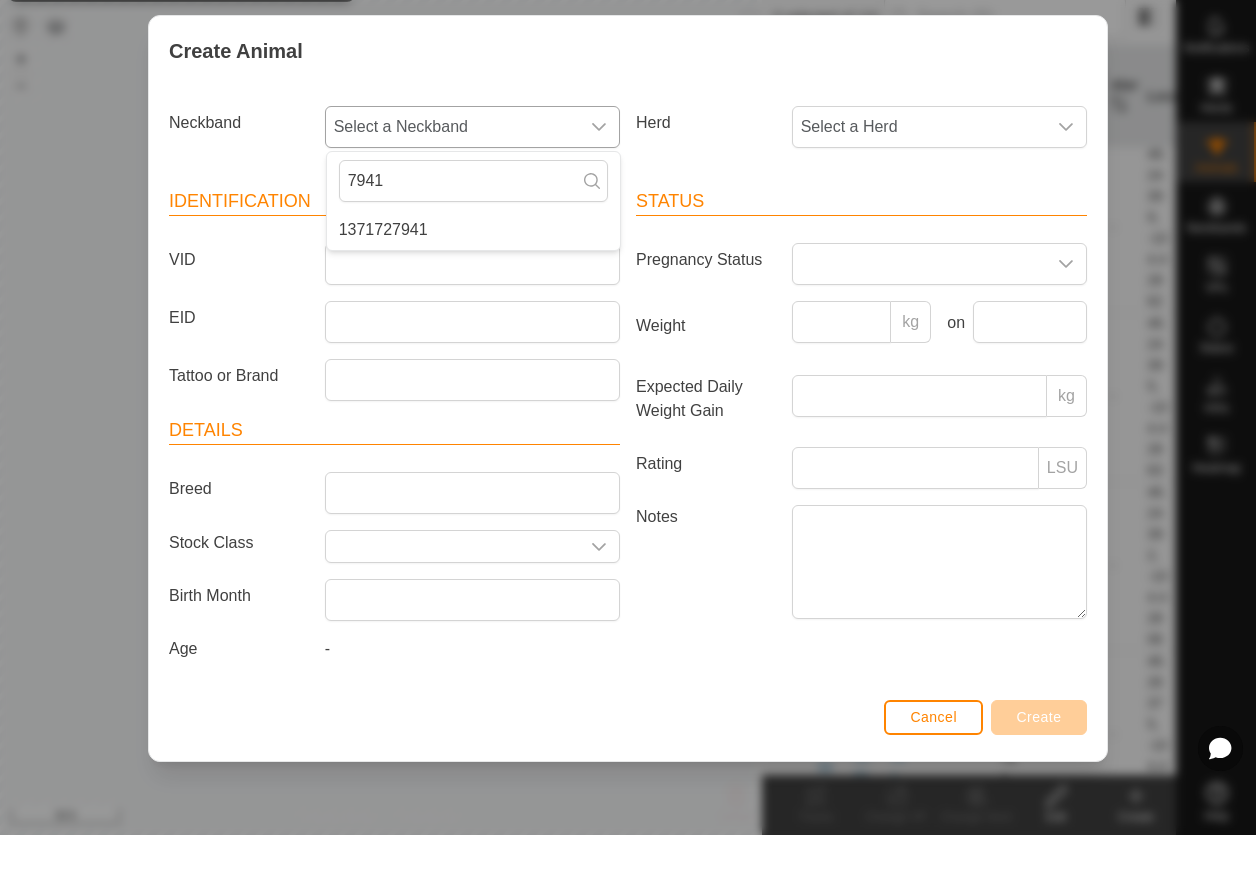 click on "1371727941" at bounding box center (473, 288) 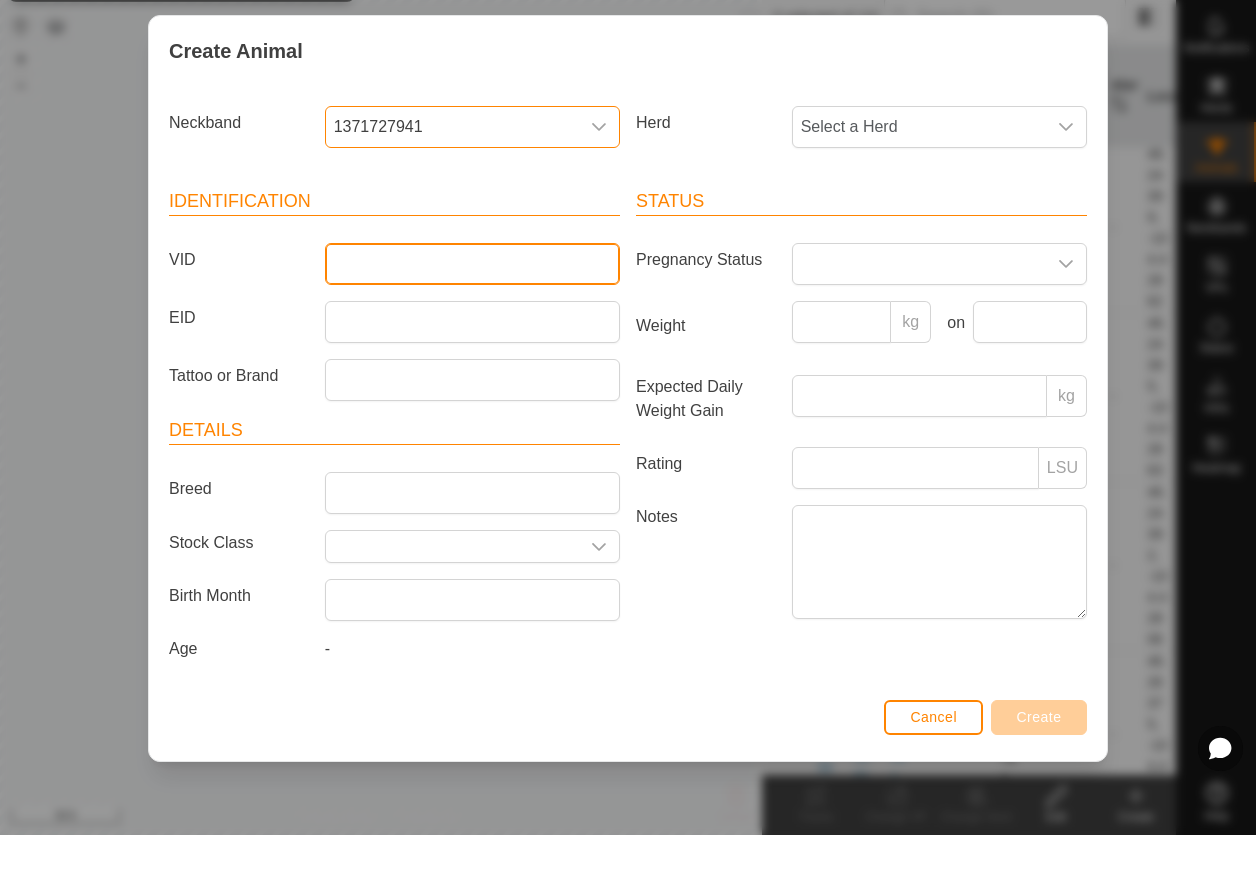 click on "VID" at bounding box center (472, 322) 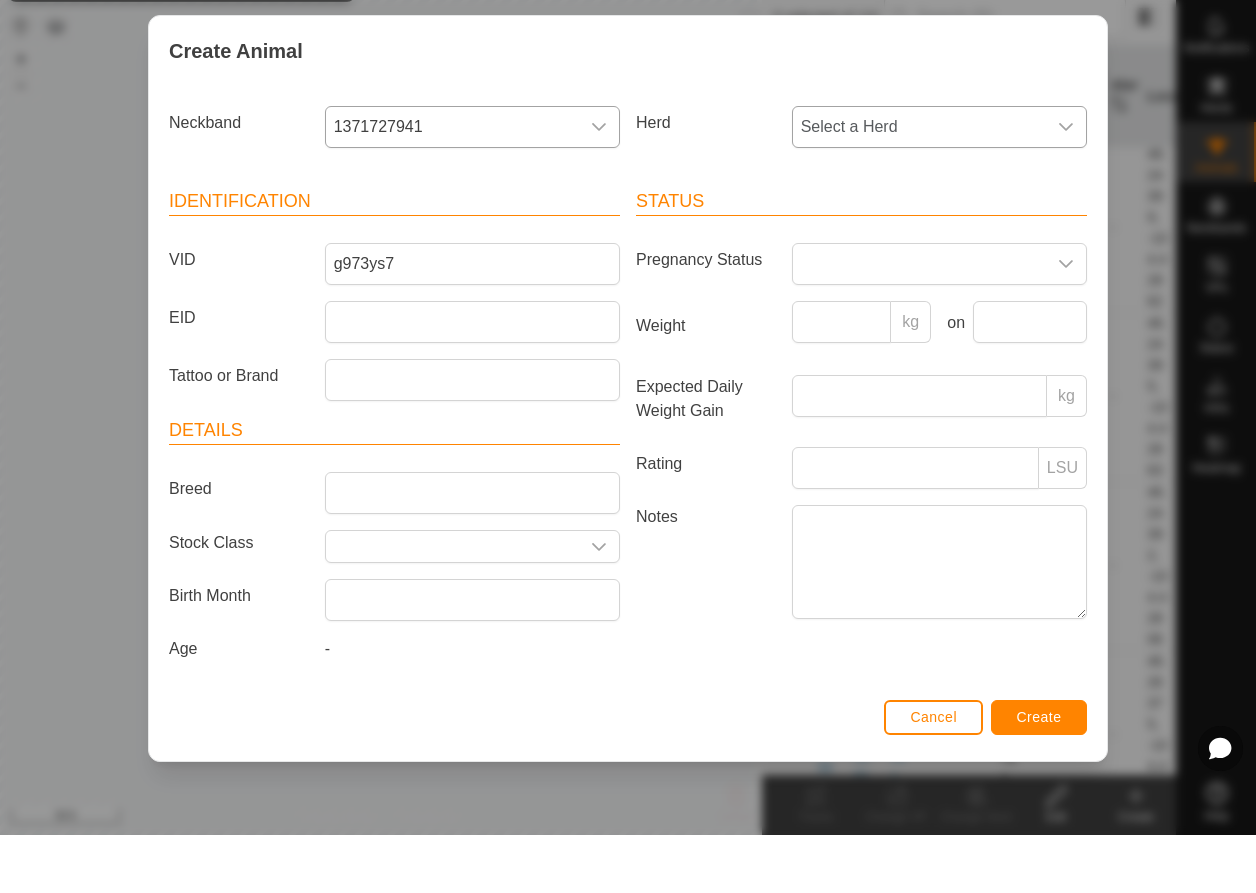 click on "Select a Herd" at bounding box center [919, 185] 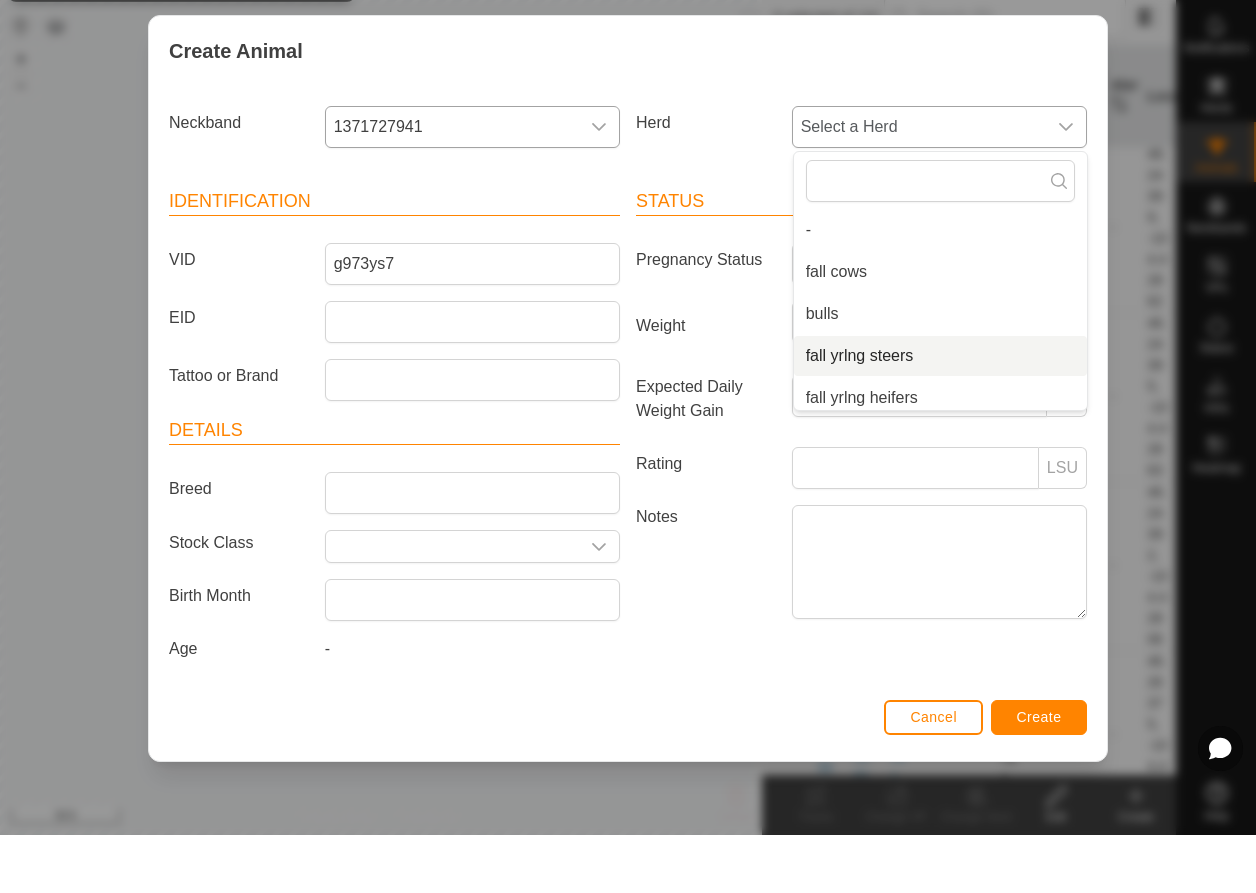 scroll, scrollTop: 134, scrollLeft: 0, axis: vertical 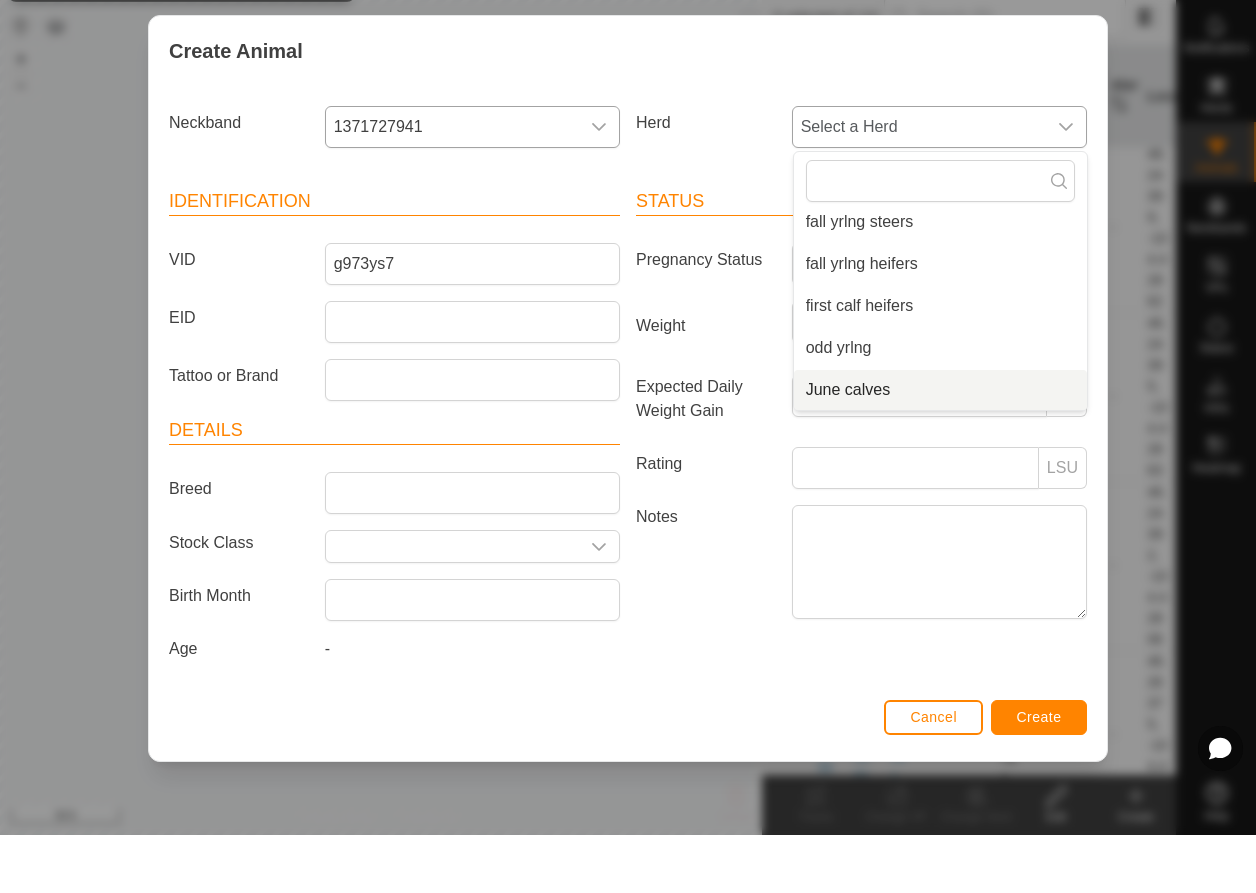 click on "June calves" at bounding box center (940, 448) 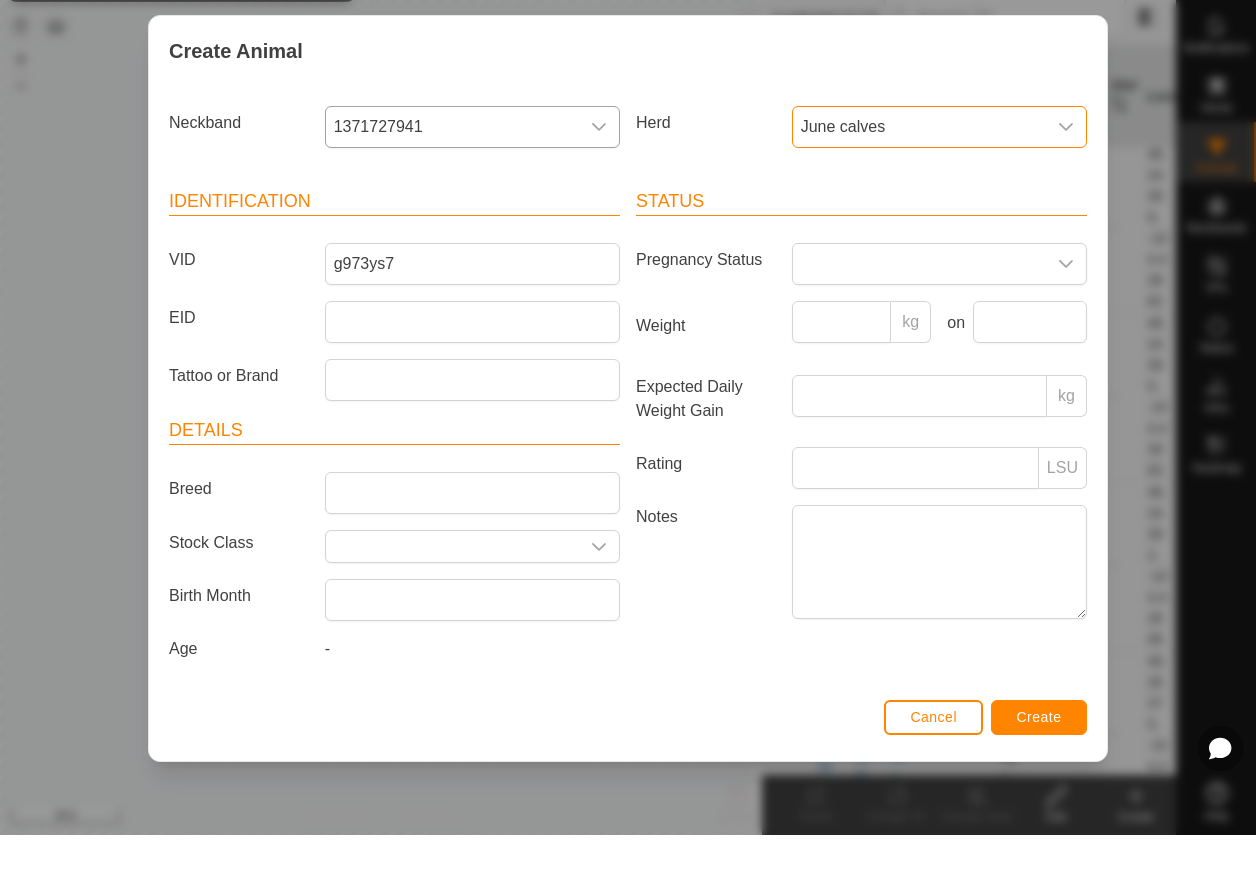 click on "Create" at bounding box center (1039, 775) 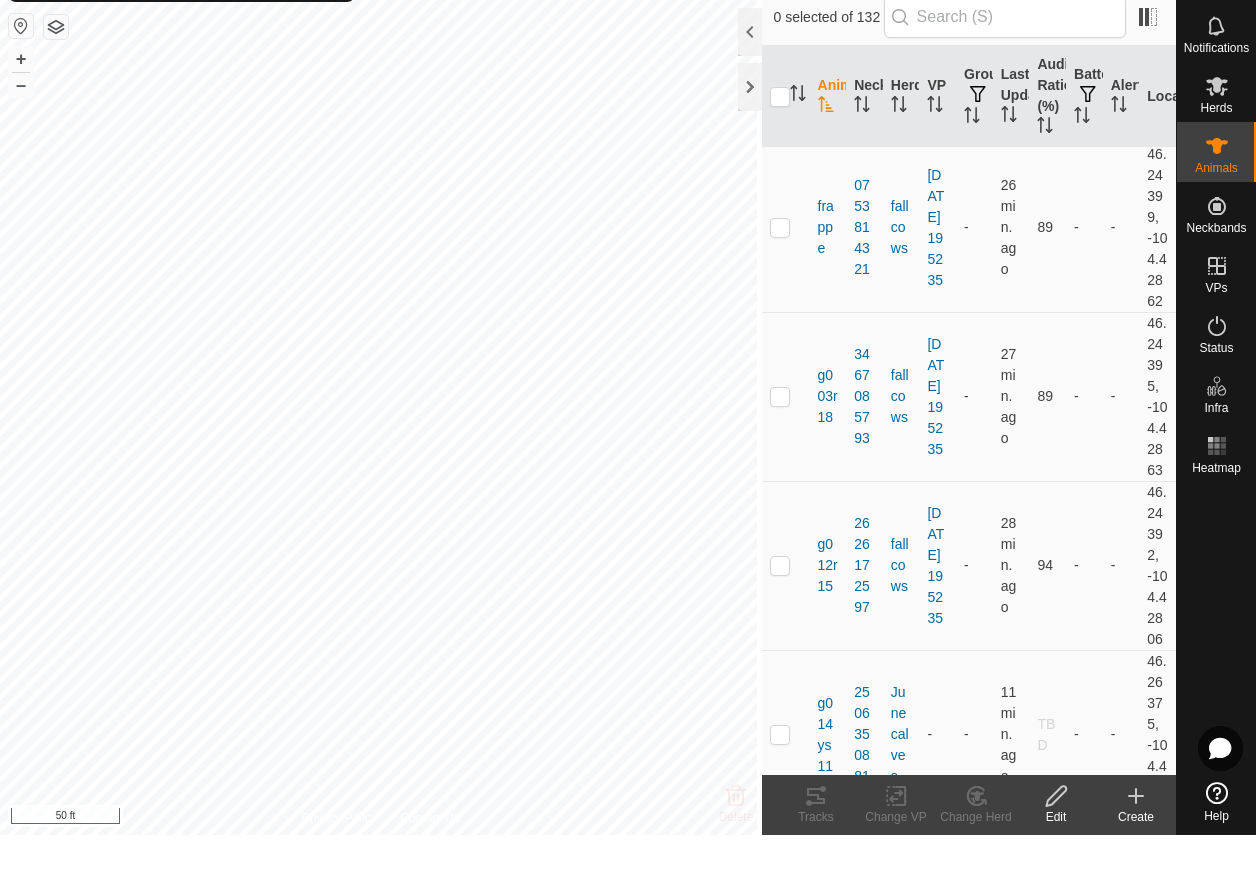 click on "Create" 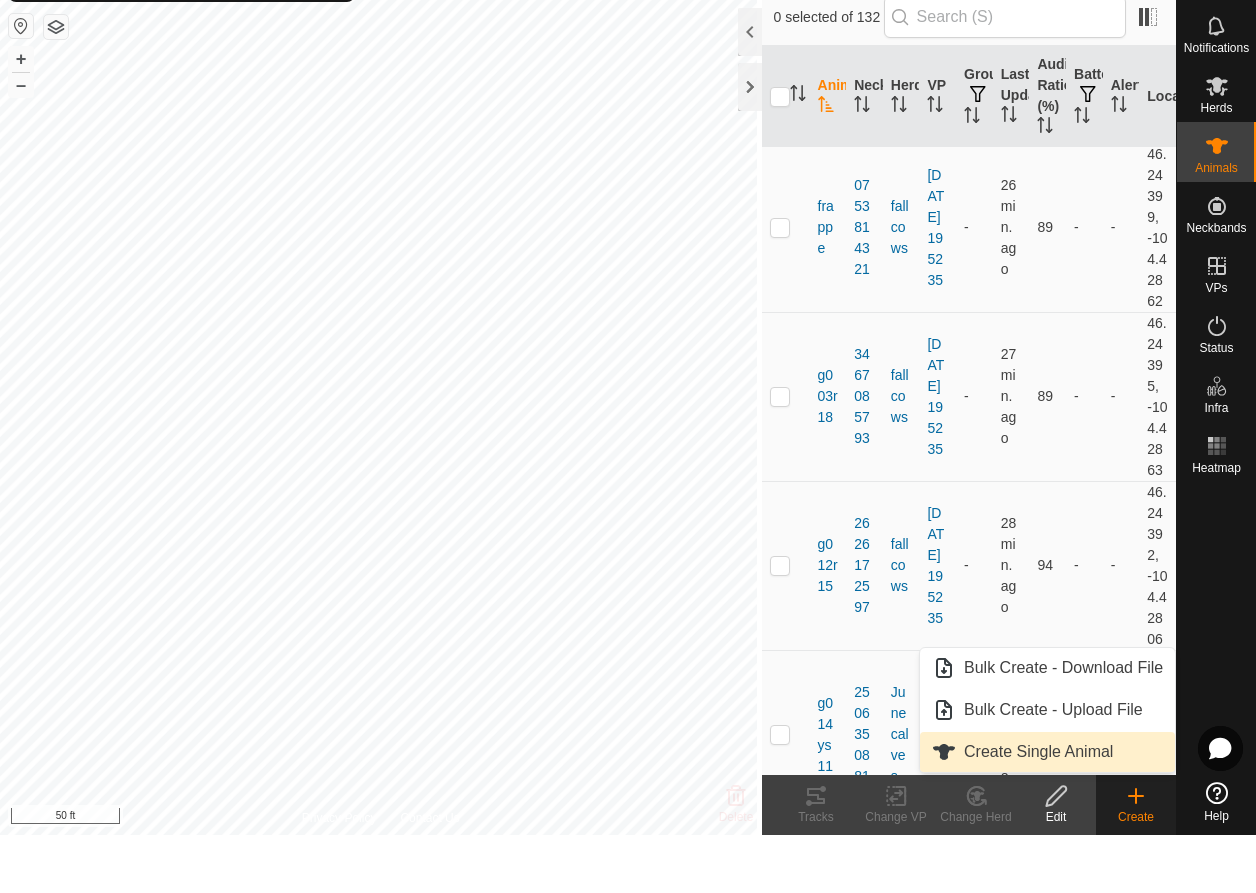 click on "Create Single Animal" at bounding box center [1047, 810] 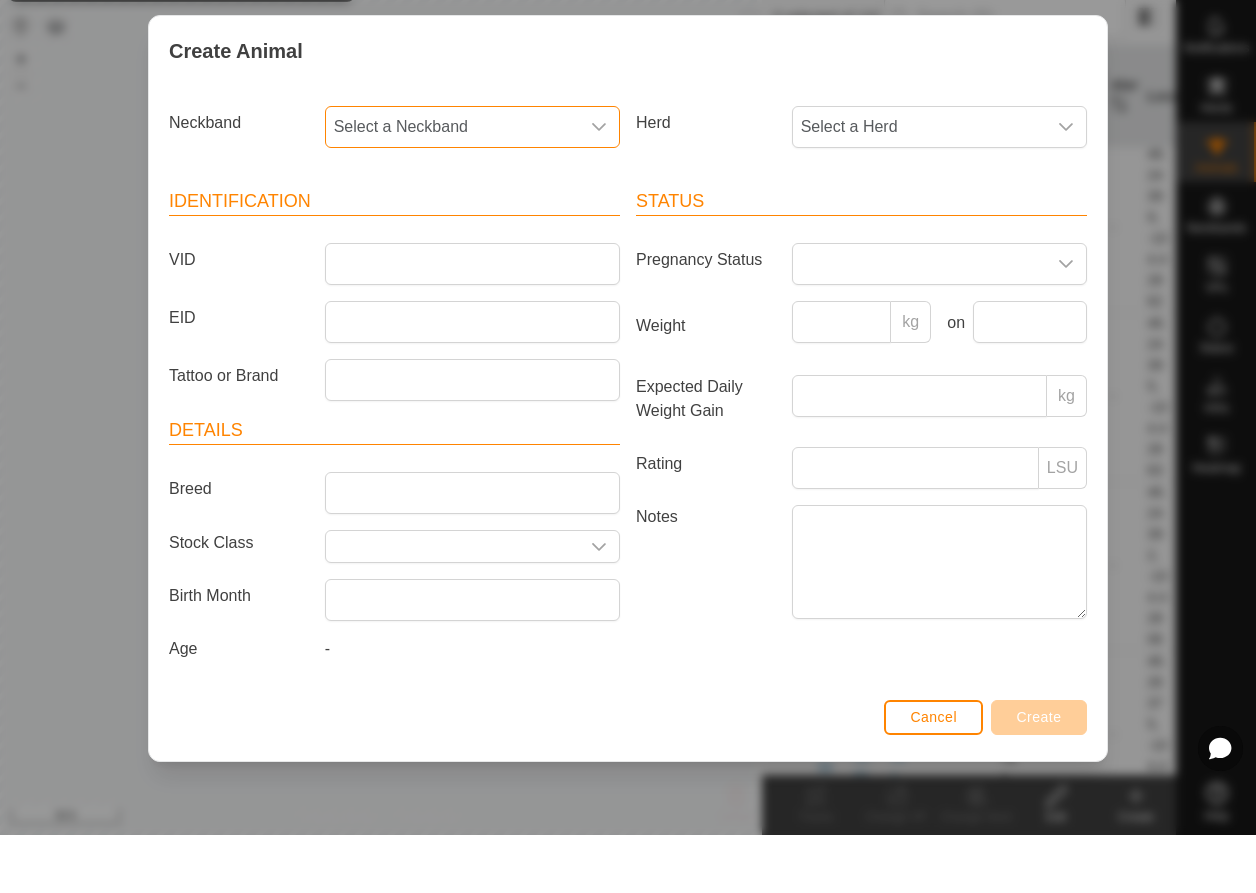 click on "Select a Neckband" at bounding box center [452, 185] 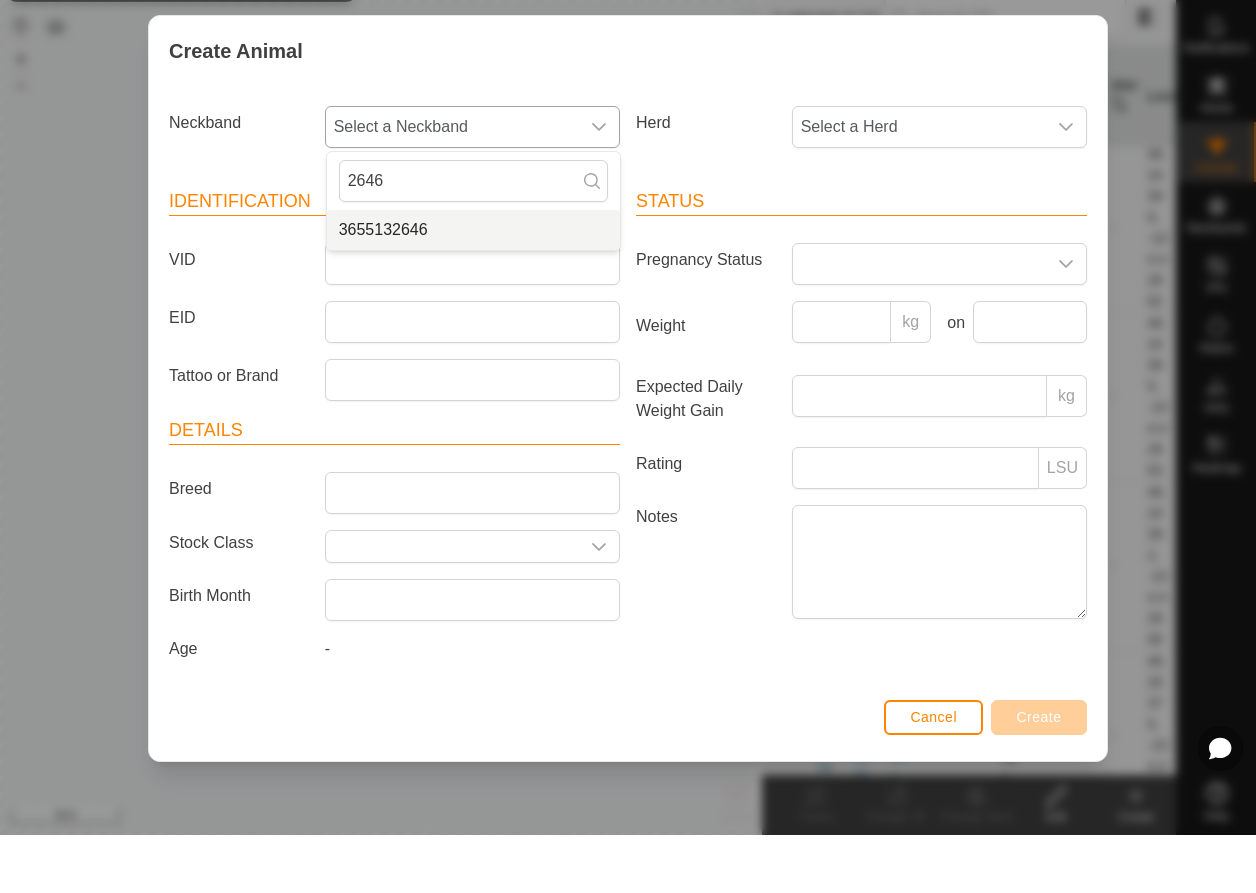 click on "3655132646" at bounding box center (473, 288) 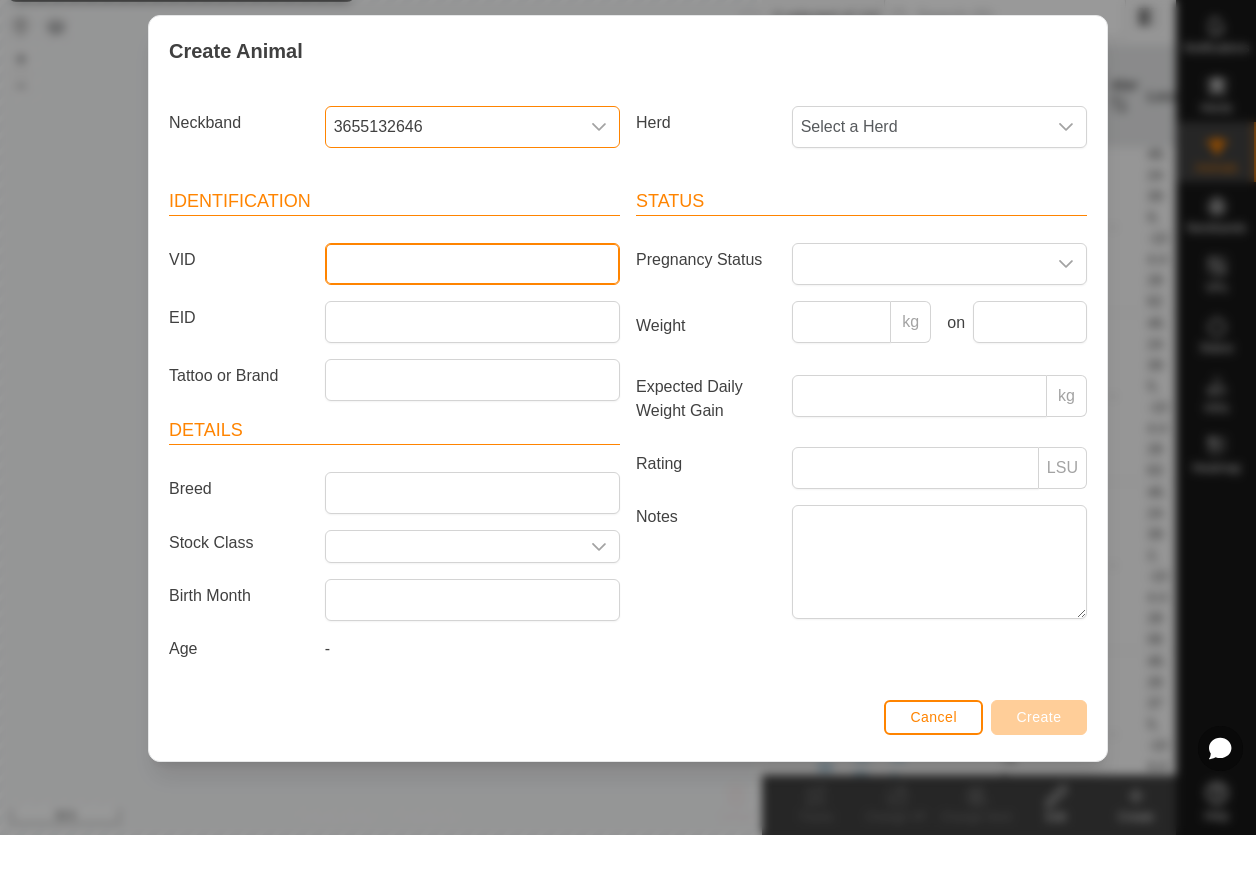 click on "VID" at bounding box center (472, 322) 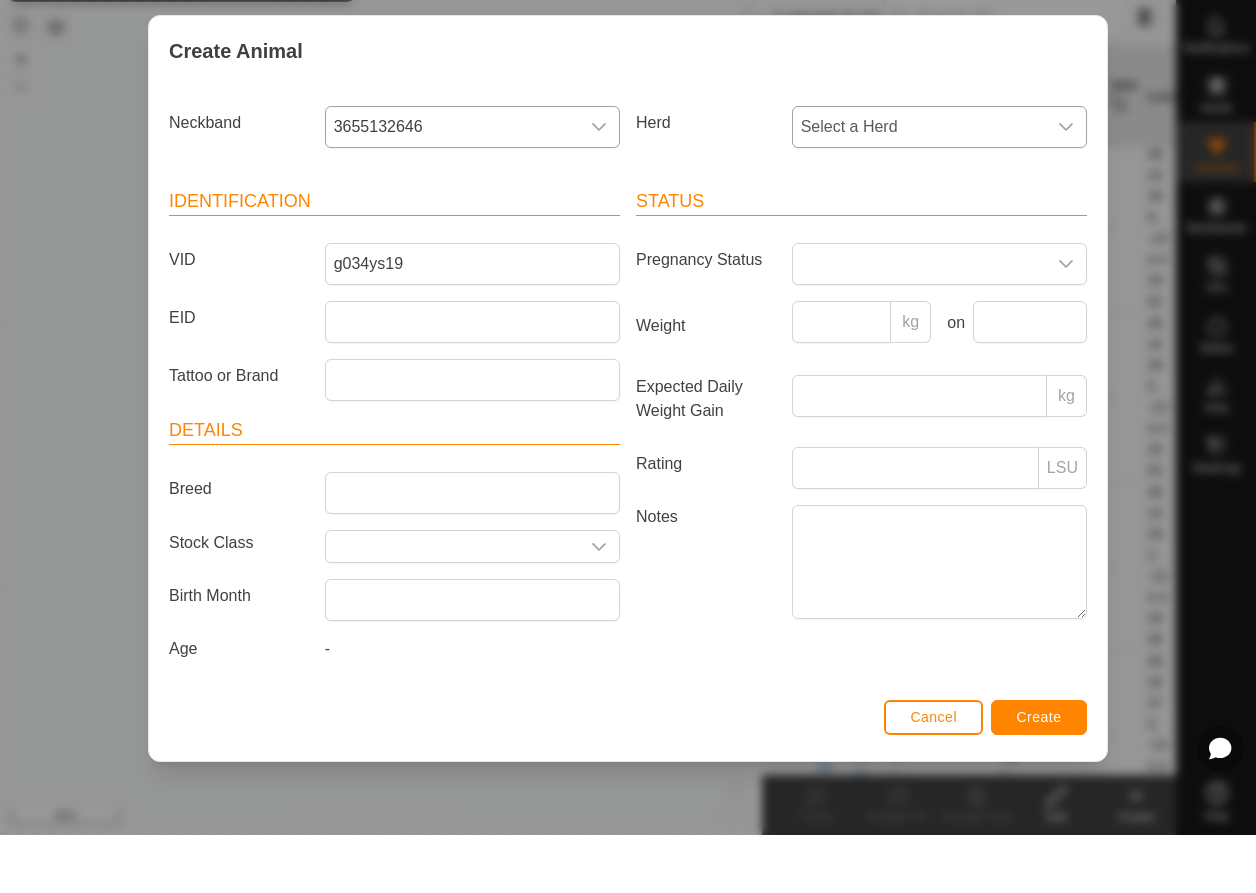 click on "Select a Herd" at bounding box center (919, 185) 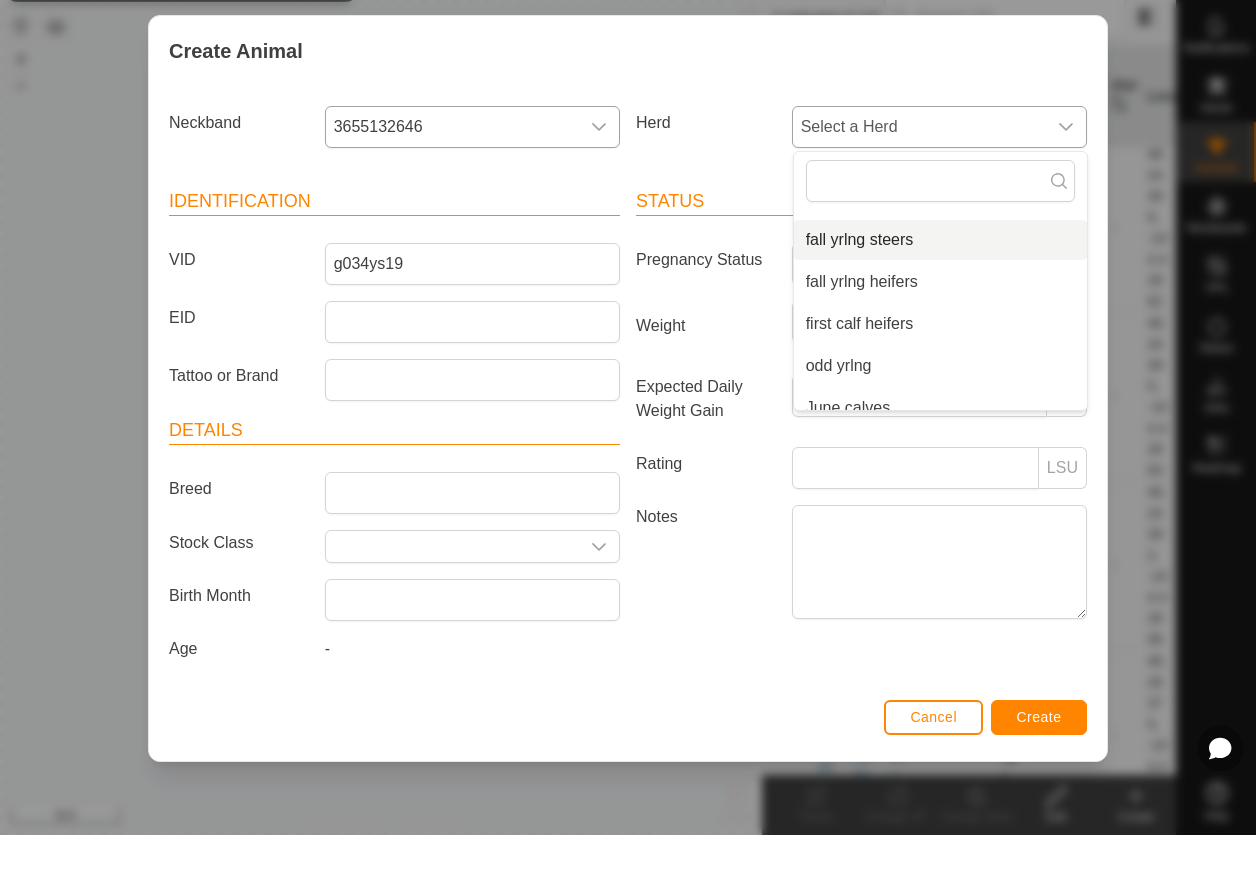 scroll, scrollTop: 134, scrollLeft: 0, axis: vertical 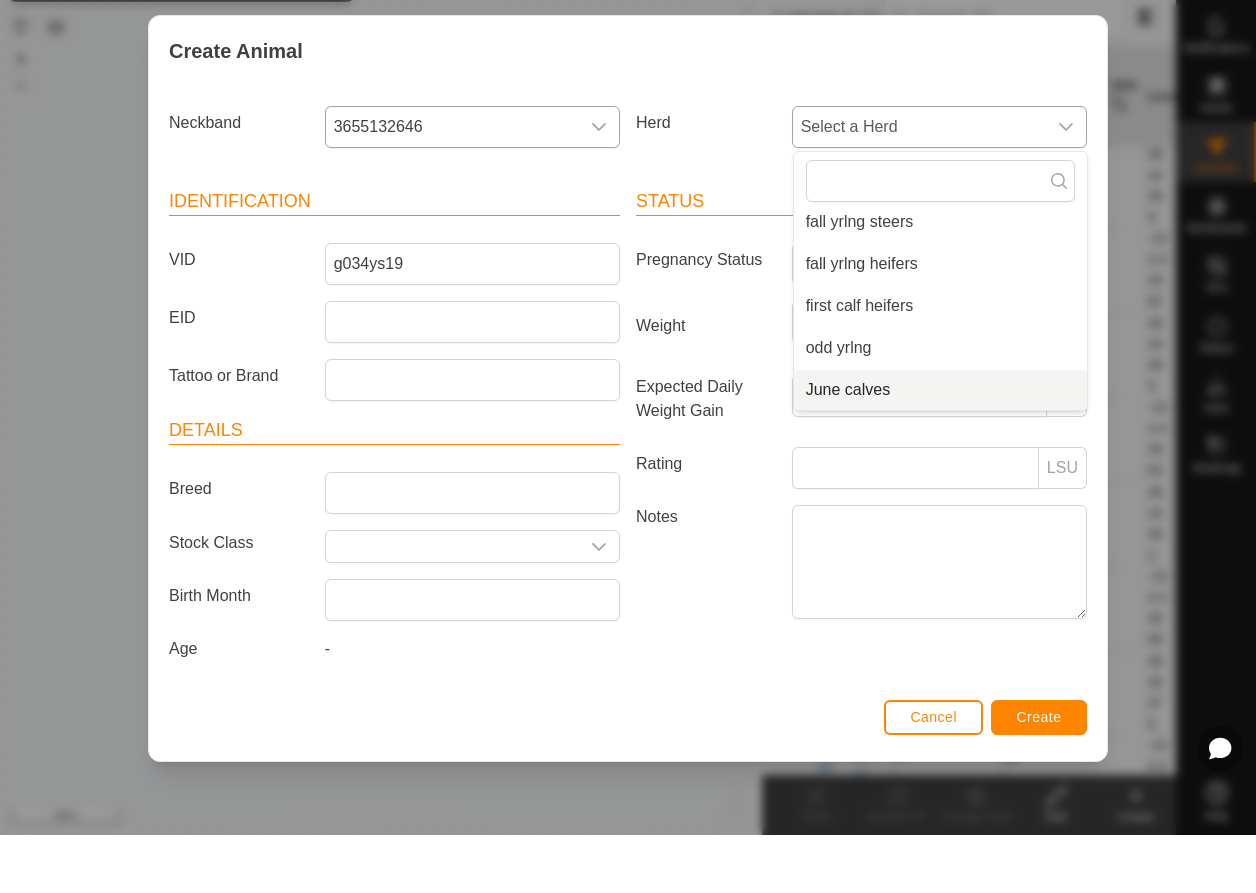 click on "June calves" at bounding box center [940, 448] 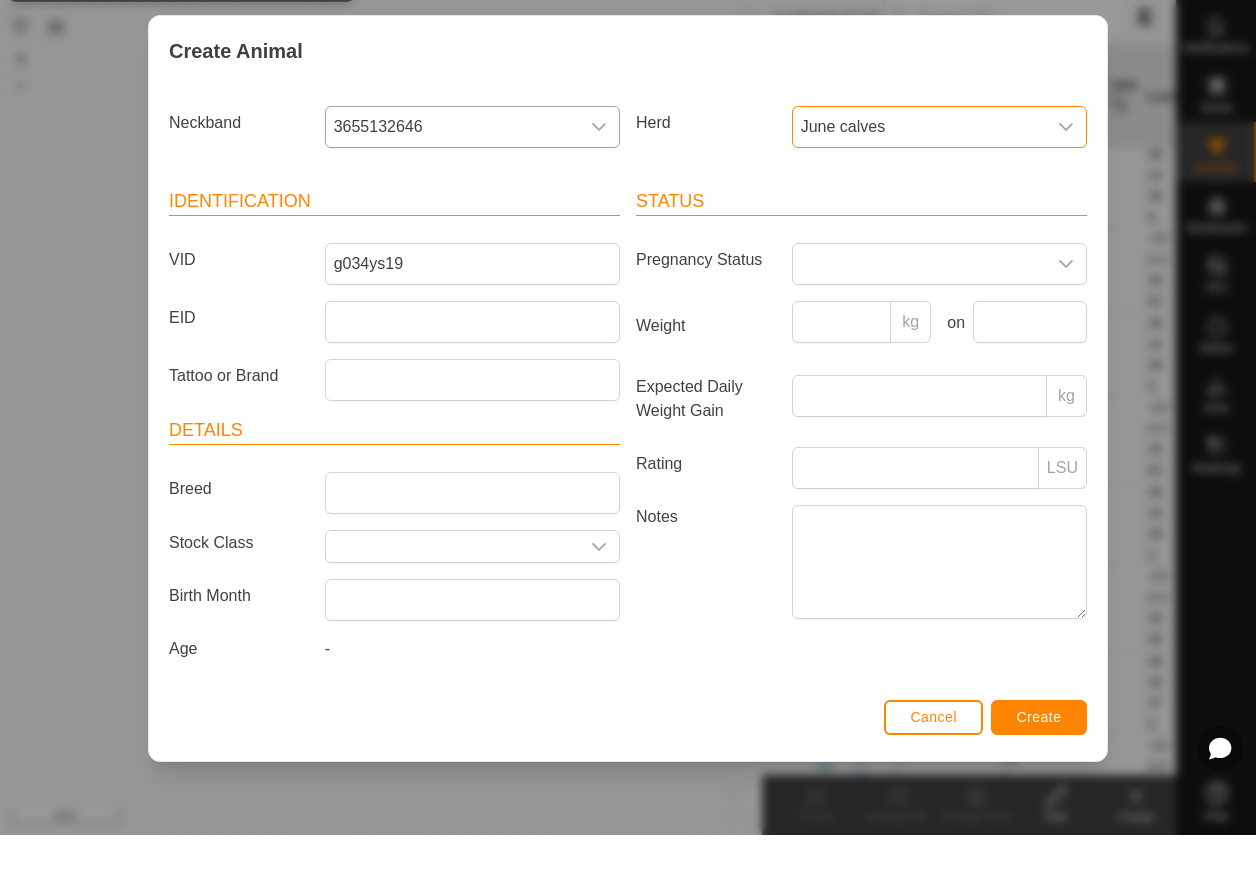 click on "Create" at bounding box center (1039, 775) 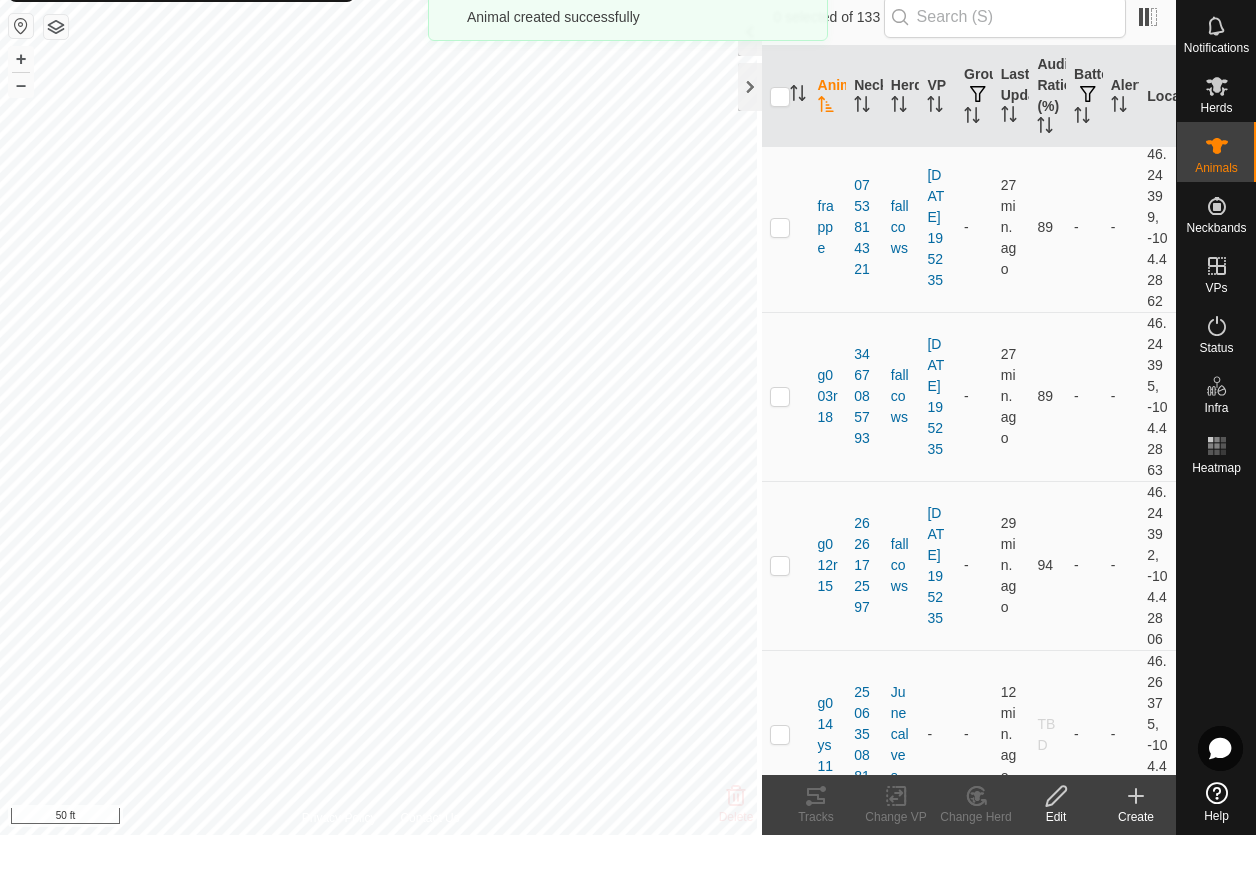 click on "Create" 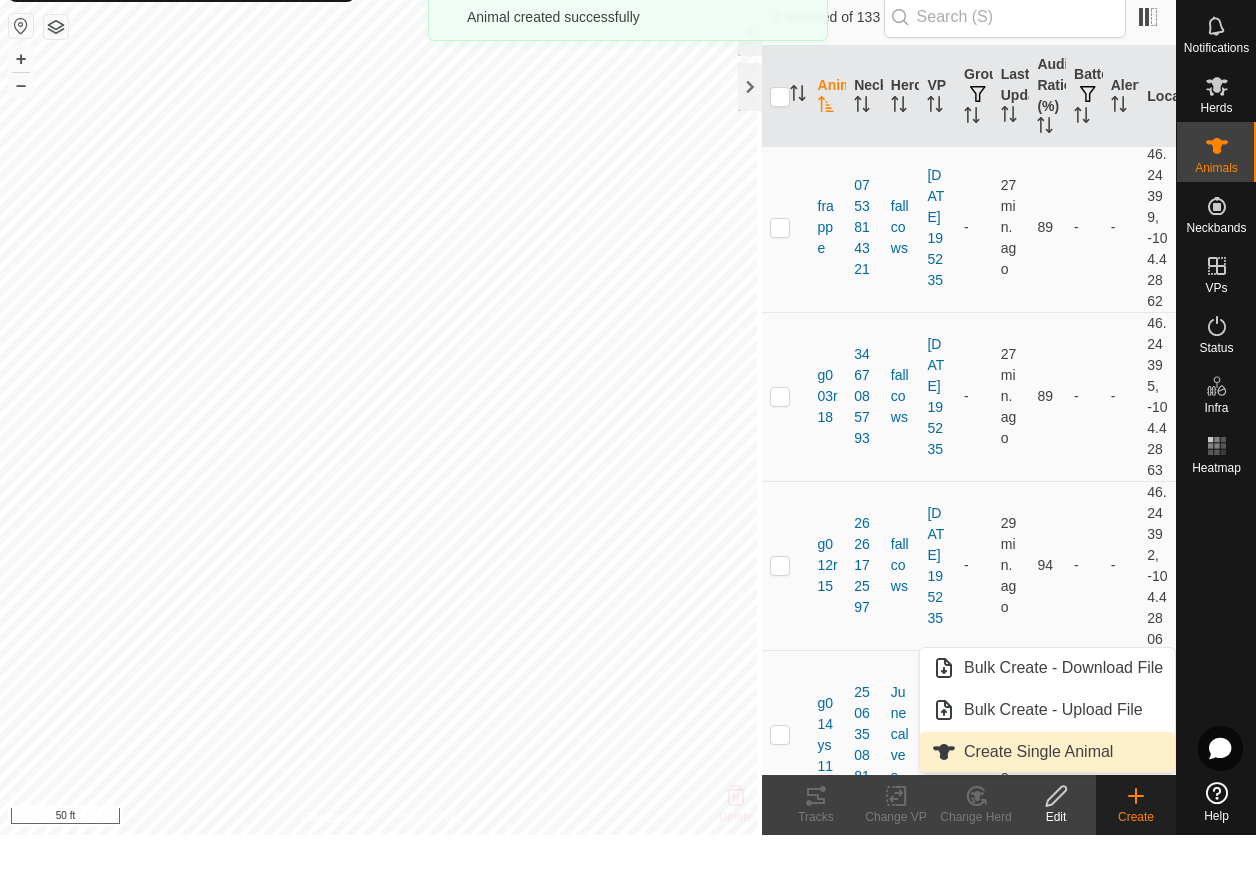 click on "Create Single Animal" at bounding box center (1047, 810) 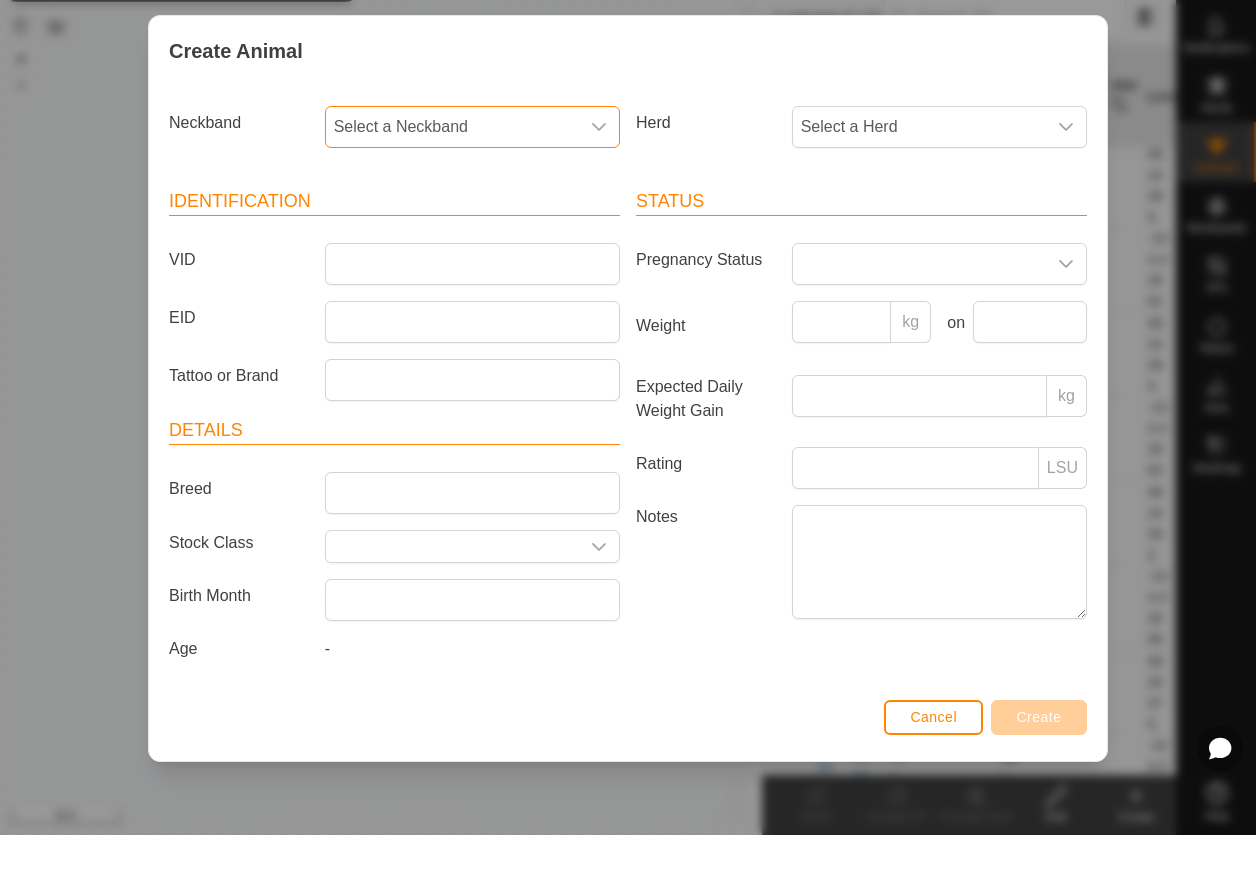 click on "Select a Neckband" at bounding box center (452, 185) 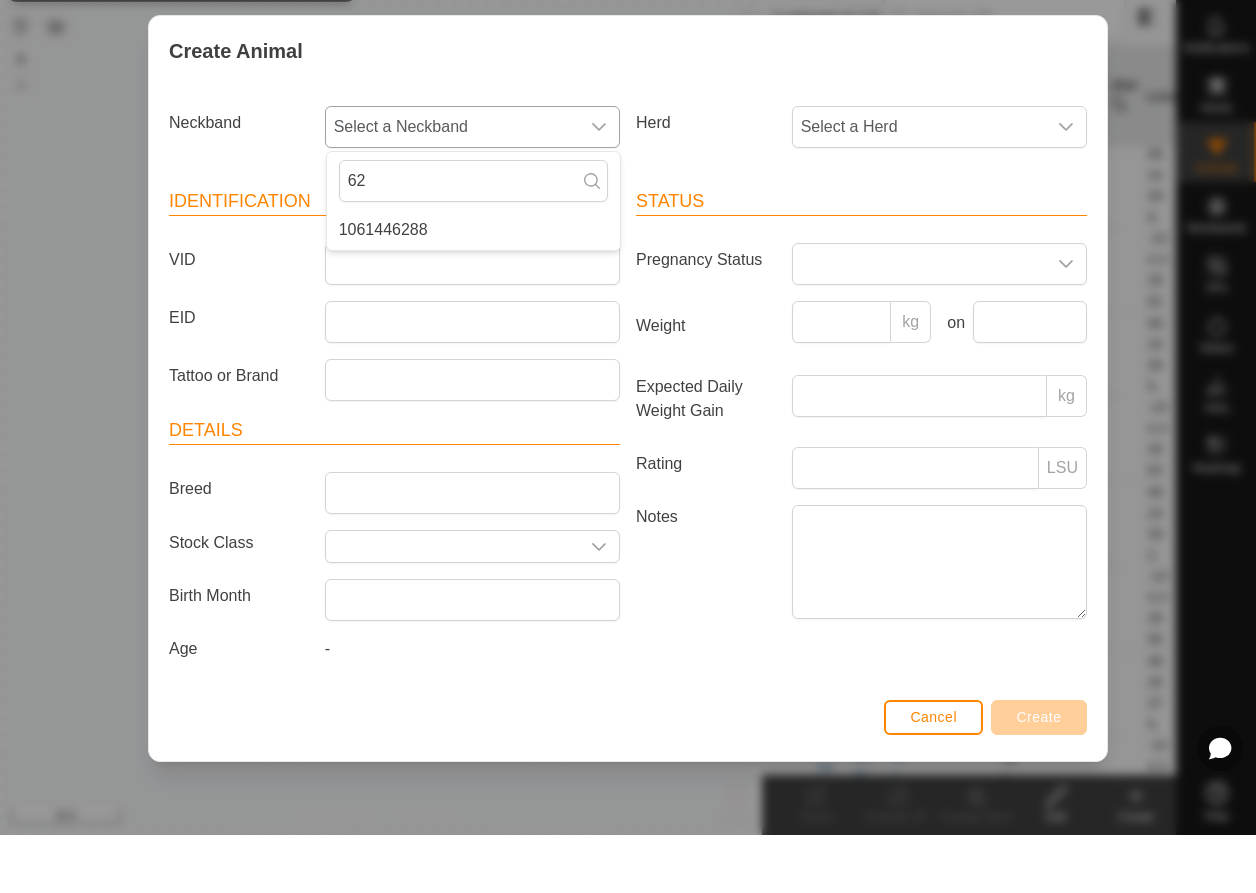 click on "1061446288" at bounding box center [473, 288] 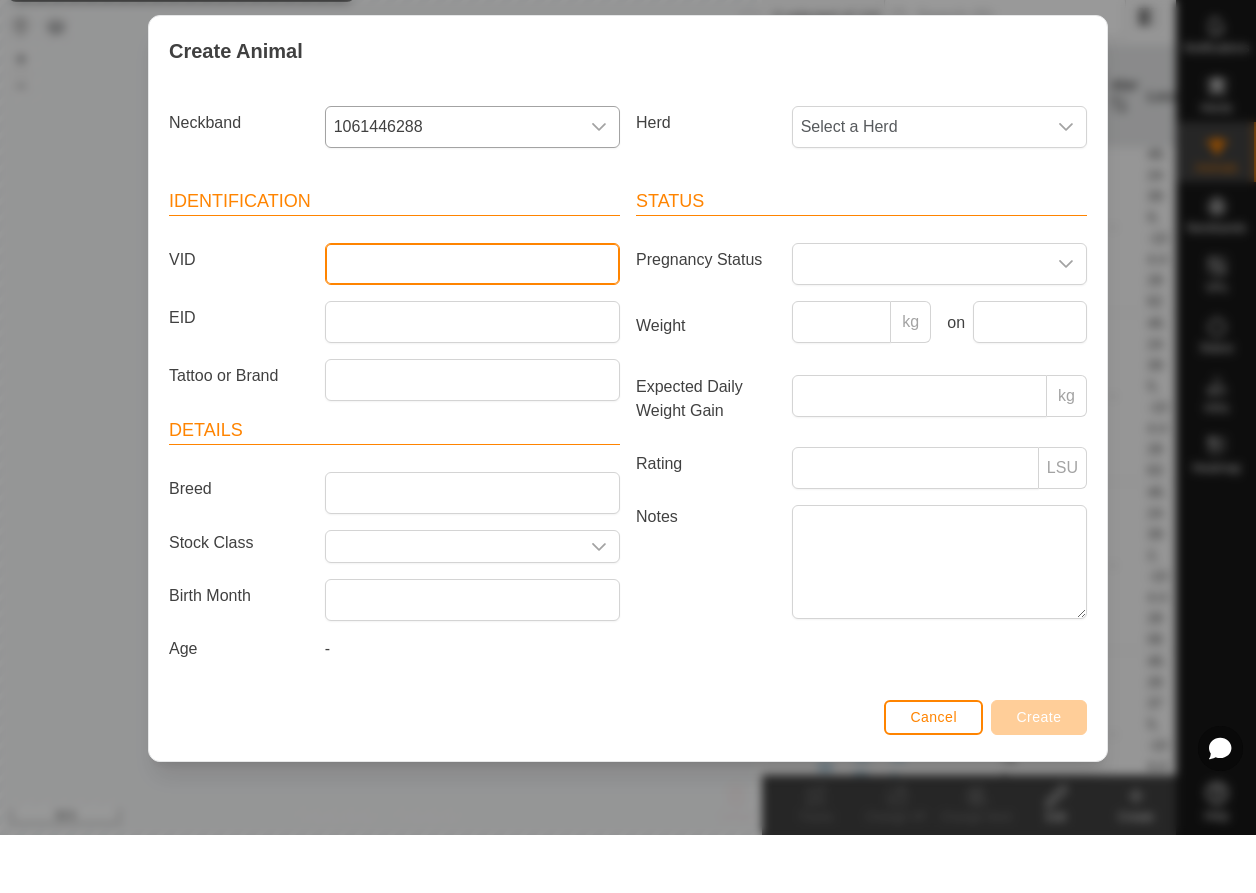 click on "VID" at bounding box center [472, 322] 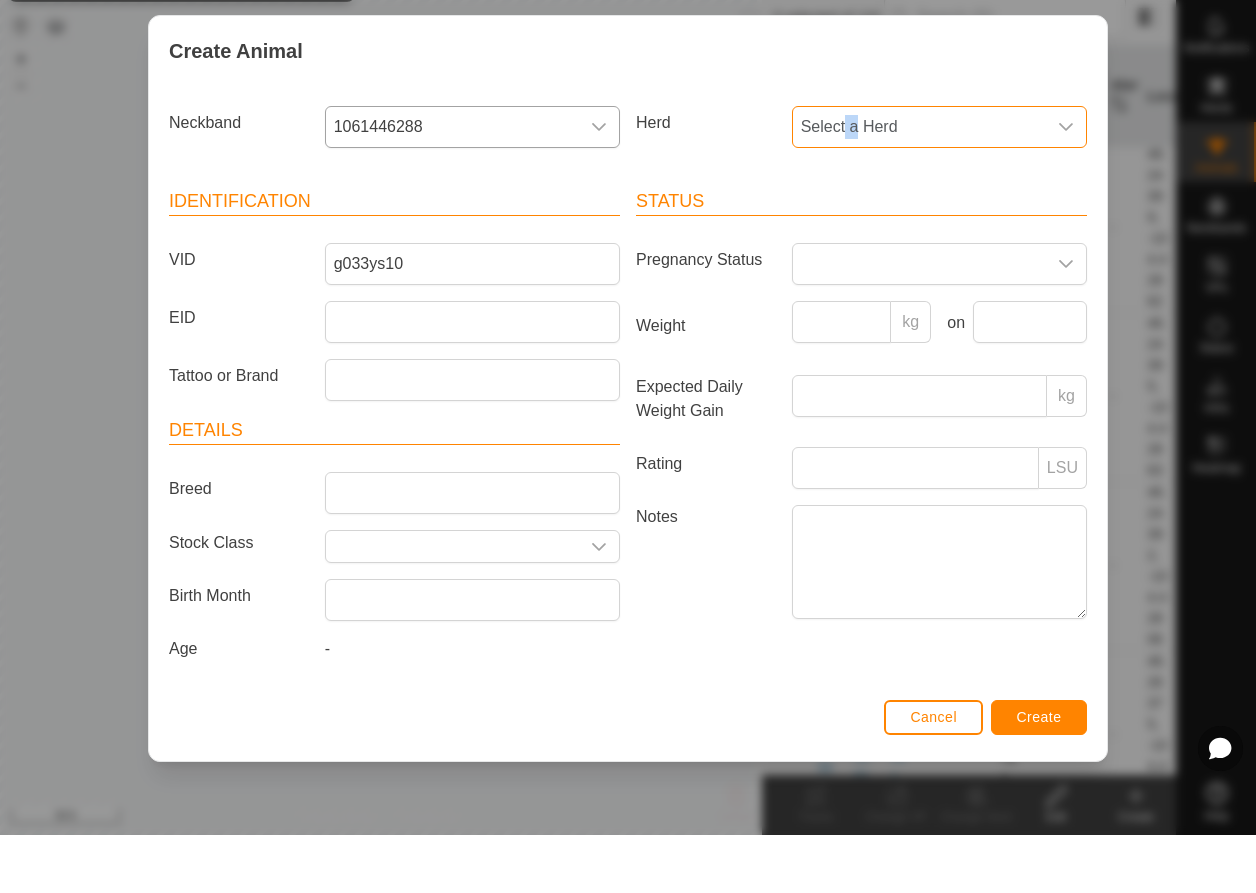 click on "Select a Herd" at bounding box center [919, 185] 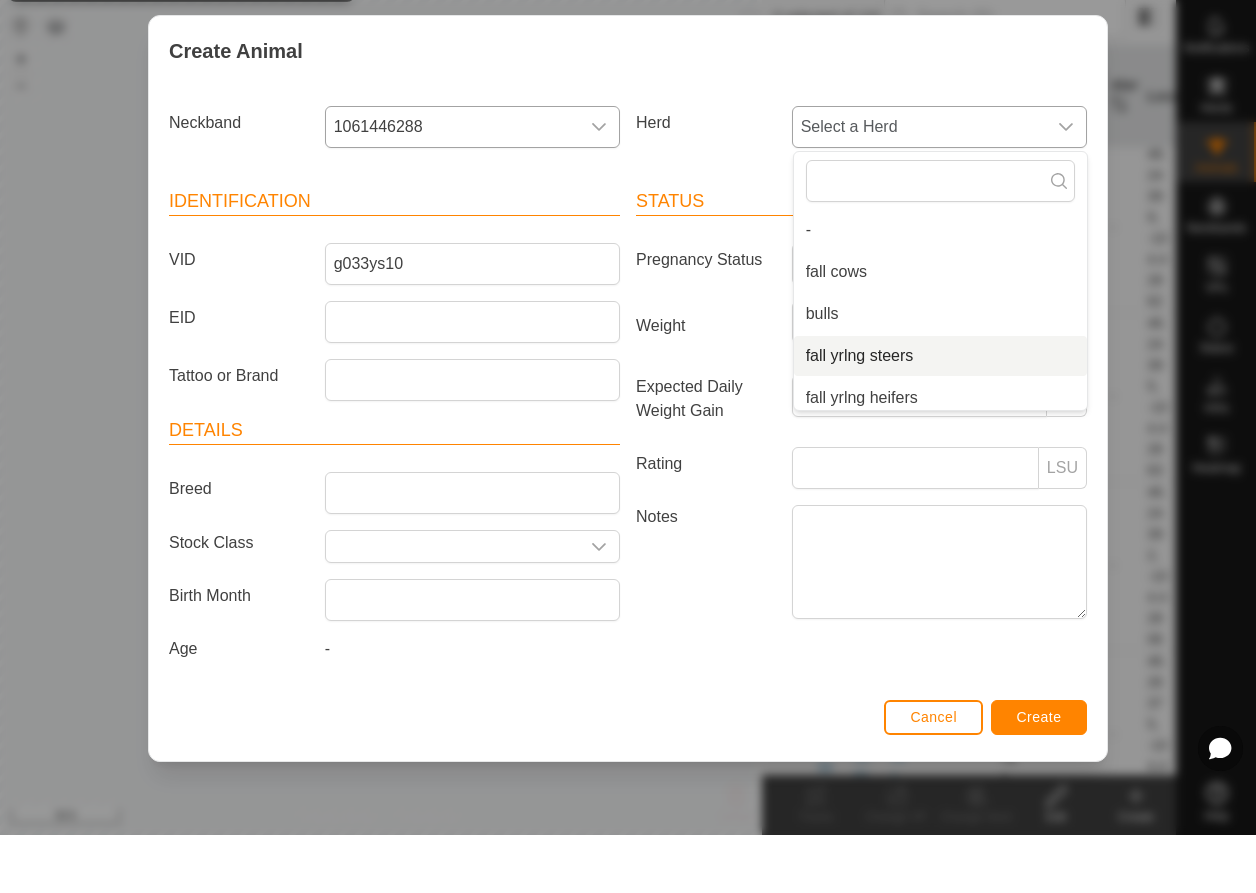 scroll, scrollTop: 134, scrollLeft: 0, axis: vertical 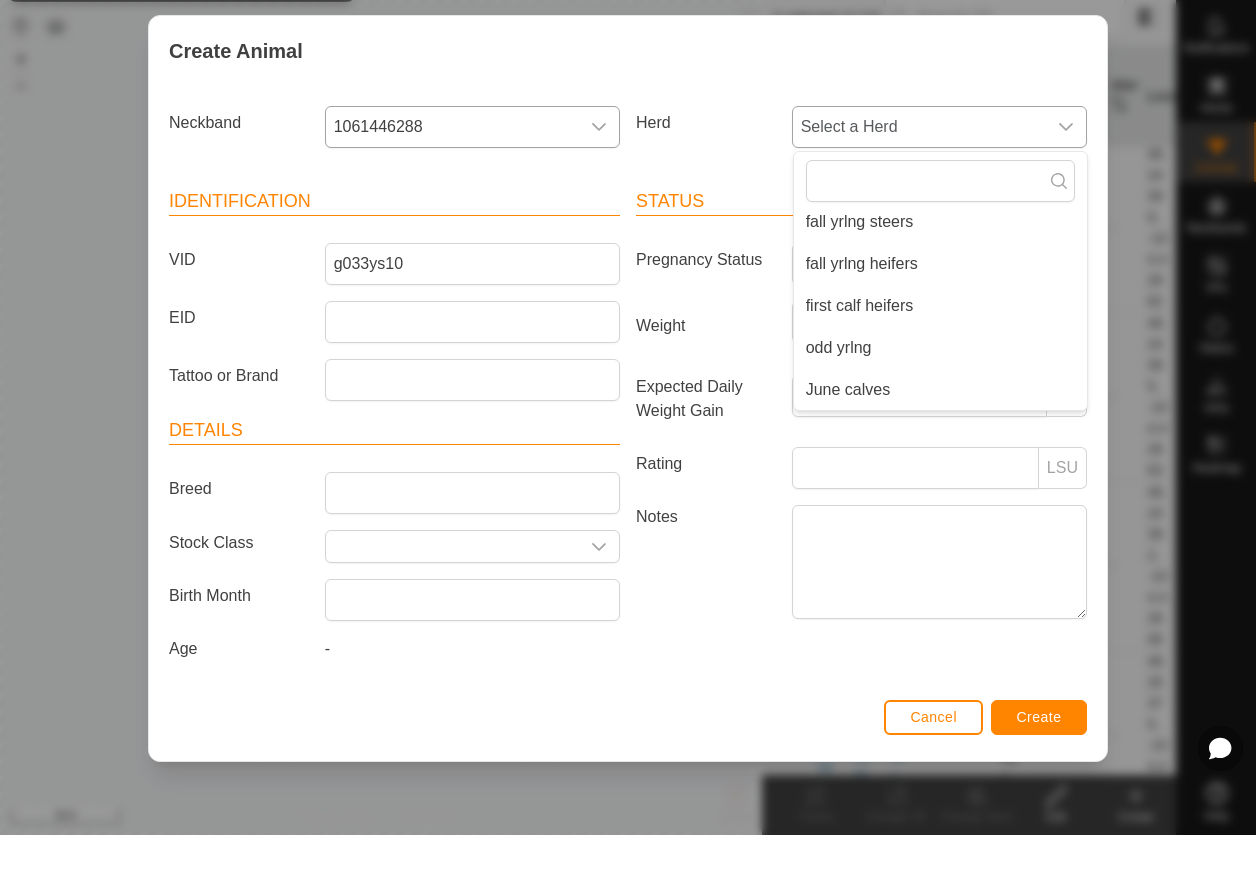 click on "June calves" at bounding box center [940, 448] 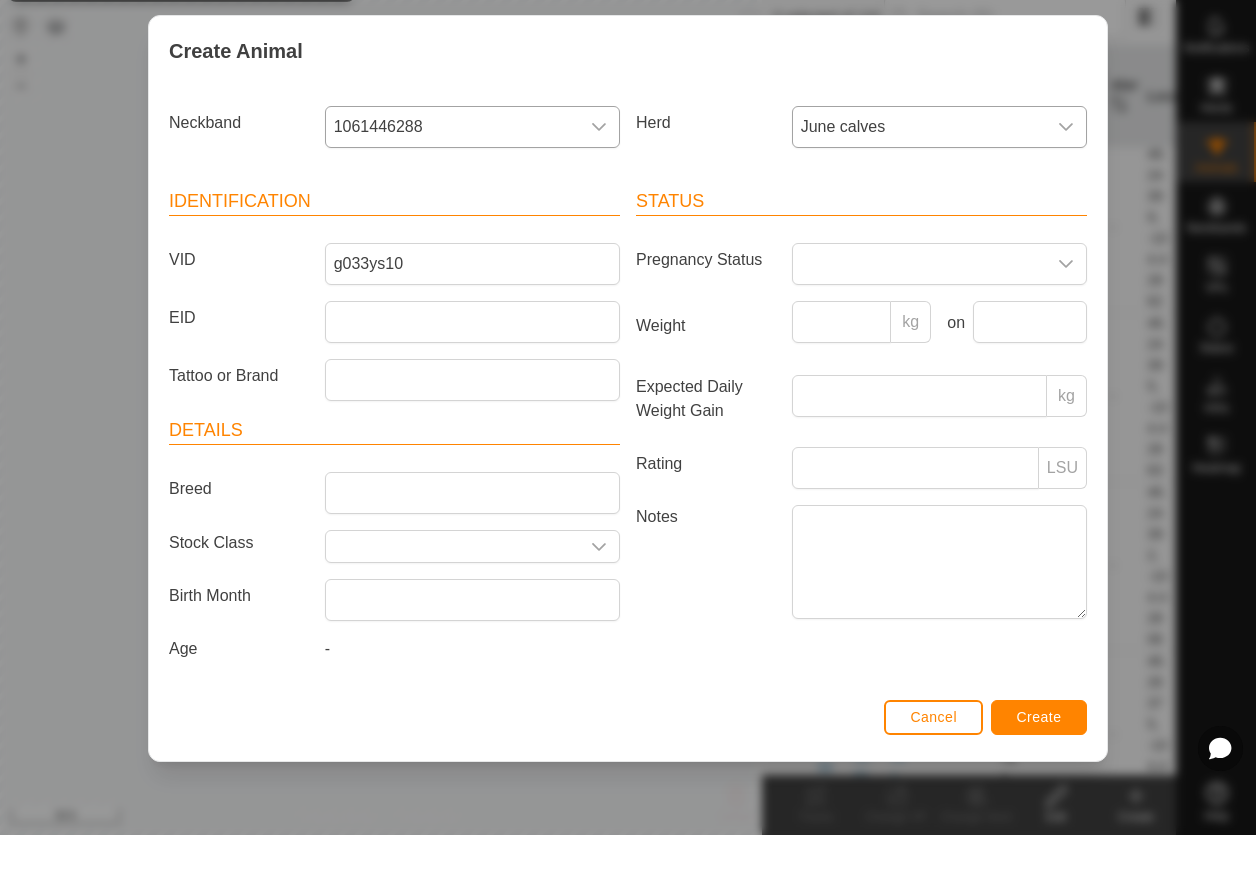 click on "Create" at bounding box center [1039, 775] 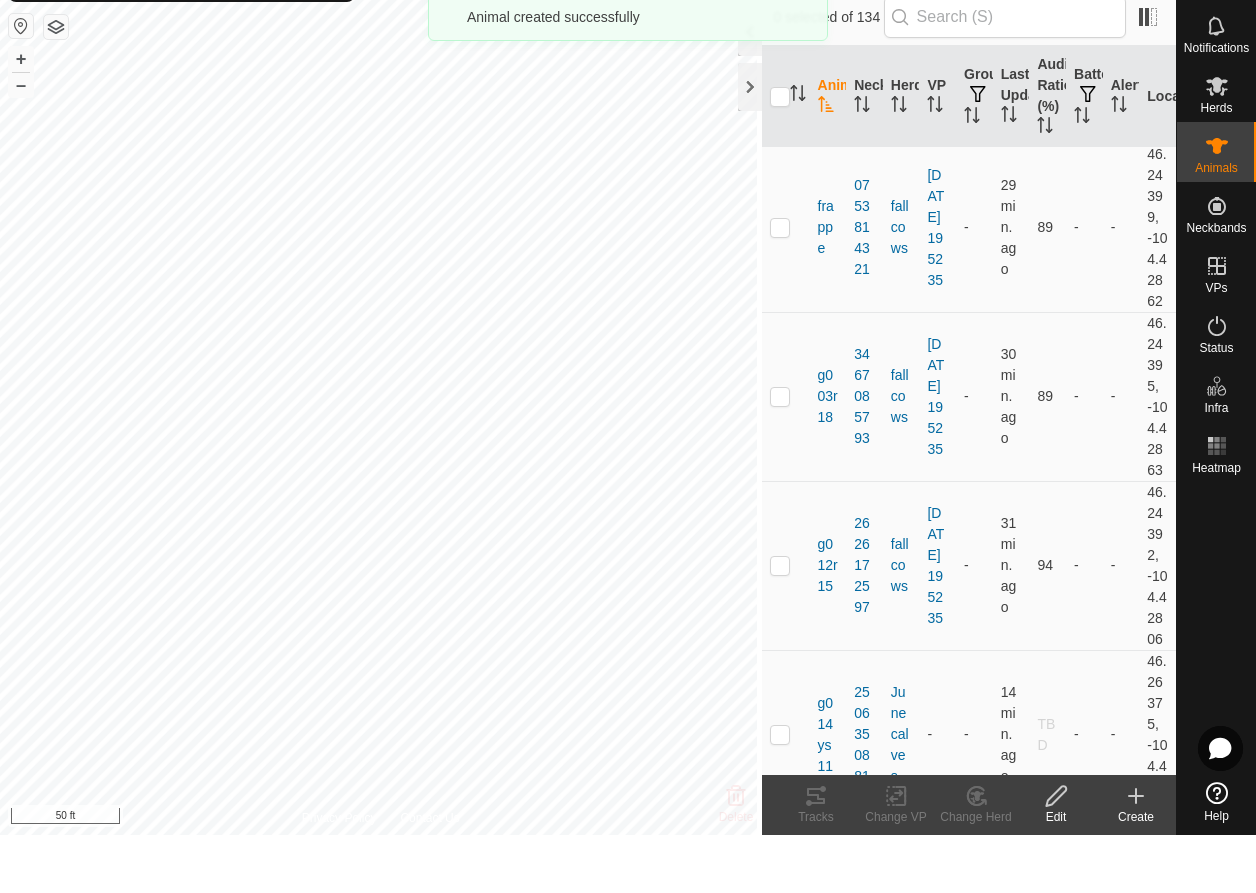 click 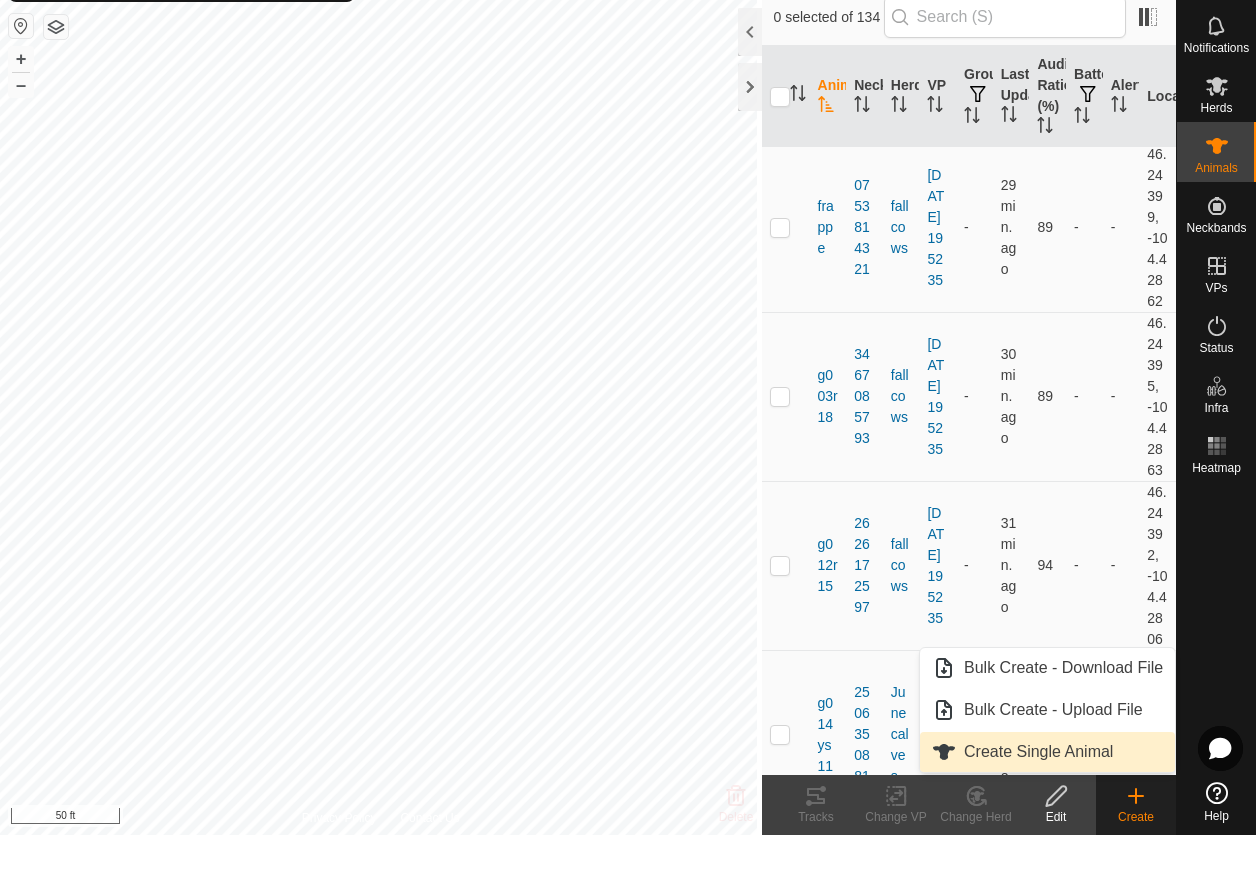 click on "Create Single Animal" at bounding box center [1047, 810] 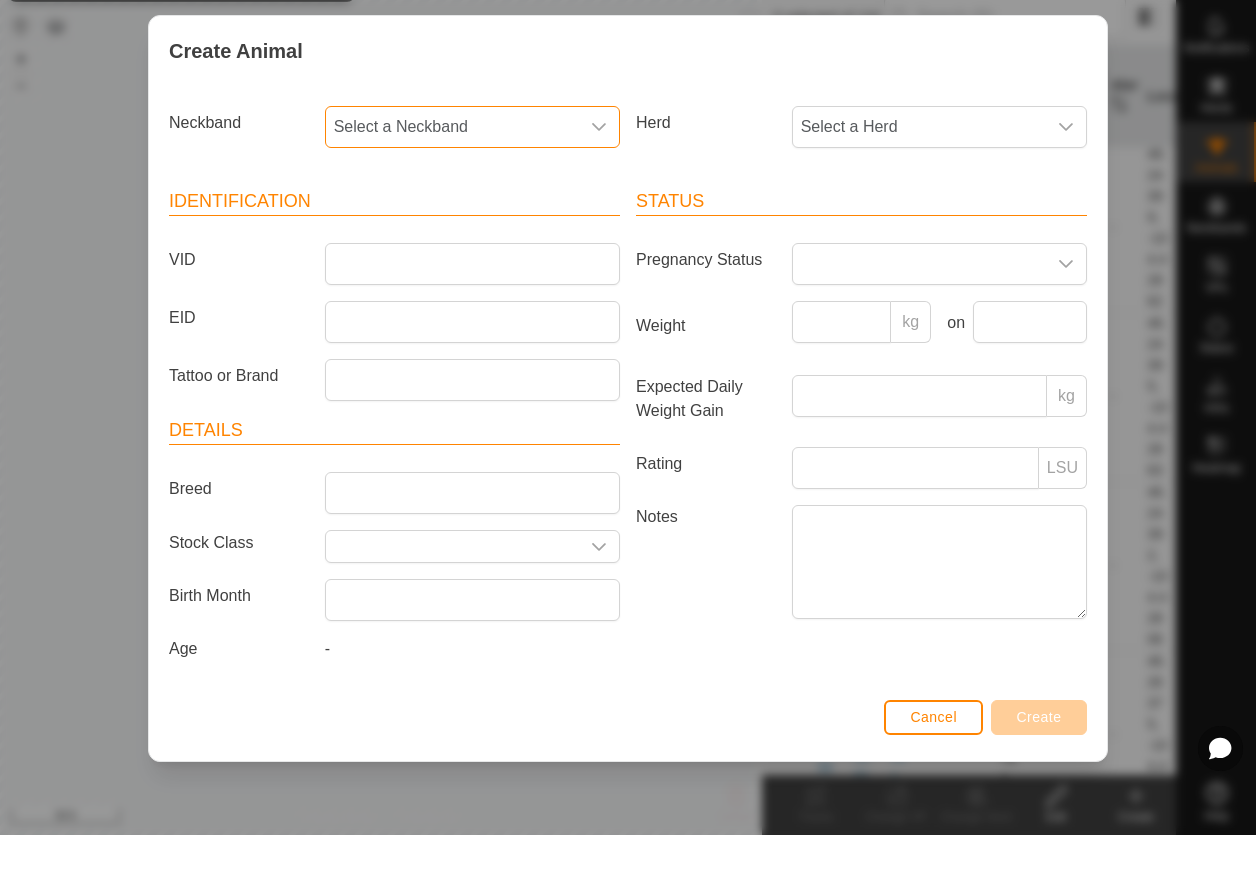 click on "Select a Neckband" at bounding box center [452, 185] 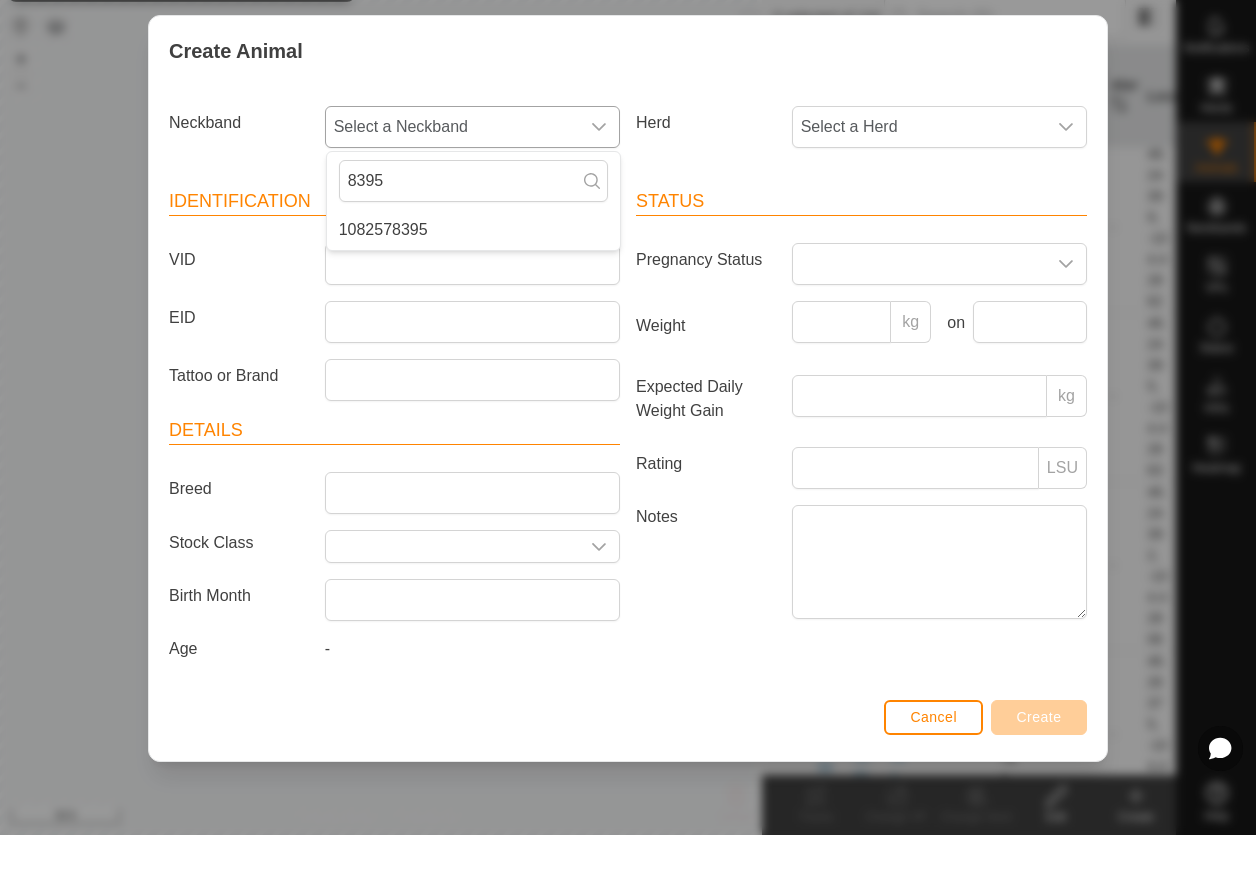click on "1082578395" at bounding box center [473, 288] 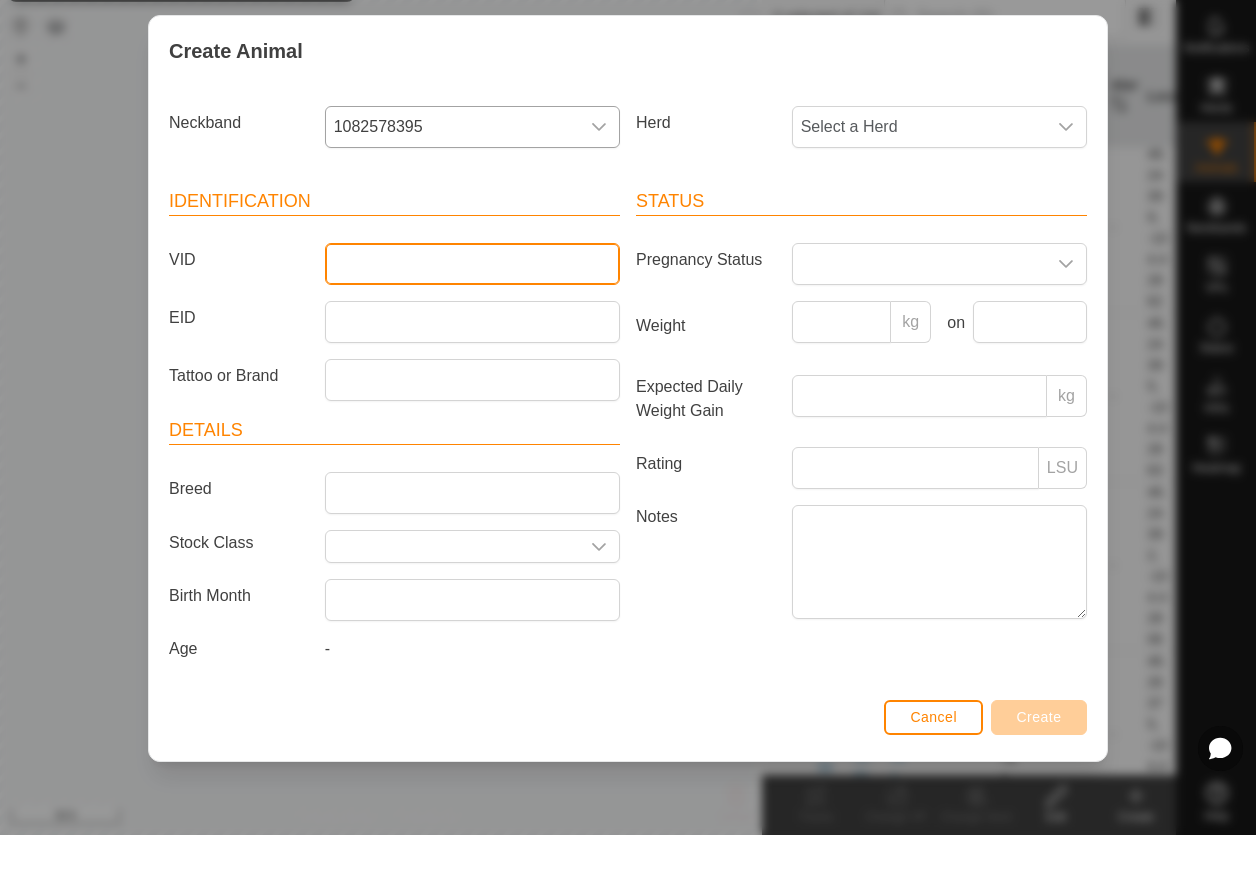 click on "VID" at bounding box center (472, 322) 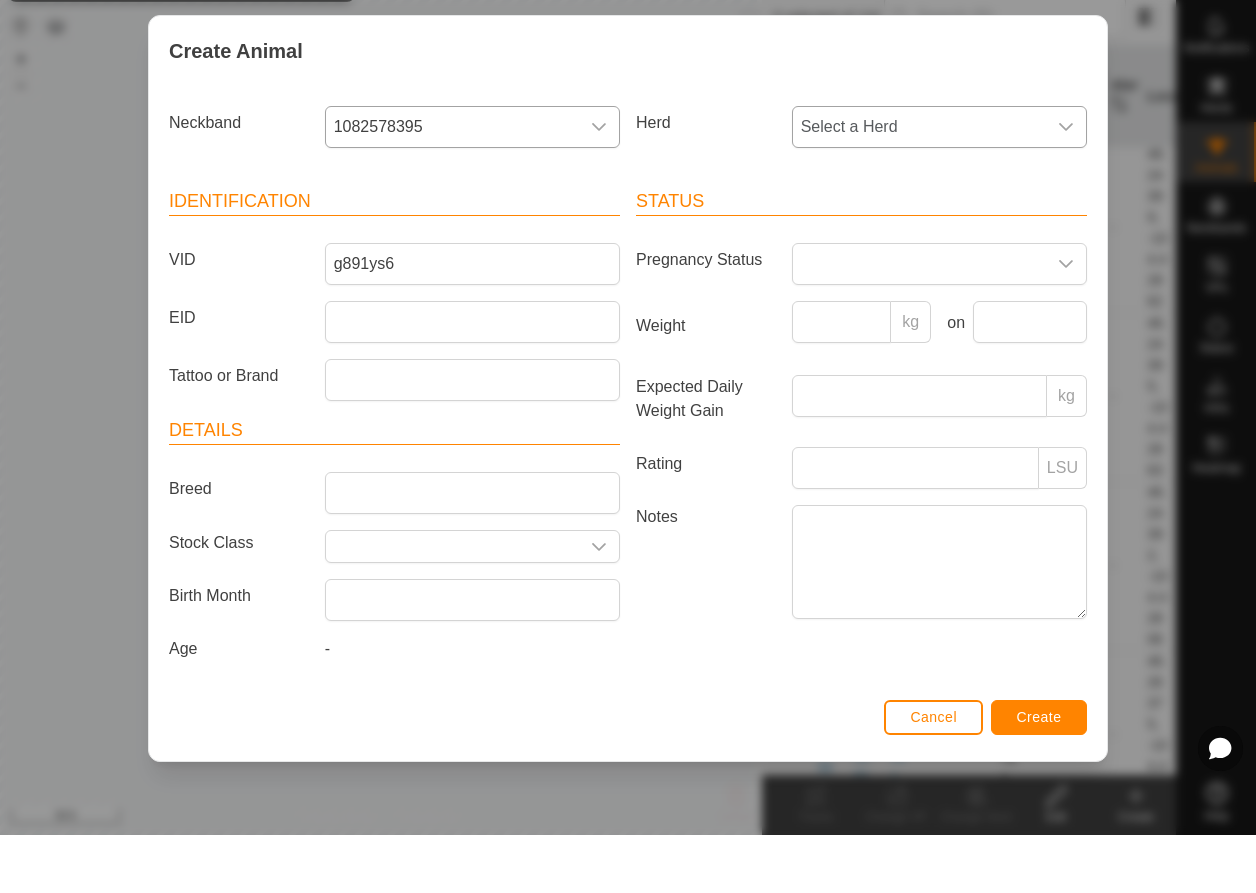 click 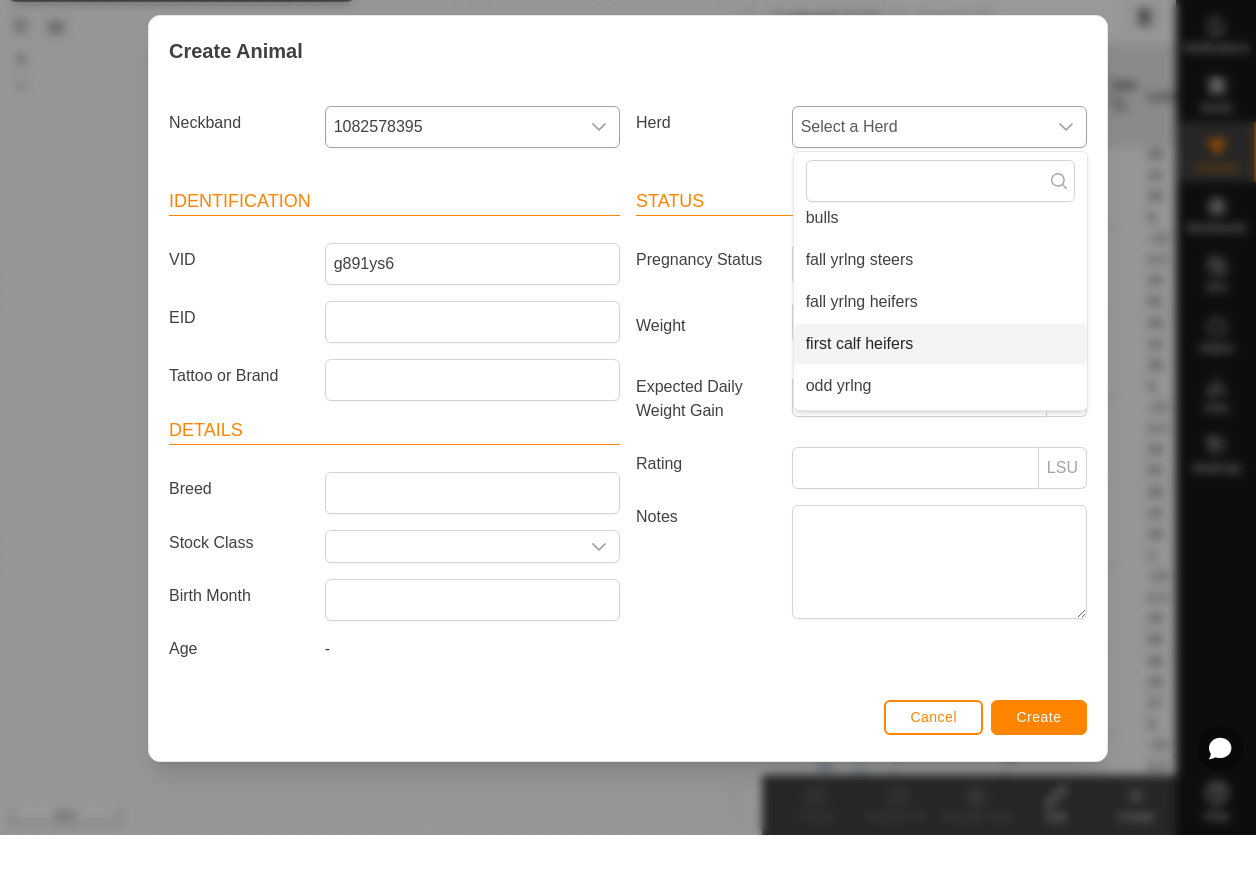 scroll, scrollTop: 134, scrollLeft: 0, axis: vertical 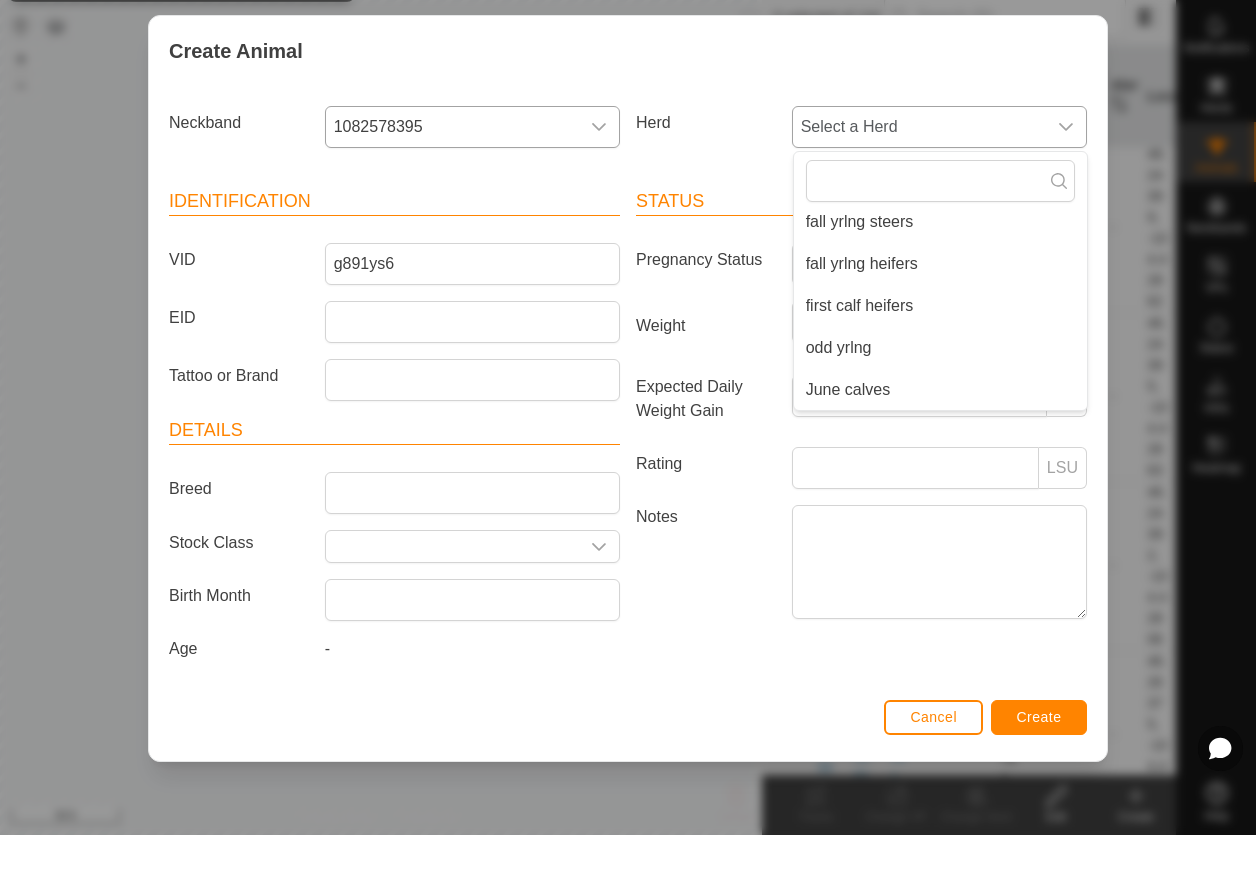 click on "June calves" at bounding box center (940, 448) 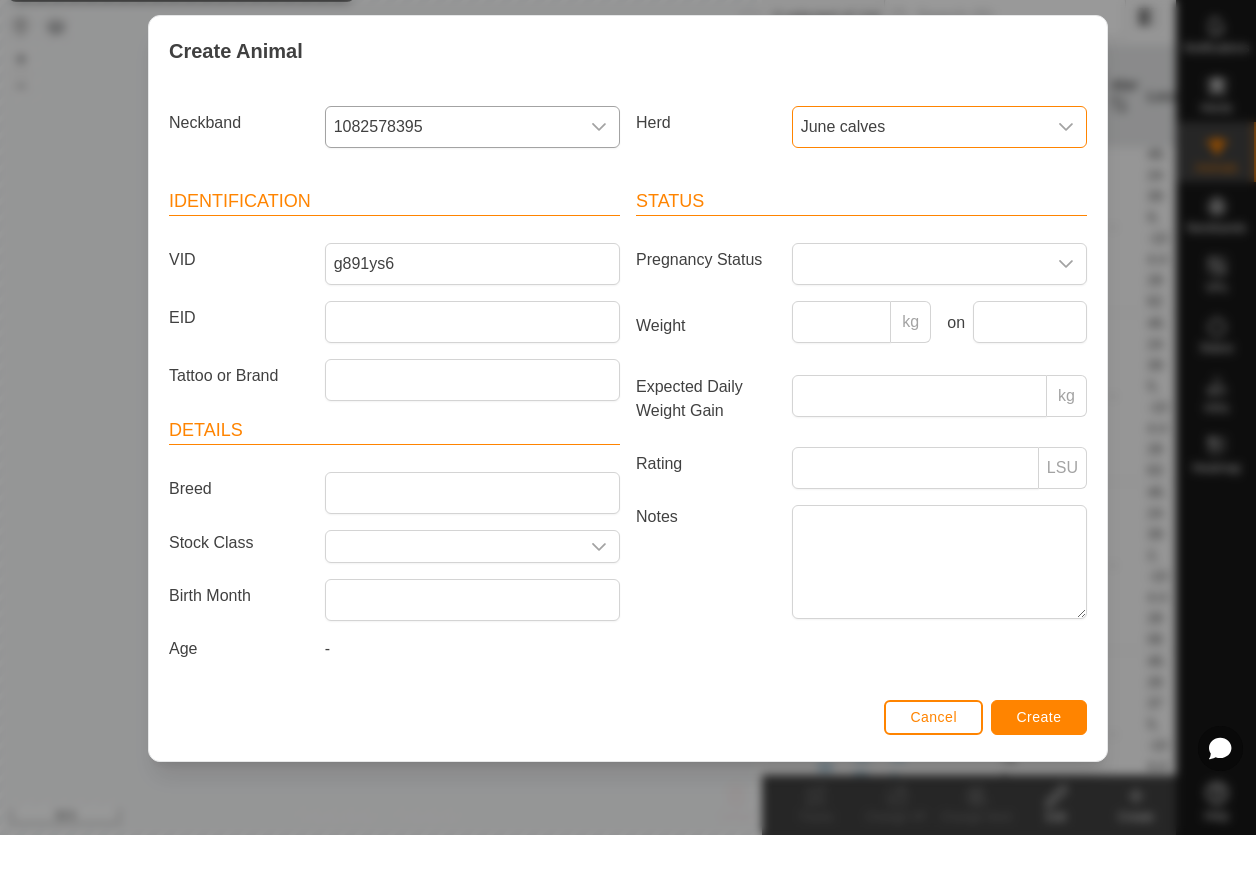 click on "Create" at bounding box center [1039, 775] 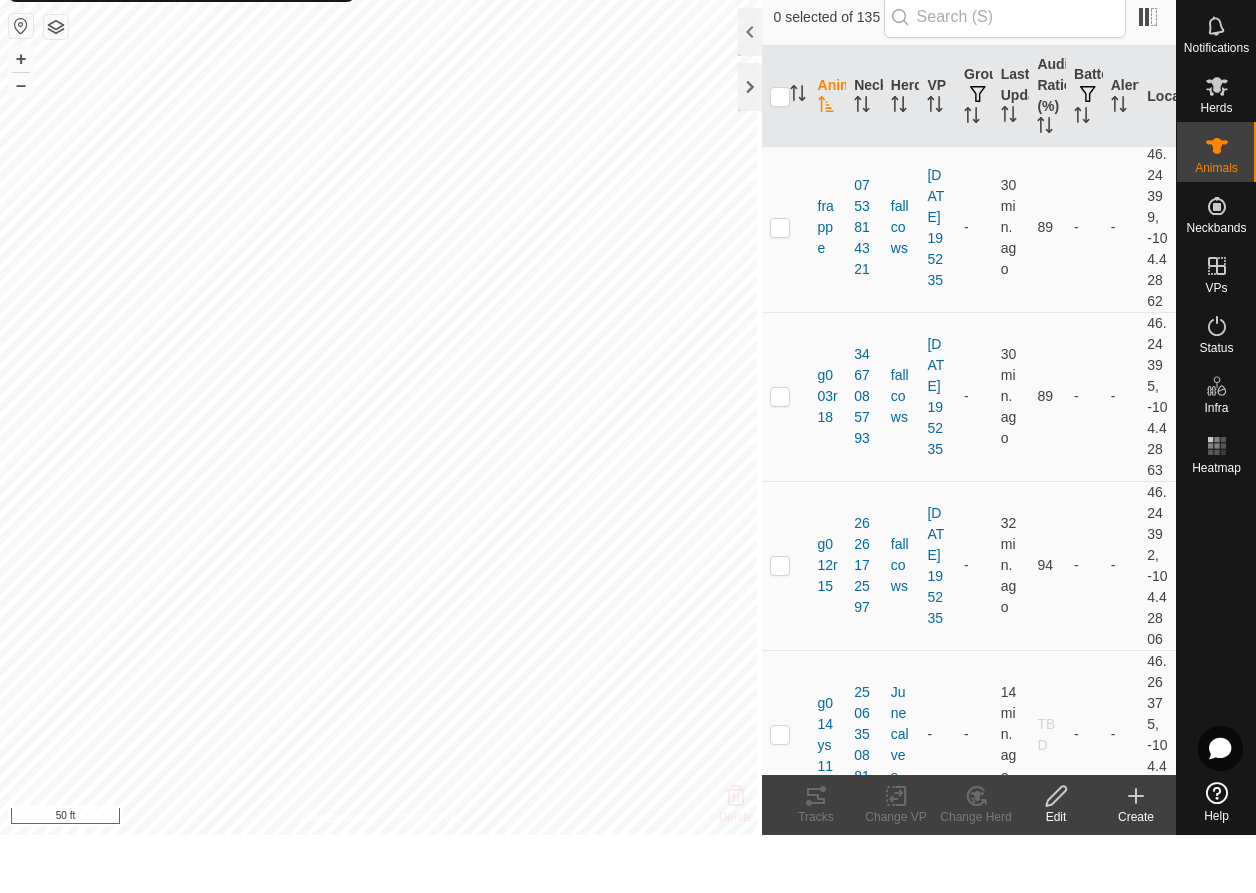 click 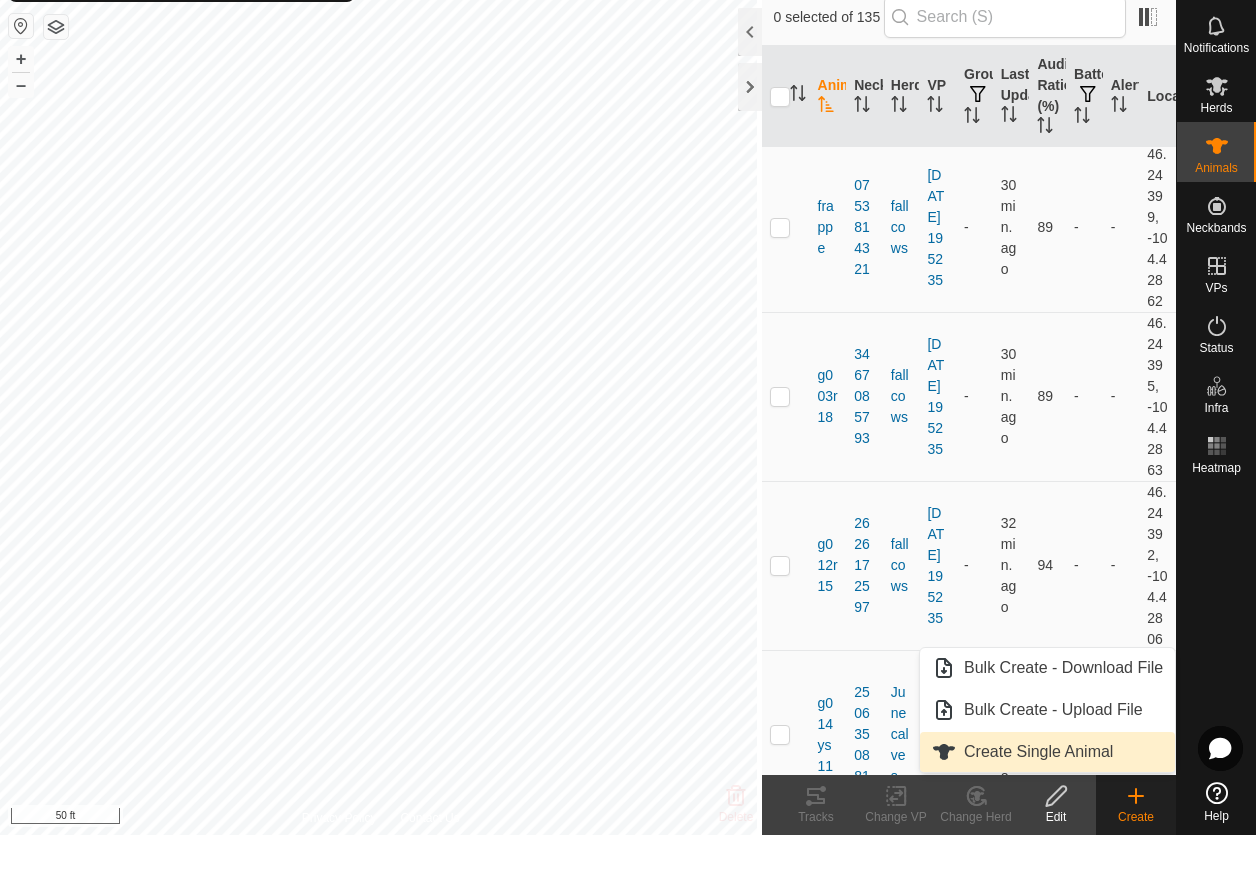 click on "Create Single Animal" at bounding box center [1047, 810] 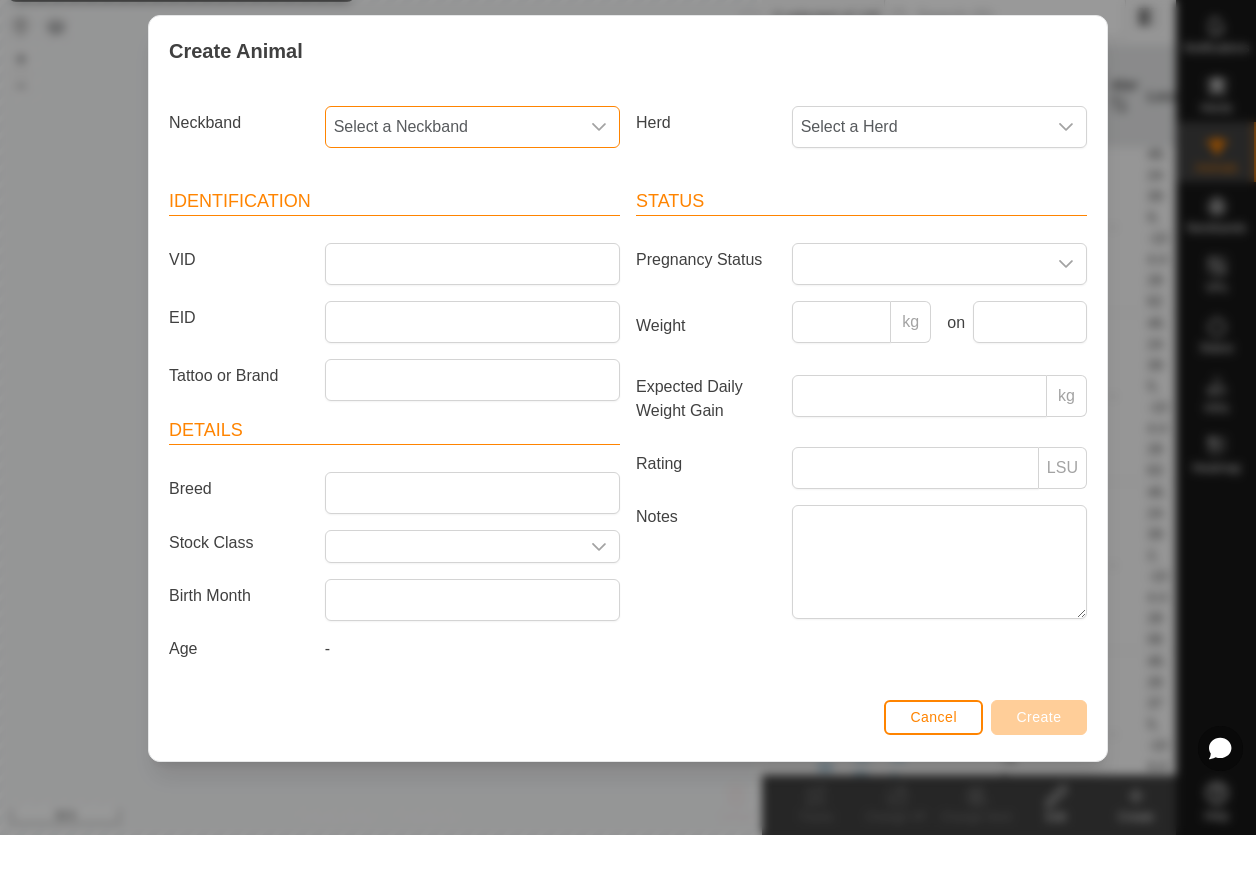 click on "Select a Neckband" at bounding box center [452, 185] 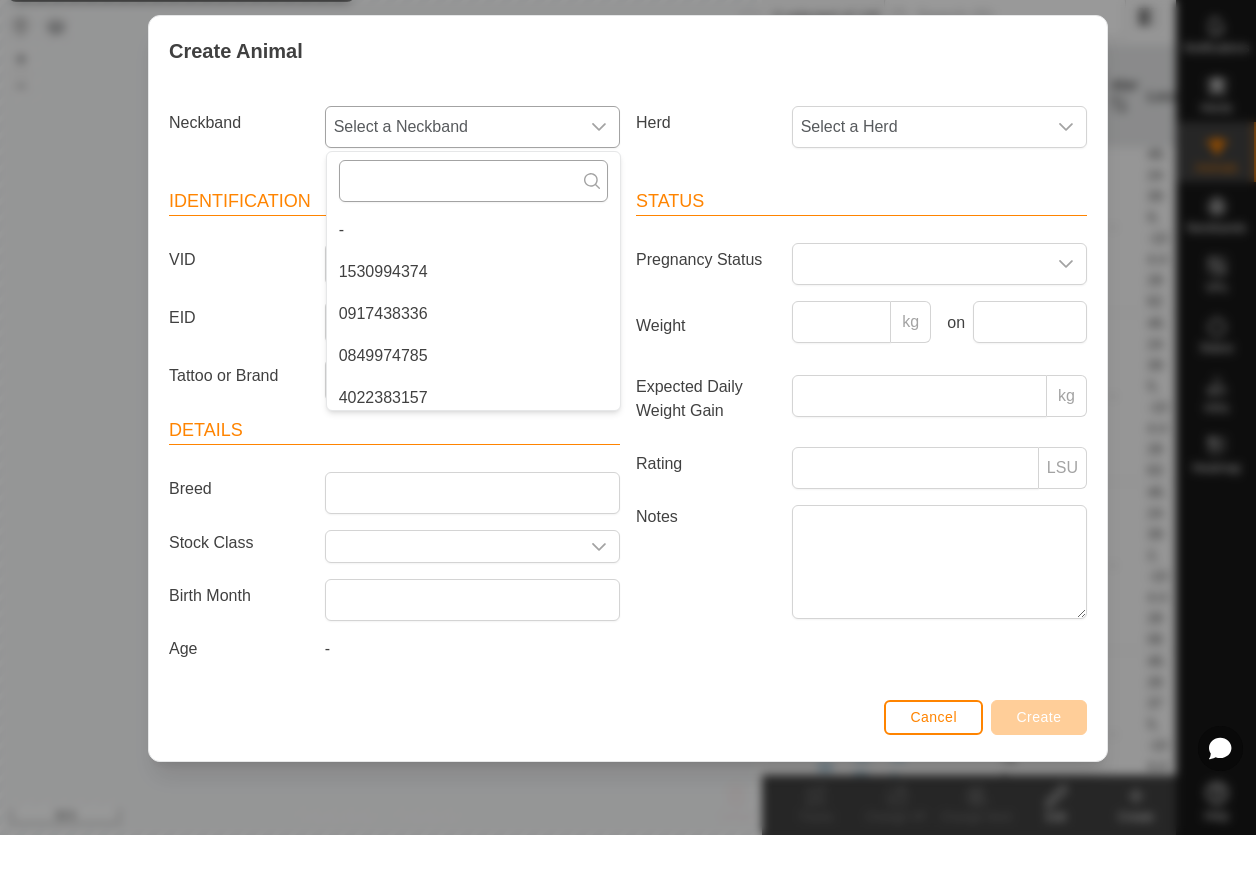 click at bounding box center [473, 239] 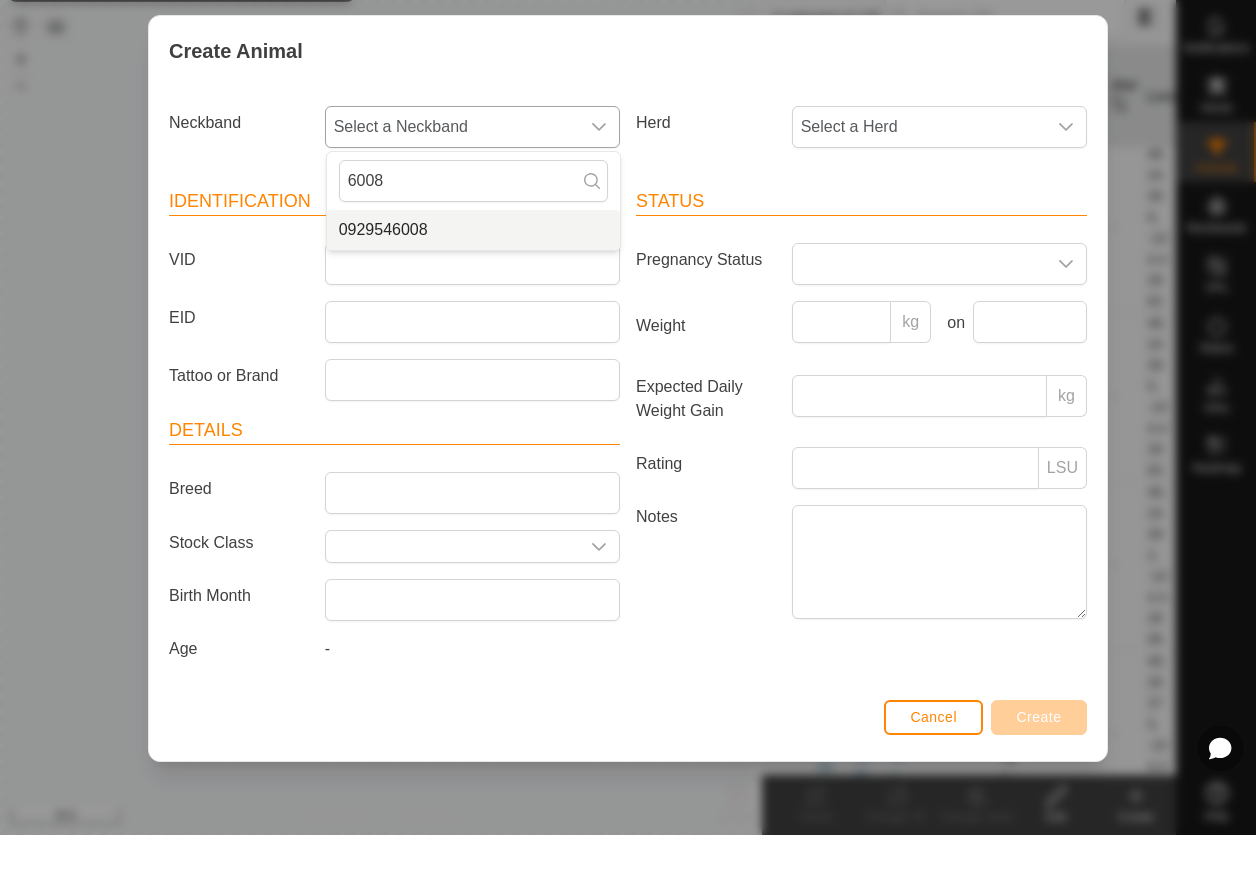 click on "0929546008" at bounding box center (473, 288) 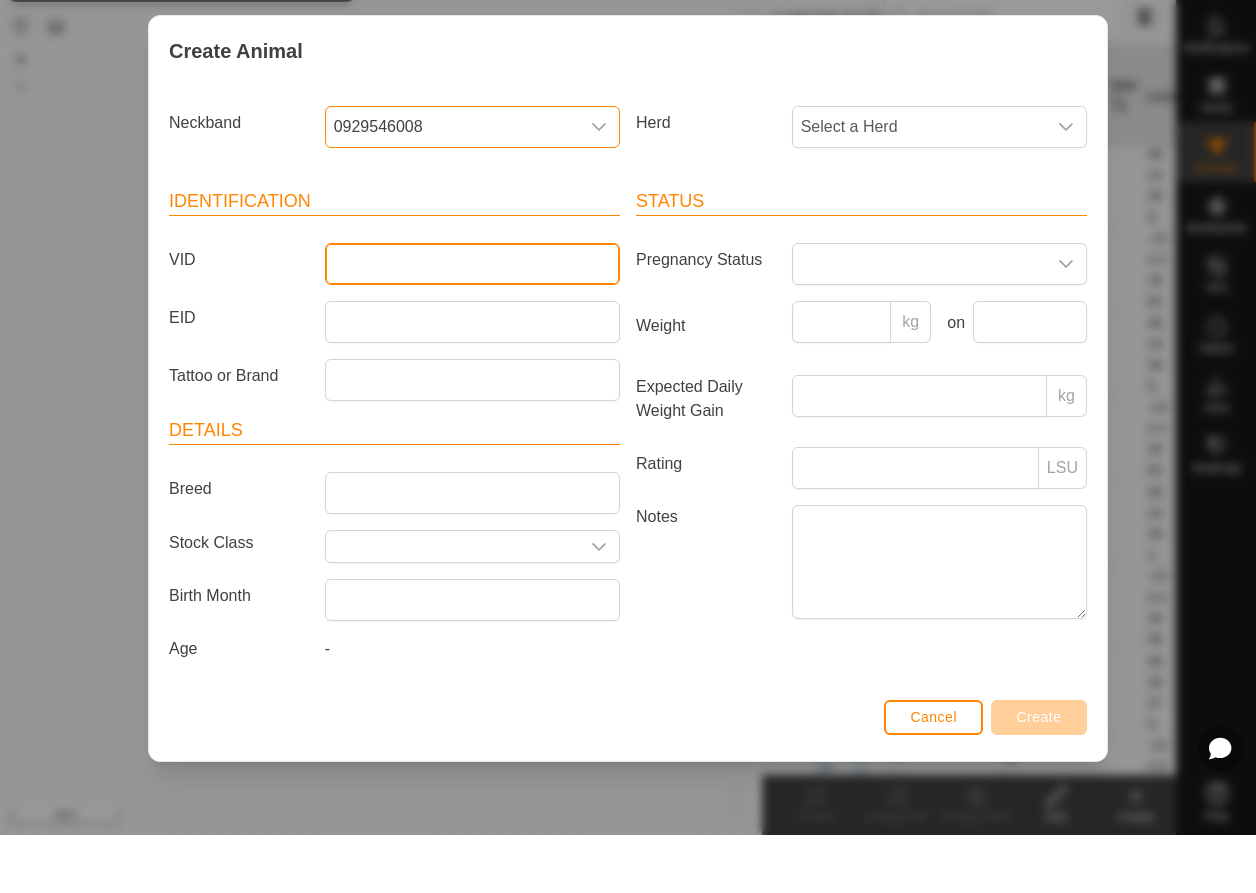 click on "VID" at bounding box center [472, 322] 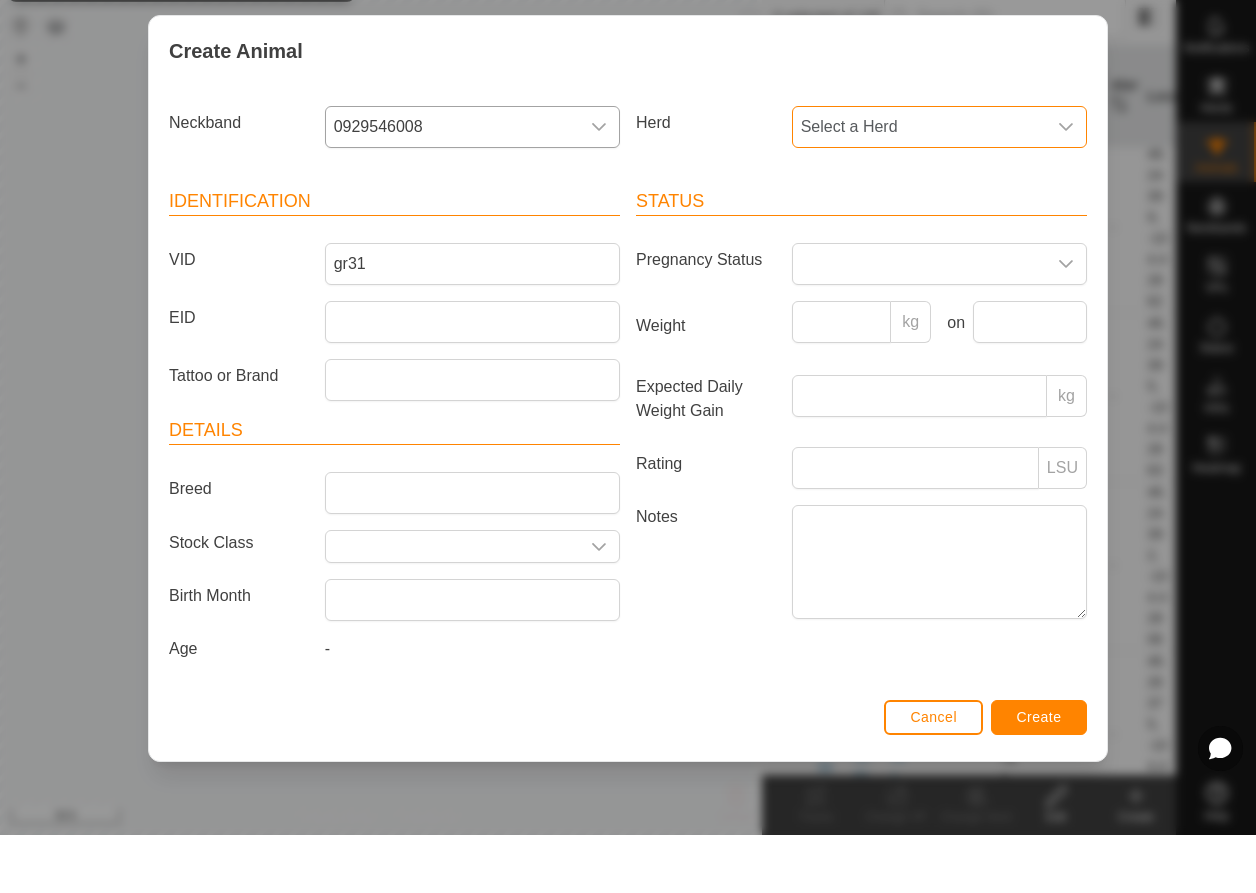 click on "Select a Herd" at bounding box center (919, 185) 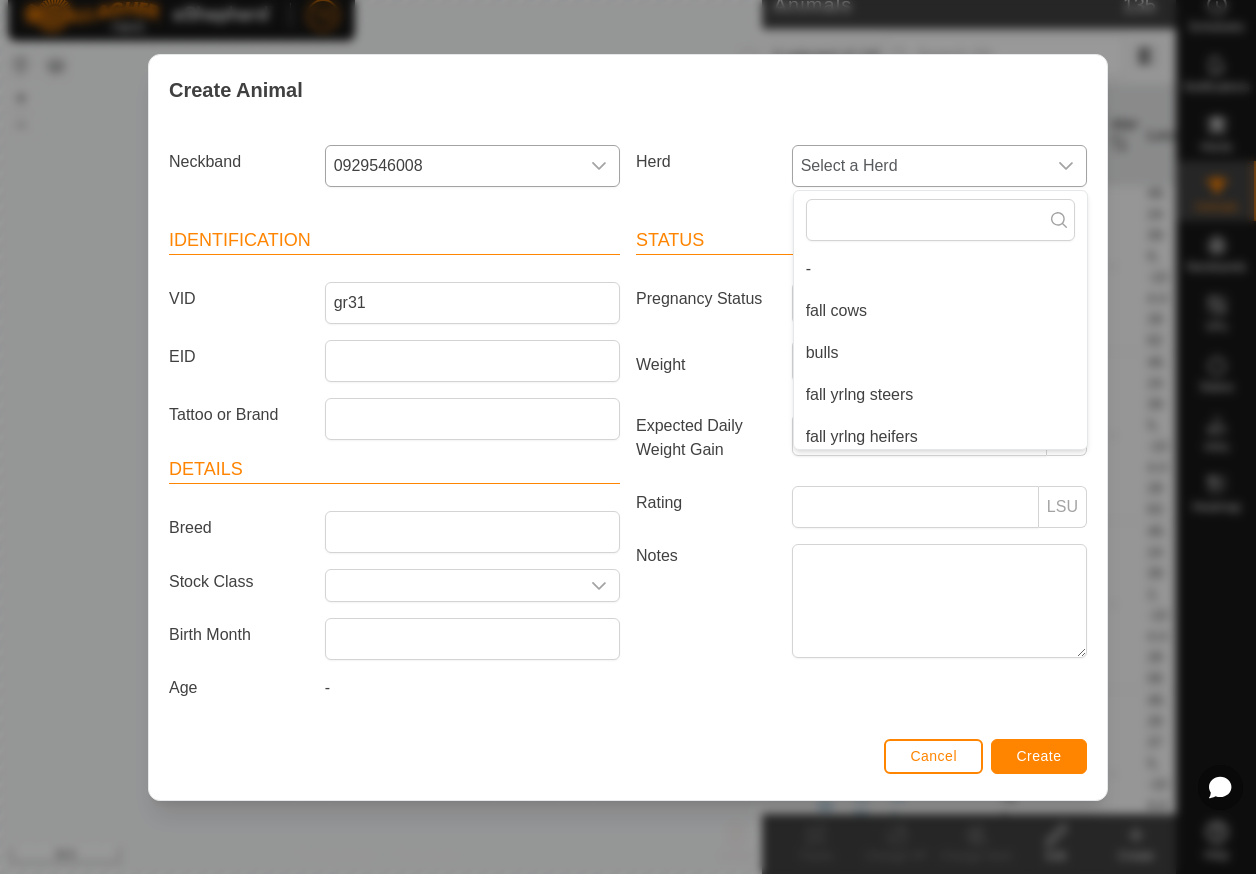 scroll, scrollTop: 134, scrollLeft: 0, axis: vertical 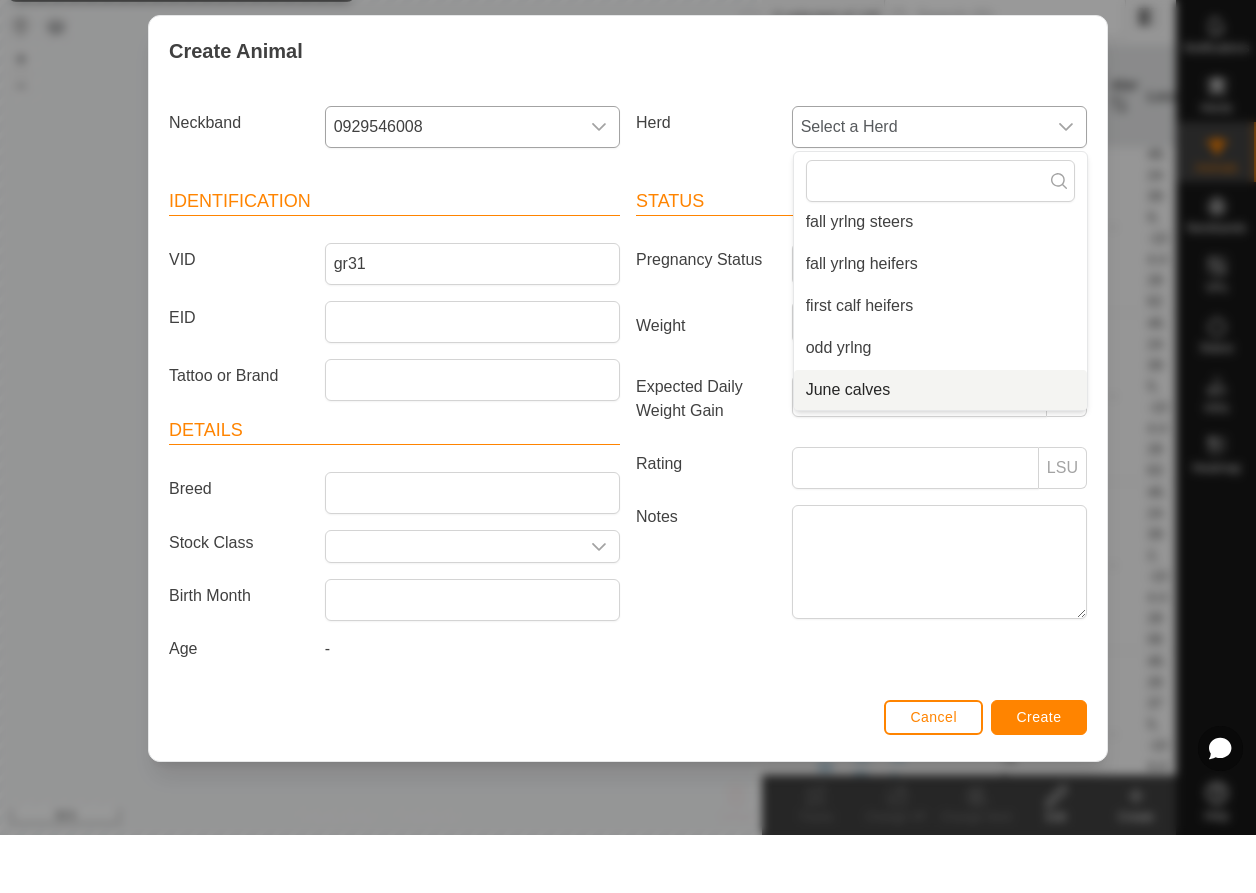 click on "June calves" at bounding box center (940, 448) 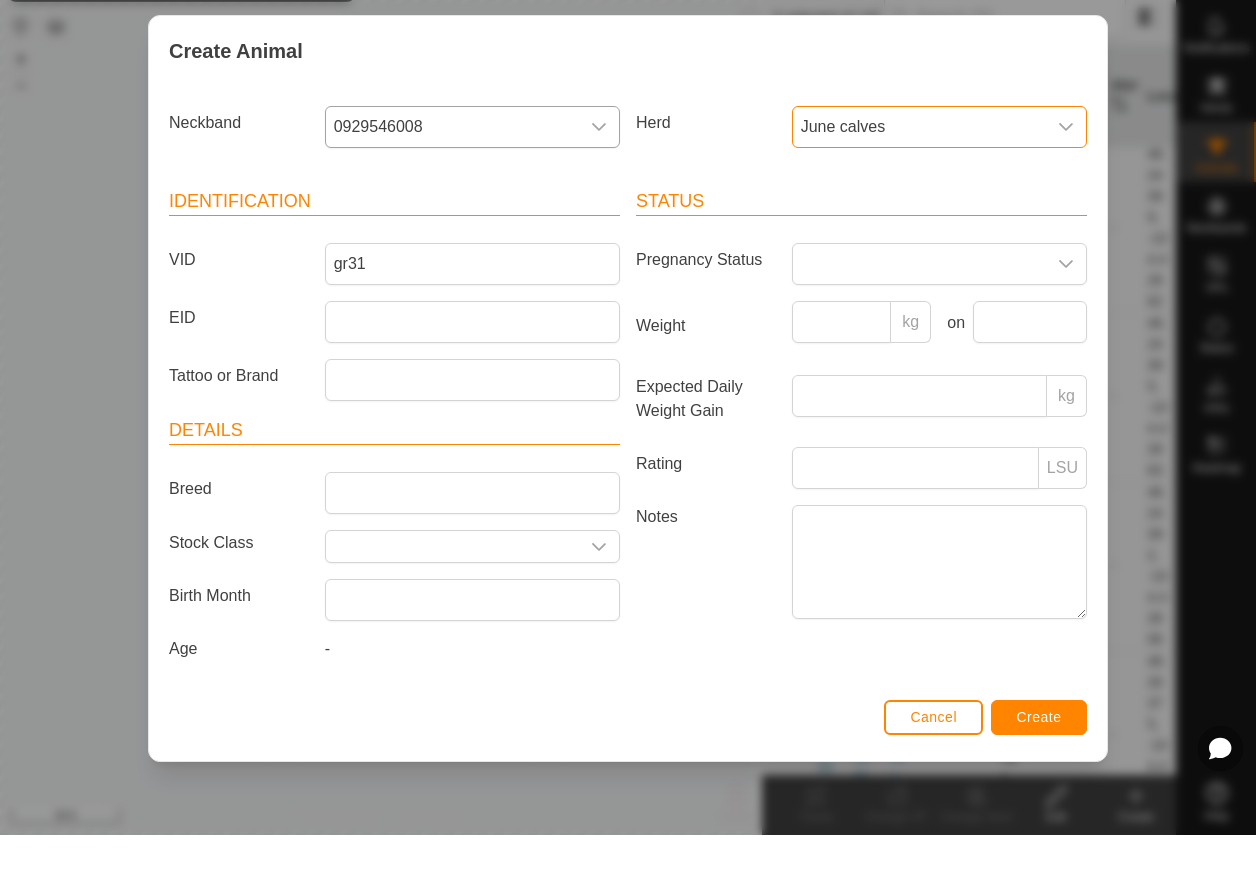 click on "Create" at bounding box center (1039, 775) 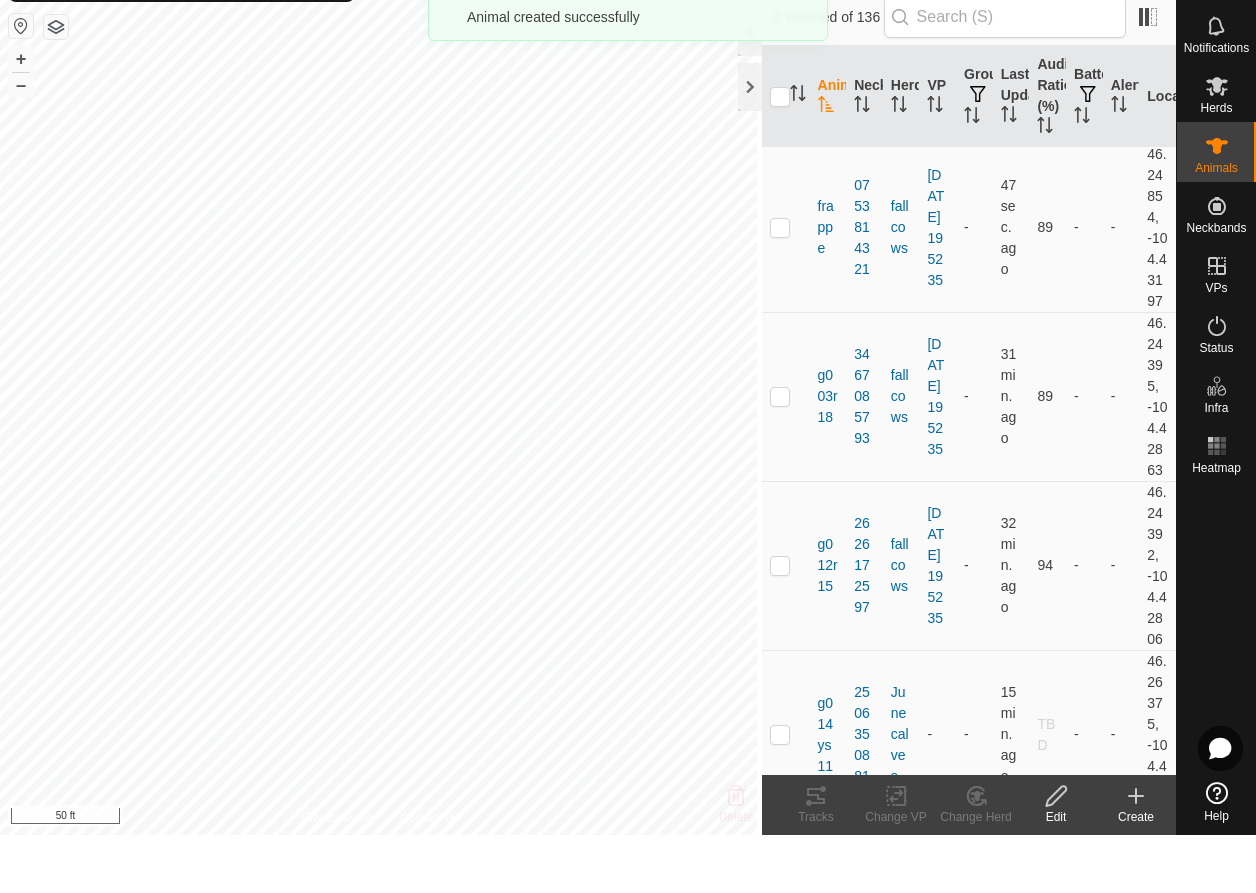 click on "Create" 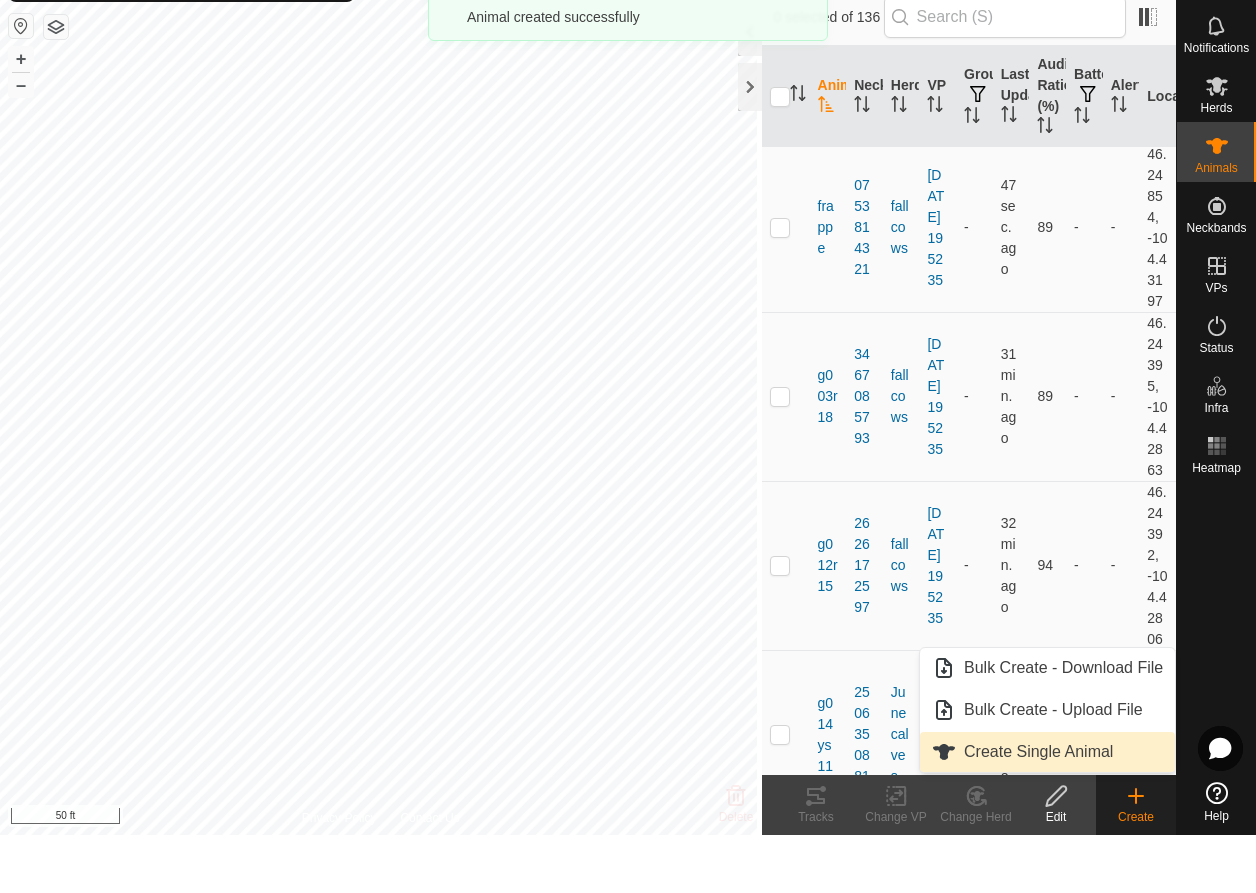 click on "Create Single Animal" at bounding box center [1047, 810] 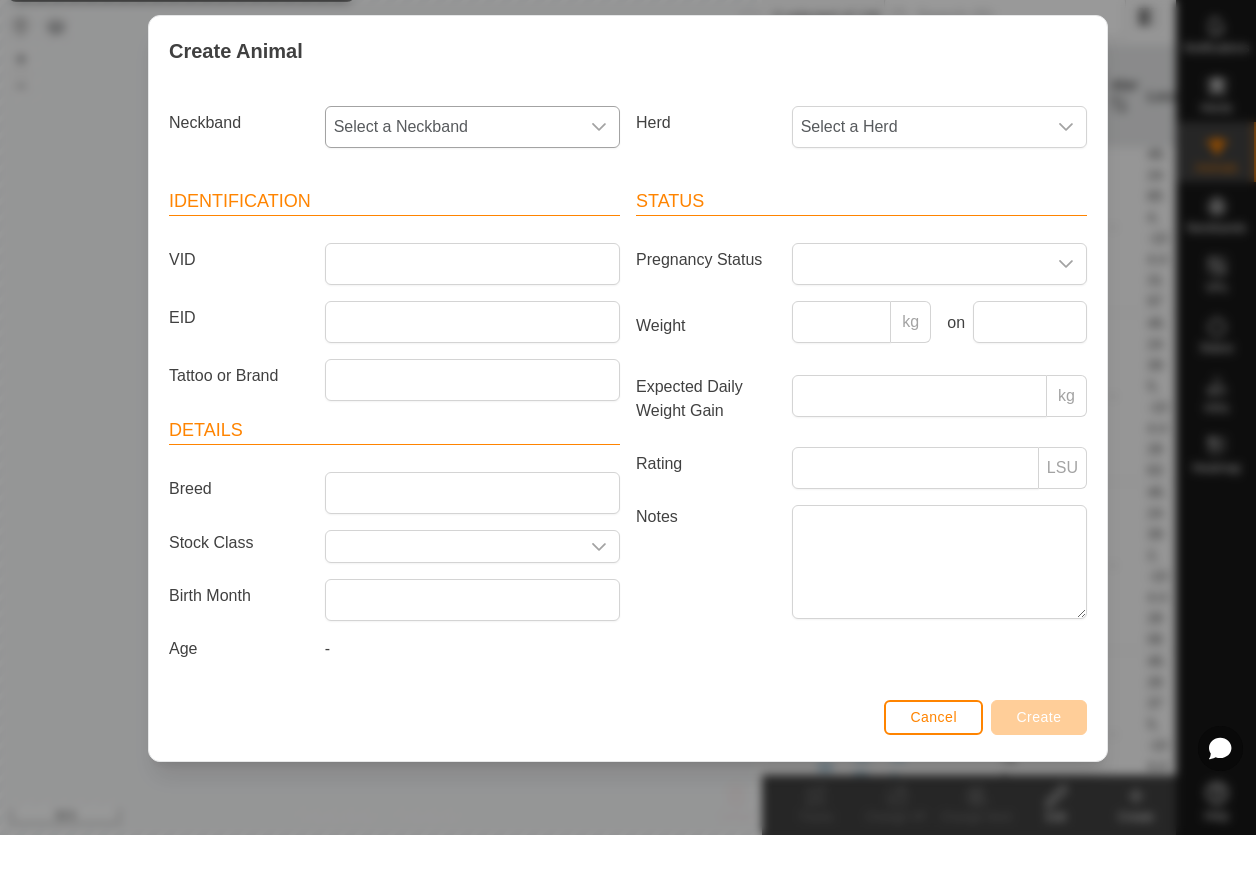 click on "Select a Neckband" at bounding box center (452, 185) 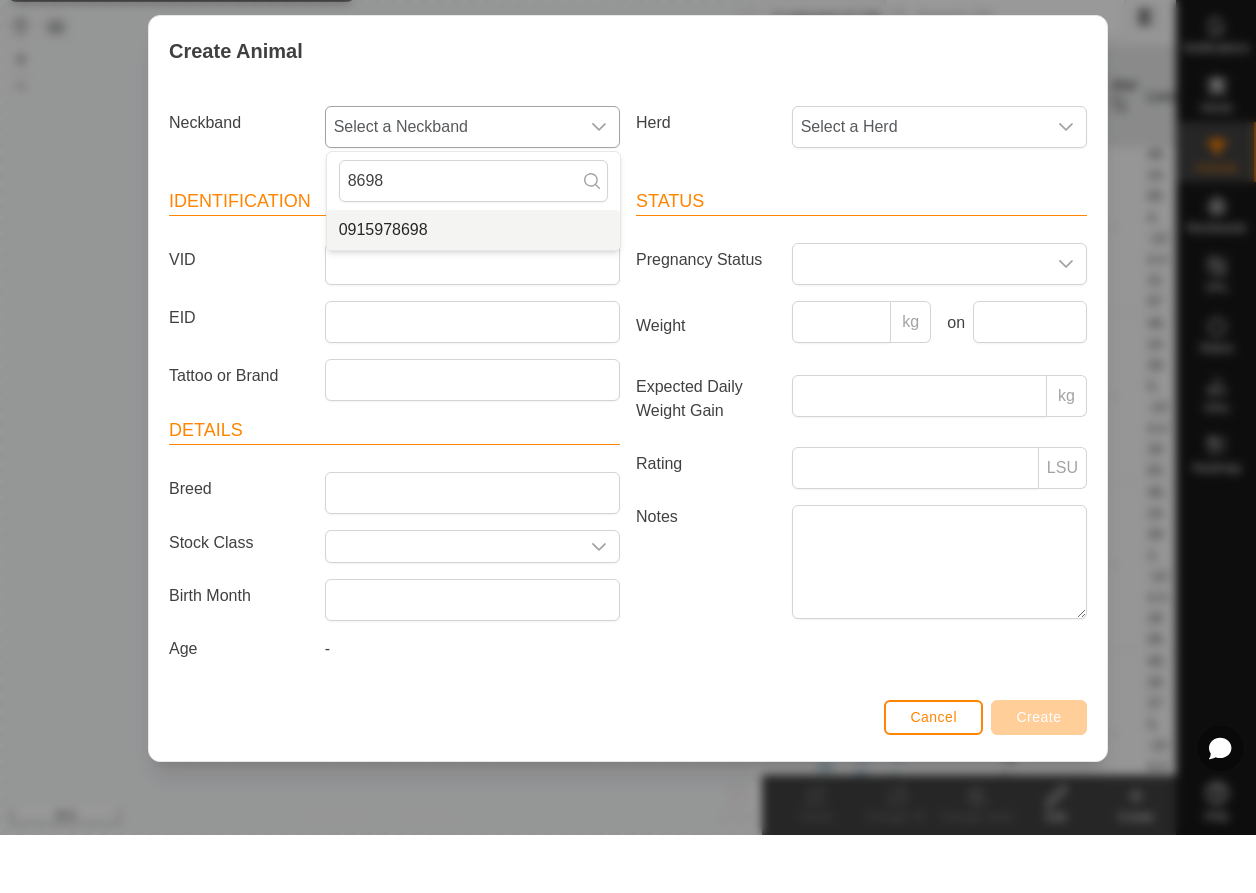 click on "0915978698" at bounding box center (473, 288) 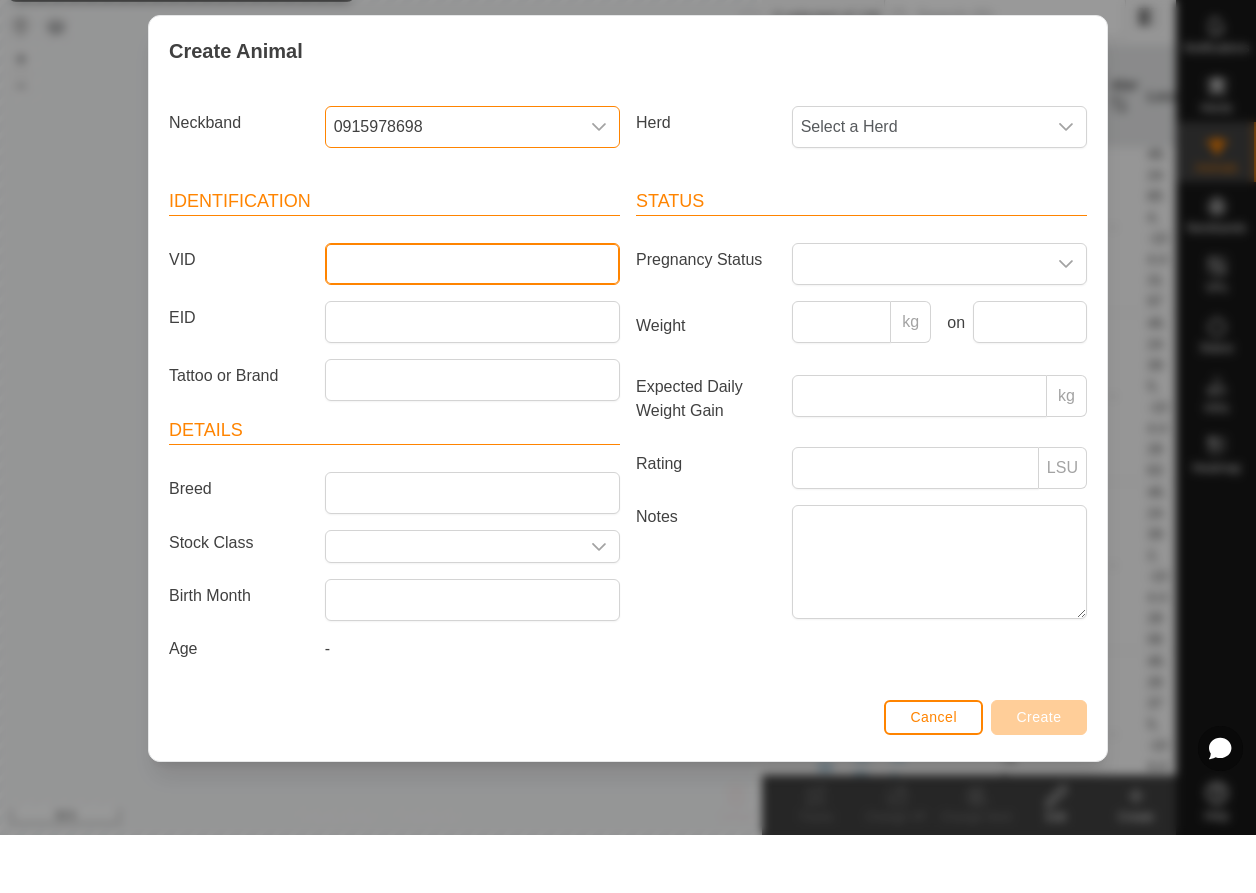 click on "VID" at bounding box center [472, 322] 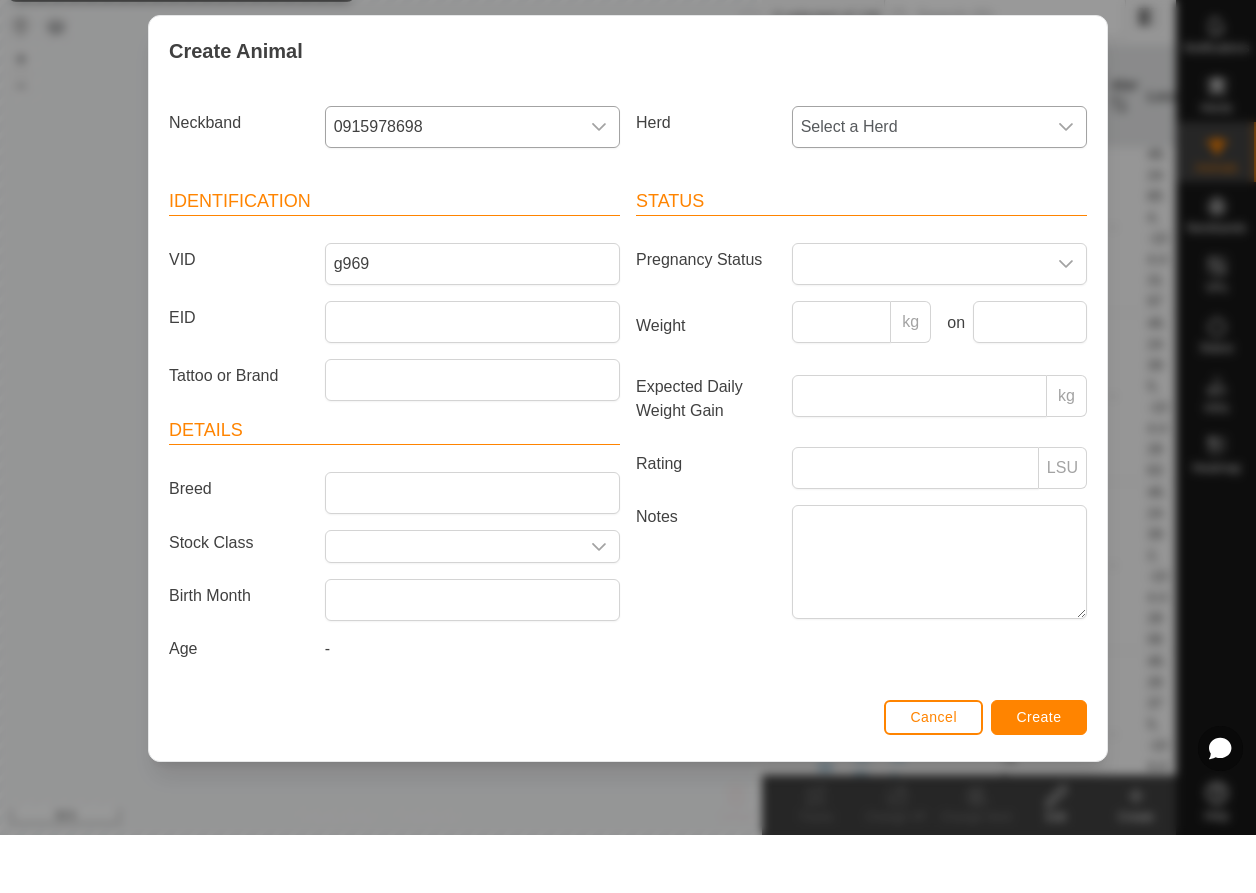 click 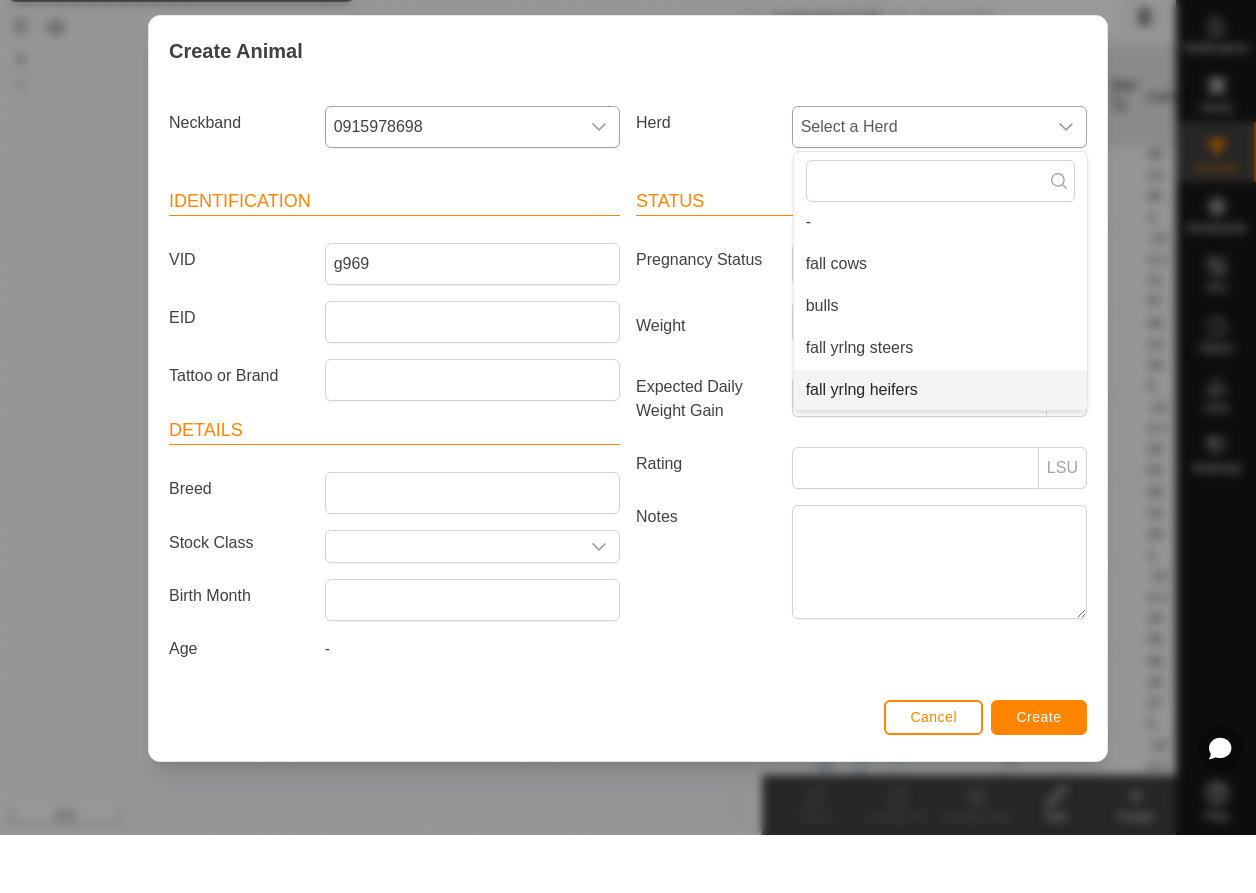 scroll, scrollTop: 134, scrollLeft: 0, axis: vertical 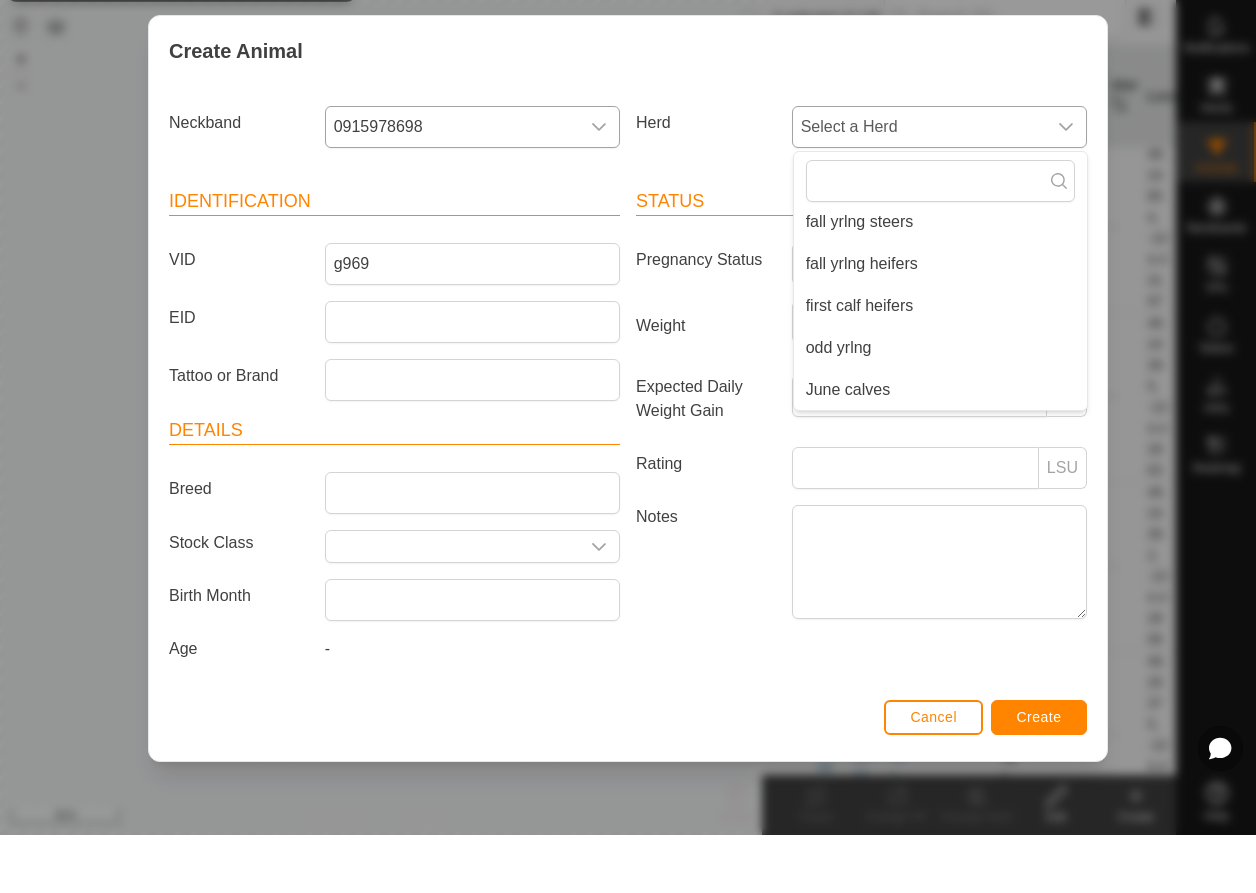 click on "June calves" at bounding box center (940, 448) 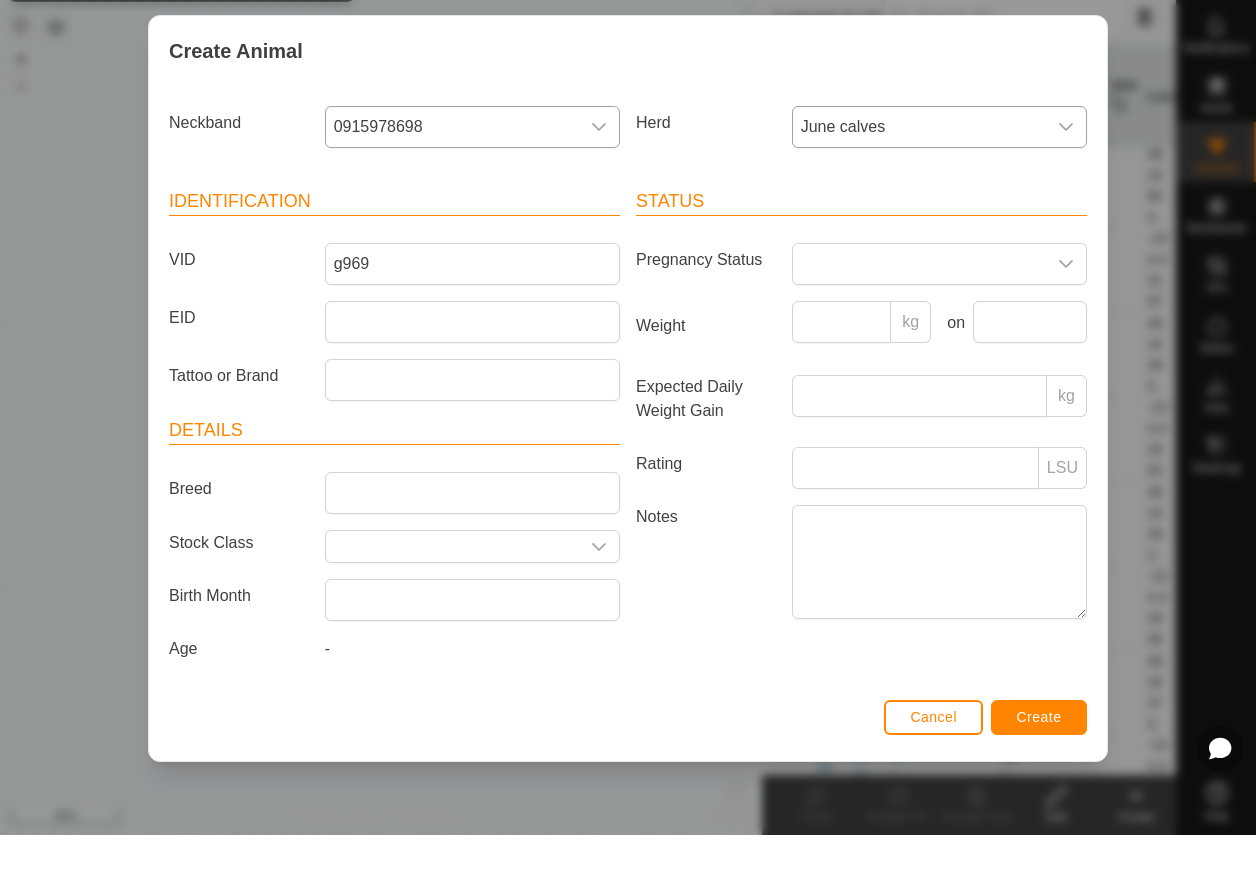 click on "Create" at bounding box center [1039, 775] 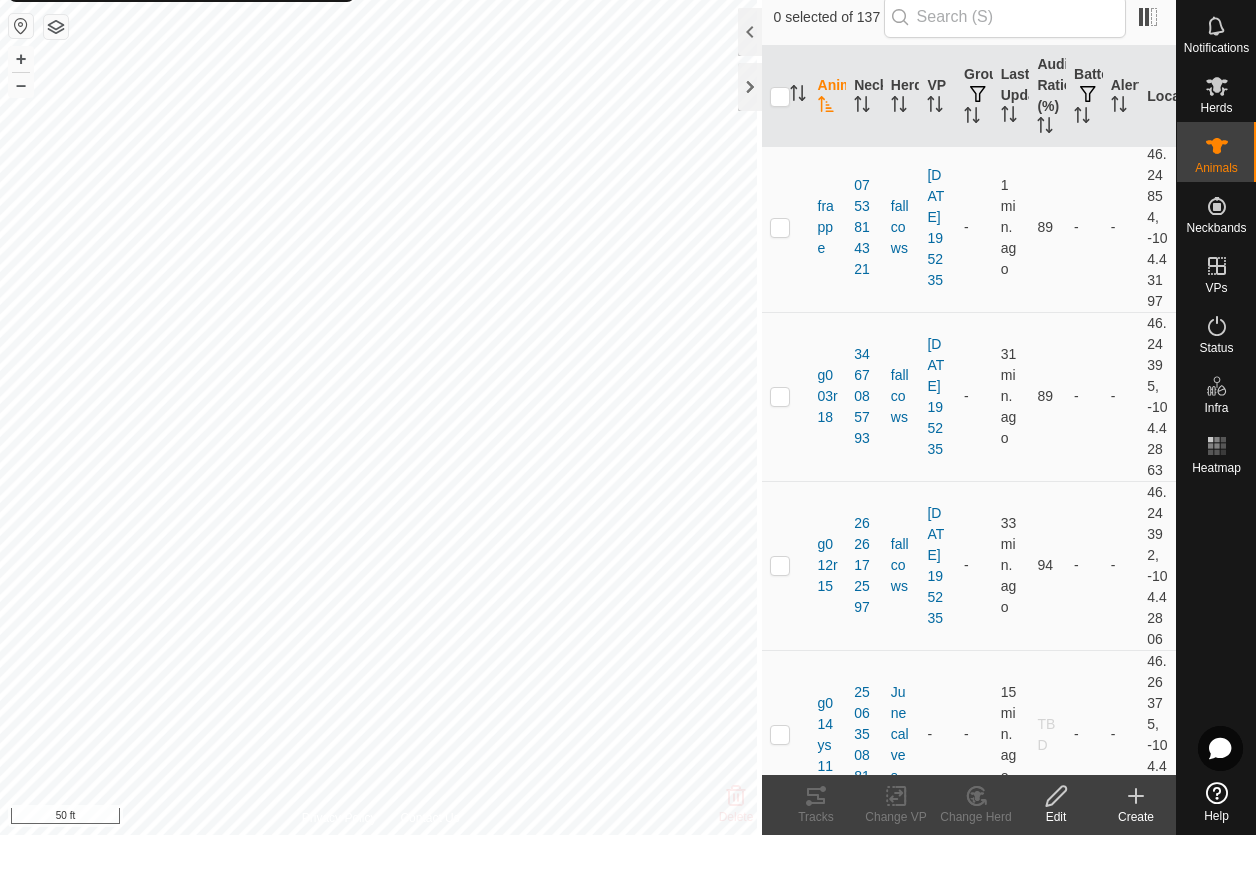 click 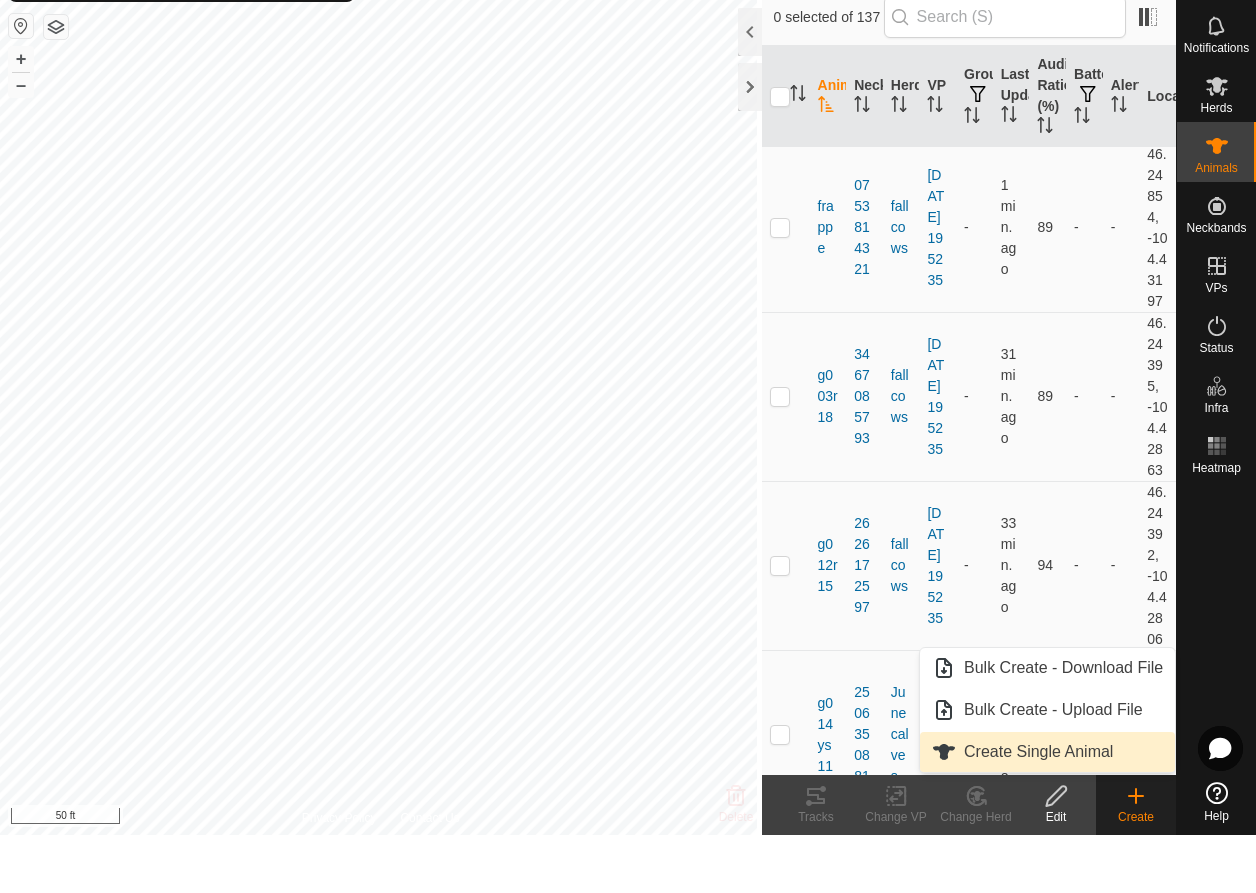 click on "Create Single Animal" at bounding box center [1047, 810] 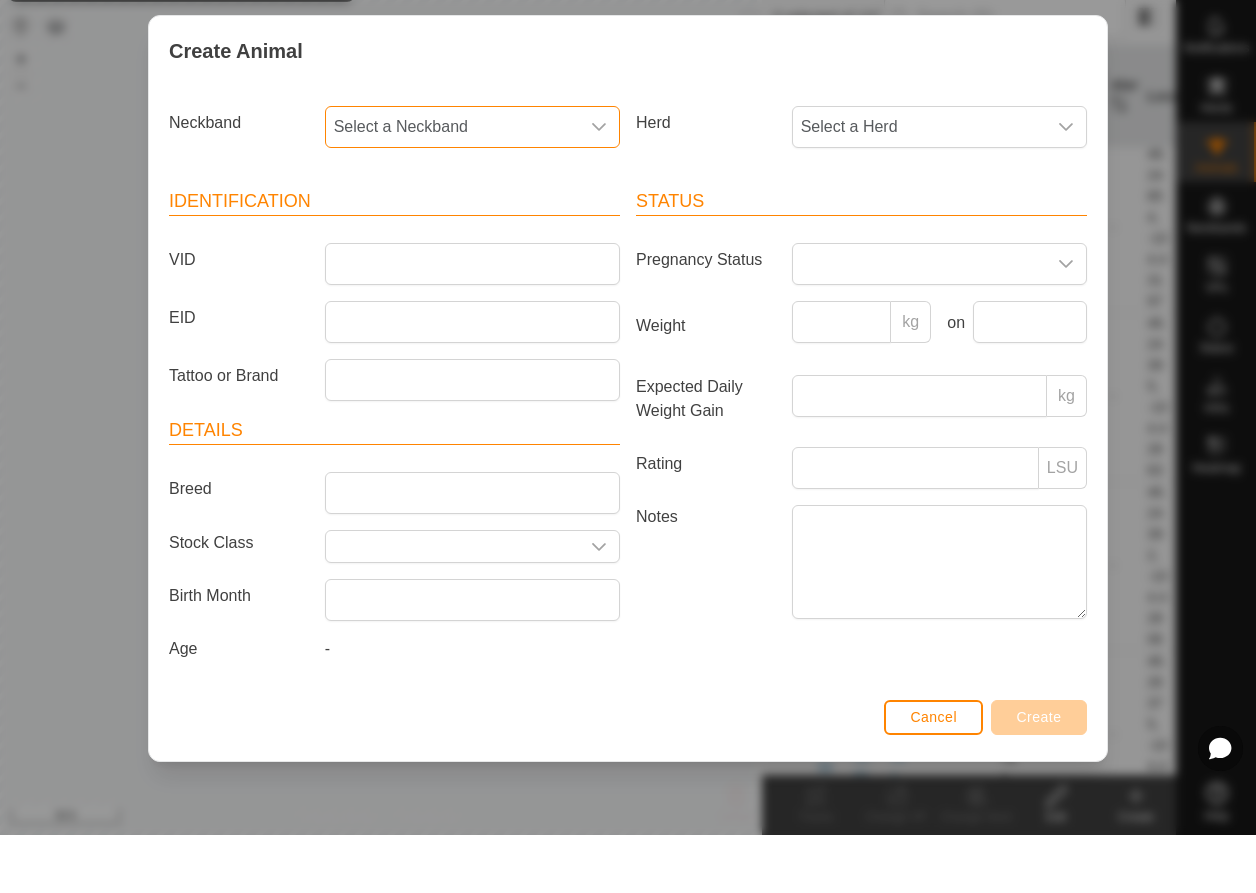 click on "Select a Neckband" at bounding box center (452, 185) 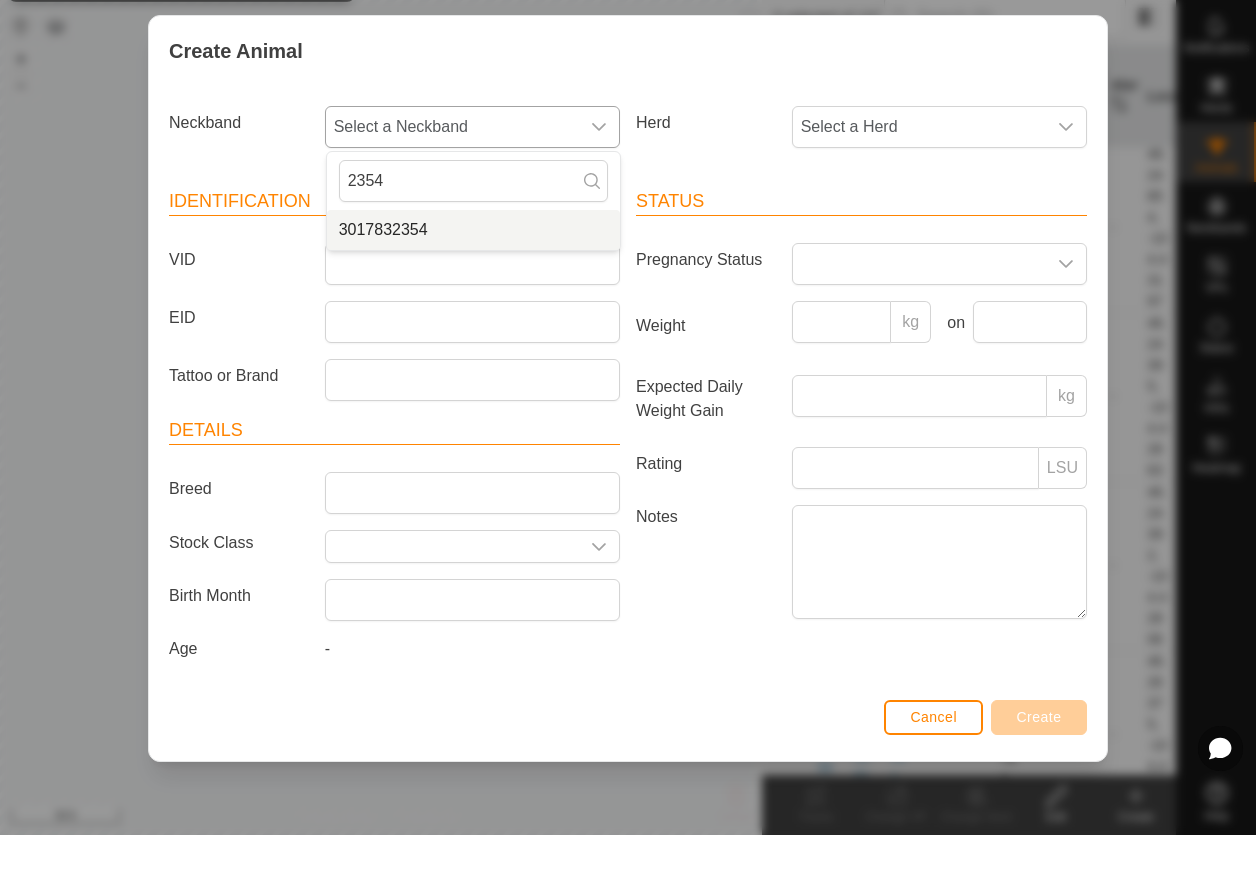 click on "3017832354" at bounding box center (473, 288) 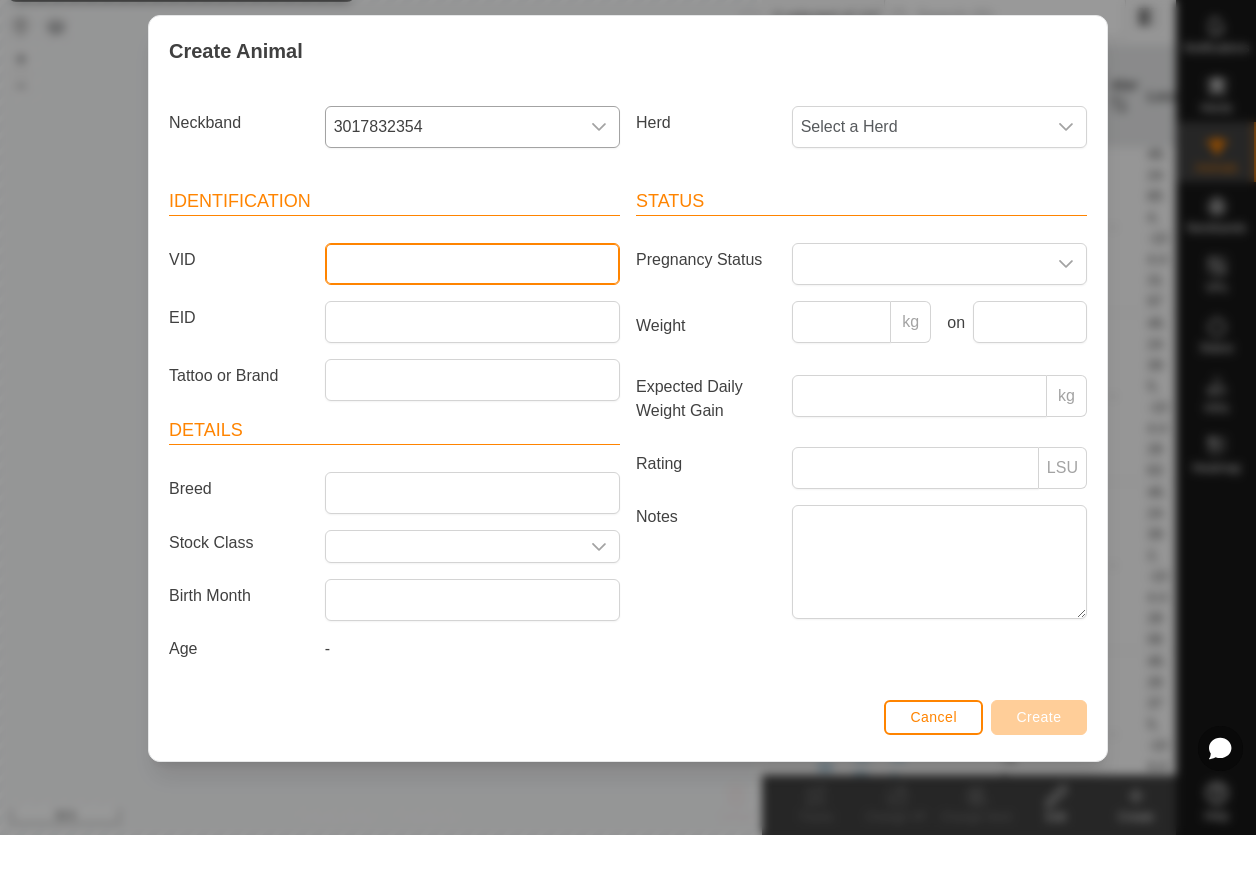 click on "VID" at bounding box center [472, 322] 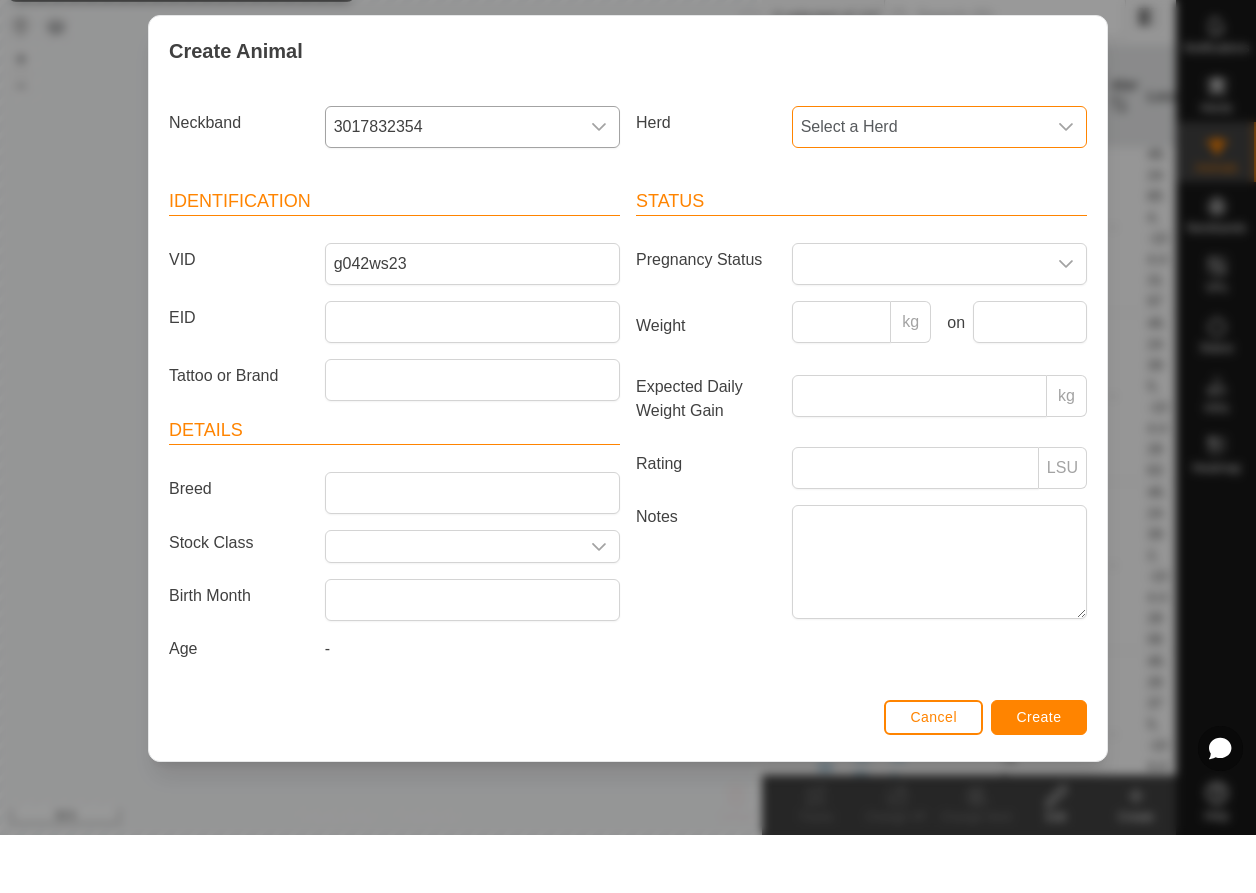 click on "Select a Herd" at bounding box center (919, 185) 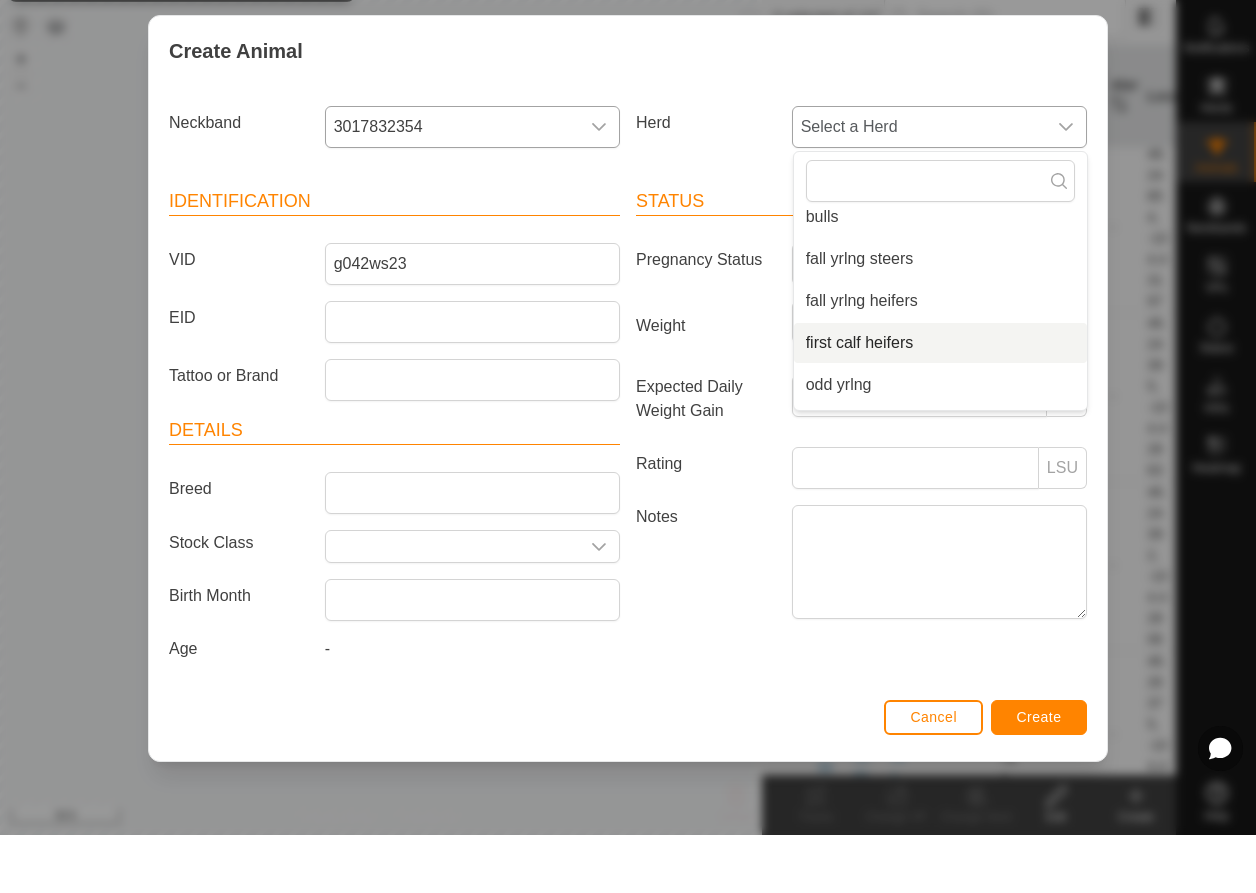 scroll, scrollTop: 134, scrollLeft: 0, axis: vertical 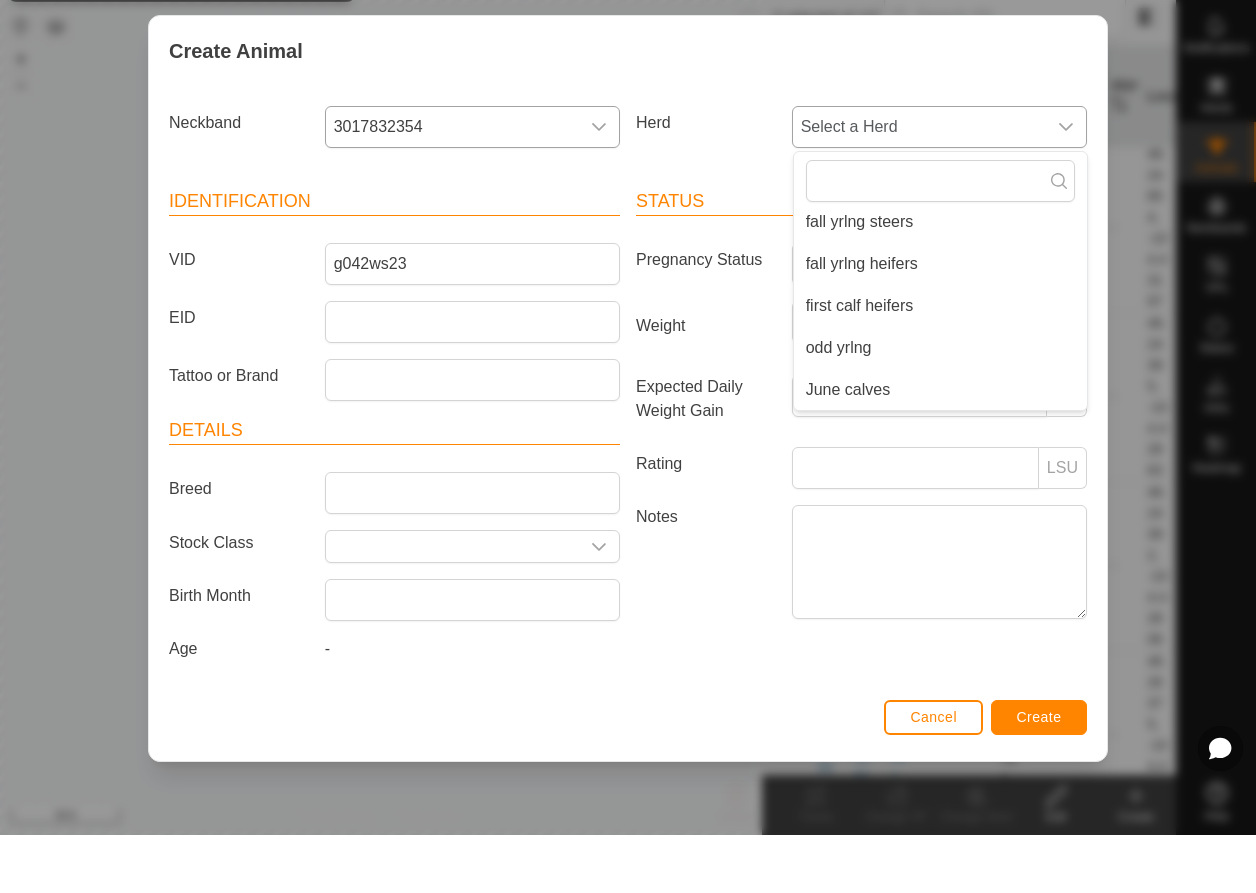 click on "June calves" at bounding box center (940, 448) 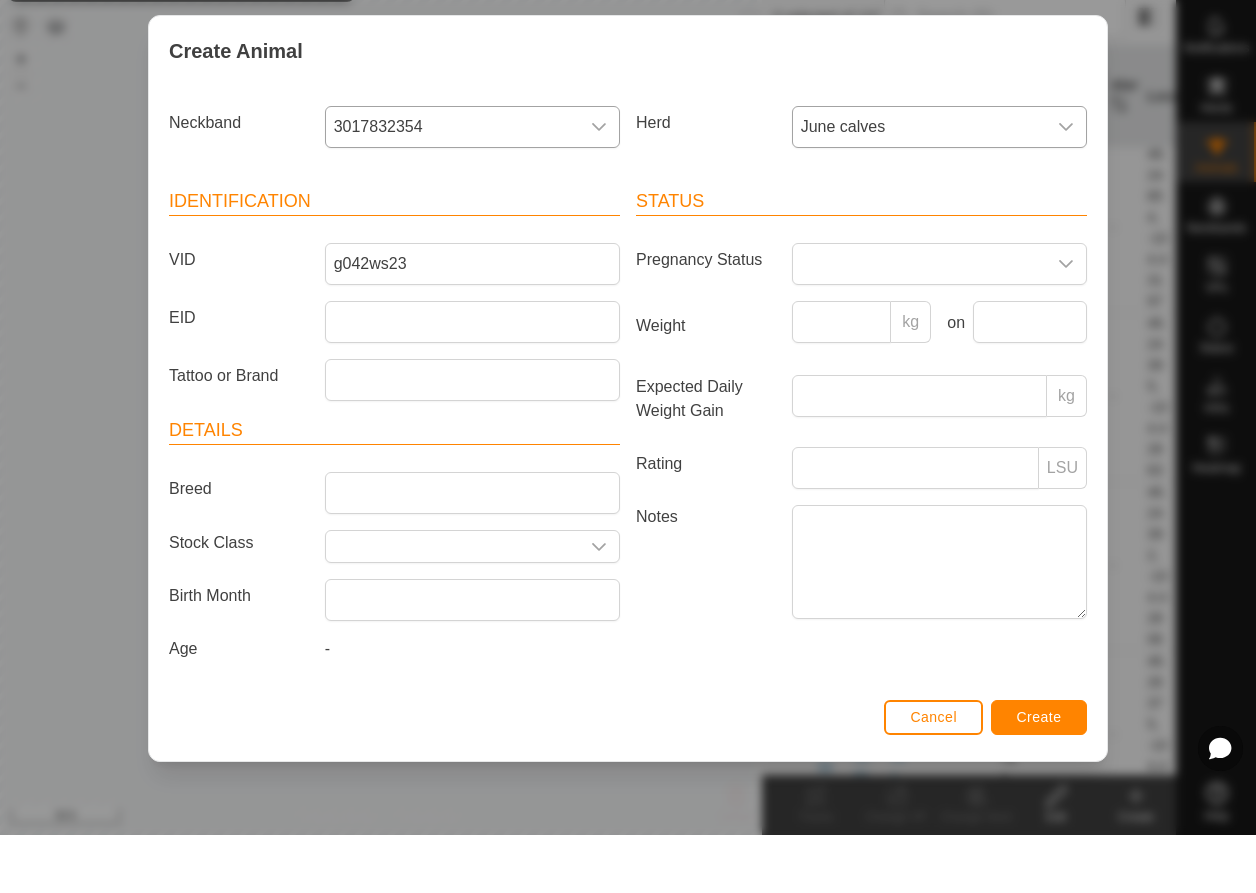 click on "Create" at bounding box center (1039, 775) 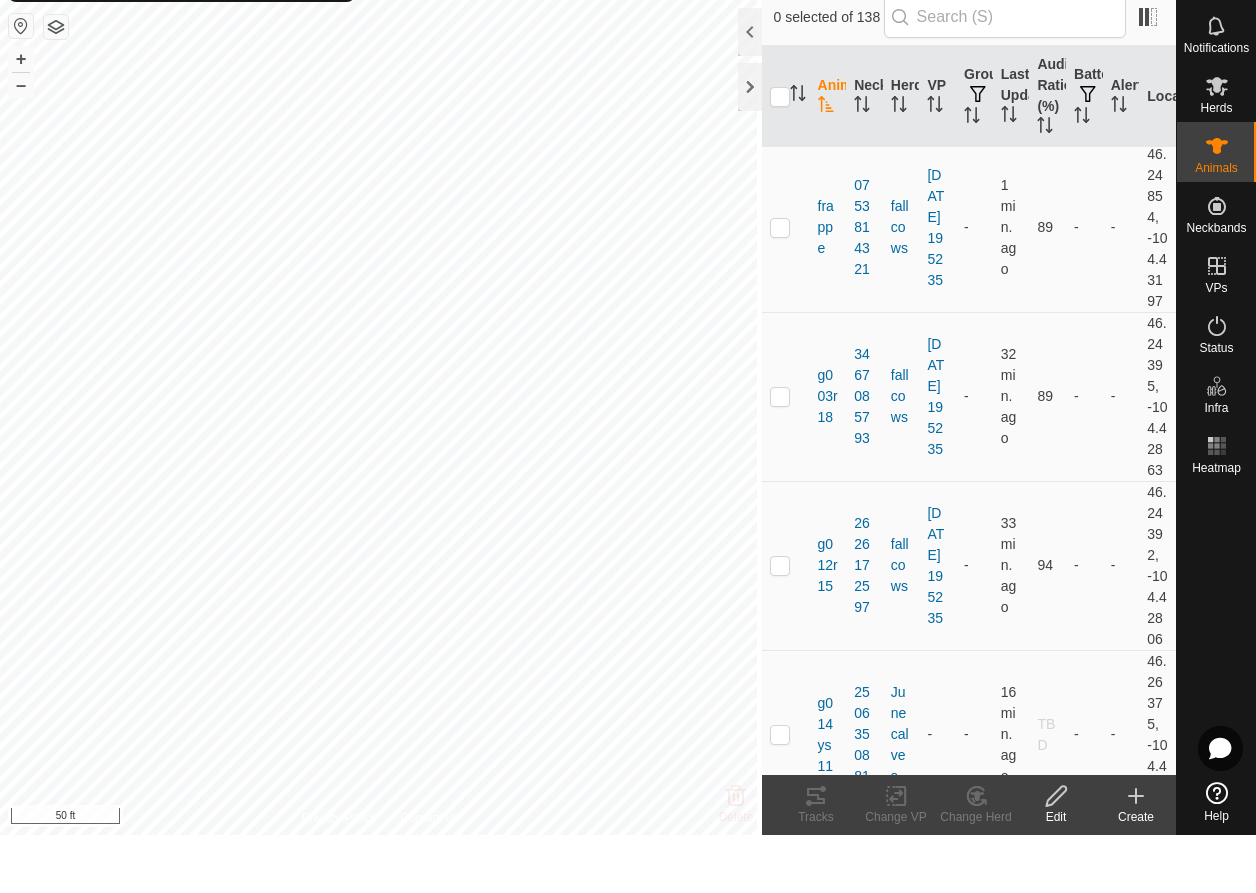 click 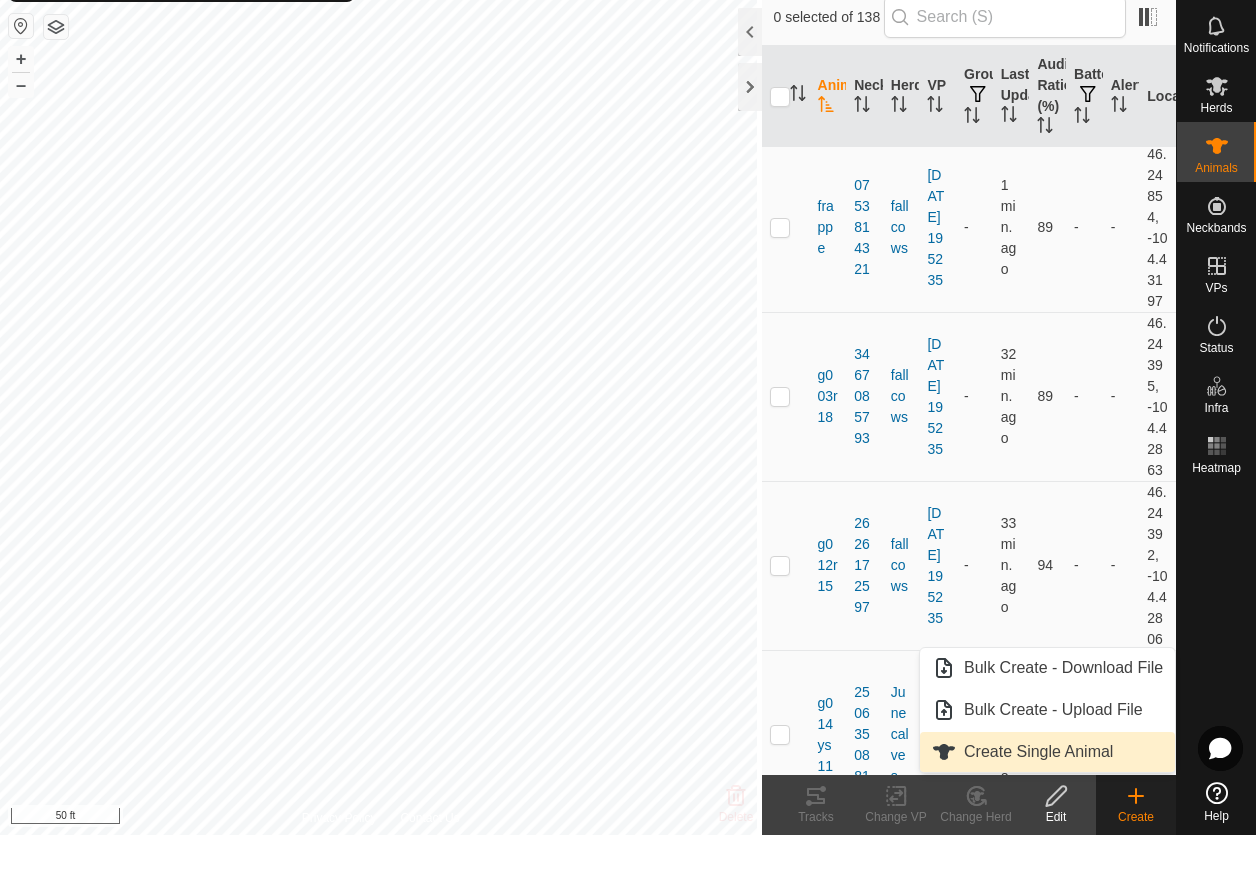 click on "Create Single Animal" at bounding box center (1047, 810) 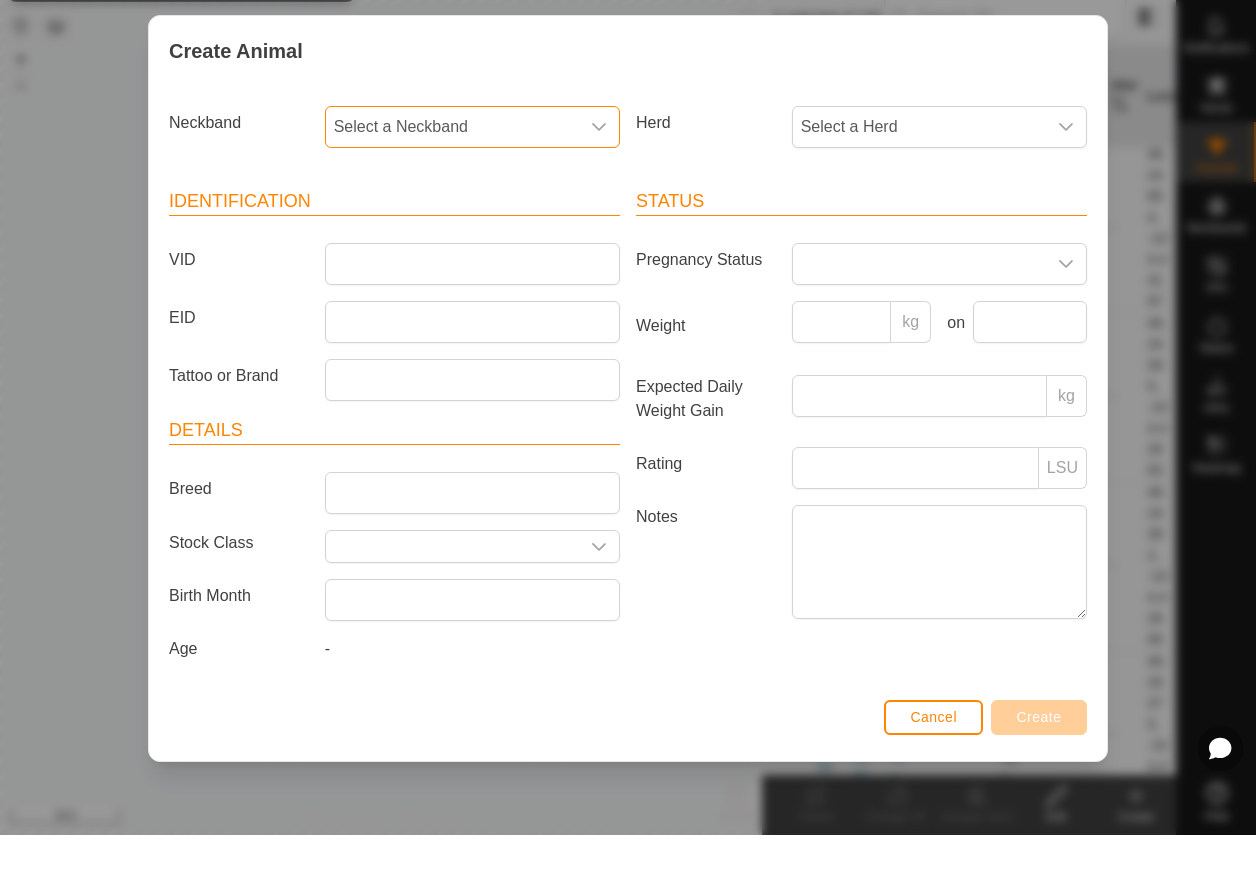 click on "Select a Neckband" at bounding box center [452, 185] 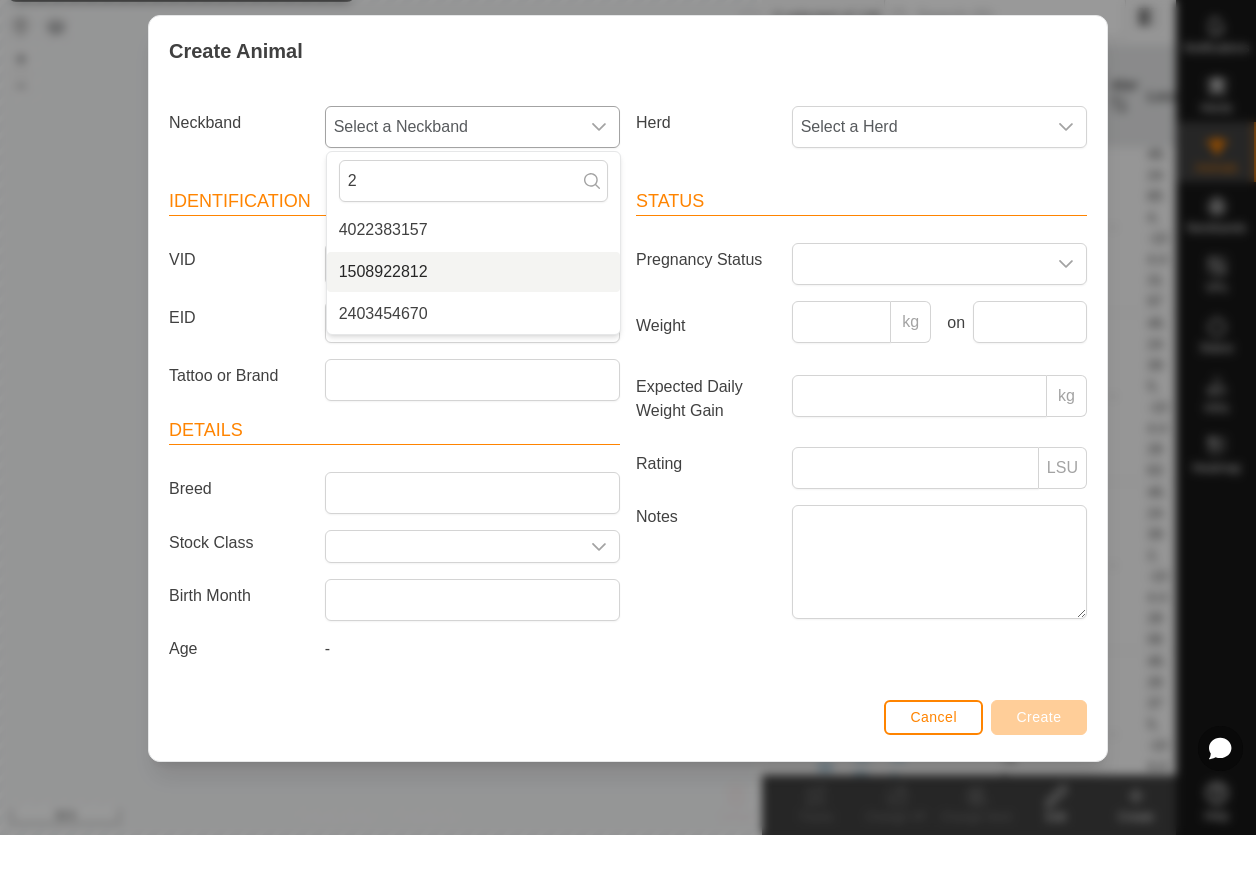 click on "1508922812" at bounding box center [473, 330] 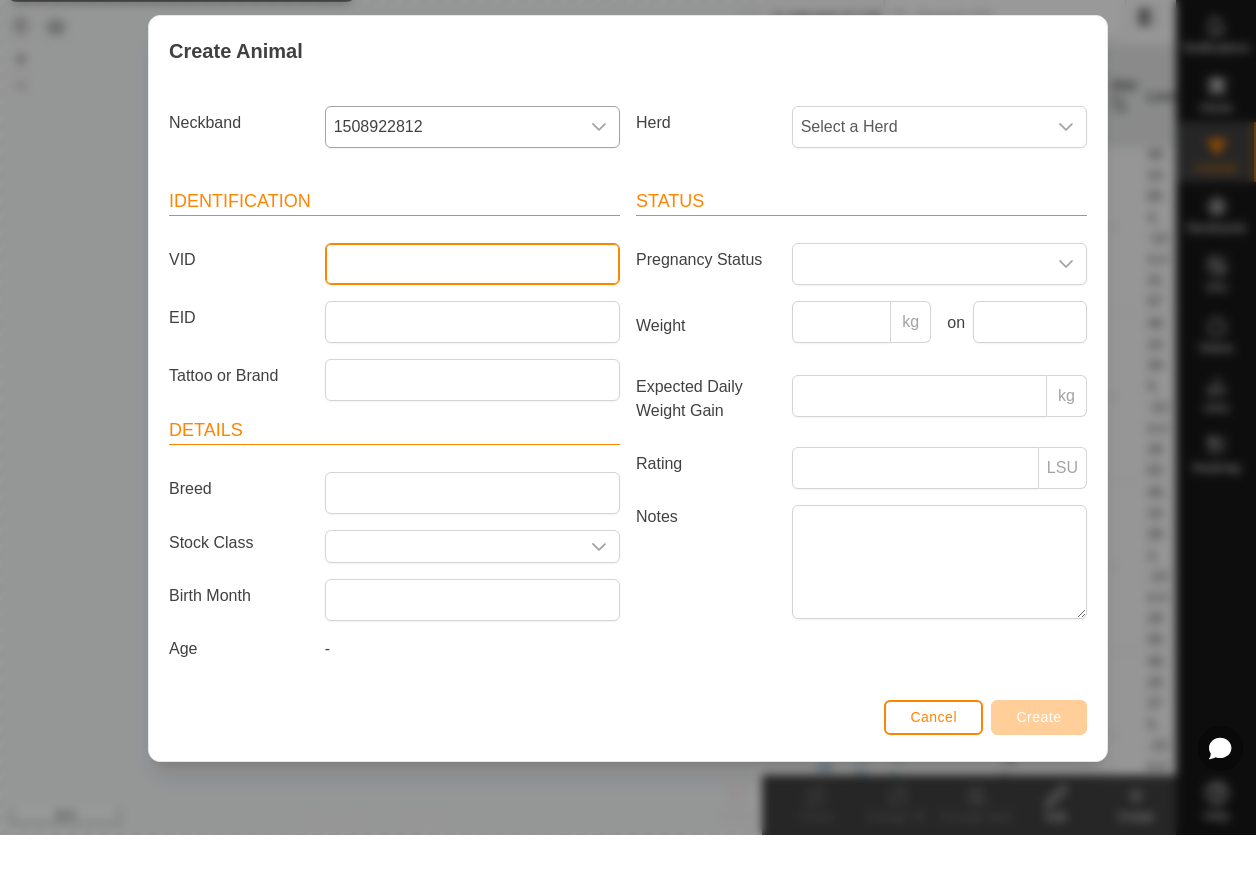 click on "VID" at bounding box center [472, 322] 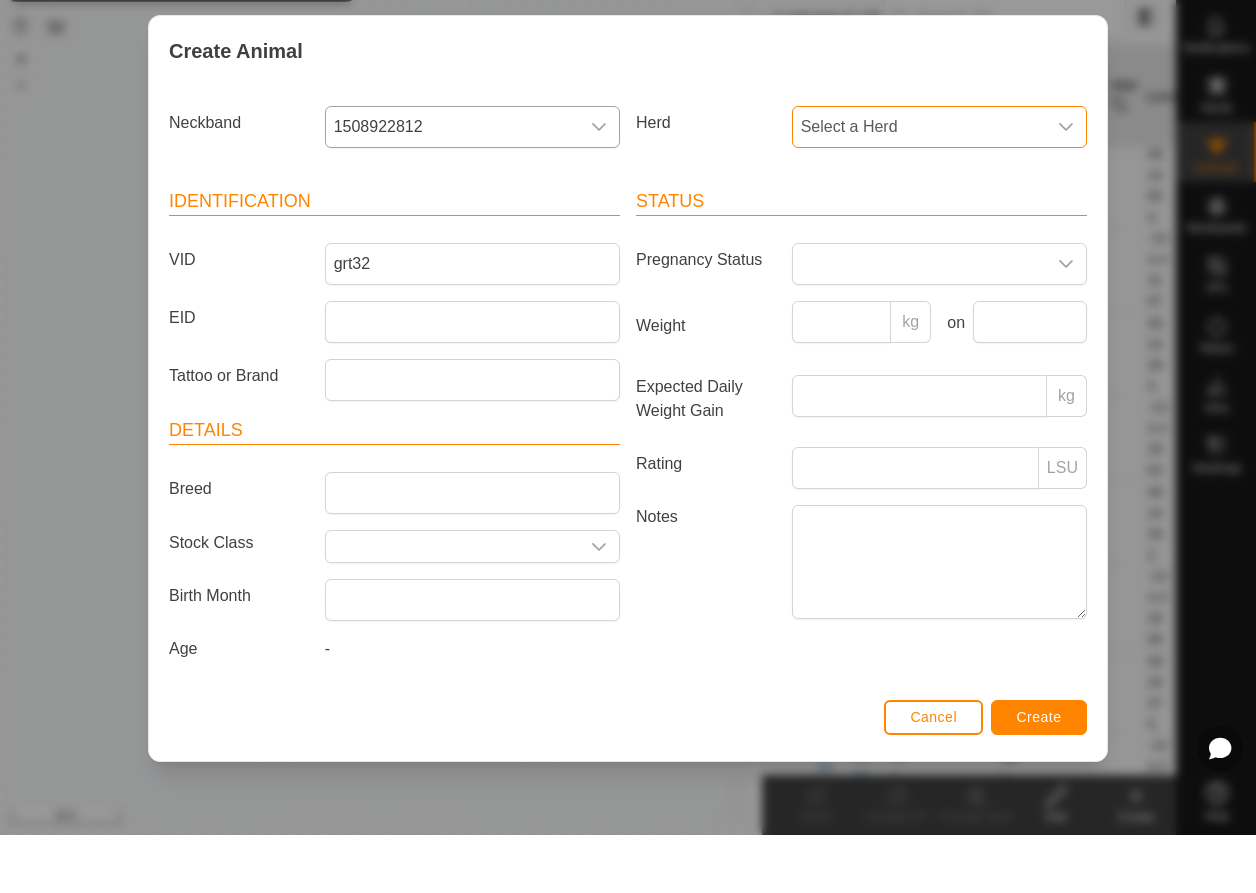 click on "Select a Herd" at bounding box center [919, 185] 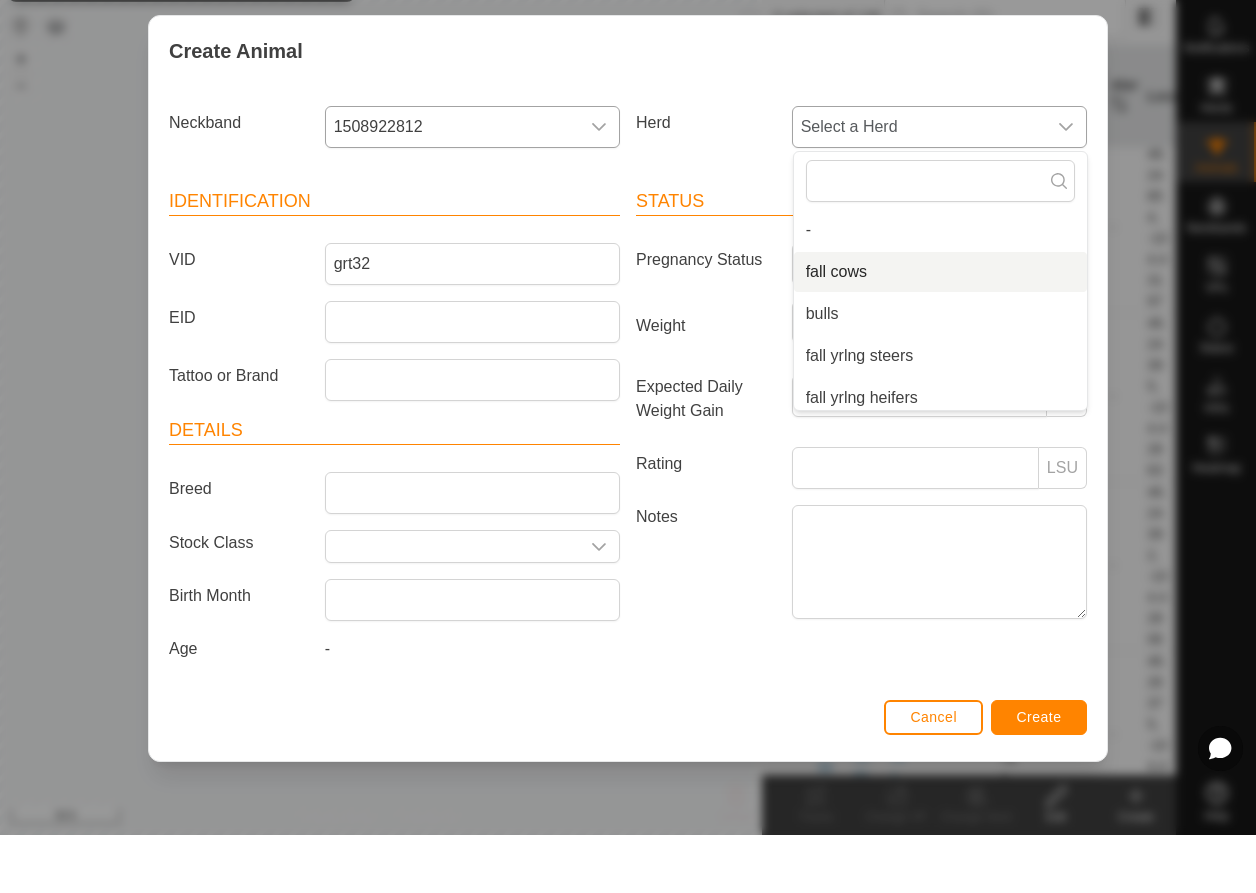 scroll, scrollTop: 134, scrollLeft: 0, axis: vertical 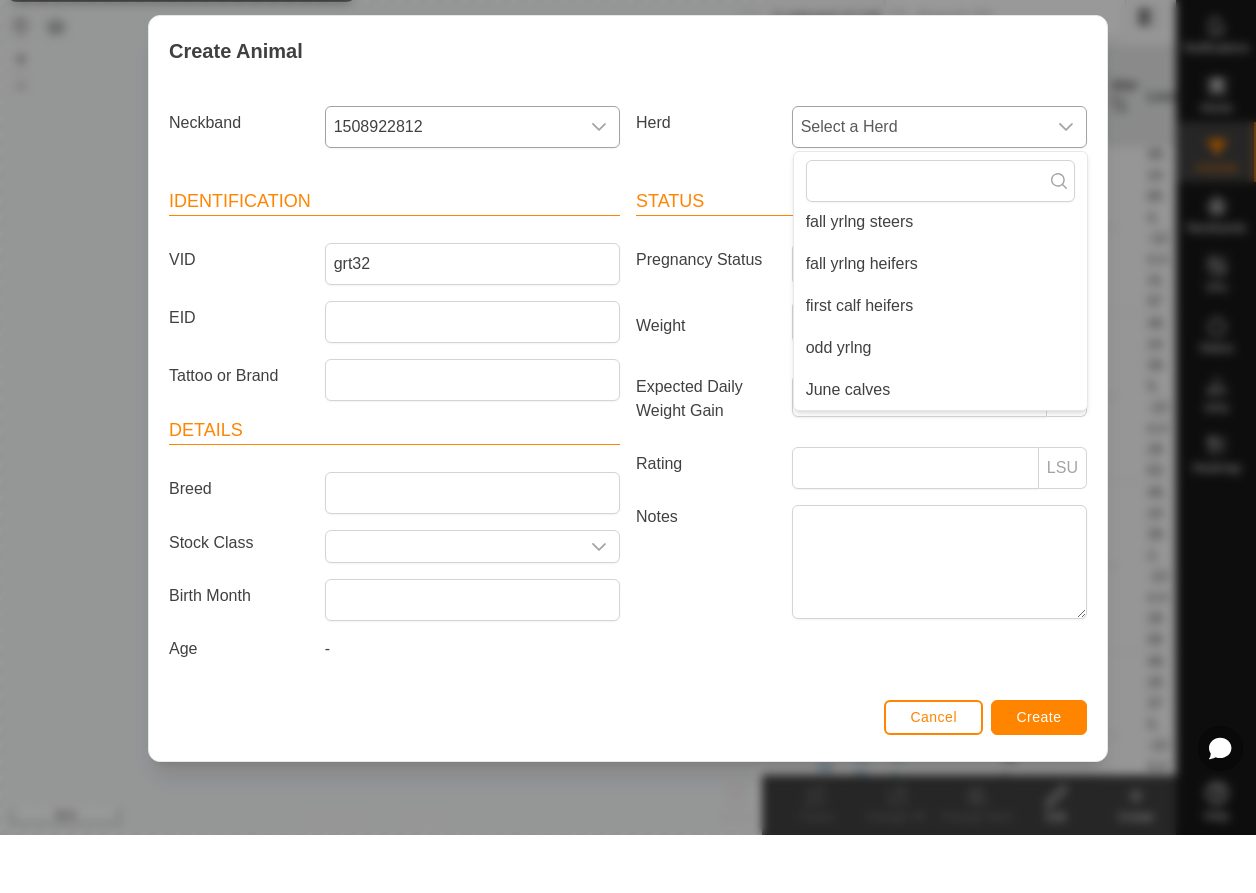click on "June calves" at bounding box center (940, 448) 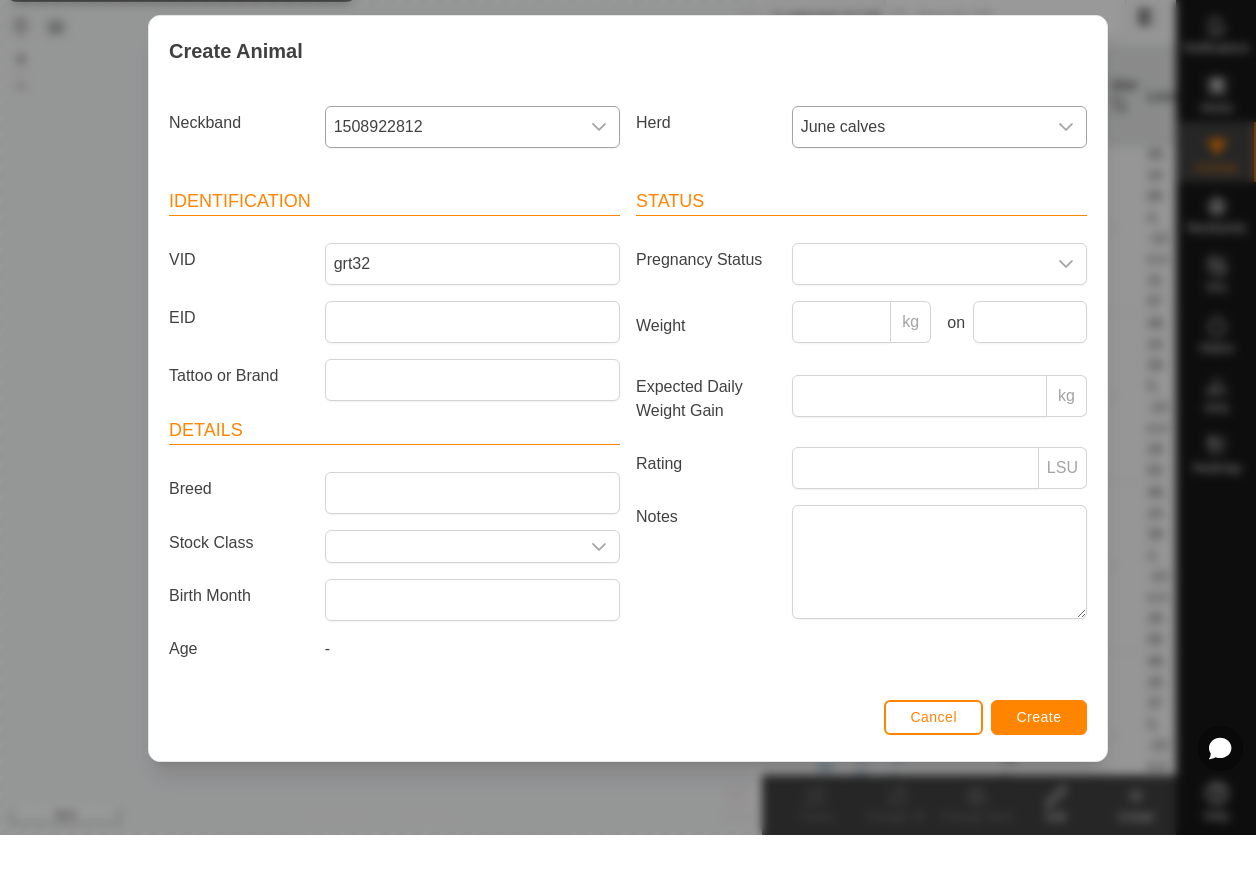 click on "Create" at bounding box center [1039, 775] 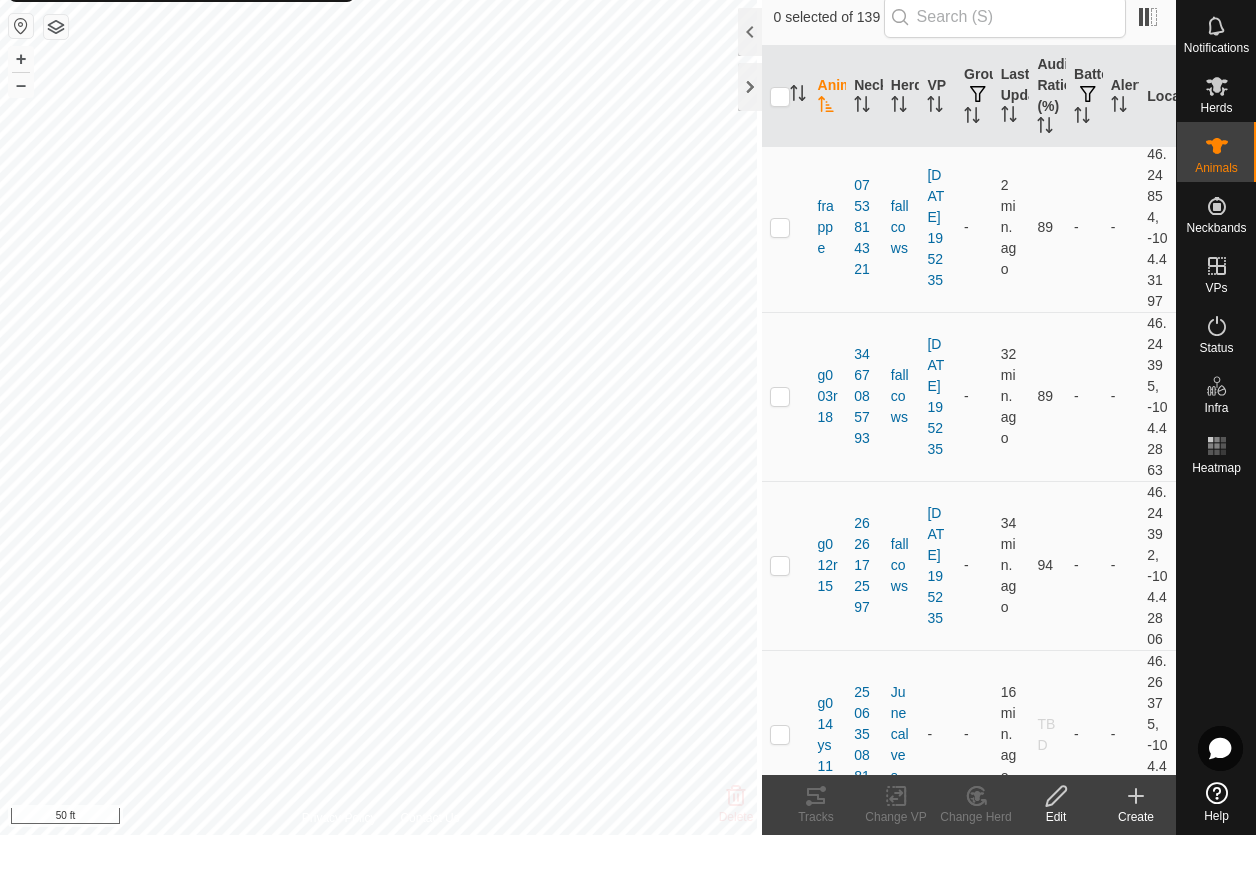 click 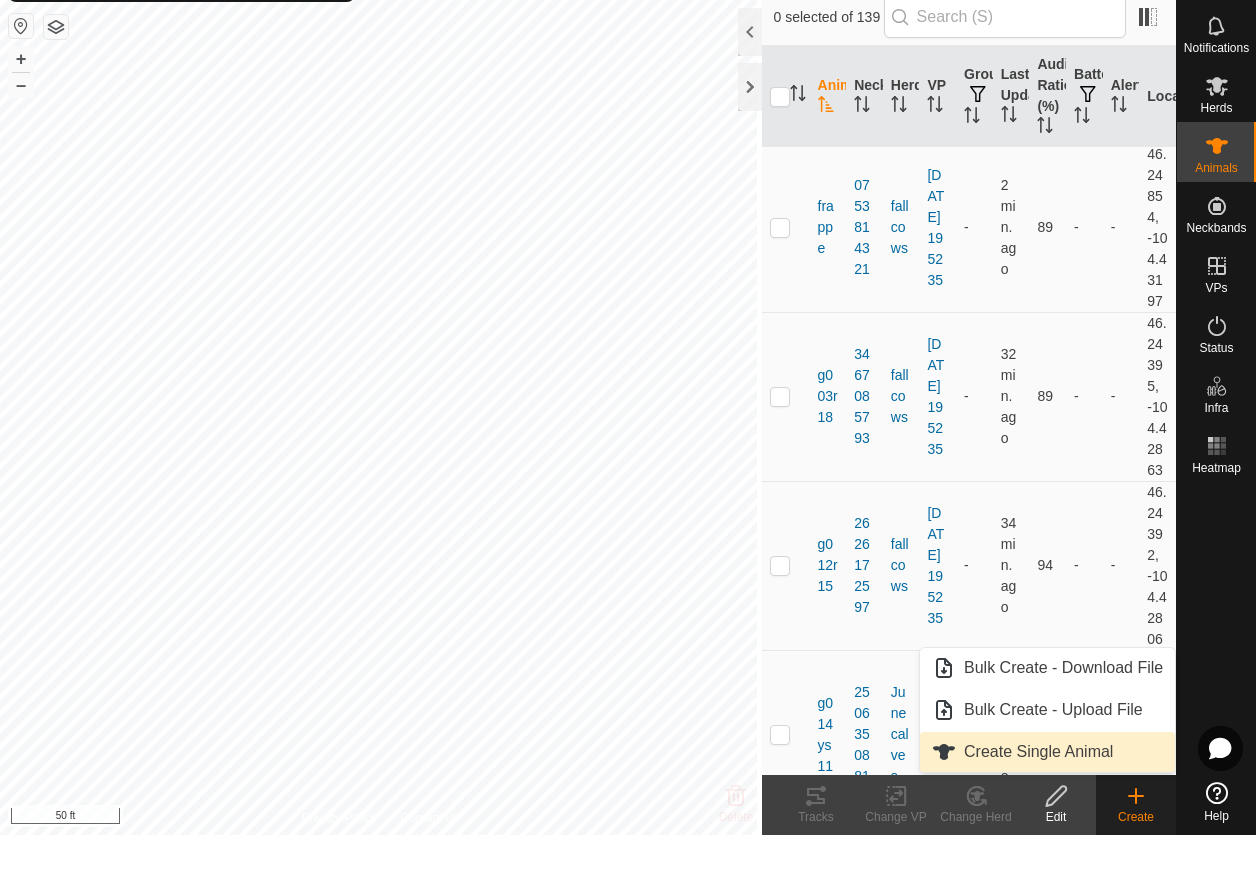 click on "Create Single Animal" at bounding box center (1047, 810) 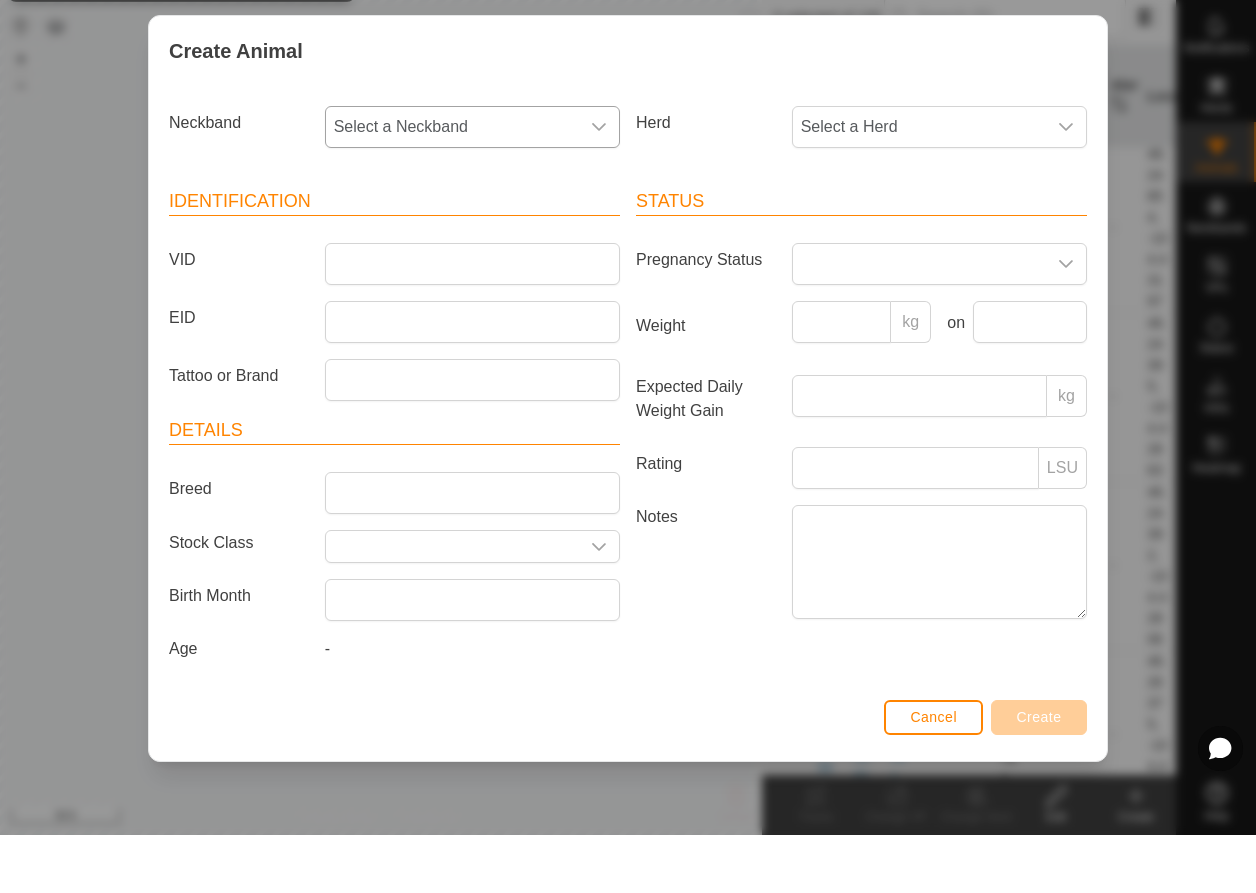 click on "Select a Neckband" at bounding box center (452, 185) 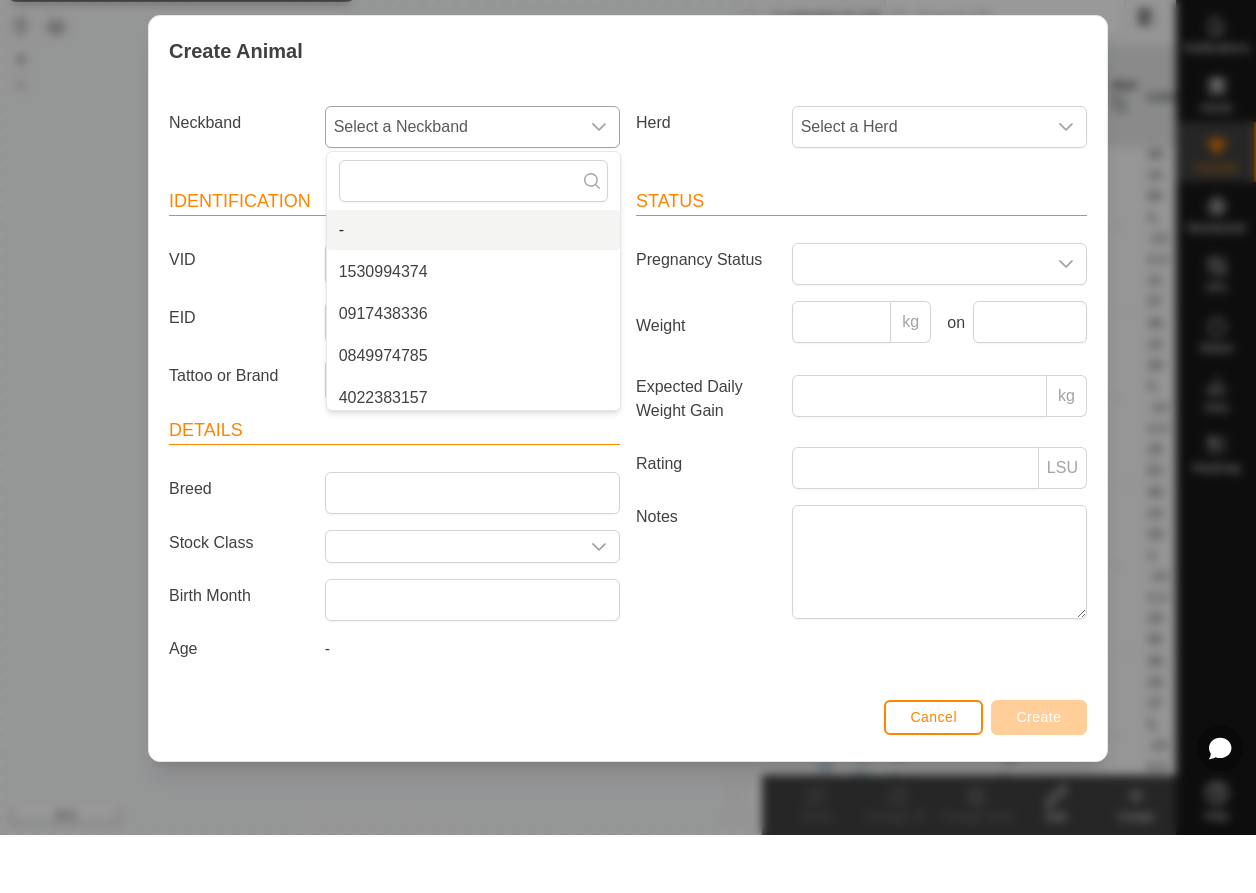 scroll, scrollTop: 8, scrollLeft: 0, axis: vertical 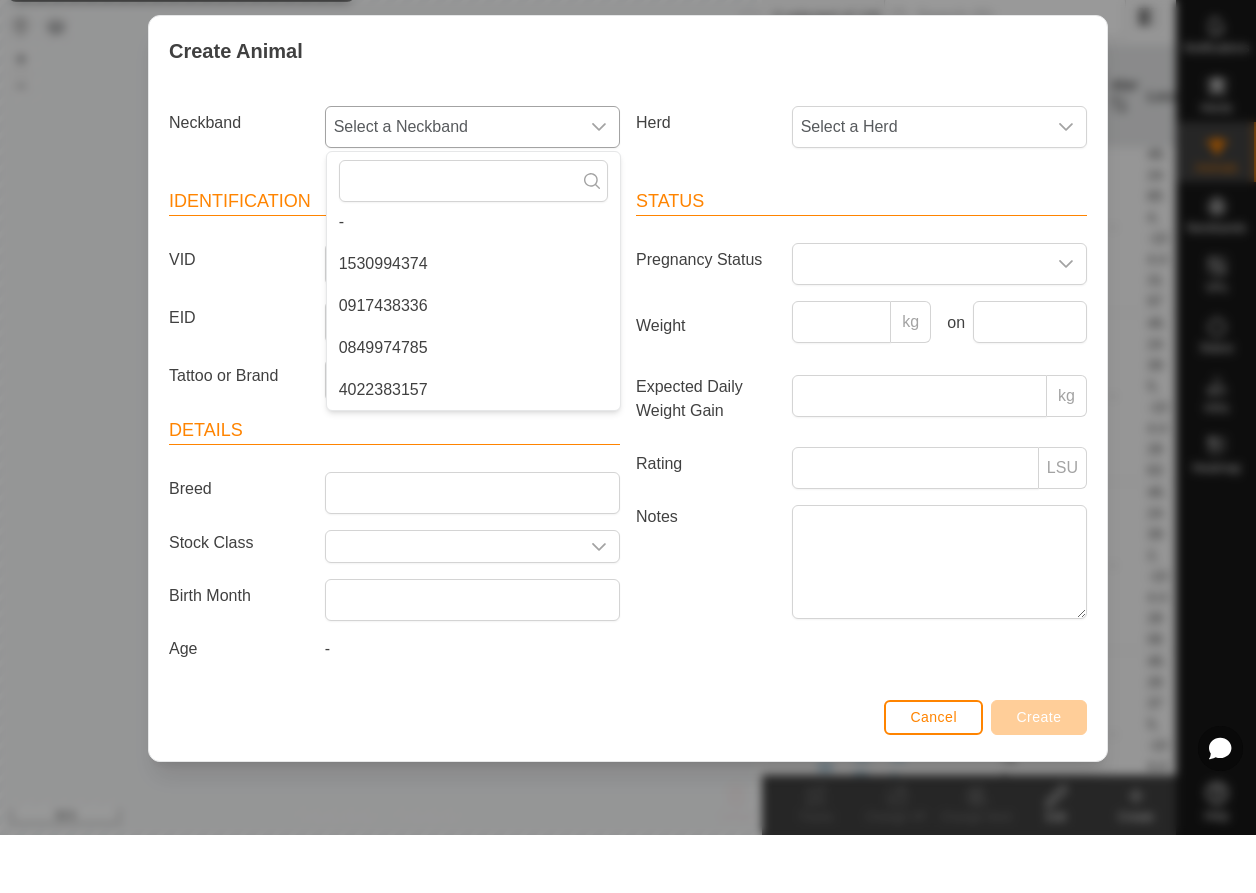 click on "4022383157" at bounding box center (473, 448) 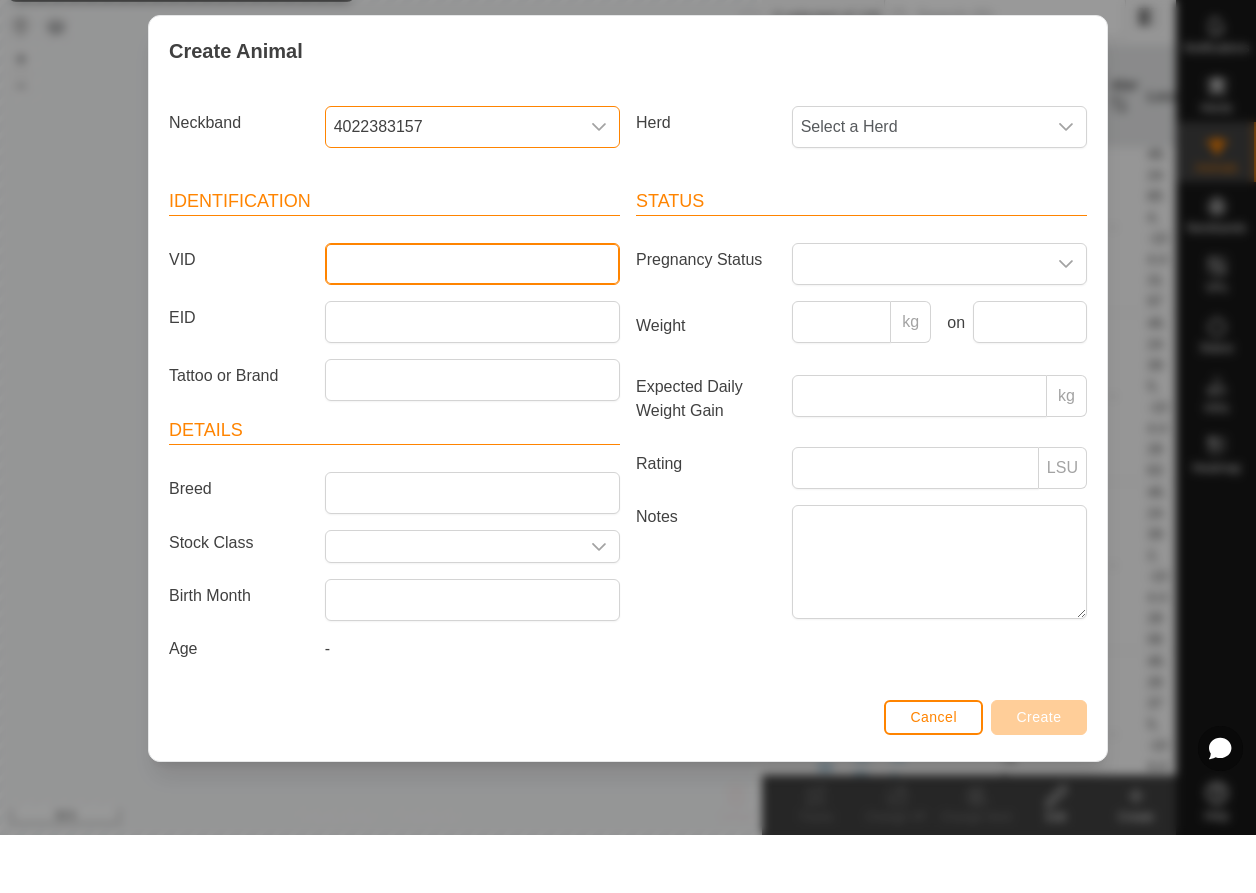 click on "VID" at bounding box center [472, 322] 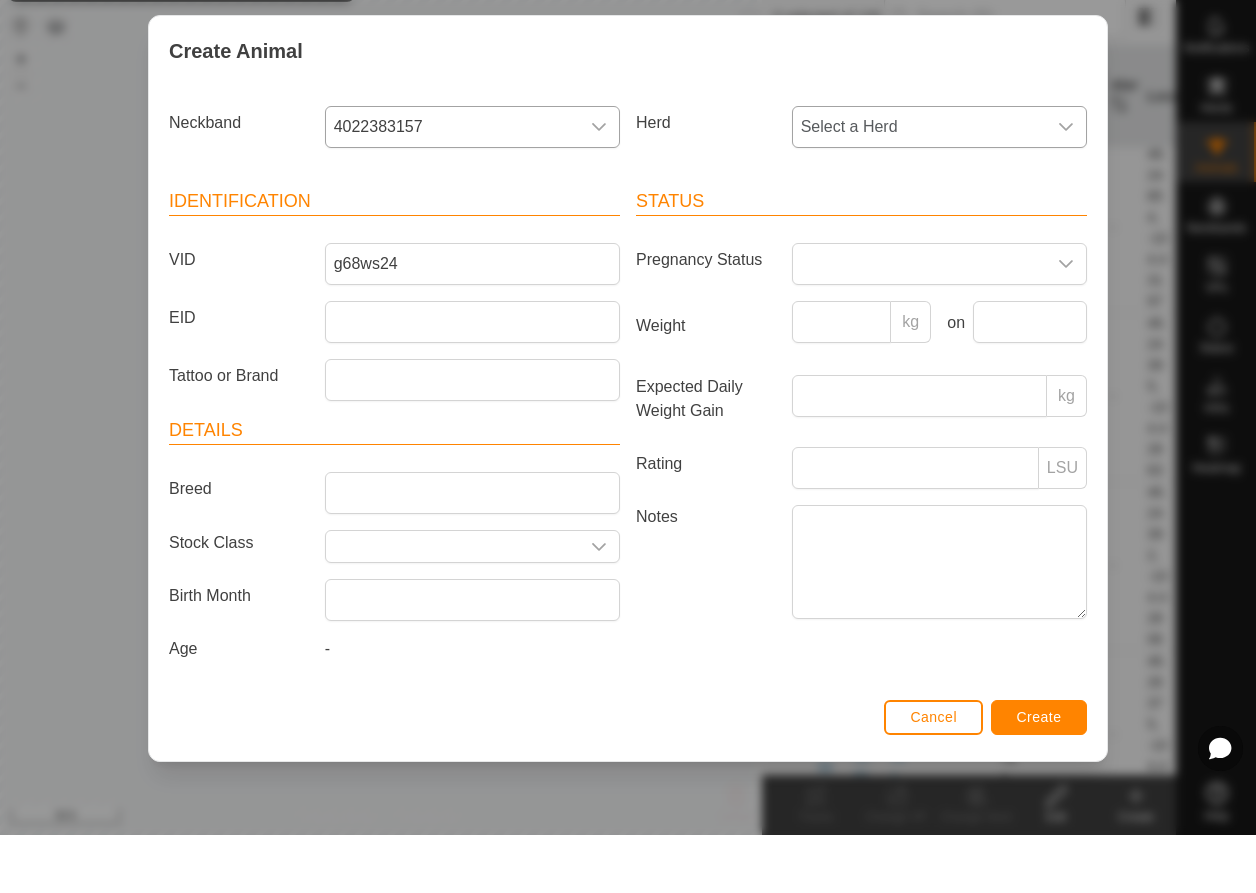 click on "Select a Herd" at bounding box center [919, 185] 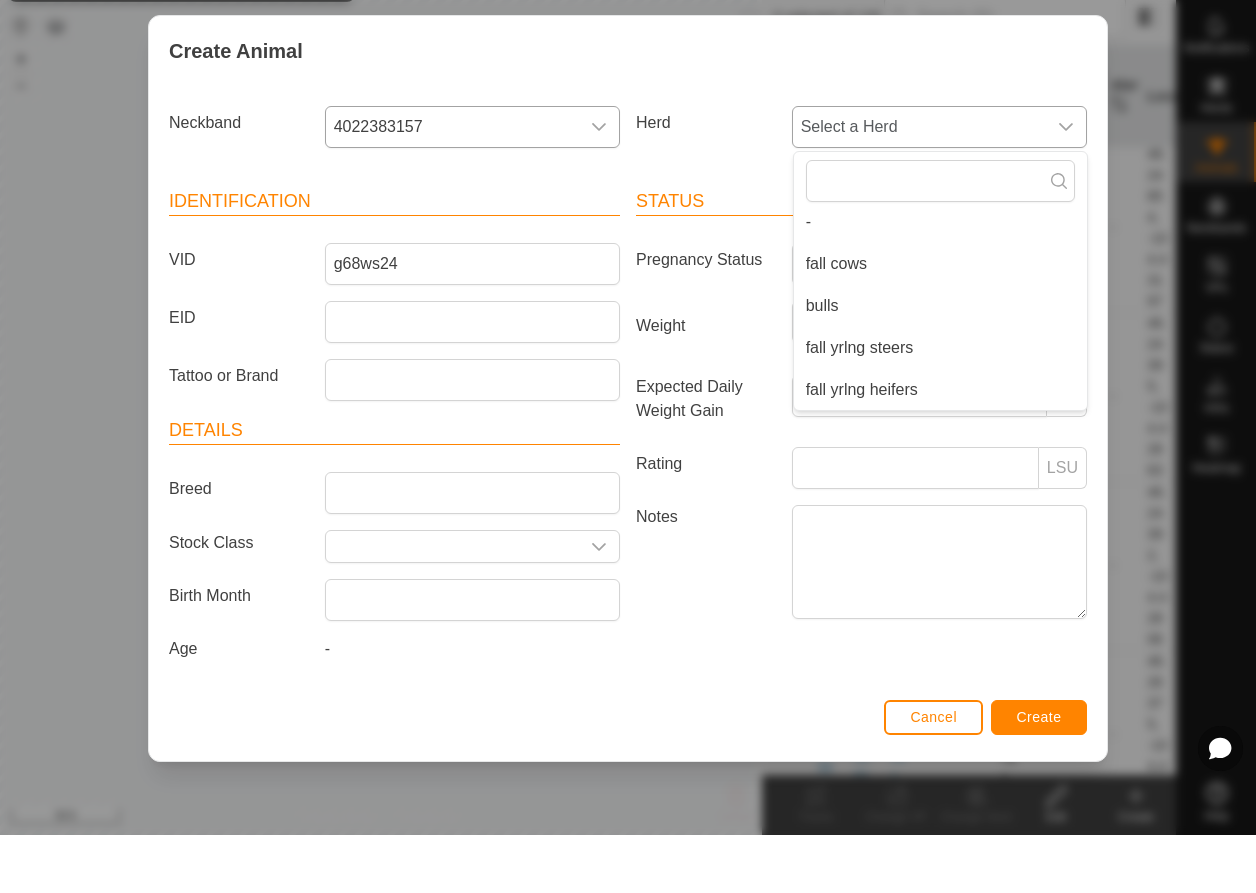 scroll, scrollTop: 134, scrollLeft: 0, axis: vertical 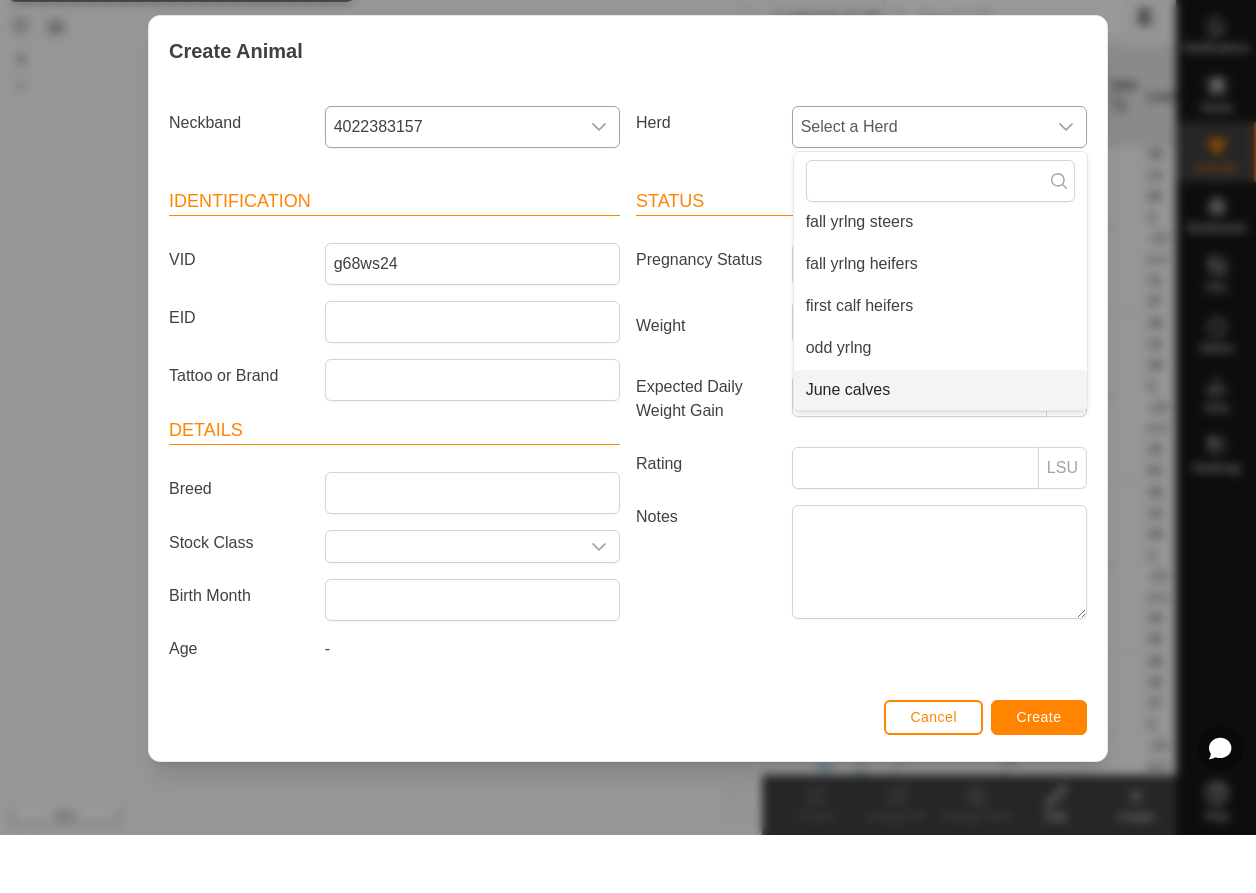 click on "June calves" at bounding box center [940, 448] 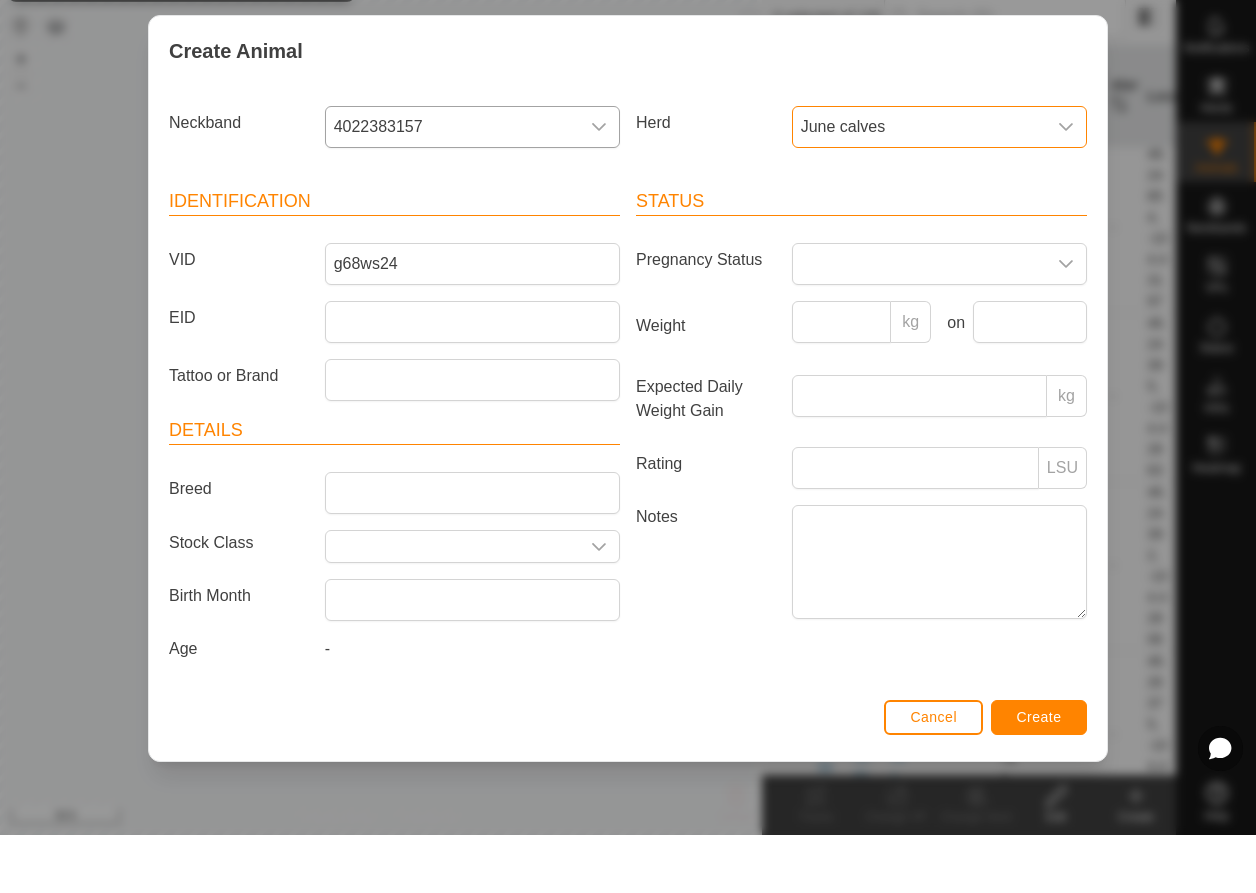 click on "Create" at bounding box center [1039, 775] 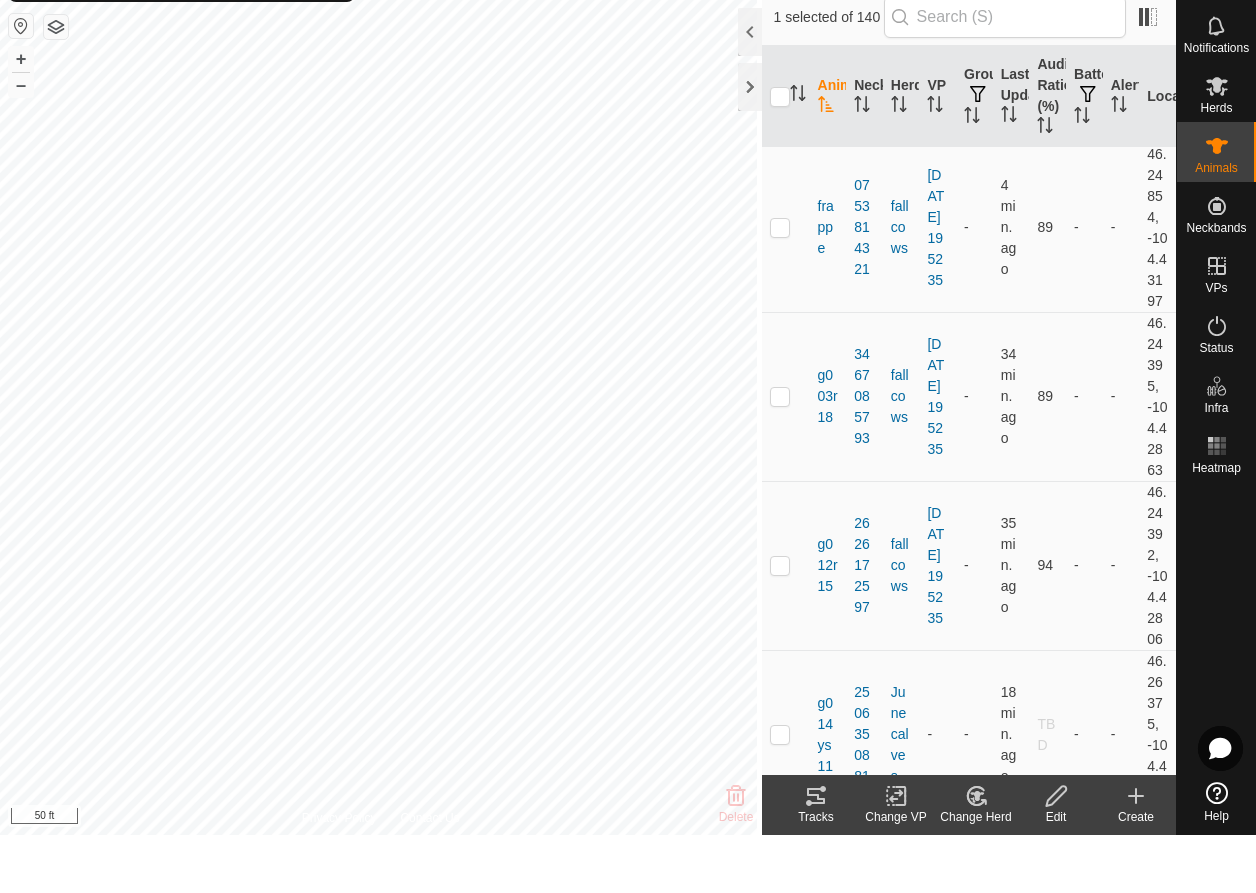 click 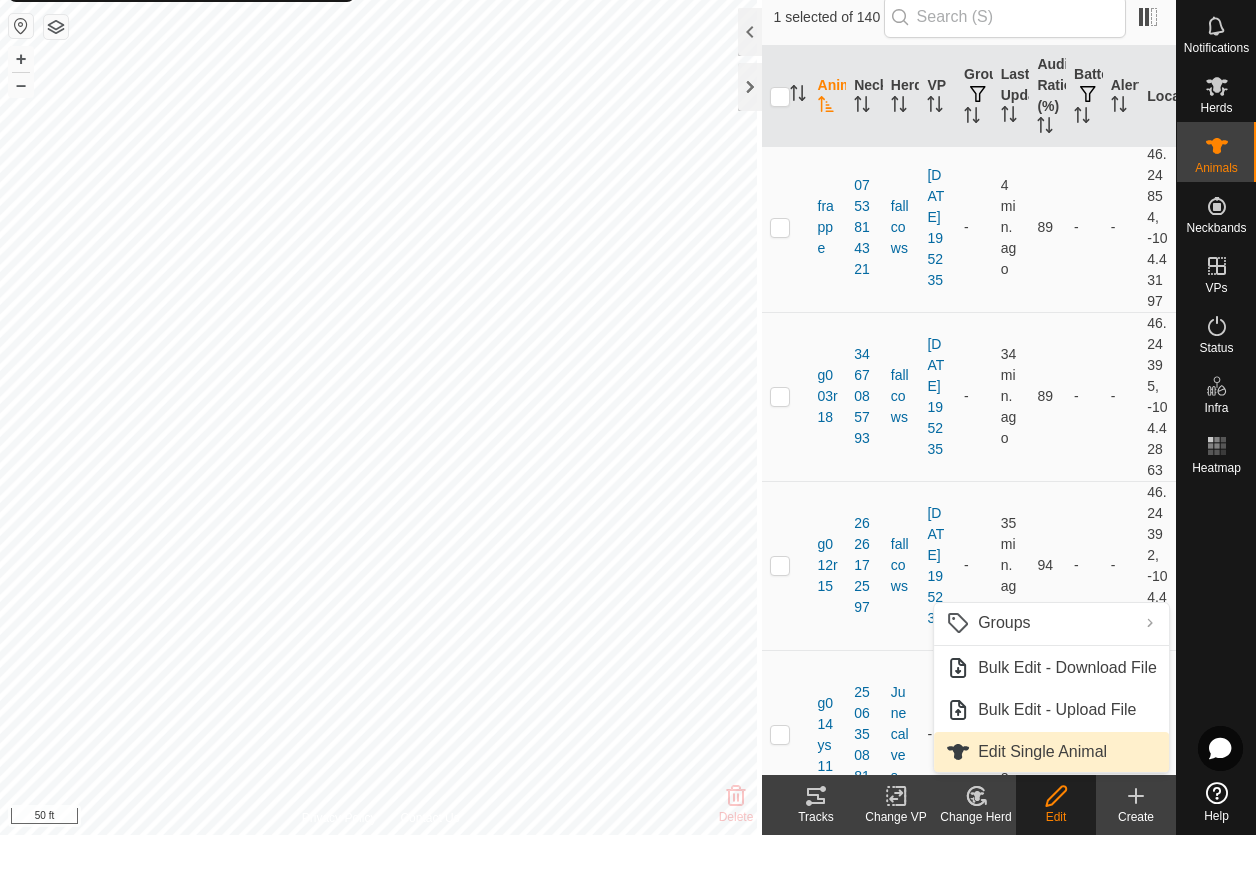 click on "Edit Single Animal" at bounding box center [1051, 810] 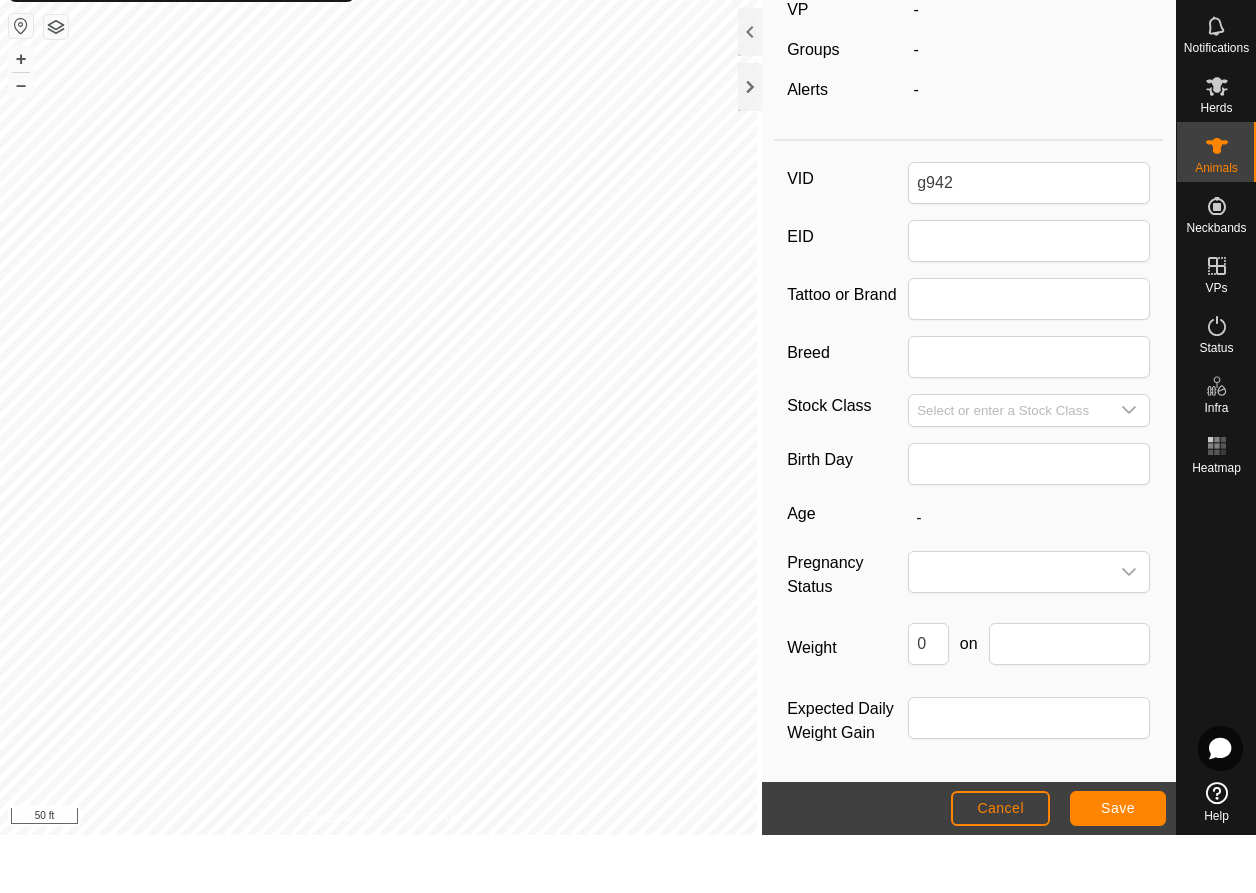 scroll, scrollTop: 21, scrollLeft: 0, axis: vertical 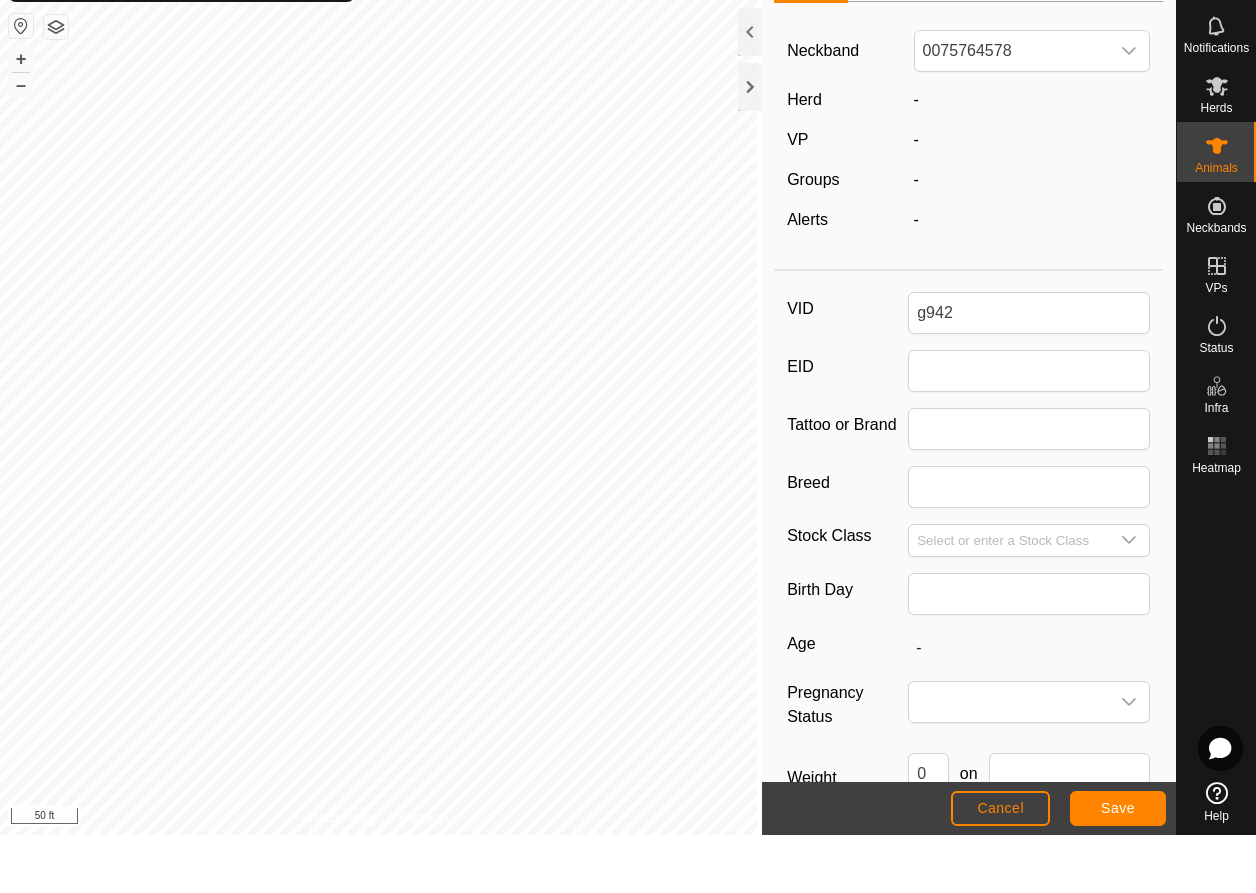 click on "Herd" 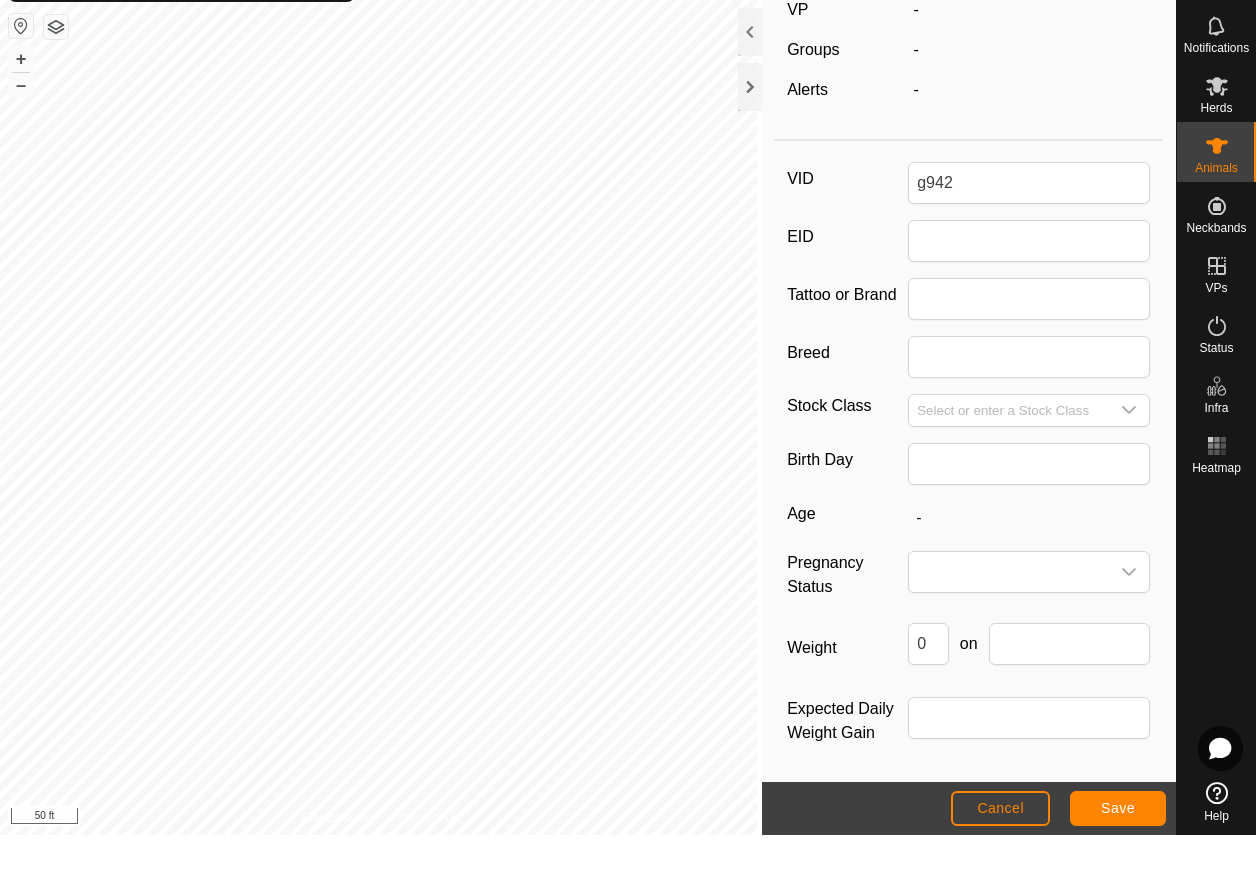 scroll, scrollTop: 0, scrollLeft: 0, axis: both 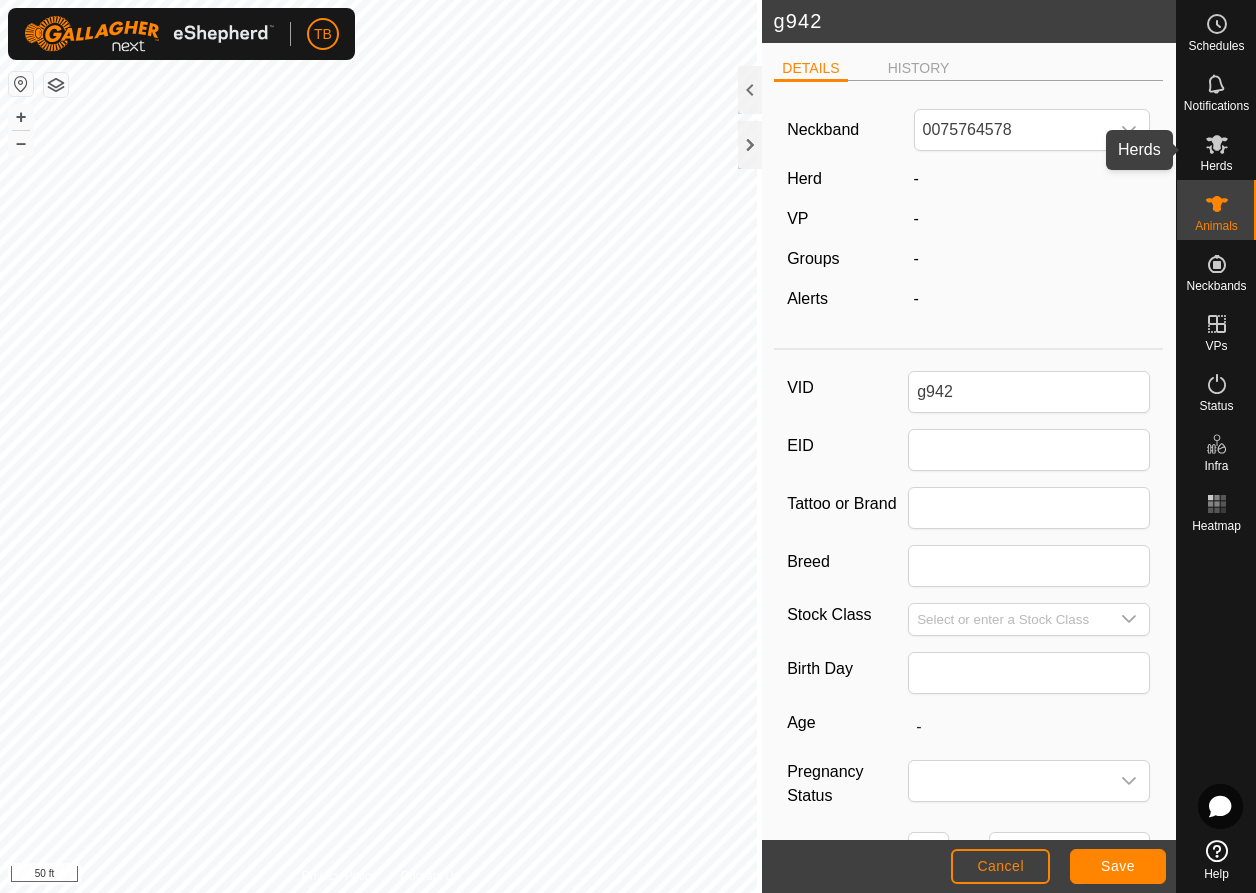 click 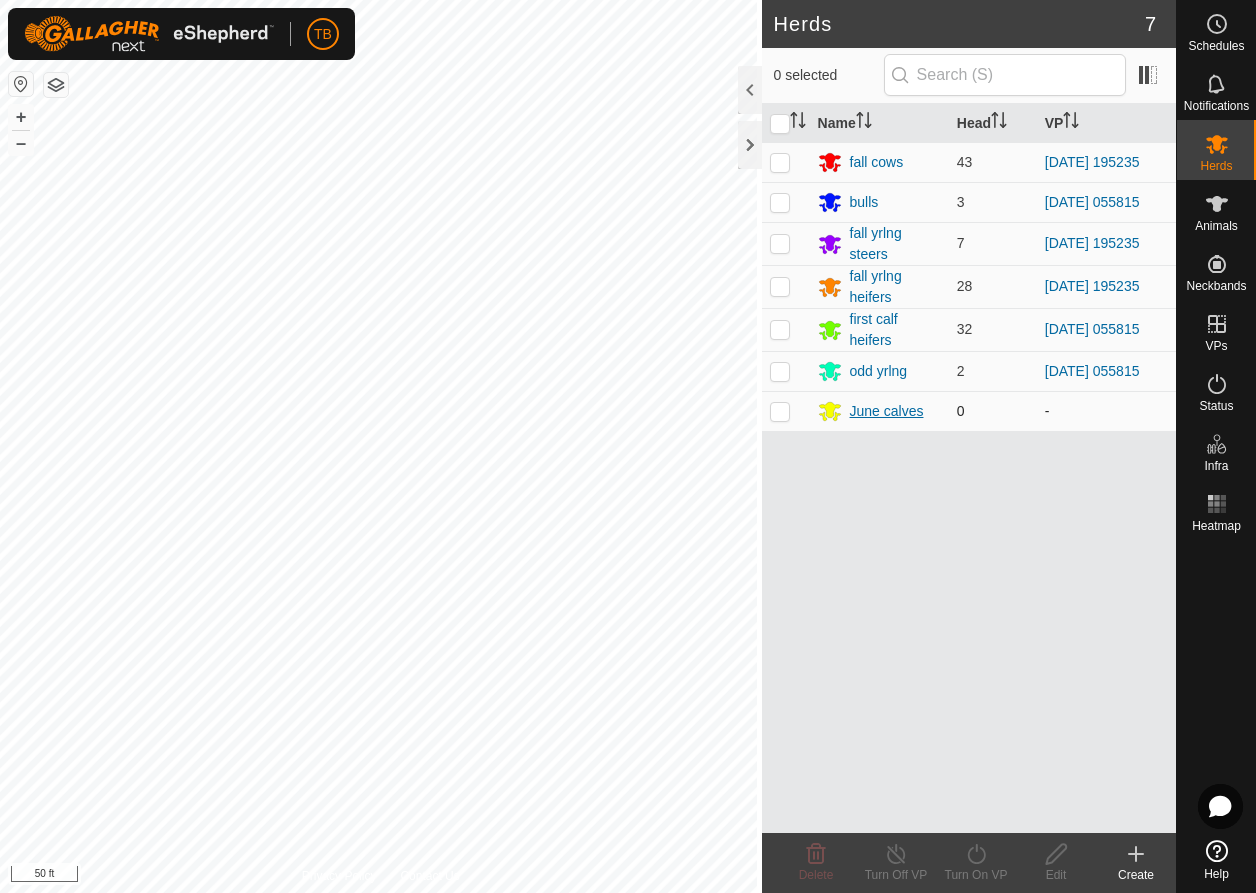 click on "June calves" at bounding box center [887, 411] 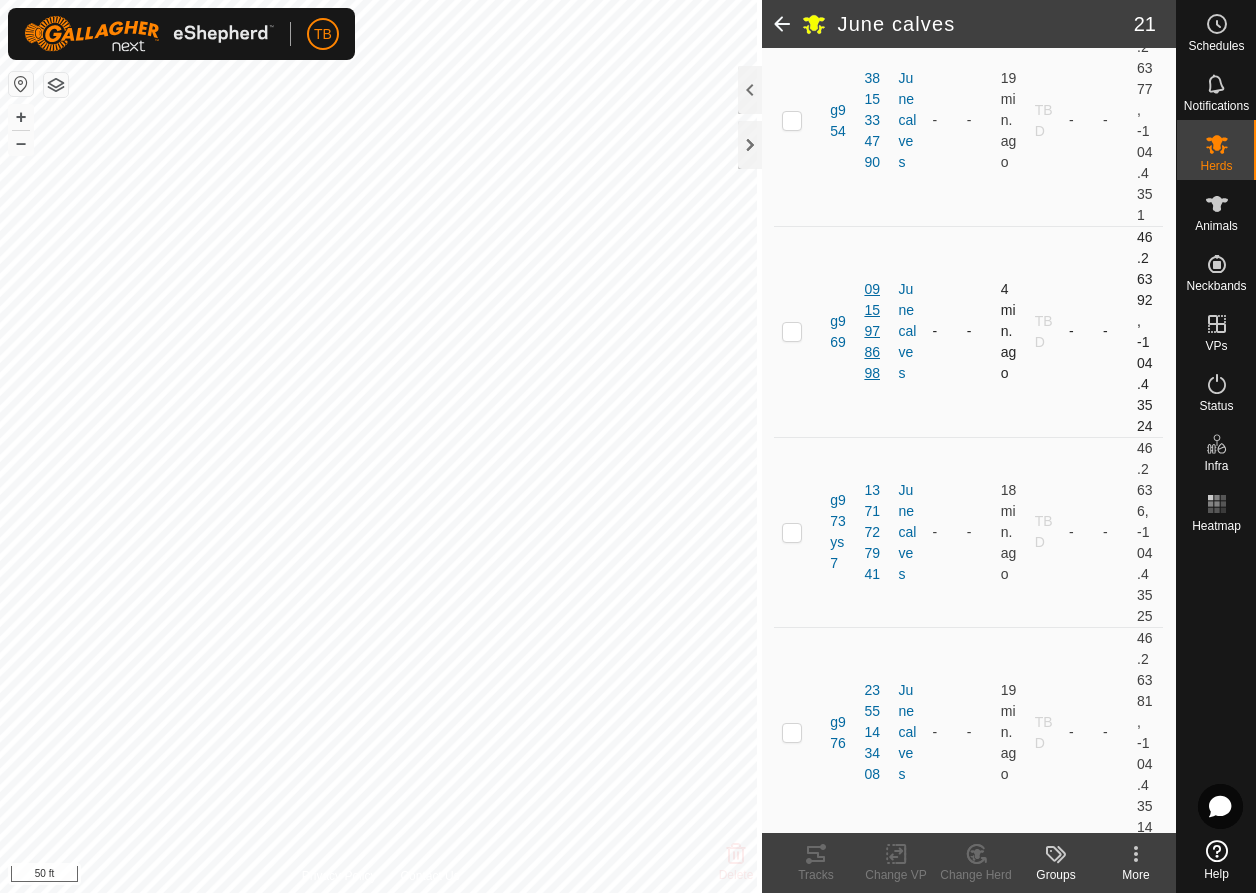 scroll, scrollTop: 3878, scrollLeft: 0, axis: vertical 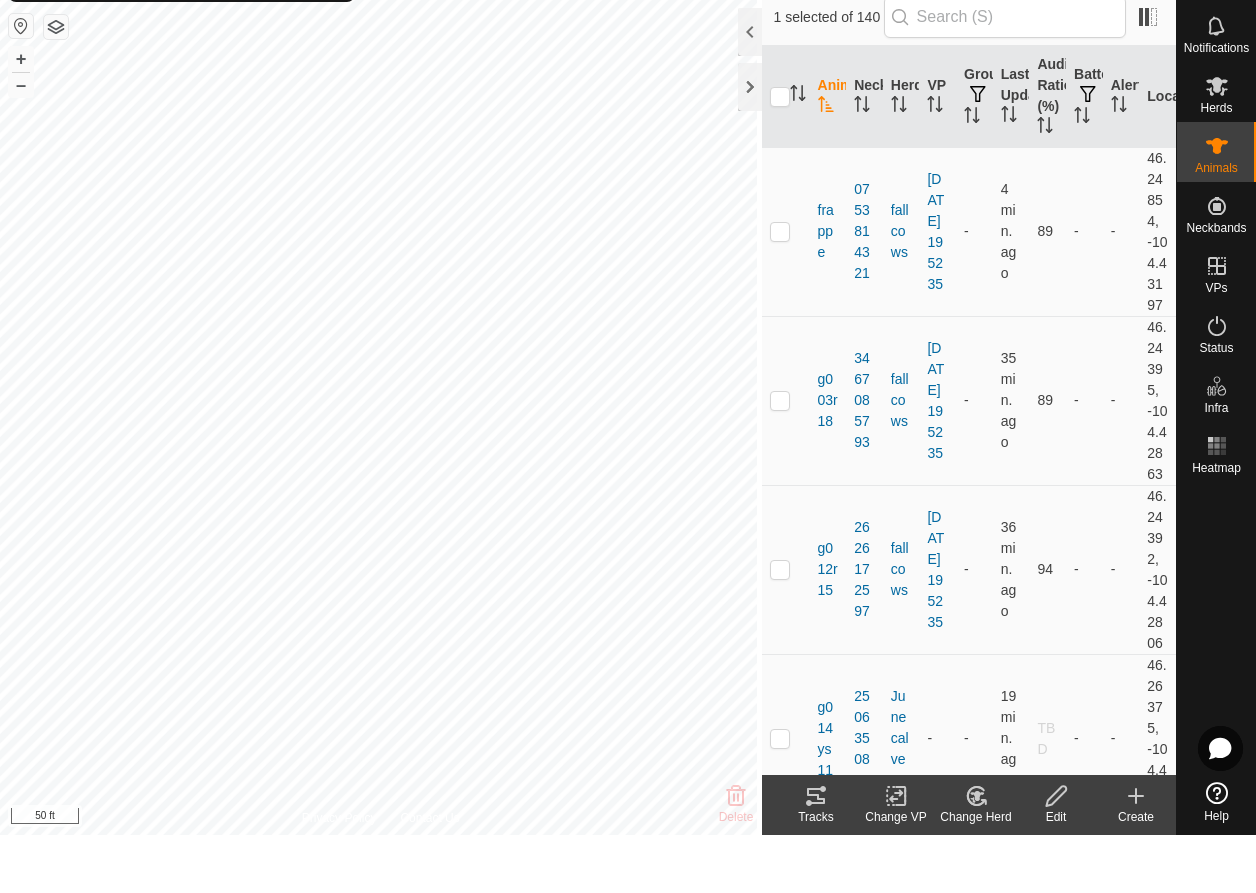 click 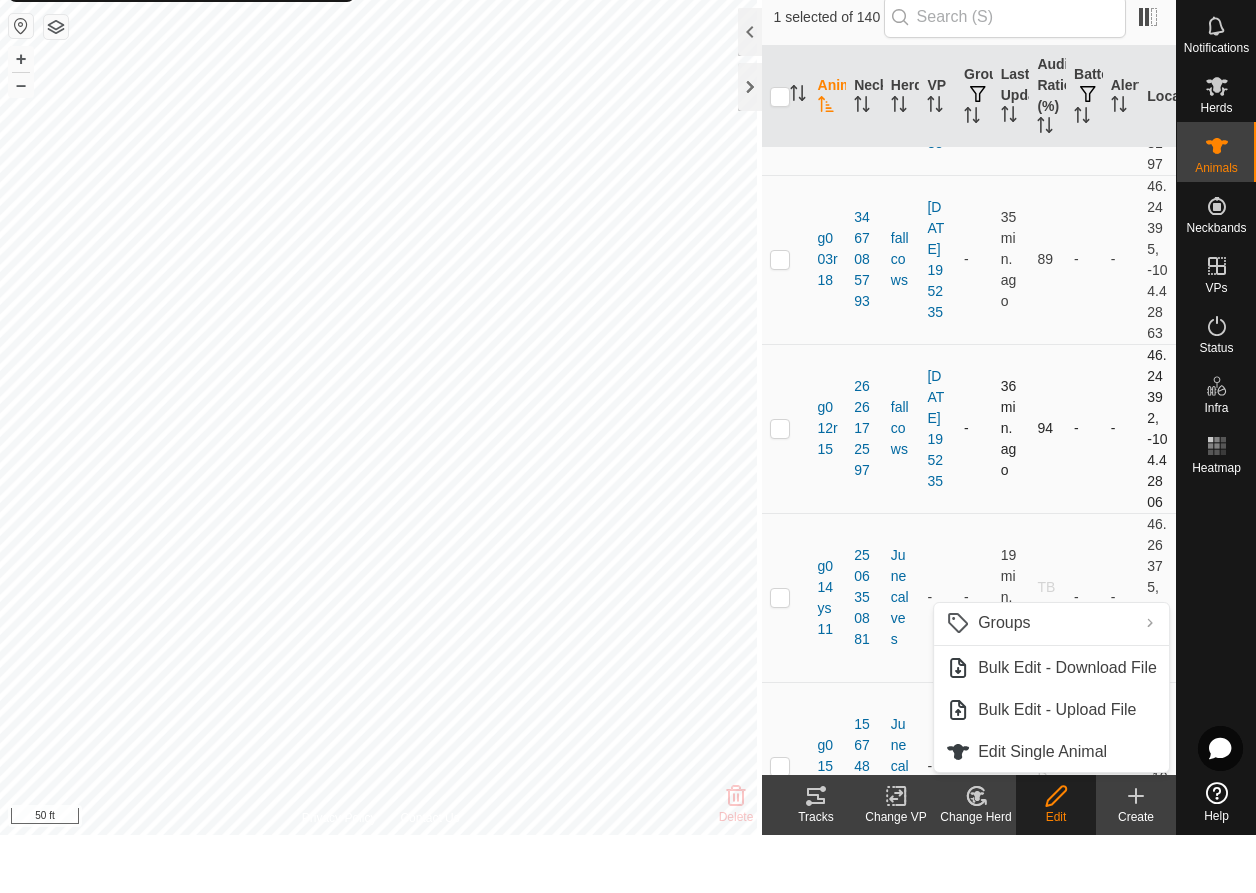 scroll, scrollTop: 0, scrollLeft: 0, axis: both 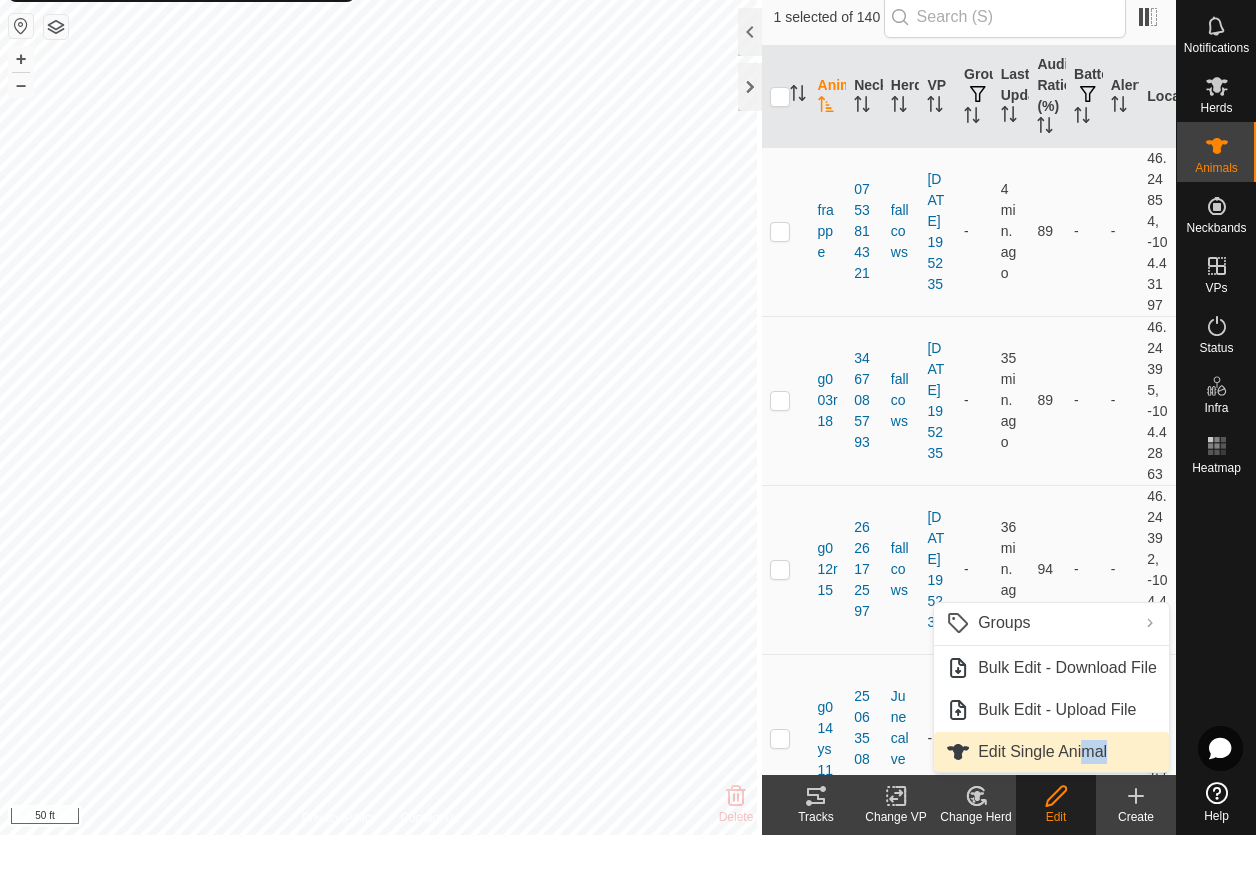 click on "Edit Single Animal" at bounding box center (1051, 810) 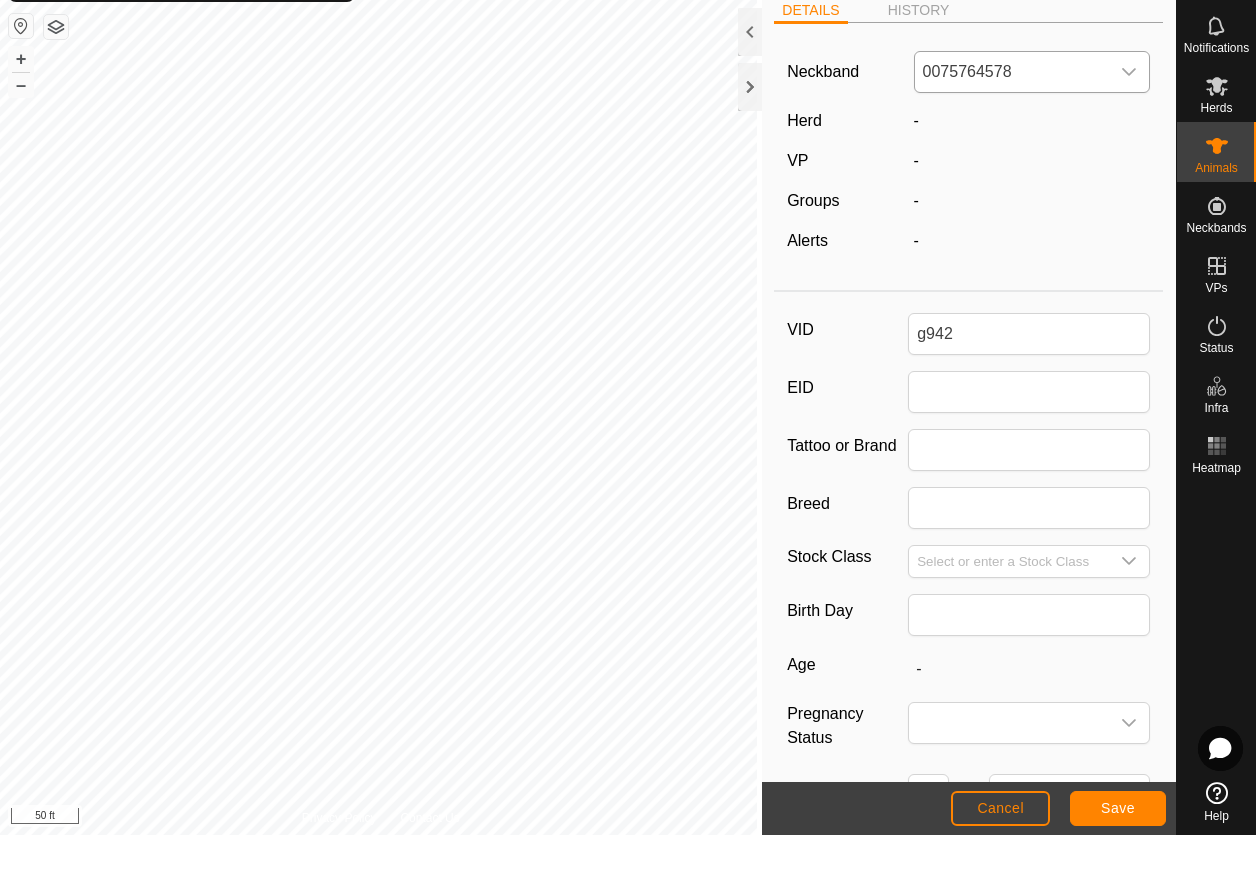 click 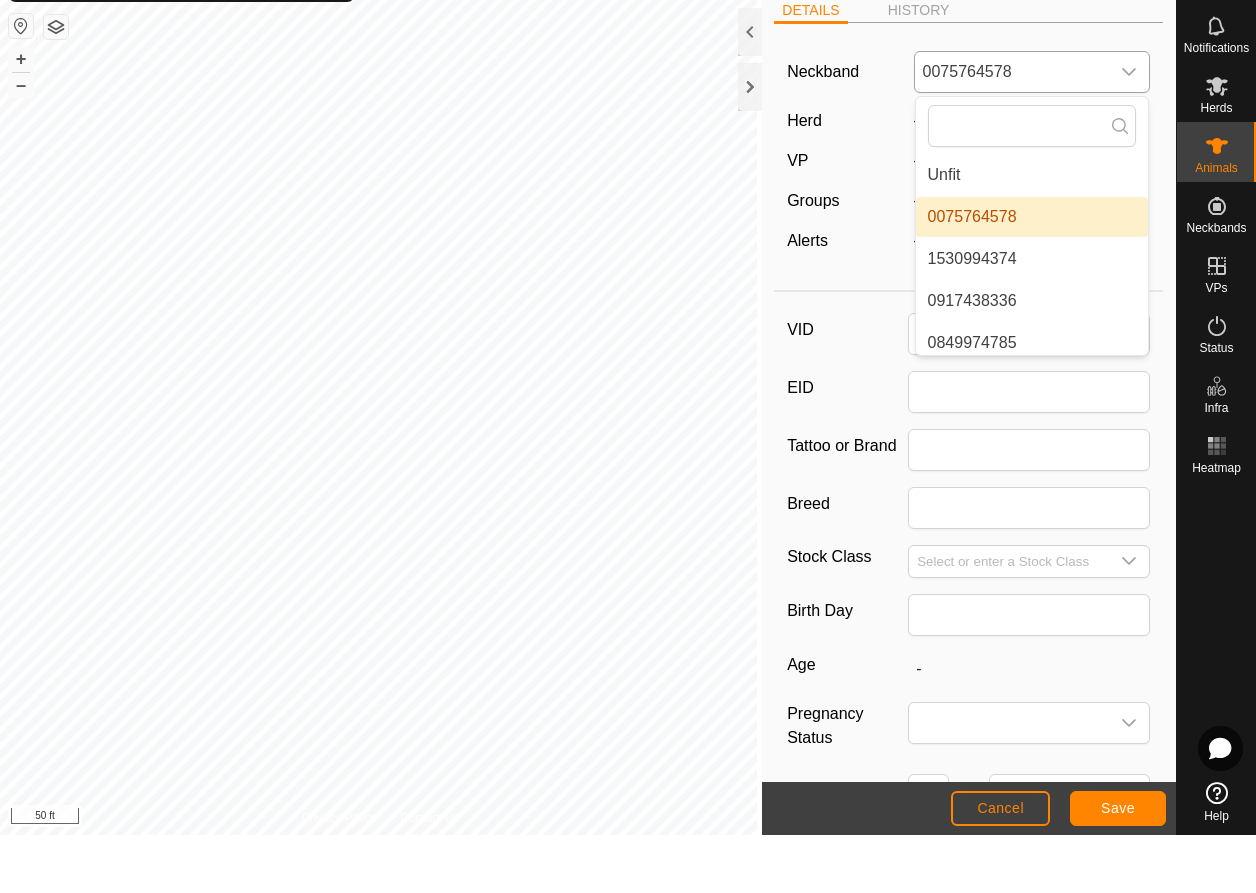 click on "0075764578" at bounding box center [1032, 275] 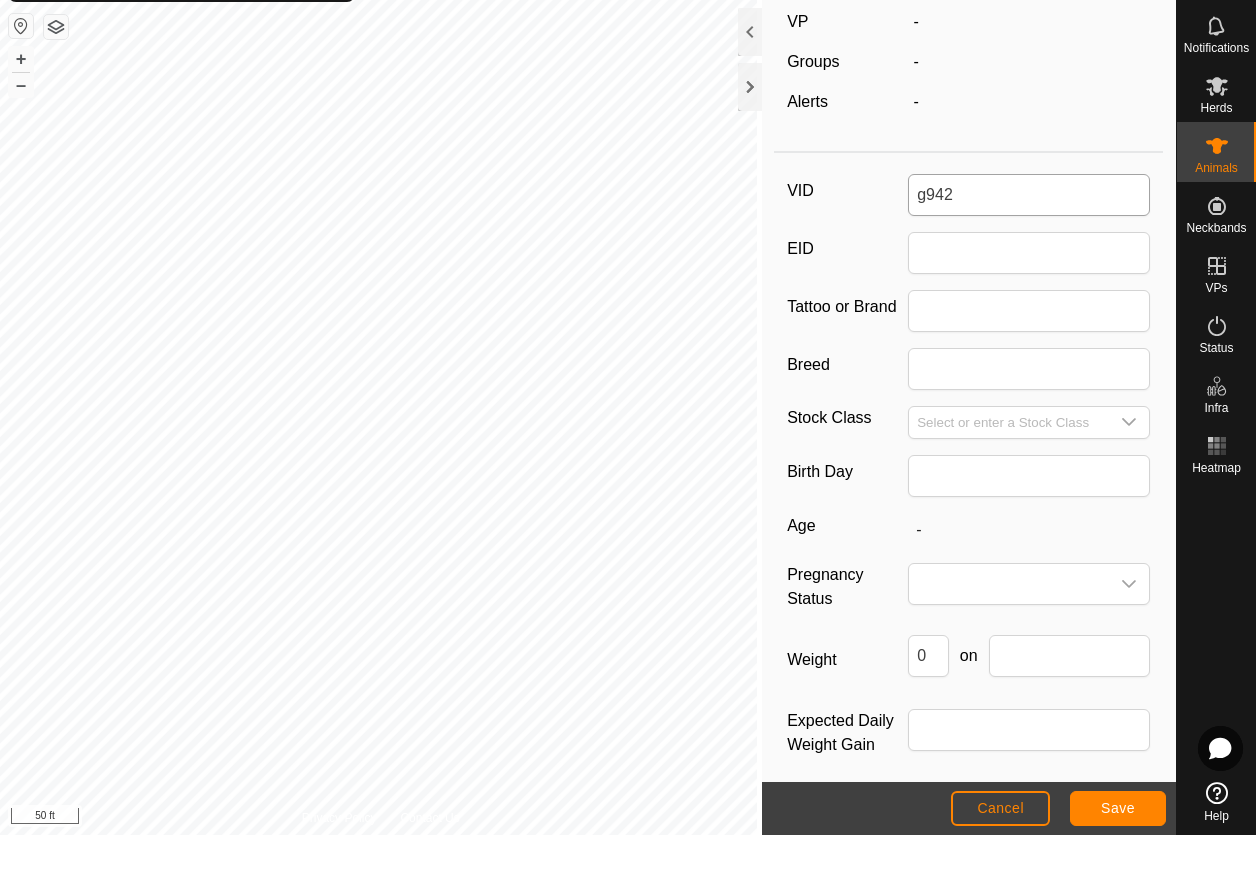 scroll, scrollTop: 0, scrollLeft: 0, axis: both 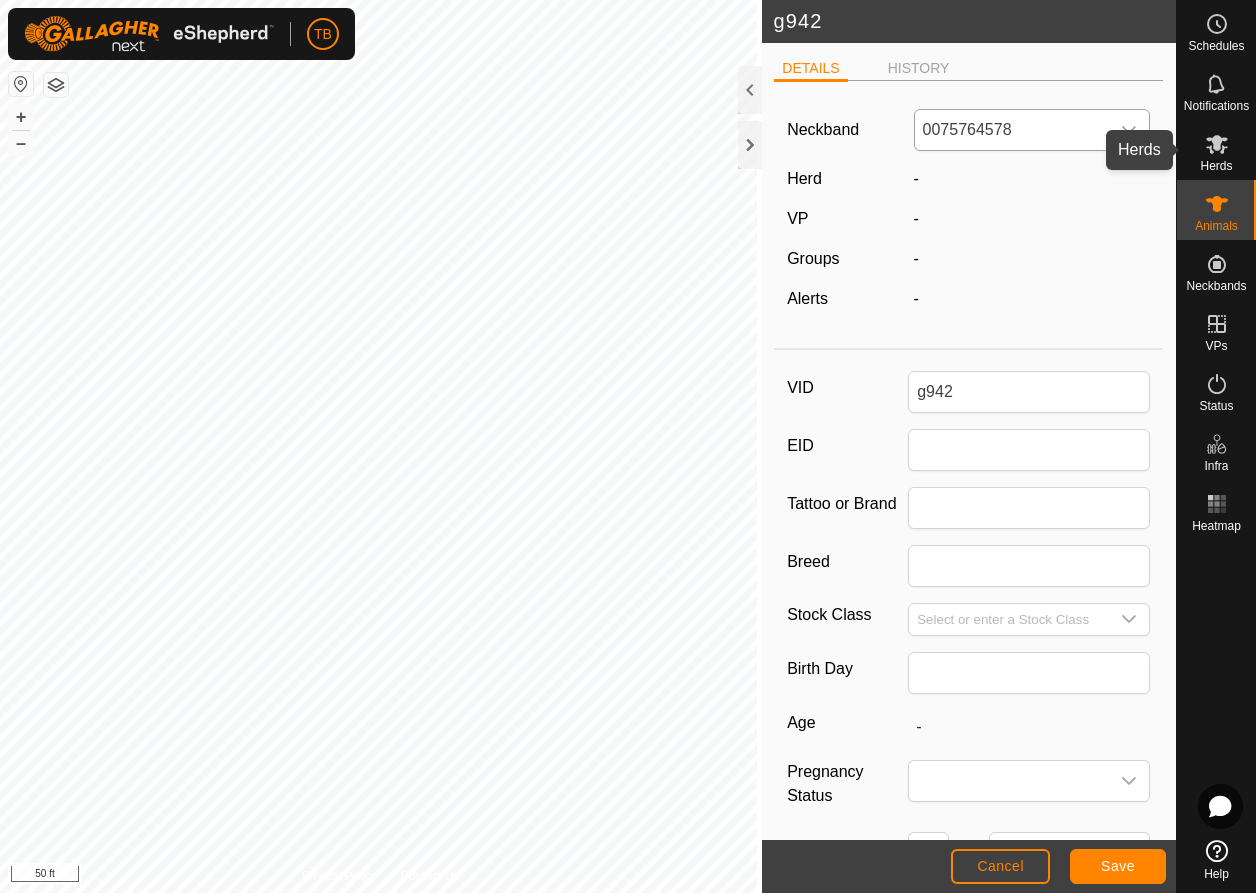 click 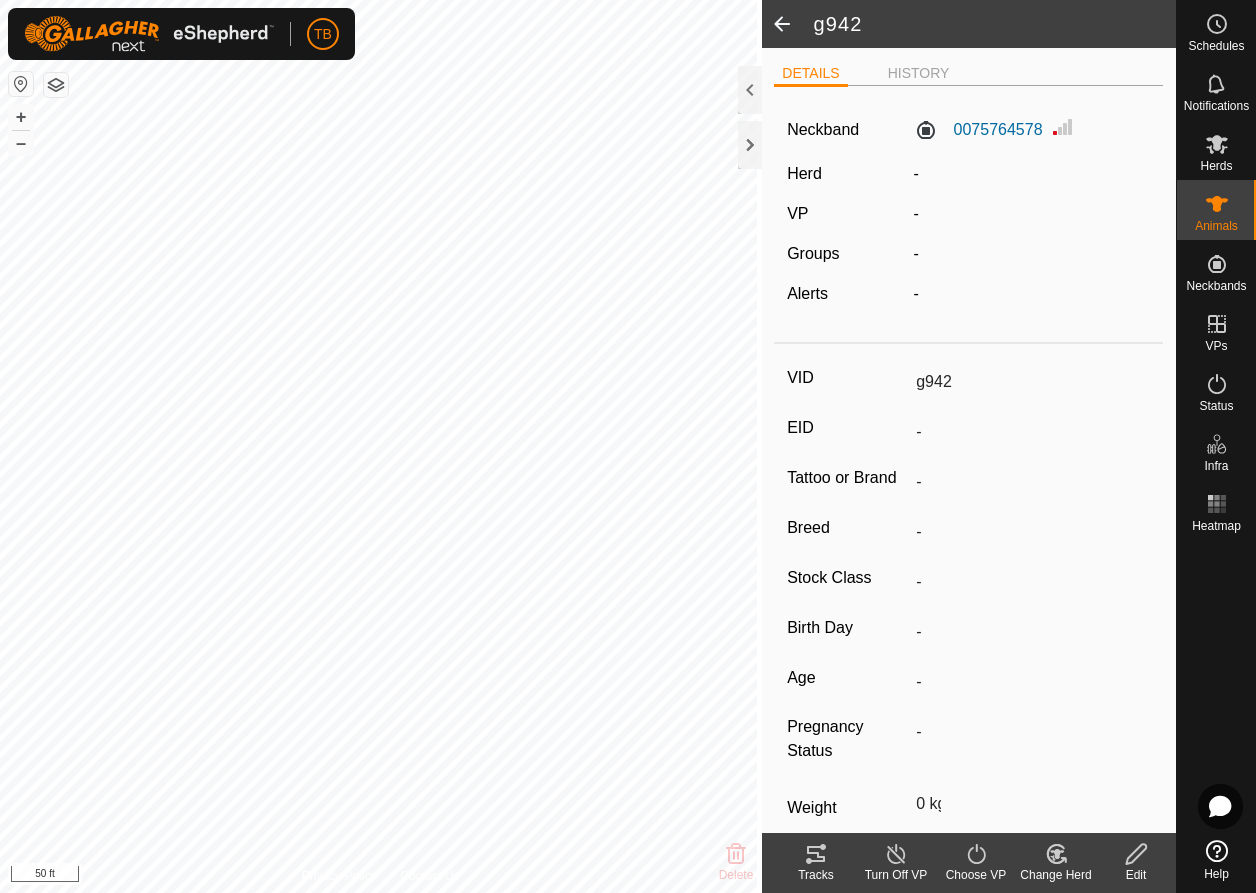 click on "VP" 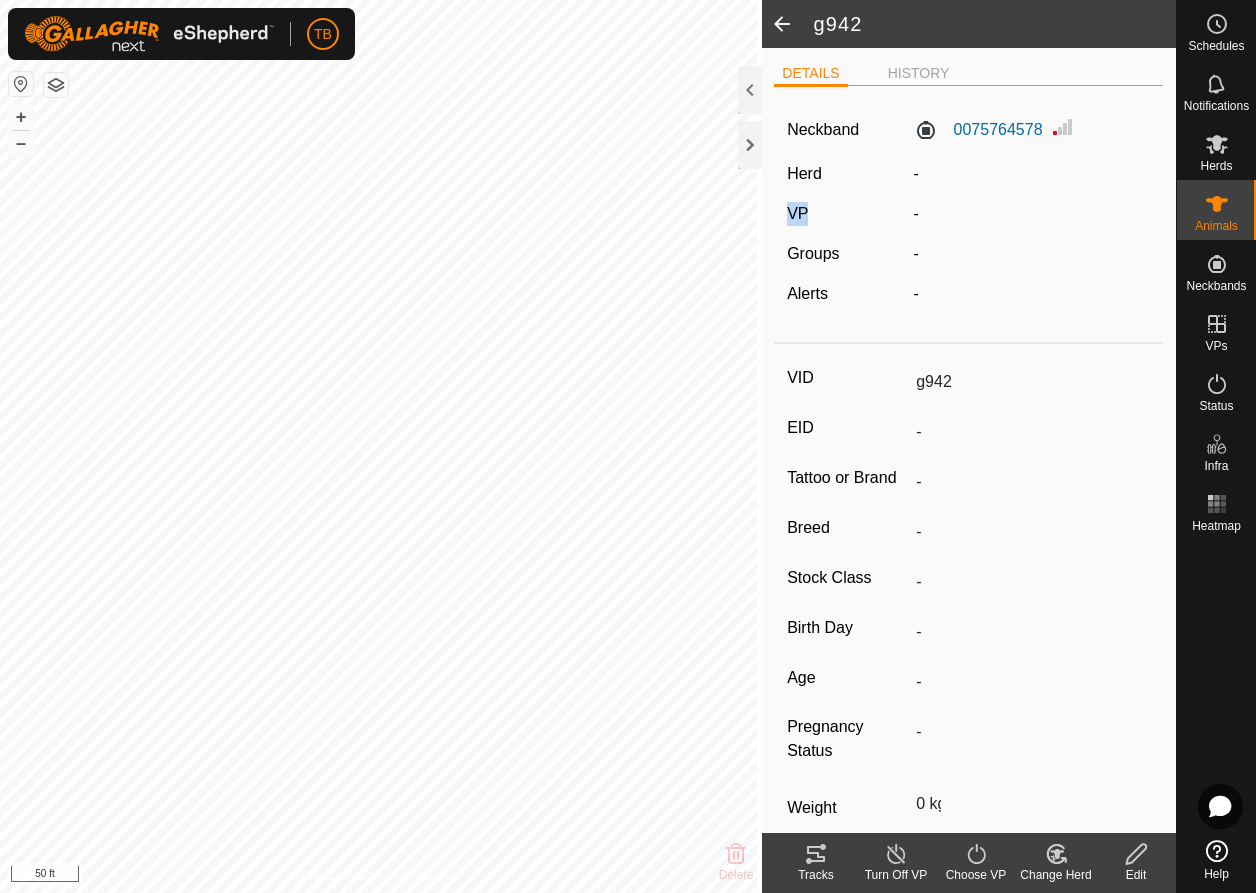 click on "VP" 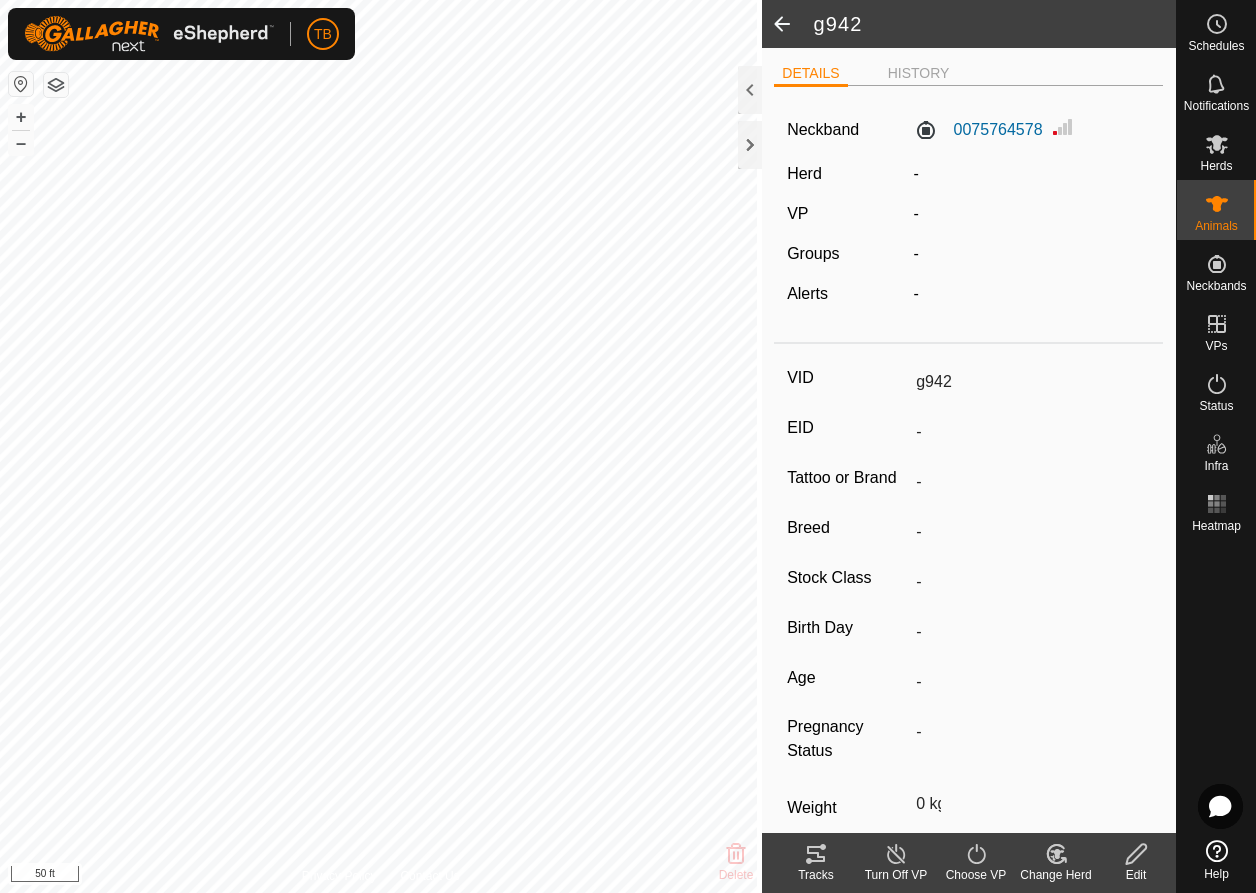 click on "Herd" 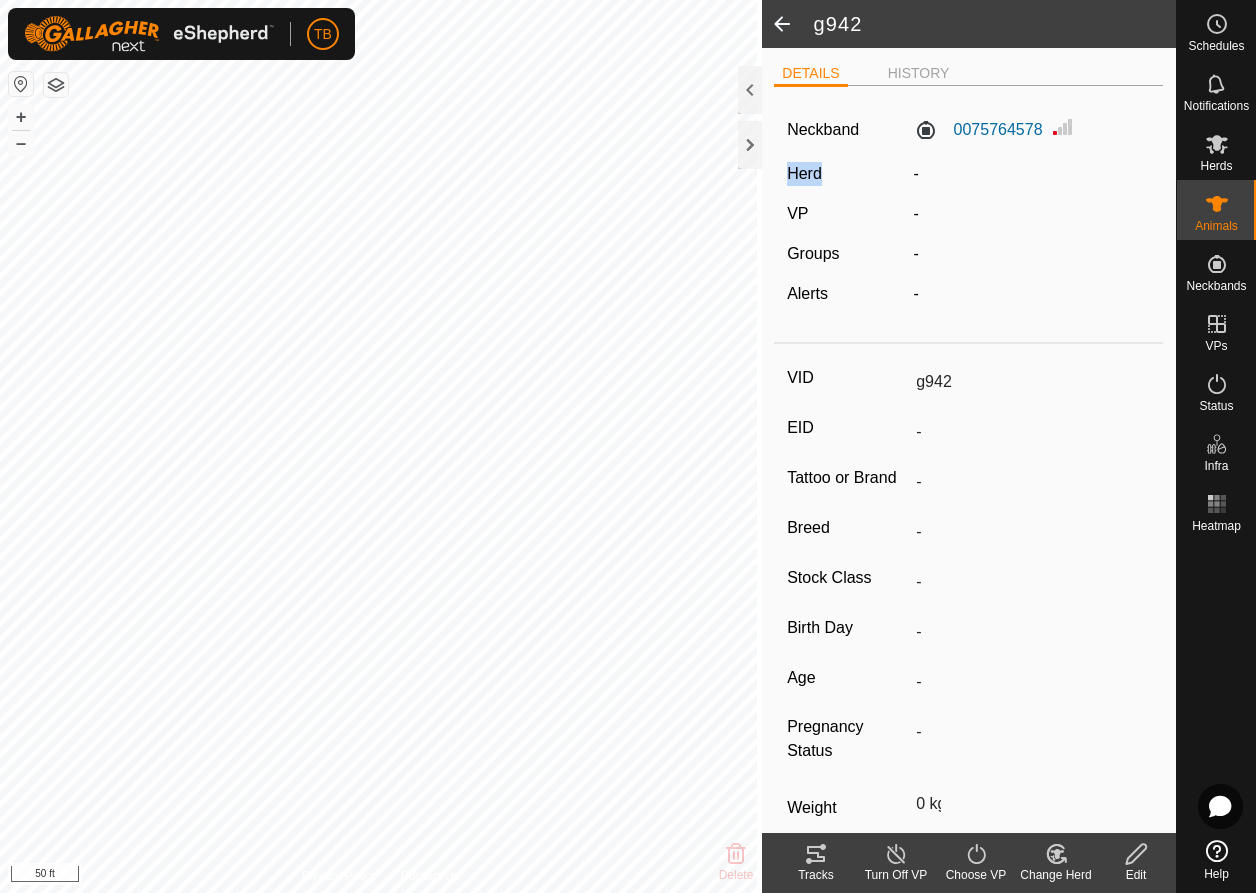 click on "Herd" 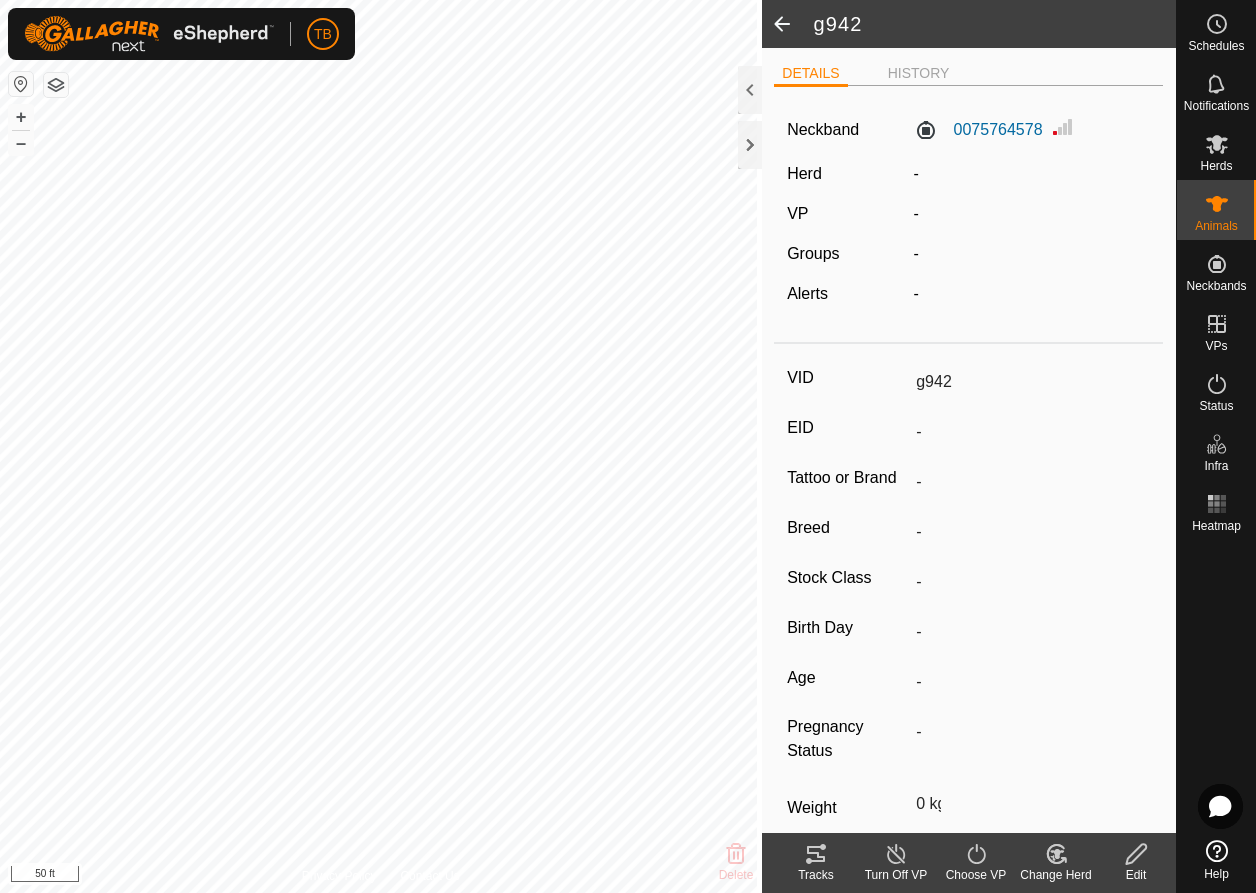 click on "-" 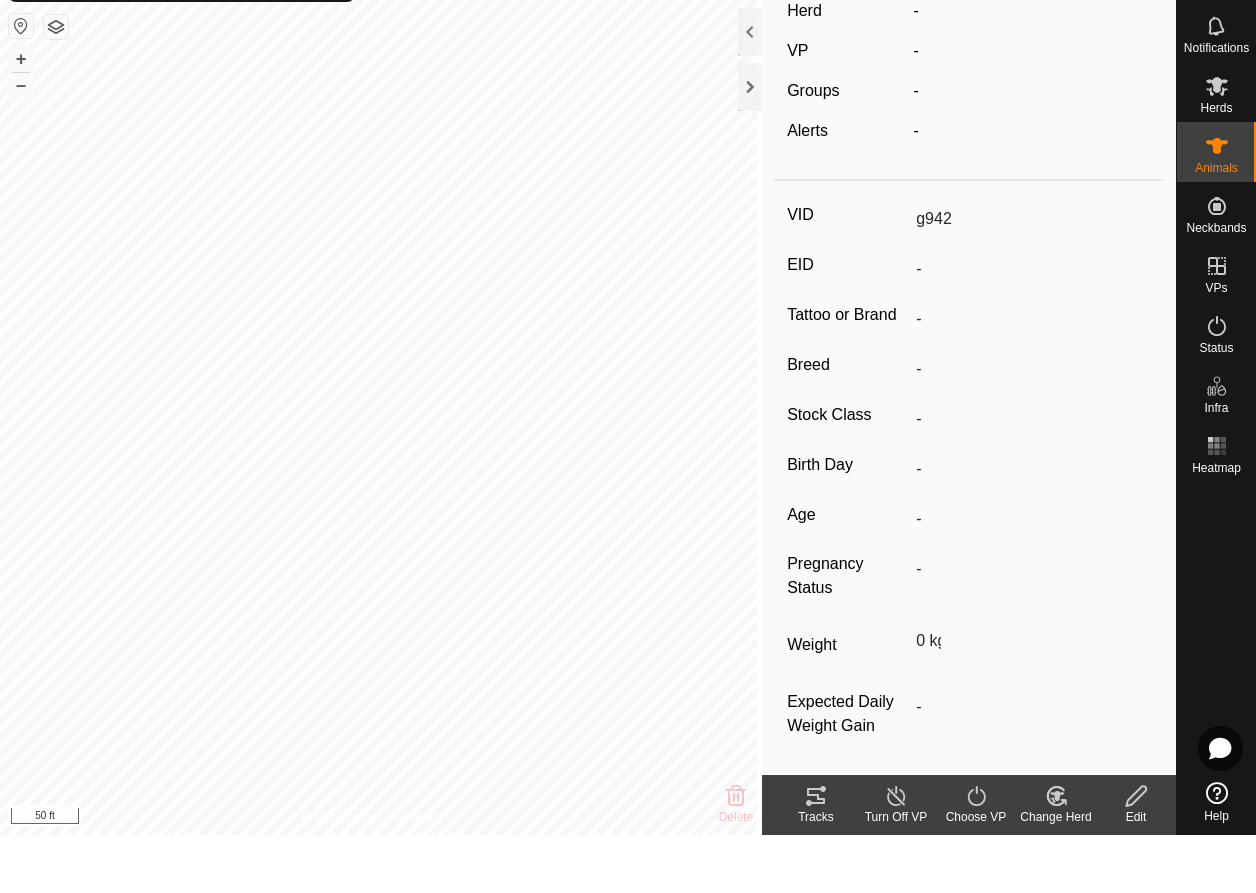 click 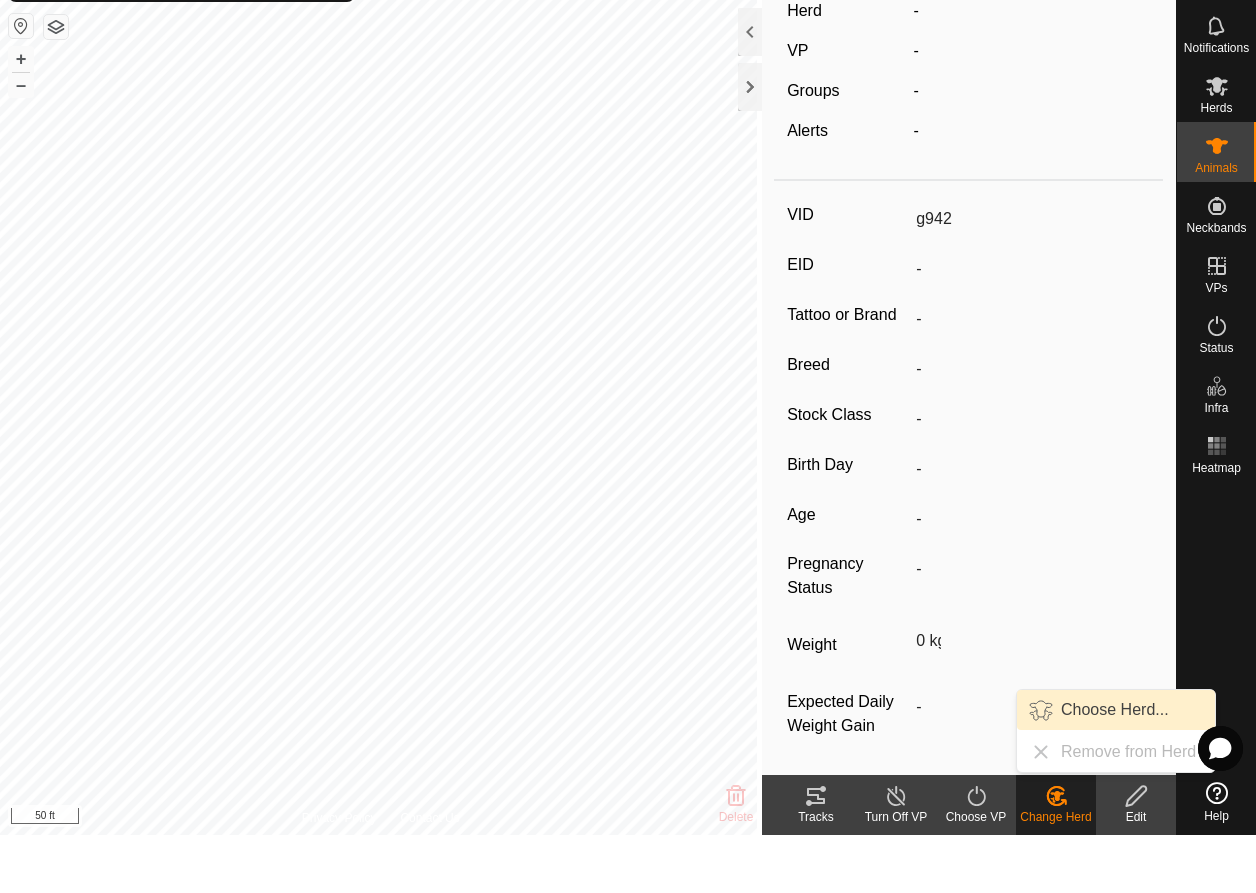 click on "Choose Herd..." at bounding box center [1116, 768] 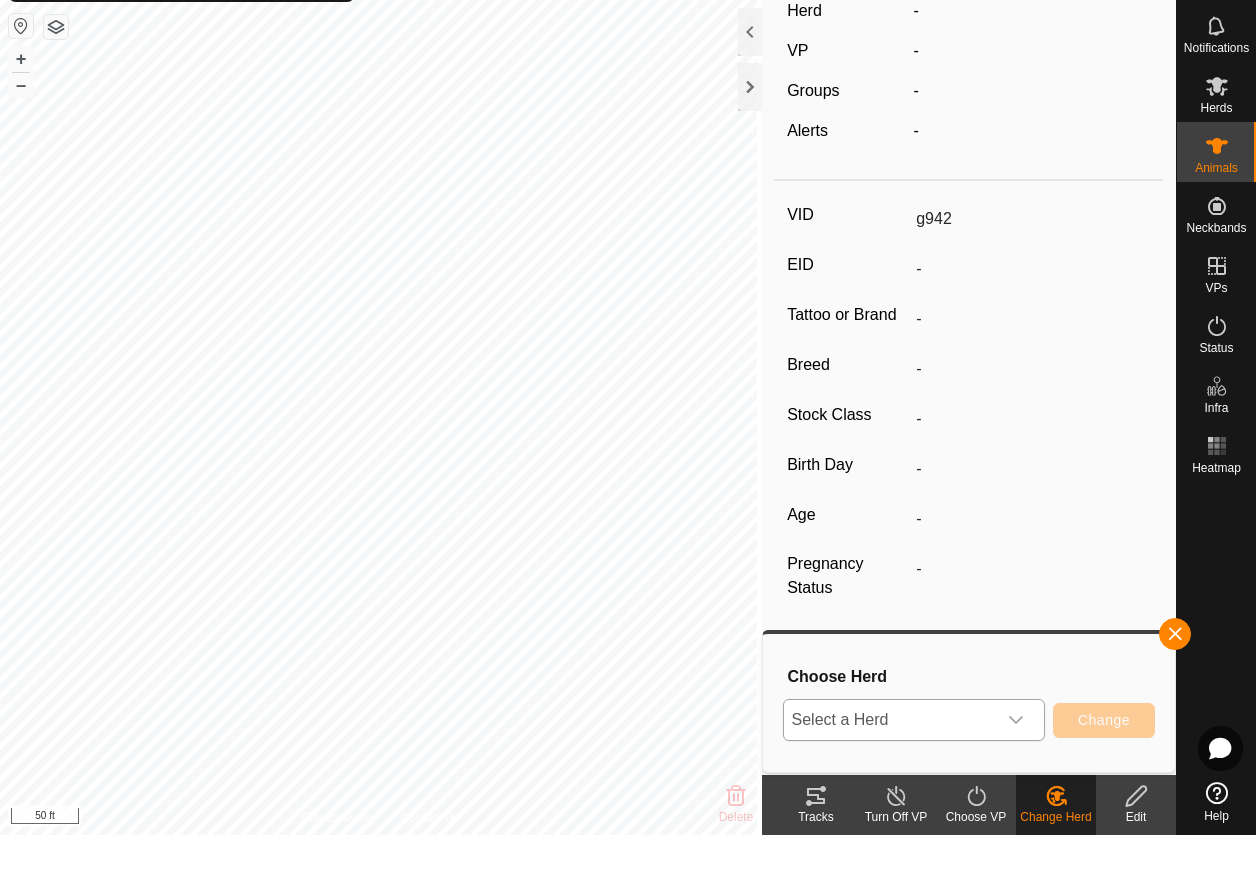 click 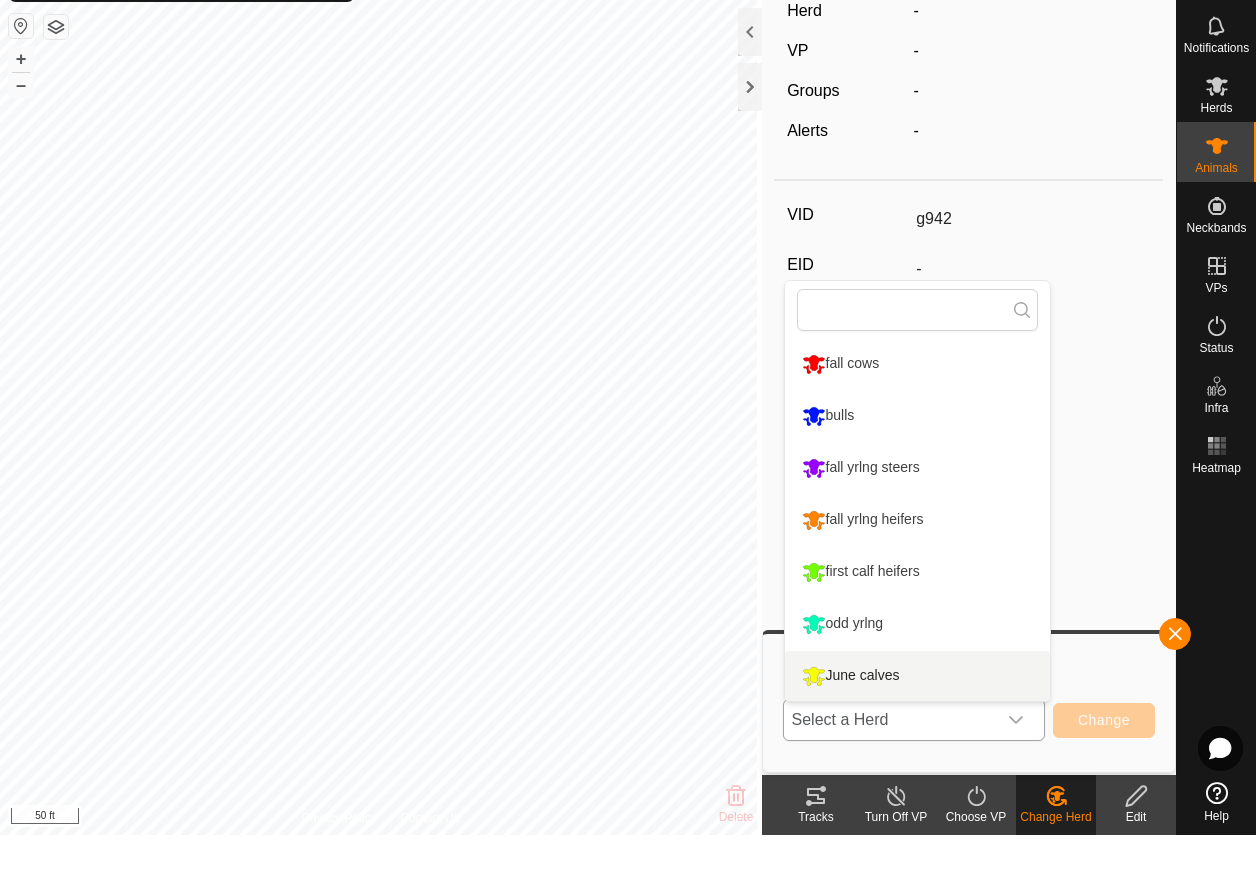 click on "June calves" at bounding box center (917, 734) 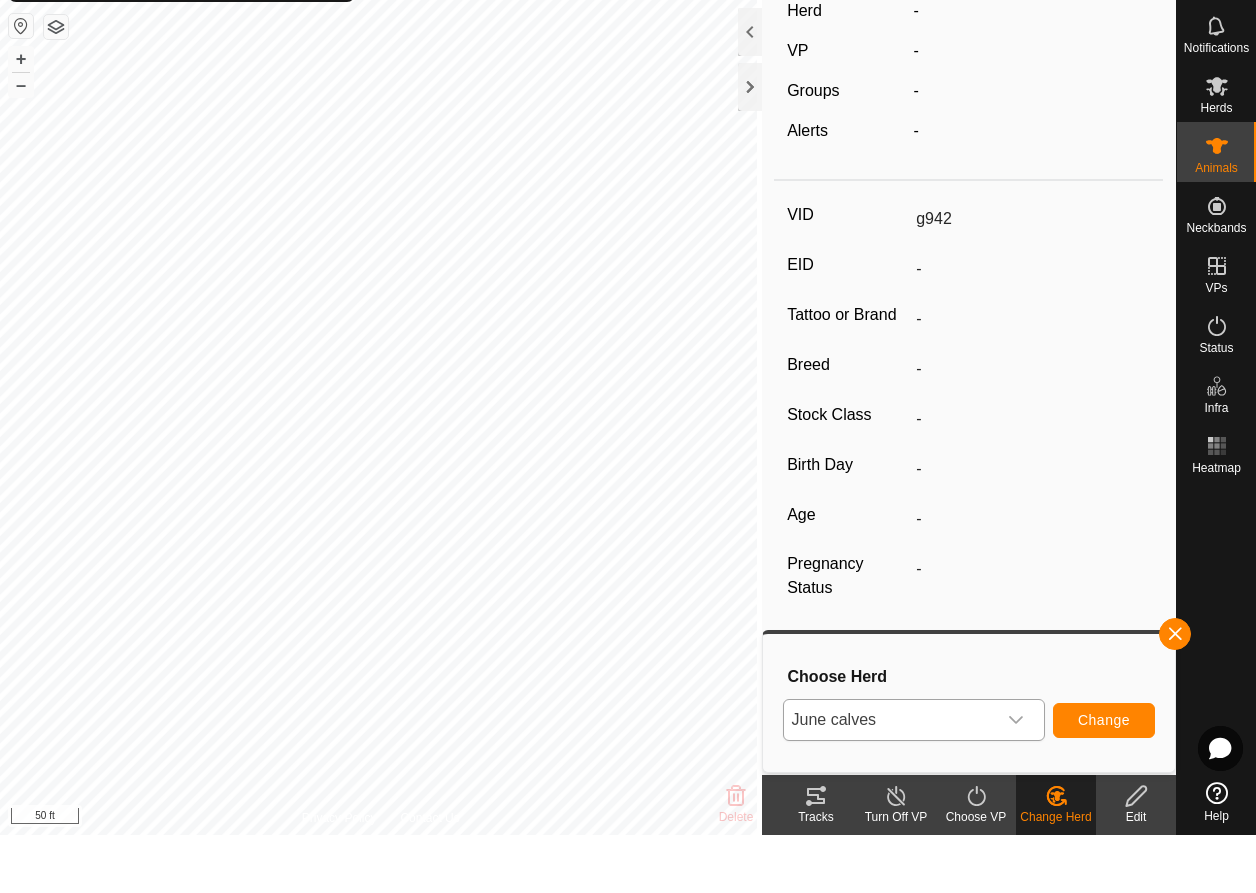 click on "Change" at bounding box center [1104, 778] 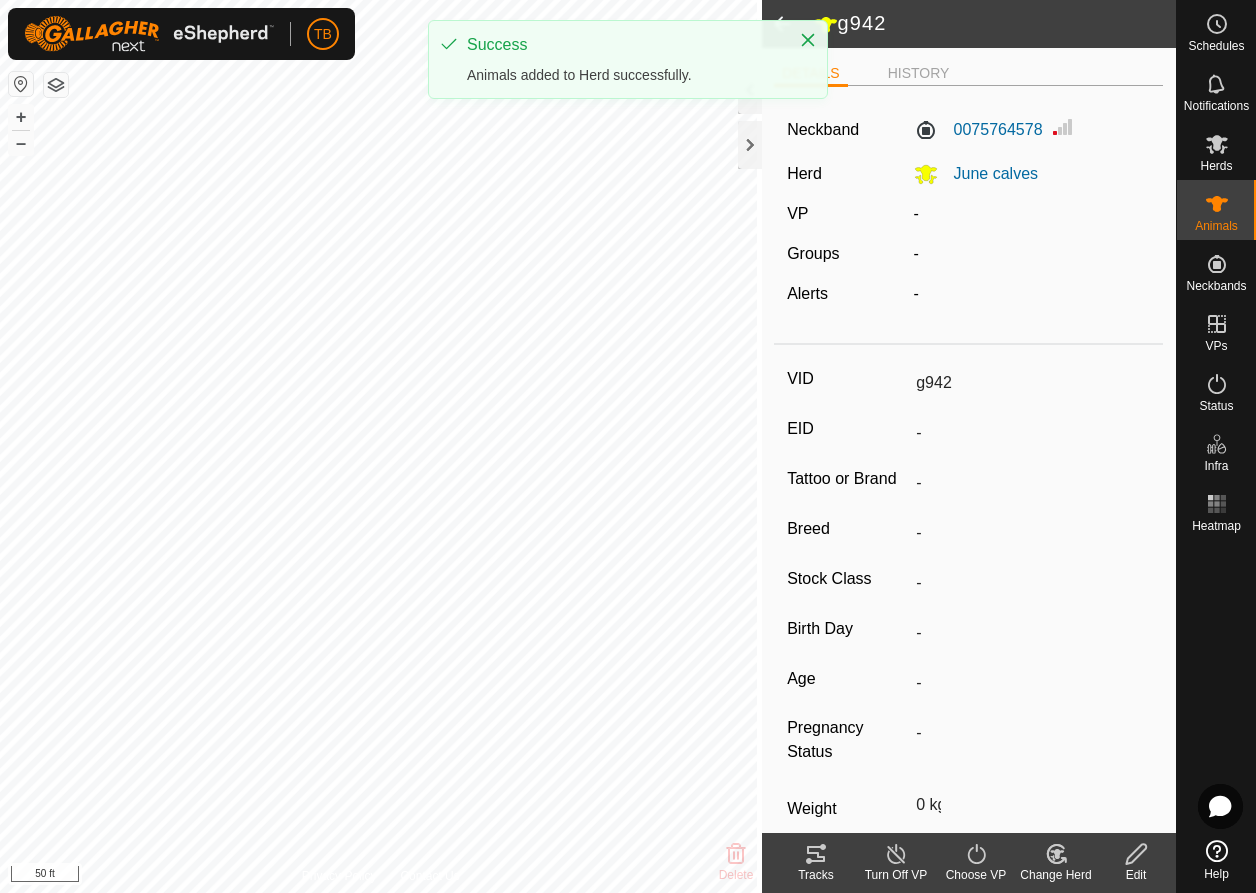 scroll, scrollTop: 106, scrollLeft: 0, axis: vertical 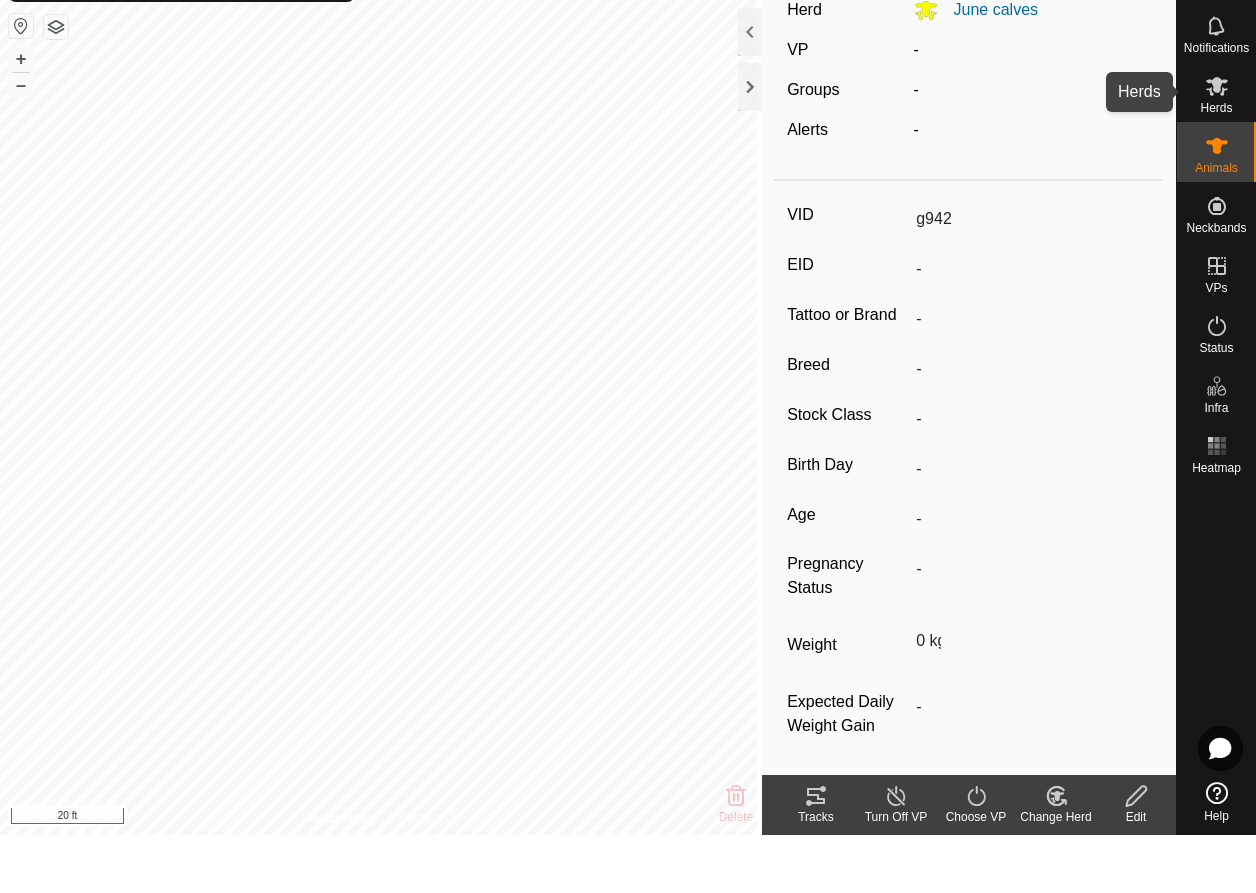 click on "Herds" at bounding box center (1216, 150) 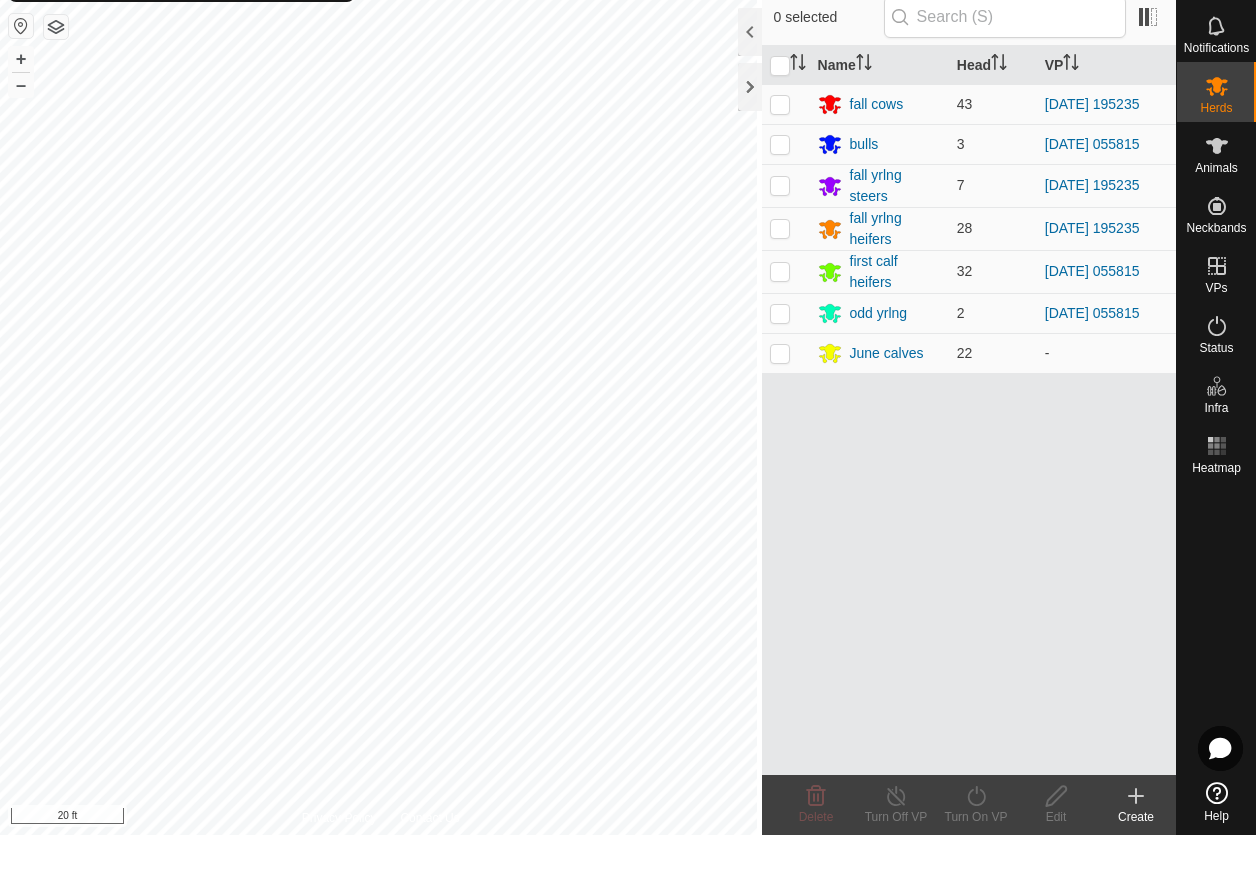 click 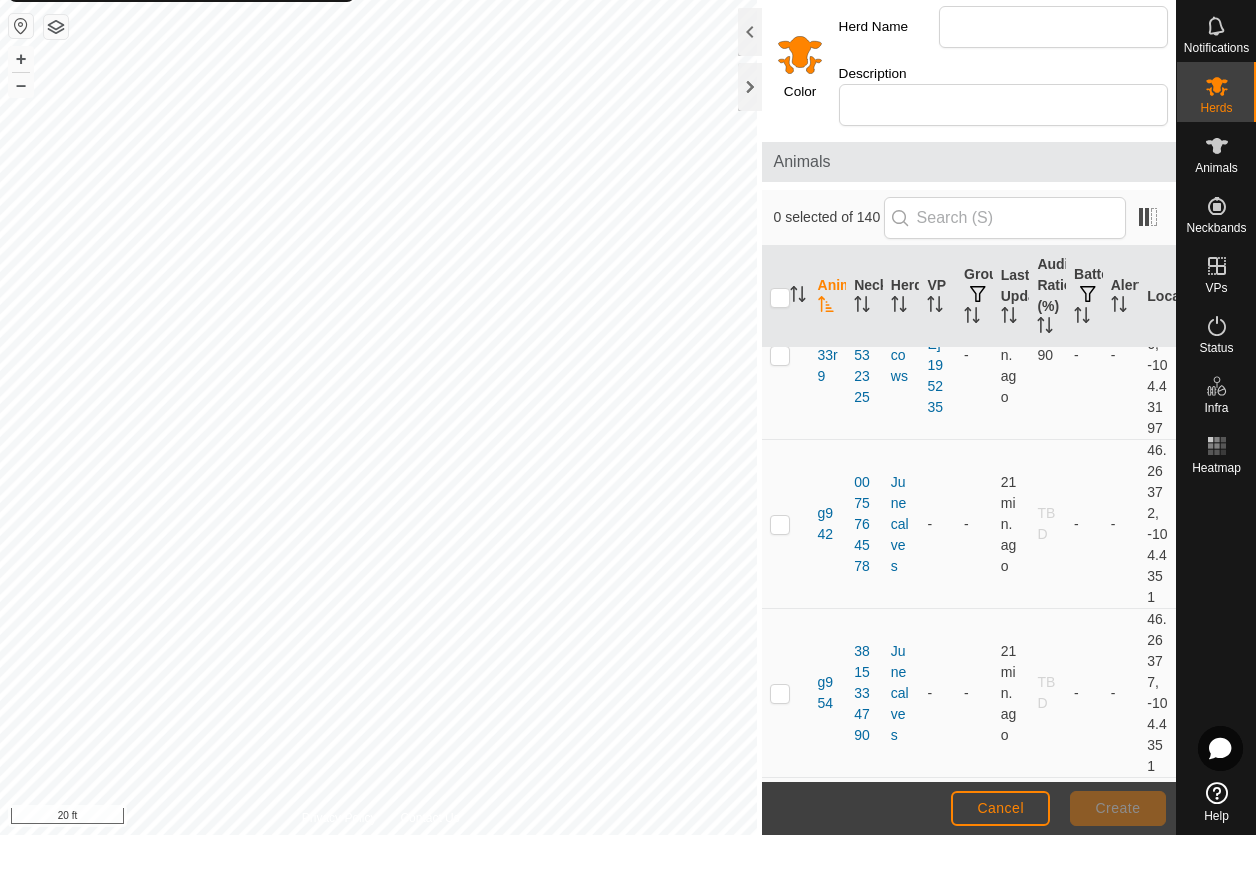 scroll, scrollTop: 5442, scrollLeft: 0, axis: vertical 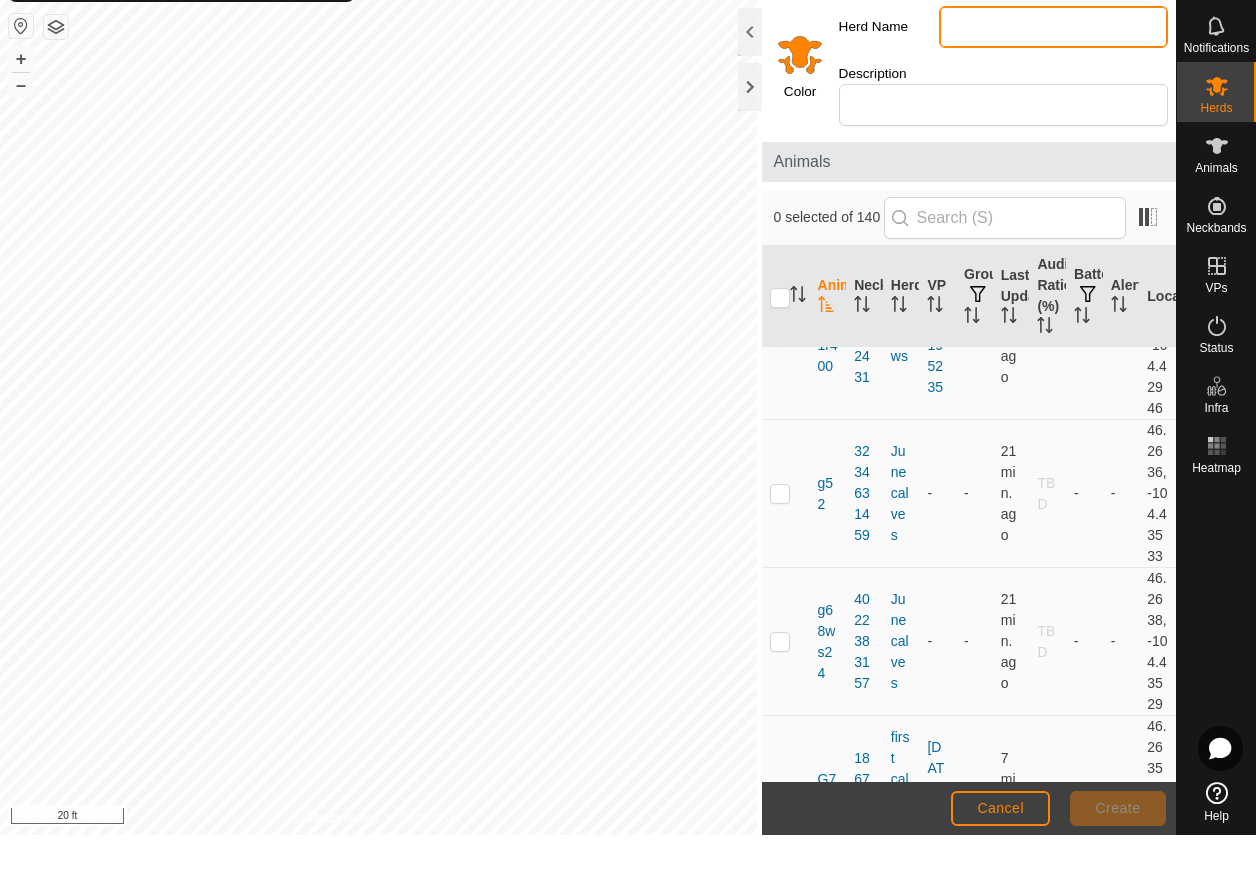click on "Herd Name" at bounding box center (1053, 85) 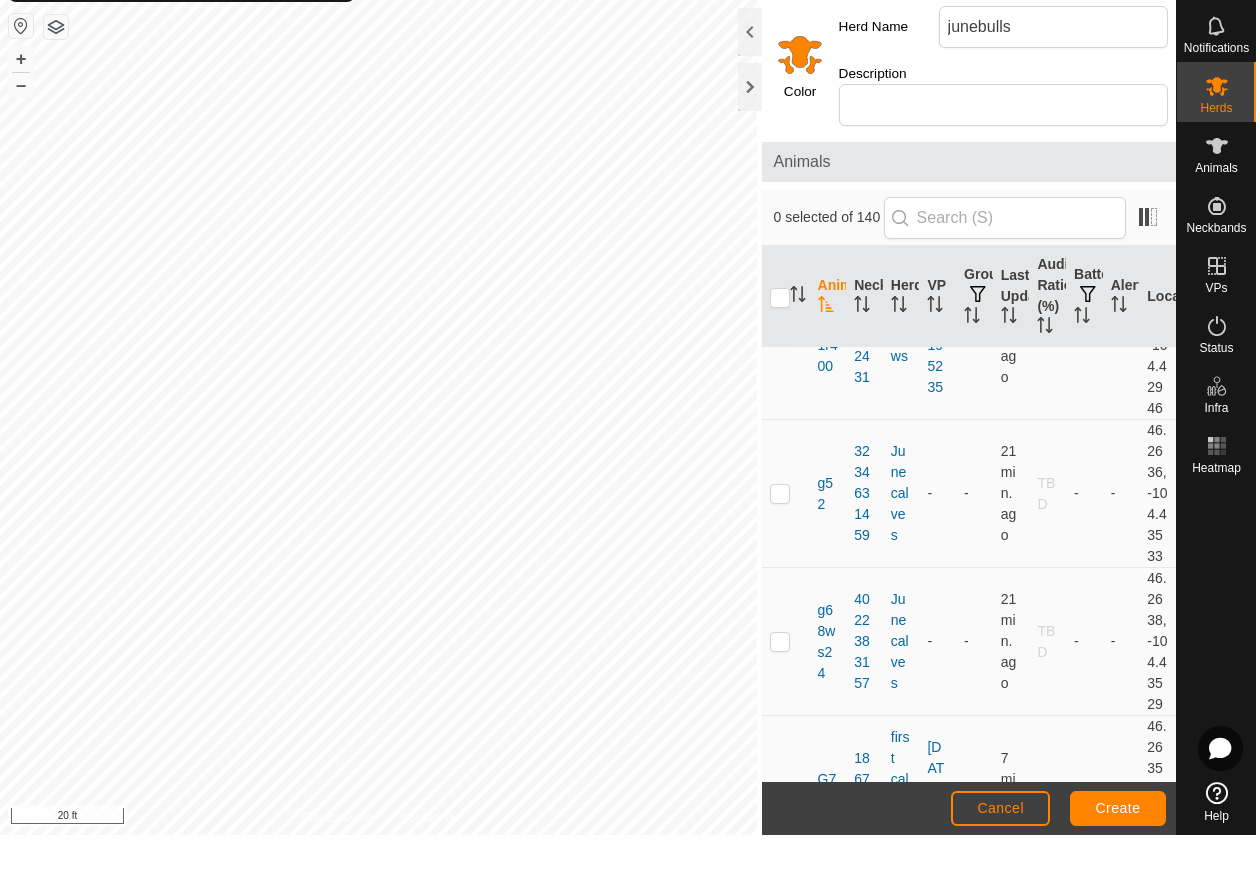 click on "Color" 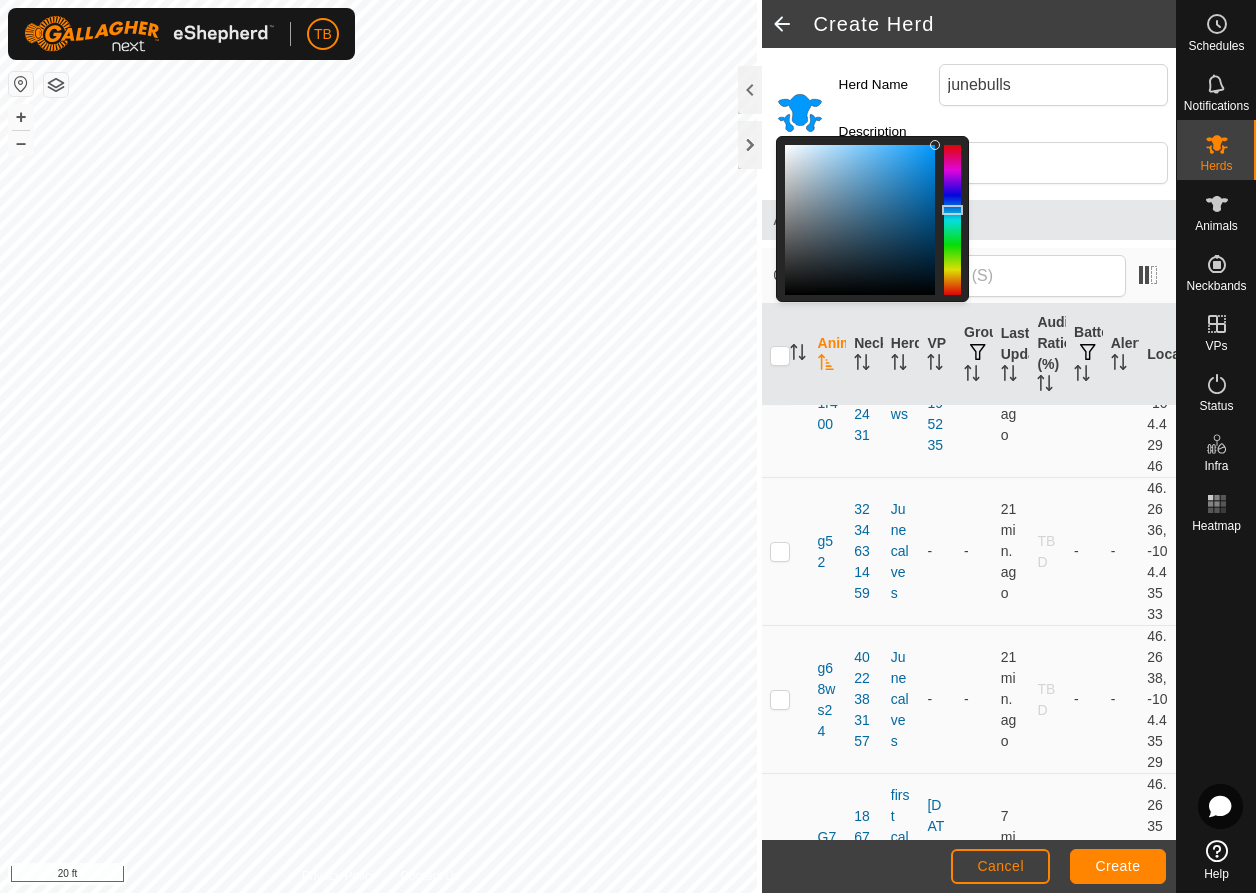 drag, startPoint x: 943, startPoint y: 284, endPoint x: 954, endPoint y: 210, distance: 74.8131 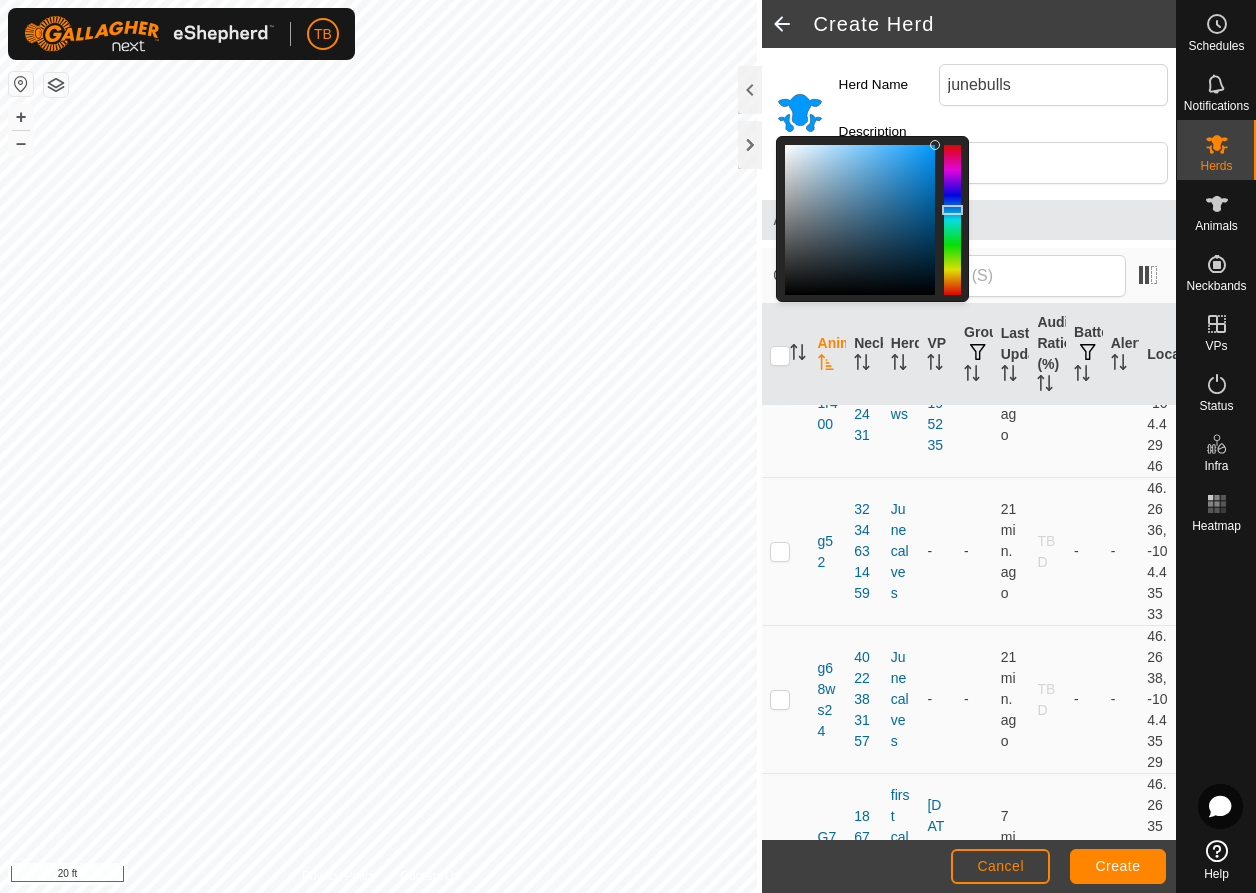 click 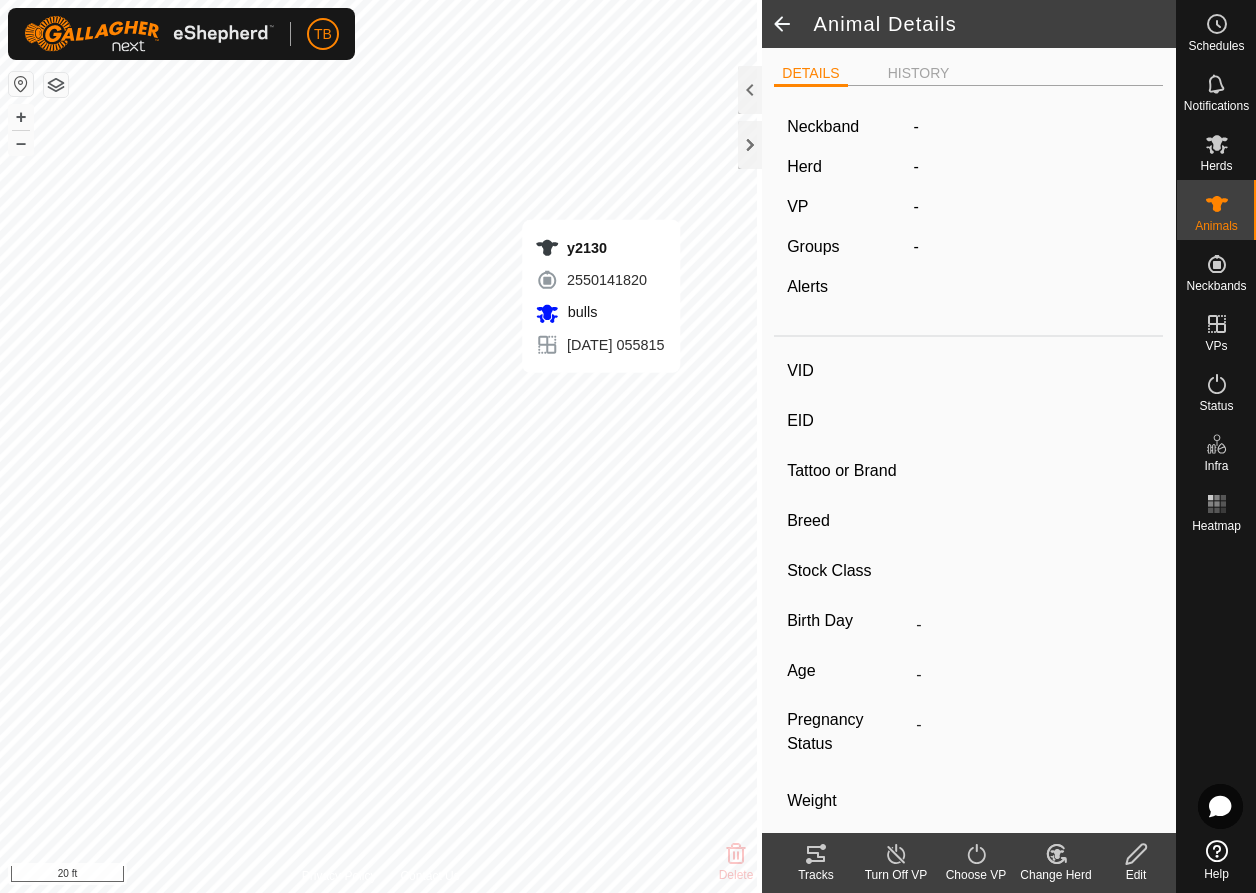 click 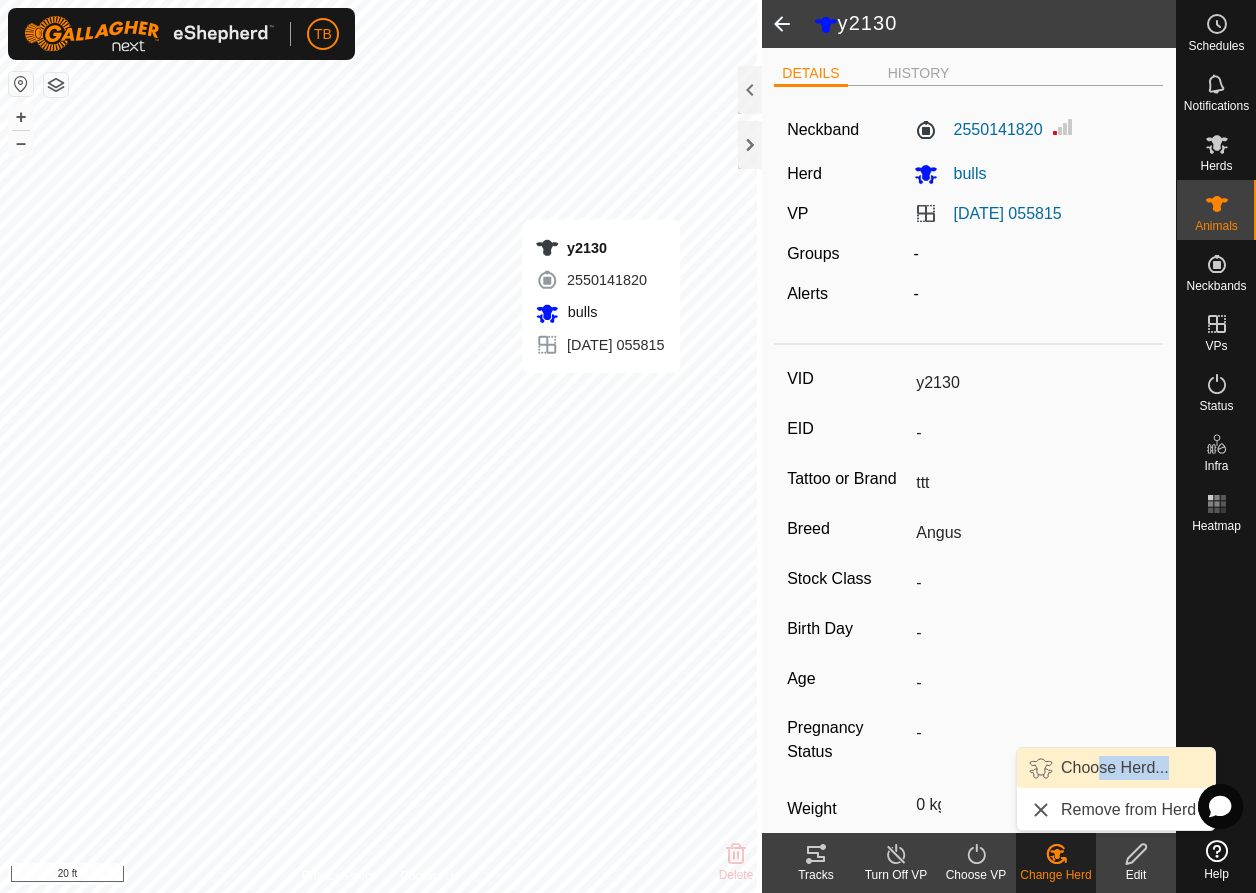 click on "Choose Herd..." at bounding box center (1116, 768) 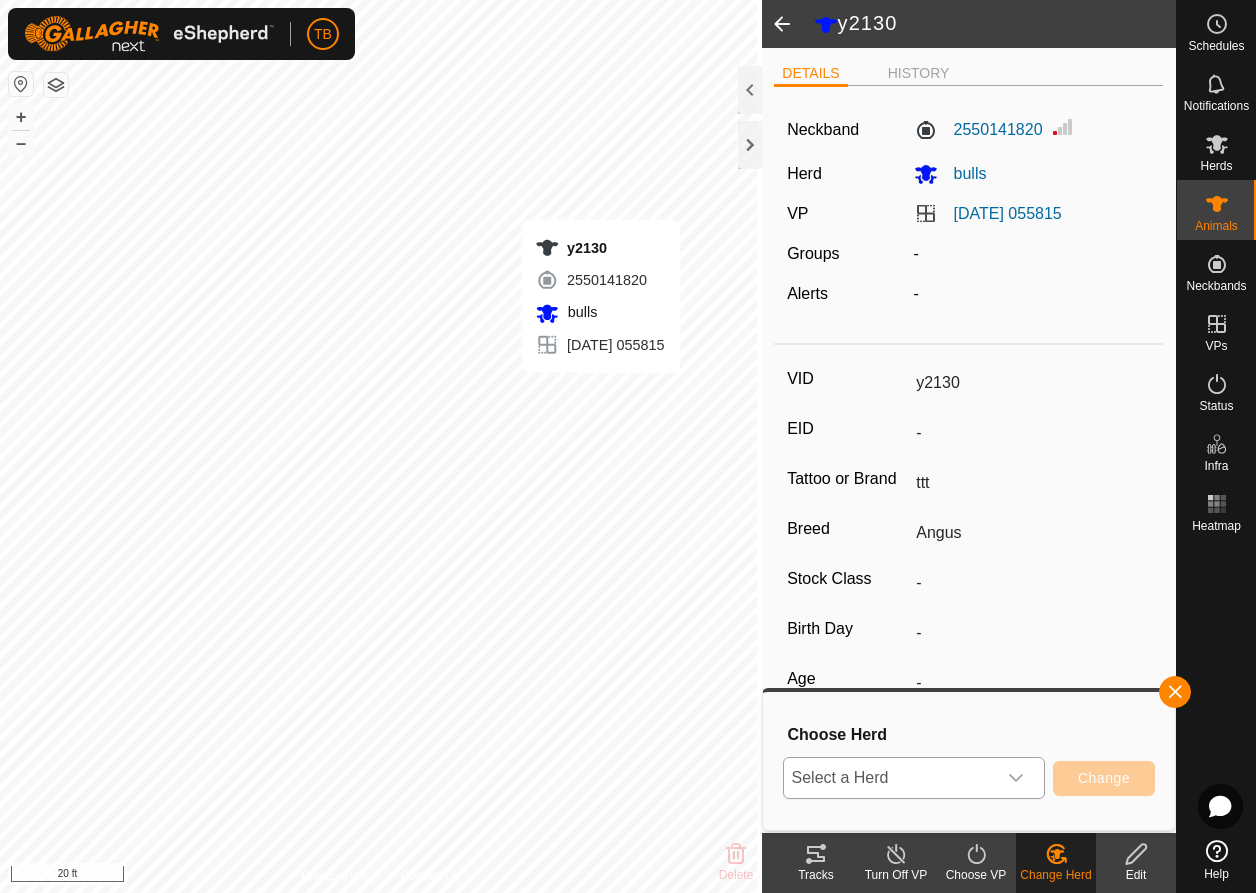 click 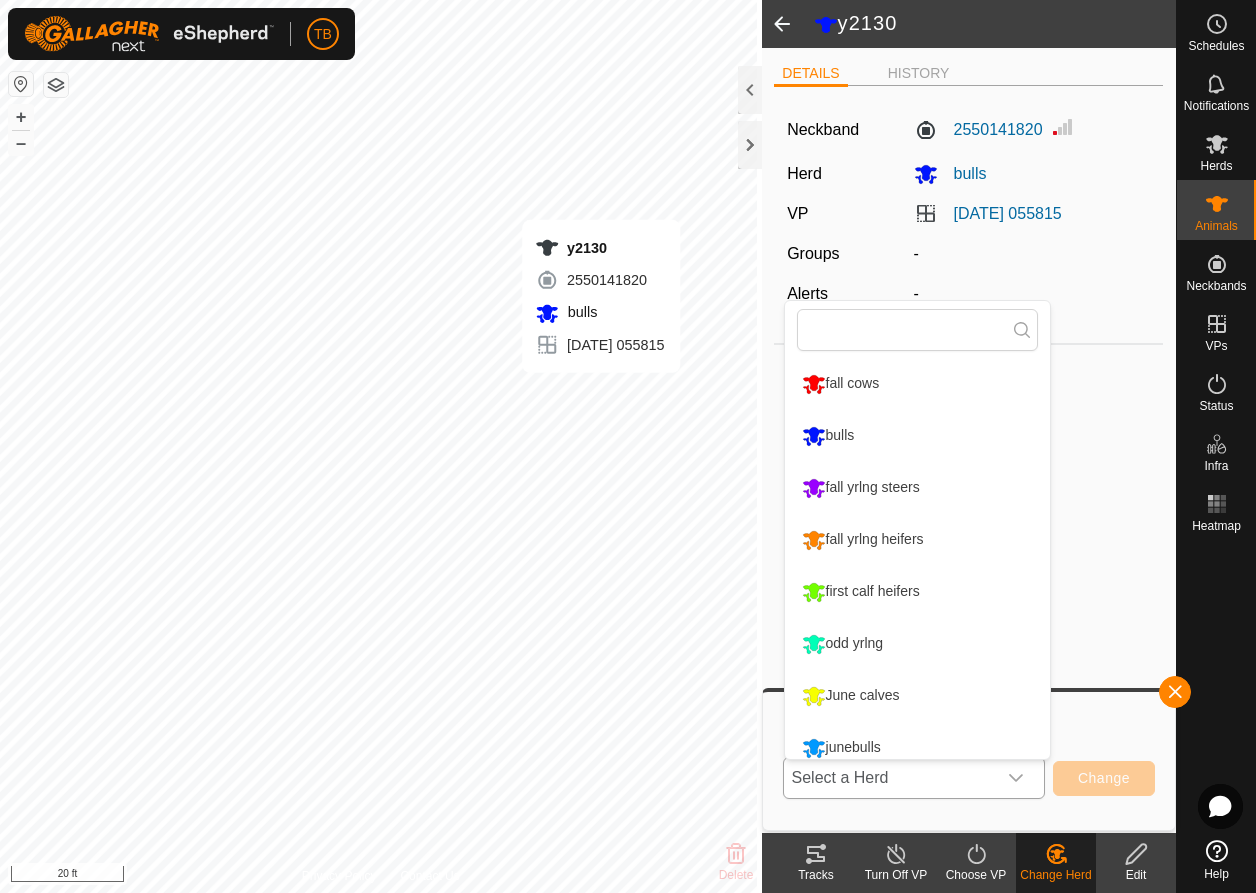 scroll, scrollTop: 14, scrollLeft: 0, axis: vertical 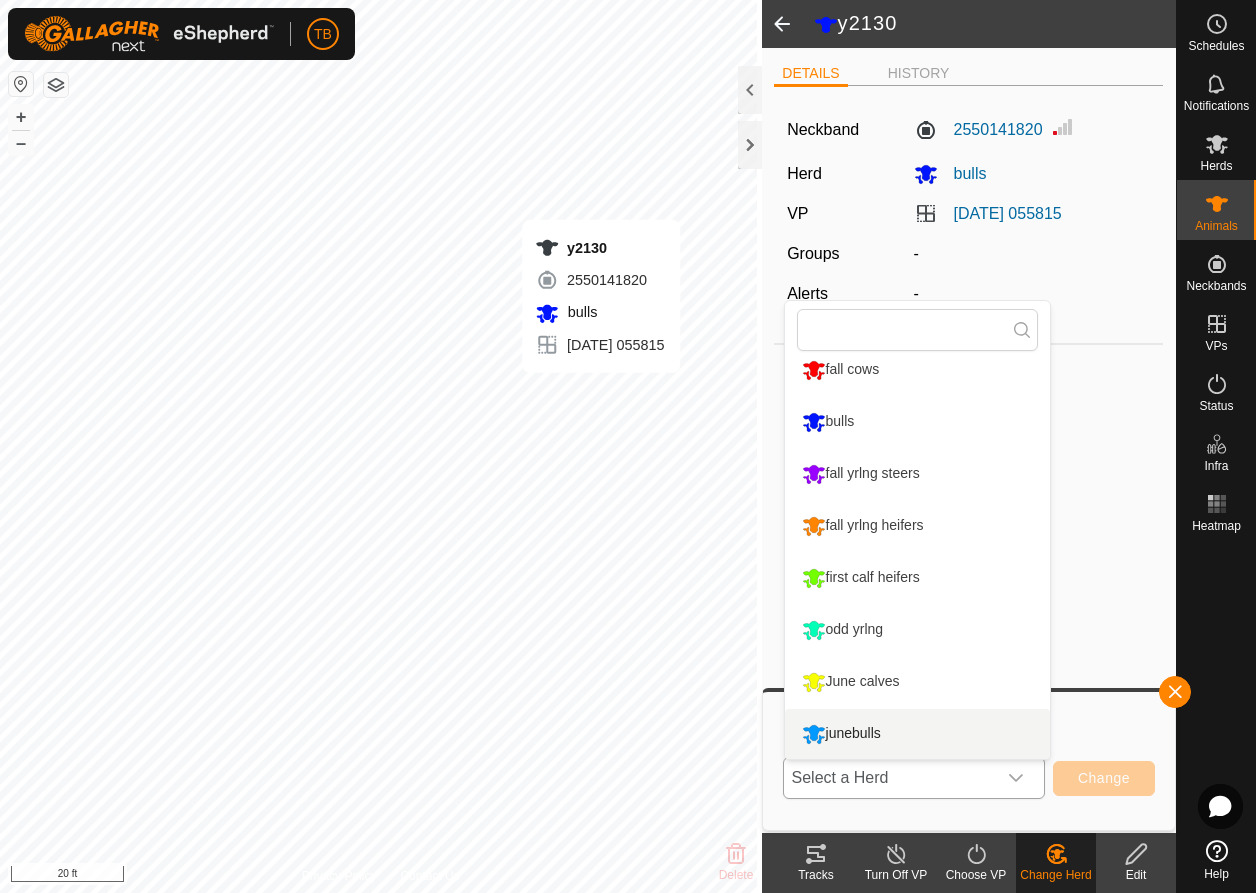 click on "junebulls" at bounding box center (917, 734) 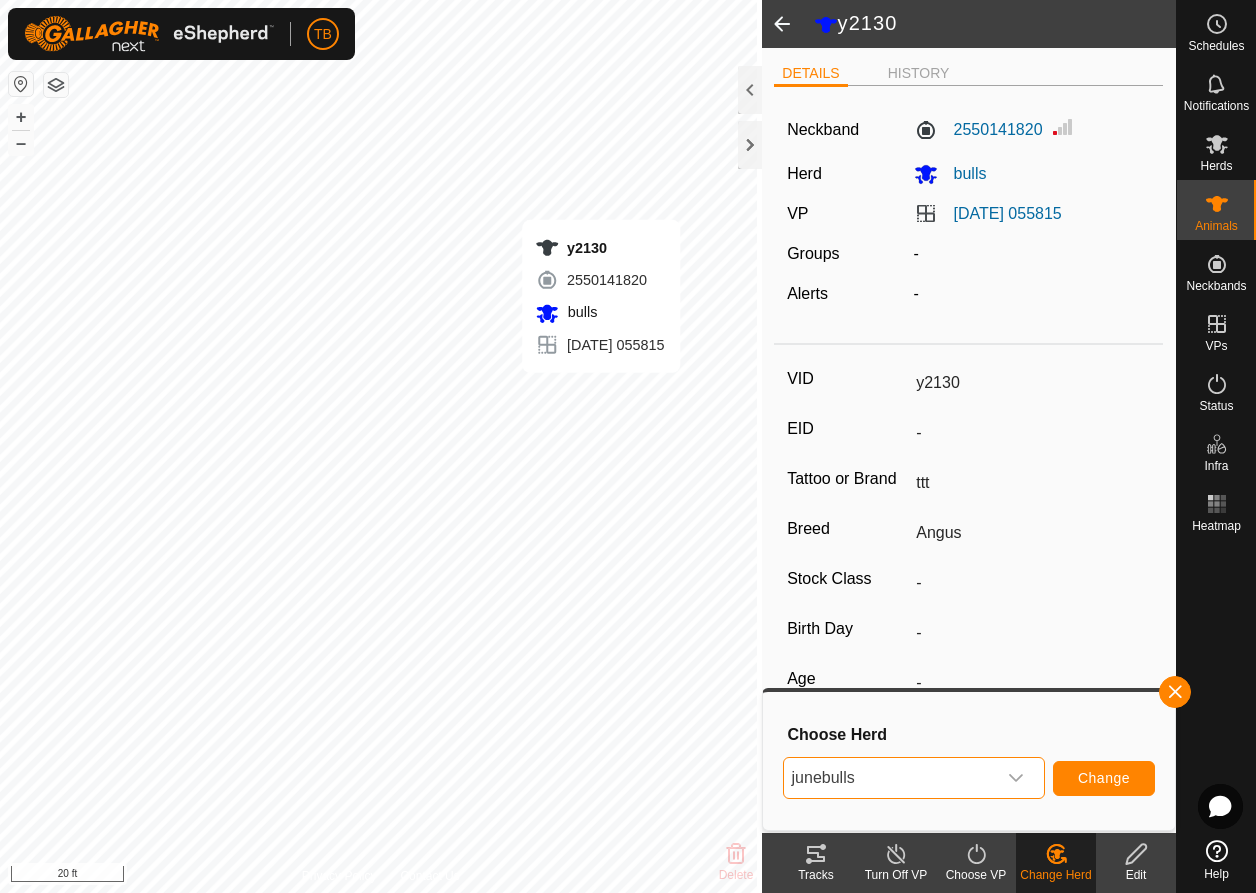 click on "Change" at bounding box center (1104, 778) 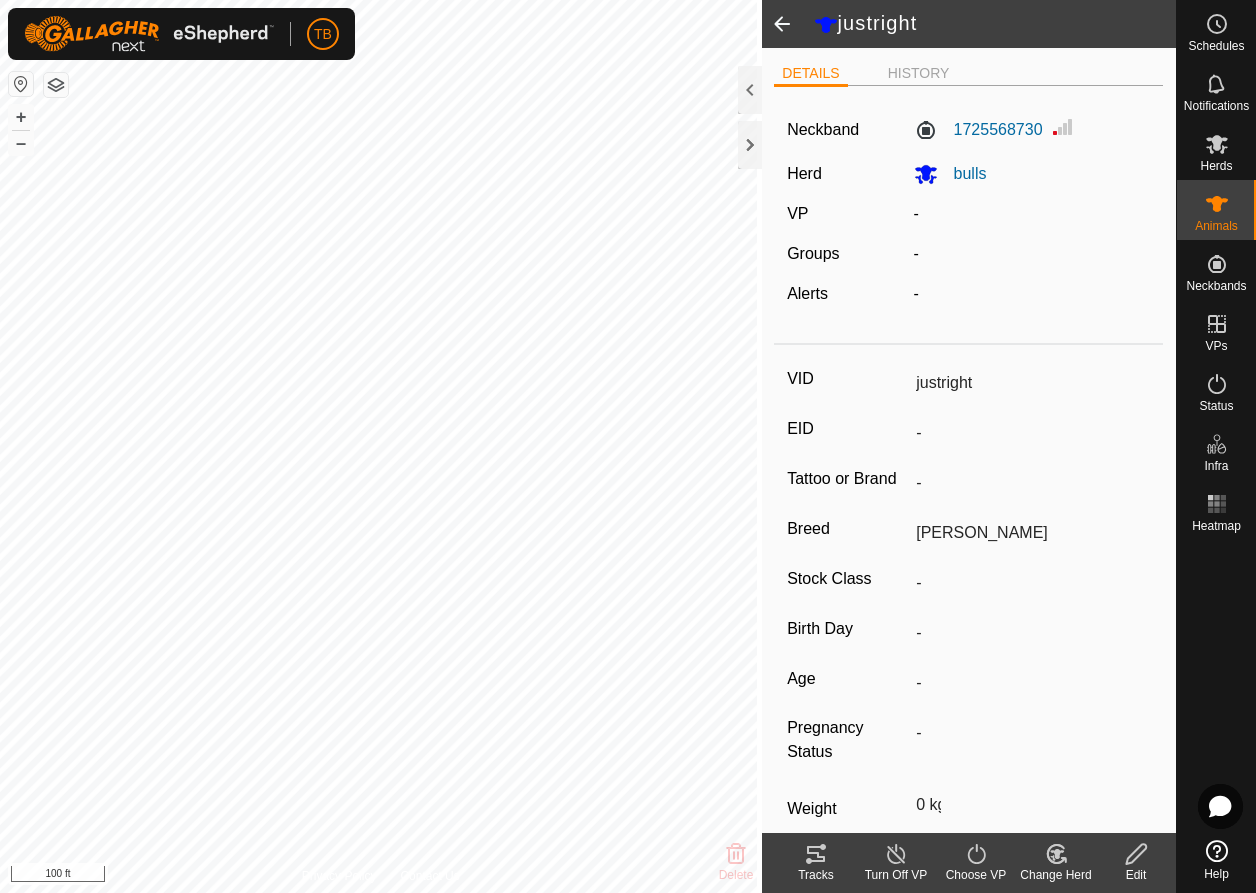 scroll, scrollTop: 106, scrollLeft: 0, axis: vertical 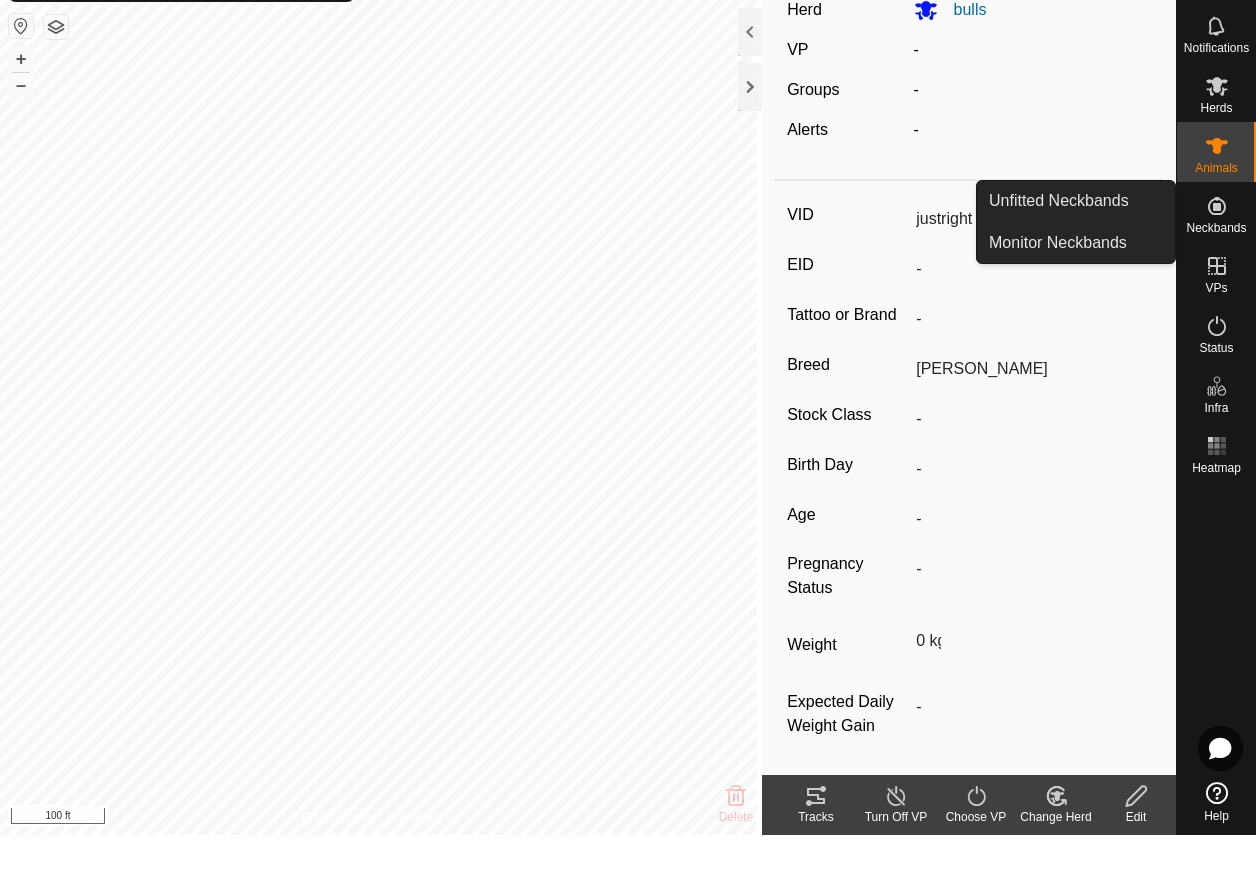 click at bounding box center [1217, 264] 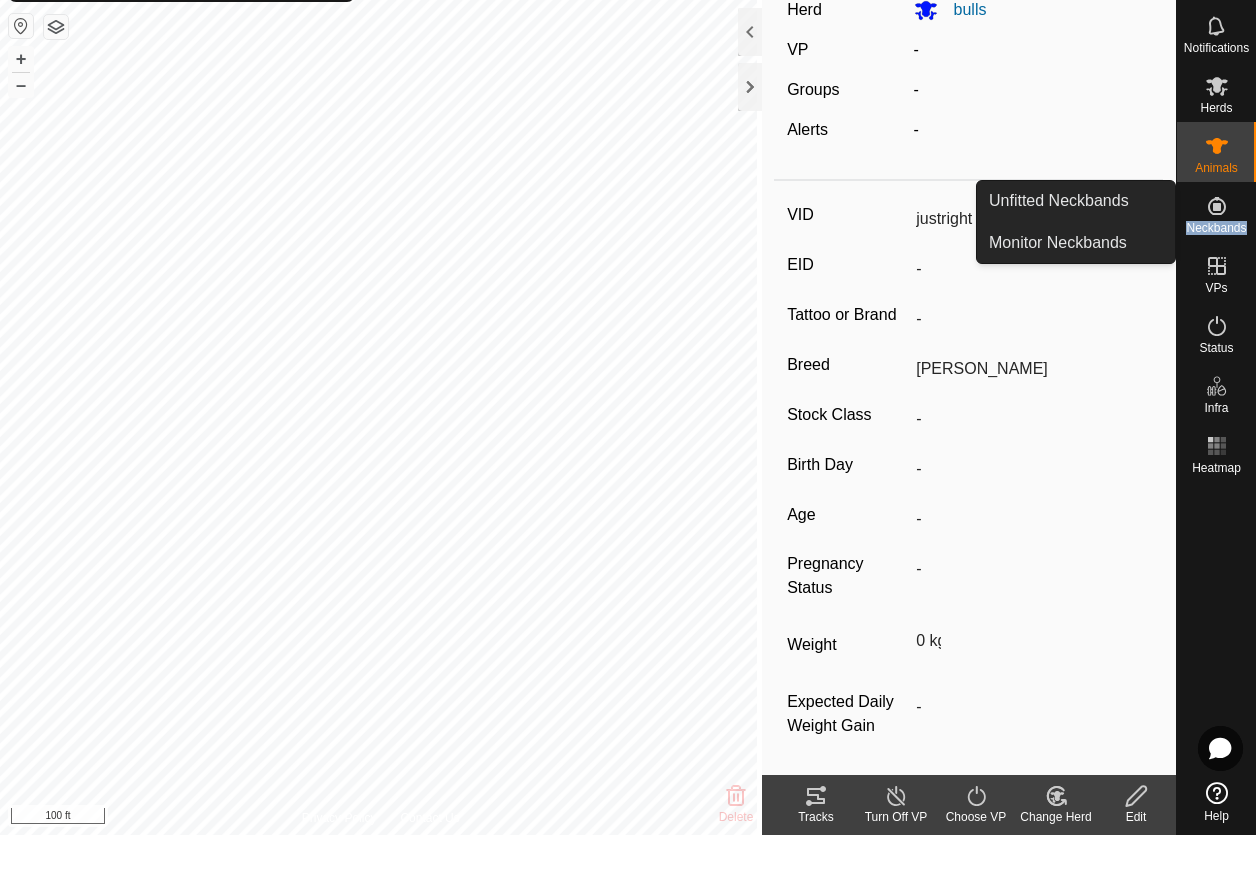 click 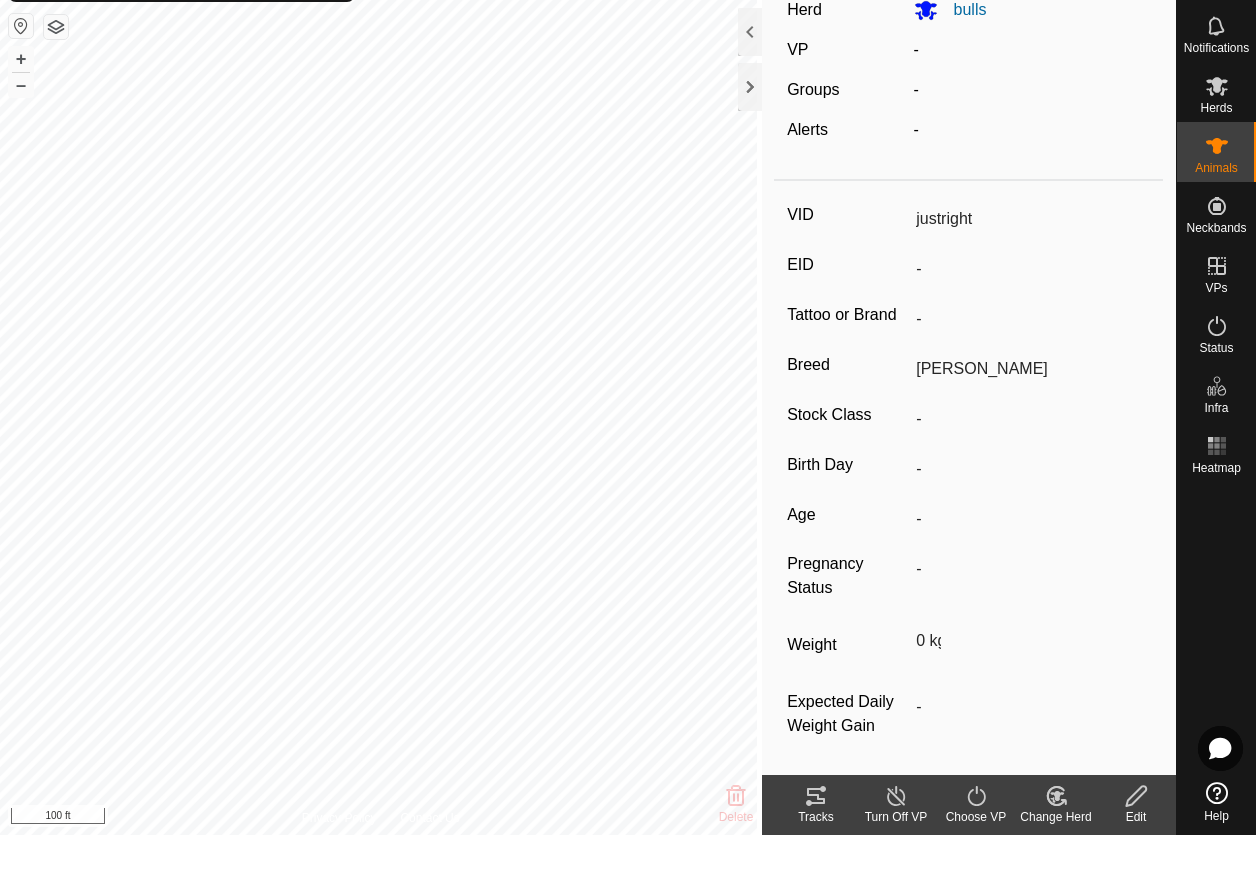 scroll, scrollTop: 0, scrollLeft: 0, axis: both 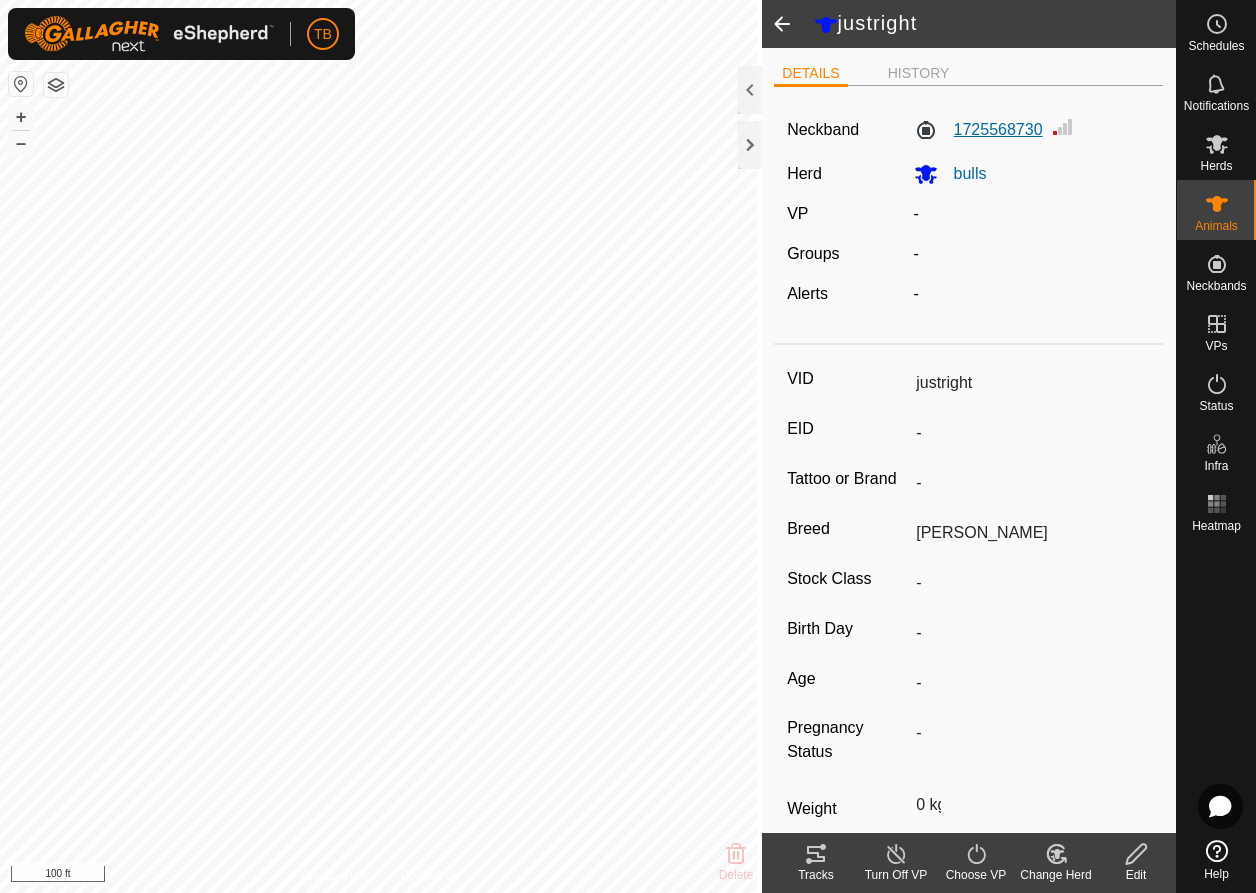 click on "1725568730" 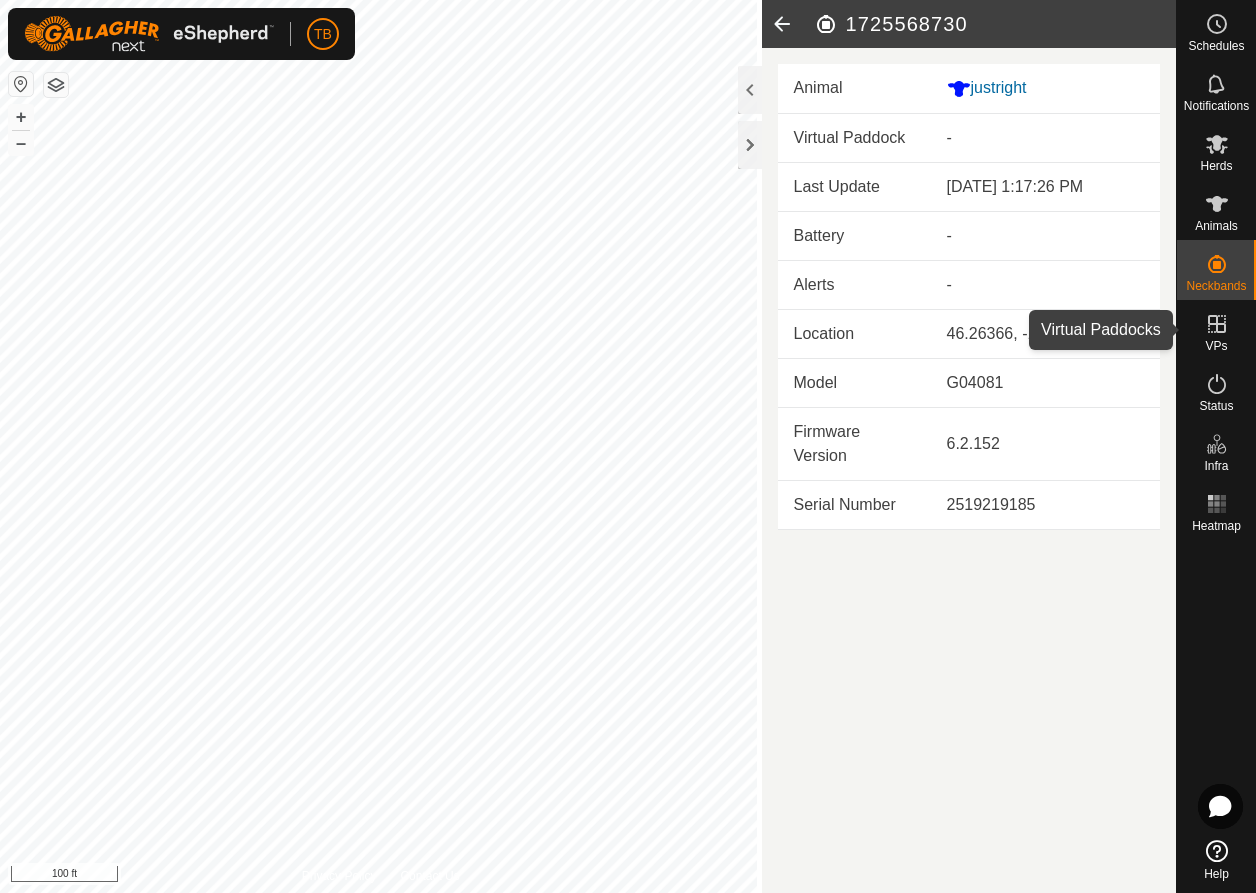 click at bounding box center (1217, 324) 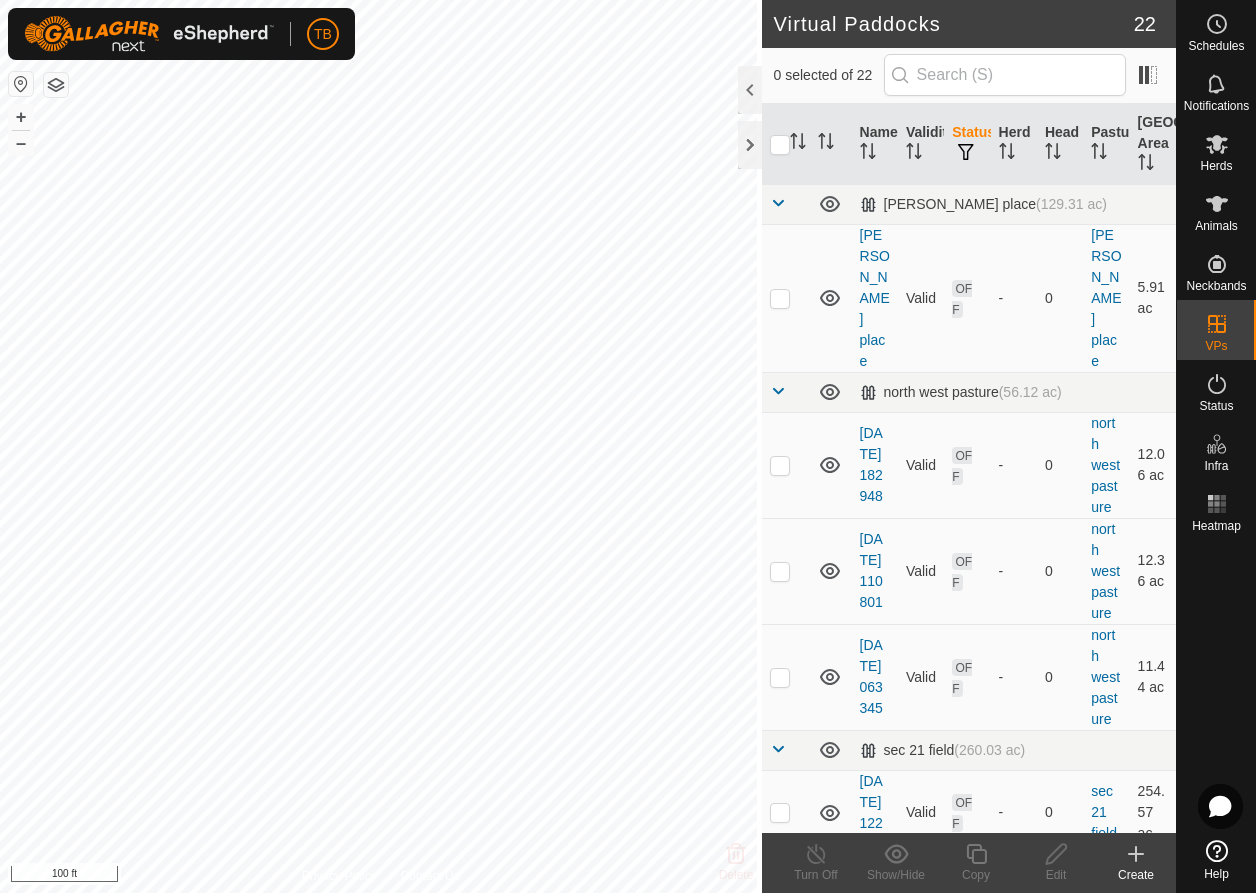 click 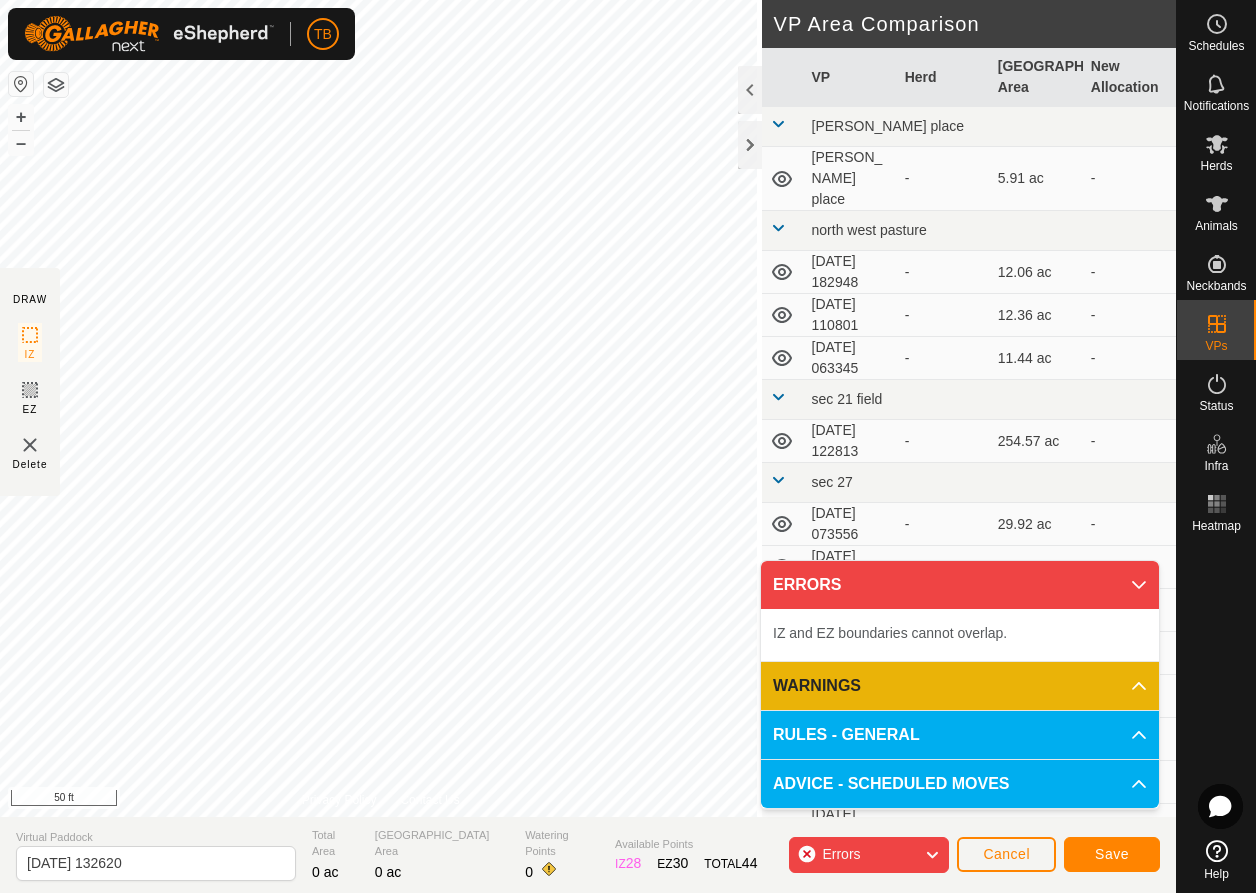 click on "DRAW IZ EZ Delete Privacy Policy Contact Us + – ⇧ i 50 ft VP Area Comparison     VP   Herd   Grazing Area   New Allocation  hoenke place  hoenke place  -  5.91 ac   -  north west pasture  2025-06-12 182948  -  12.06 ac   -   2025-06-14 110801  -  12.36 ac   -   2025-06-30 063345  -  11.44 ac   -  sec 21 field  2025-07-03 122813  -  254.57 ac   -  sec 27  2025-06-12 073556  -  29.92 ac   -   2025-06-17 053640  -  39.96 ac   -   2025-06-21 135910  -  42.23 ac   -   2025-06-21 140418  -  7.22 ac   -   2025-06-21 141225  -  13.69 ac   -   2025-06-21 141331  -  26.02 ac   -   2025-06-25 050332  -  28.76 ac   -   2025-06-25 050614  -  28.76 ac   -   2025-06-29 055437  -  49.94 ac   -   2025-07-05 061024  -  38.55 ac   -   2025-07-10 195235   3 Herds   114.88 ac   -   New VP  -  32.37 ac   -  sec2122field  2025-07-03 122328  -  87.97 ac   -  sec21north  2025-07-10 215837  -  30.89 ac   -   2025-07-13 055815   3 Herds   30.89 ac   -  west pasture(1)  2025-06-23 070903  -  14.36 ac   -   2025-06-25 045637  -  -  0" 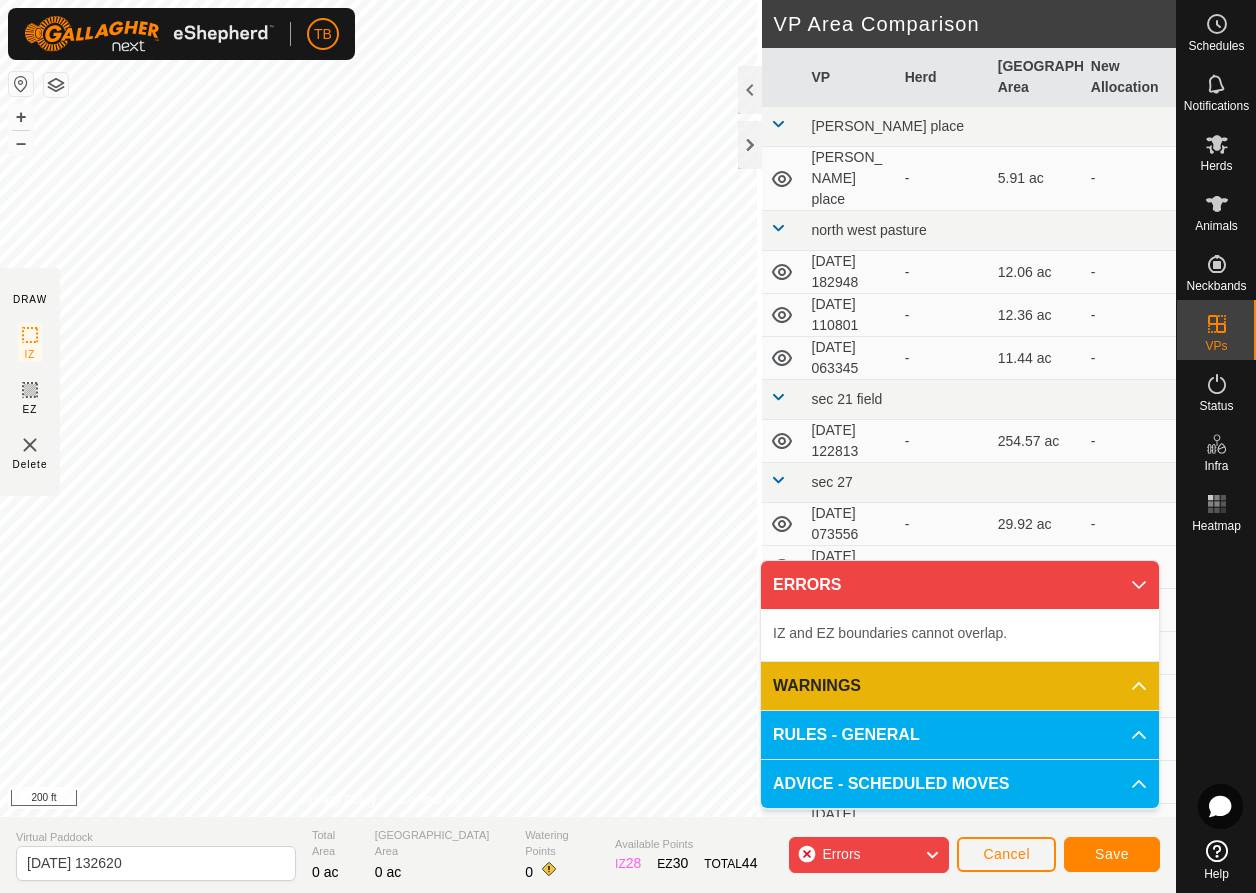 click on "Cancel" 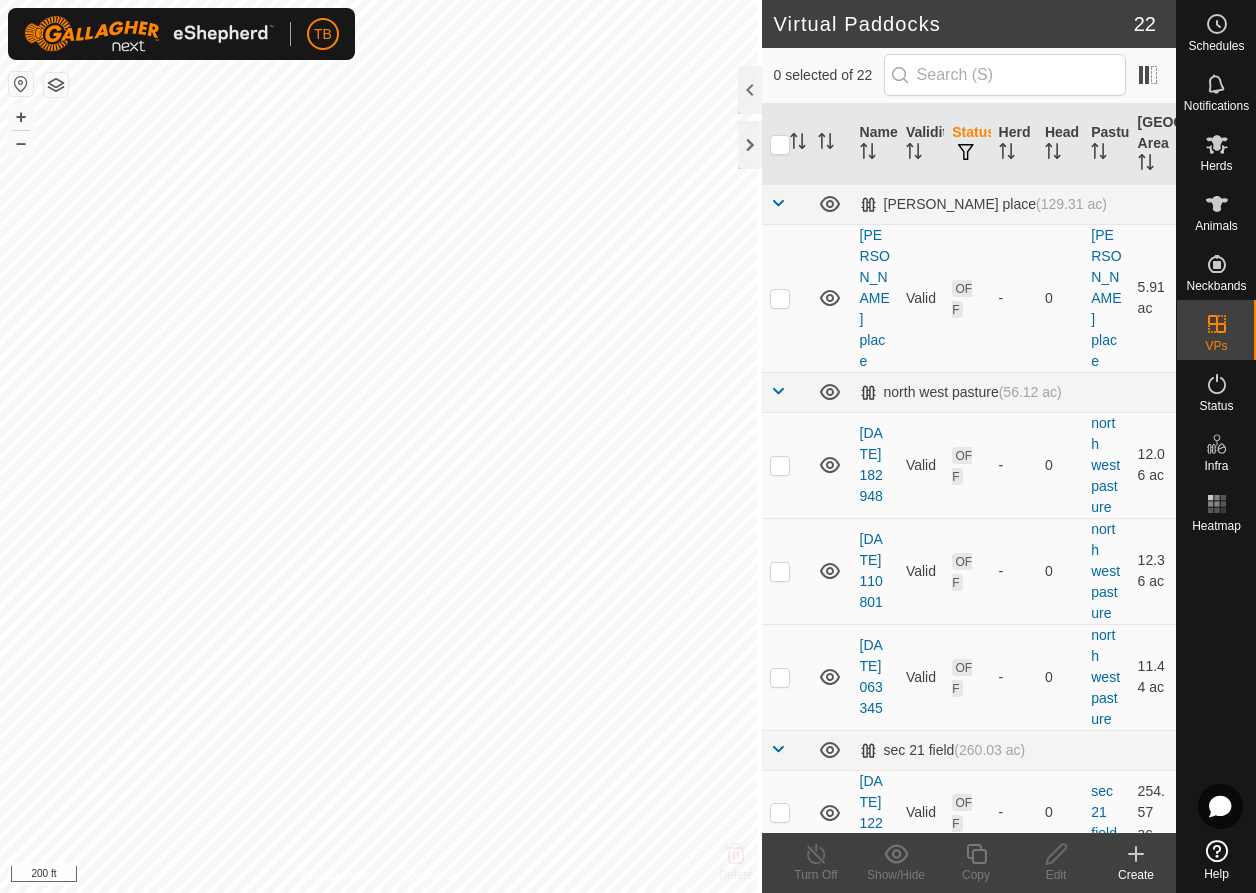 click 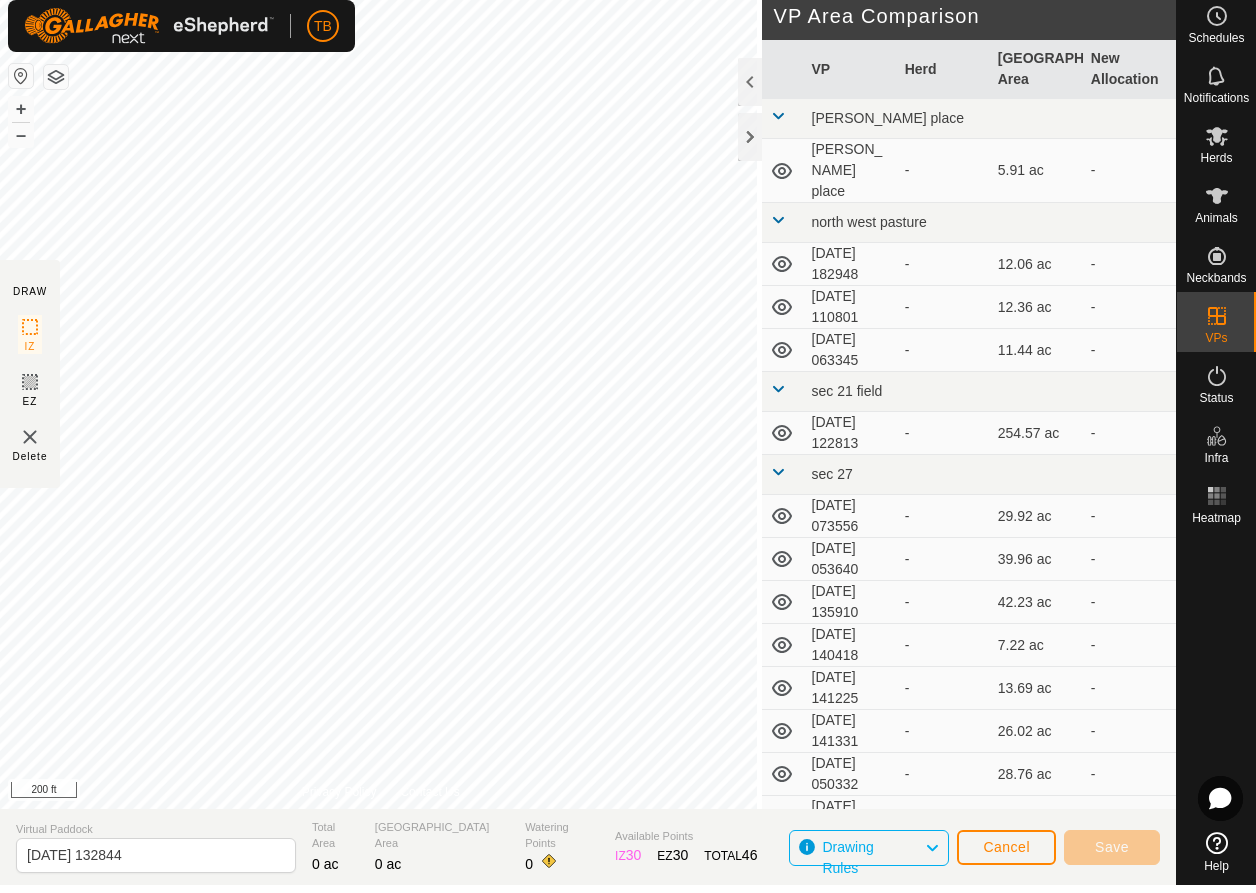 click on "Cancel" 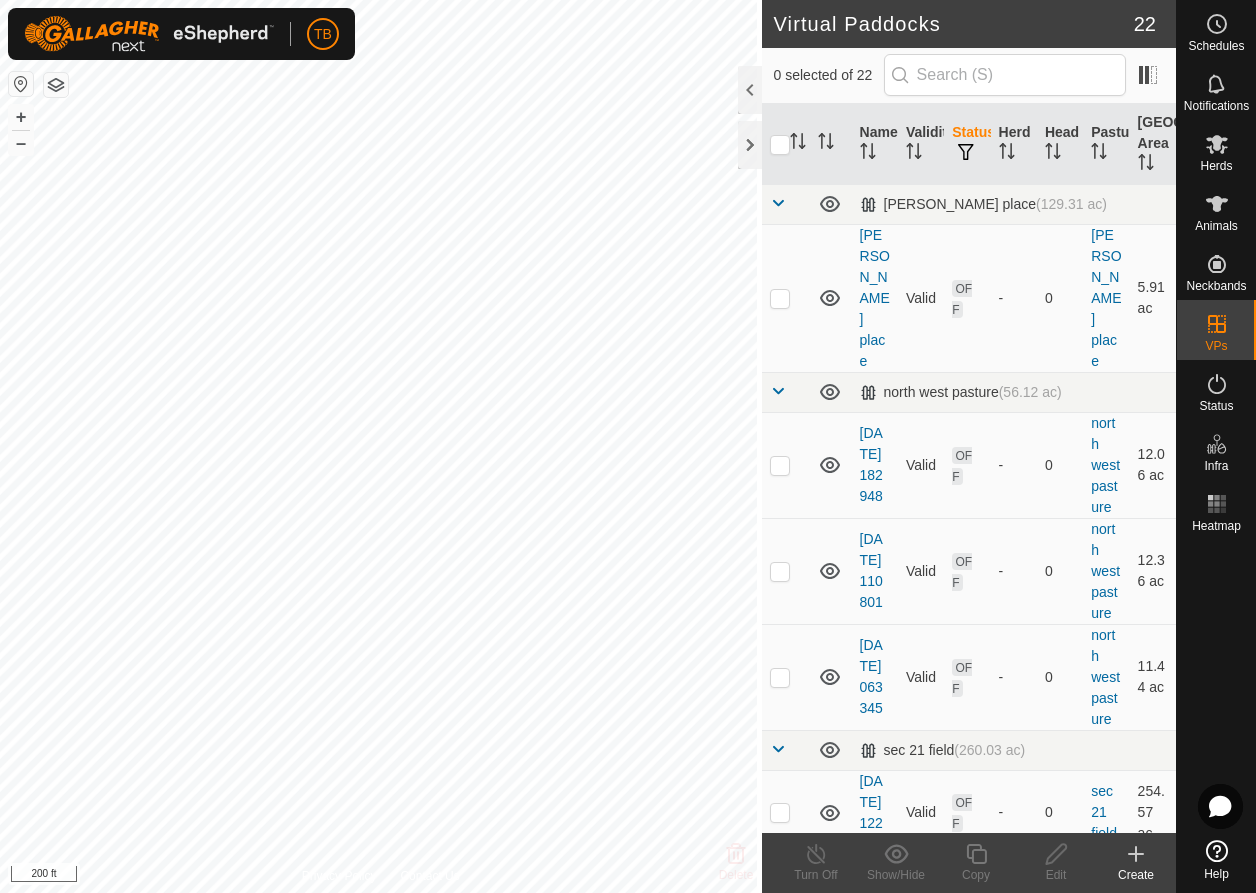 click 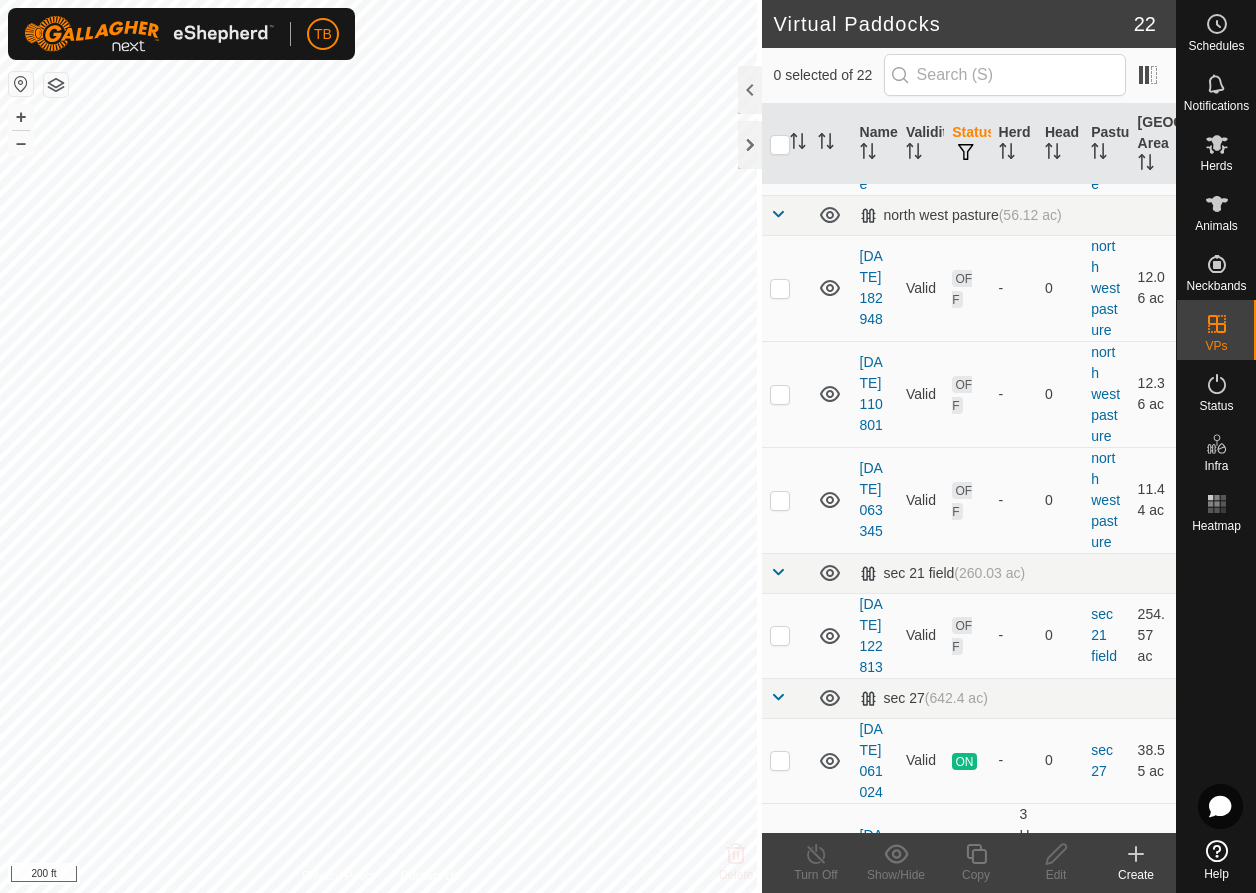 scroll, scrollTop: 373, scrollLeft: 0, axis: vertical 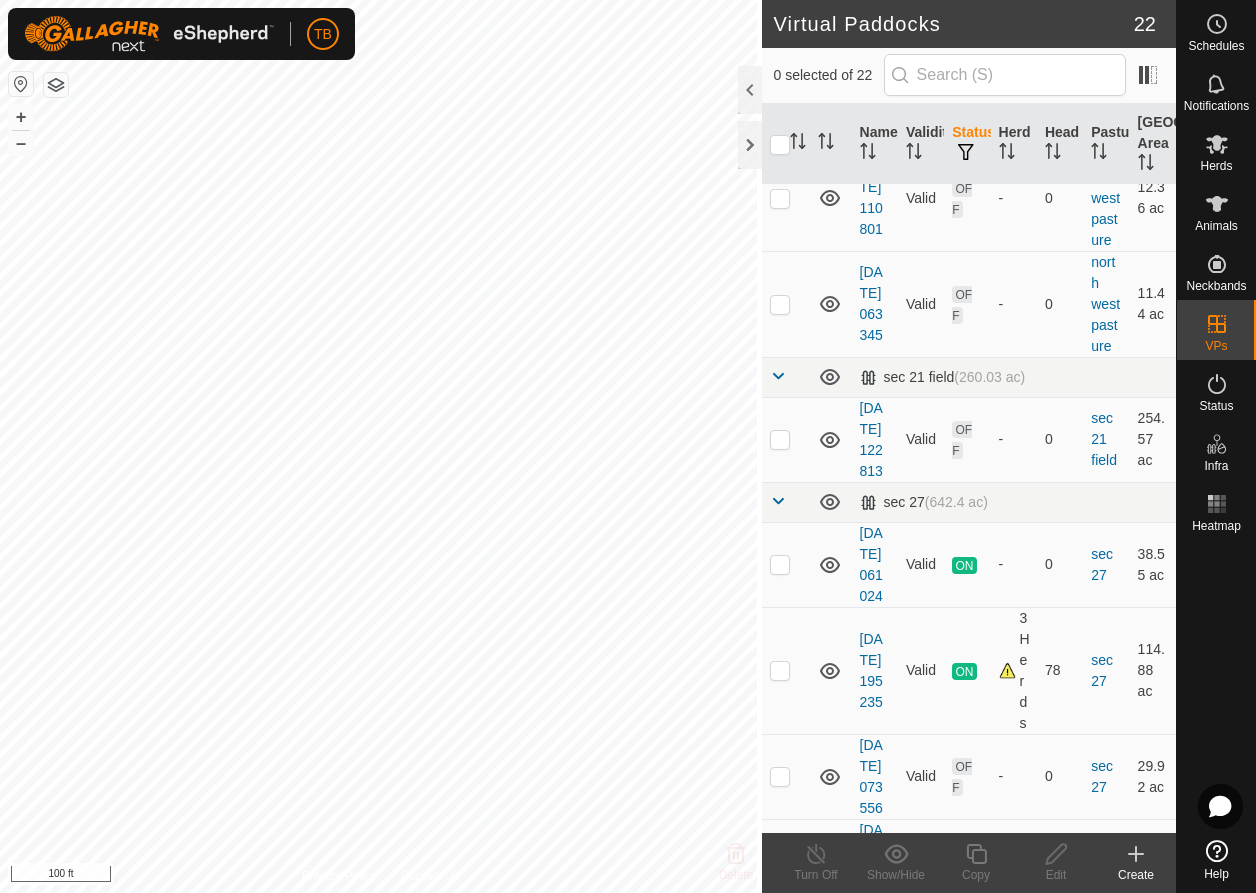 click 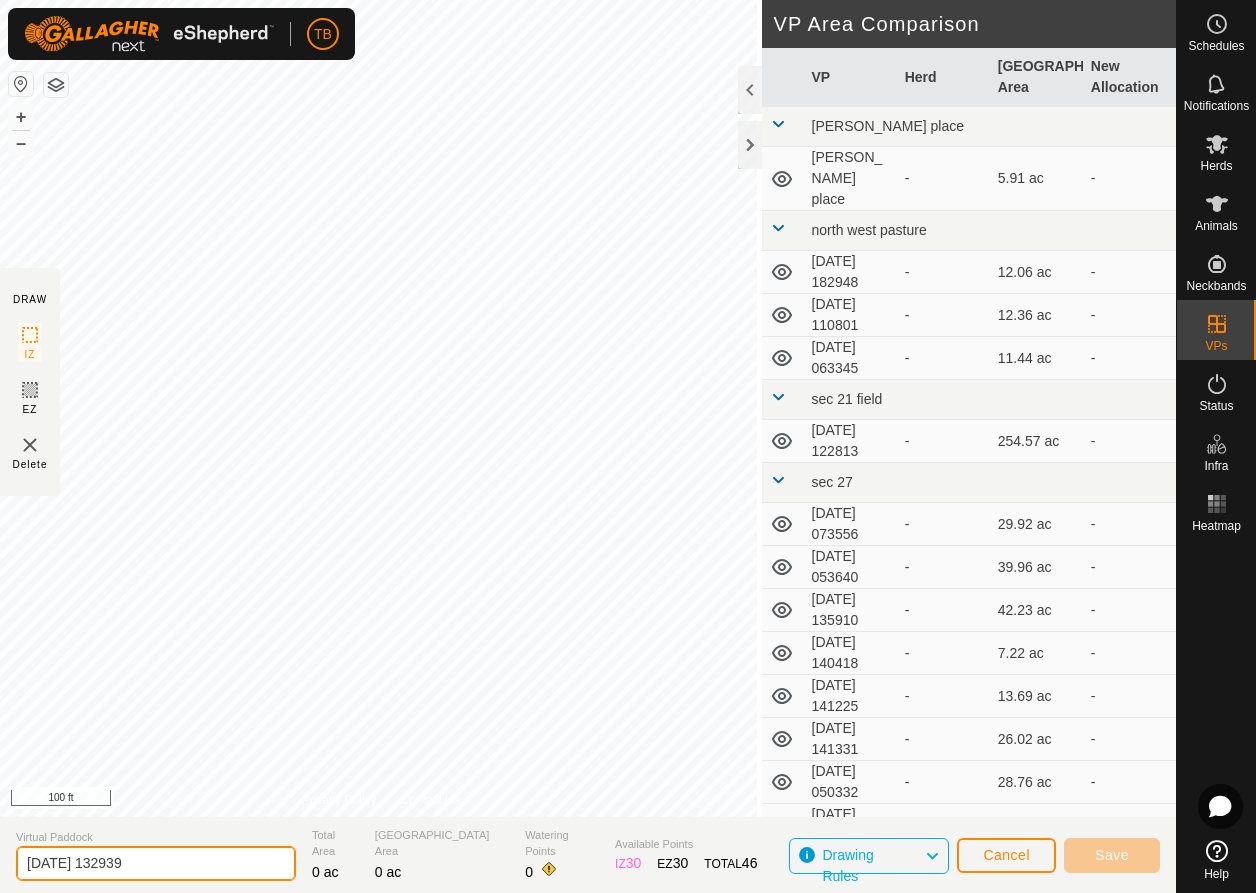click on "2025-07-20 132939" 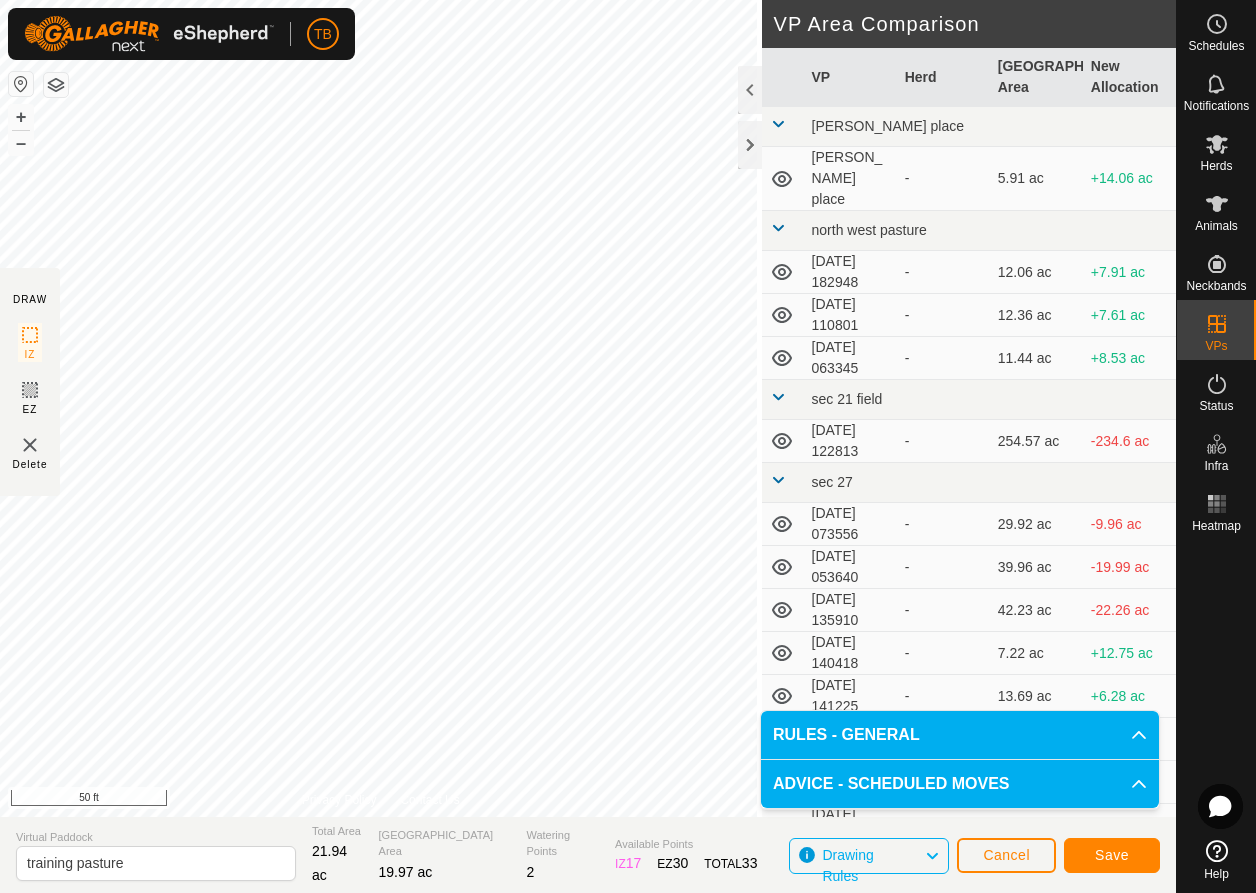 click on "Save" 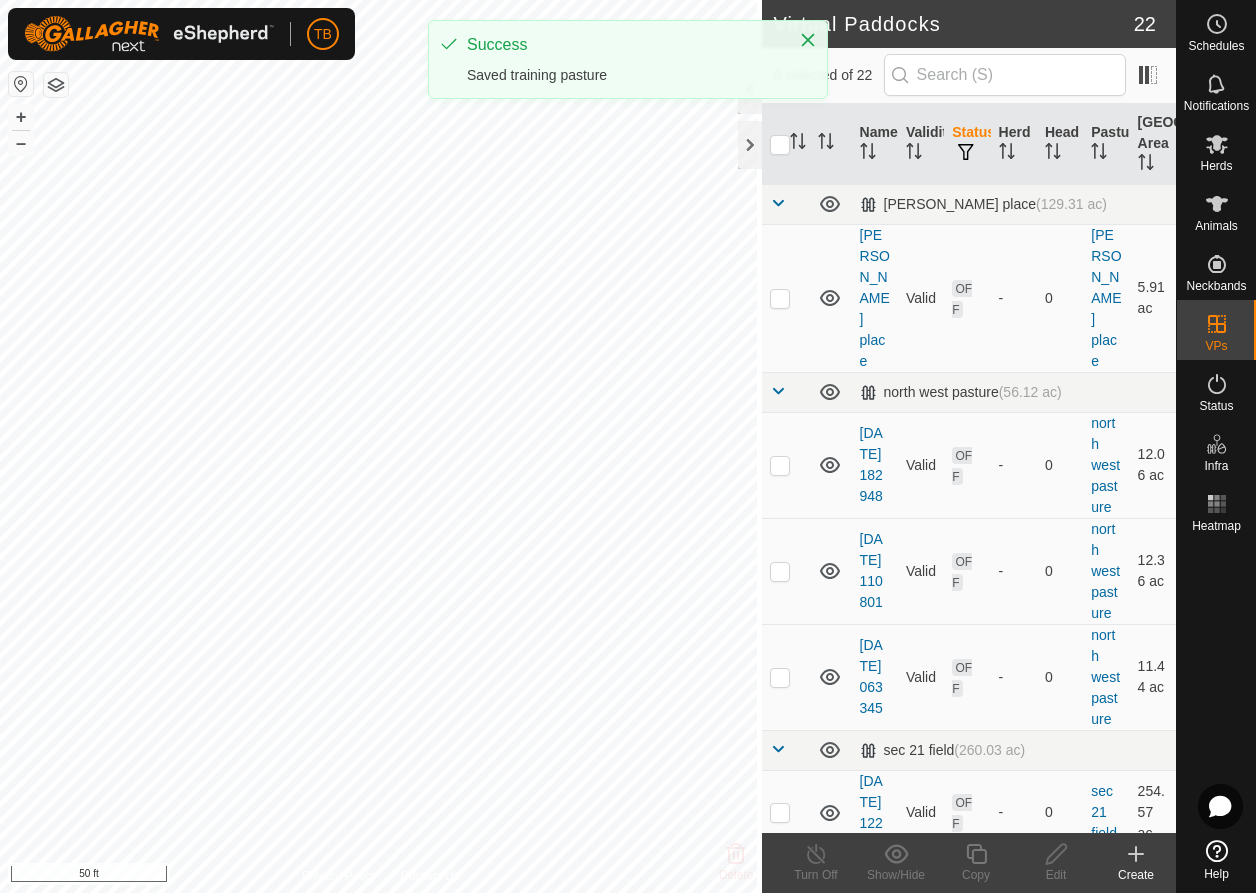 scroll, scrollTop: 138, scrollLeft: 0, axis: vertical 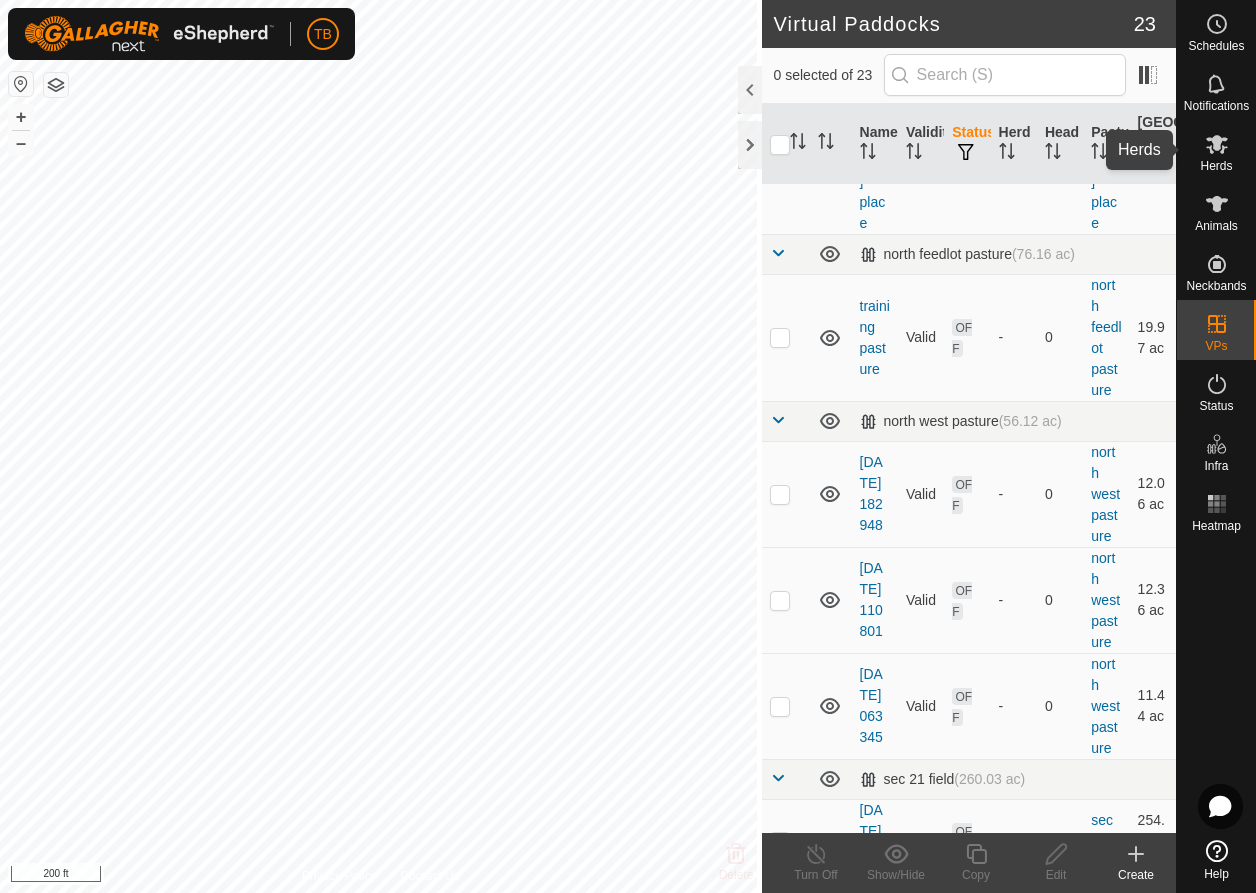 click on "Herds" at bounding box center [1216, 166] 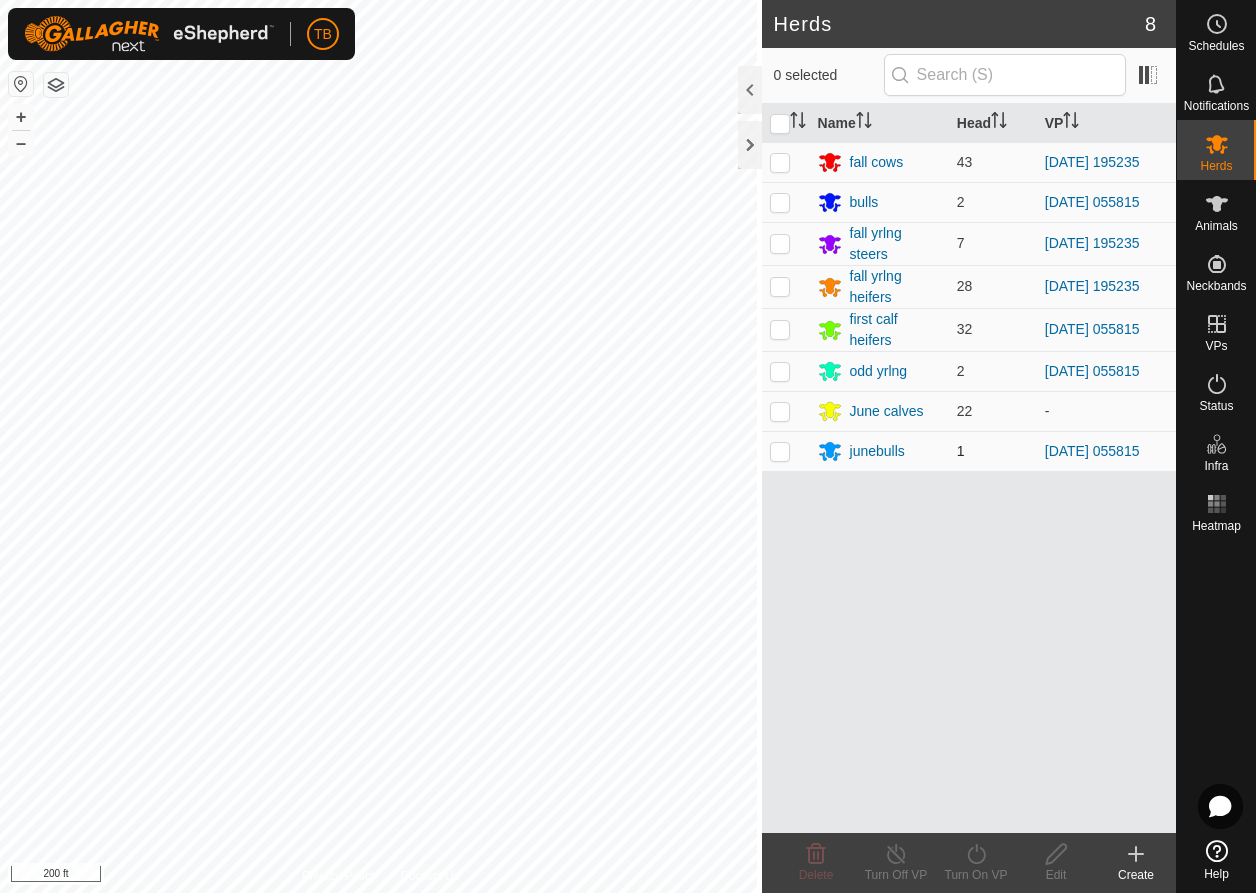 drag, startPoint x: 774, startPoint y: 410, endPoint x: 774, endPoint y: 448, distance: 38 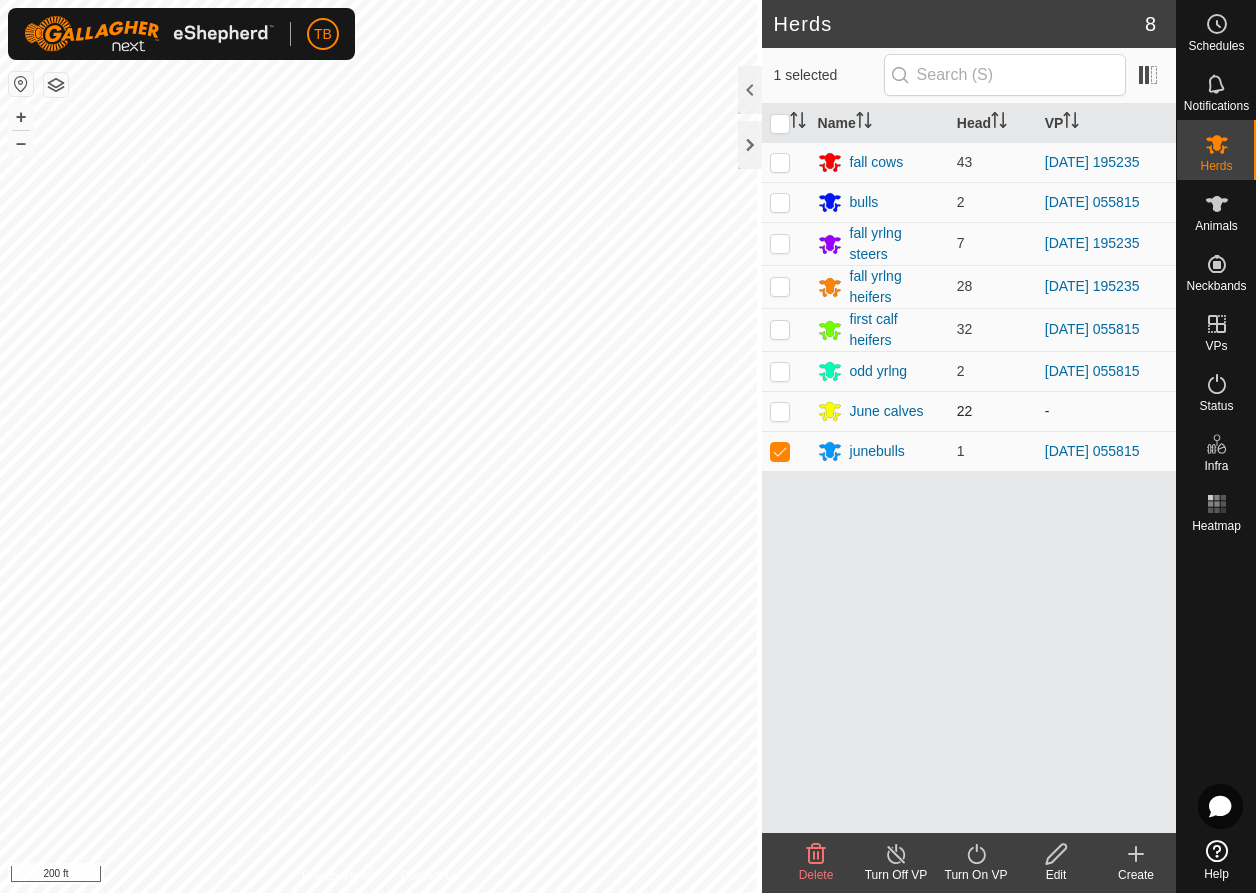 click at bounding box center (780, 411) 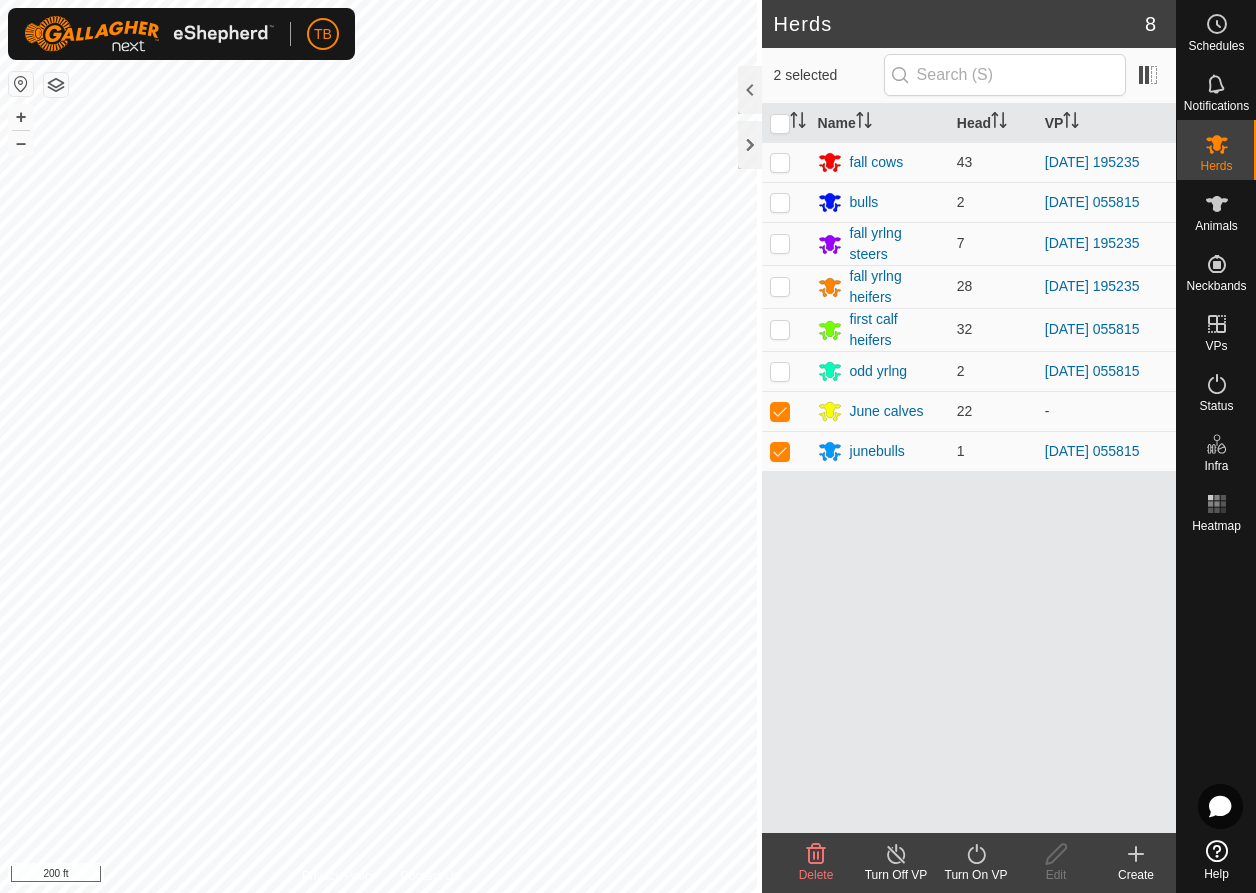 drag, startPoint x: 981, startPoint y: 854, endPoint x: 971, endPoint y: 855, distance: 10.049875 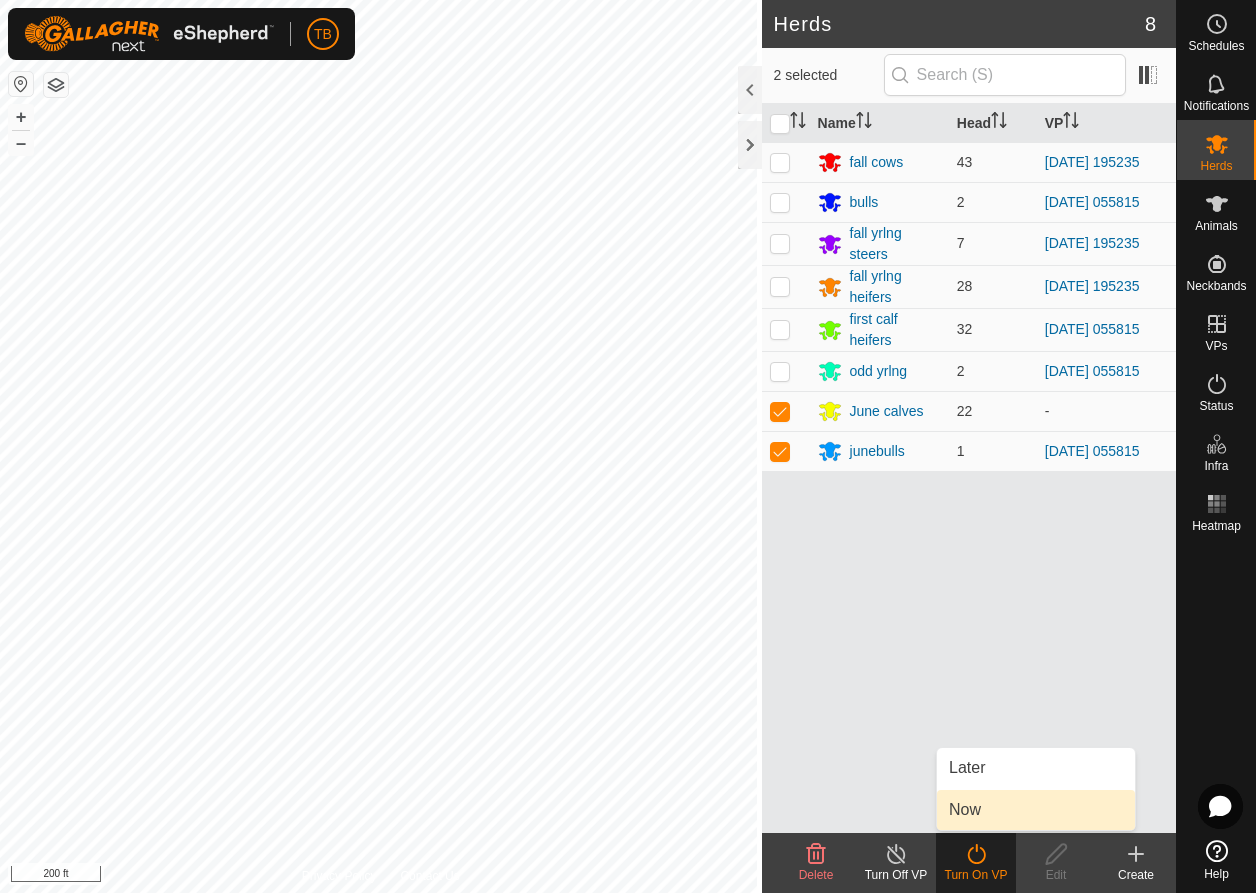 click on "Now" at bounding box center (1036, 810) 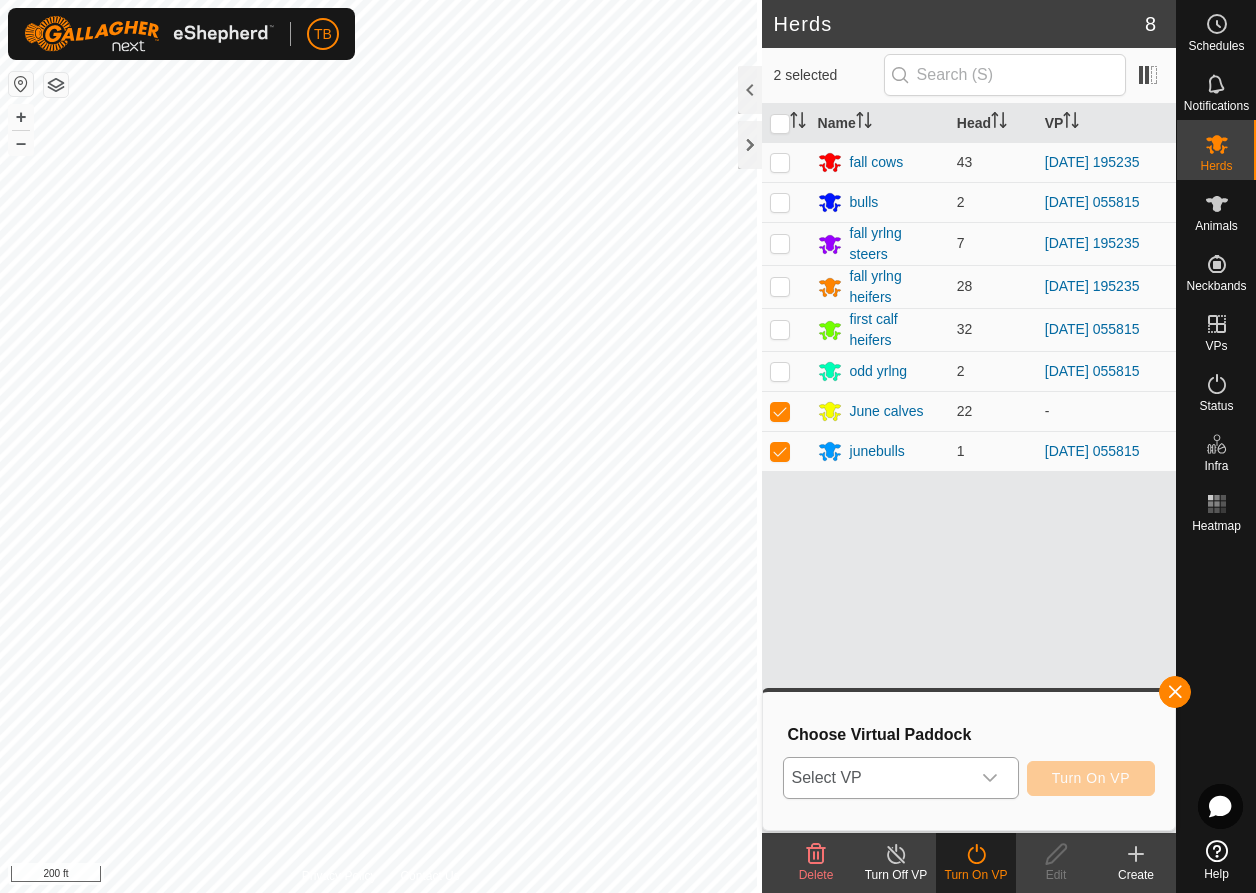 click 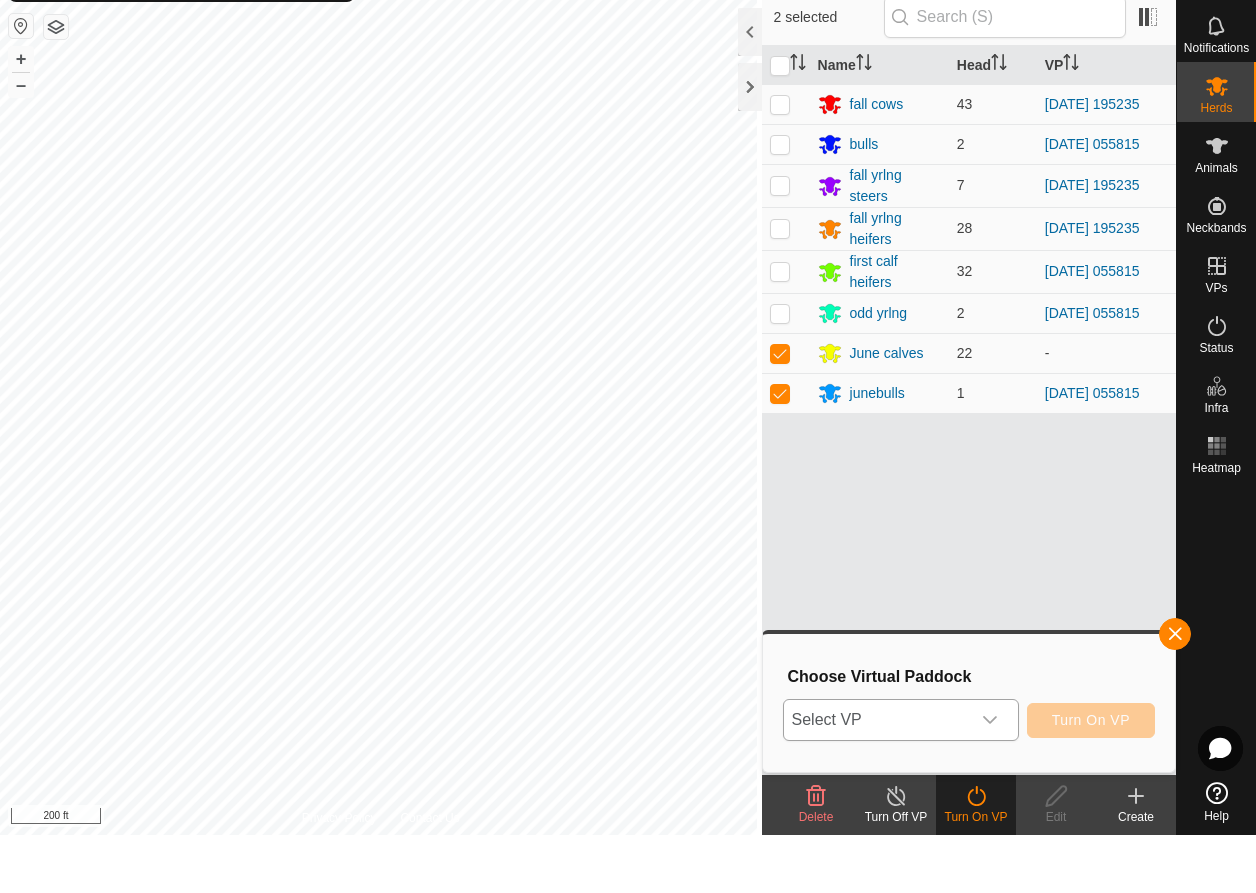 click 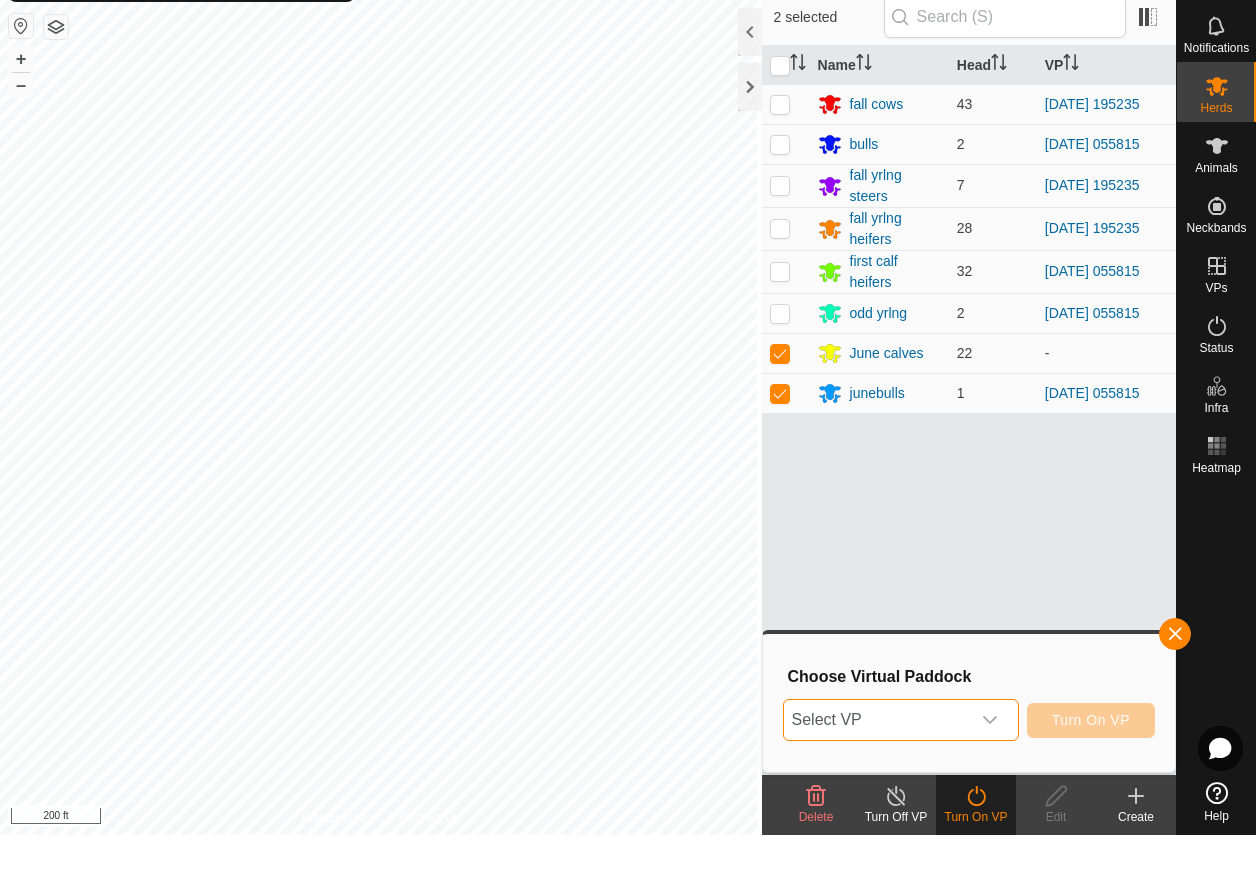click 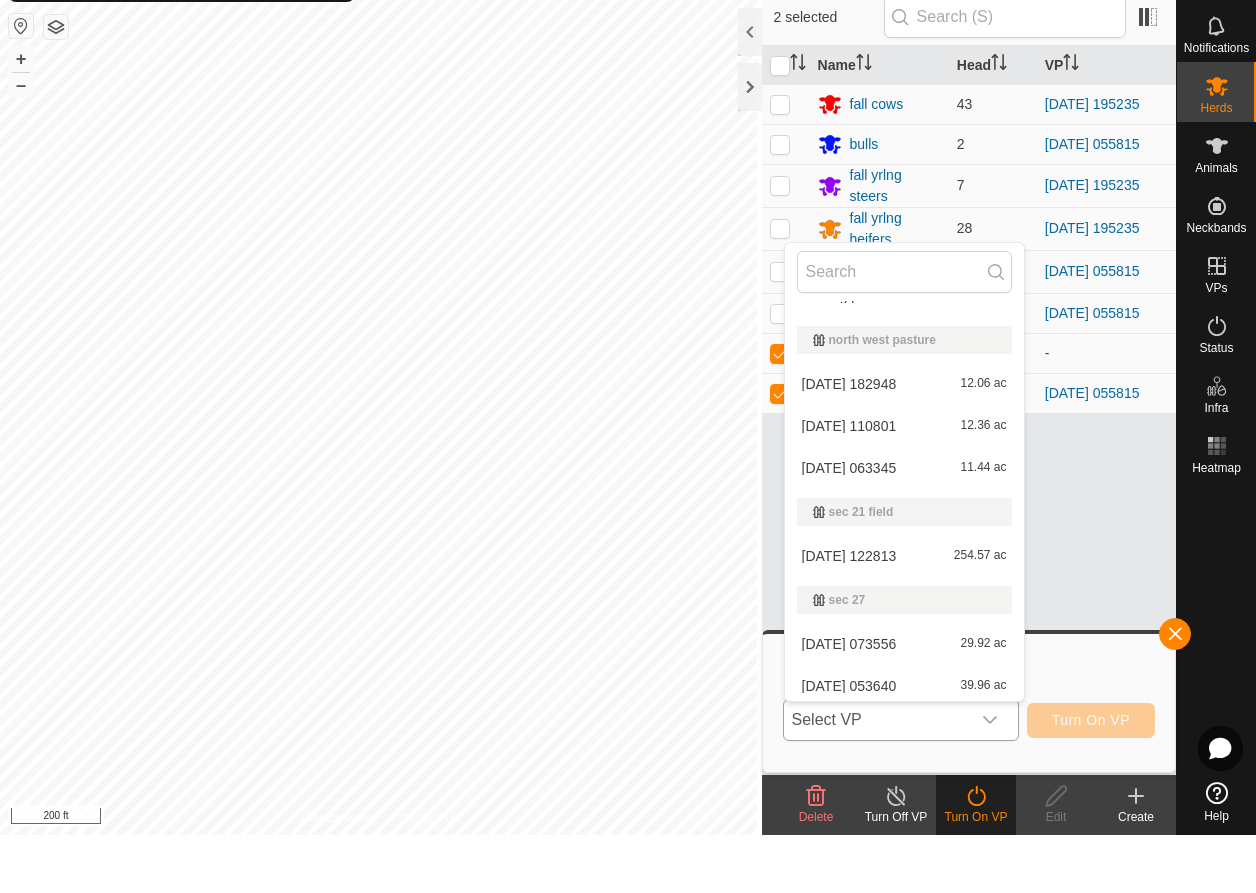 scroll, scrollTop: 0, scrollLeft: 0, axis: both 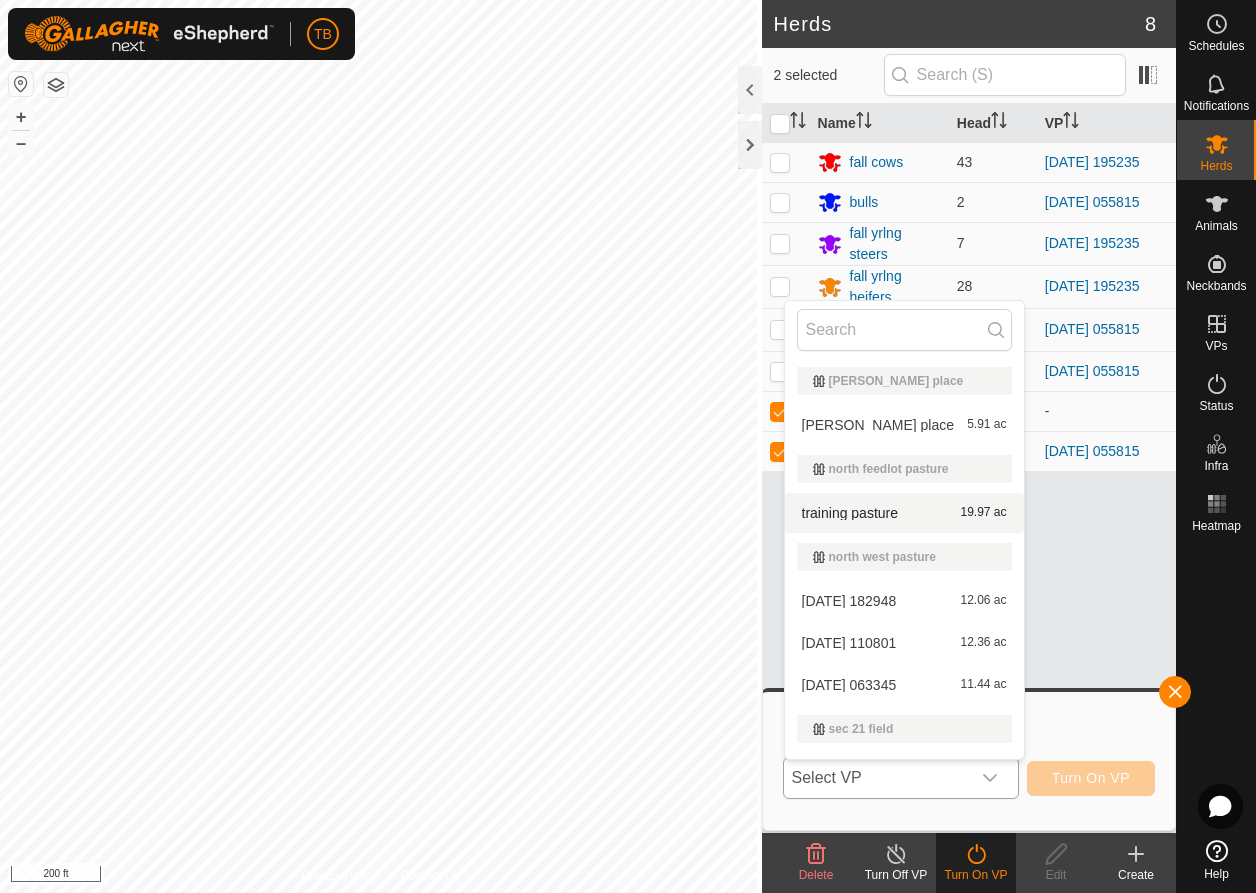 click on "training pasture  19.97 ac" at bounding box center (904, 513) 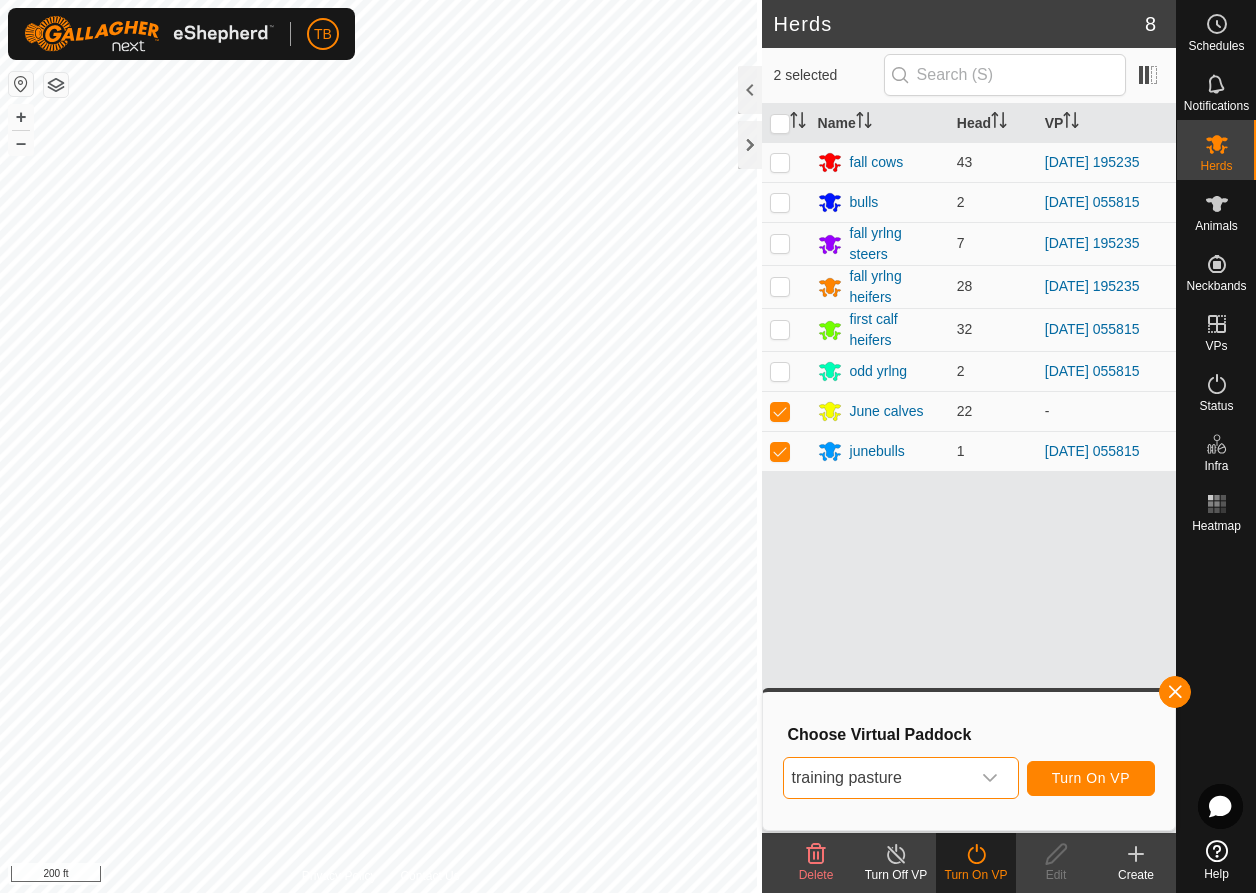 click on "Turn On VP" at bounding box center (1091, 778) 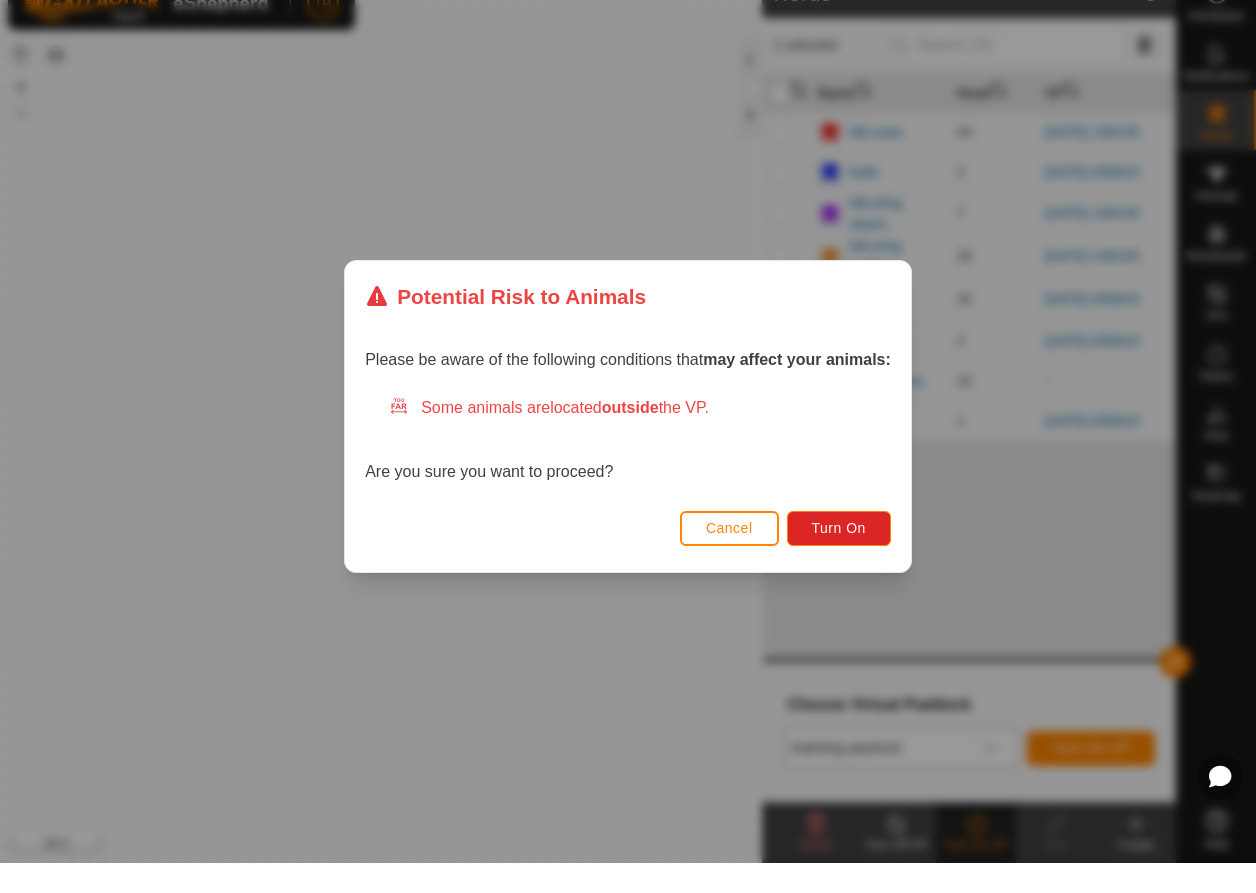 click on "Cancel" at bounding box center [729, 558] 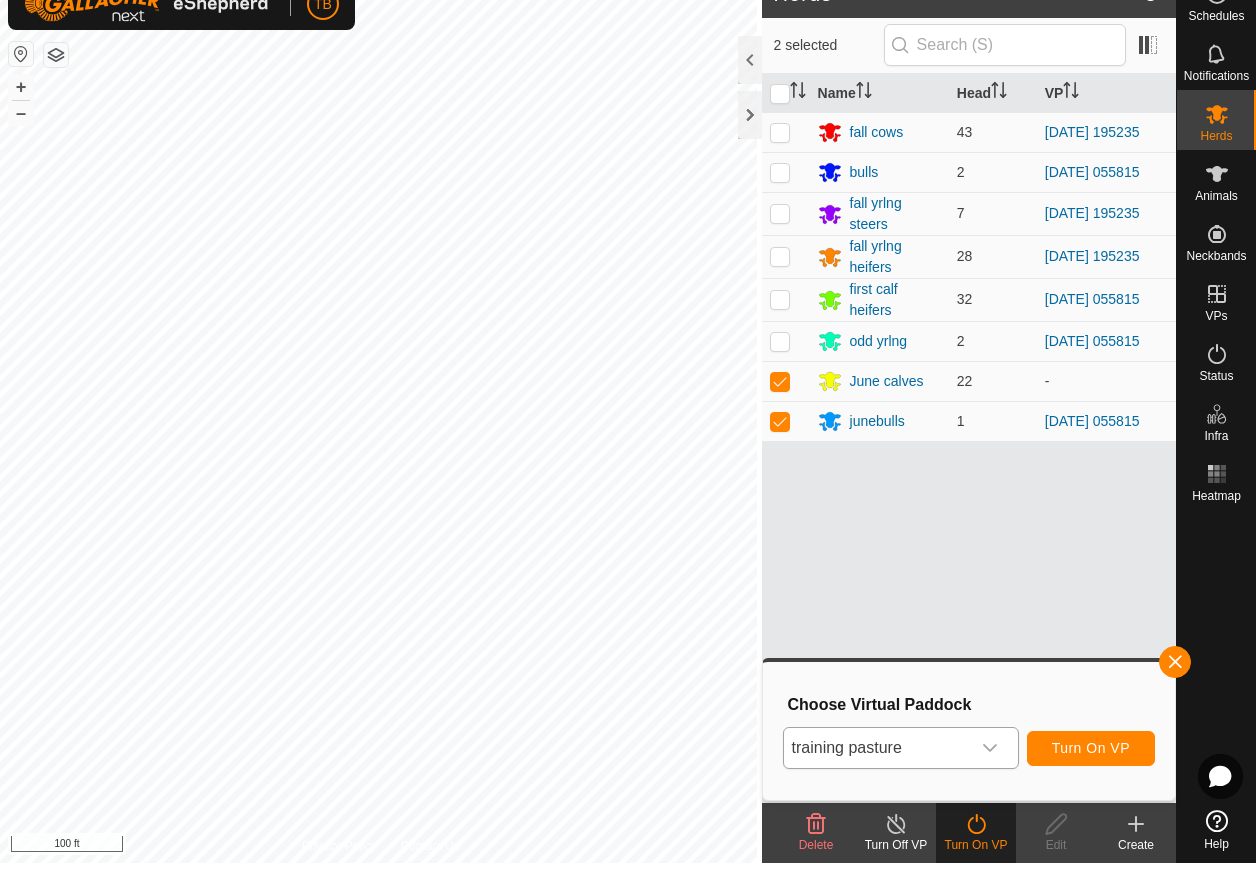 click on "Turn On VP" at bounding box center [1091, 778] 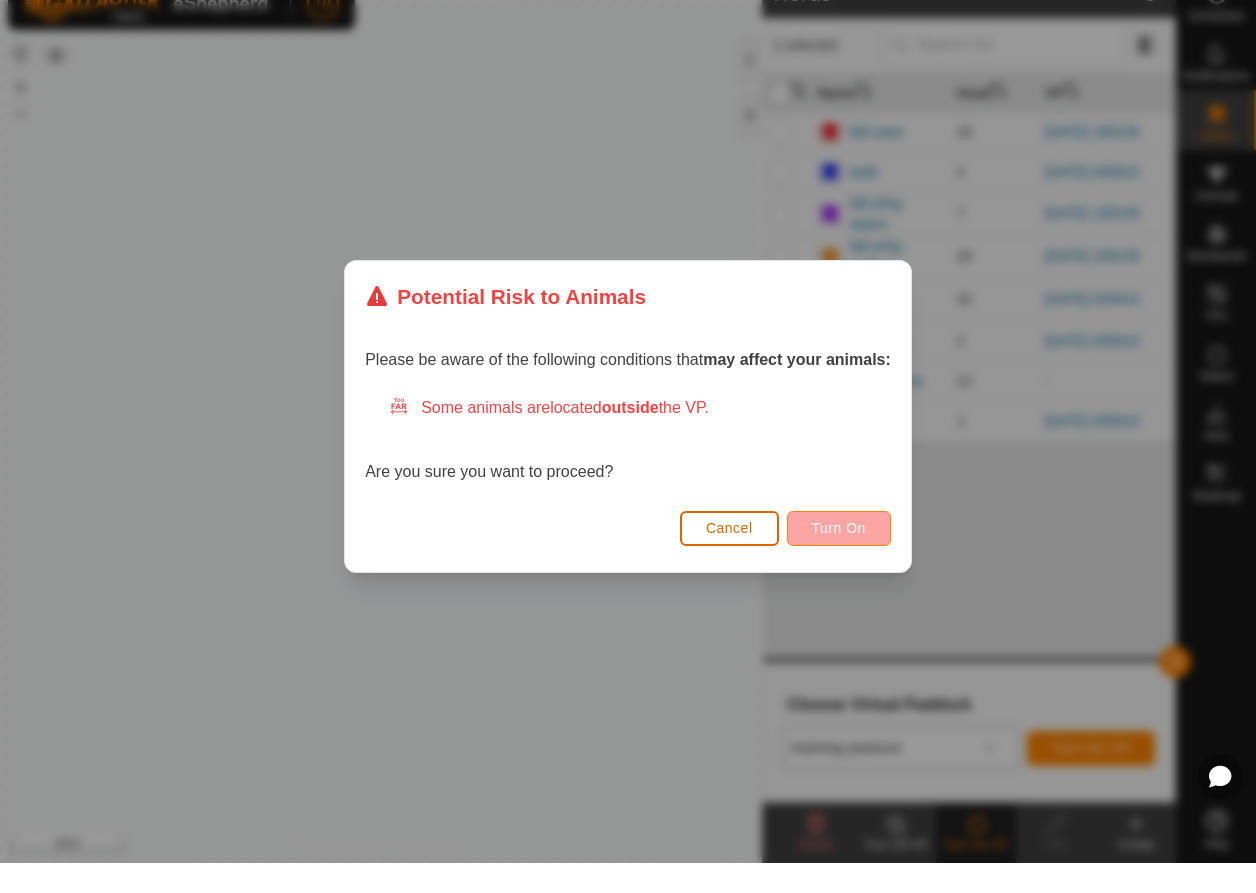 click on "Turn On" at bounding box center [839, 558] 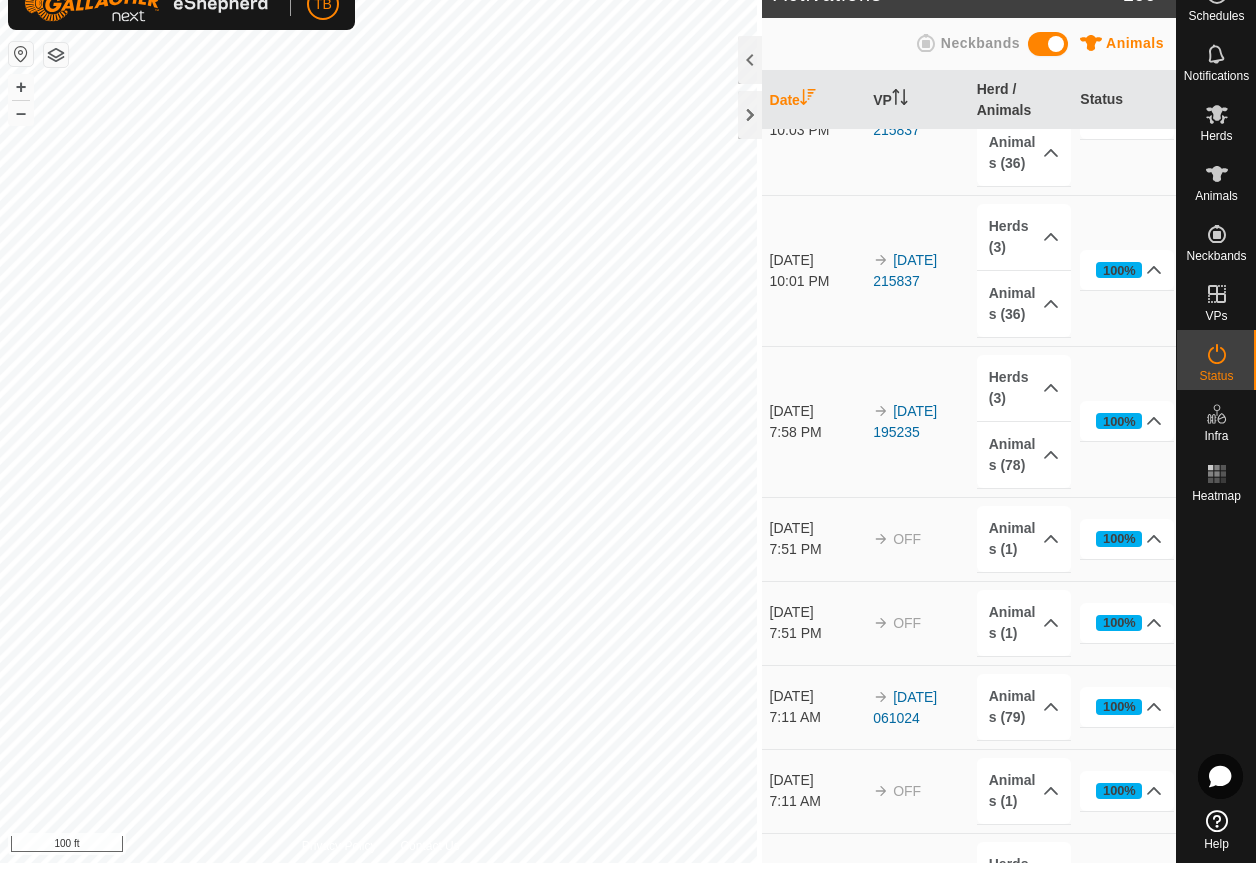 scroll, scrollTop: 893, scrollLeft: 0, axis: vertical 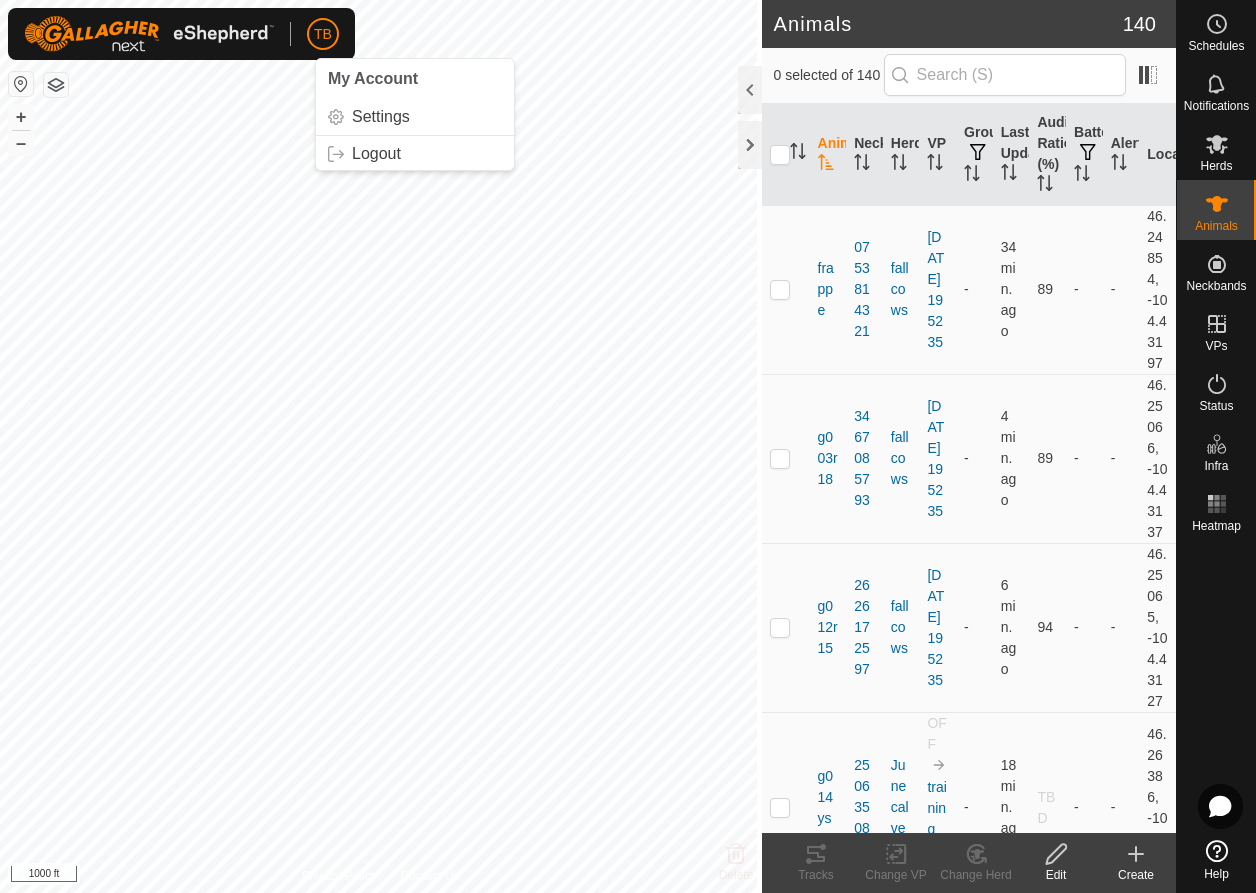 click on "TB" 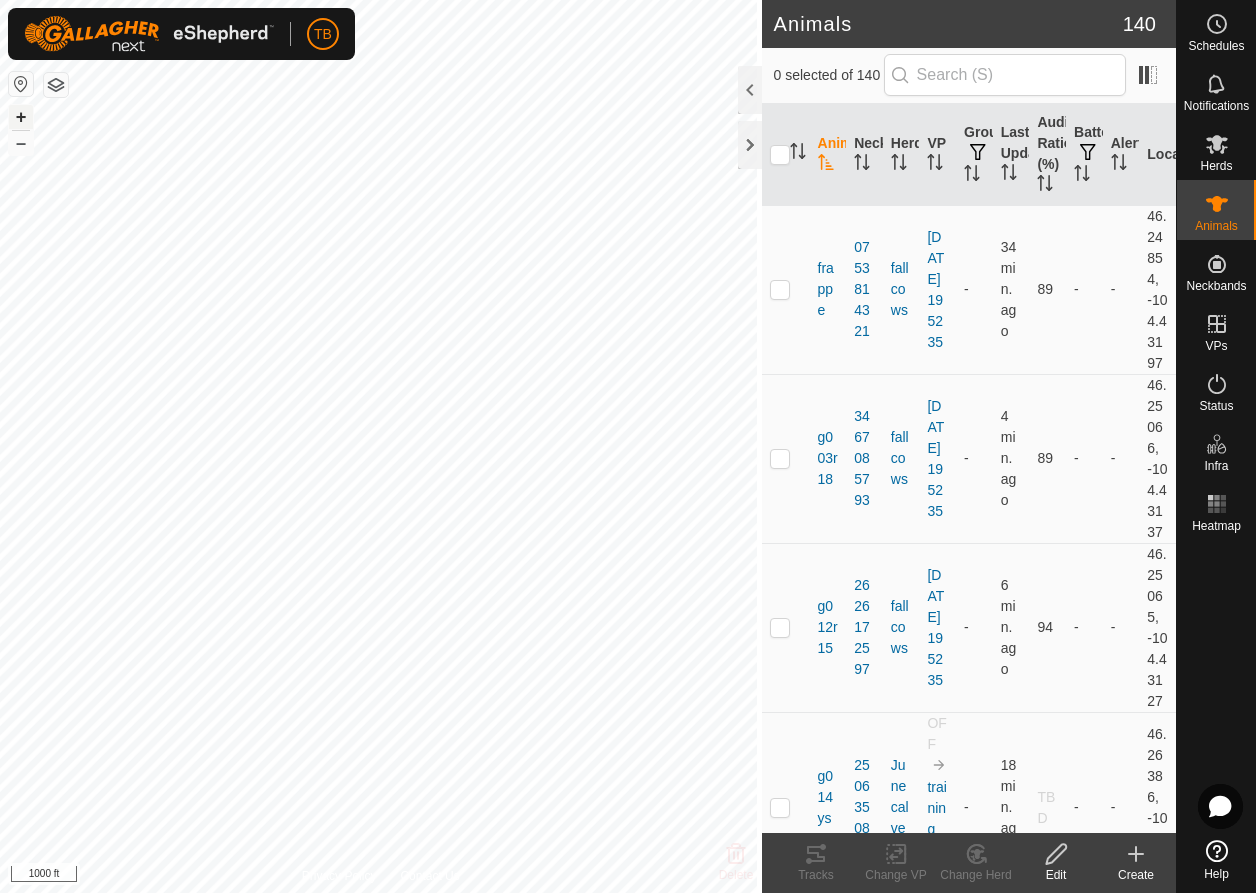 click on "+" at bounding box center (21, 117) 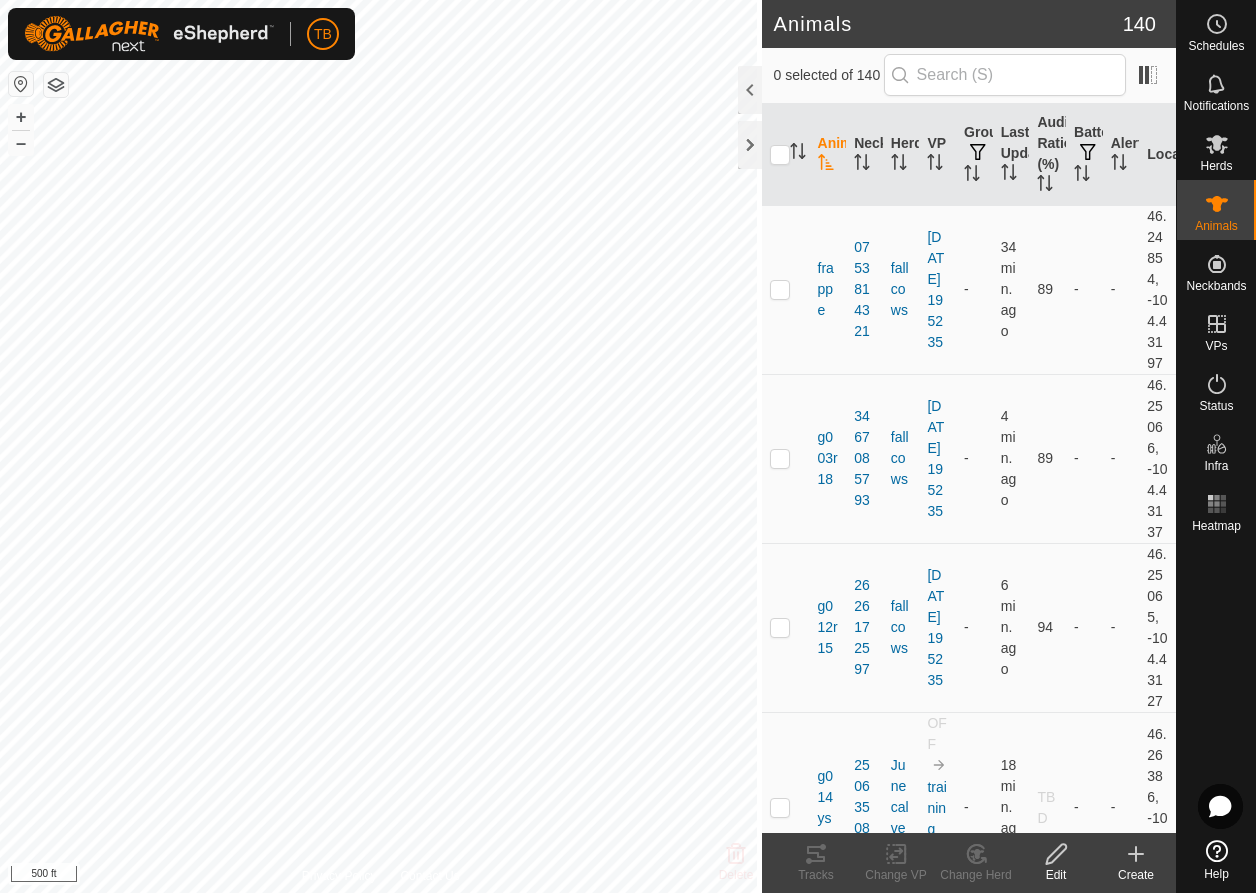 click at bounding box center (21, 84) 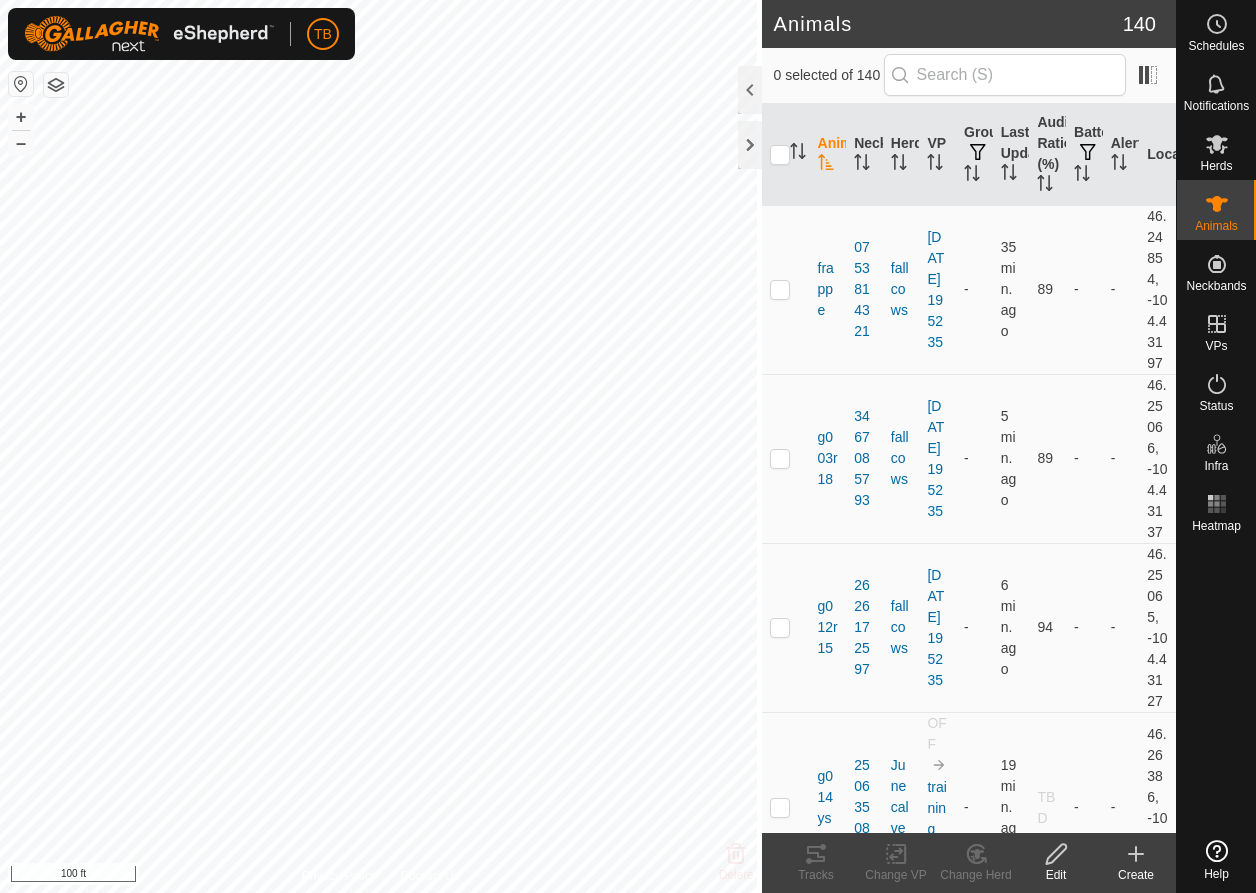 scroll, scrollTop: 0, scrollLeft: 0, axis: both 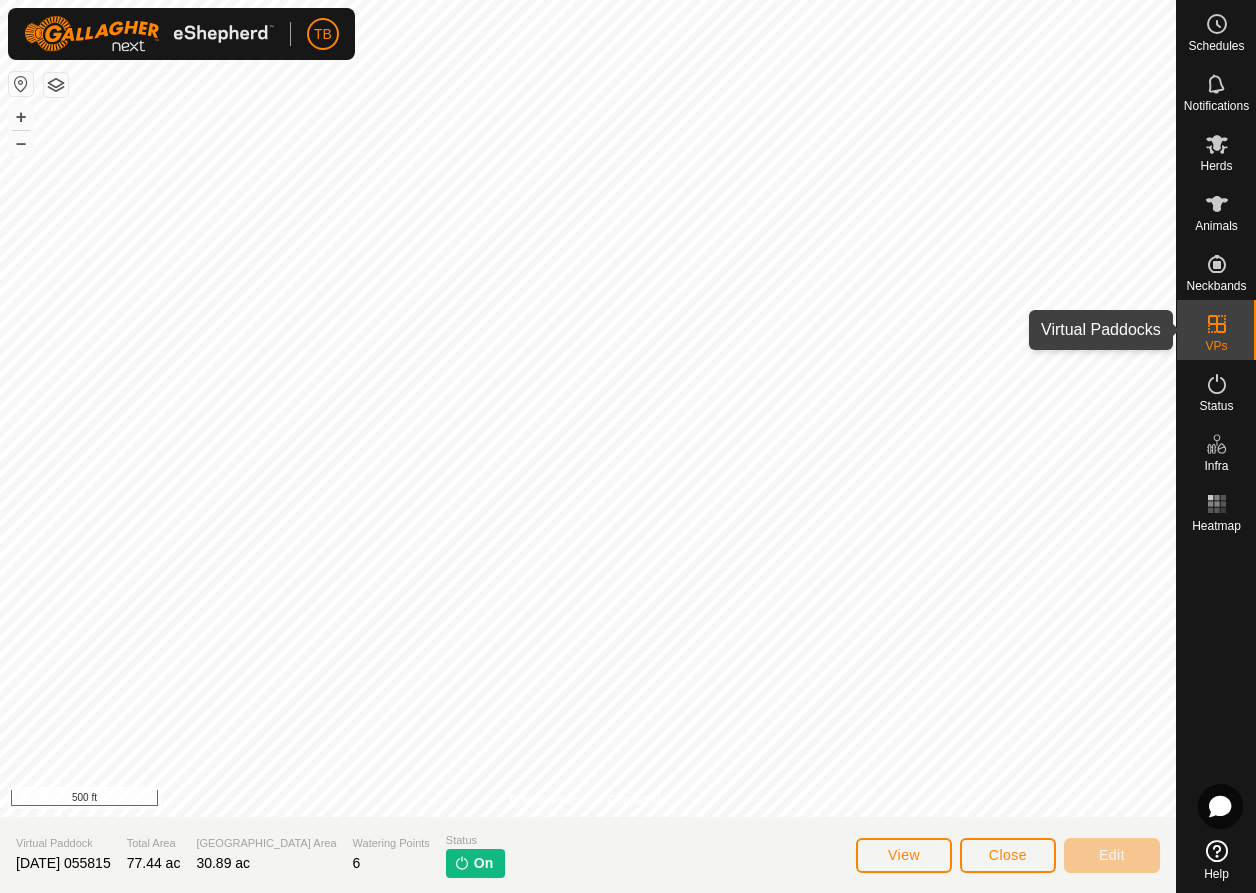 click on "VPs" at bounding box center (1216, 330) 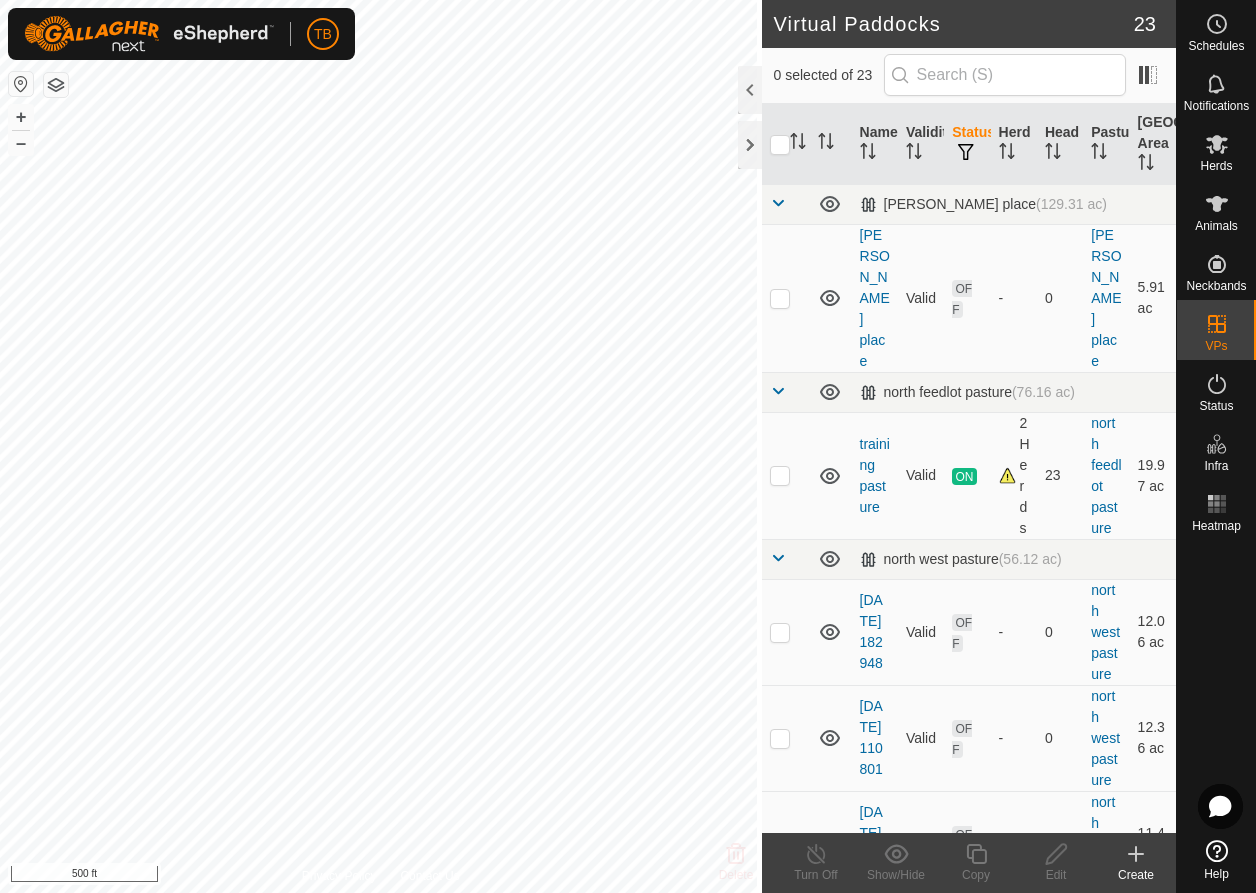 click on "Virtual Paddocks 23 0 selected of 23     Name   Validity   Status   [GEOGRAPHIC_DATA]   Pasture   [GEOGRAPHIC_DATA] Area   [PERSON_NAME] place   (129.31 ac) [PERSON_NAME] place  Valid  OFF  -   0   [PERSON_NAME] place   5.91 ac   north feedlot pasture   (76.16 ac) training pasture  Valid  ON  2 Herds   23   north feedlot pasture   19.97 ac   north west pasture   (56.12 ac) [DATE] 182948  Valid  OFF  -   0   north west pasture   12.06 ac  [DATE] 110801  Valid  OFF  -   0   north west pasture   12.36 ac  [DATE] 063345  Valid  OFF  -   0   north west pasture   11.44 ac   sec 21 field   (260.03 ac) [DATE] 122813  Valid  OFF  -   0   sec 21 field   254.57 ac   sec 27   (642.4 ac) [DATE] 061024  Valid  ON  -   0   sec 27   38.55 ac  [DATE] 195235  Valid  ON  3 Herds   78   sec 27   114.88 ac  [DATE] 073556  Valid  OFF  -   0   sec 27   29.92 ac  [DATE] 053640  Valid  OFF  -   0   sec 27   39.96 ac  [DATE] 135910  Valid  OFF  -   0   sec 27   42.23 ac  [DATE] 140418  Valid  OFF  -   0   sec 27   7.22 ac   Valid" 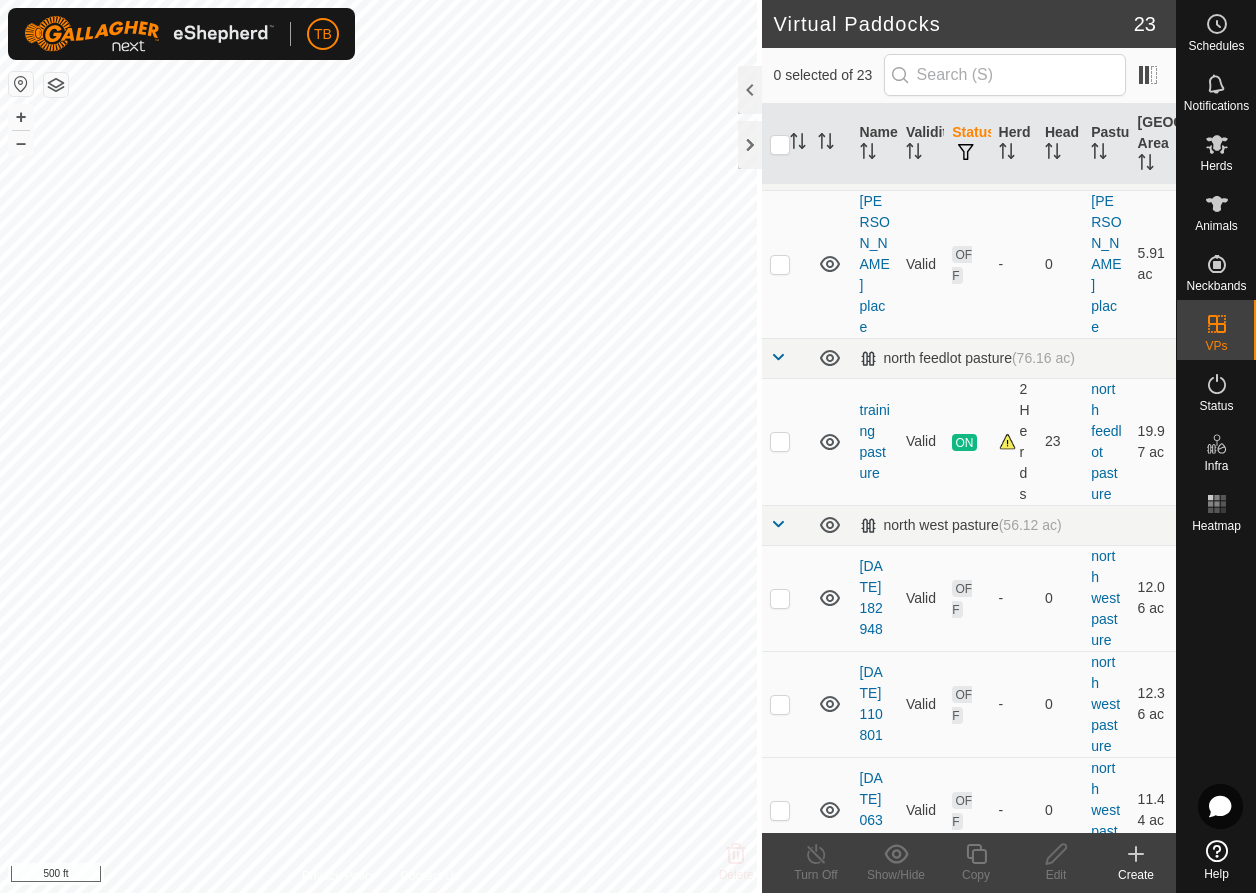 scroll, scrollTop: 38, scrollLeft: 0, axis: vertical 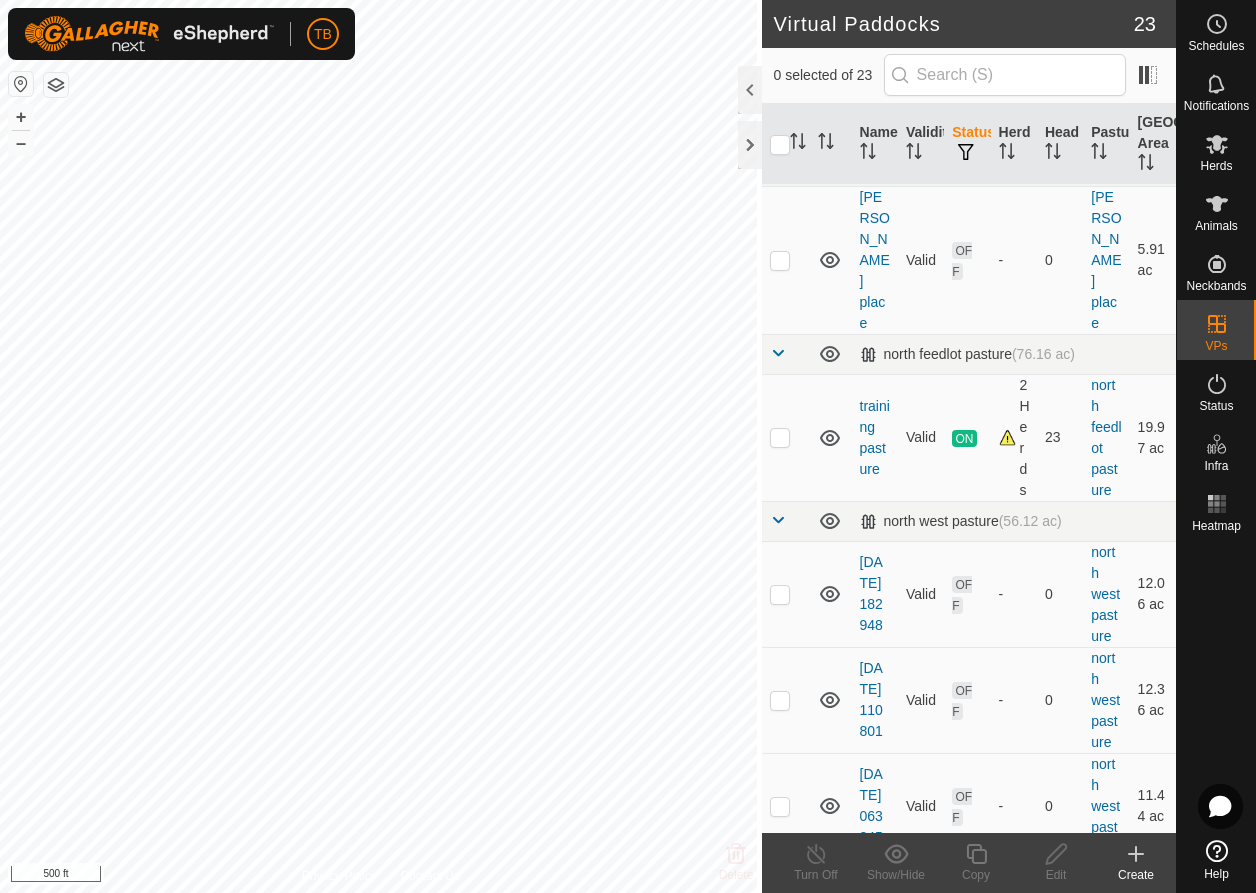 checkbox on "true" 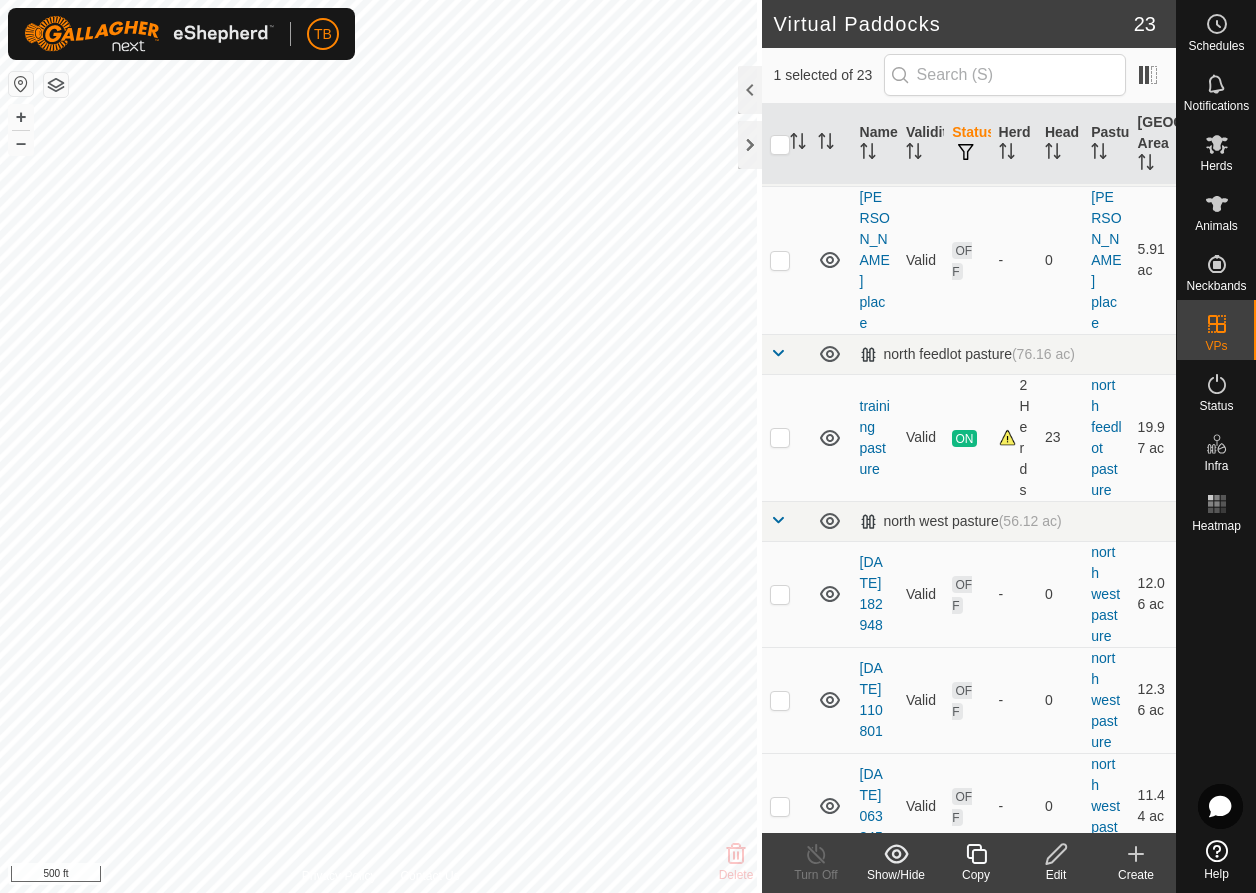 click 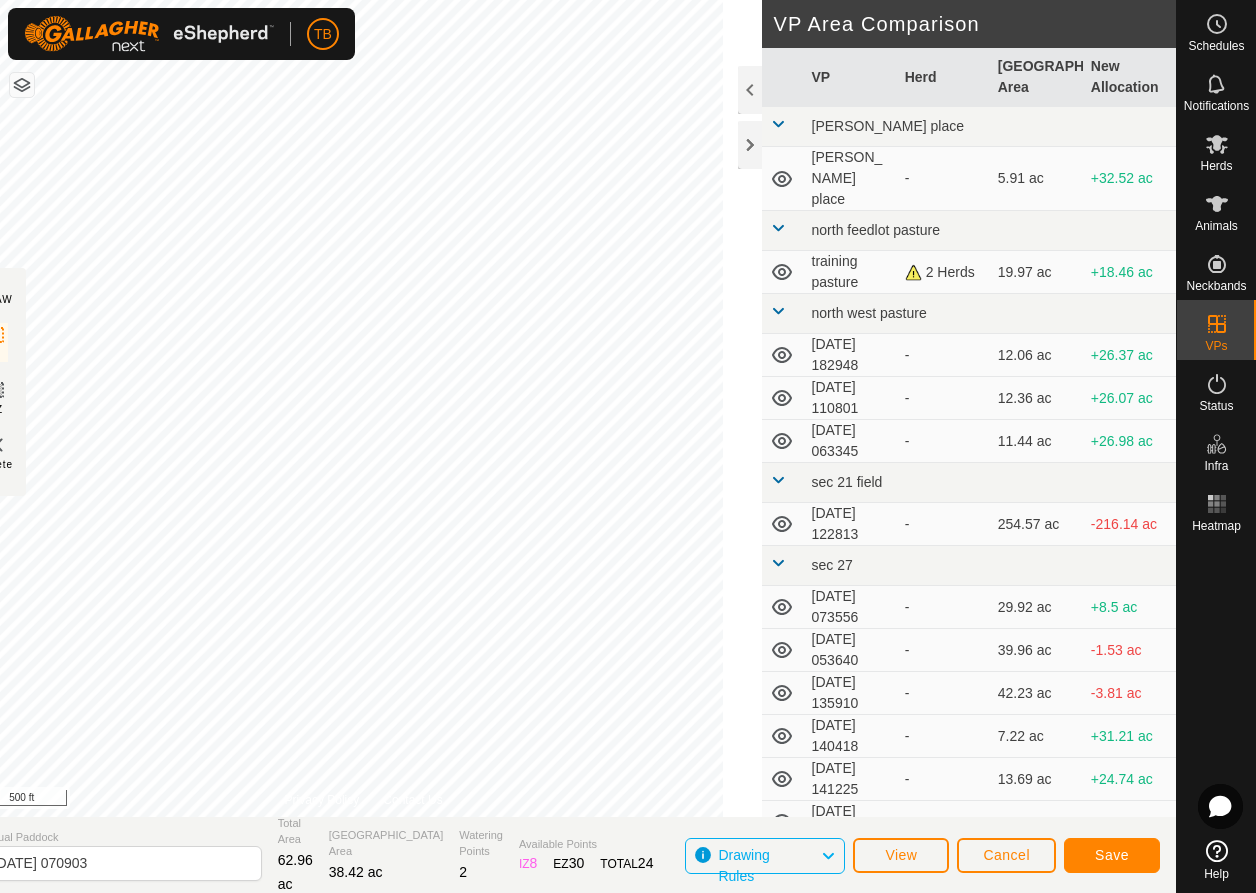 click on "Cancel" 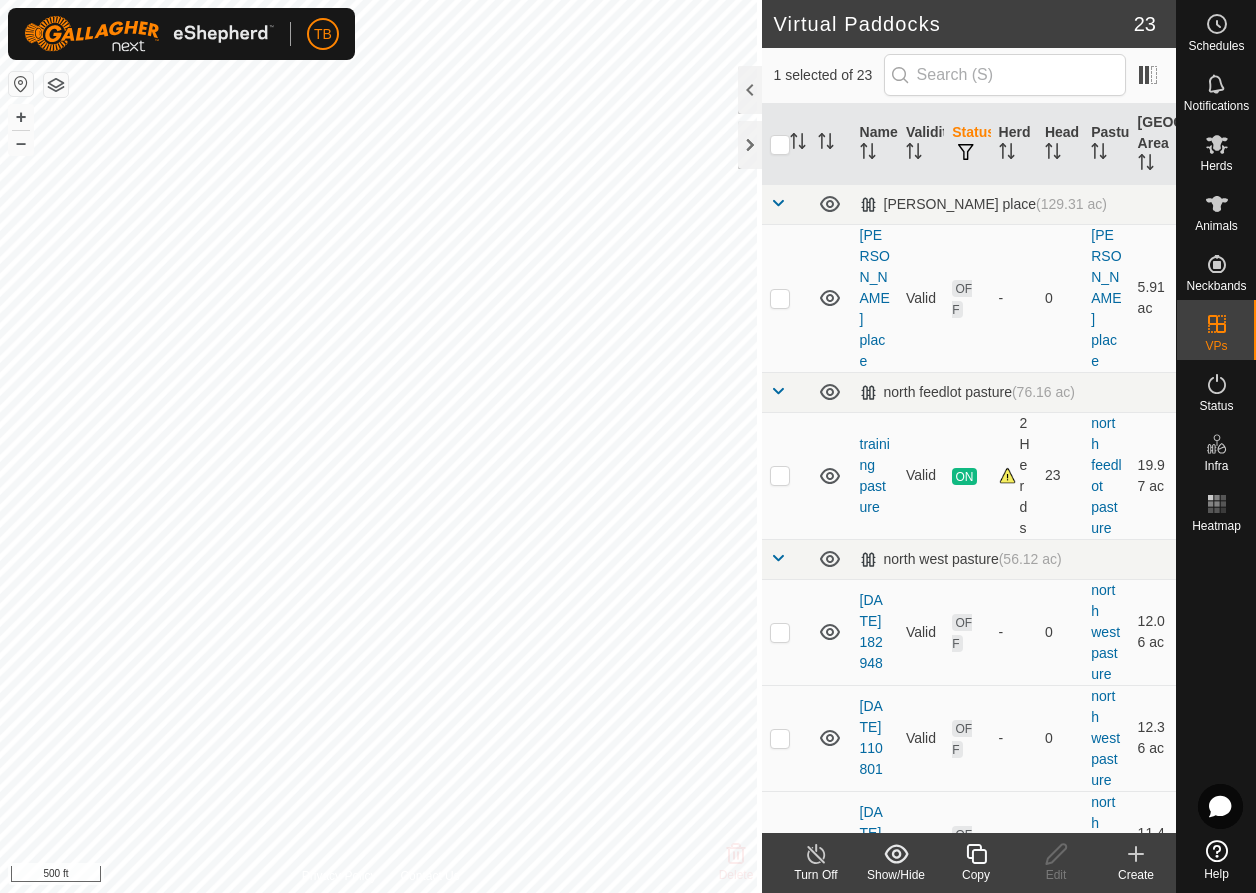 checkbox on "false" 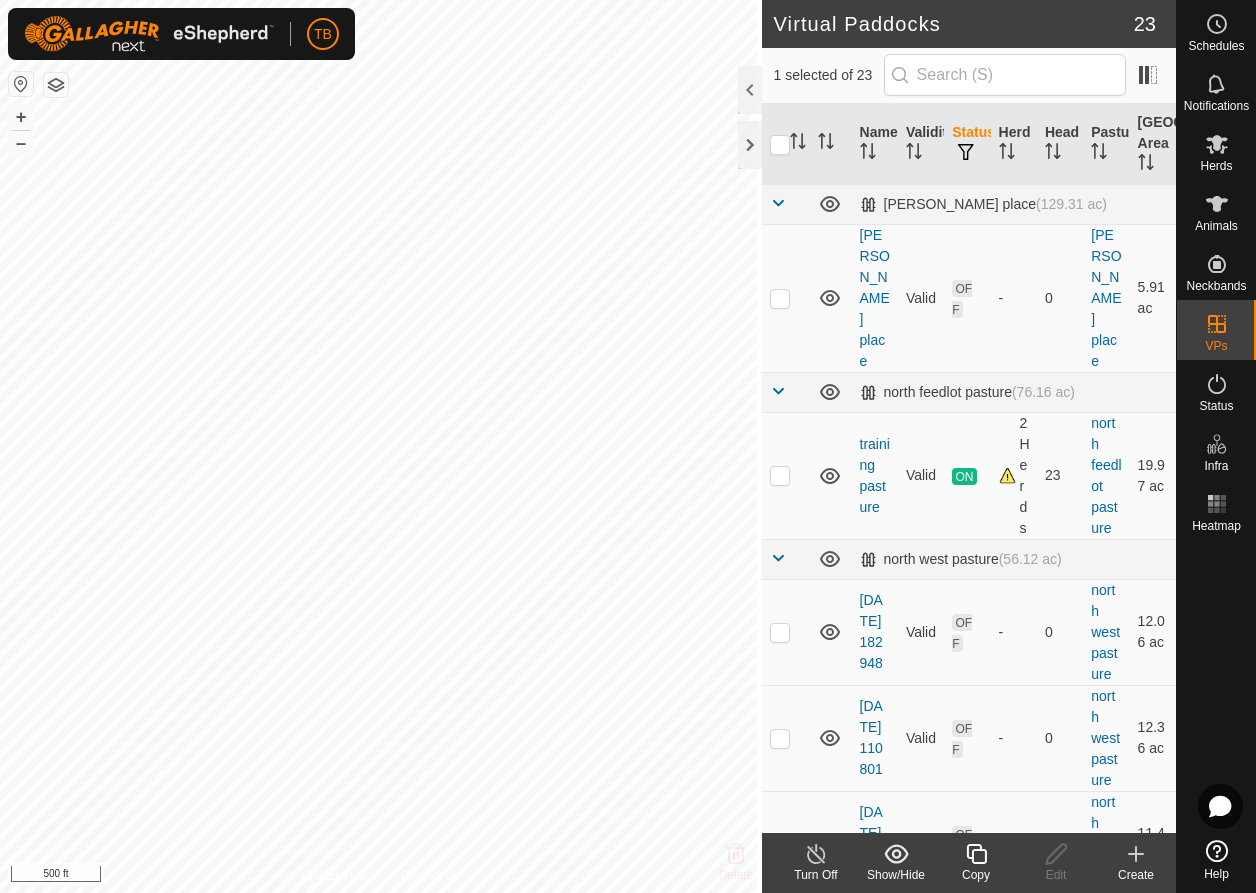 checkbox on "true" 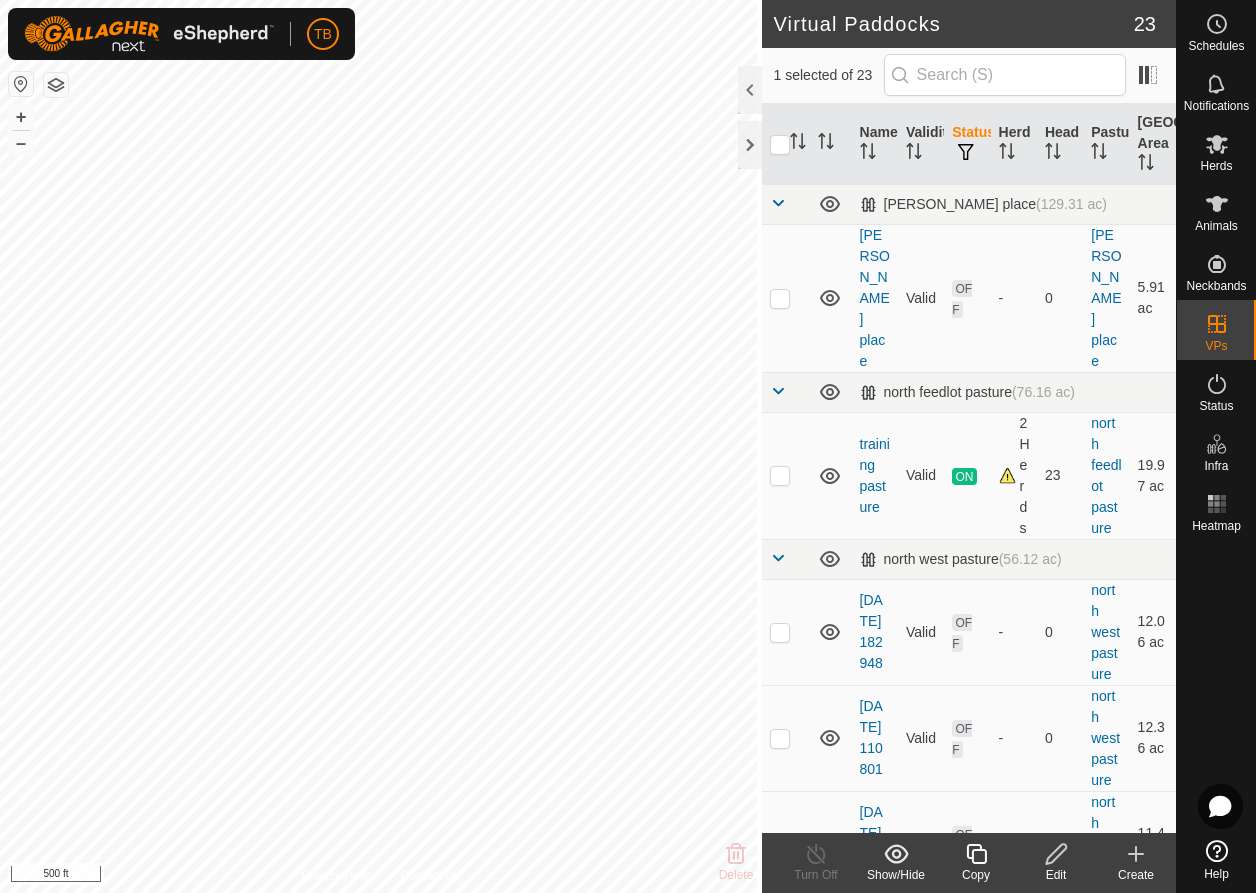 click 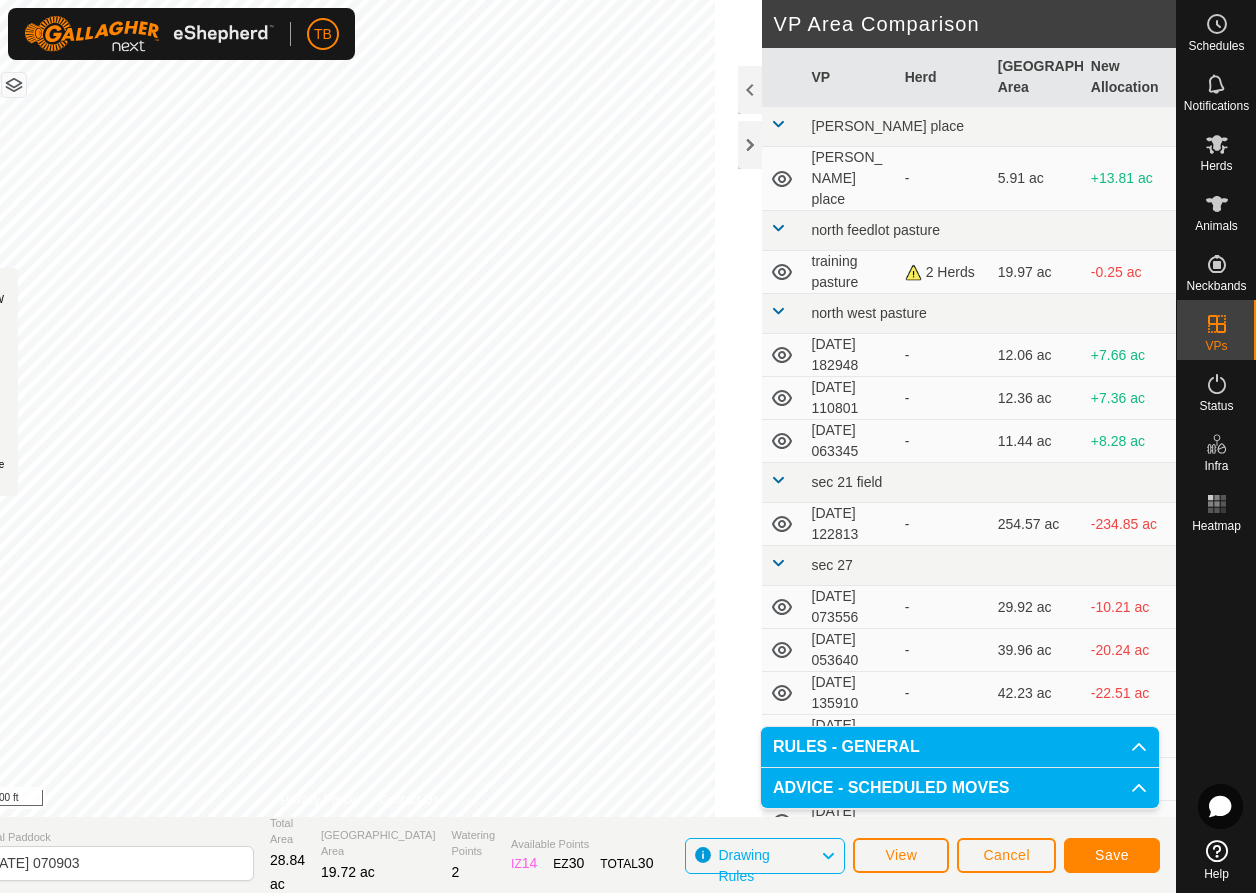 click on "DRAW IZ EZ Delete Privacy Policy Contact Us IZ interior angle must be larger than 80°  (Current: 25.7°) . + – ⇧ i 200 ft VP Area Comparison     VP   Herd   Grazing Area   New Allocation  hoenke place  hoenke place  -  5.91 ac  +13.81 ac north feedlot pasture  training pasture   2 Herds   19.97 ac  -0.25 ac north west pasture  2025-06-12 182948  -  12.06 ac  +7.66 ac  2025-06-14 110801  -  12.36 ac  +7.36 ac  2025-06-30 063345  -  11.44 ac  +8.28 ac sec 21 field  2025-07-03 122813  -  254.57 ac  -234.85 ac sec 27  2025-06-12 073556  -  29.92 ac  -10.21 ac  2025-06-17 053640  -  39.96 ac  -20.24 ac  2025-06-21 135910  -  42.23 ac  -22.51 ac  2025-06-21 140418  -  7.22 ac  +12.5 ac  2025-06-21 141225  -  13.69 ac  +6.03 ac  2025-06-21 141331  -  26.02 ac  -6.3 ac  2025-06-25 050332  -  28.76 ac  -9.04 ac  2025-06-25 050614  -  28.76 ac  -9.04 ac  2025-06-29 055437  -  49.94 ac  -30.22 ac  2025-07-05 061024  -  38.55 ac  -18.83 ac  2025-07-10 195235   3 Herds   114.88 ac  -95.16 ac  New VP  -  32.37 ac  - -" 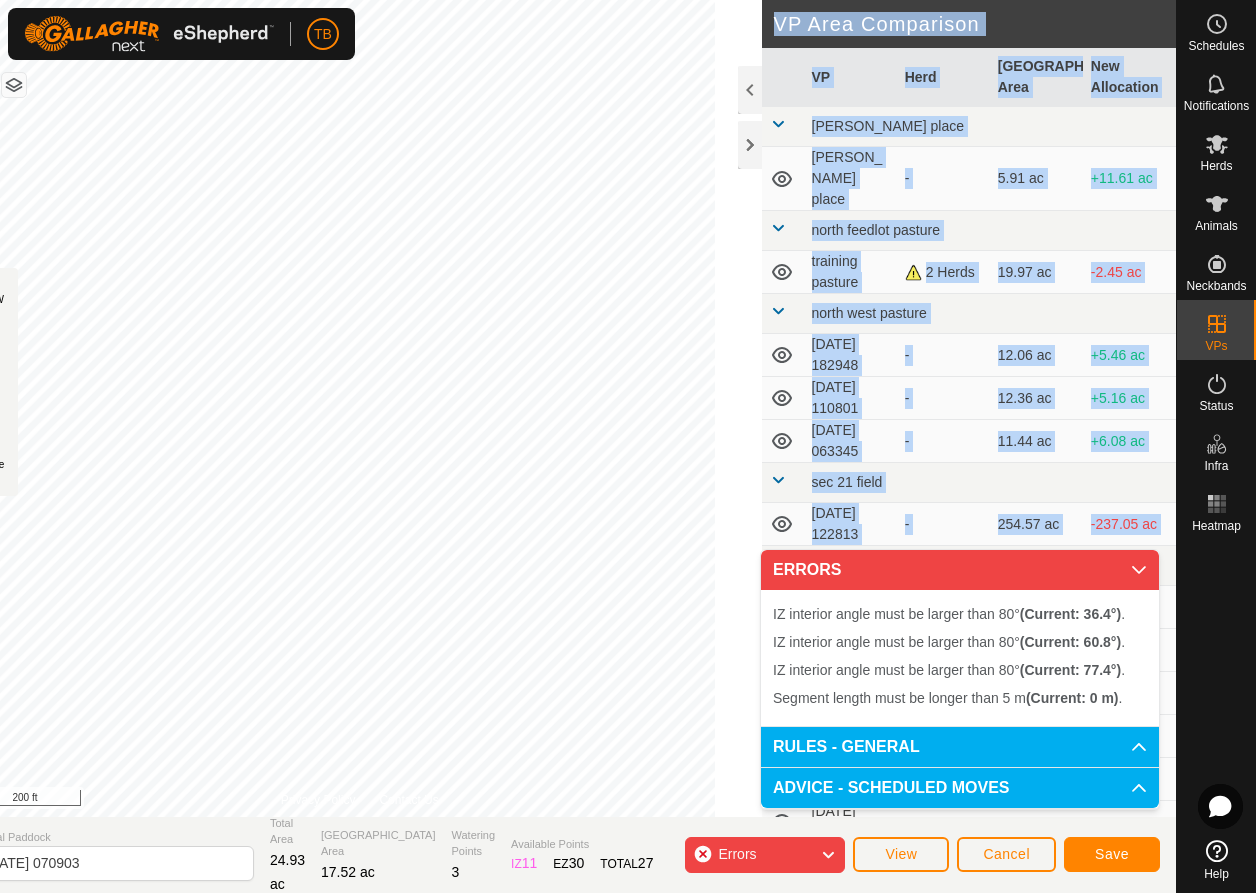 drag, startPoint x: 756, startPoint y: 577, endPoint x: 733, endPoint y: 175, distance: 402.6574 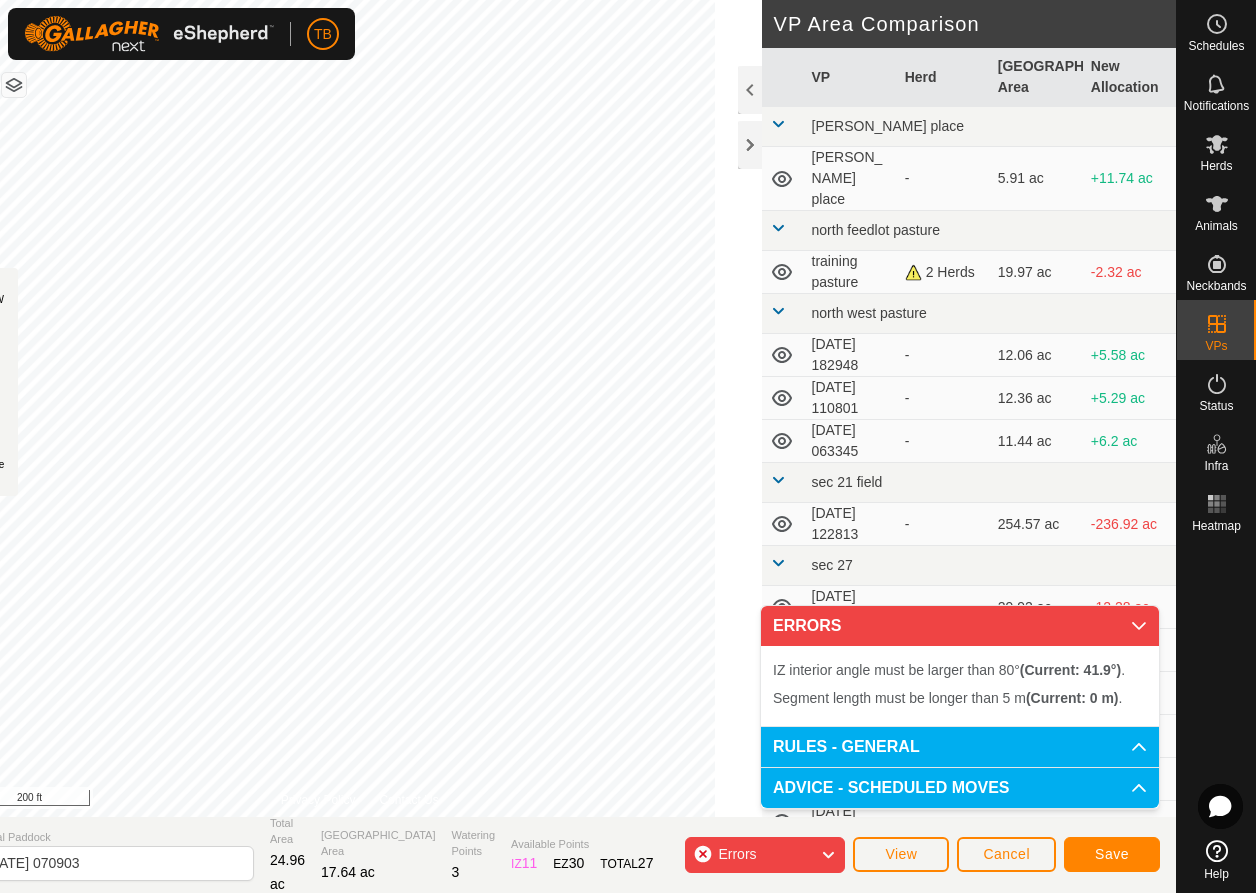 click on "TB Schedules Notifications Herds Animals Neckbands VPs Status Infra Heatmap Help DRAW IZ EZ Delete Privacy Policy Contact Us IZ interior angle must be larger than 80°  (Current: 77.4°) . + – ⇧ i 200 ft VP Area Comparison     VP   Herd   Grazing Area   New Allocation  hoenke place  hoenke place  -  5.91 ac  +11.74 ac north feedlot pasture  training pasture   2 Herds   19.97 ac  -2.32 ac north west pasture  2025-06-12 182948  -  12.06 ac  +5.58 ac  2025-06-14 110801  -  12.36 ac  +5.29 ac  2025-06-30 063345  -  11.44 ac  +6.2 ac sec 21 field  2025-07-03 122813  -  254.57 ac  -236.92 ac sec 27  2025-06-12 073556  -  29.92 ac  -12.28 ac  2025-06-17 053640  -  39.96 ac  -22.31 ac  2025-06-21 135910  -  42.23 ac  -24.59 ac  2025-06-21 140418  -  7.22 ac  +10.43 ac  2025-06-21 141225  -  13.69 ac  +3.95 ac  2025-06-21 141331  -  26.02 ac  -8.38 ac  2025-06-25 050332  -  28.76 ac  -11.12 ac  2025-06-25 050614  -  28.76 ac  -11.12 ac  2025-06-29 055437  -  49.94 ac  -32.3 ac  2025-07-05 061024  - - -" at bounding box center (628, 446) 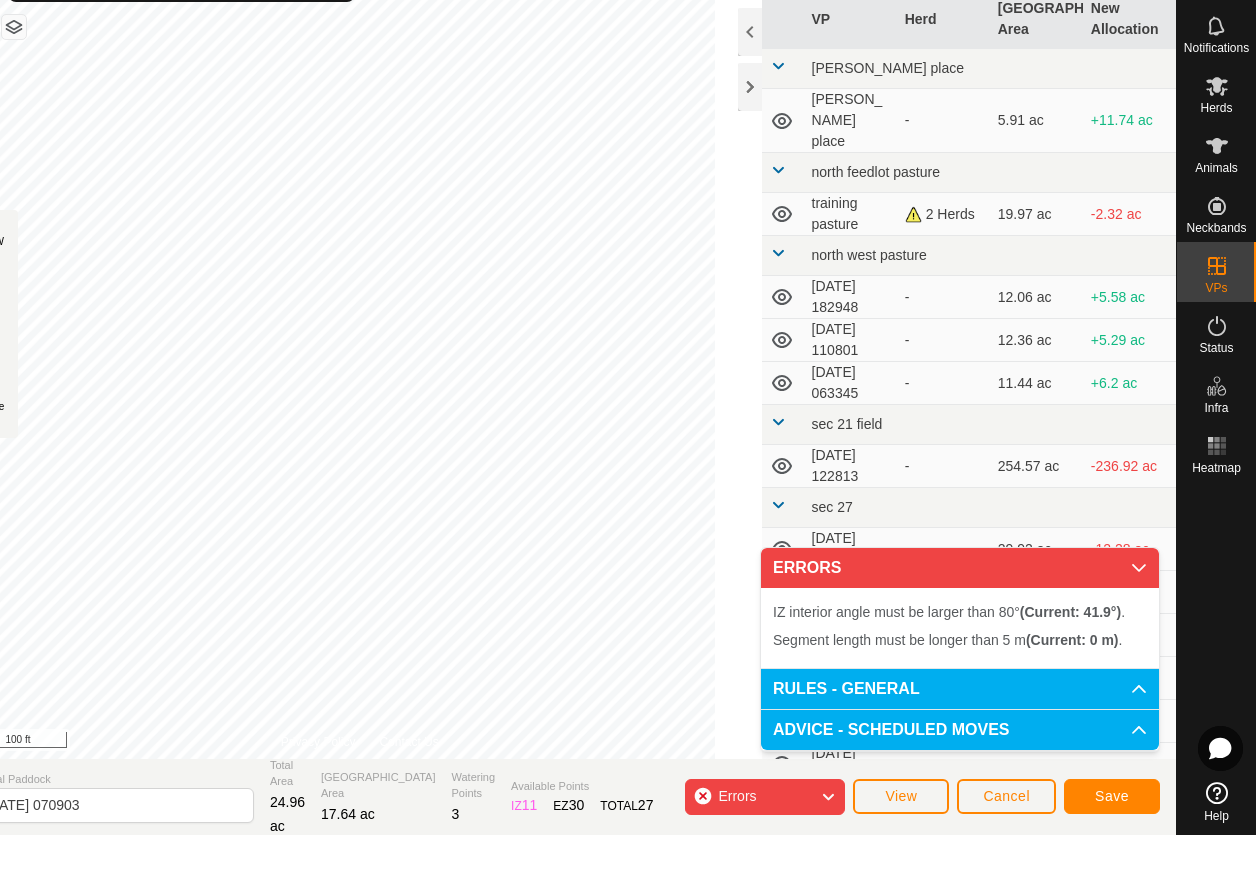 drag, startPoint x: 690, startPoint y: -89, endPoint x: 652, endPoint y: -84, distance: 38.327538 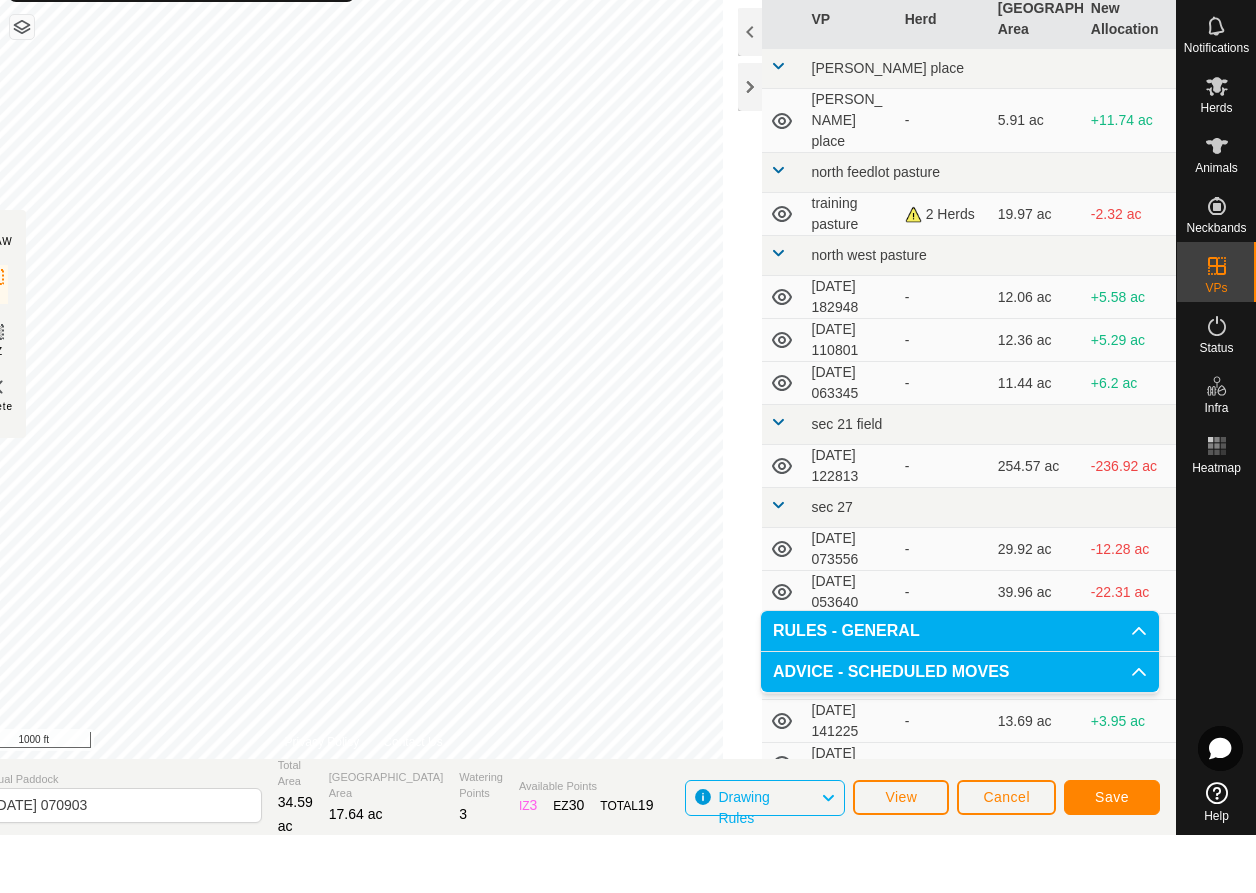 click on "Save" 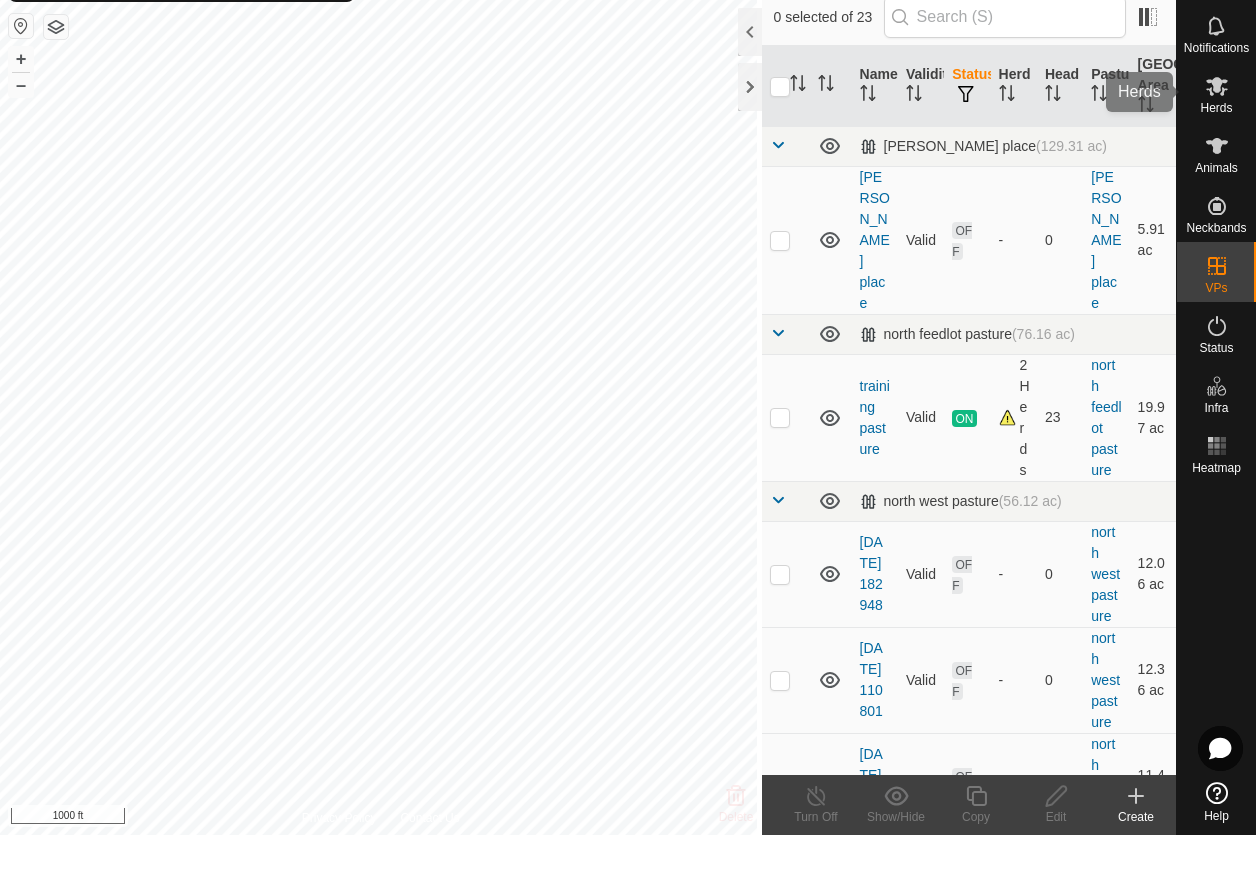 click 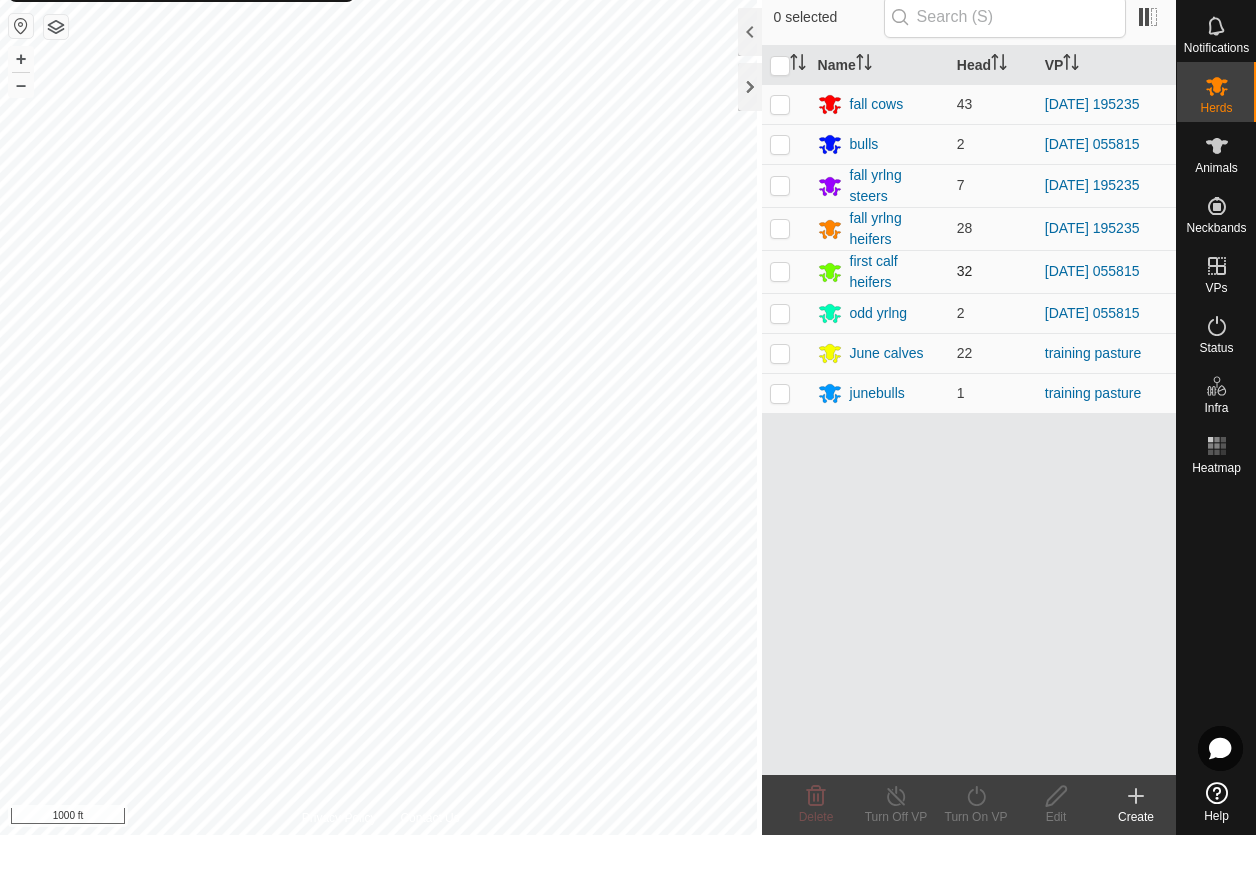 click at bounding box center [780, 329] 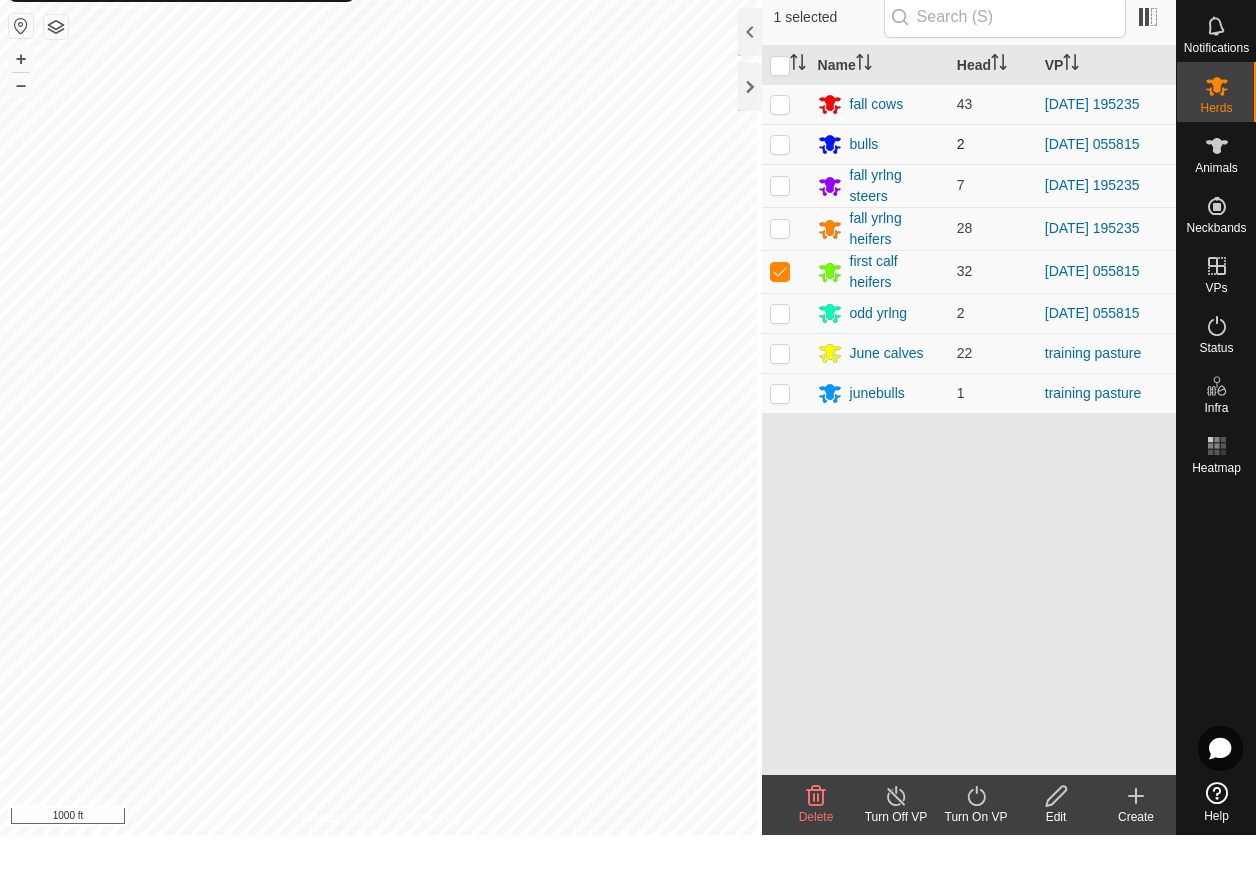 click at bounding box center (780, 202) 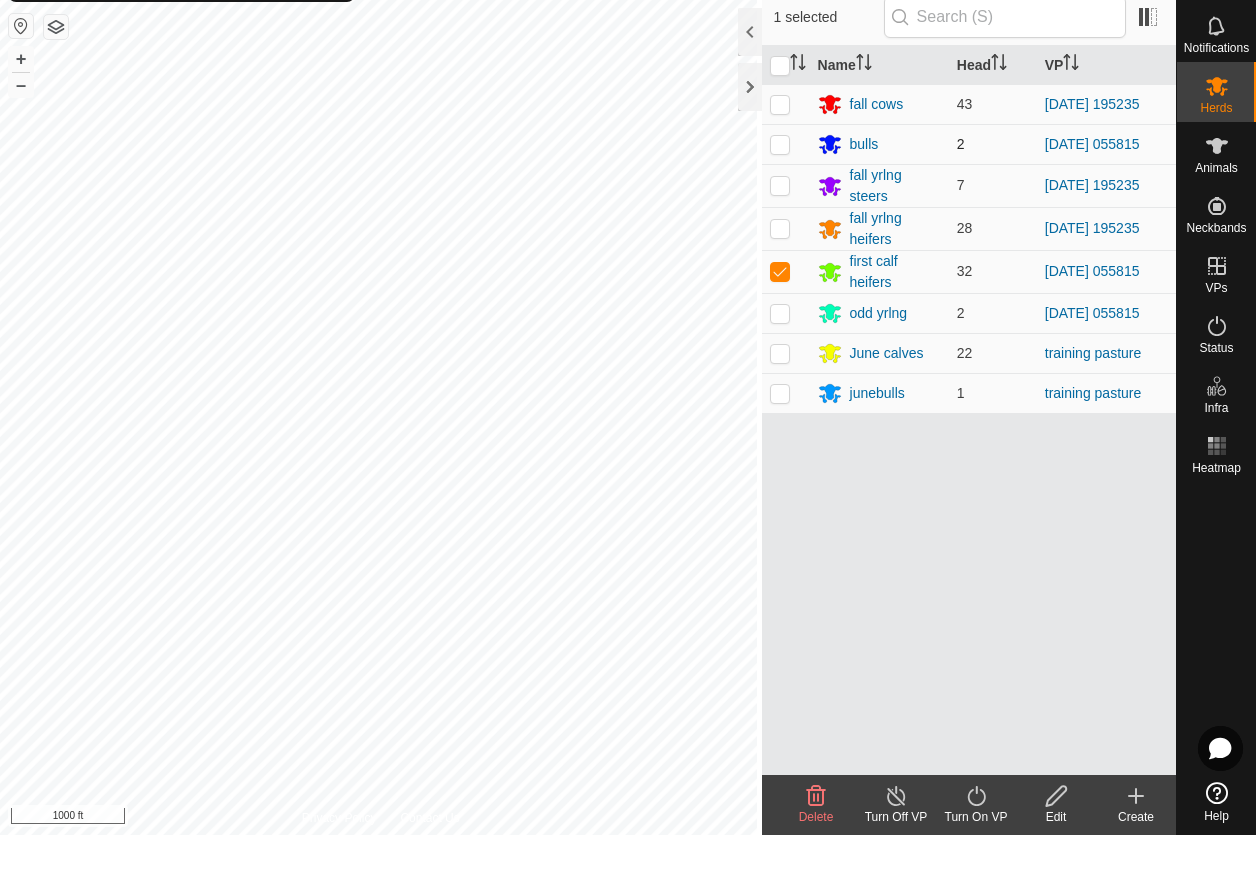click at bounding box center (780, 202) 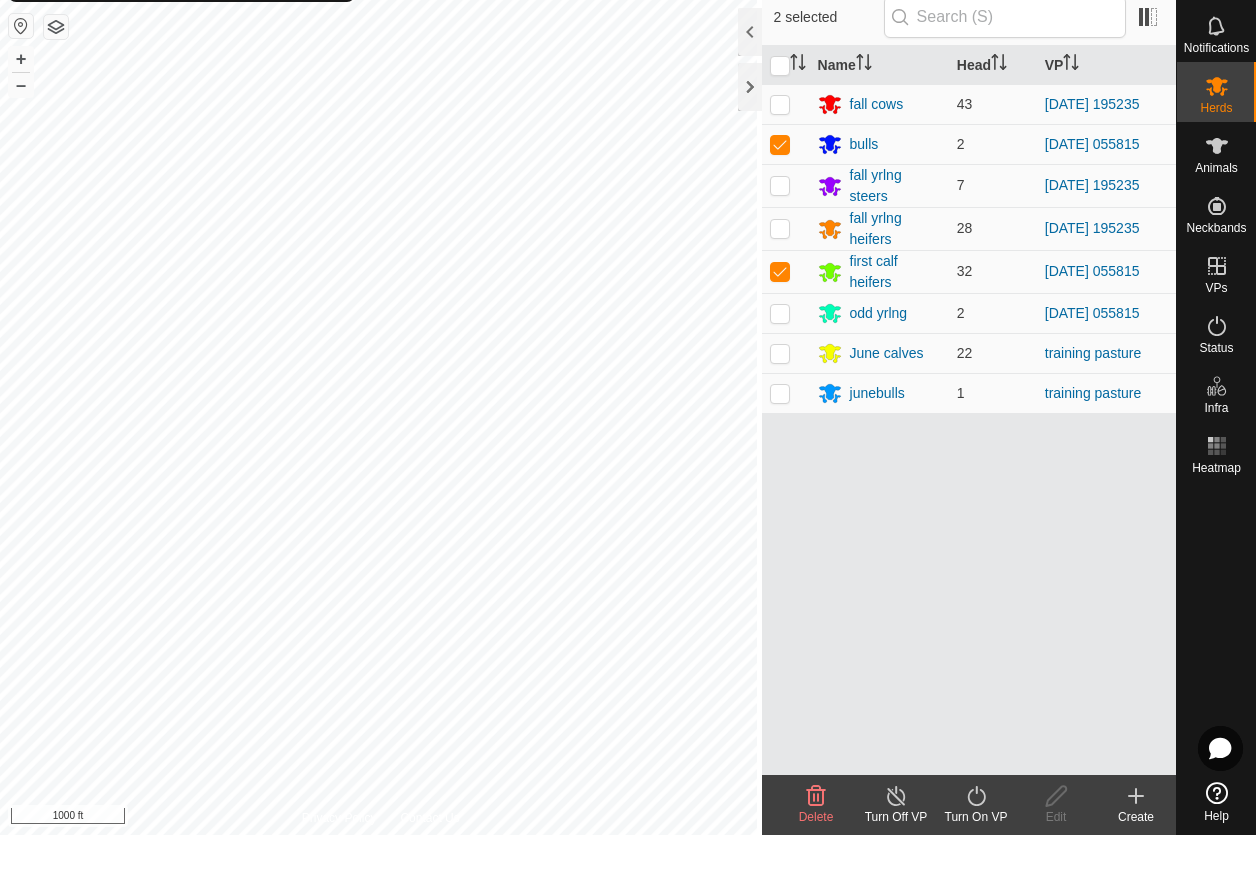 click 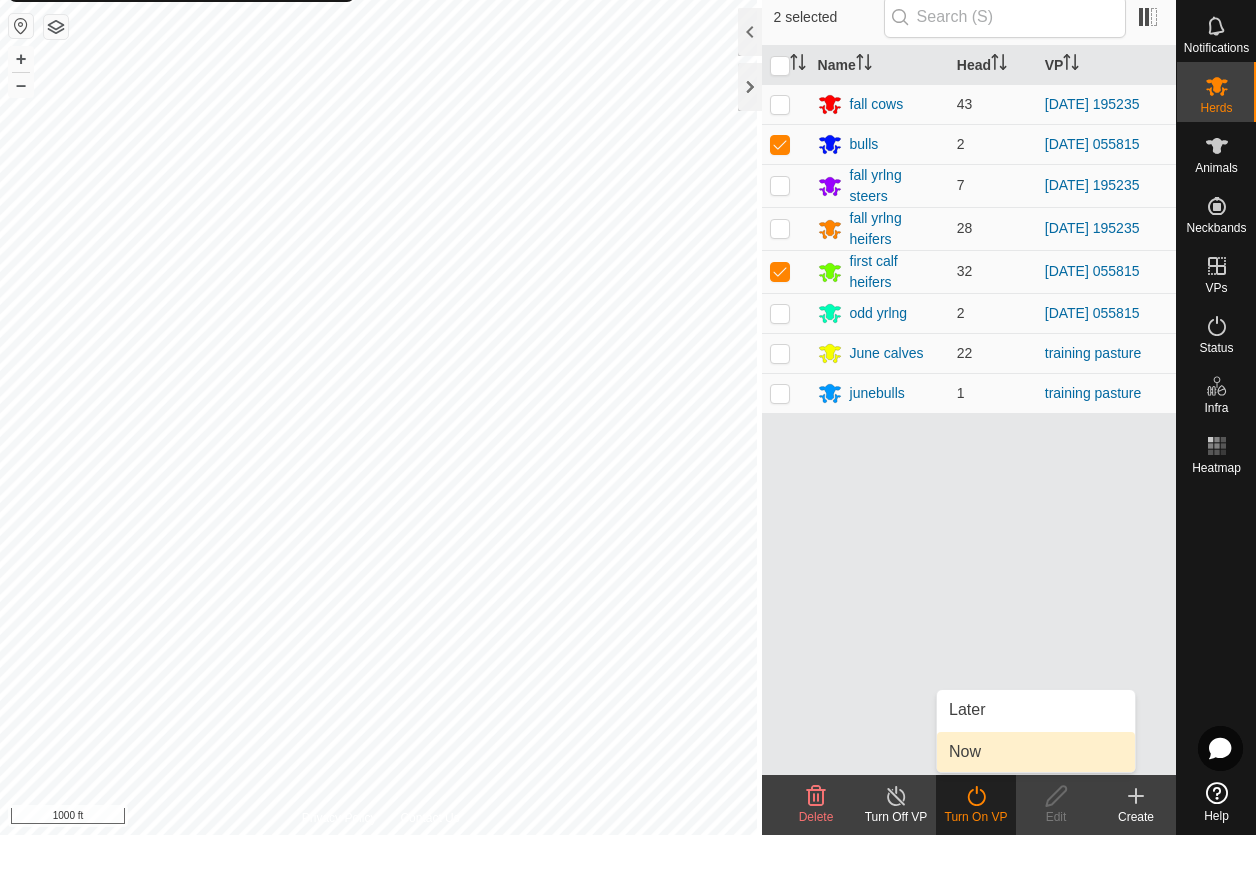 click on "Now" at bounding box center (1036, 810) 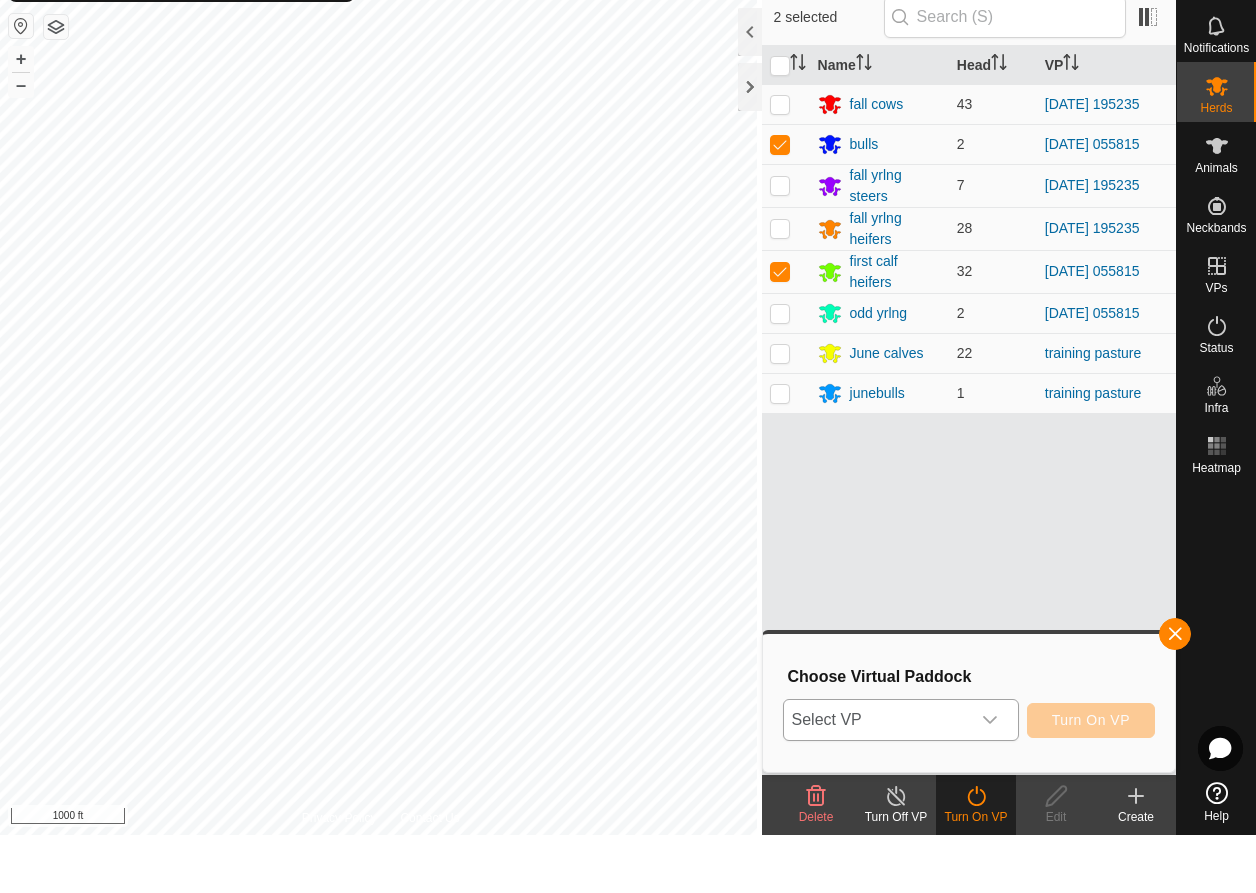 click at bounding box center [990, 778] 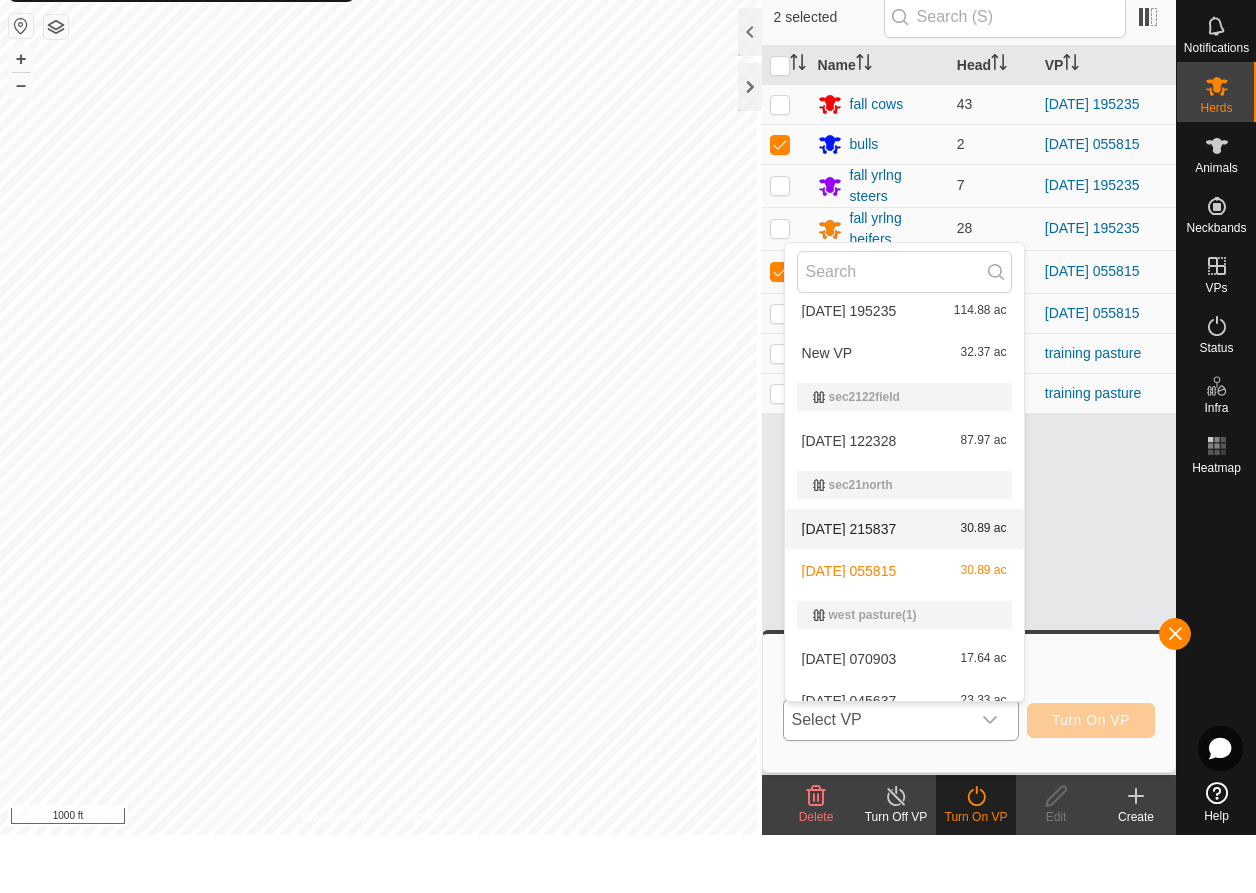 scroll, scrollTop: 932, scrollLeft: 0, axis: vertical 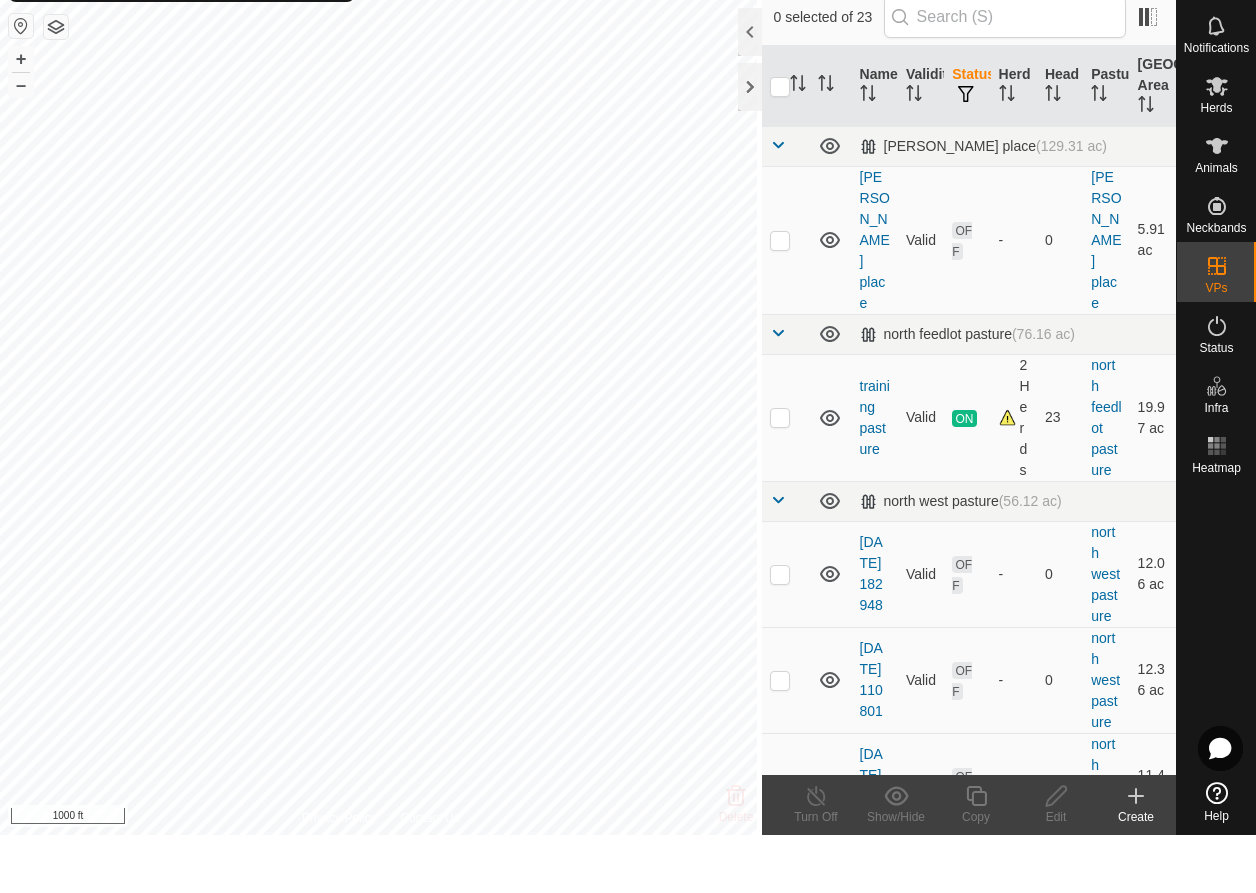 checkbox on "true" 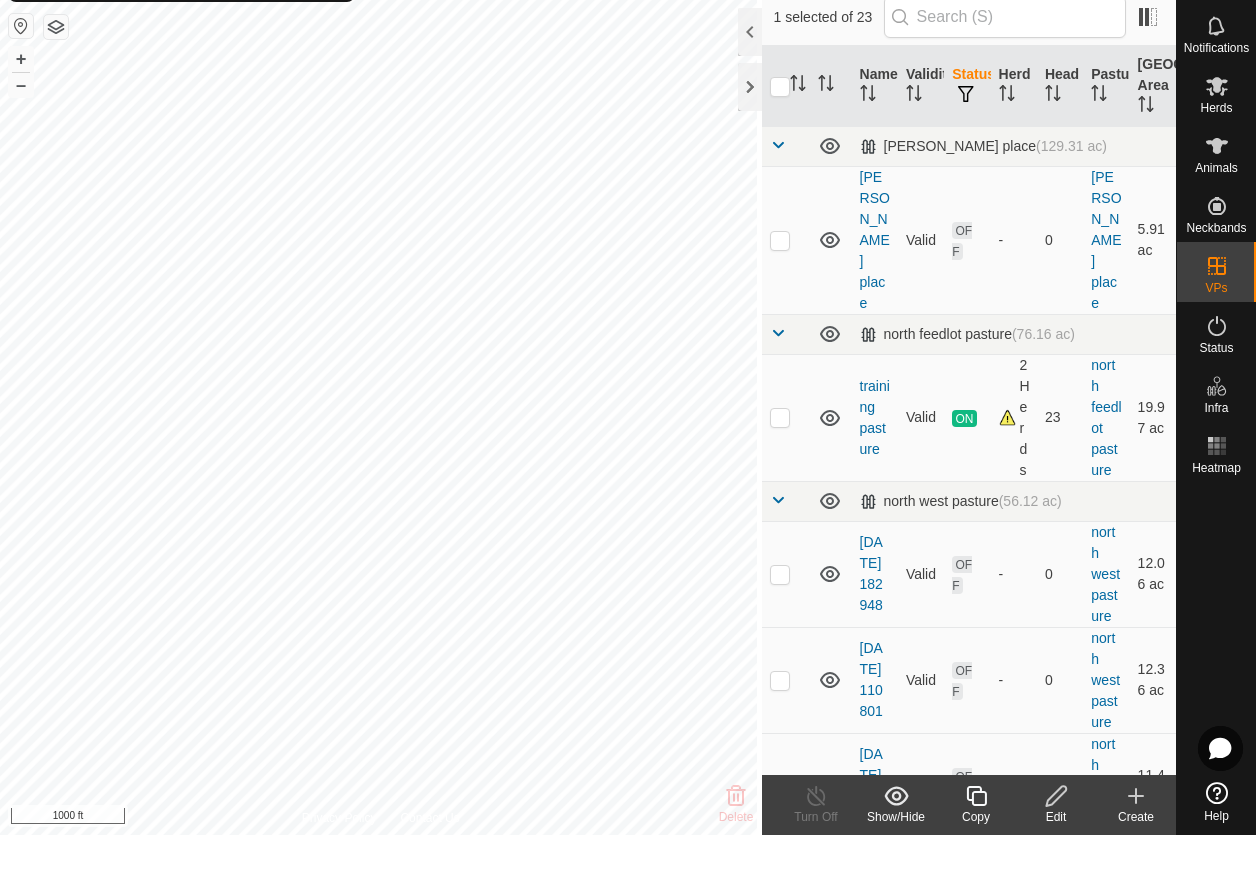 click on "Herds" at bounding box center [1216, 166] 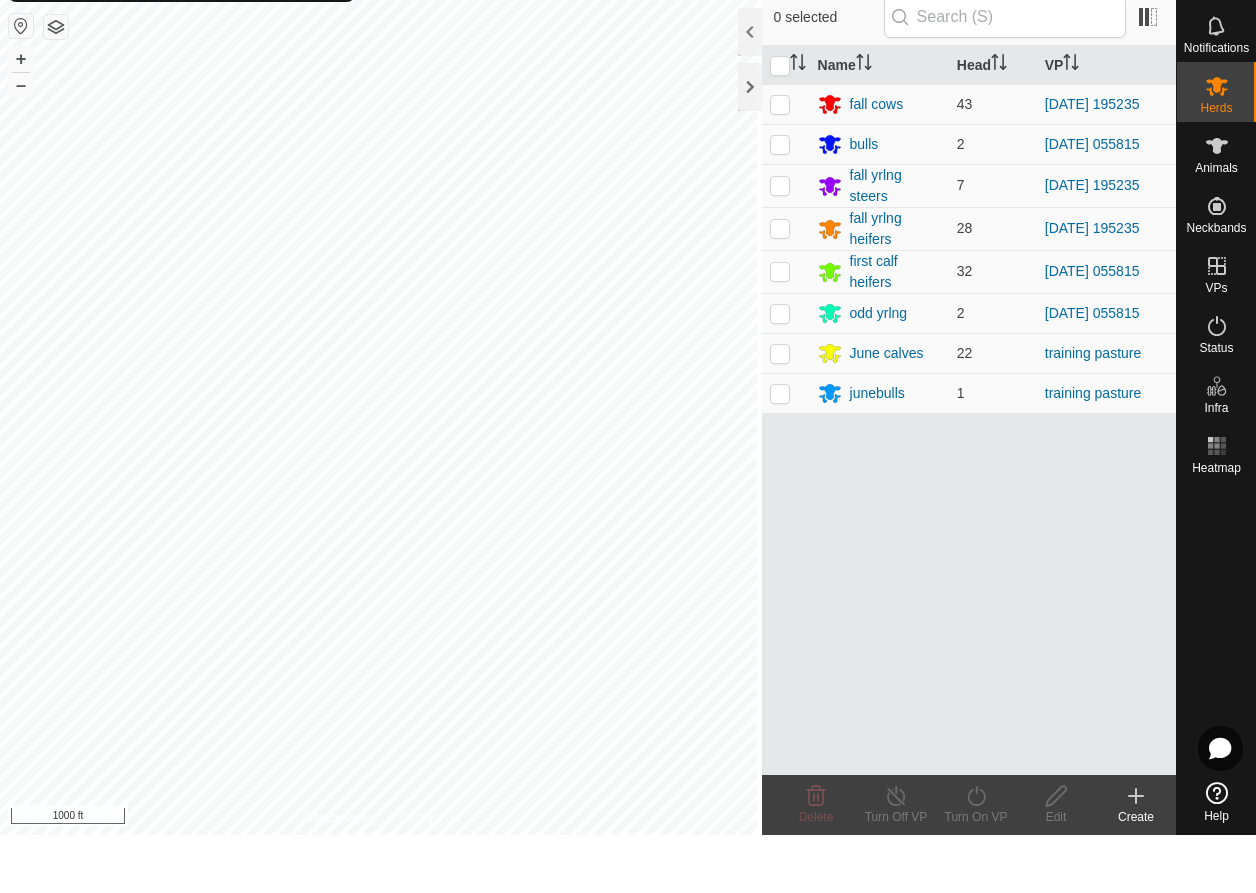 click 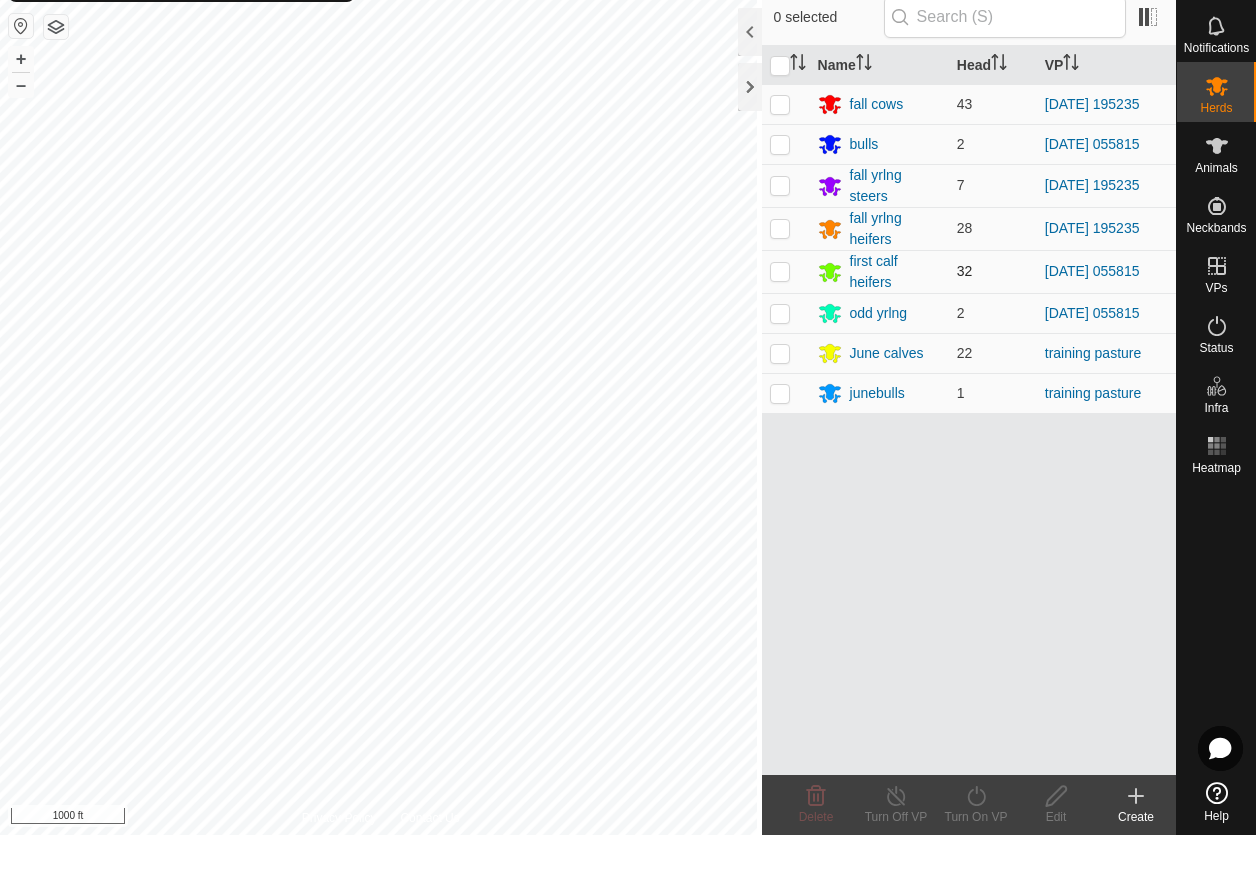 click at bounding box center (780, 329) 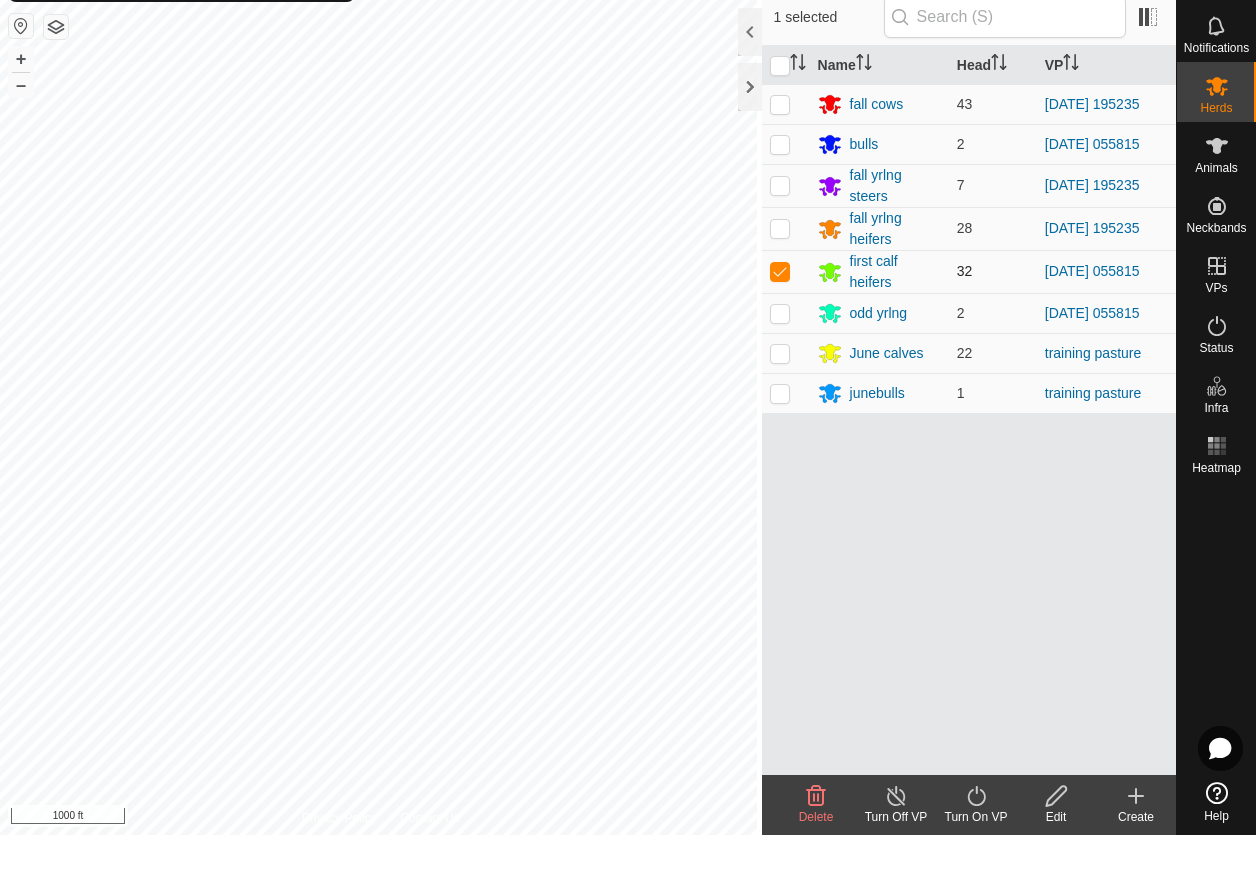 click at bounding box center [780, 329] 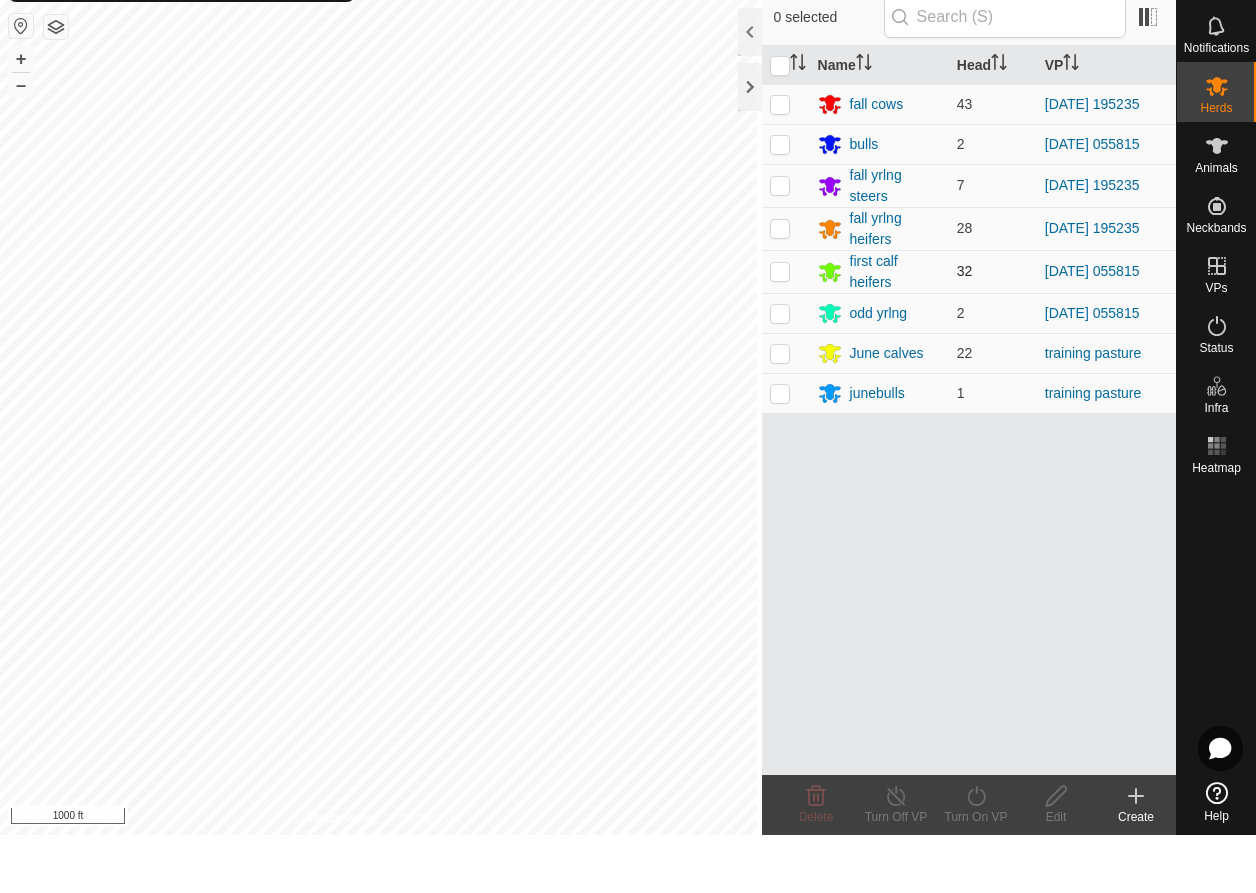 click at bounding box center (780, 329) 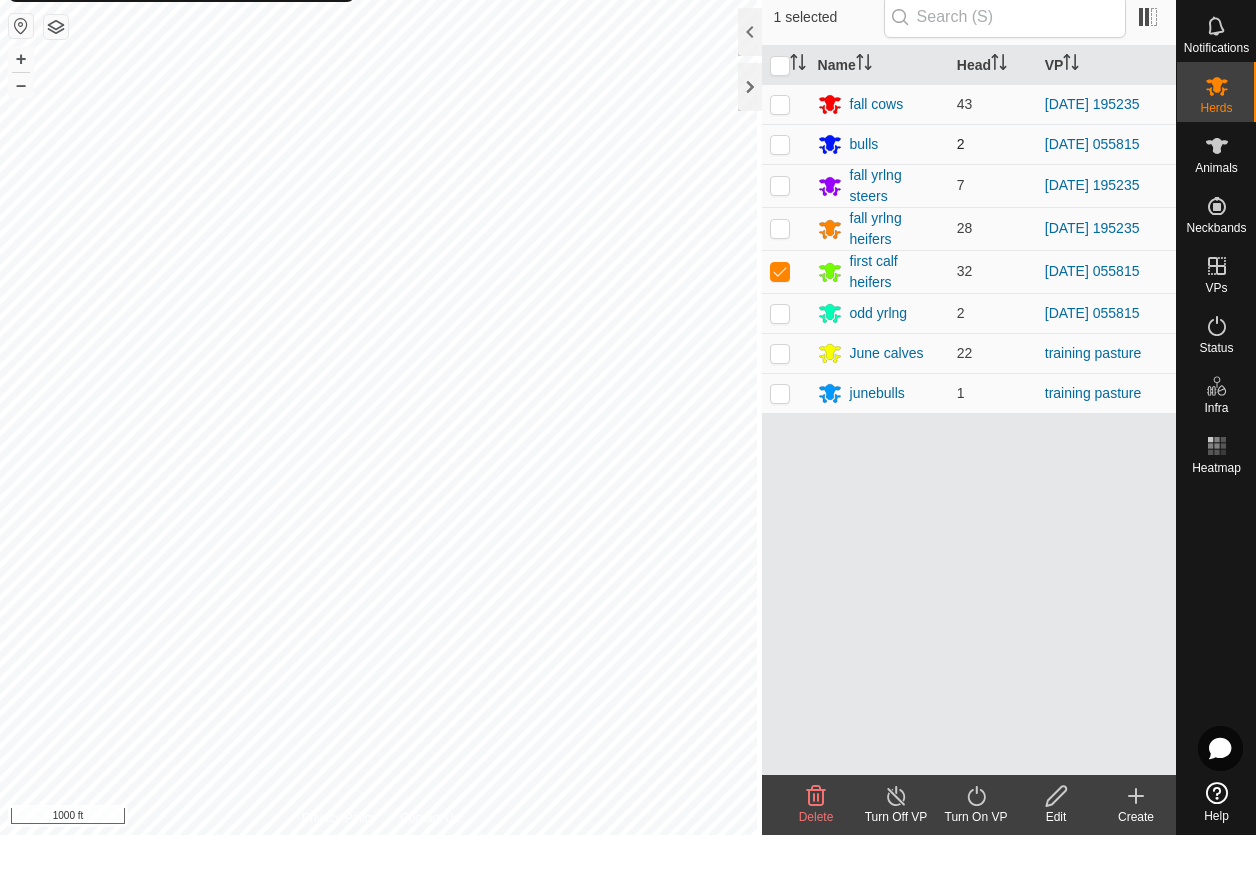 click at bounding box center (780, 202) 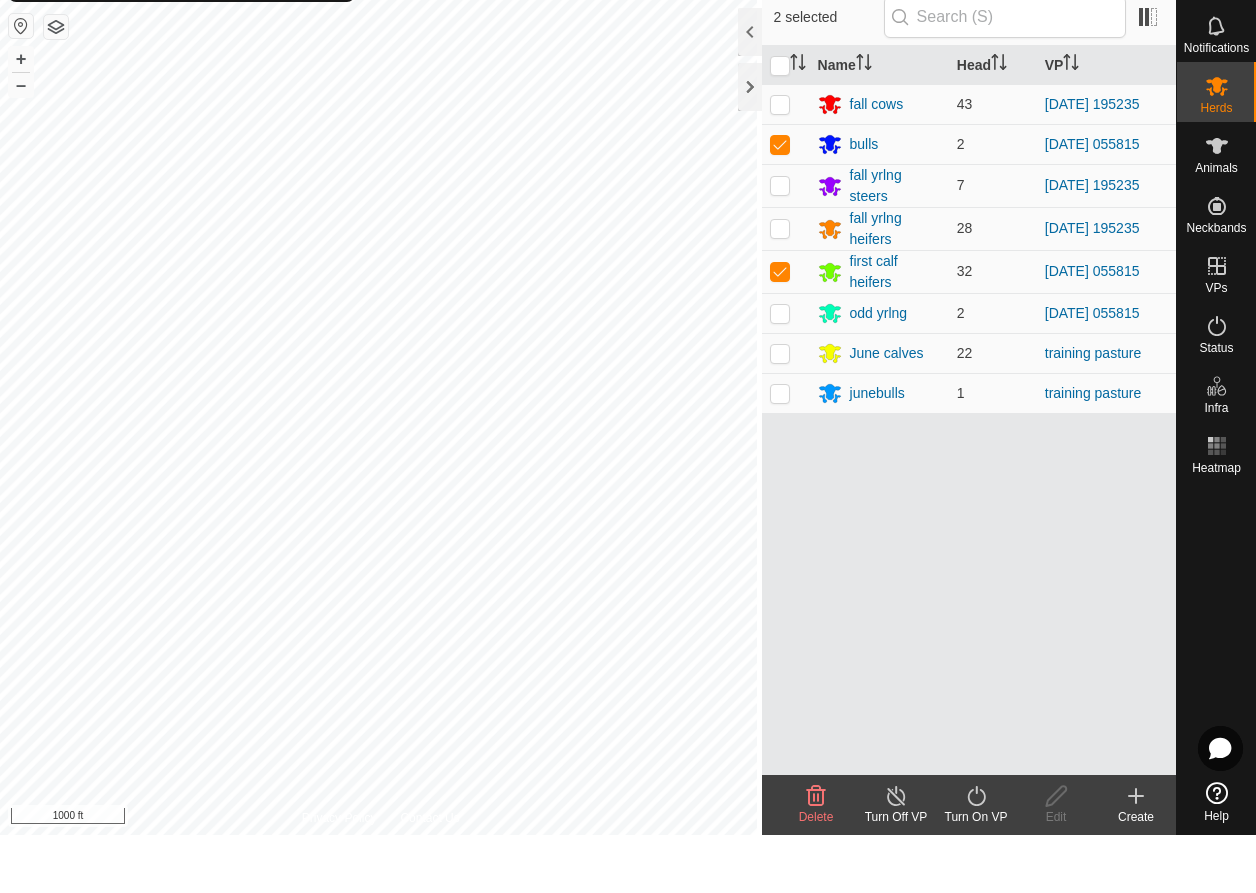 click 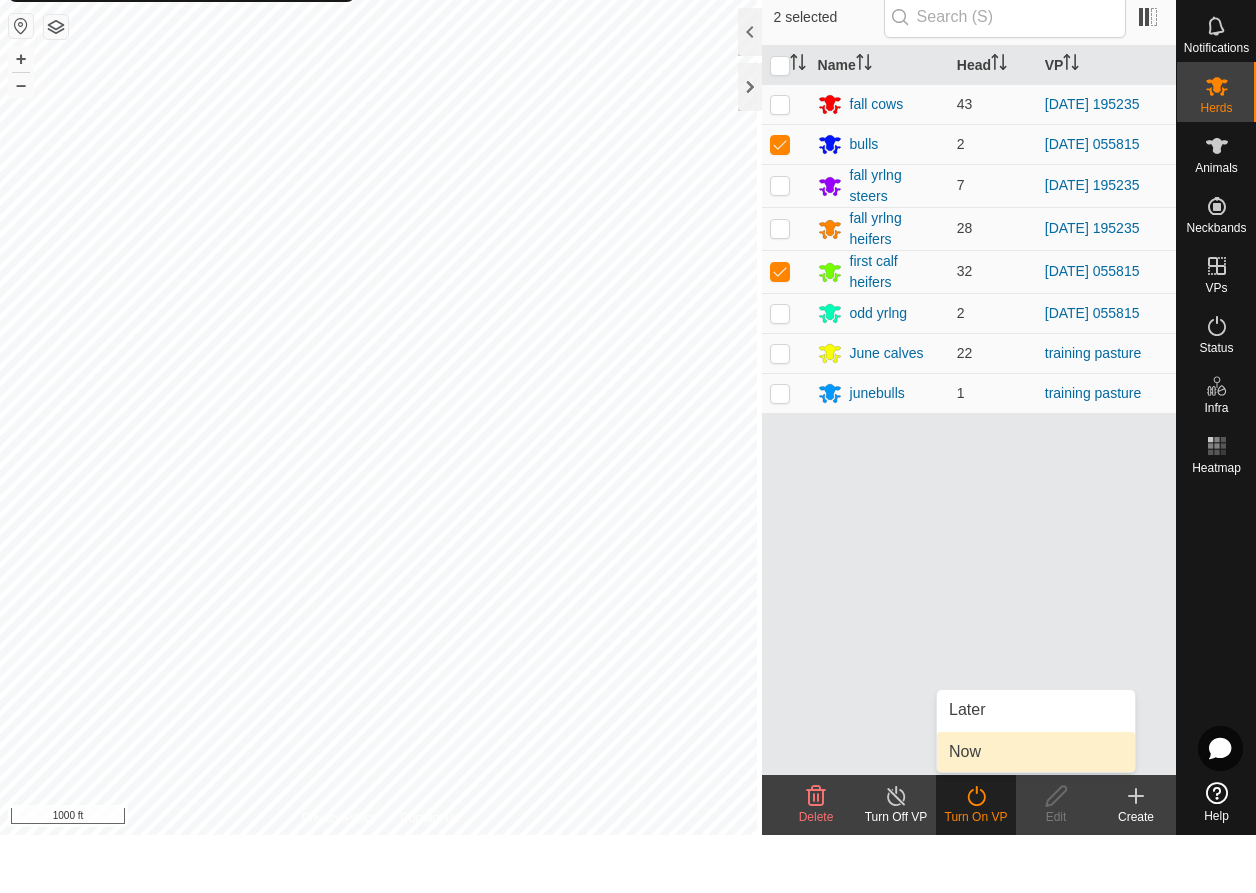click on "Now" at bounding box center [1036, 810] 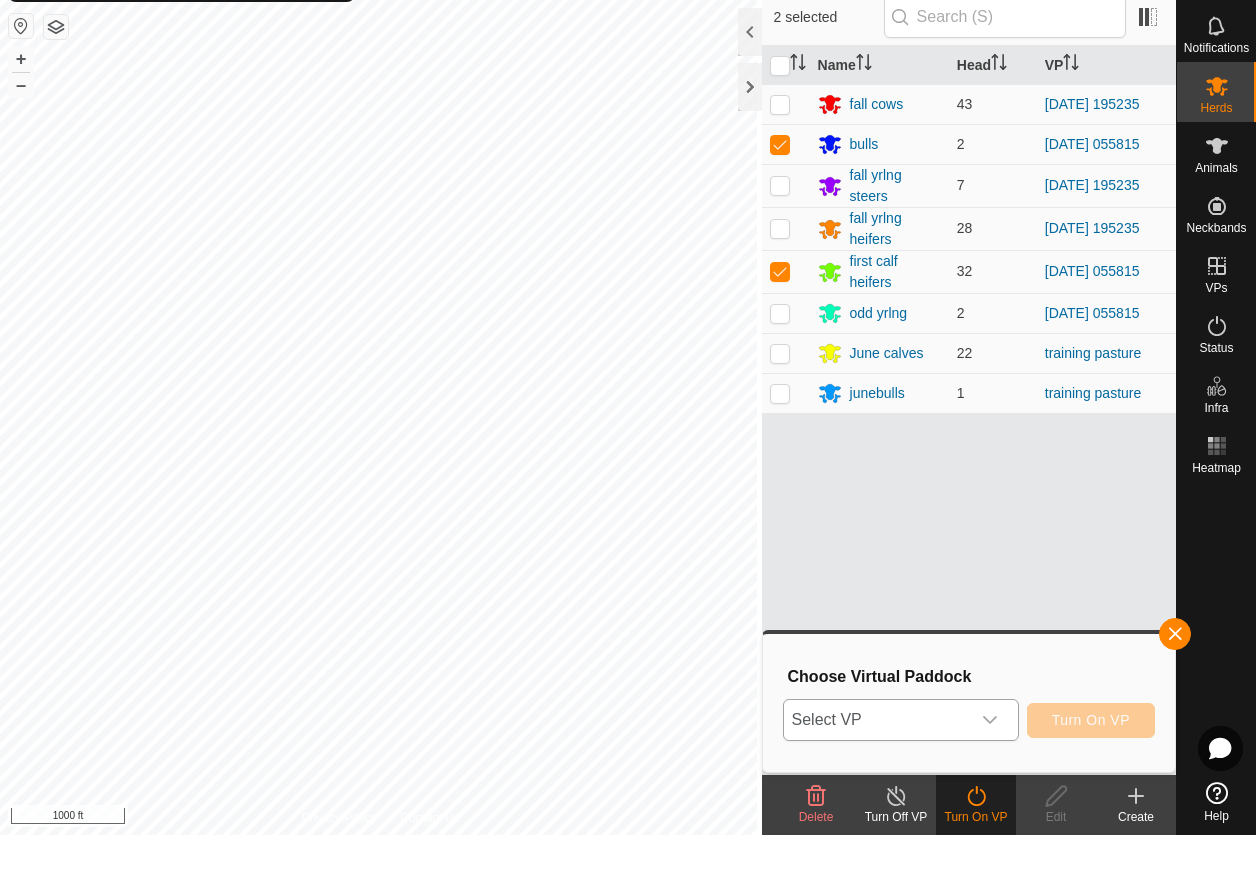 click on "Select VP" at bounding box center (877, 778) 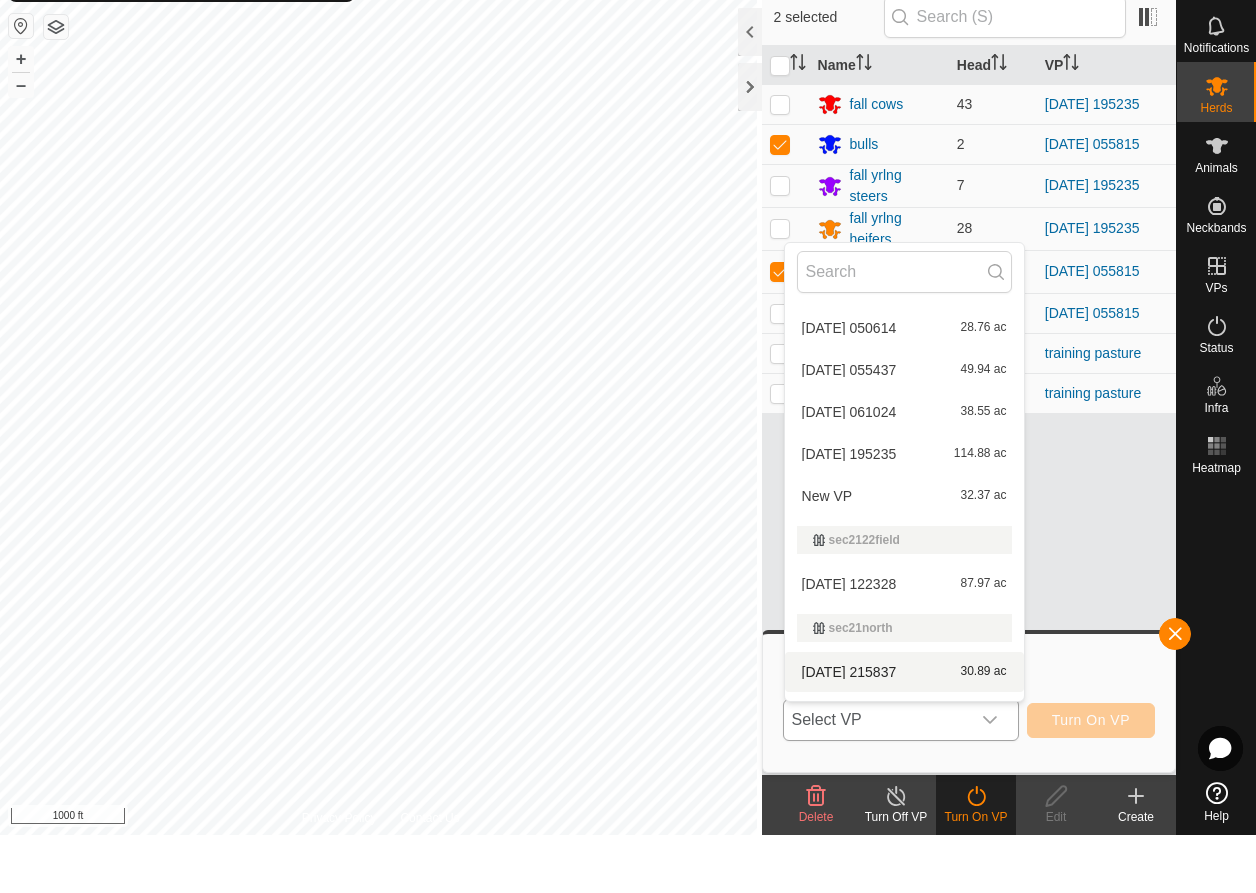 scroll, scrollTop: 932, scrollLeft: 0, axis: vertical 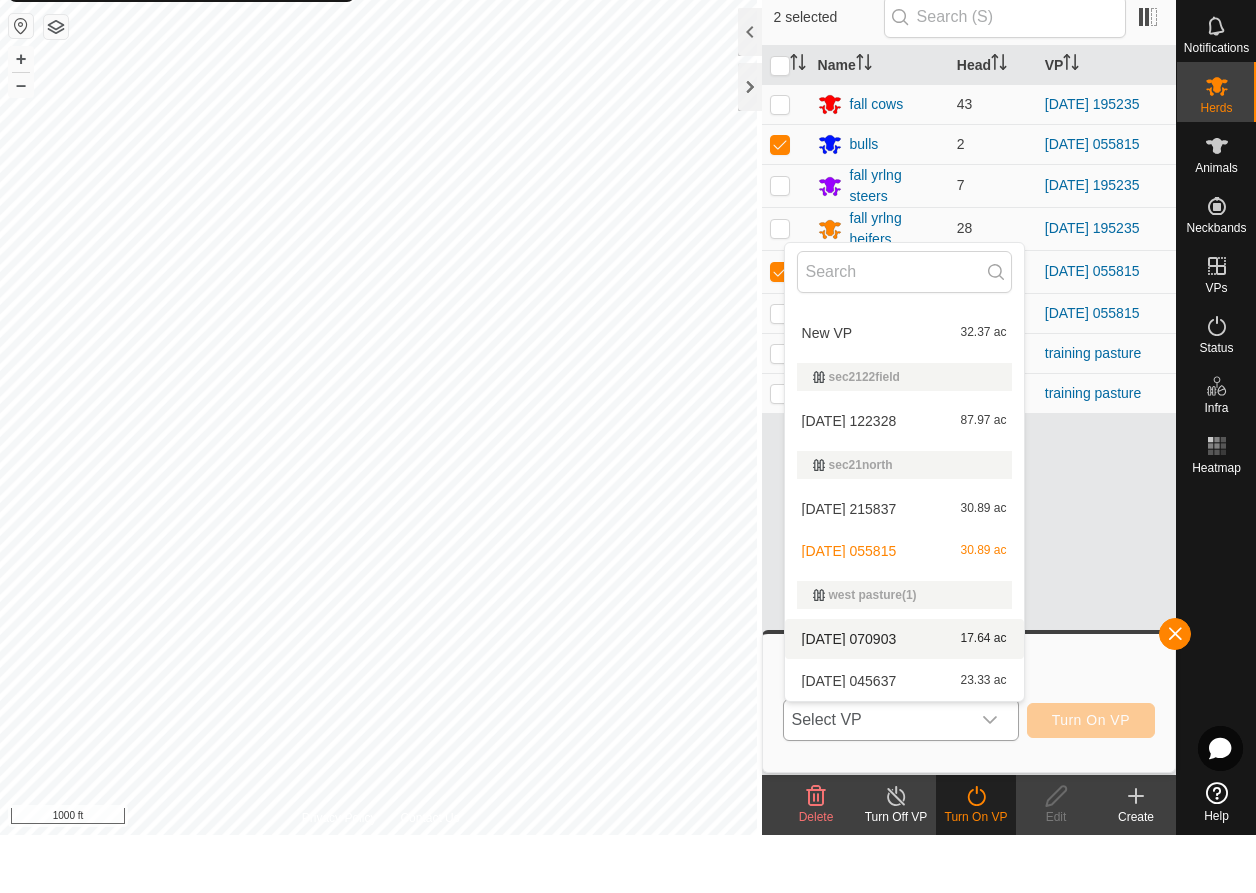 click on "2025-06-23 070903  17.64 ac" at bounding box center [904, 697] 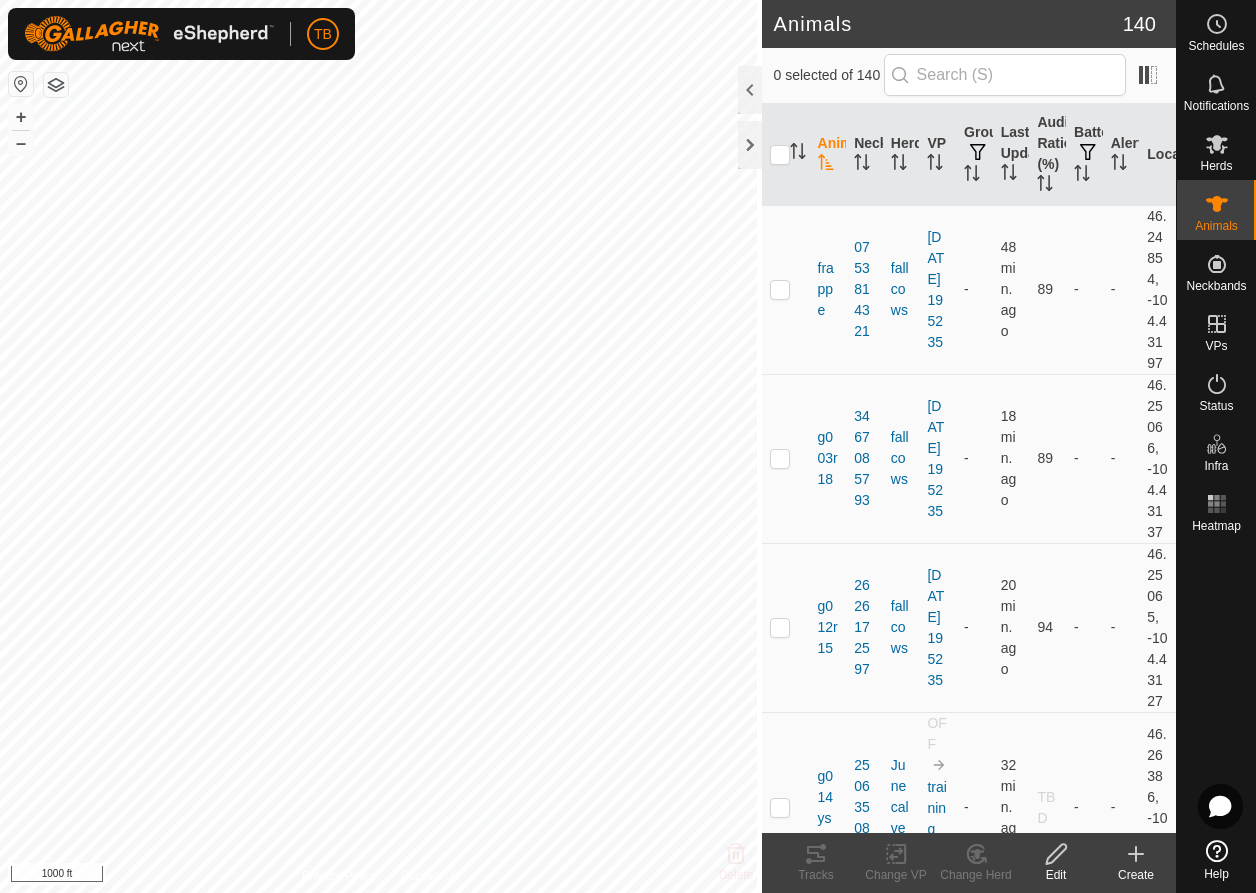 scroll, scrollTop: 0, scrollLeft: 0, axis: both 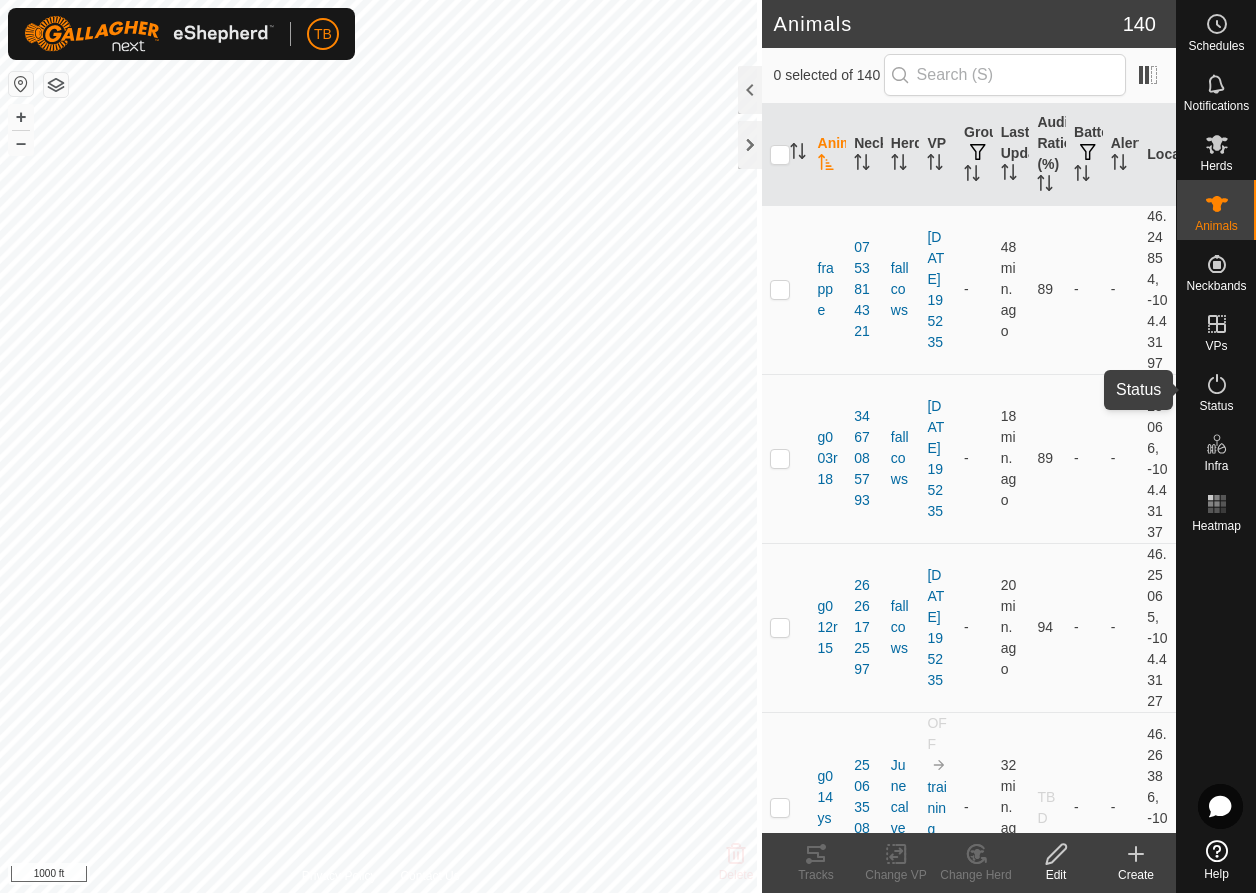 click at bounding box center (1217, 384) 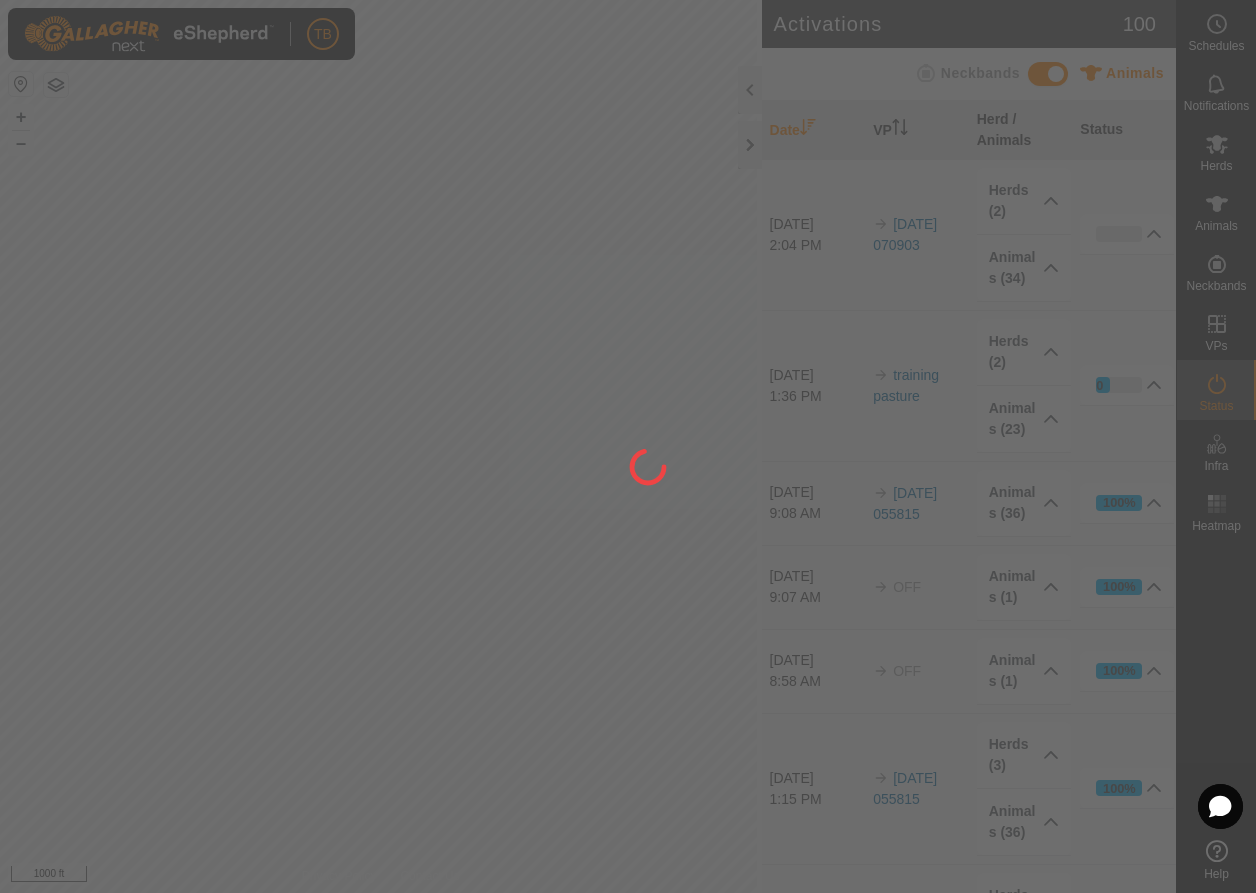 click 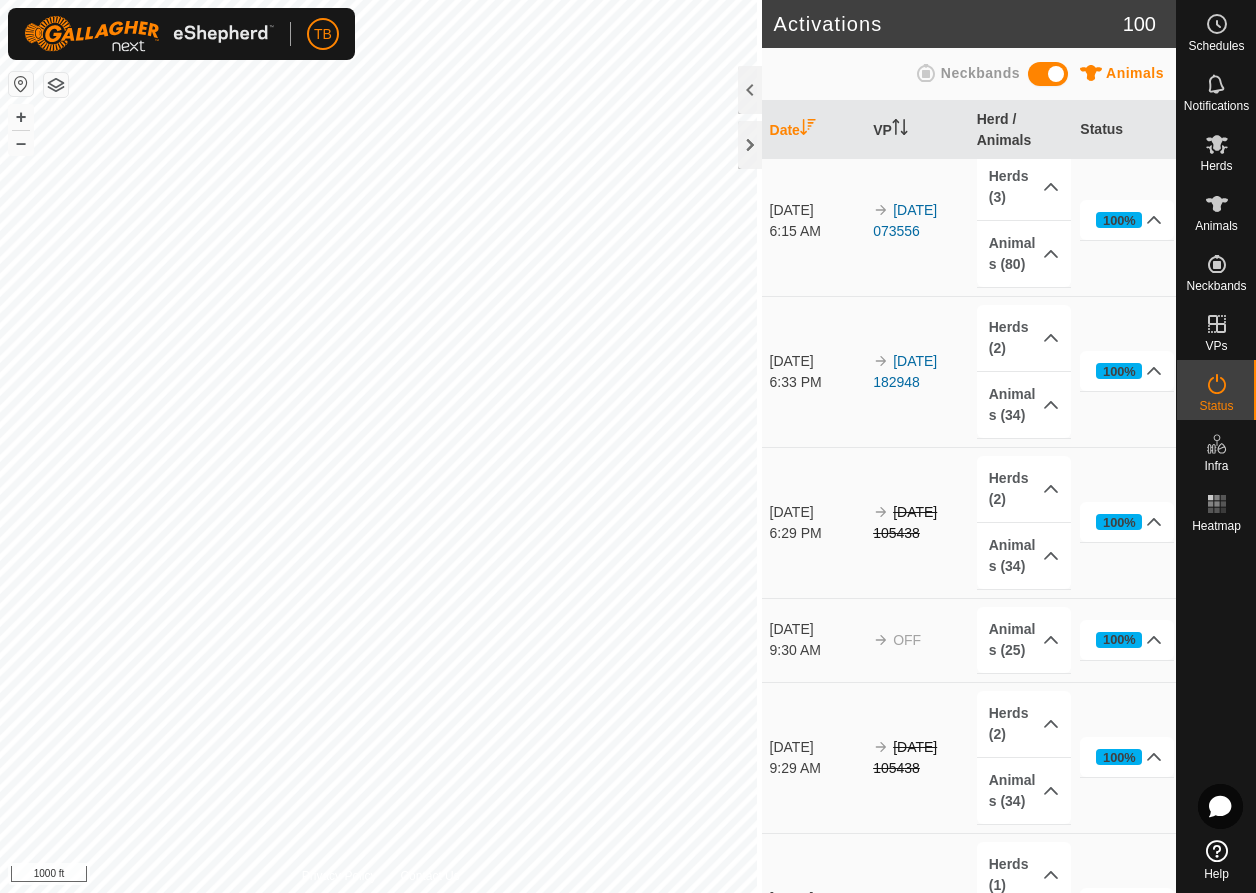 scroll, scrollTop: 5164, scrollLeft: 0, axis: vertical 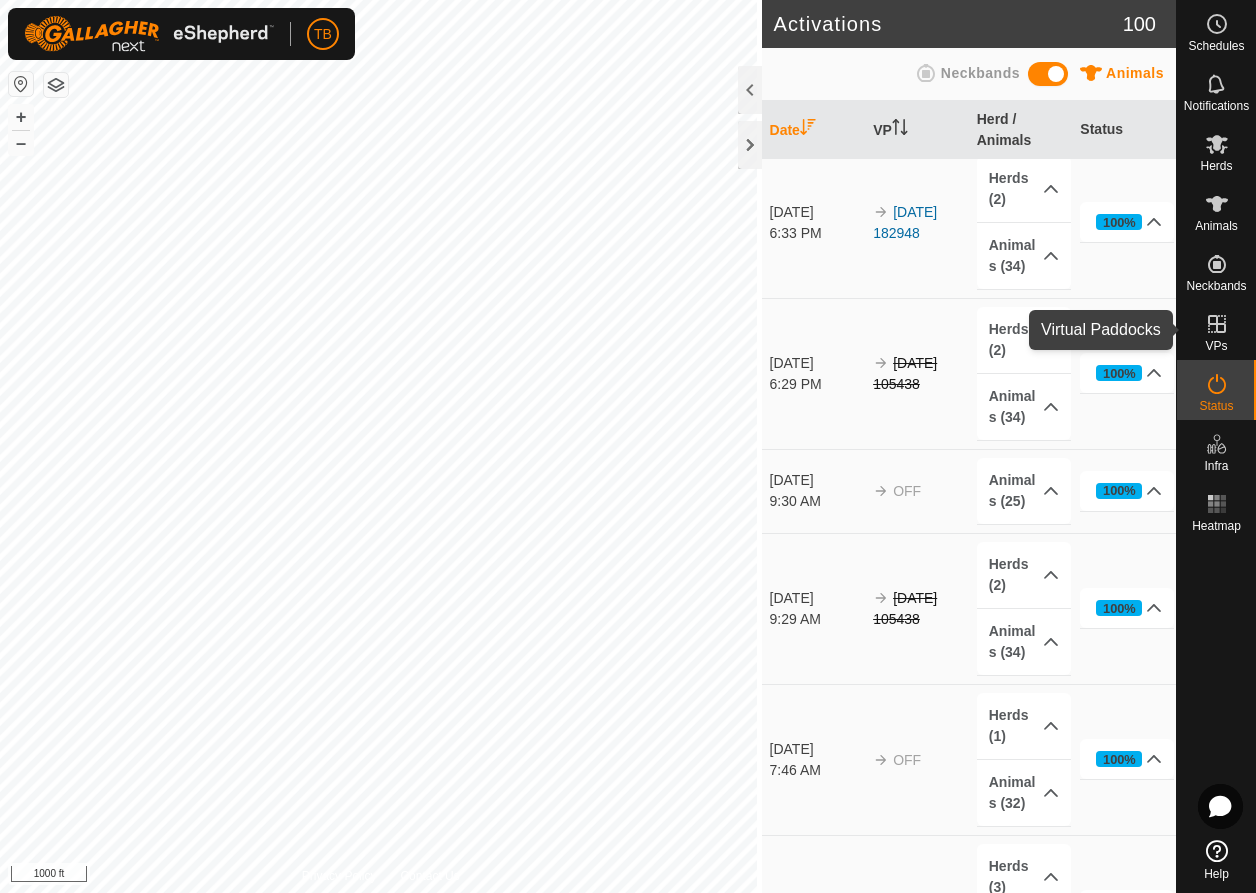 click at bounding box center [1217, 324] 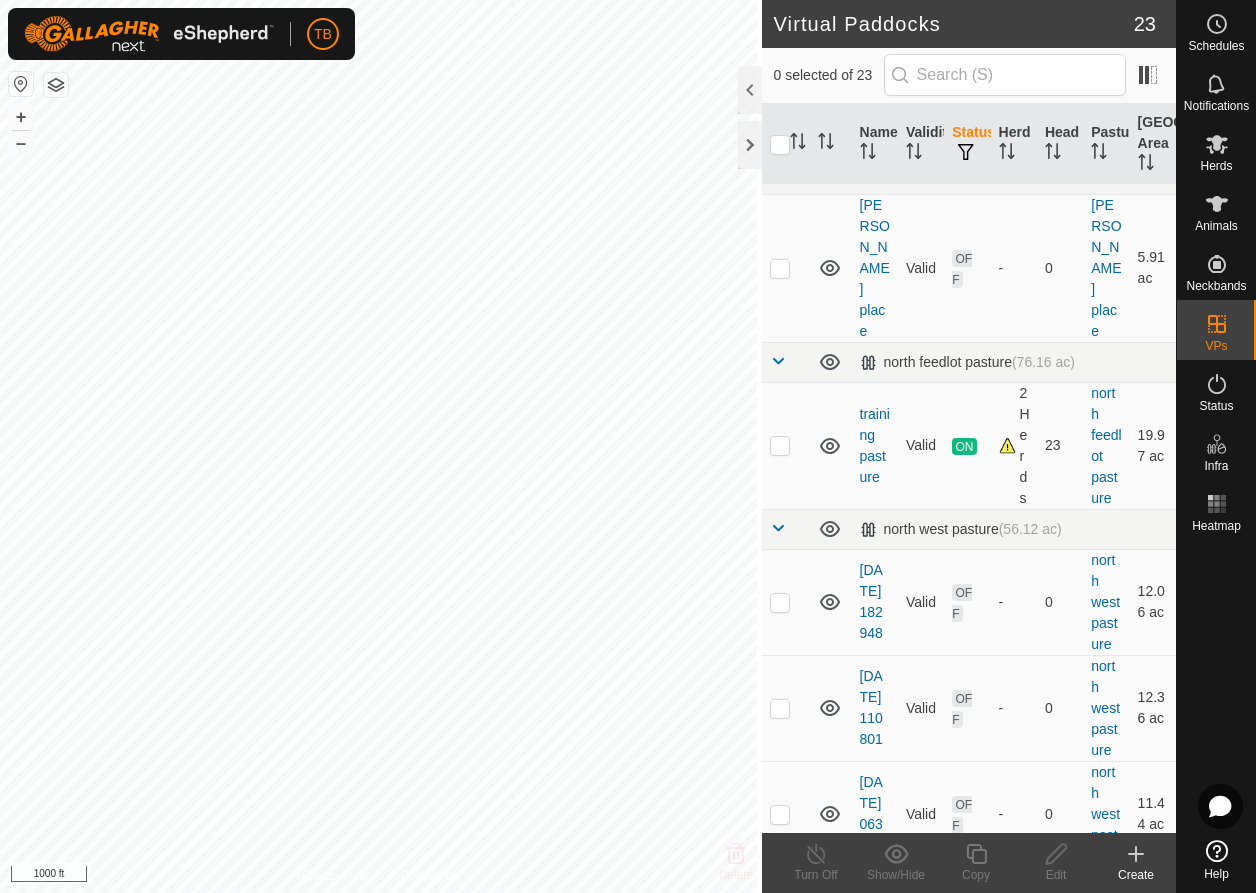 scroll, scrollTop: 155, scrollLeft: 0, axis: vertical 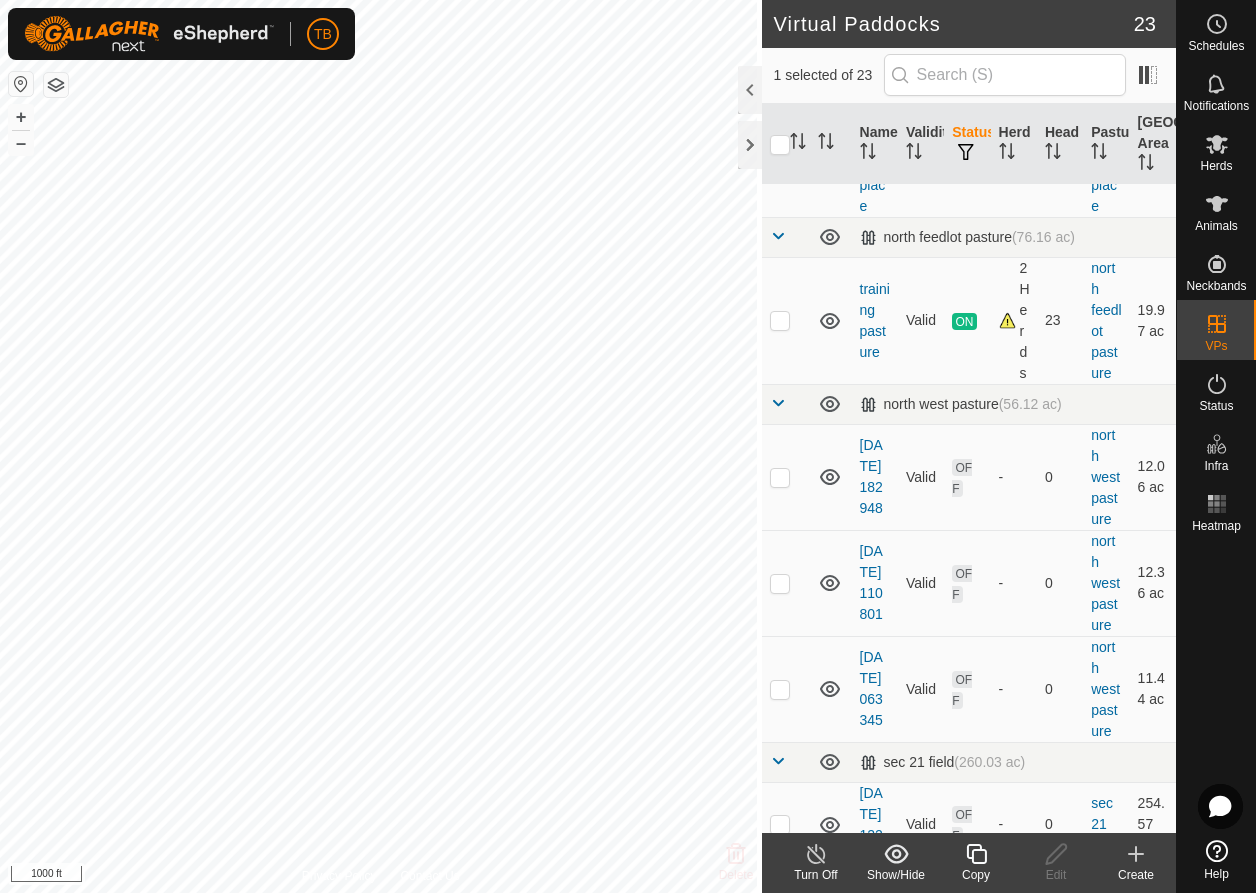 checkbox on "false" 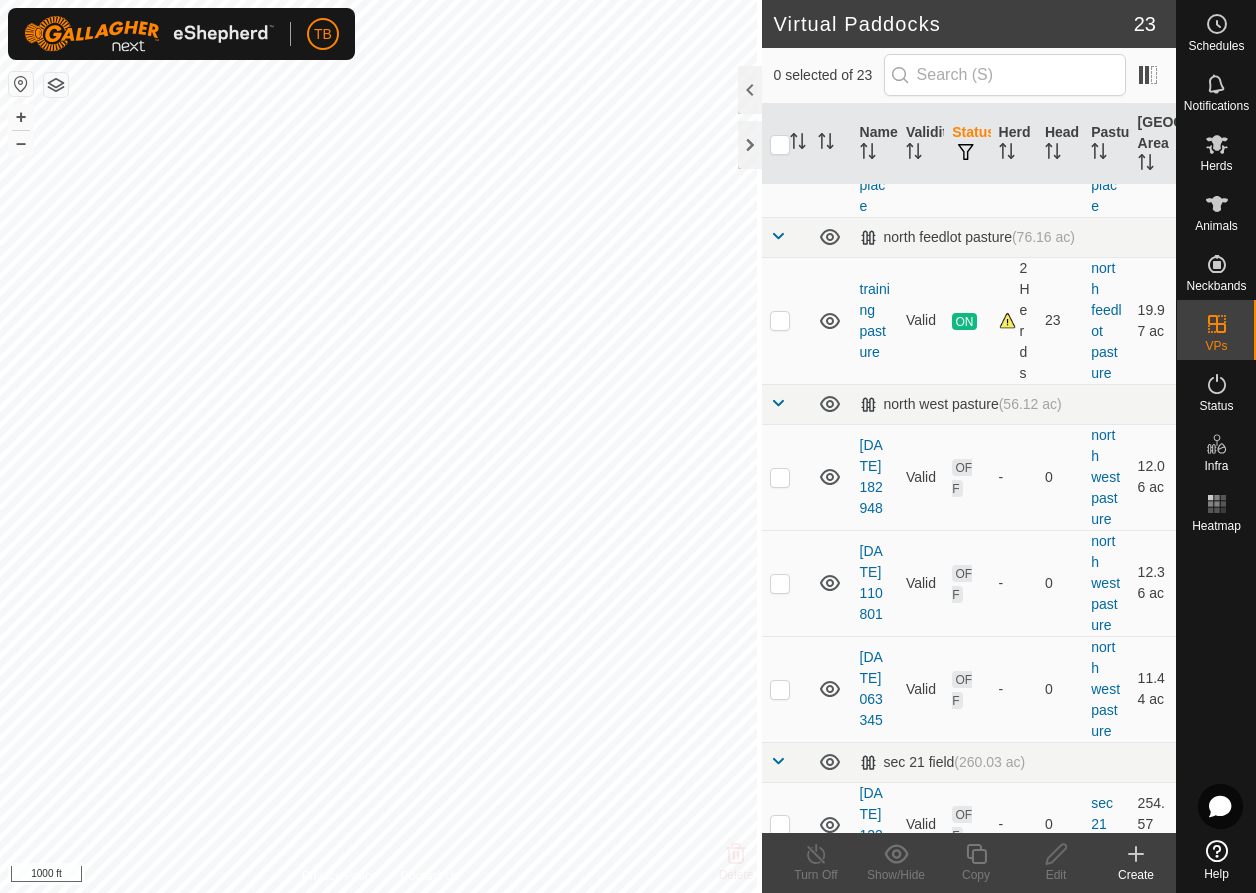 checkbox on "true" 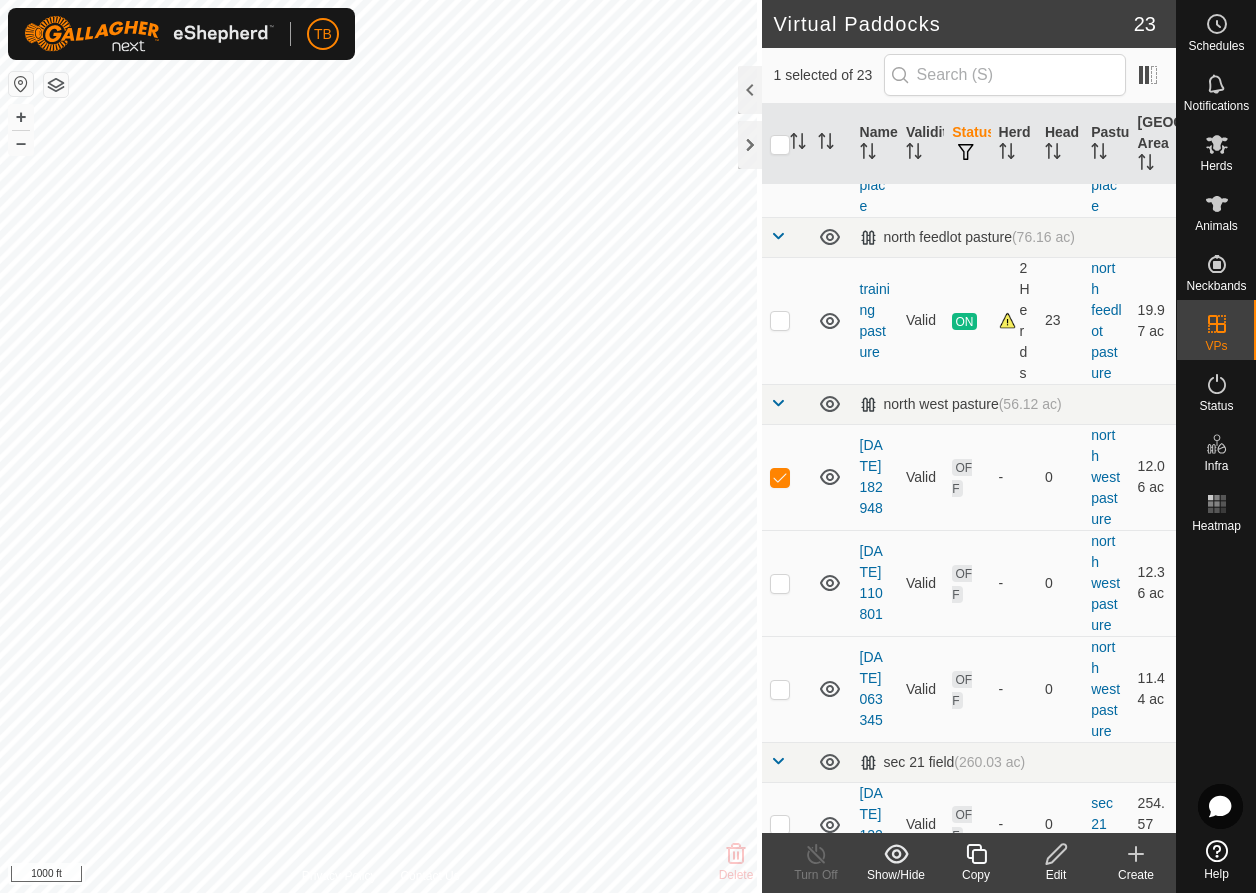 click 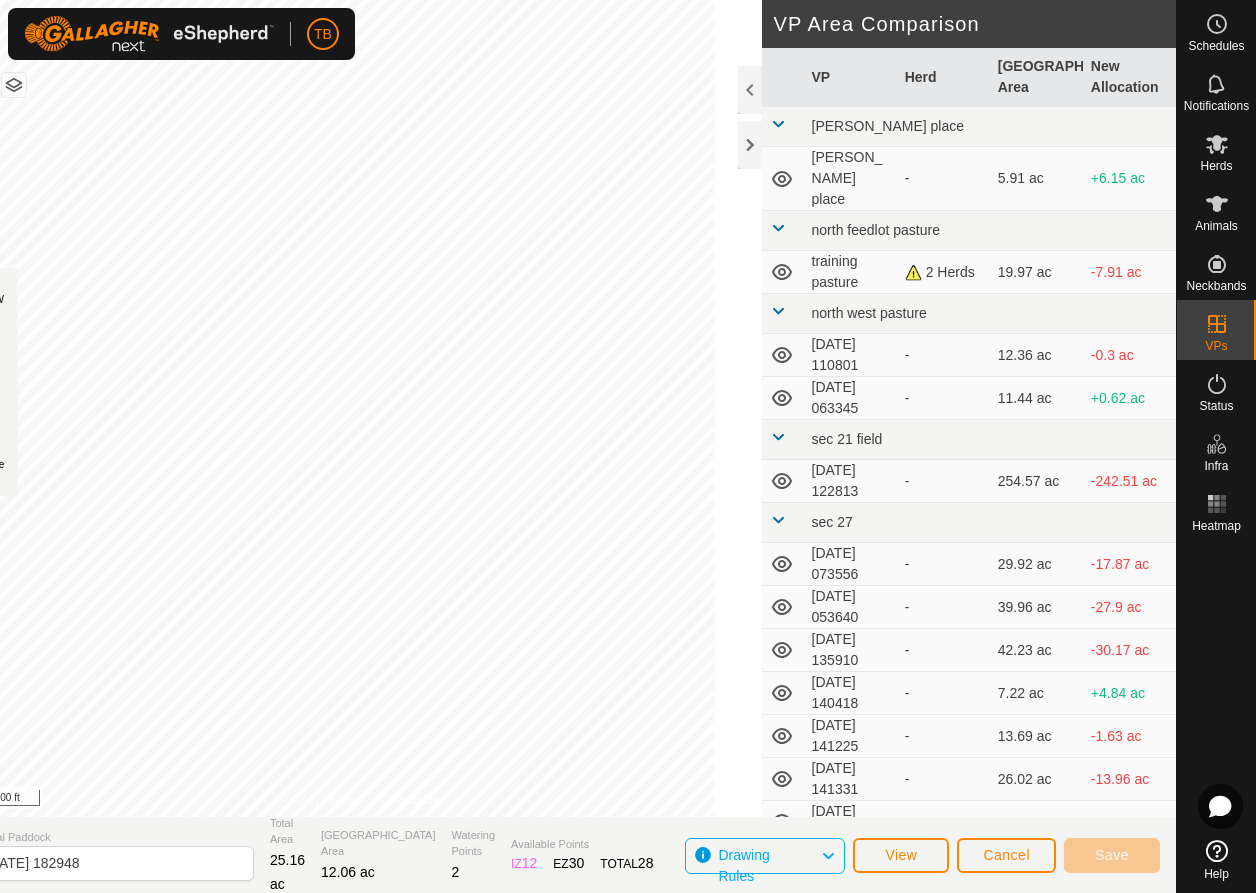 click on "Cancel" 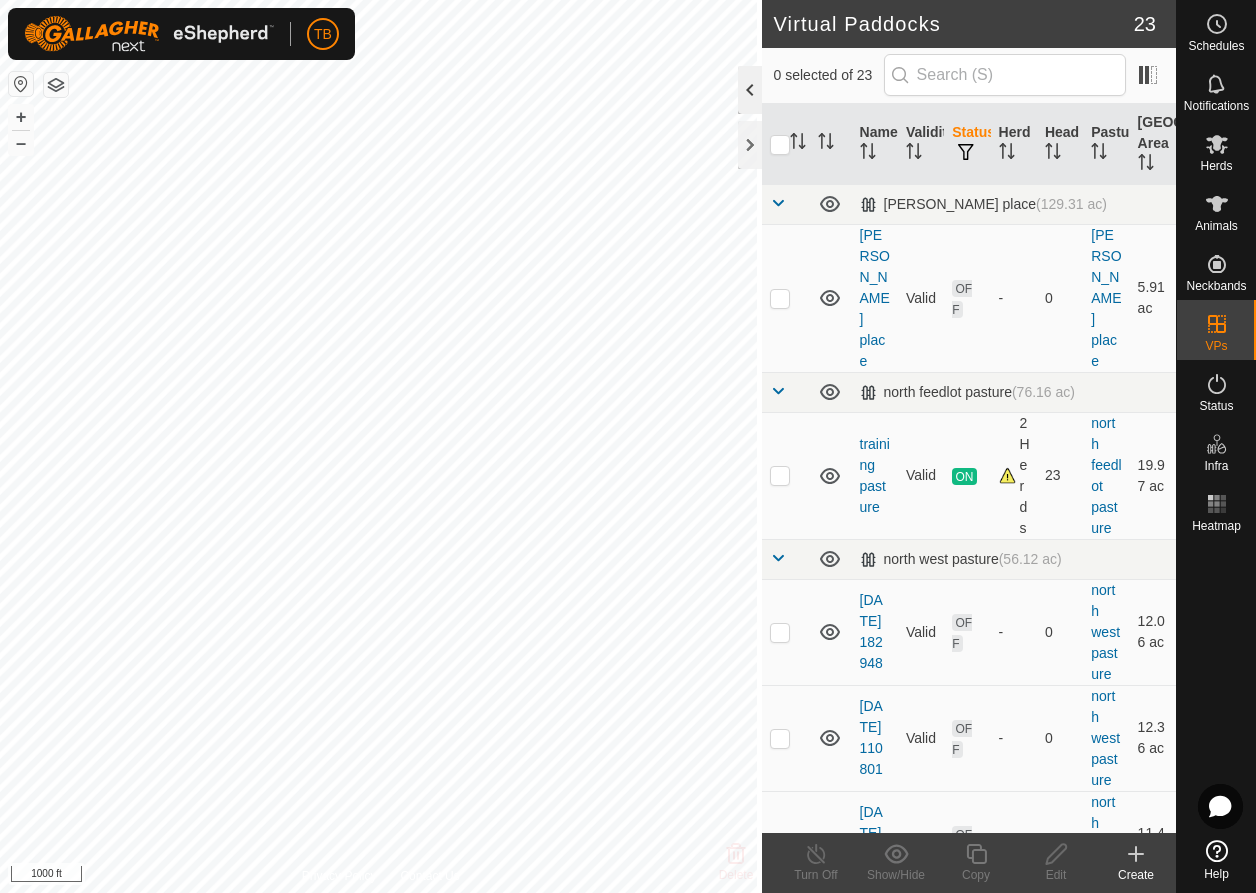 click 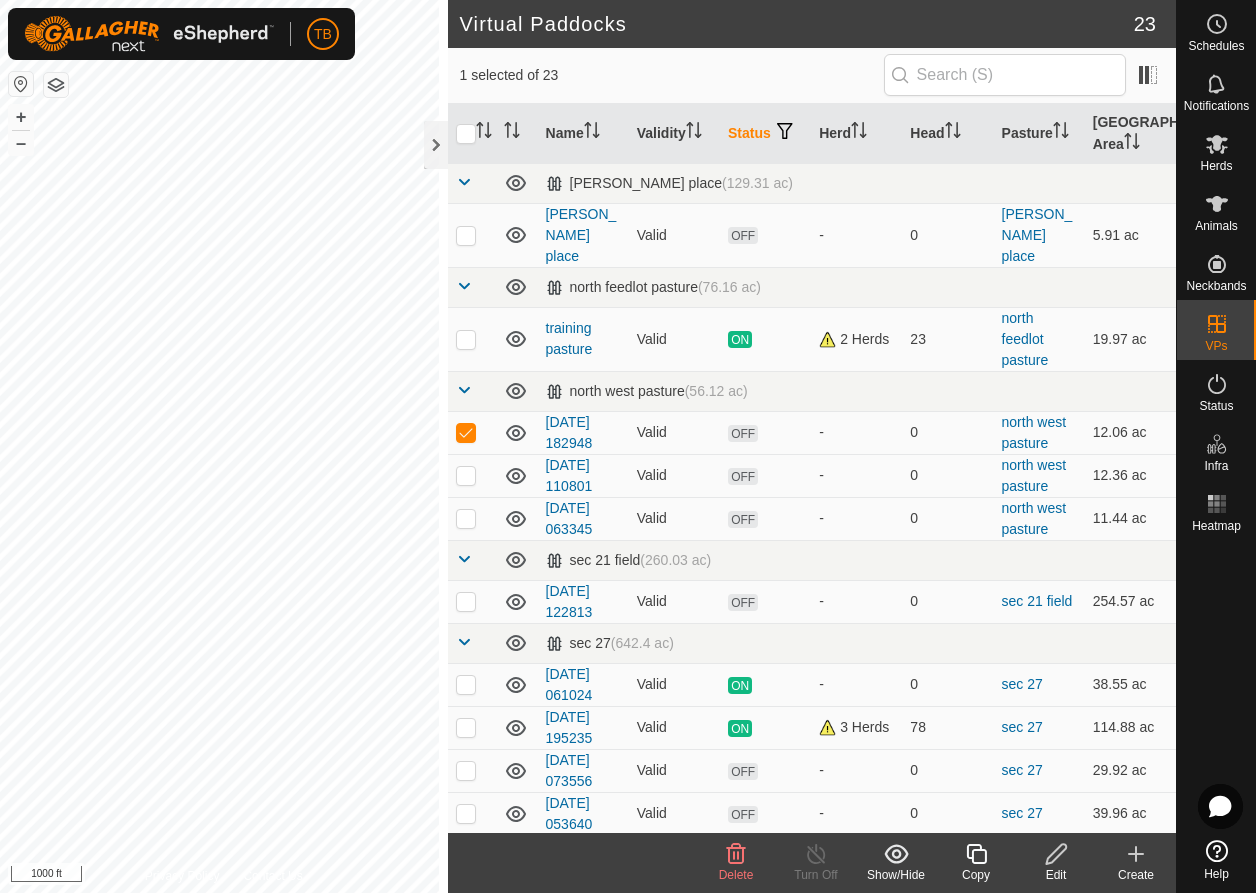 click 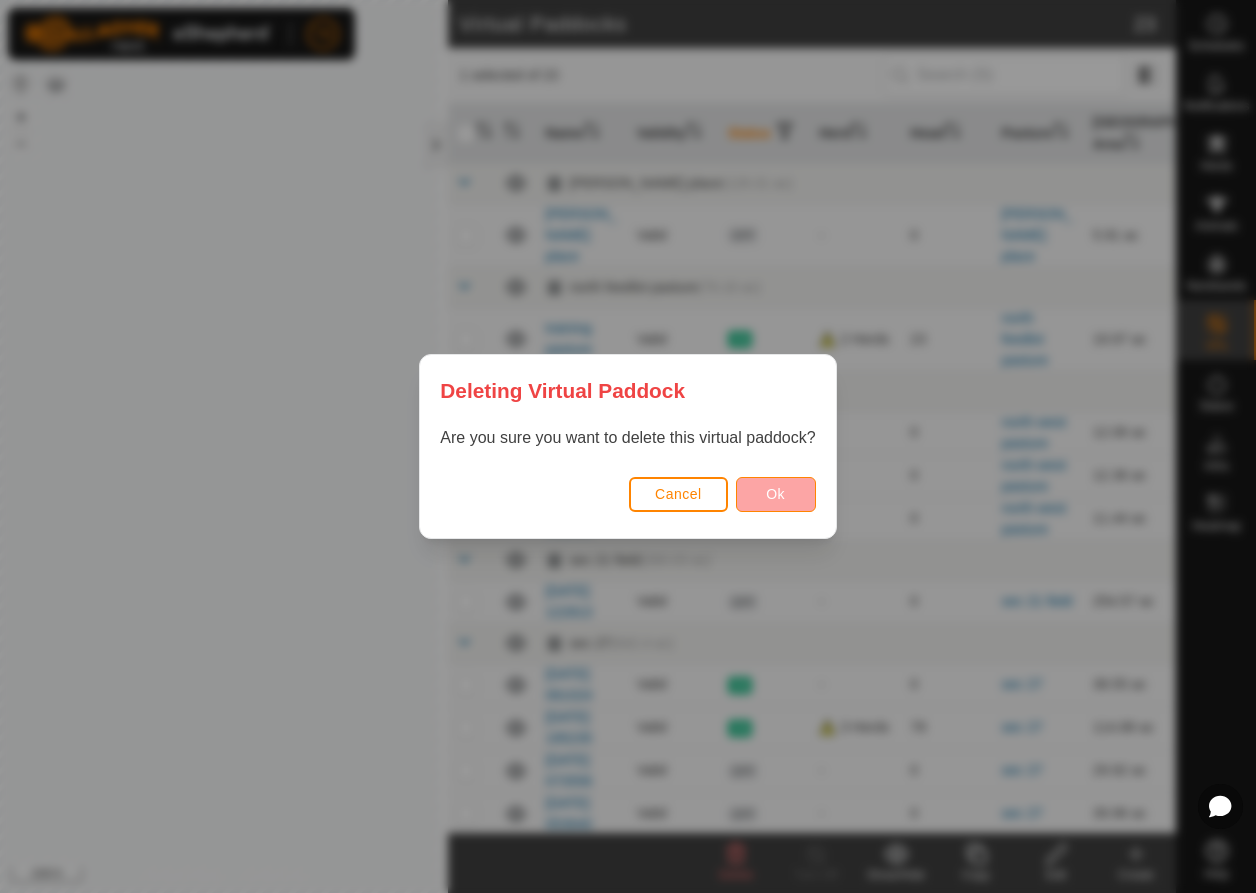 click on "Ok" at bounding box center [775, 494] 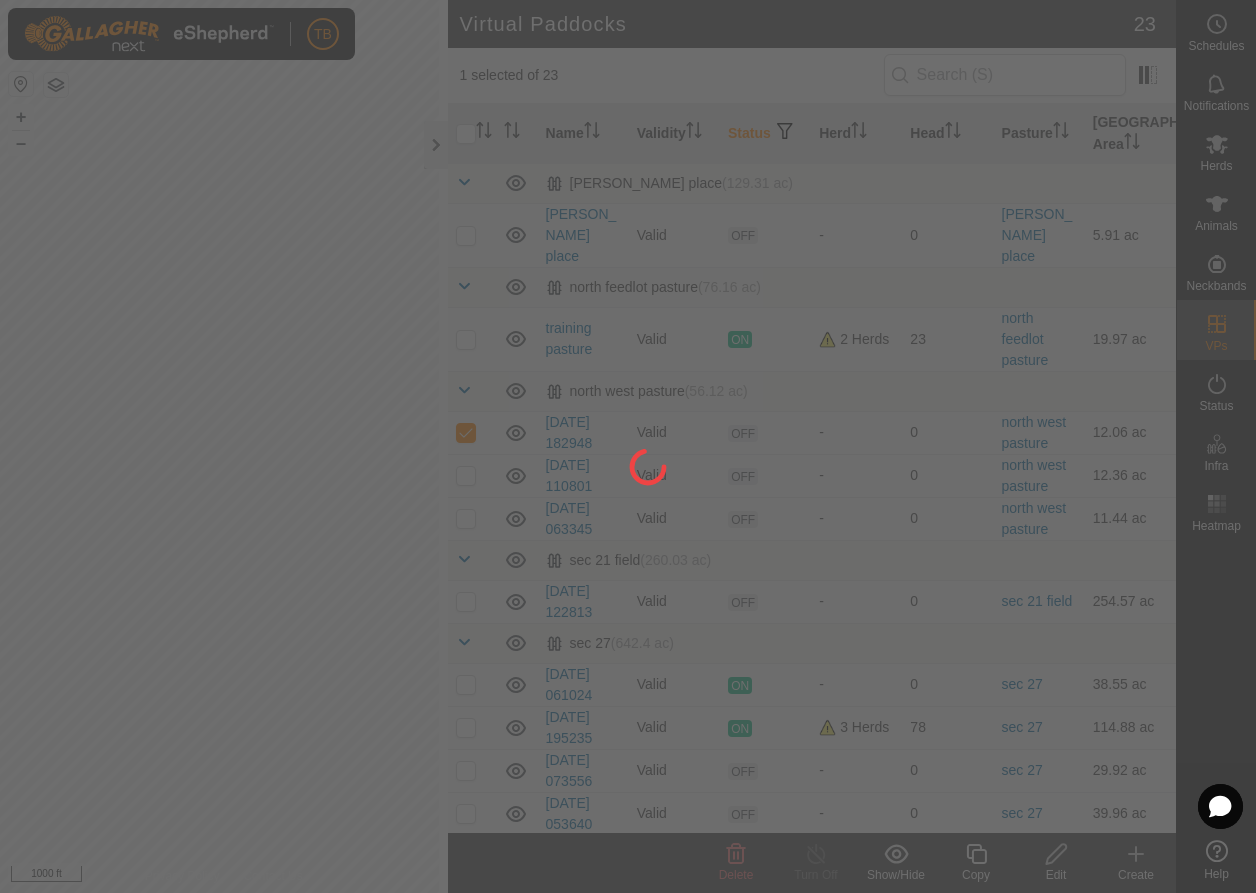 checkbox on "false" 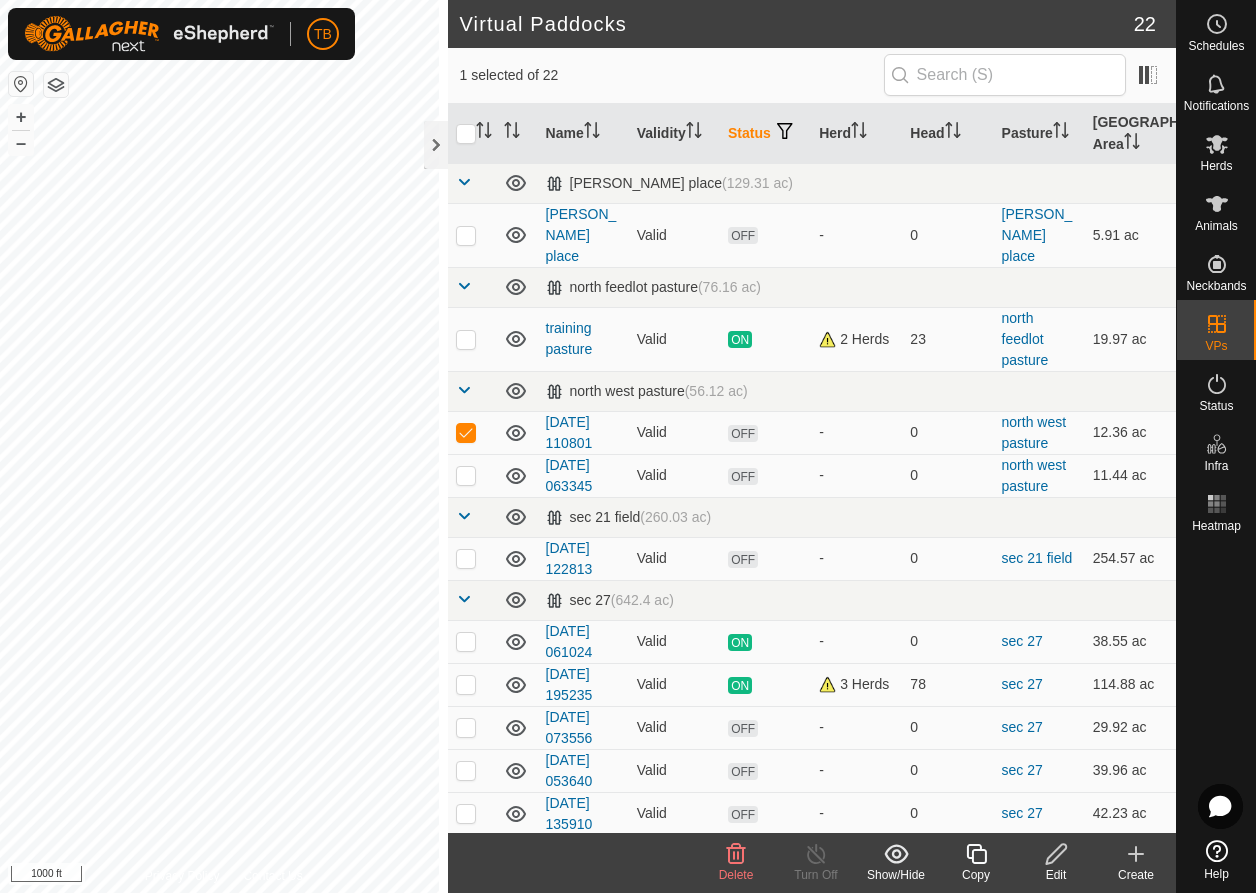 click 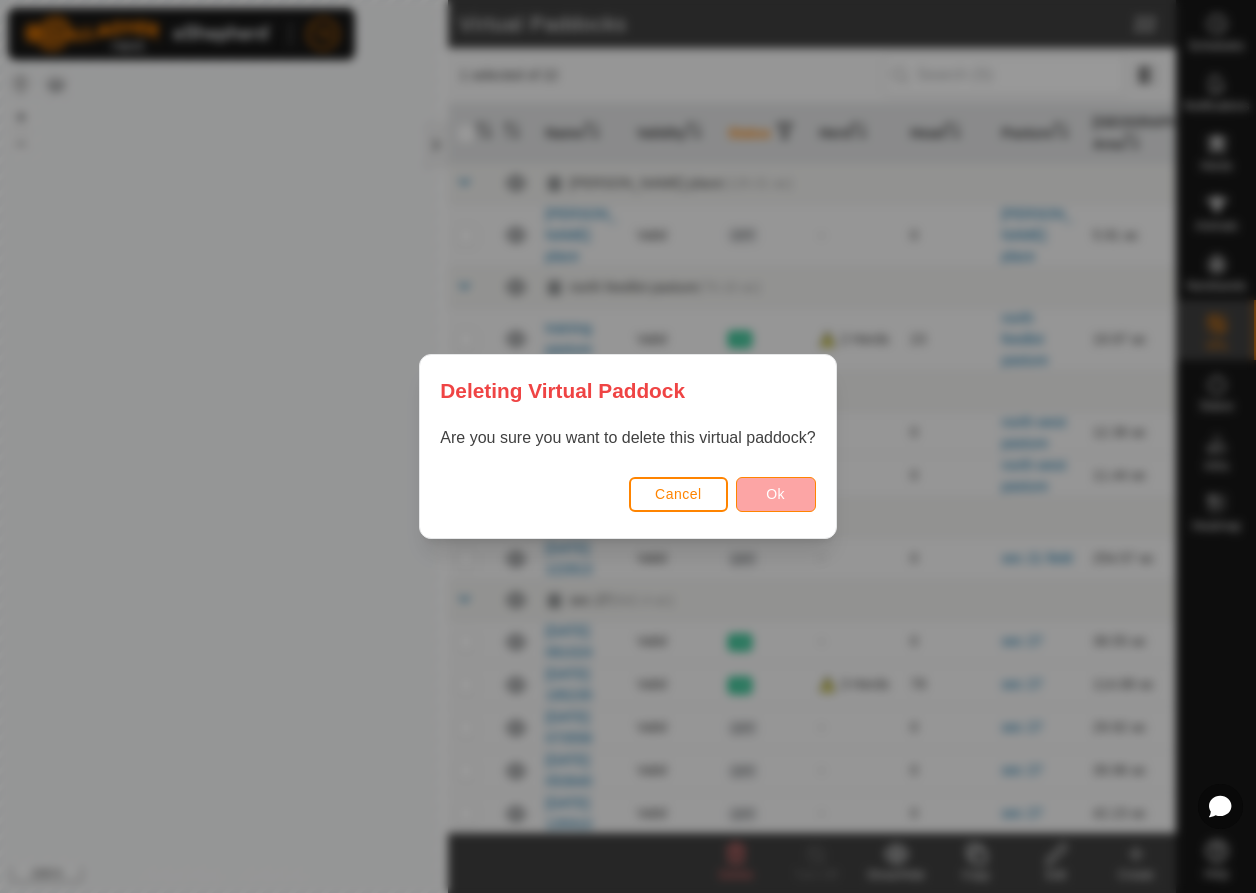 click on "Ok" at bounding box center (776, 494) 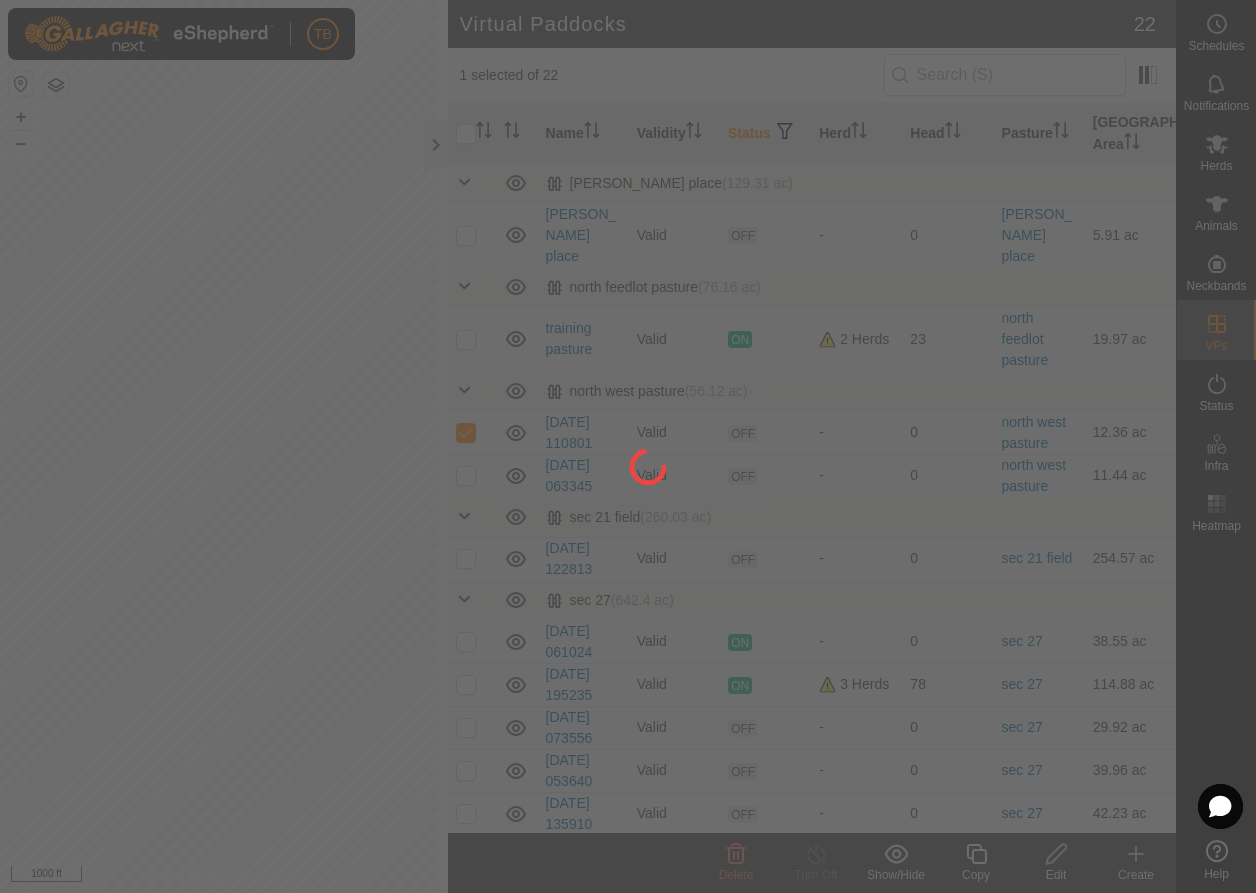 checkbox on "false" 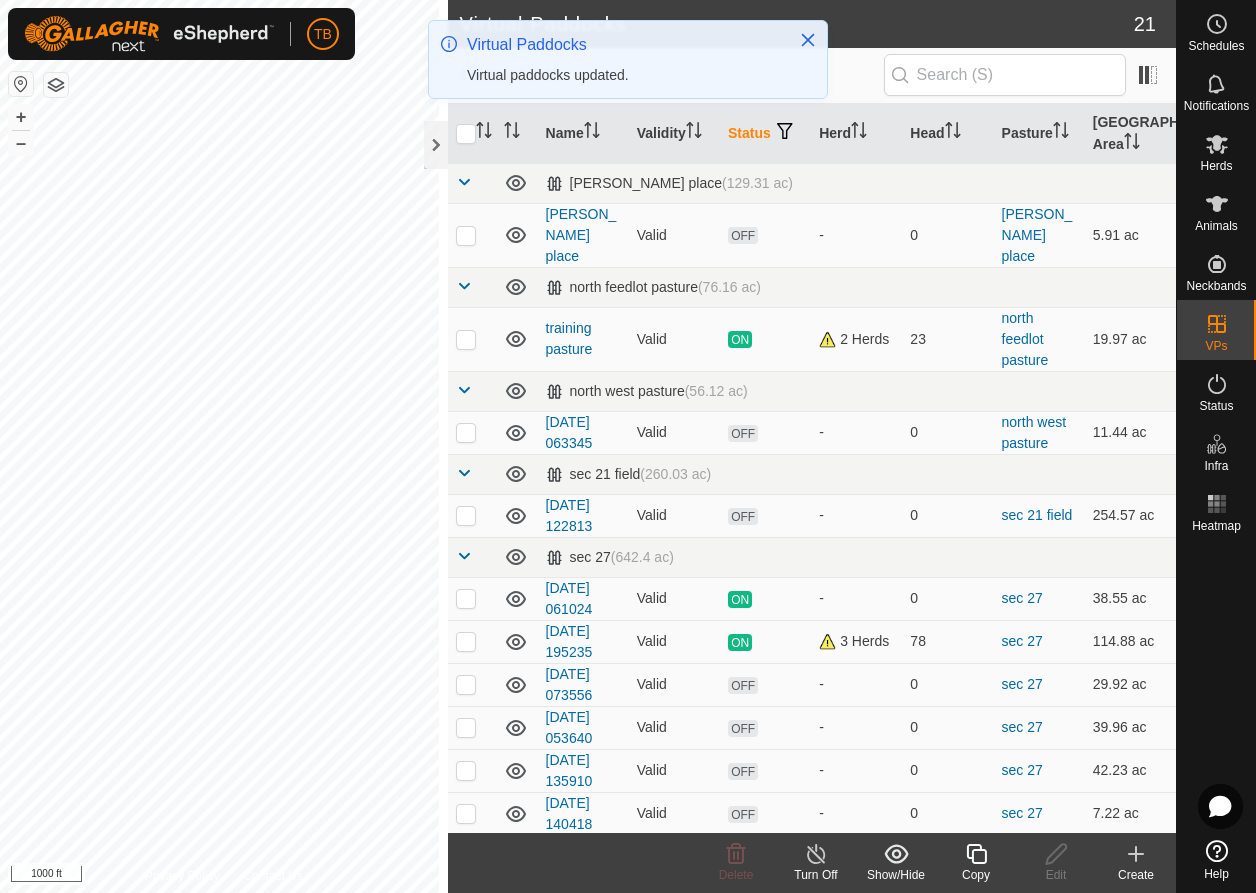 checkbox on "true" 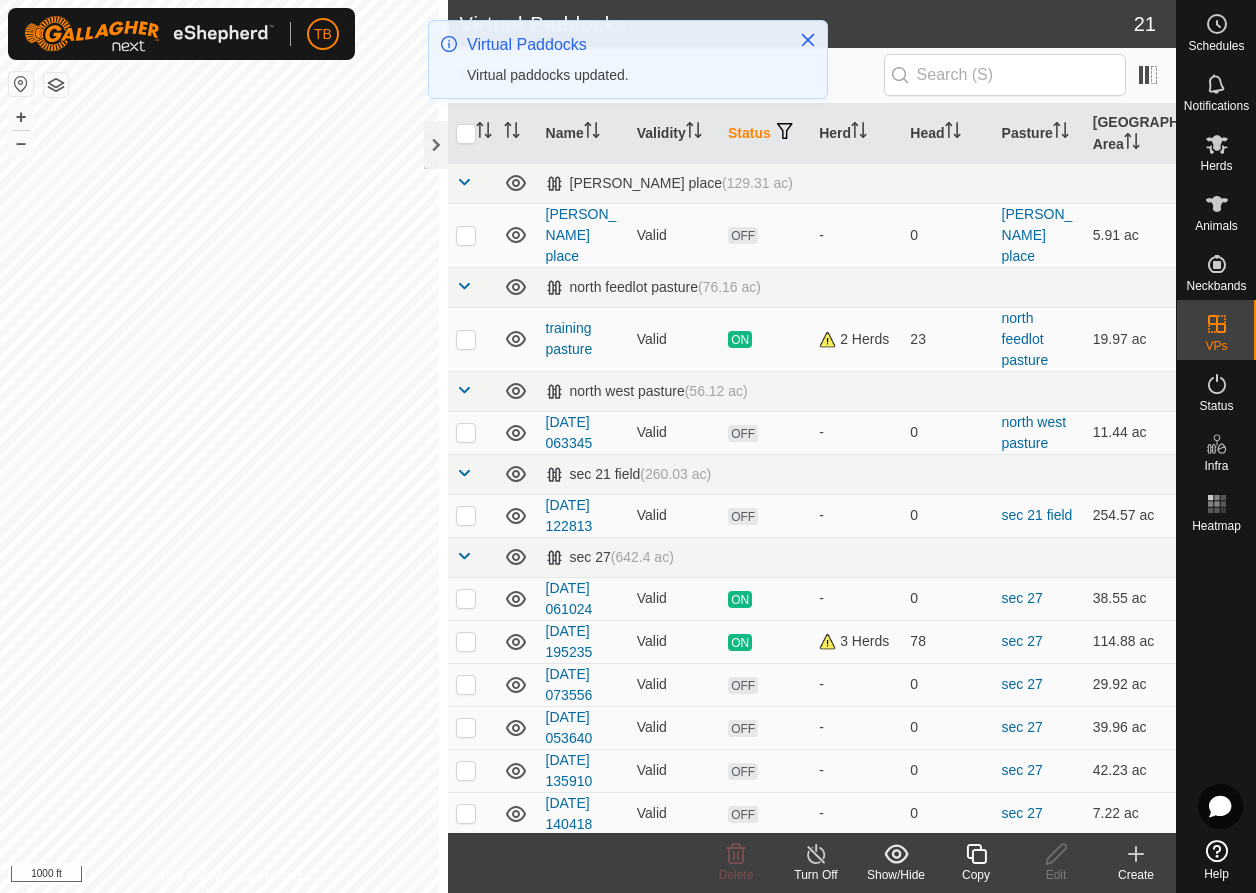 checkbox on "false" 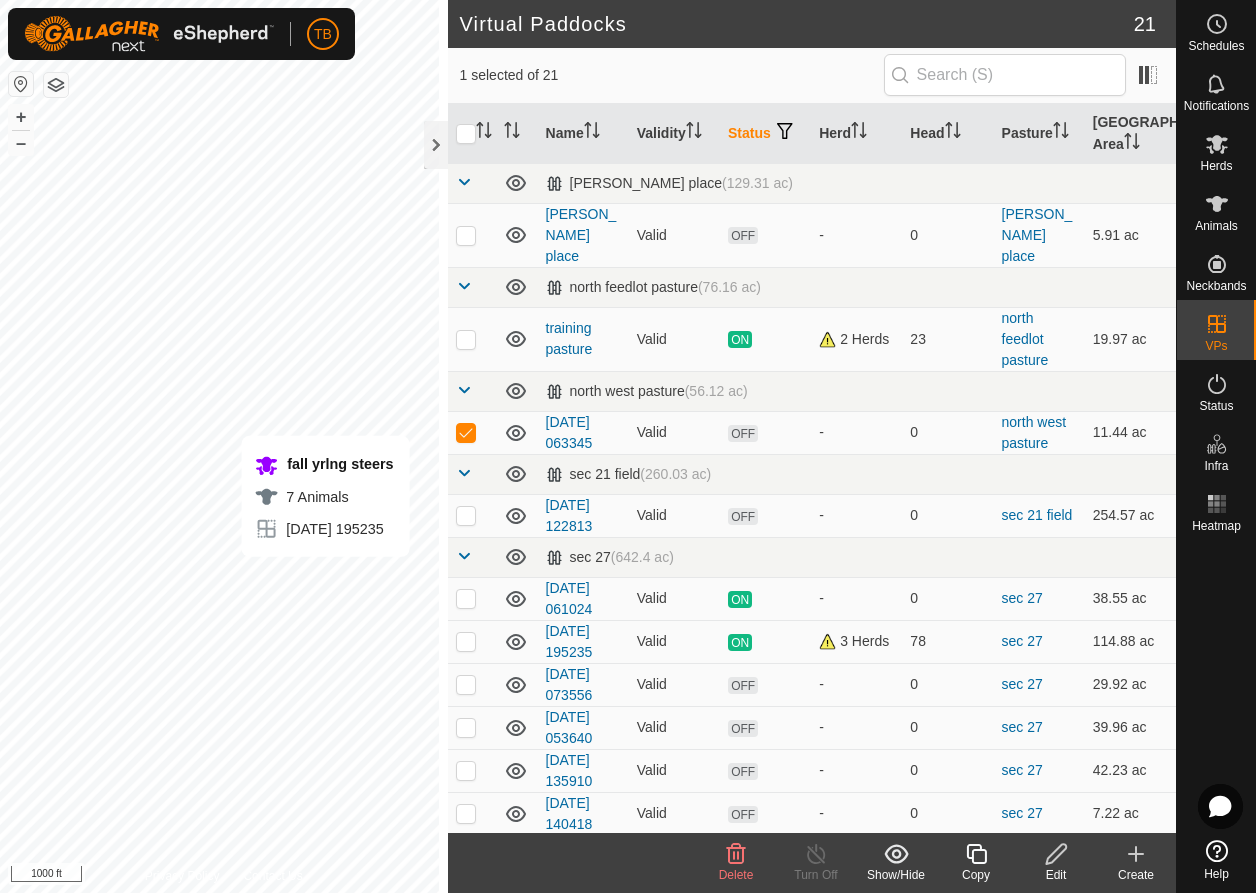 click 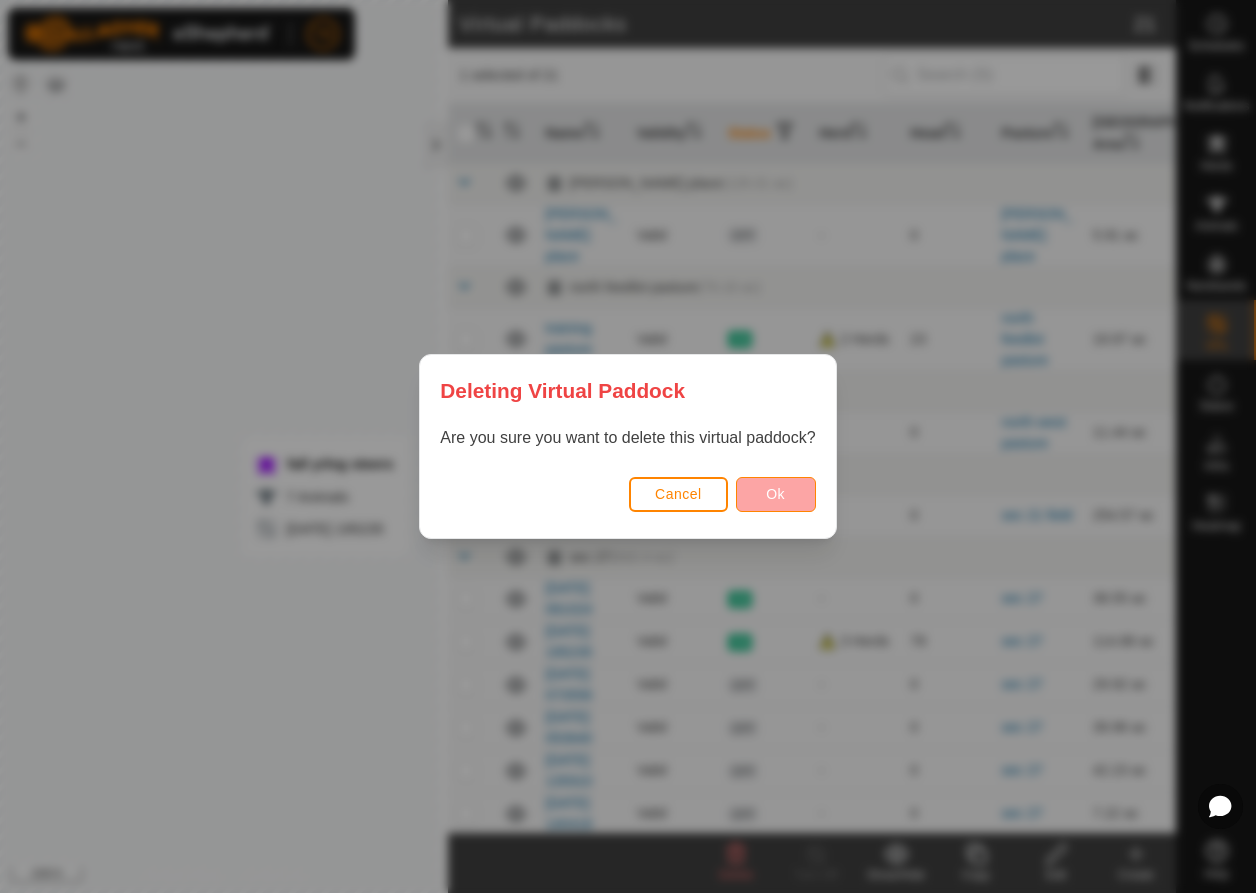 click on "Ok" at bounding box center [776, 494] 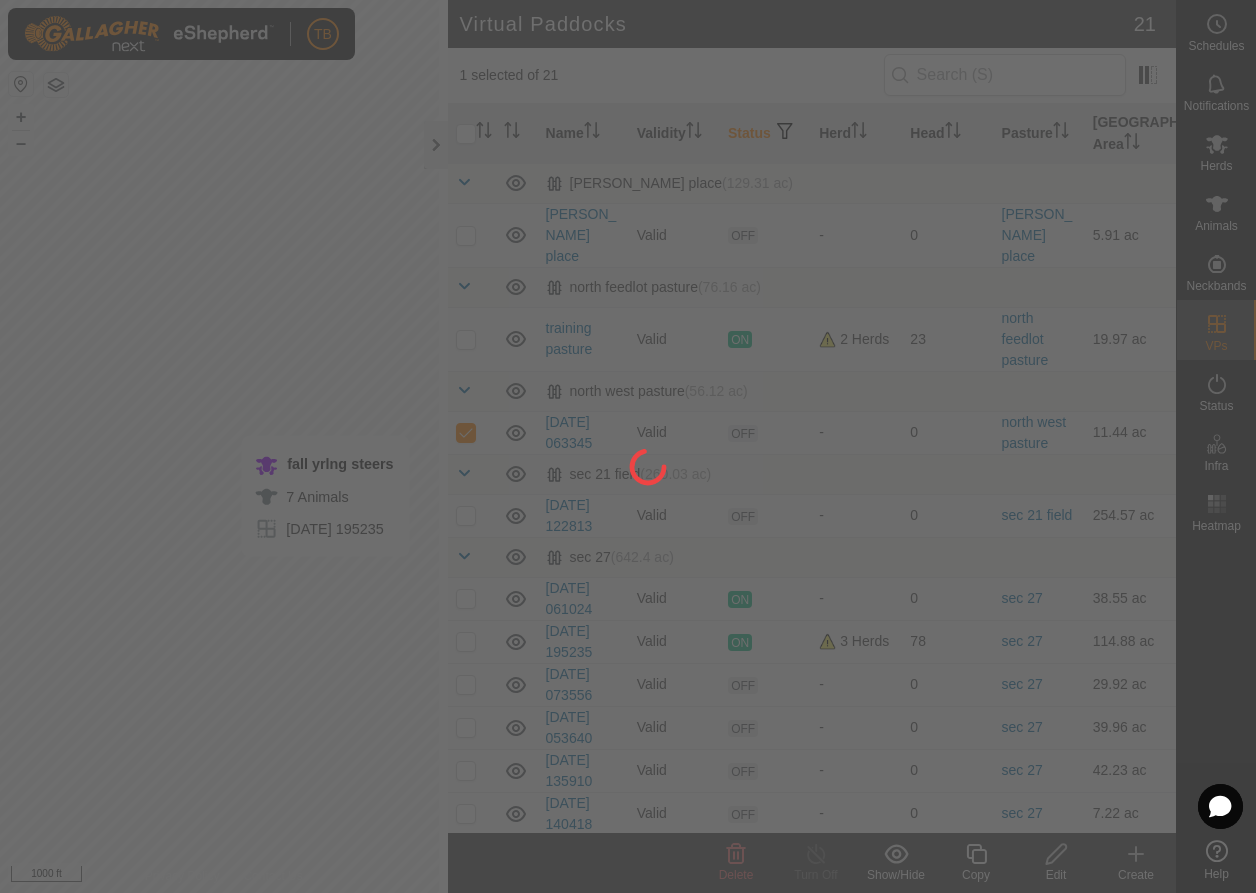 checkbox on "false" 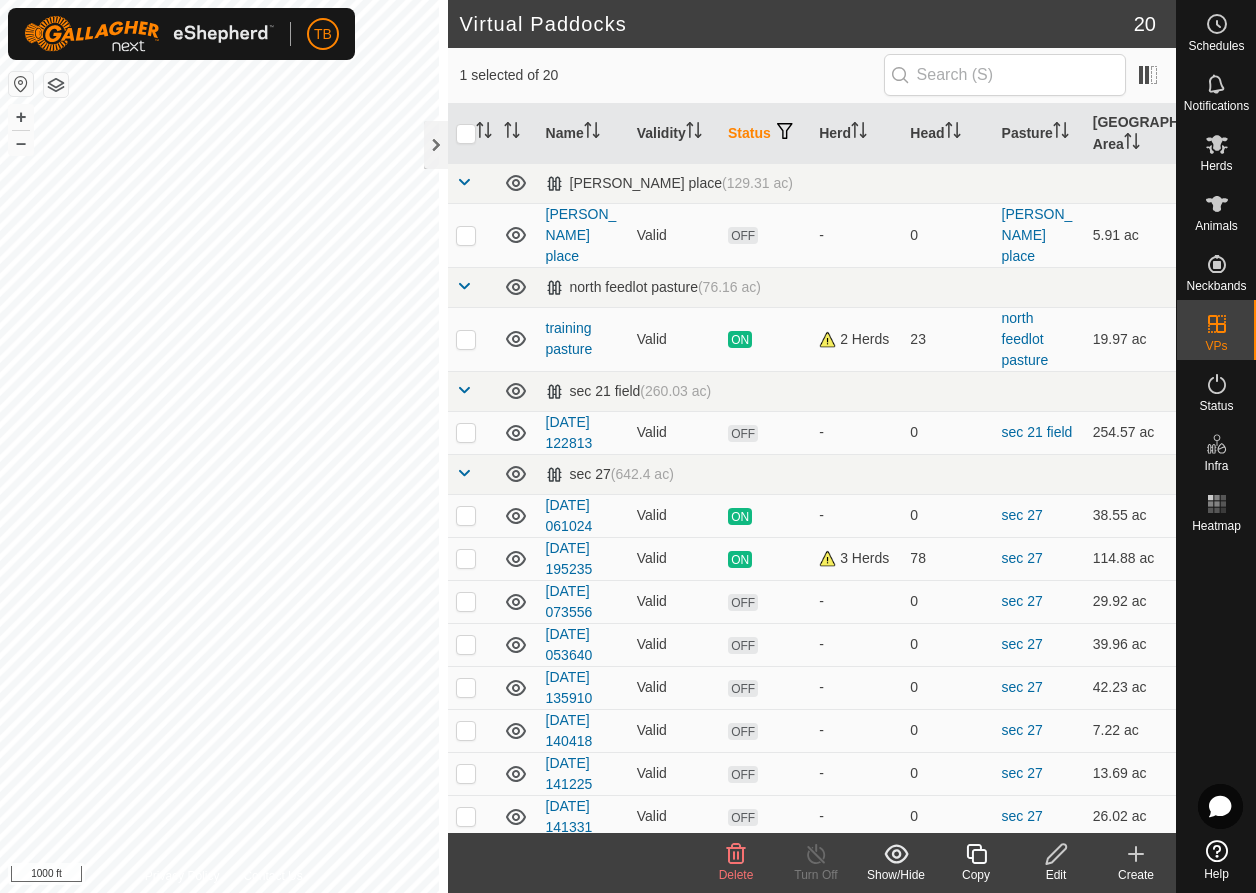 click 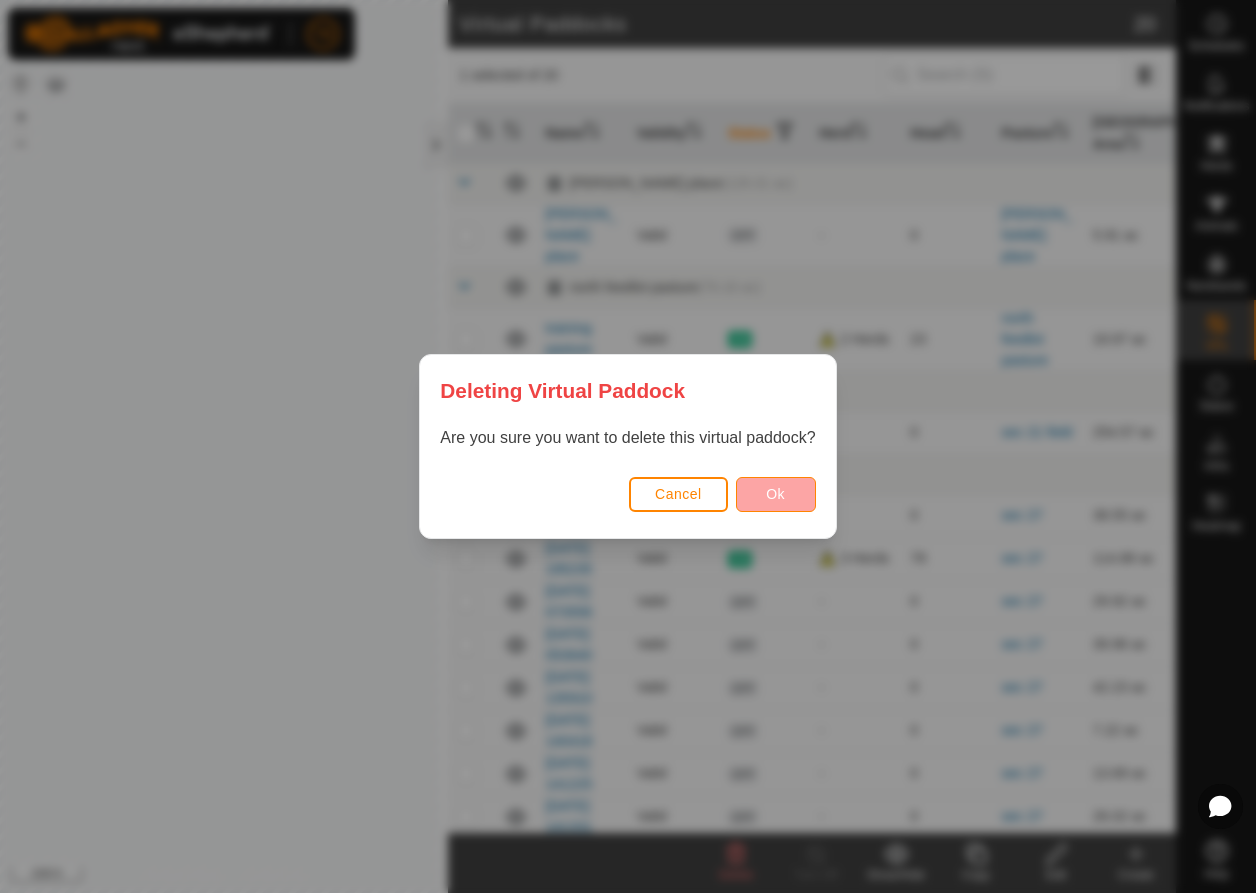 click on "Ok" at bounding box center (776, 494) 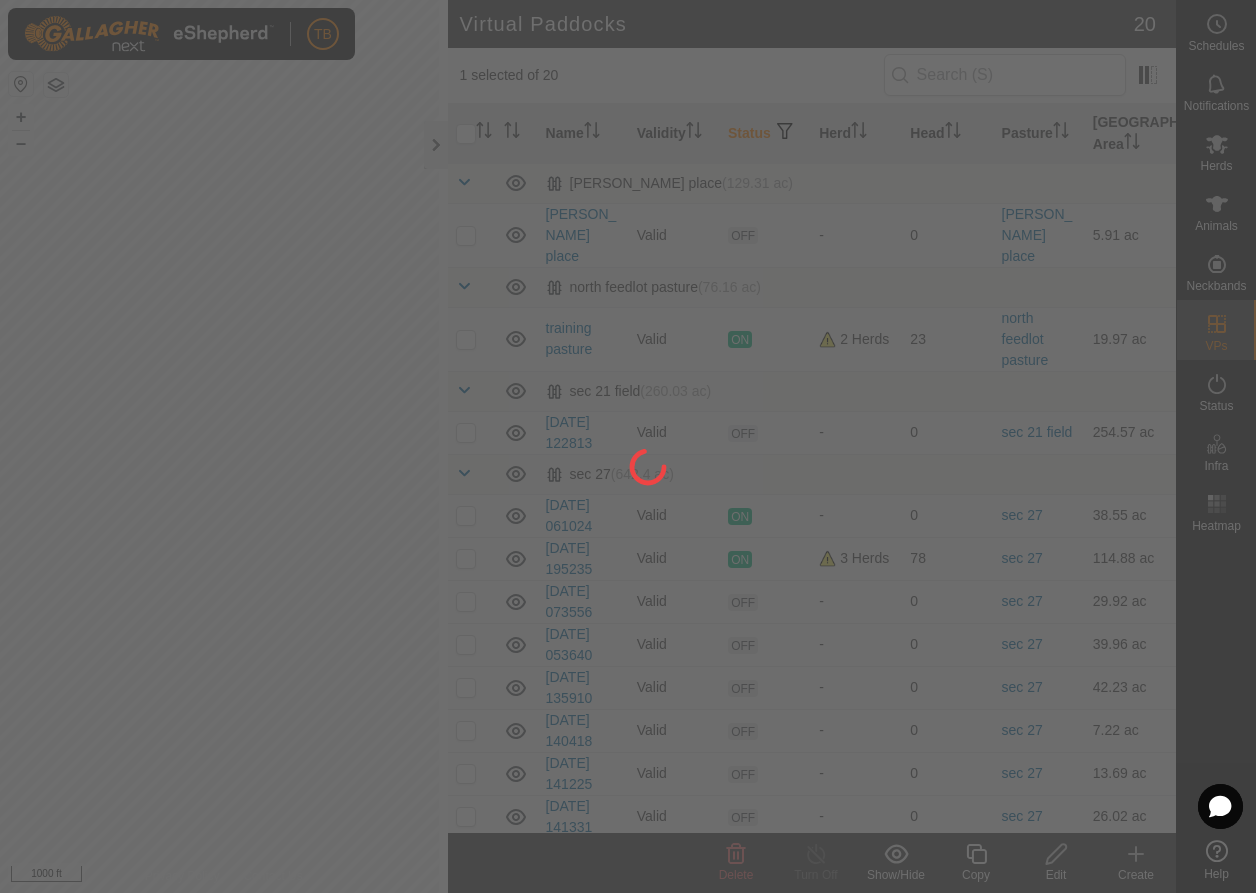 checkbox on "false" 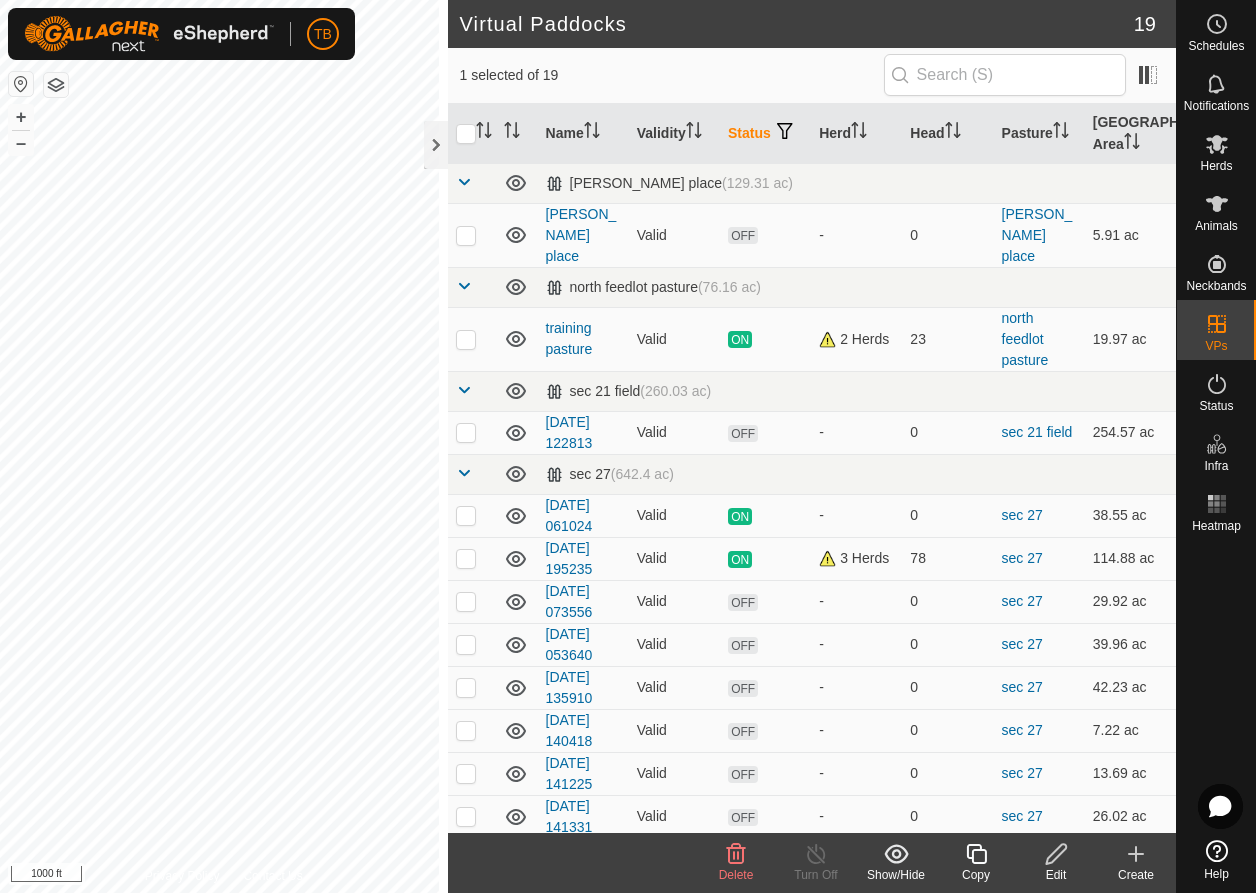 click 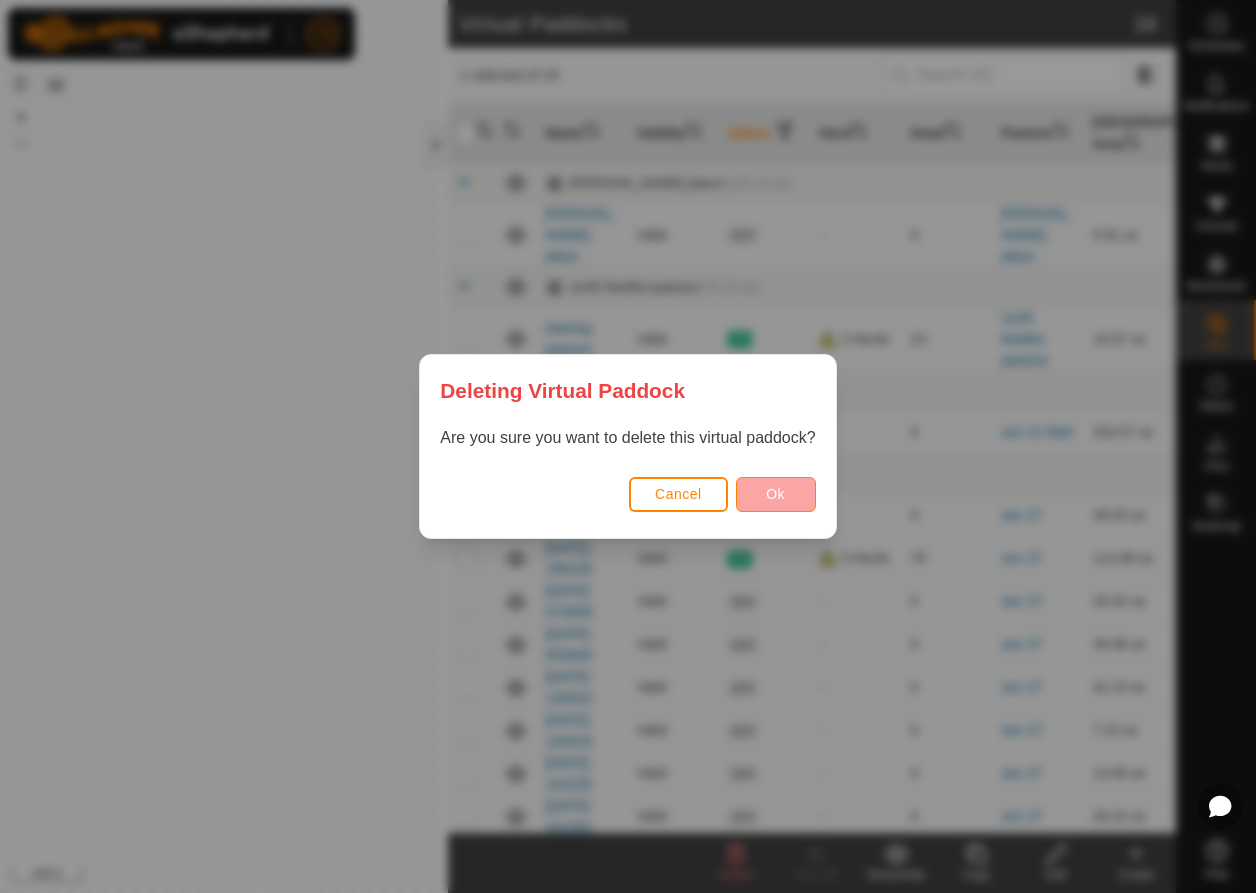 click on "Ok" at bounding box center (775, 494) 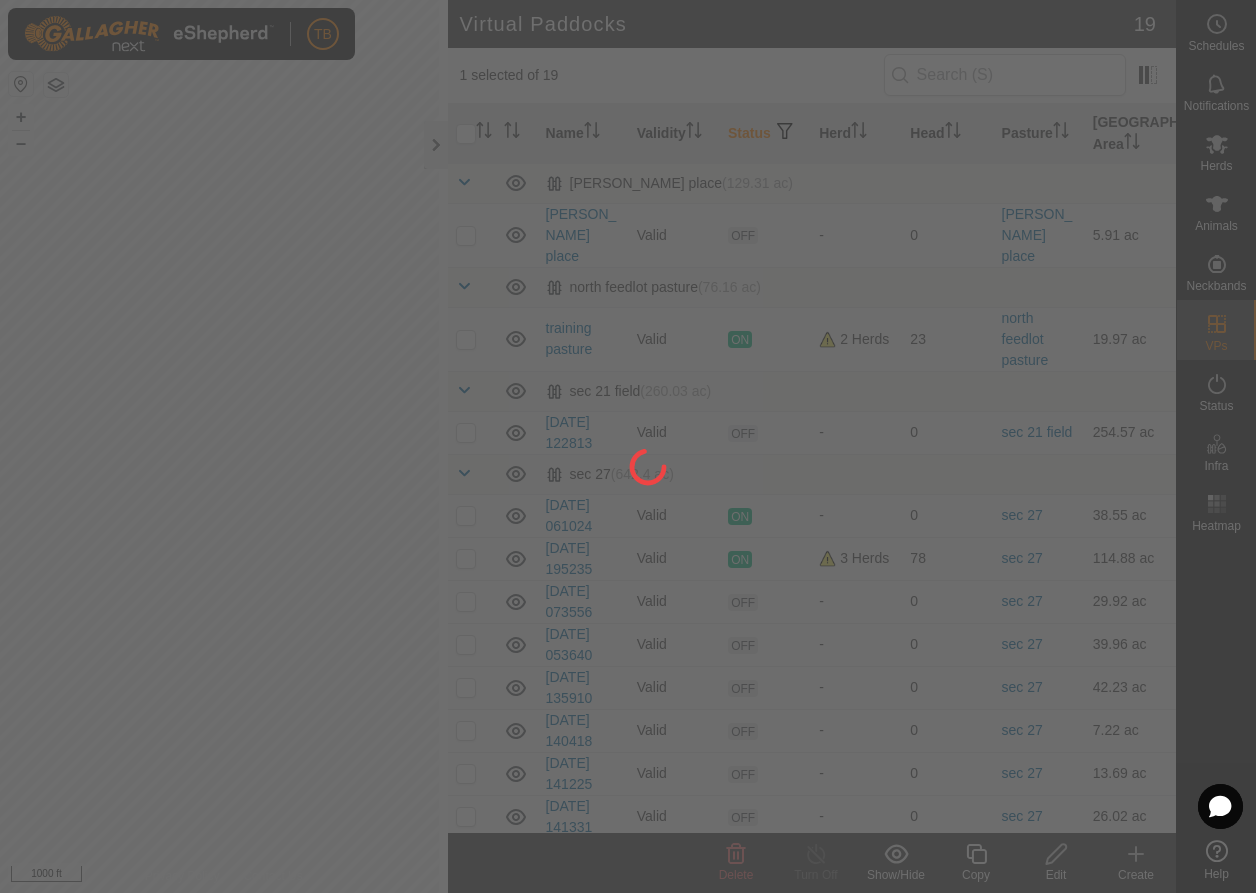 checkbox on "false" 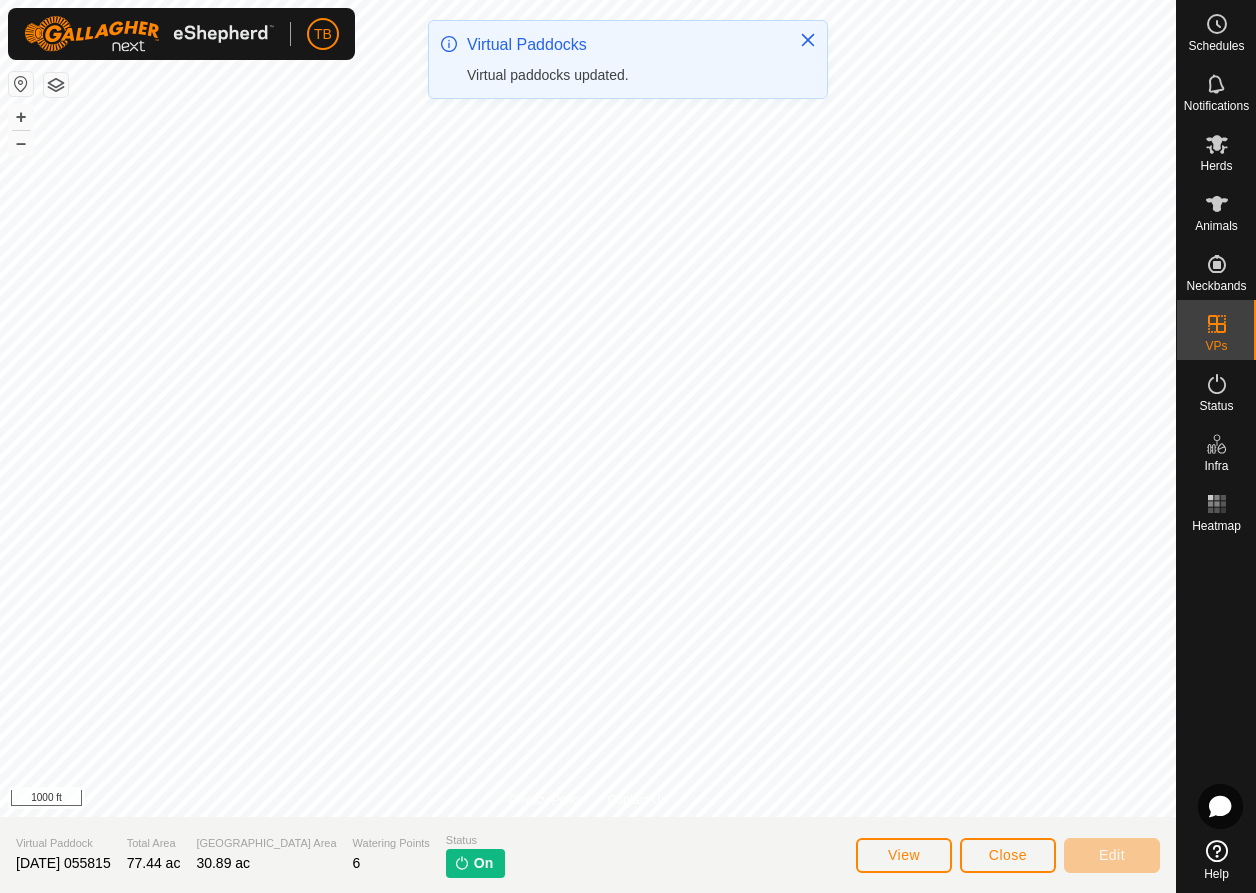 click on "View" 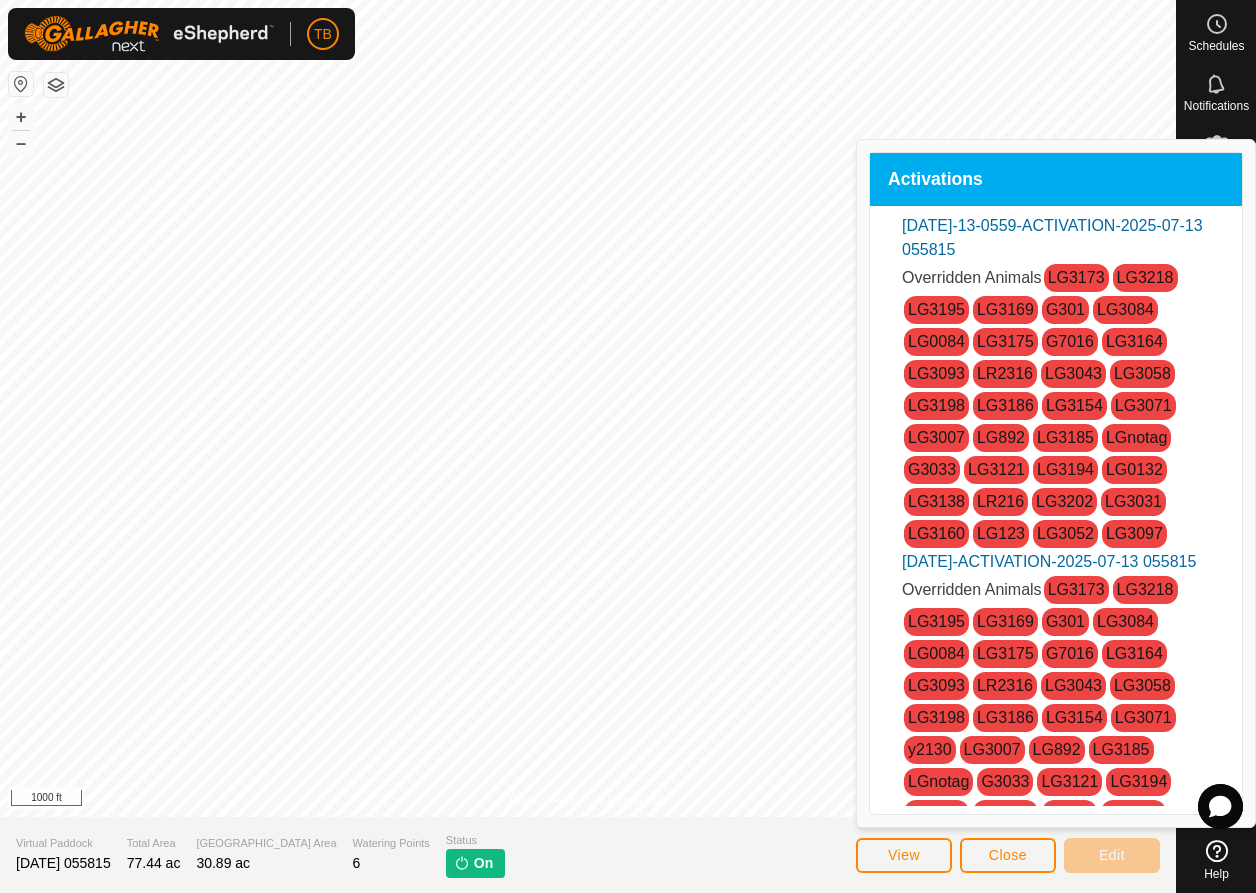 click on "View" 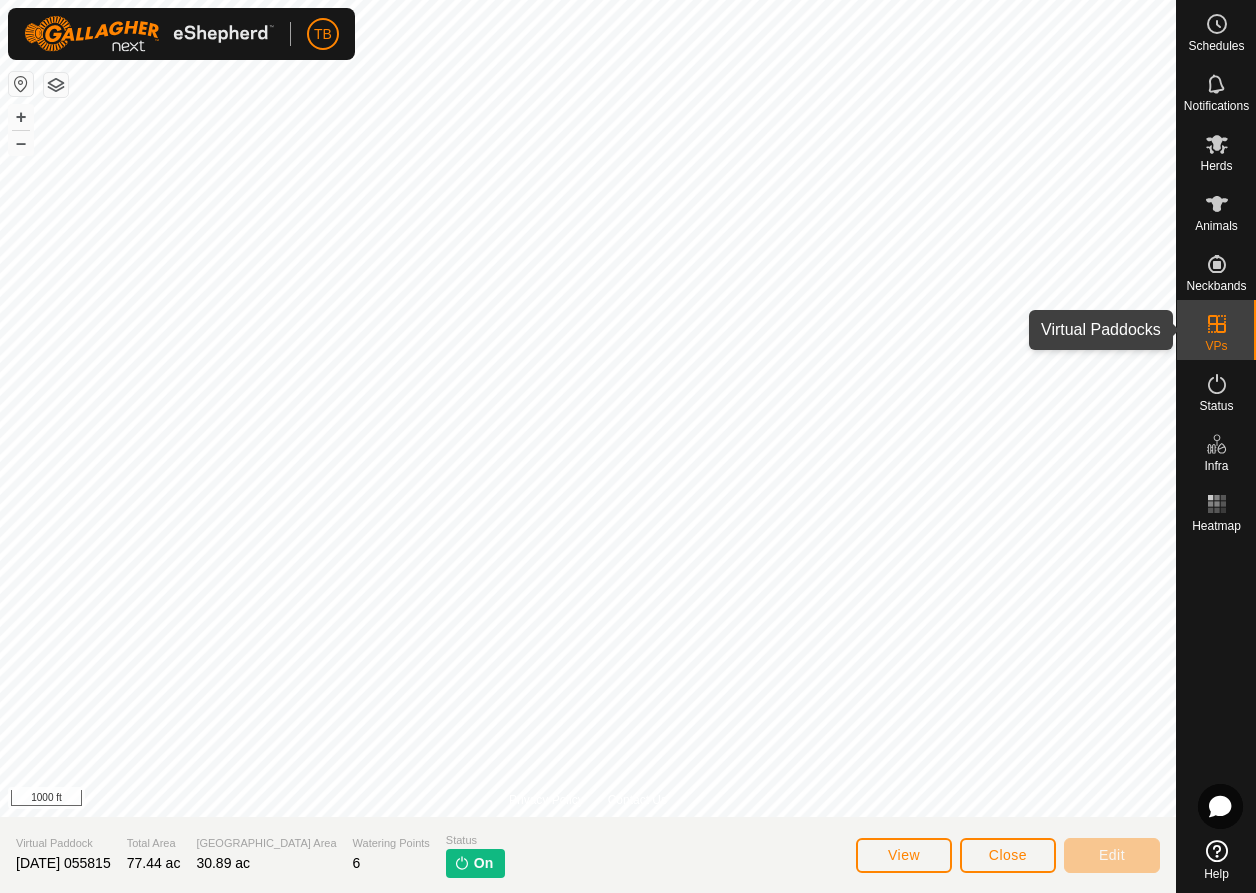 click on "VPs" at bounding box center [1216, 346] 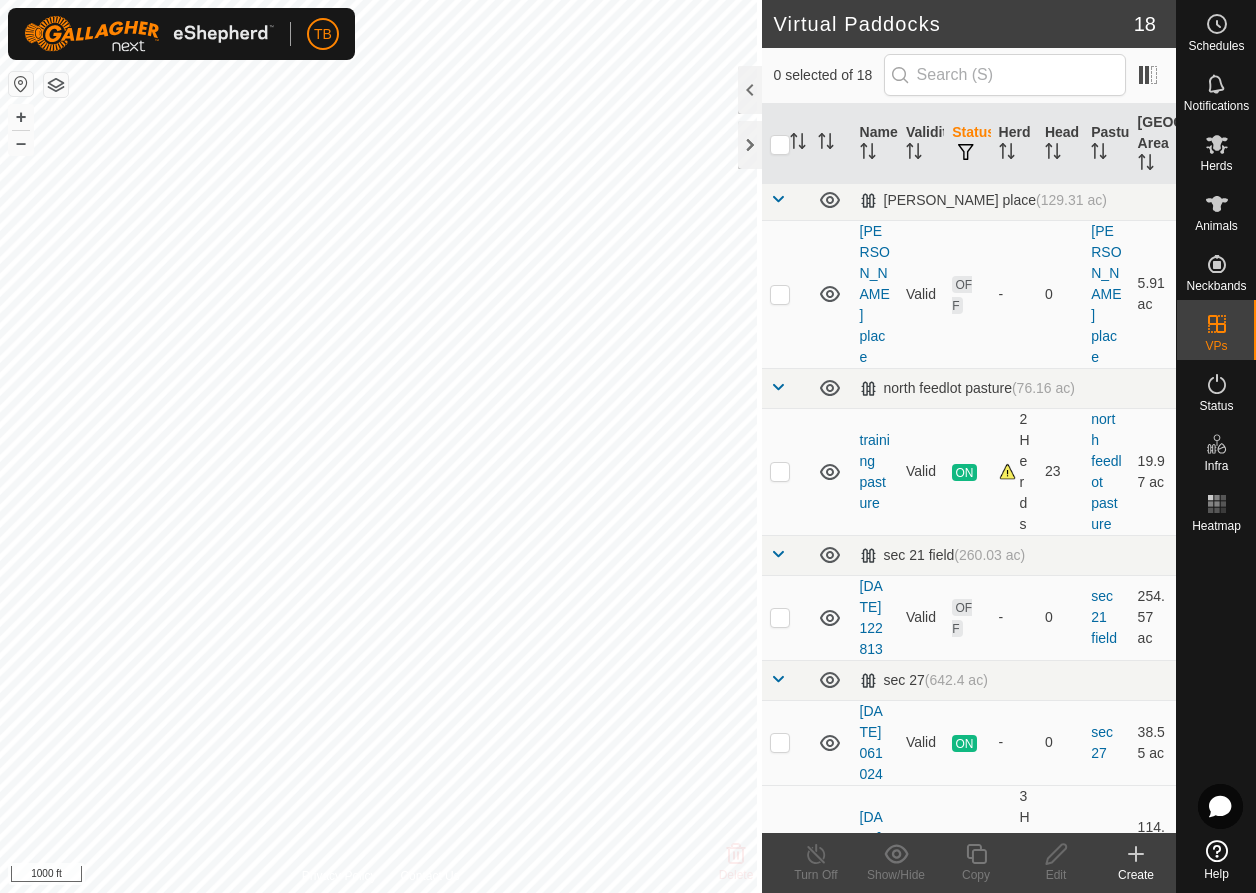 scroll, scrollTop: 12, scrollLeft: 0, axis: vertical 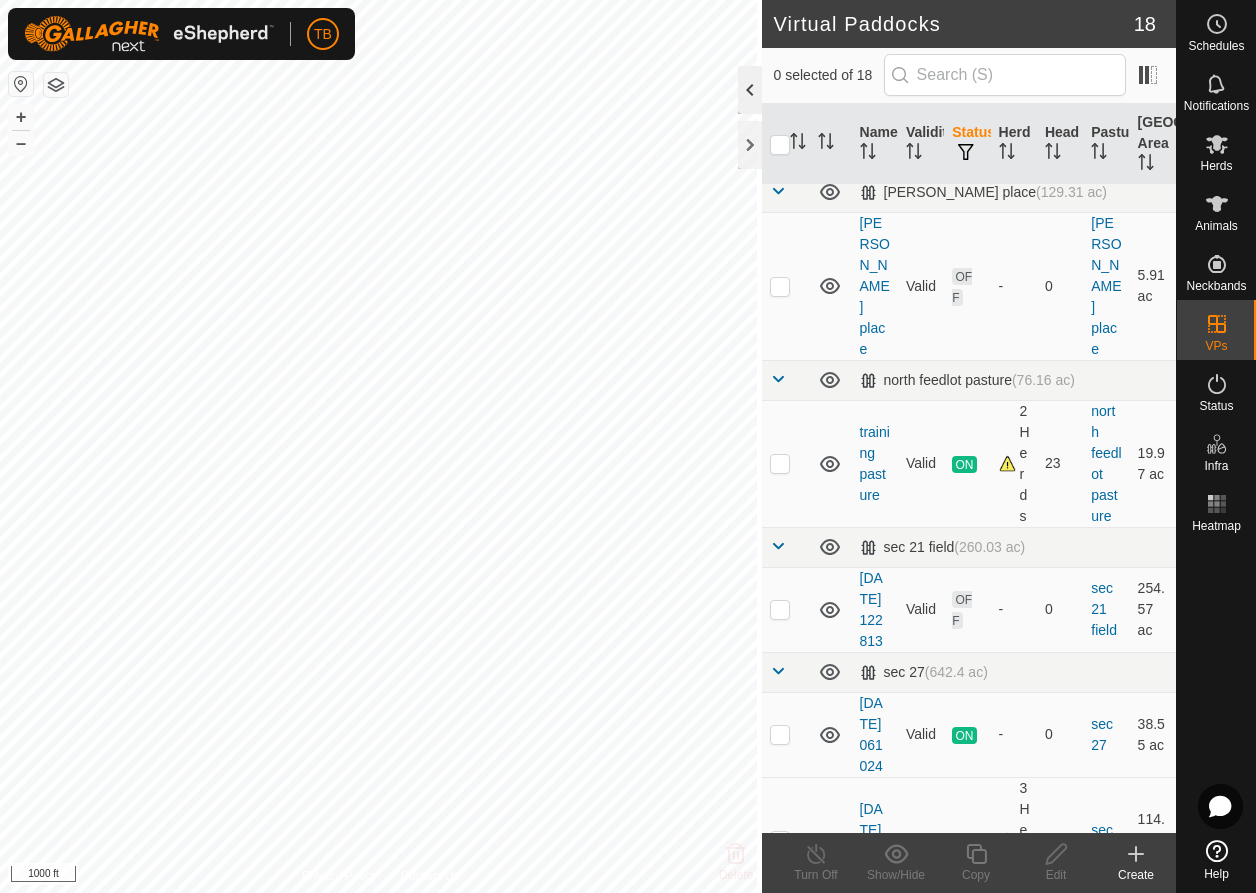 click 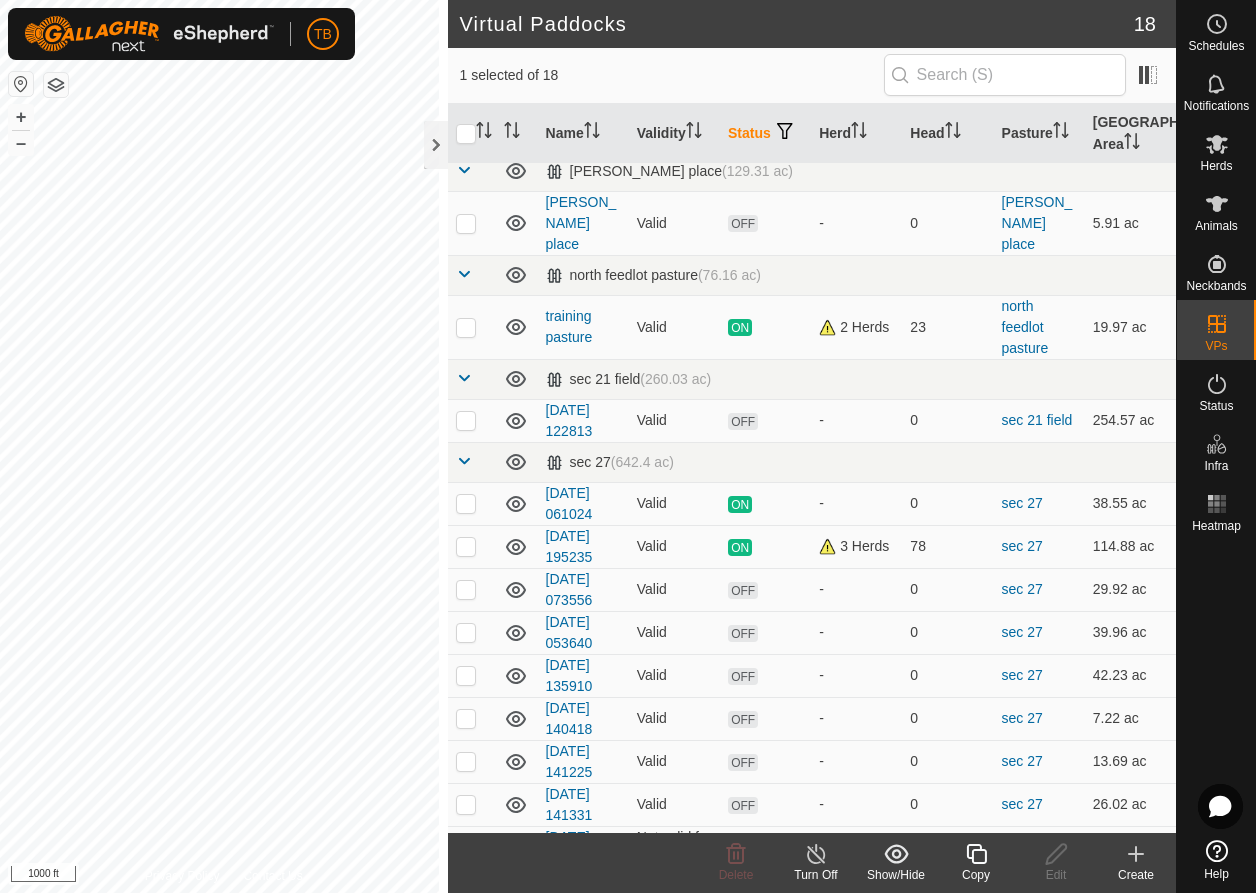 checkbox on "false" 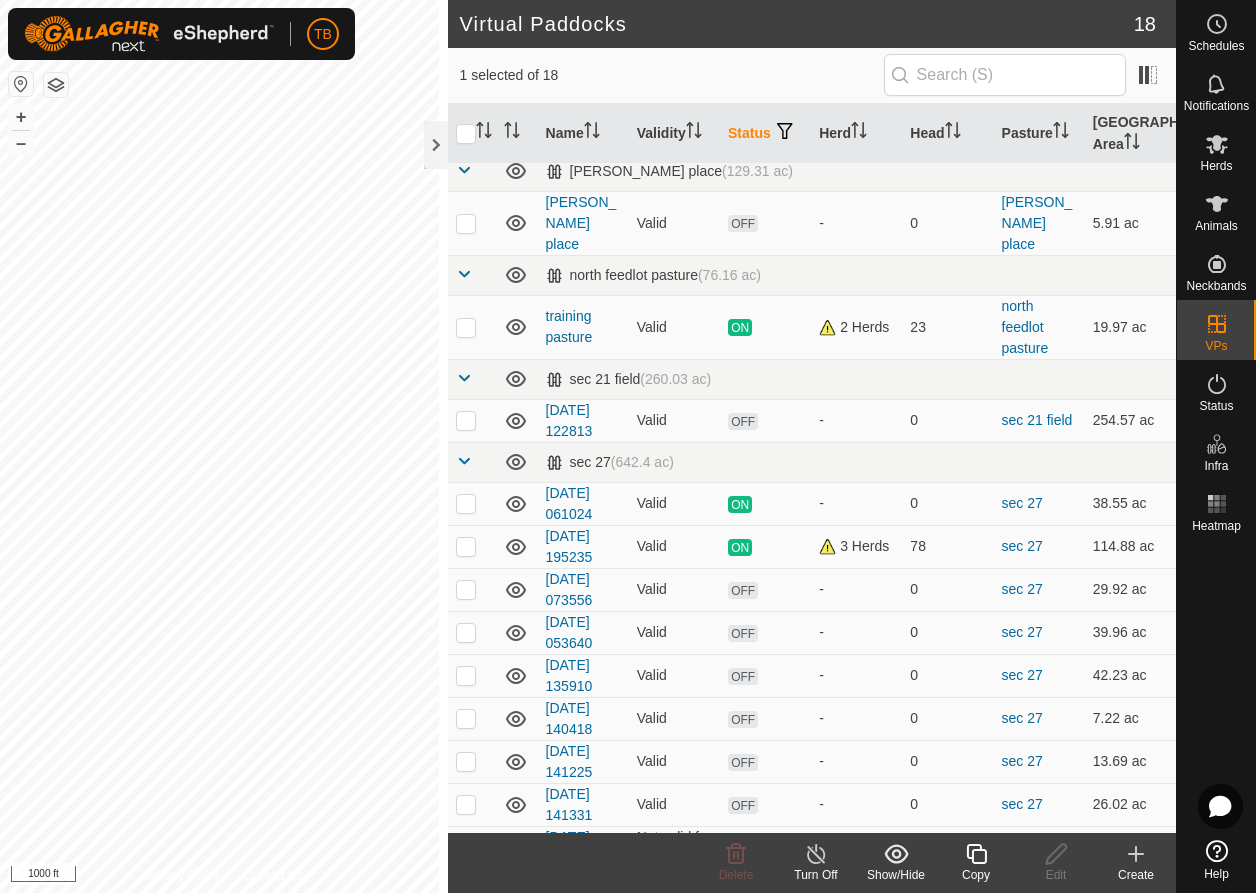 checkbox on "true" 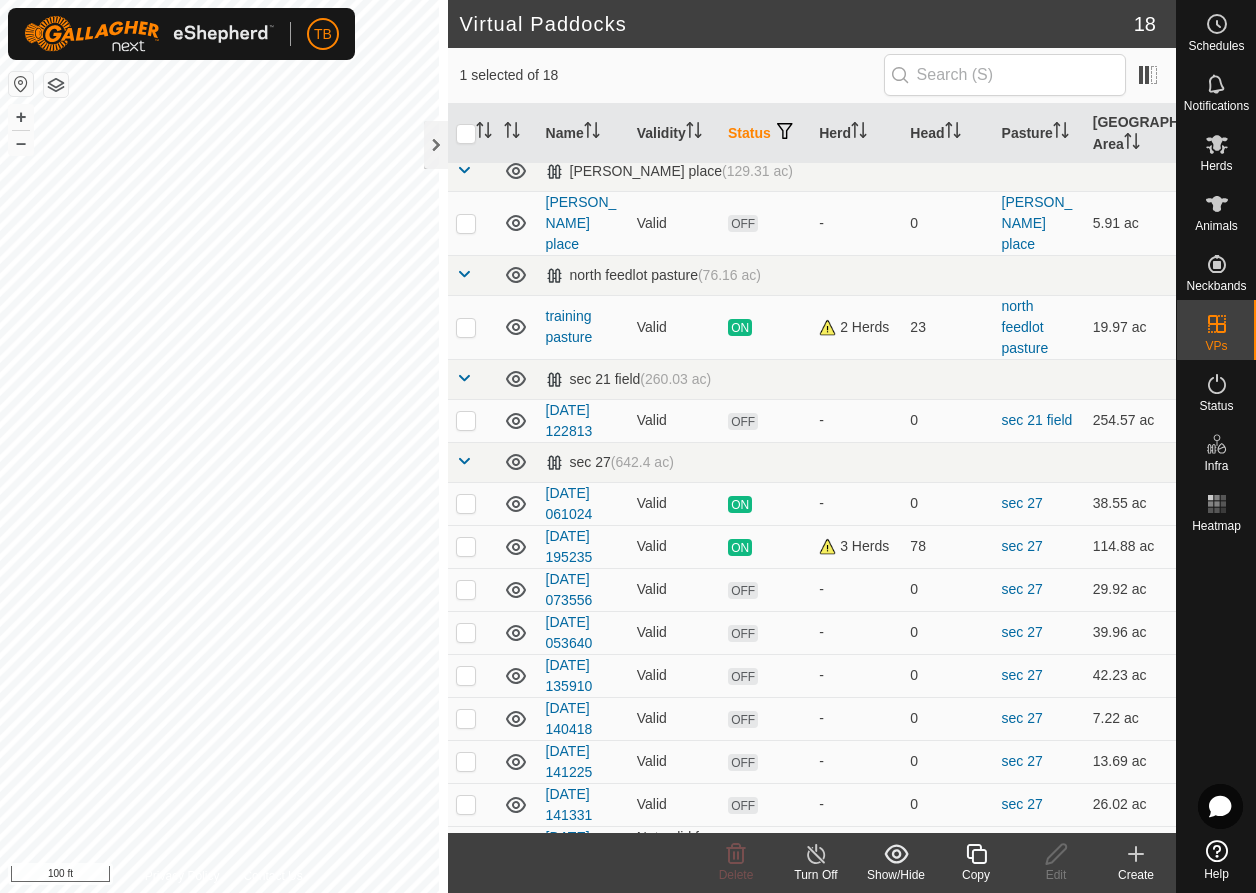 click on "Virtual Paddocks 18 1 selected of 18     Name   Validity   Status   Herd   Head   Pasture   Grazing Area   hoenke place   (129.31 ac) hoenke place  Valid  OFF  -   0   hoenke place   5.91 ac   north feedlot pasture   (76.16 ac) training pasture  Valid  ON  2 Herds   23   north feedlot pasture   19.97 ac   sec 21 field   (260.03 ac) 2025-07-03 122813  Valid  OFF  -   0   sec 21 field   254.57 ac   sec 27   (642.4 ac) 2025-07-05 061024  Valid  ON  -   0   sec 27   38.55 ac  2025-07-10 195235  Valid  ON  3 Herds   78   sec 27   114.88 ac  2025-06-12 073556  Valid  OFF  -   0   sec 27   29.92 ac  2025-06-17 053640  Valid  OFF  -   0   sec 27   39.96 ac  2025-06-21 135910  Valid  OFF  -   0   sec 27   42.23 ac  2025-06-21 140418  Valid  OFF  -   0   sec 27   7.22 ac  2025-06-21 141225  Valid  OFF  -   0   sec 27   13.69 ac  2025-06-21 141331  Valid  OFF  -   0   sec 27   26.02 ac  2025-06-25 050332  Not valid for Activations  OFF  -   0   sec 27   28.76 ac  2025-06-25 050614  Valid  OFF  -   0   sec 27   28.76 ac" 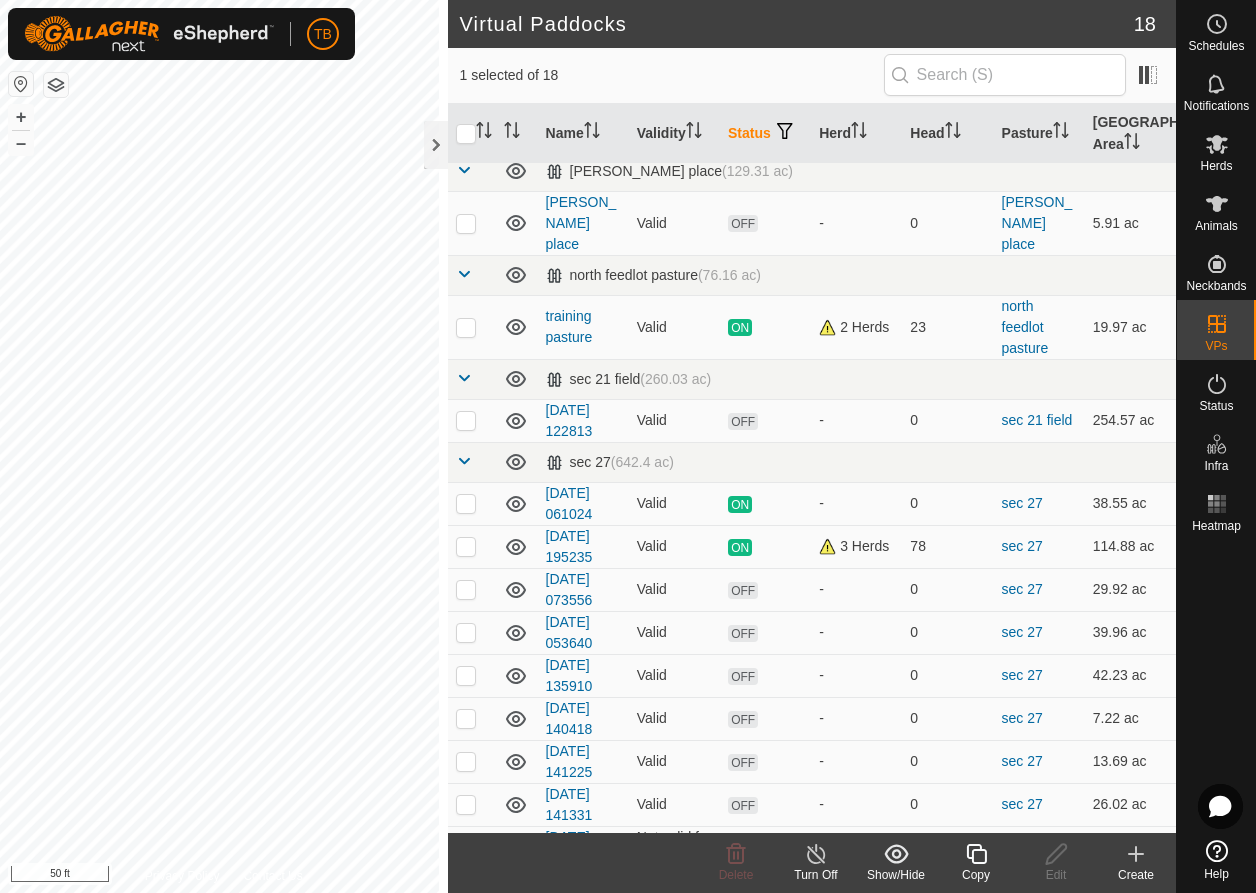 click on "Virtual Paddocks 18 1 selected of 18     Name   Validity   Status   Herd   Head   Pasture   Grazing Area   hoenke place   (129.31 ac) hoenke place  Valid  OFF  -   0   hoenke place   5.91 ac   north feedlot pasture   (76.16 ac) training pasture  Valid  ON  2 Herds   23   north feedlot pasture   19.97 ac   sec 21 field   (260.03 ac) 2025-07-03 122813  Valid  OFF  -   0   sec 21 field   254.57 ac   sec 27   (642.4 ac) 2025-07-05 061024  Valid  ON  -   0   sec 27   38.55 ac  2025-07-10 195235  Valid  ON  3 Herds   78   sec 27   114.88 ac  2025-06-12 073556  Valid  OFF  -   0   sec 27   29.92 ac  2025-06-17 053640  Valid  OFF  -   0   sec 27   39.96 ac  2025-06-21 135910  Valid  OFF  -   0   sec 27   42.23 ac  2025-06-21 140418  Valid  OFF  -   0   sec 27   7.22 ac  2025-06-21 141225  Valid  OFF  -   0   sec 27   13.69 ac  2025-06-21 141331  Valid  OFF  -   0   sec 27   26.02 ac  2025-06-25 050332  Not valid for Activations  OFF  -   0   sec 27   28.76 ac  2025-06-25 050614  Valid  OFF  -   0   sec 27   28.76 ac" 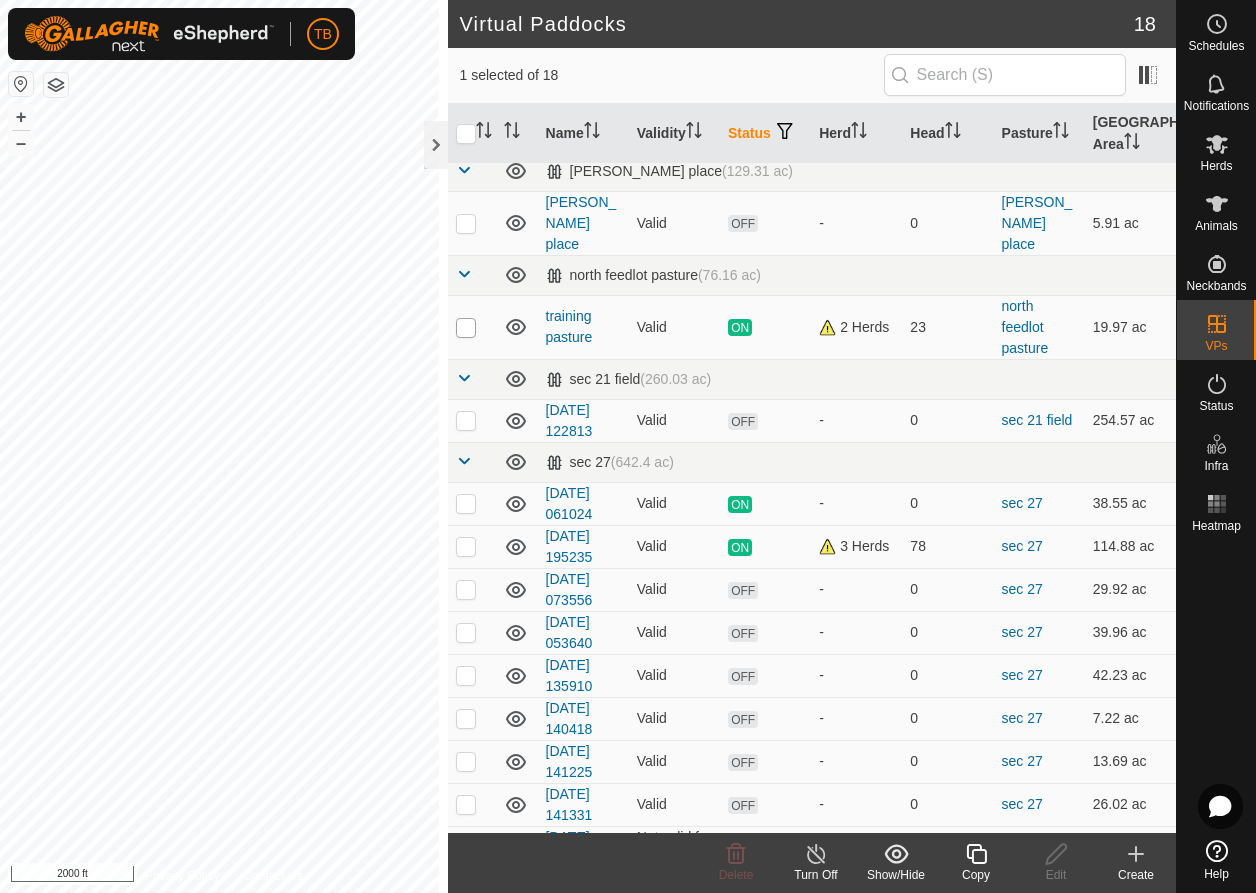 checkbox on "true" 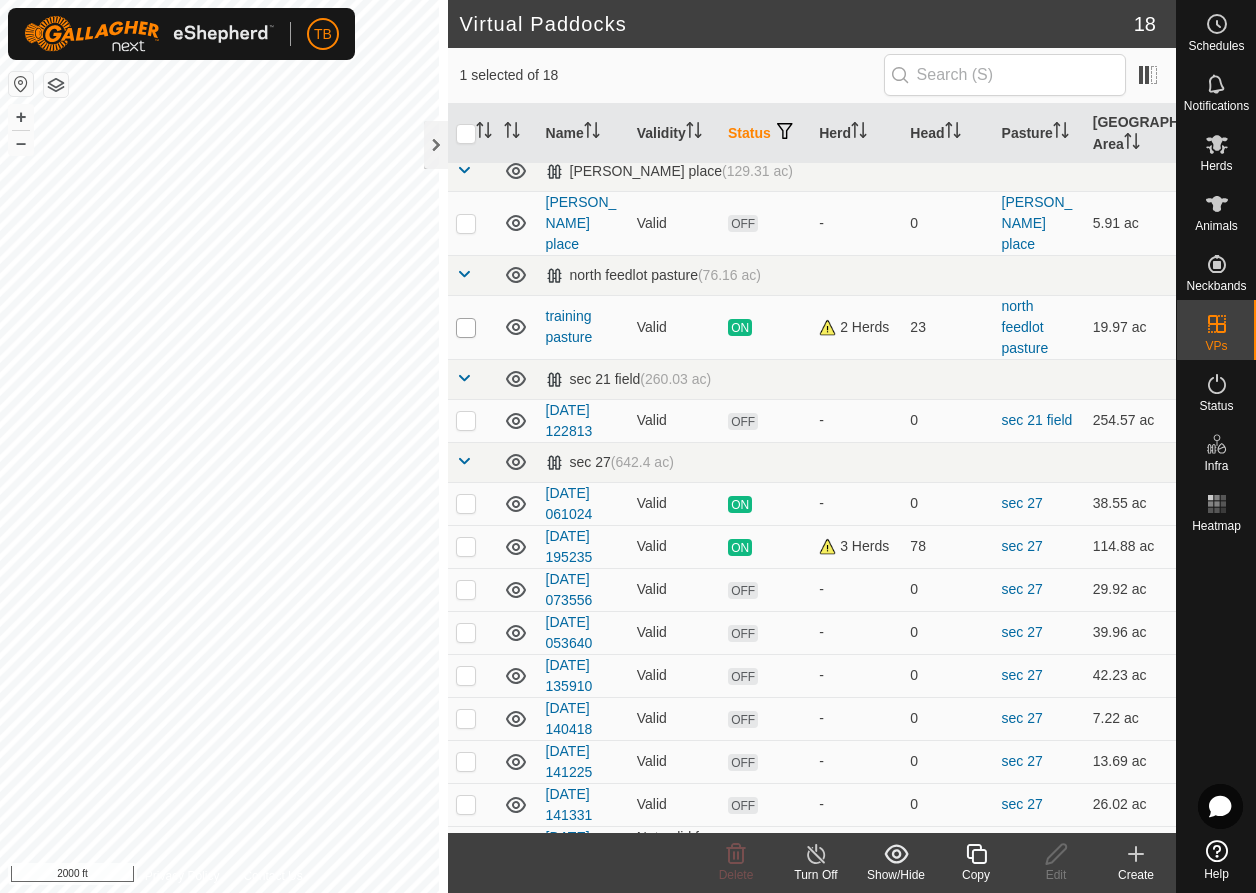 checkbox on "false" 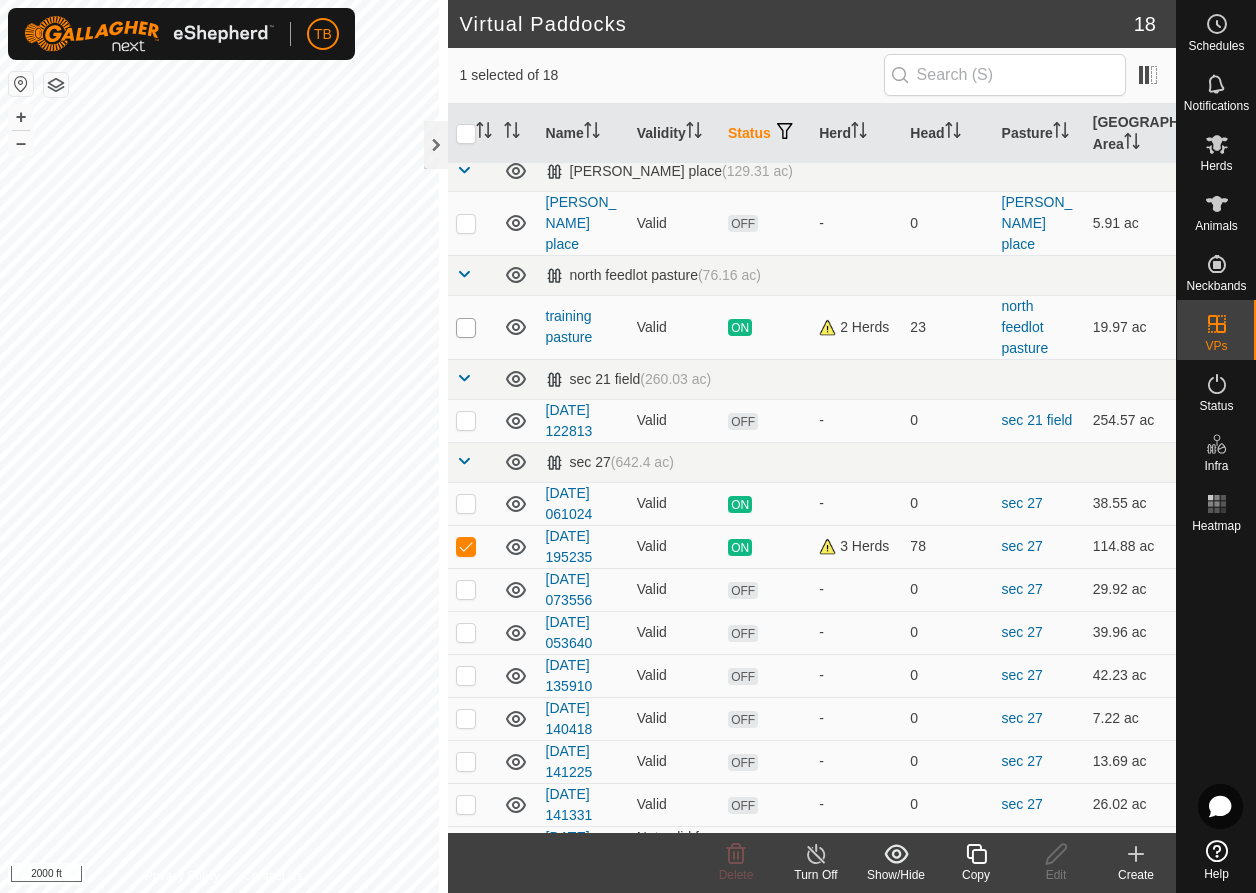 checkbox on "false" 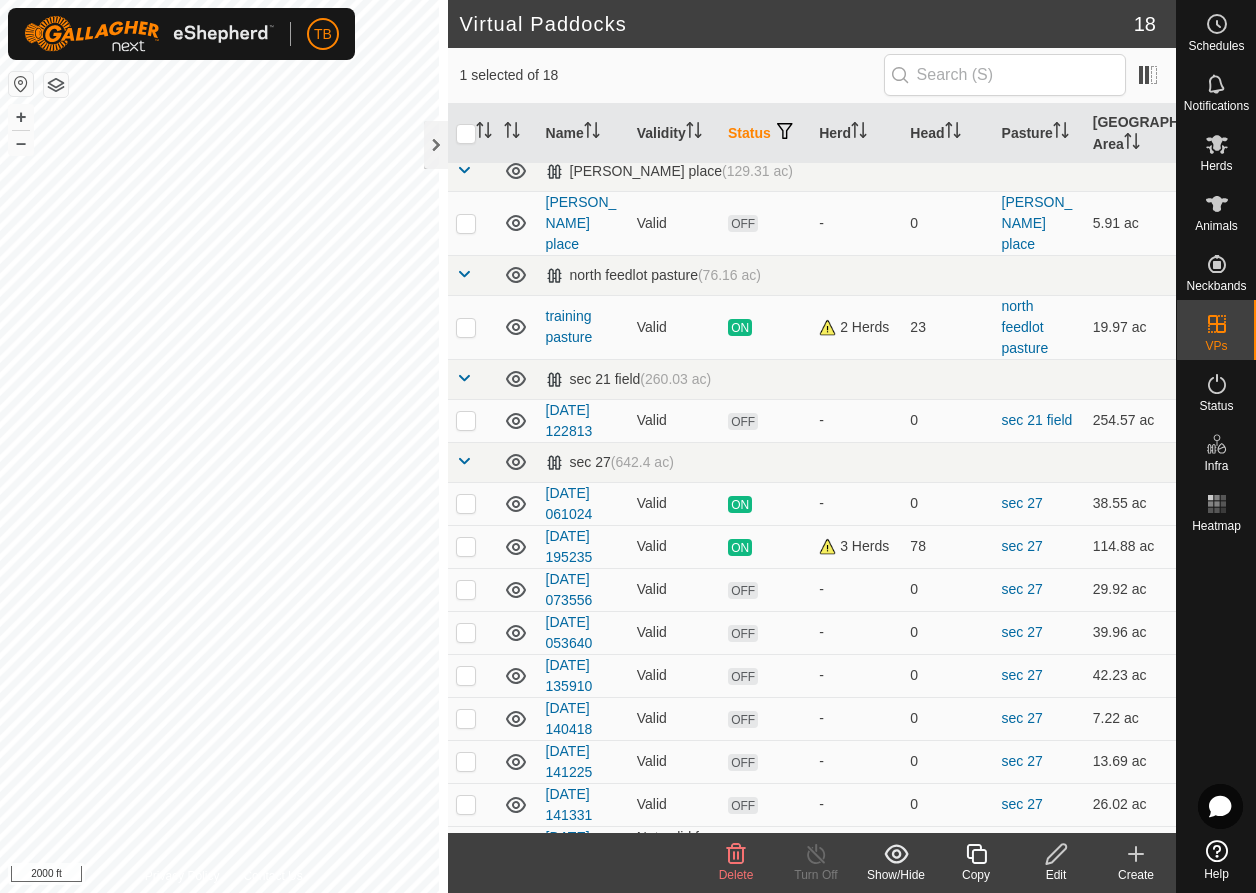 click 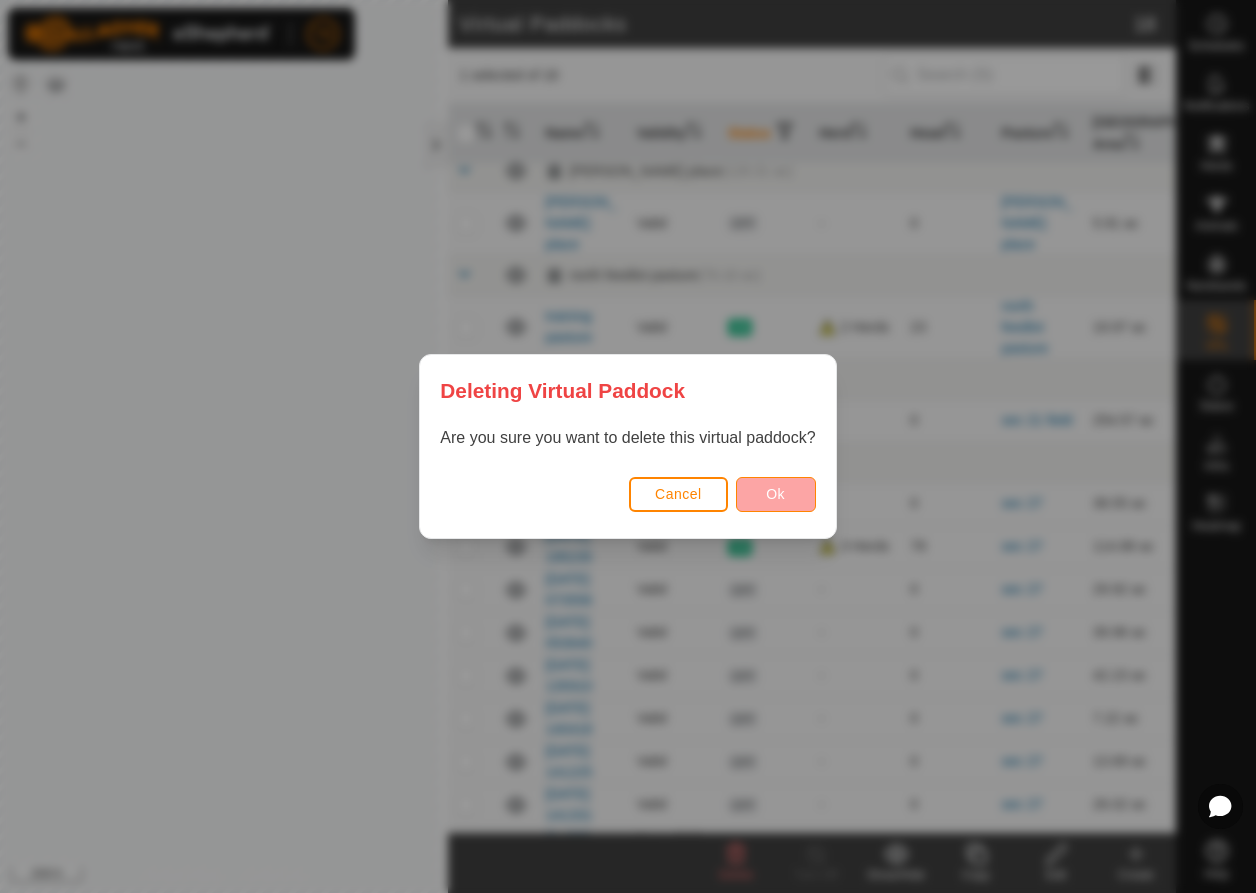 click on "Ok" at bounding box center [776, 494] 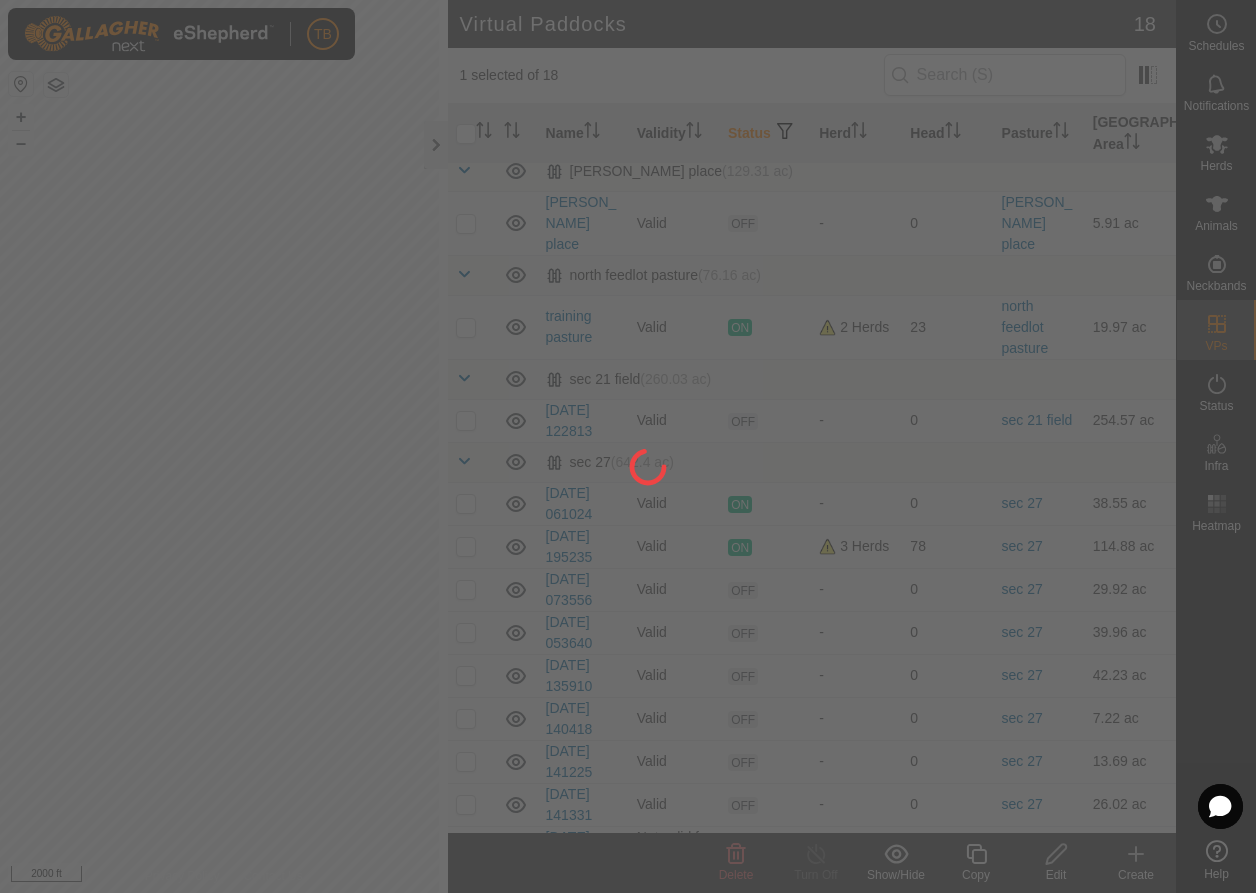 checkbox on "false" 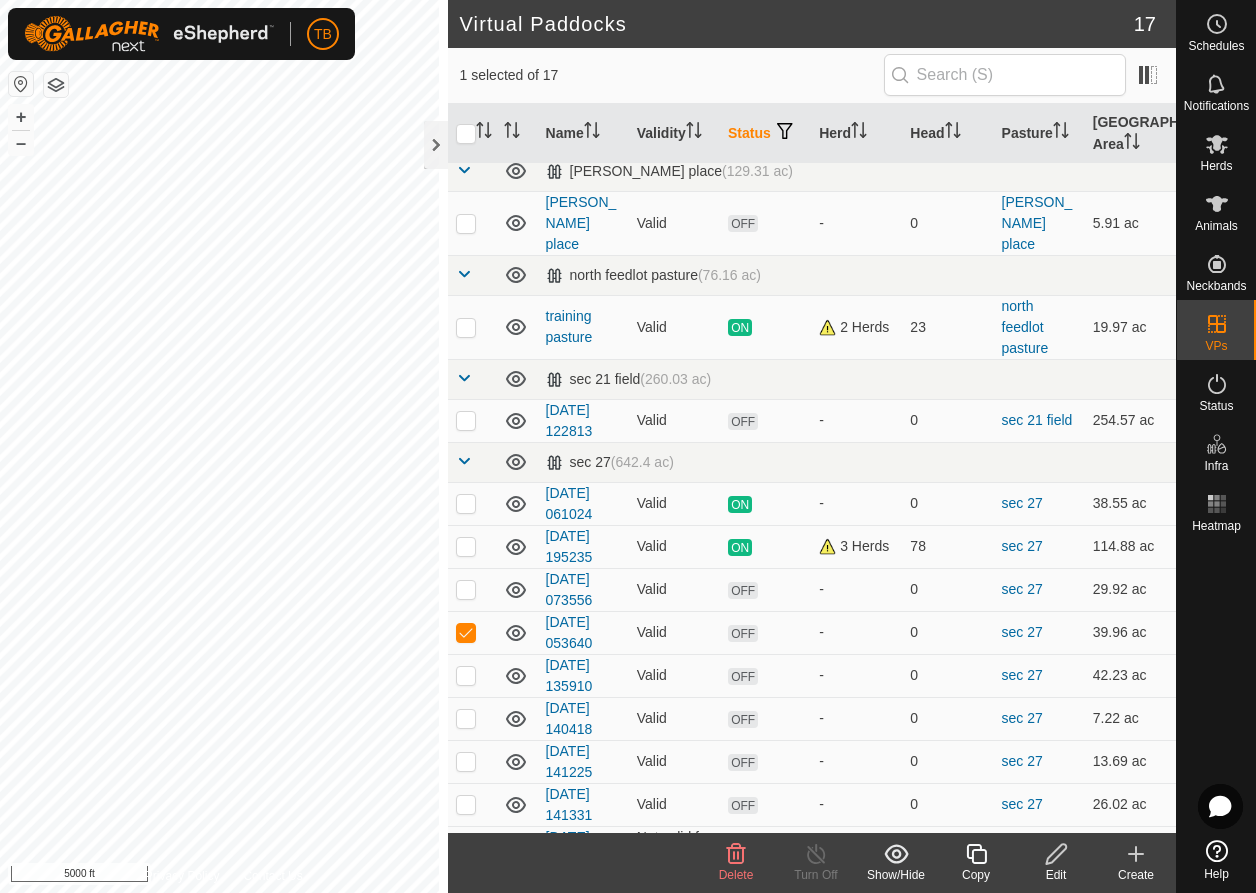 click 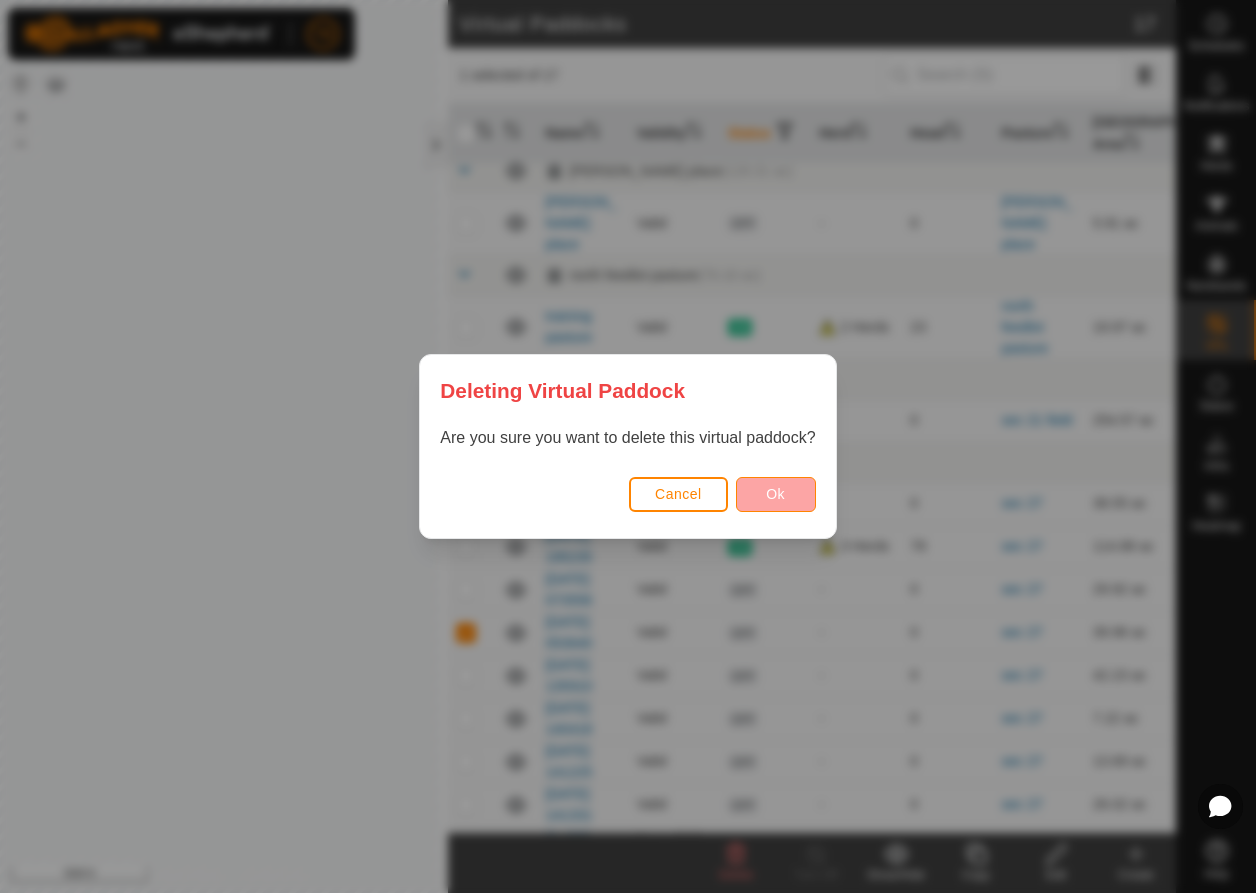 click on "Ok" at bounding box center (776, 494) 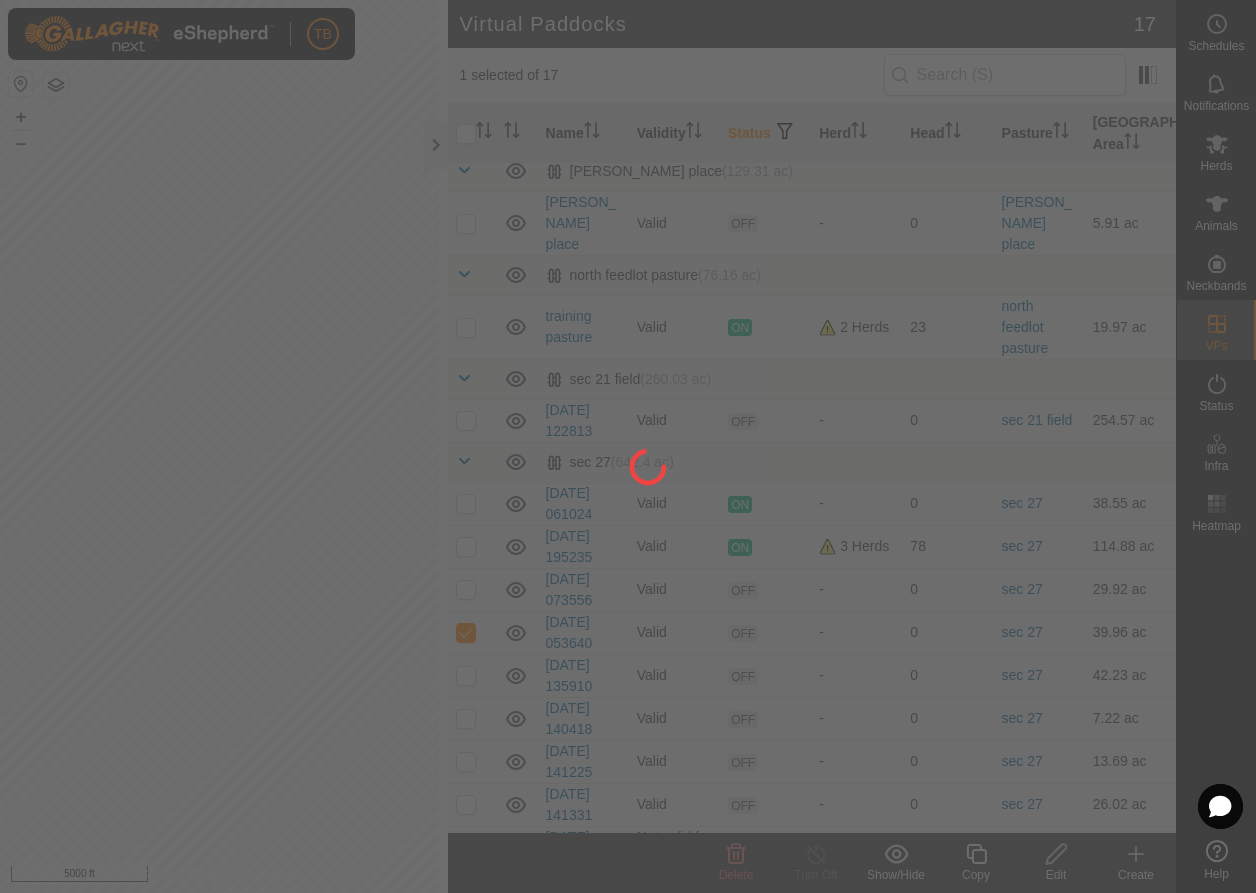 checkbox on "false" 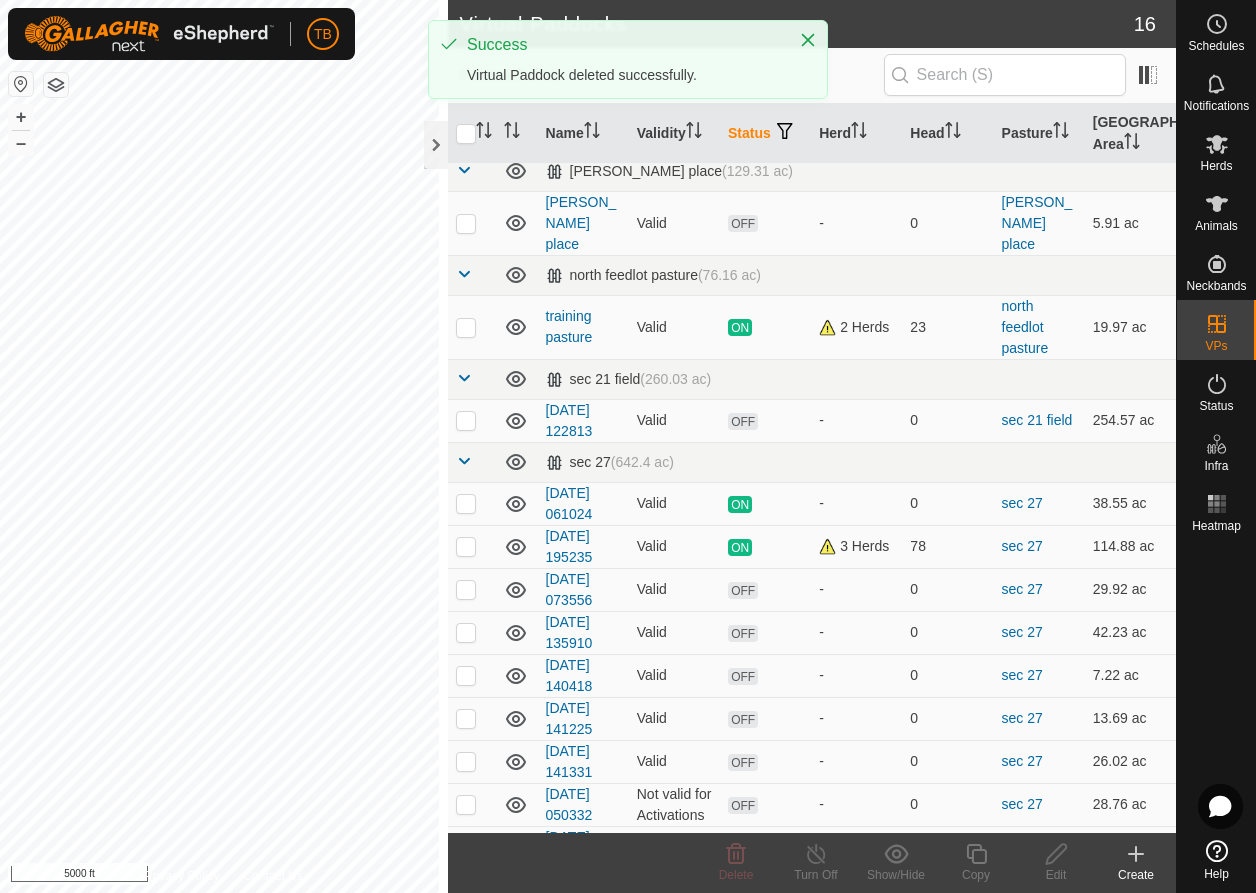 checkbox on "true" 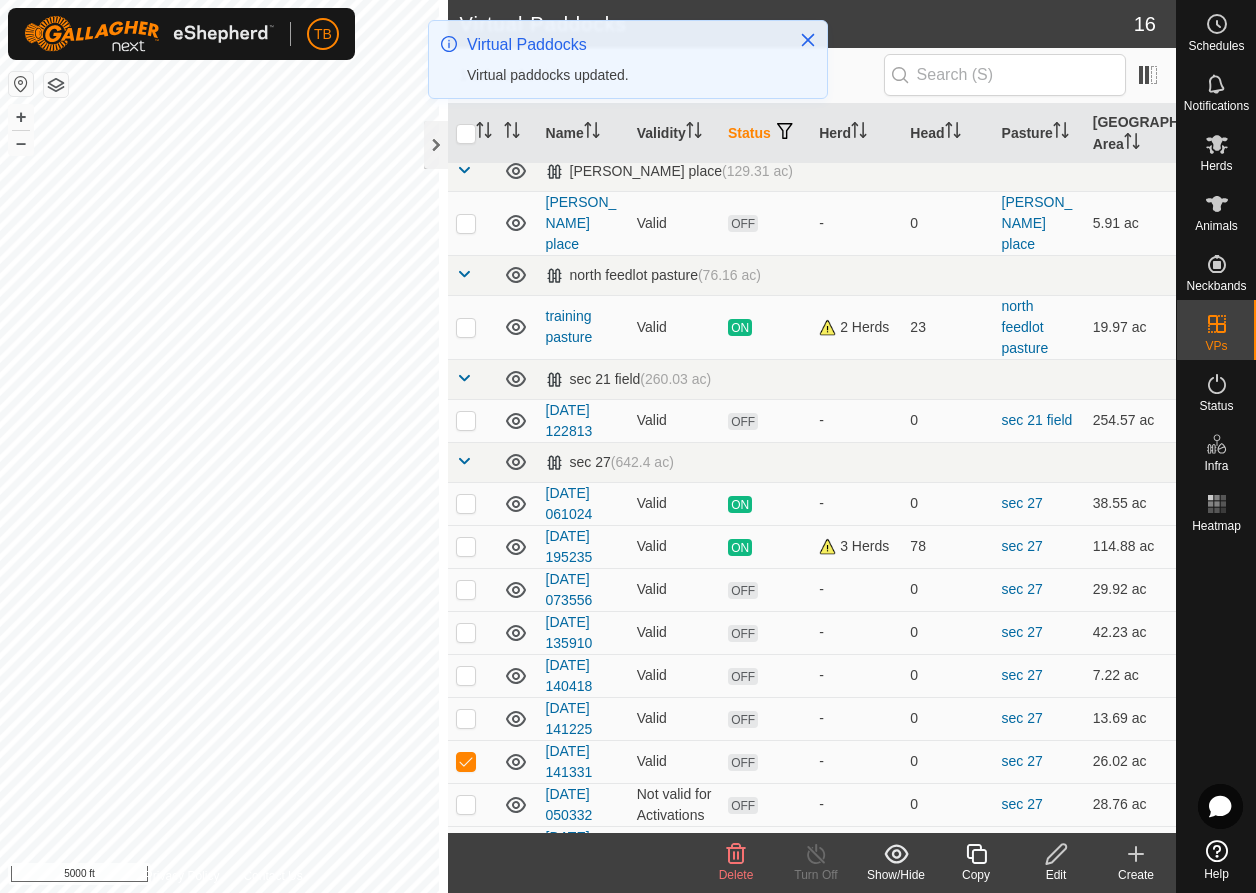 click 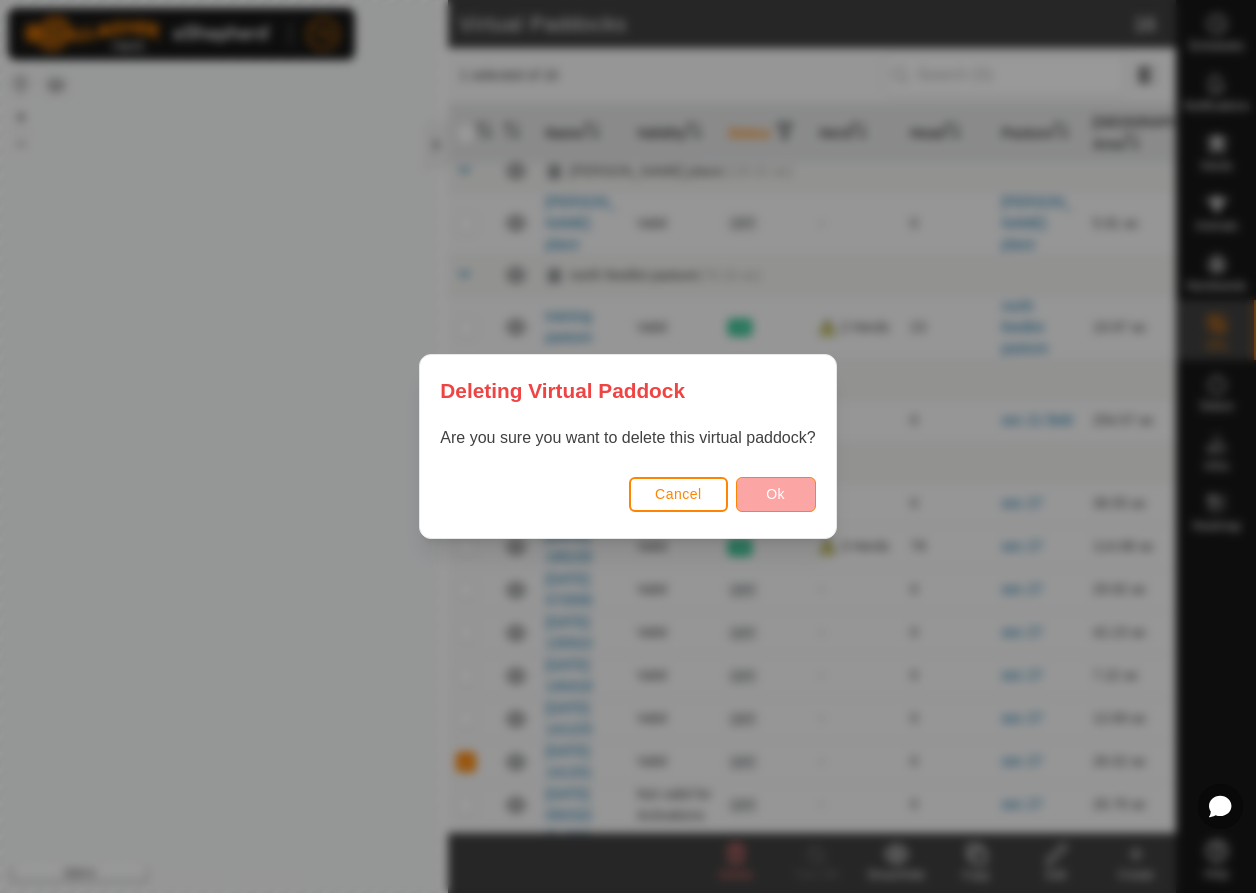 click on "Ok" at bounding box center (776, 494) 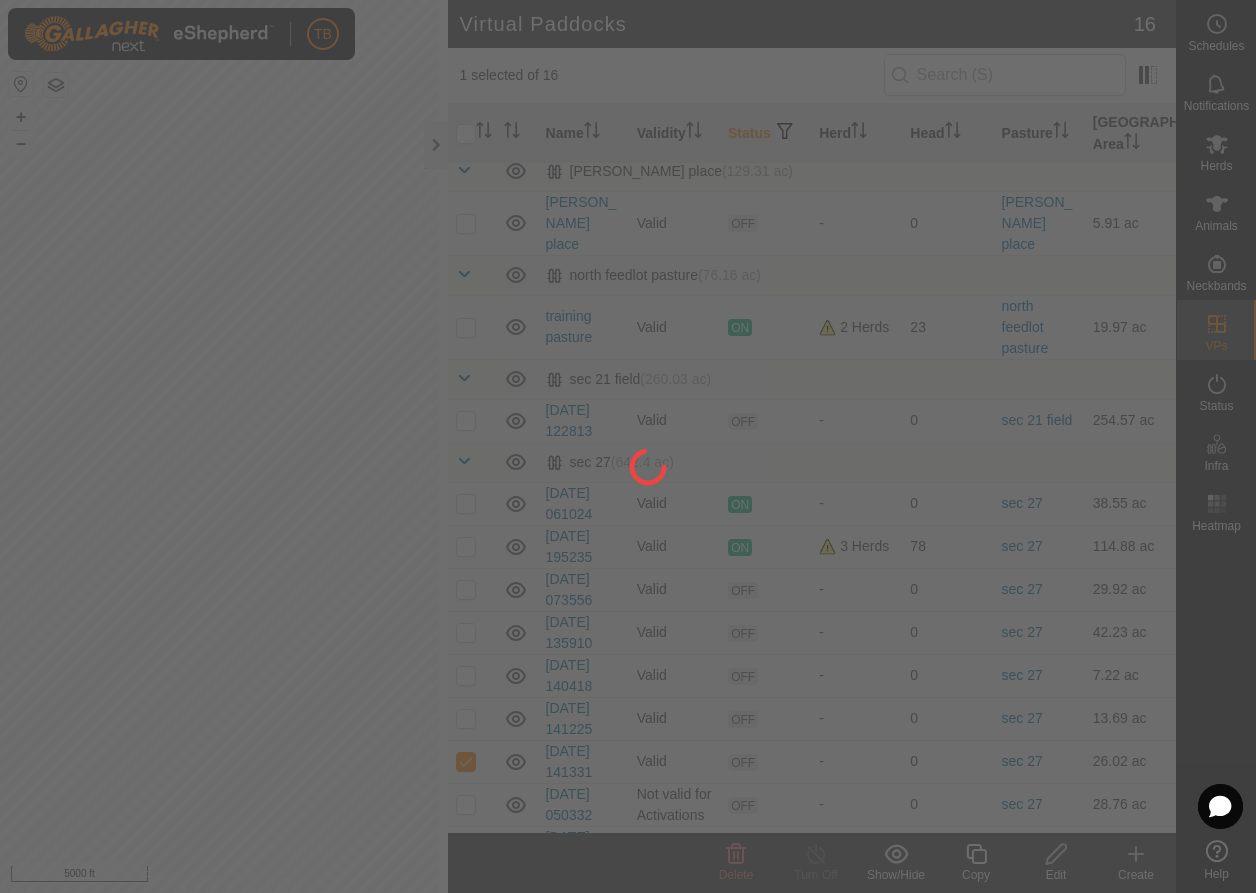 checkbox on "false" 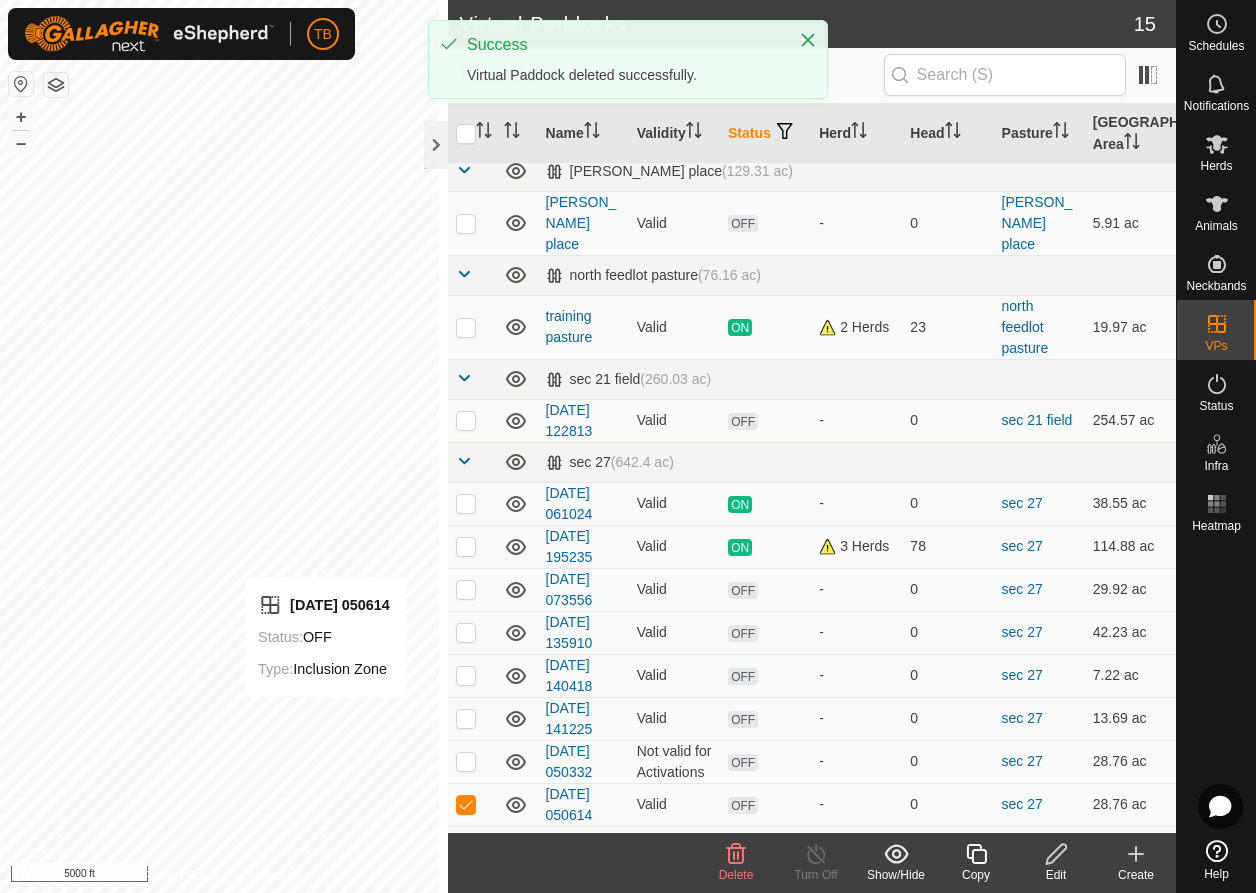 checkbox on "true" 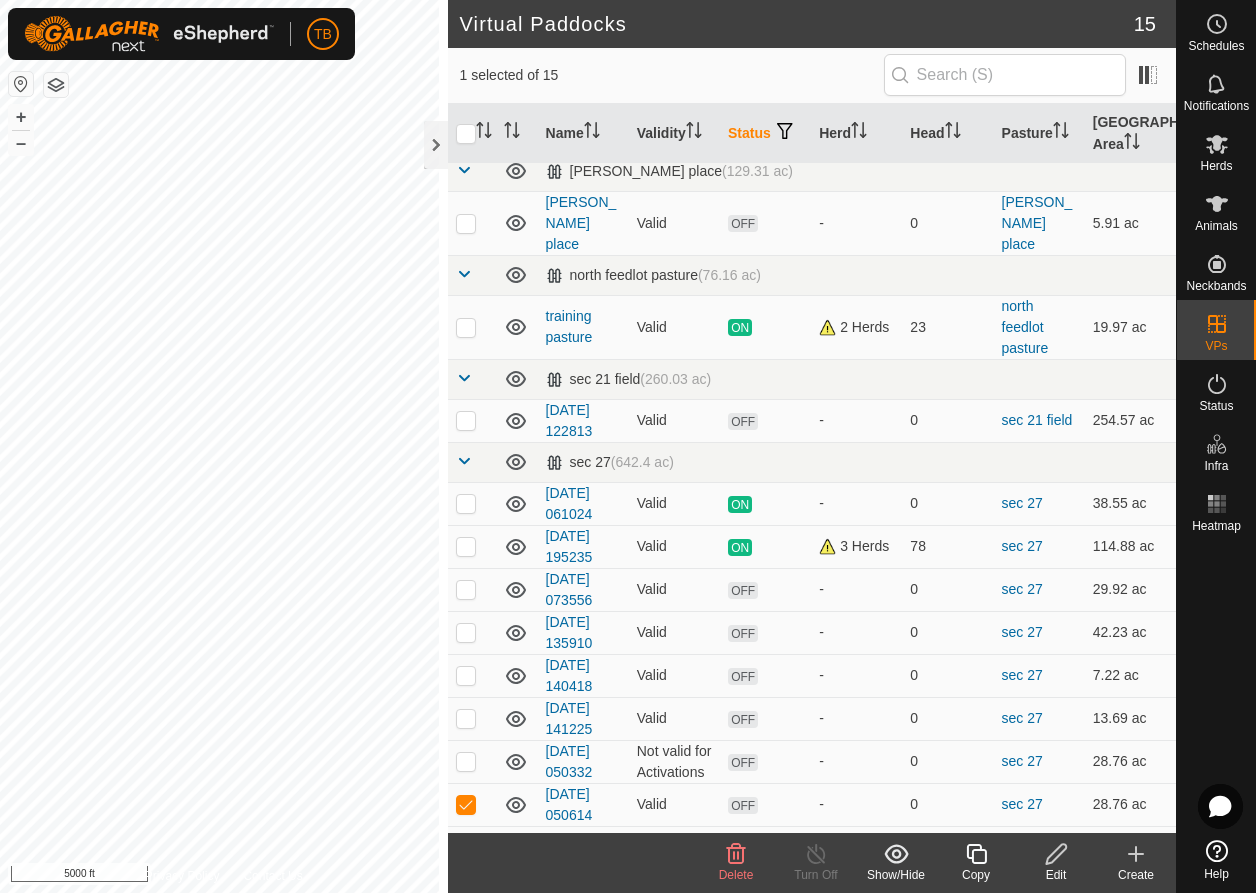 click 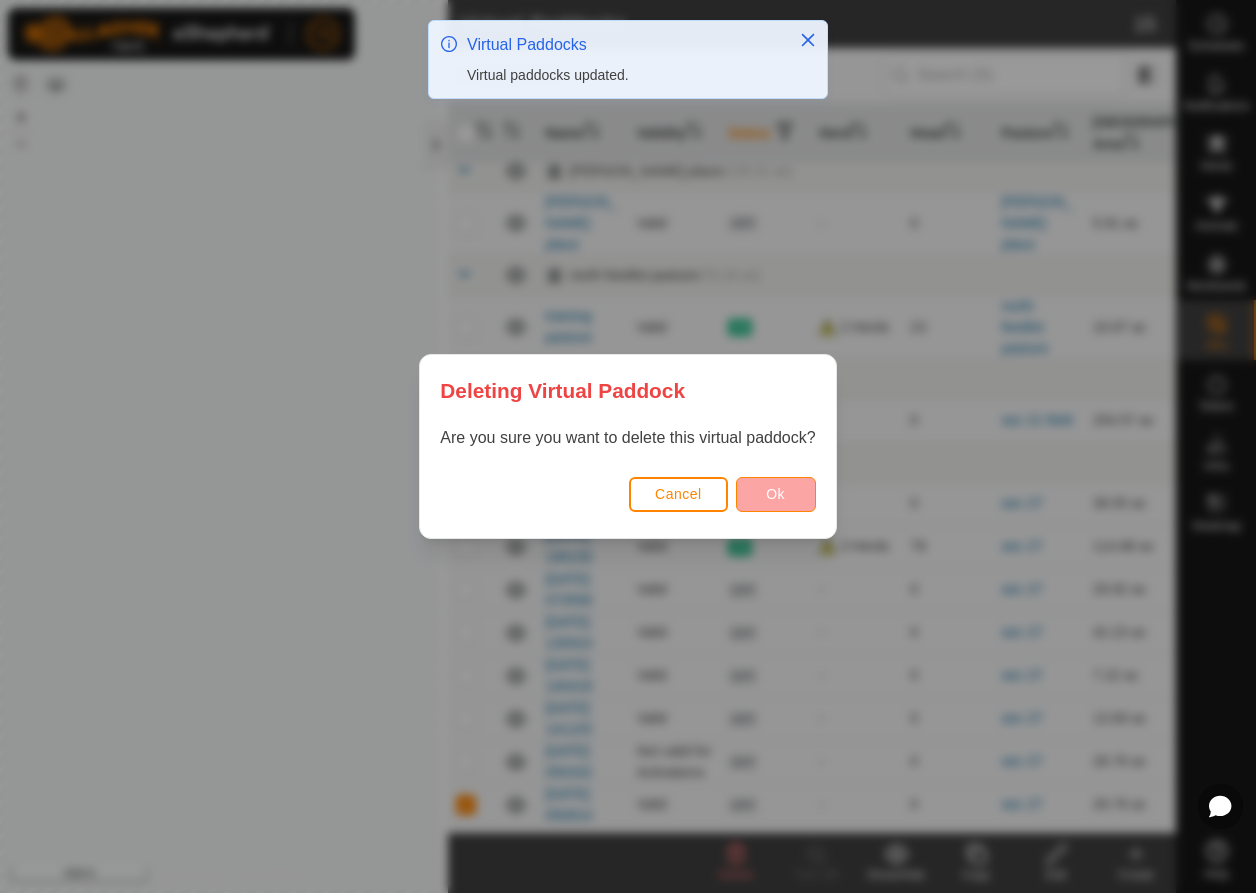 click on "Ok" at bounding box center (776, 494) 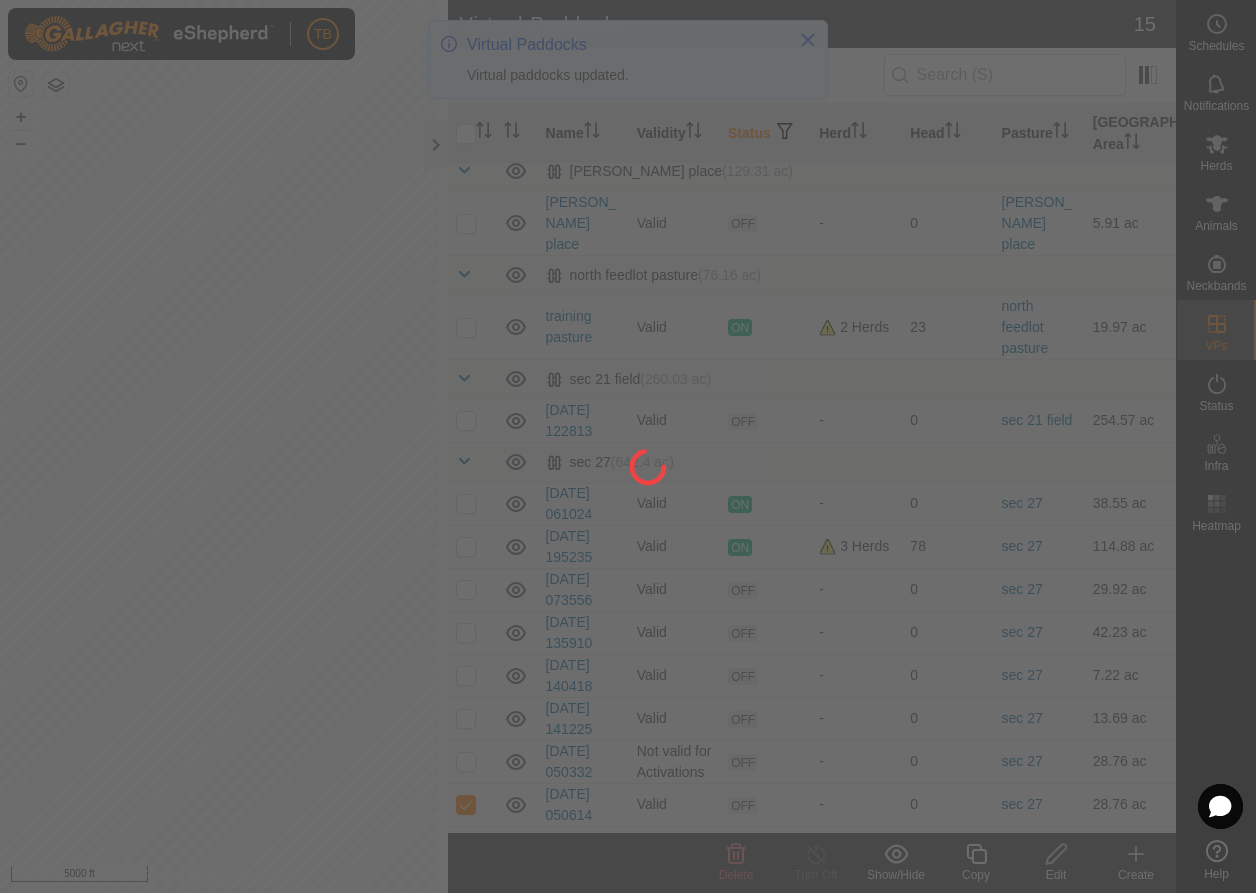 checkbox on "false" 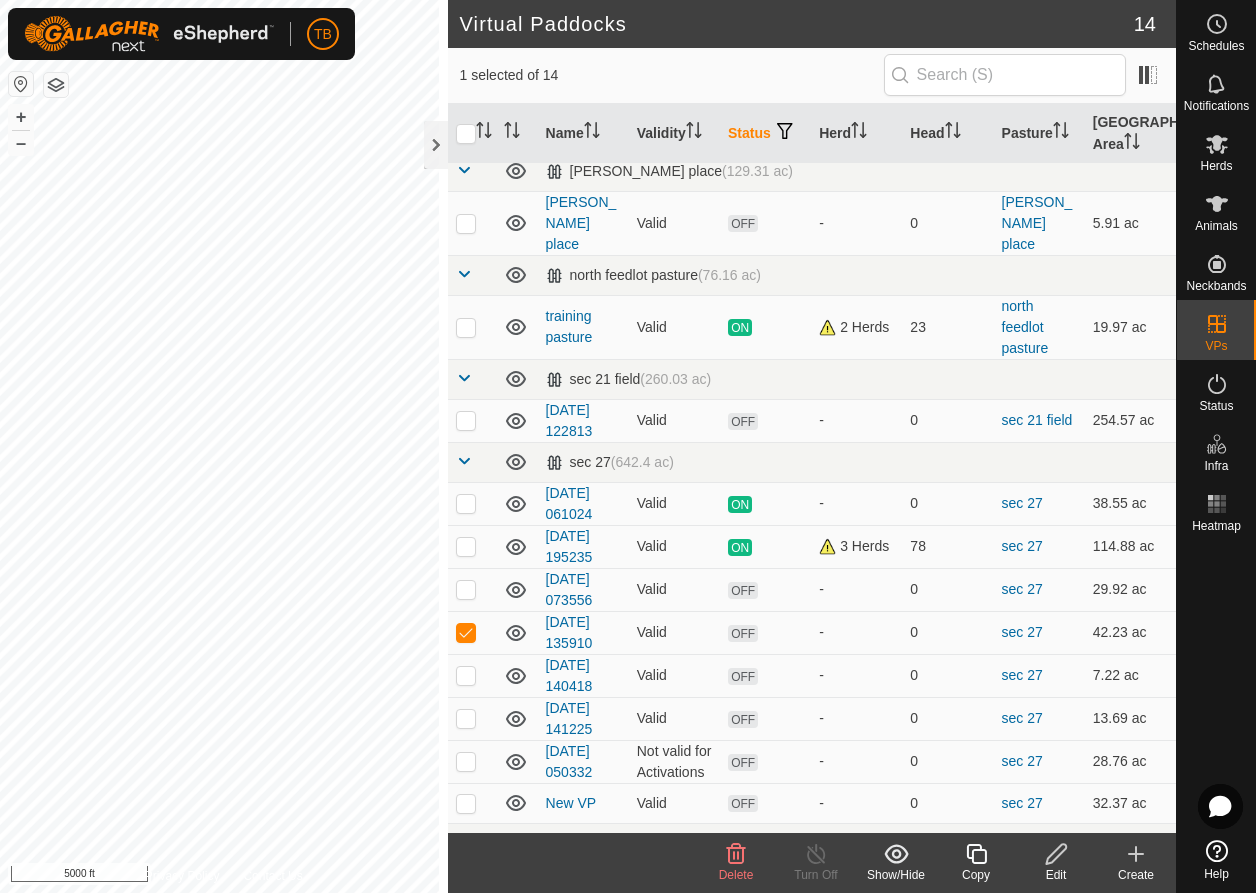 click 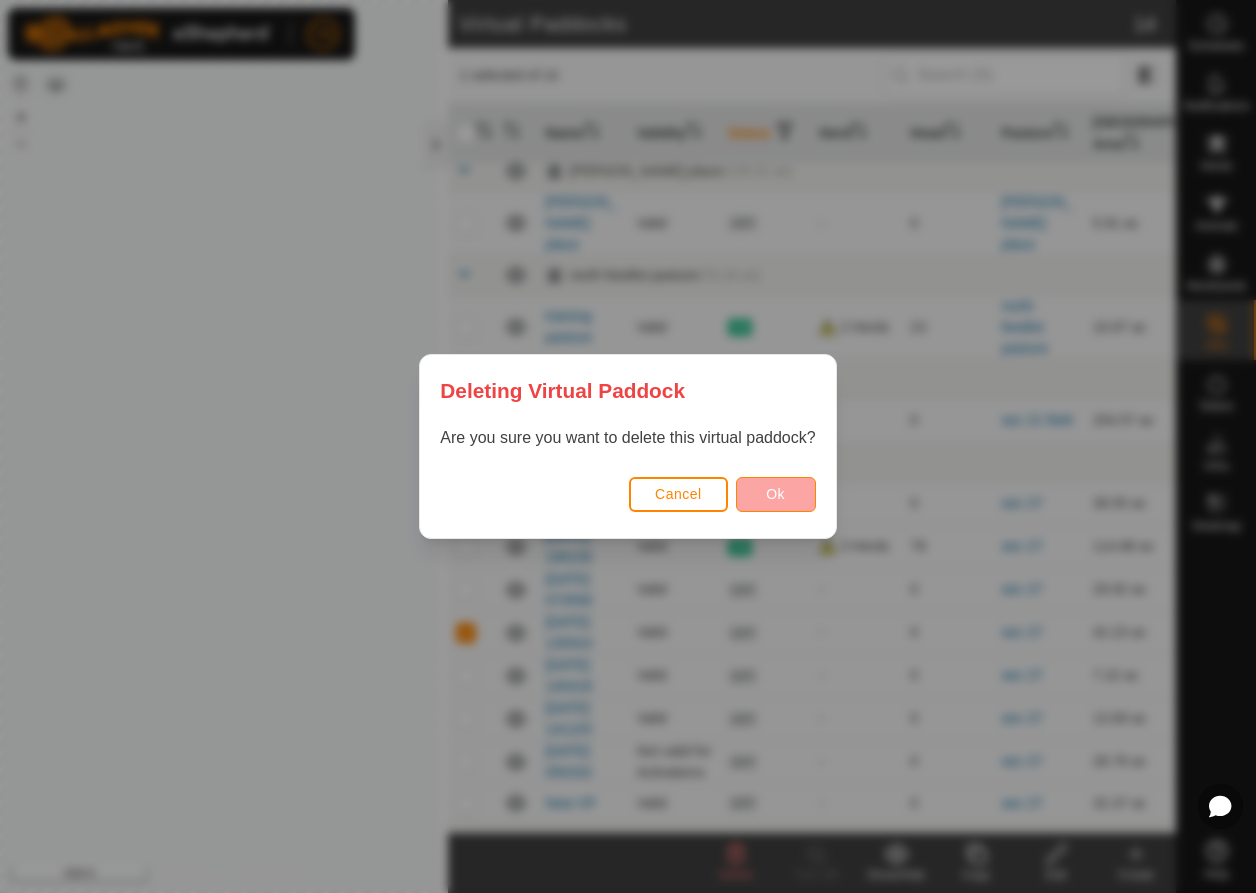 click on "Ok" at bounding box center [775, 494] 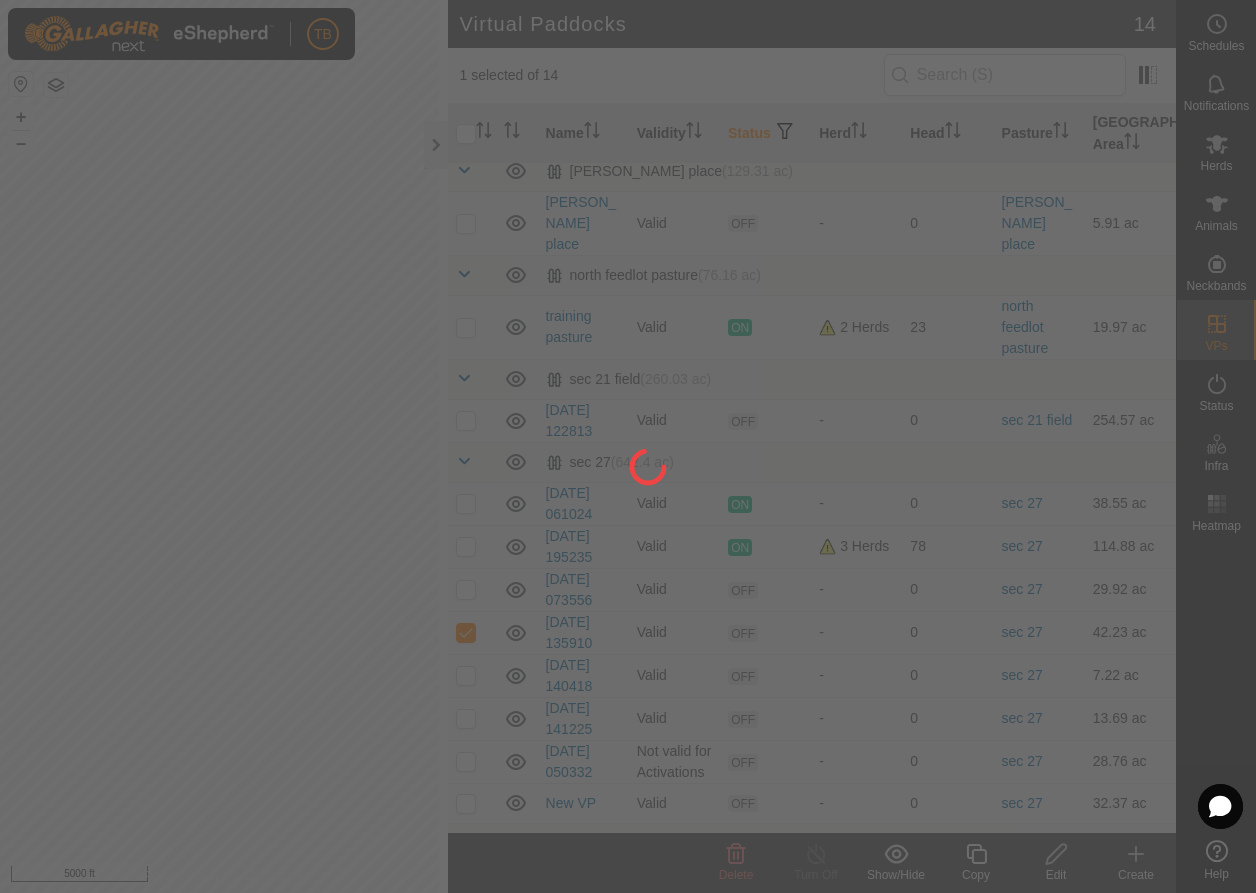 checkbox on "false" 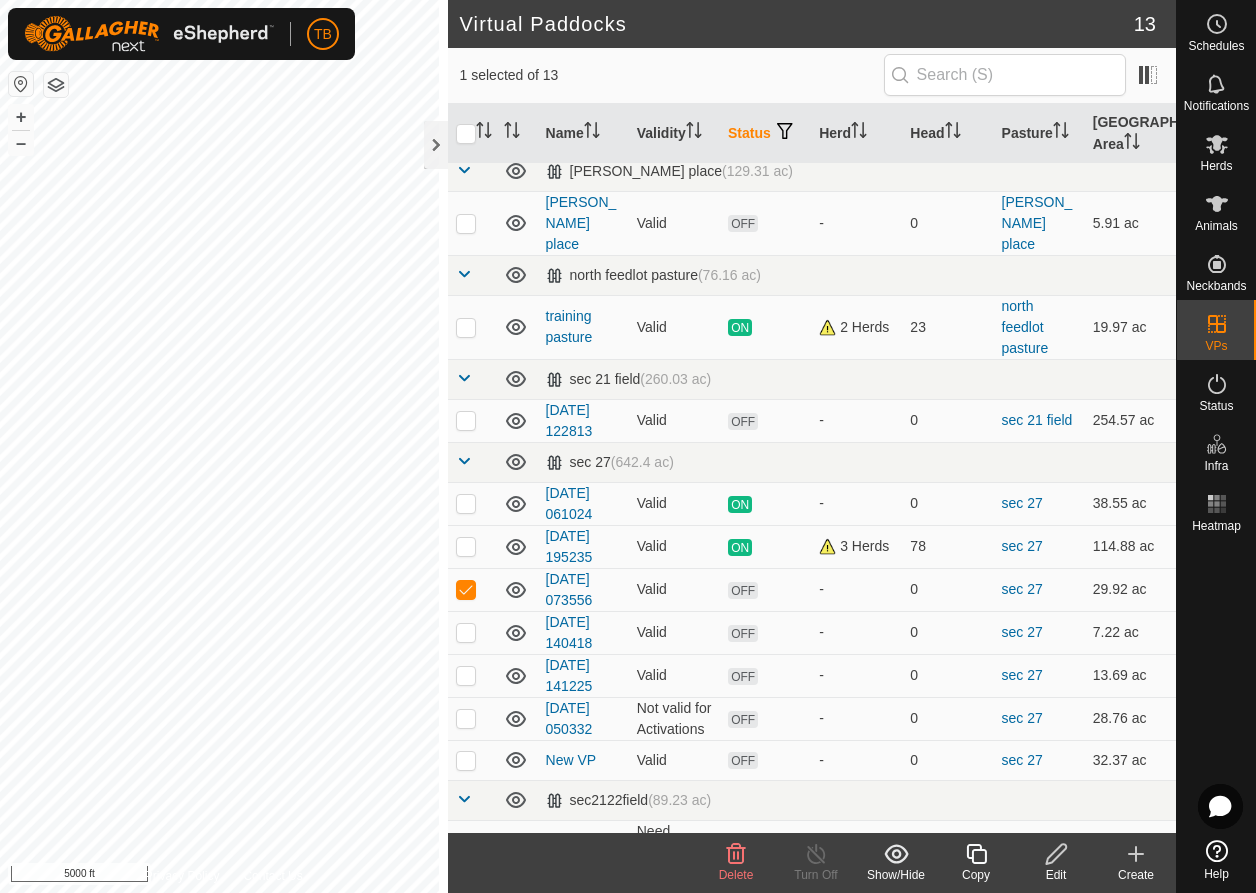 click 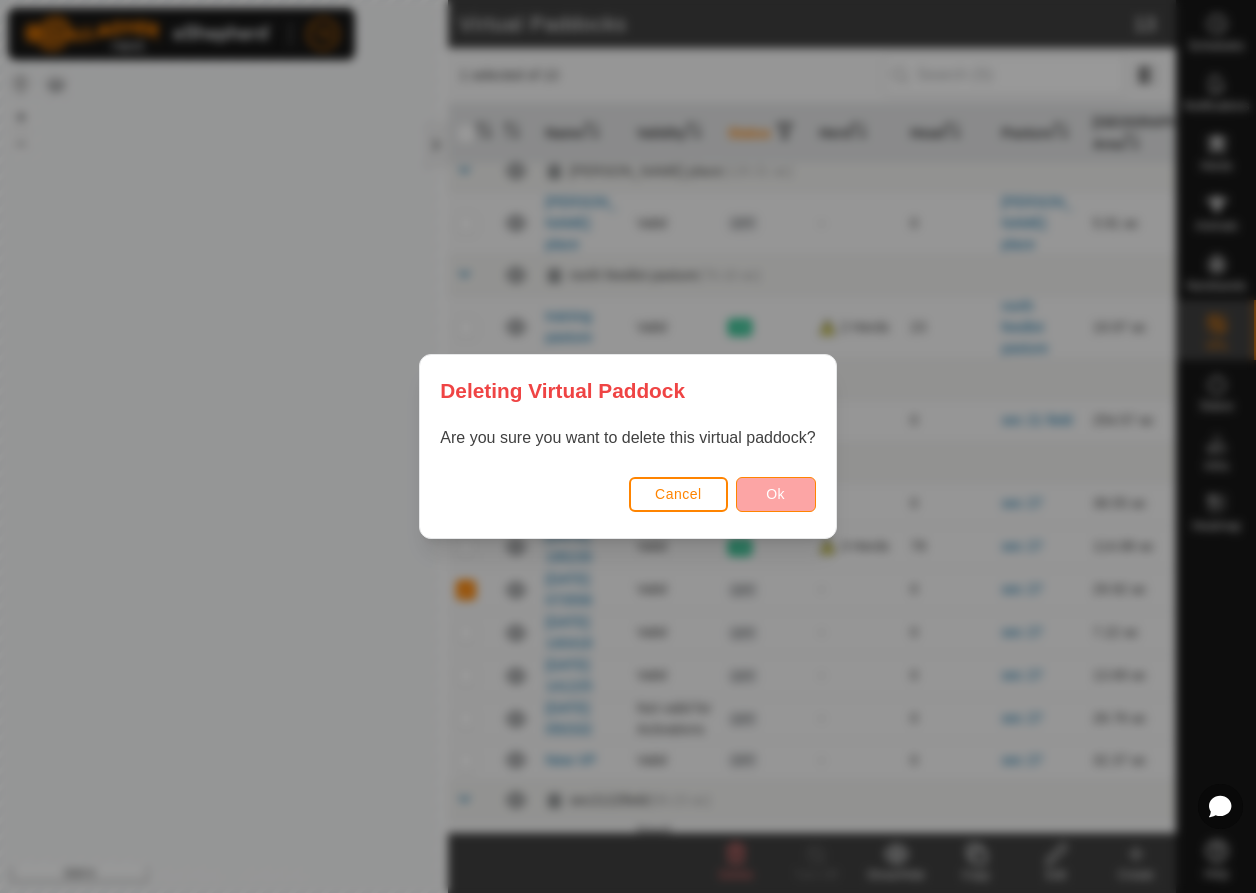 click on "Ok" at bounding box center (775, 494) 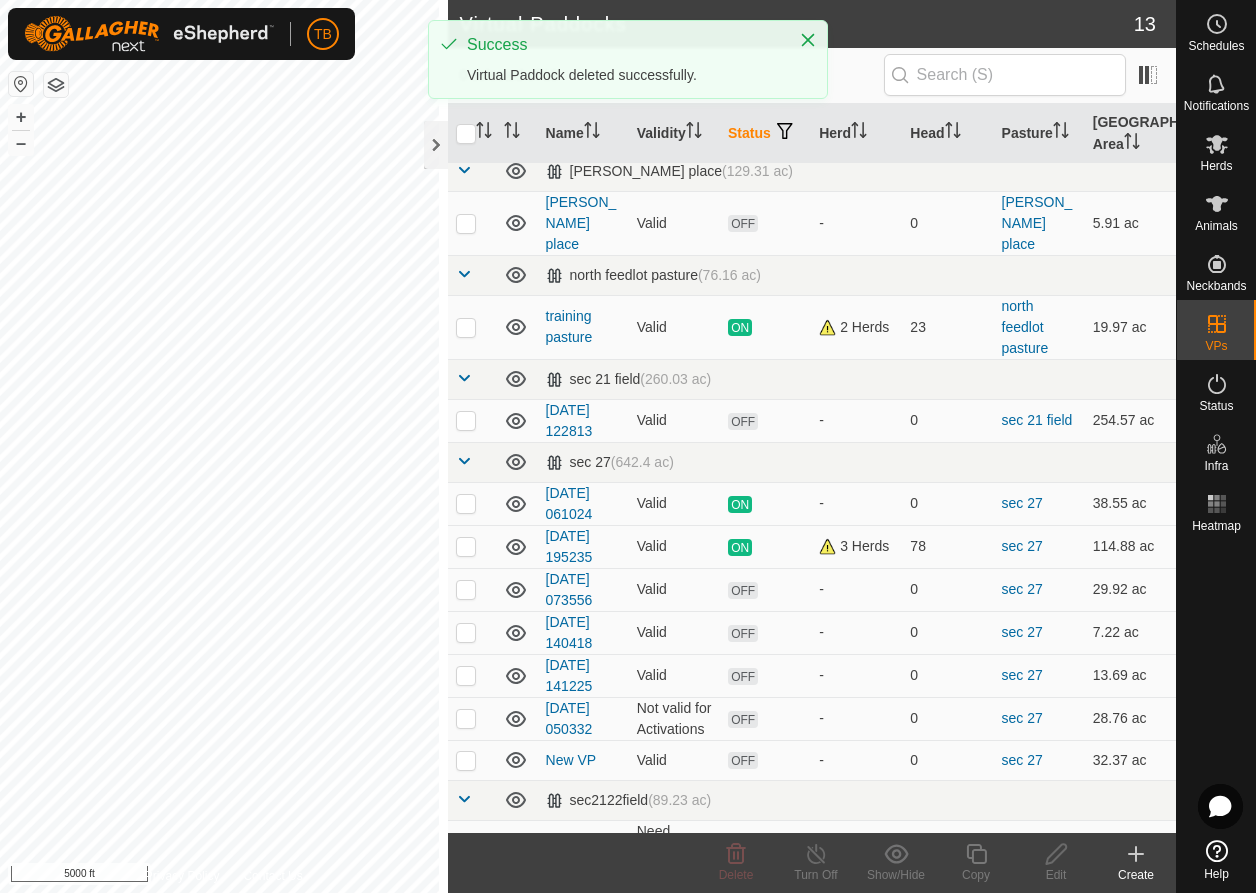 checkbox on "false" 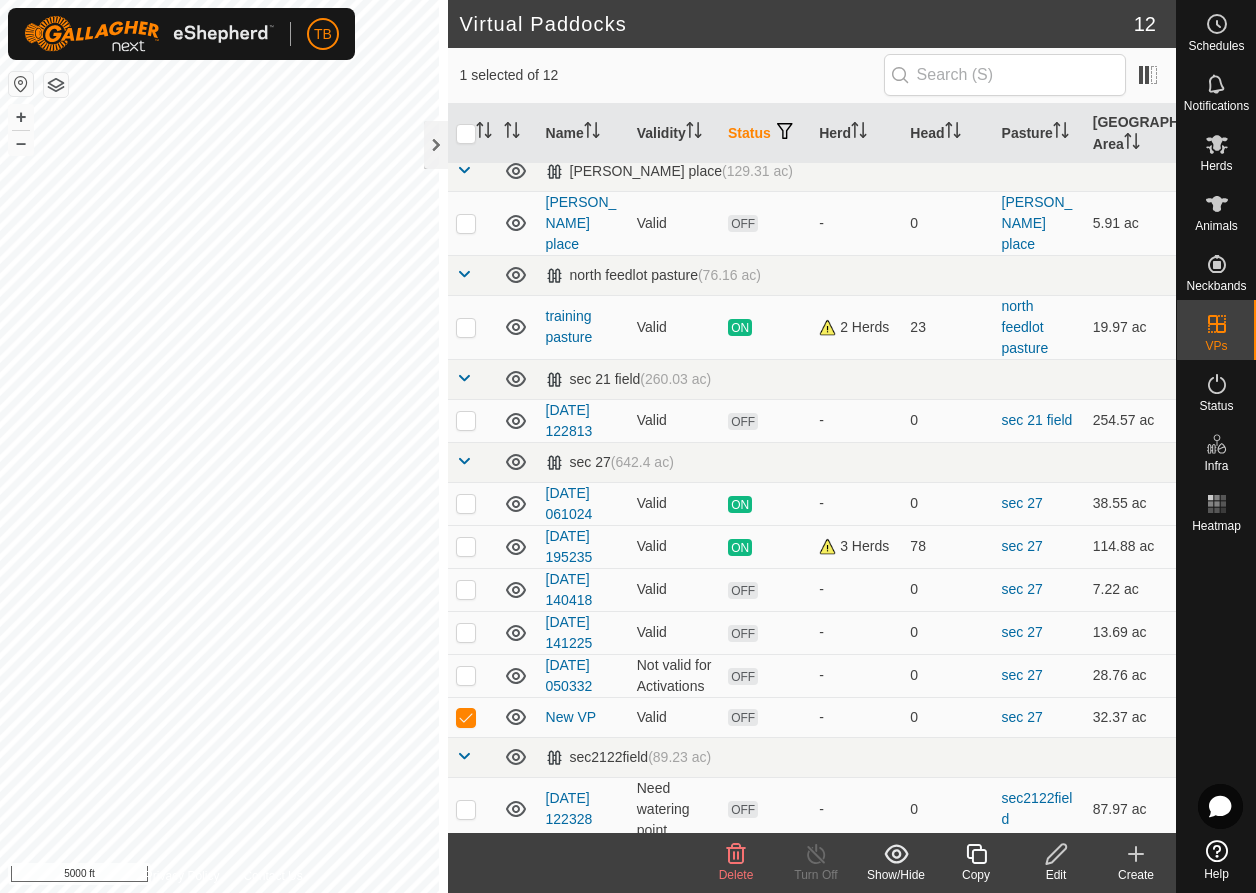 click 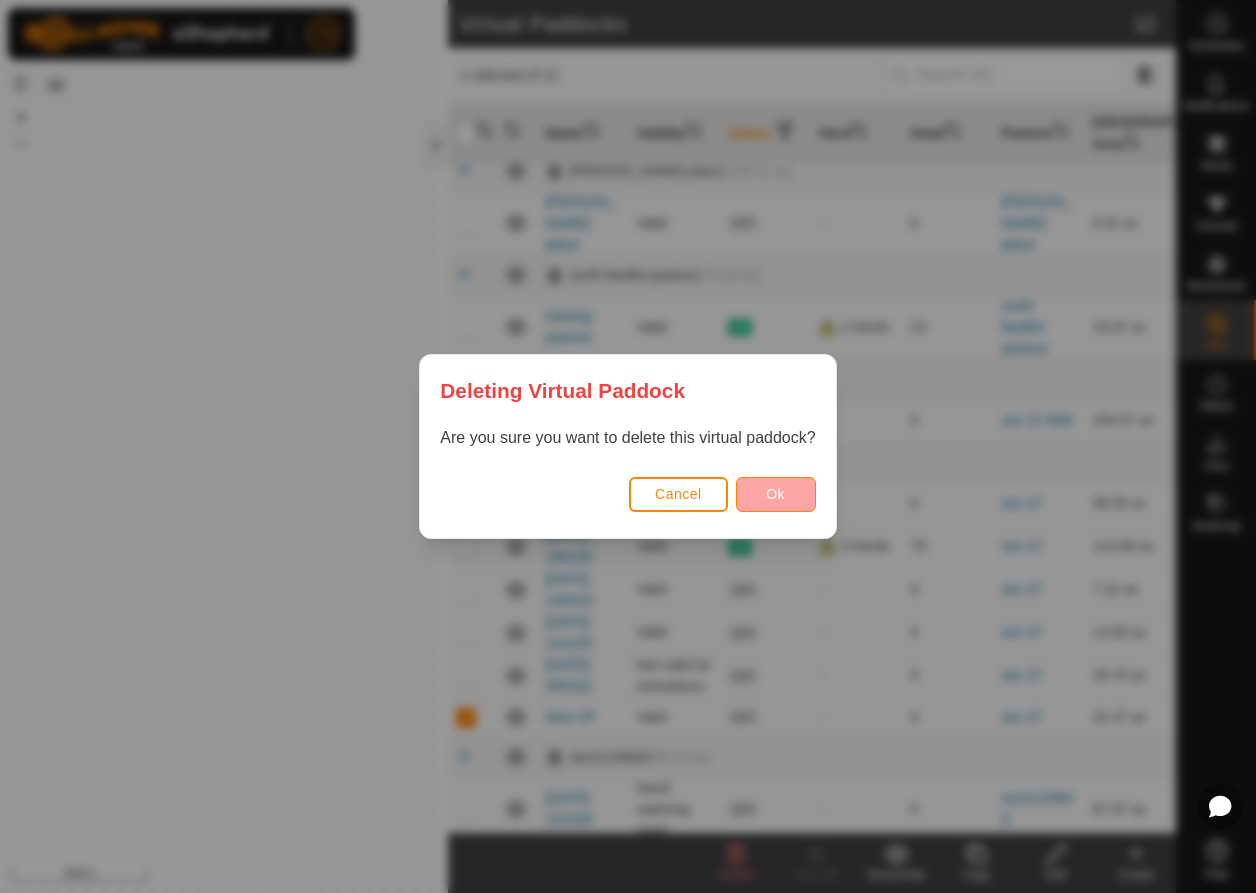 click on "Ok" at bounding box center (776, 494) 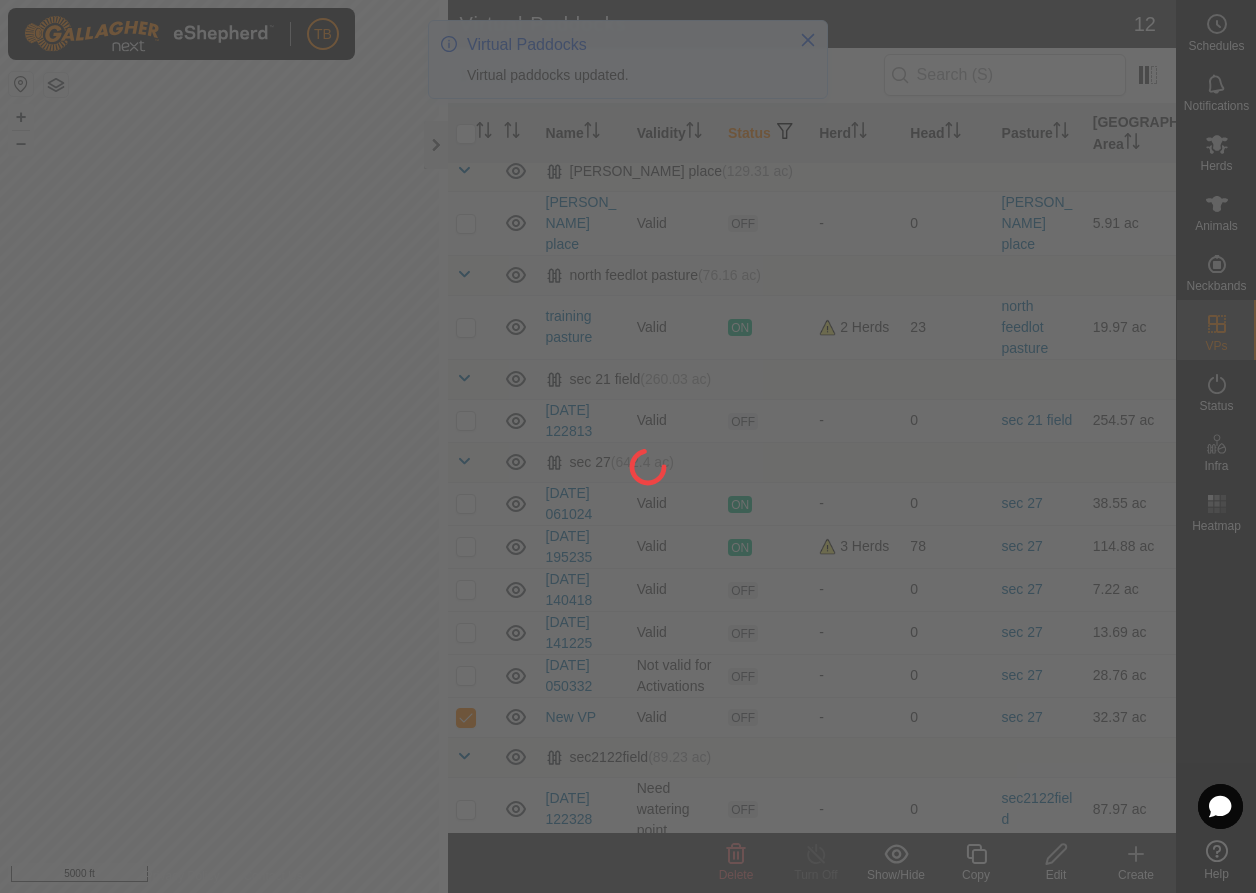 checkbox on "false" 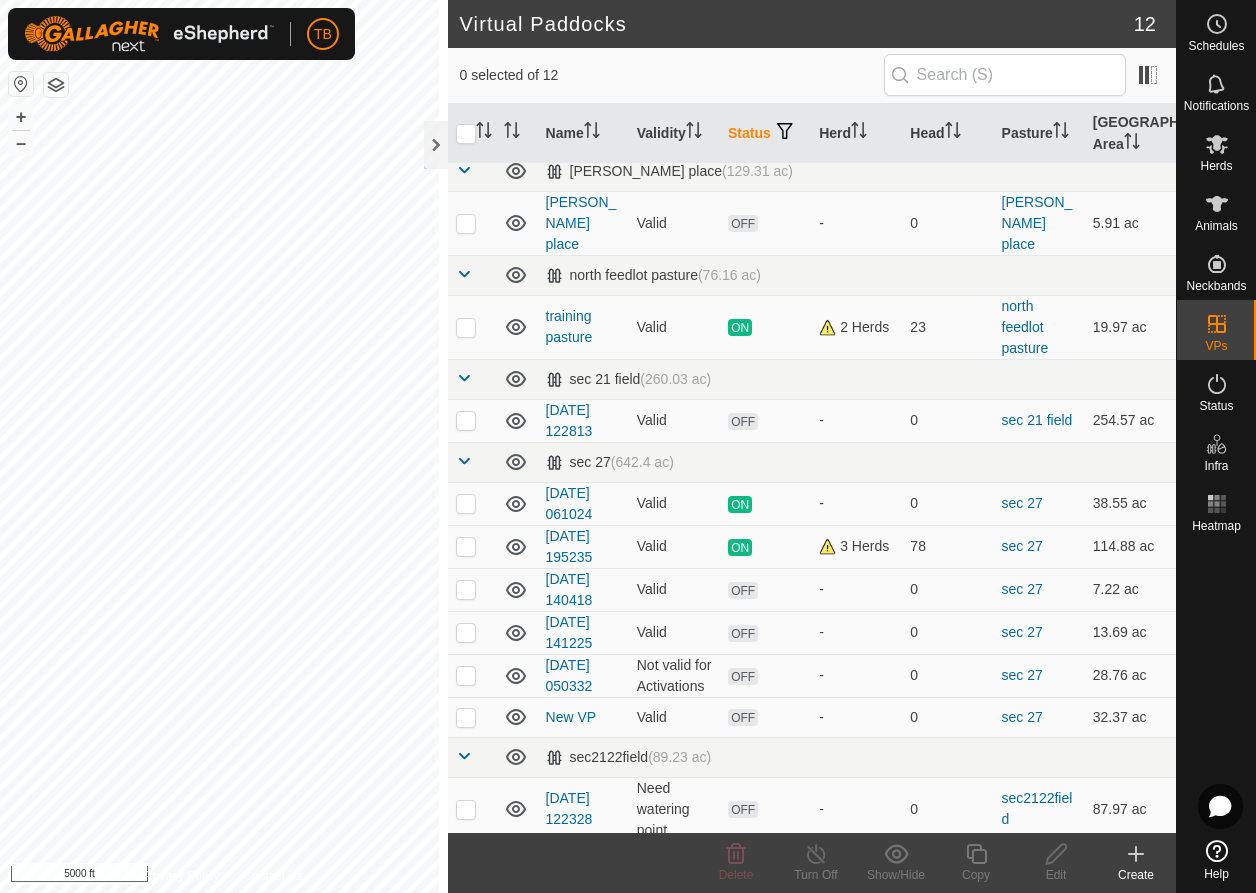 checkbox on "true" 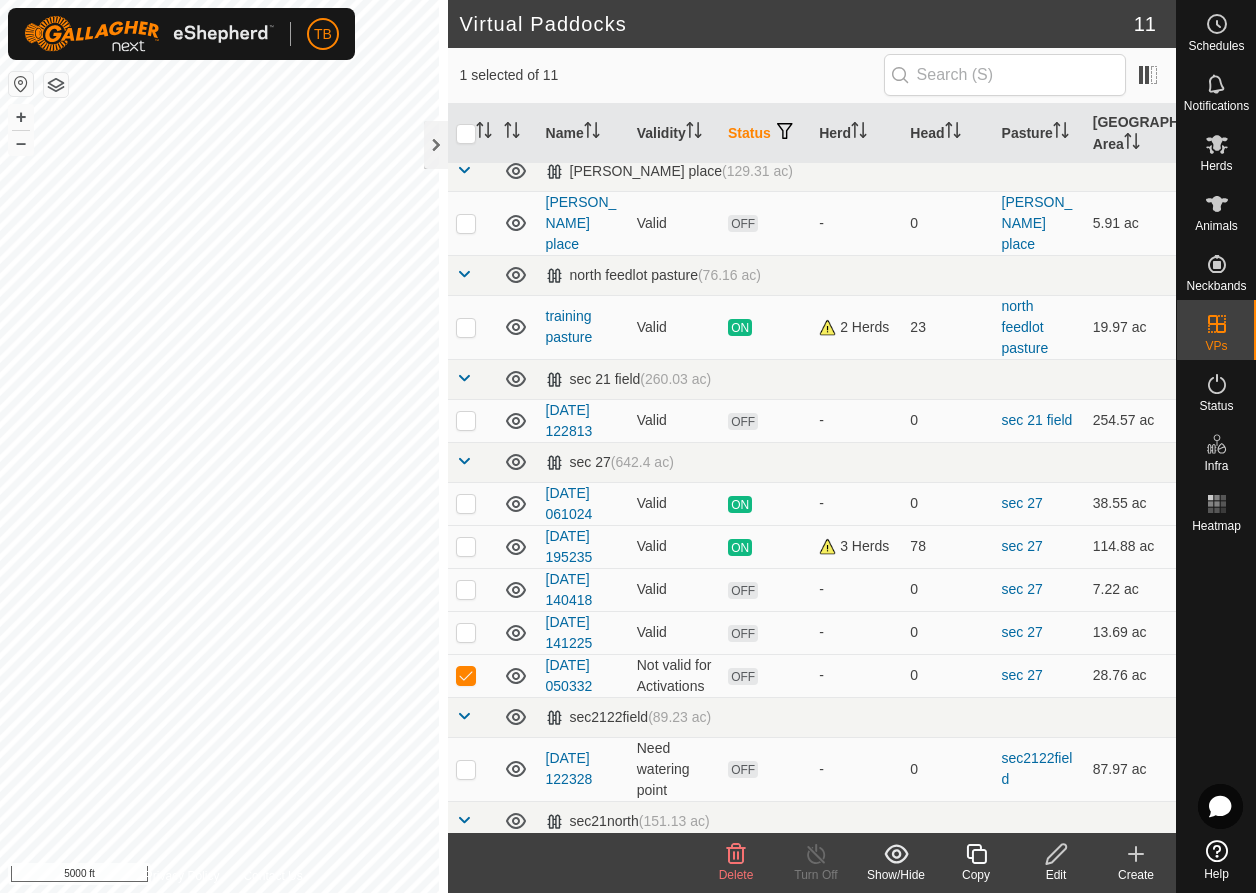 click 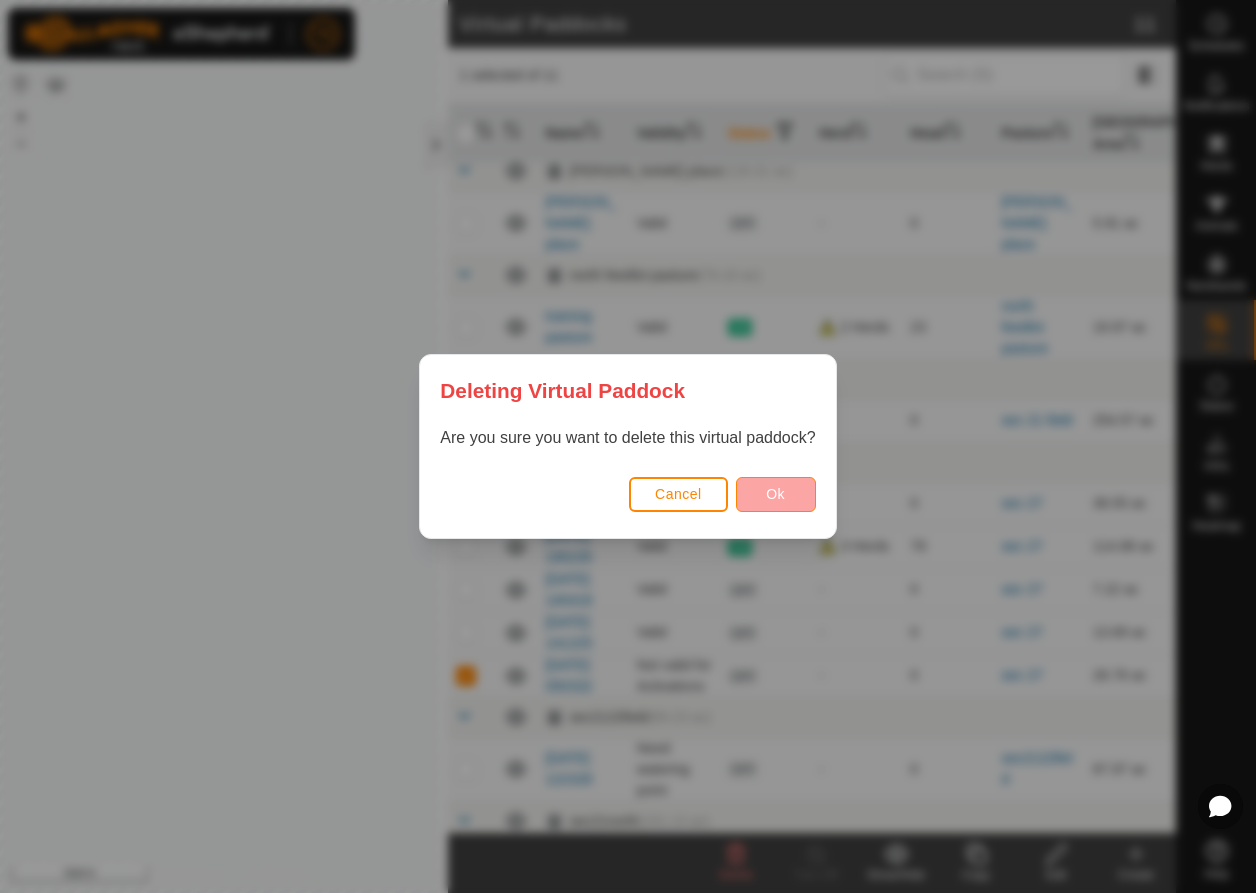 click on "Ok" at bounding box center [776, 494] 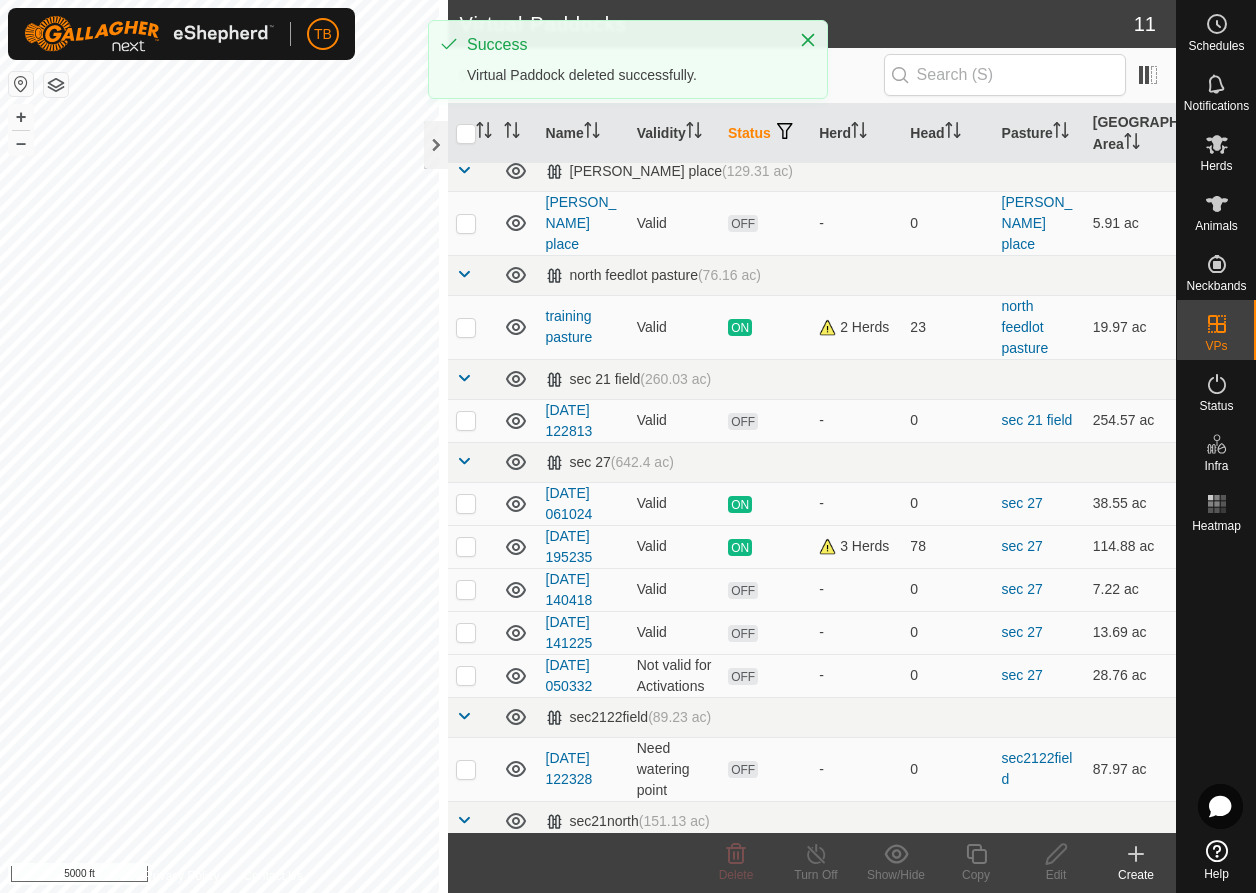 checkbox on "false" 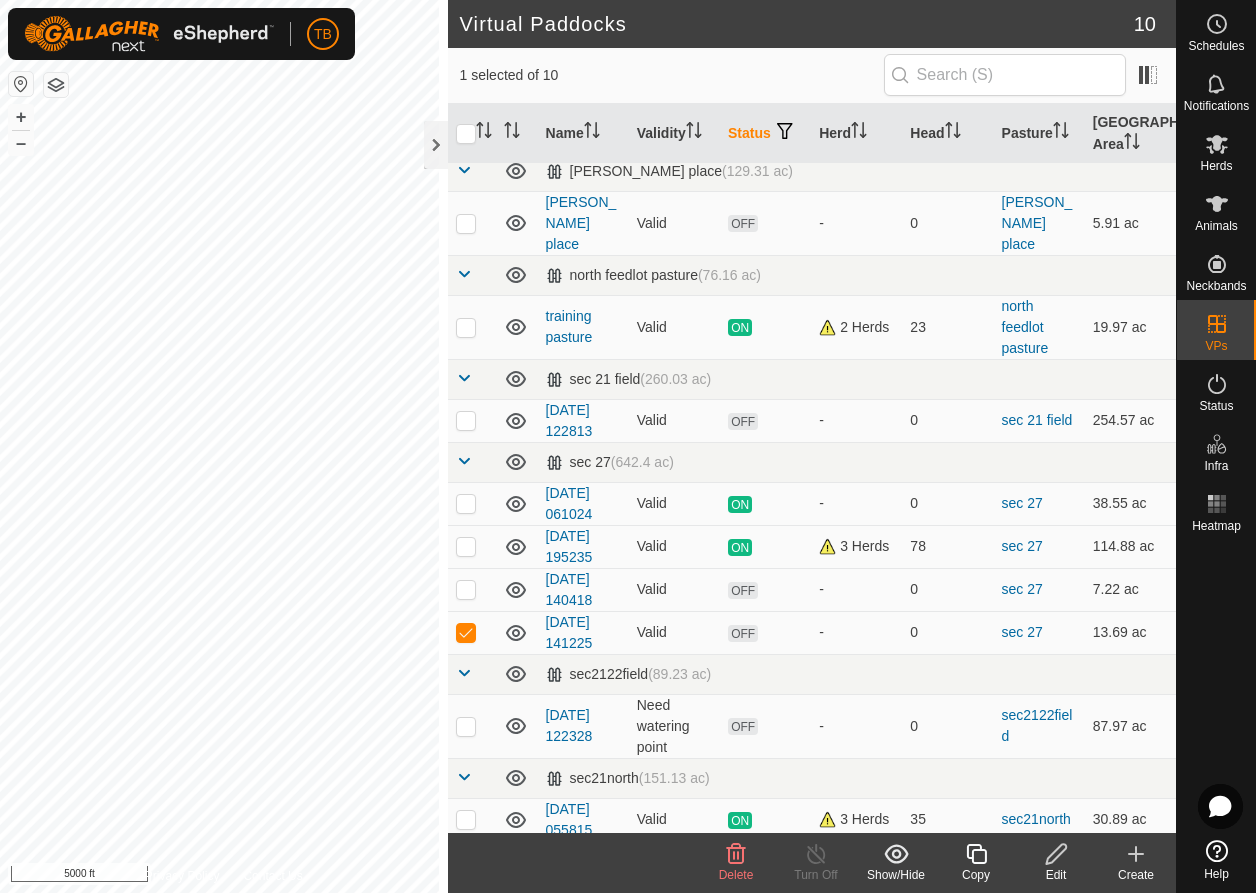 click 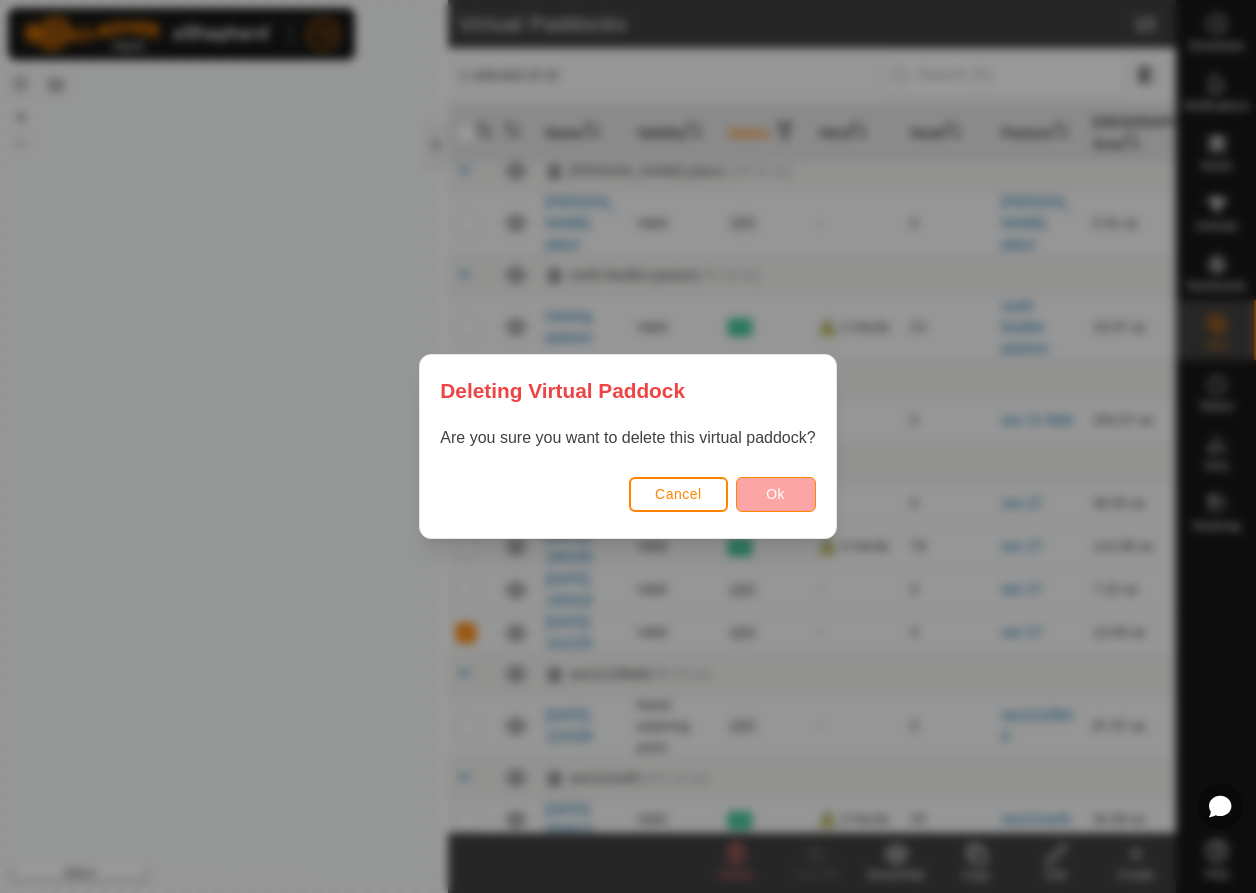 click on "Ok" at bounding box center (775, 494) 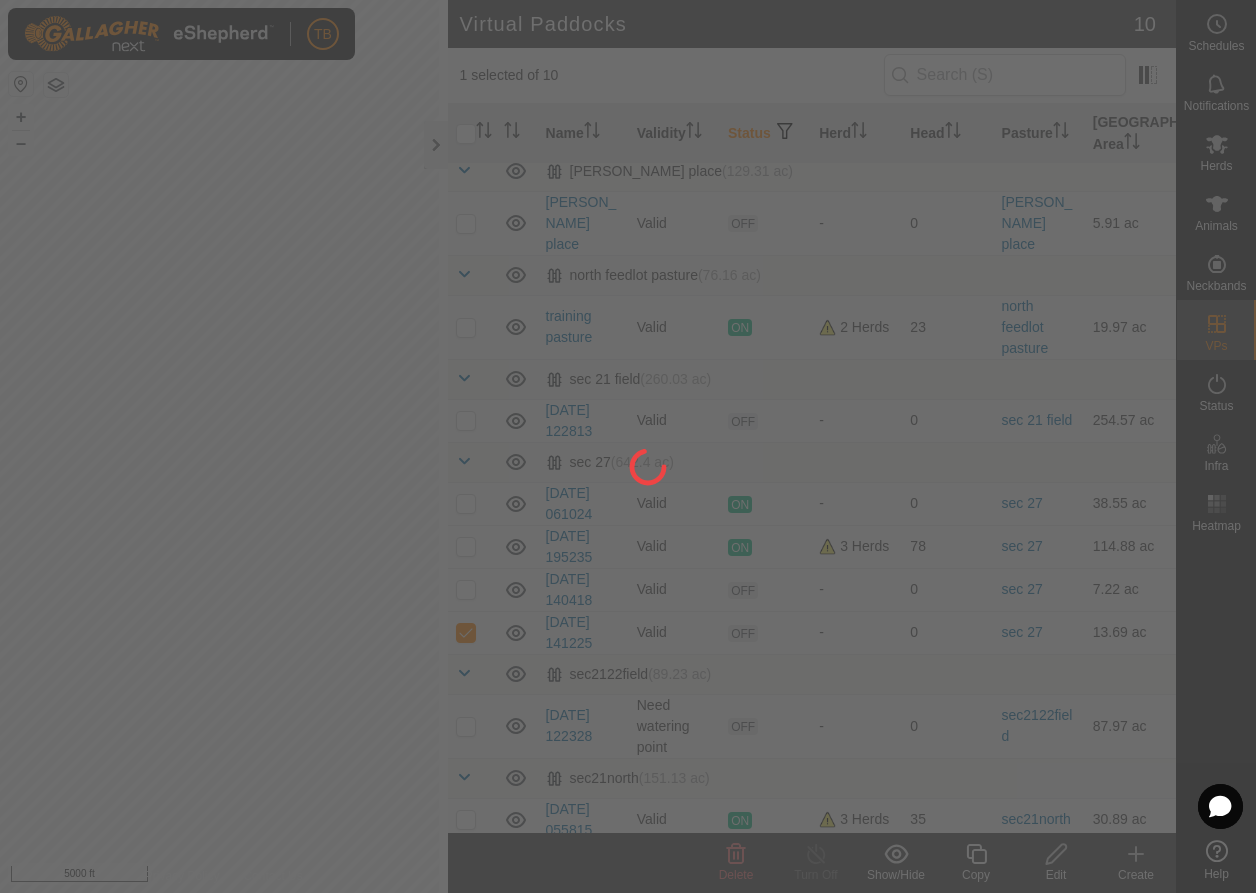 checkbox on "false" 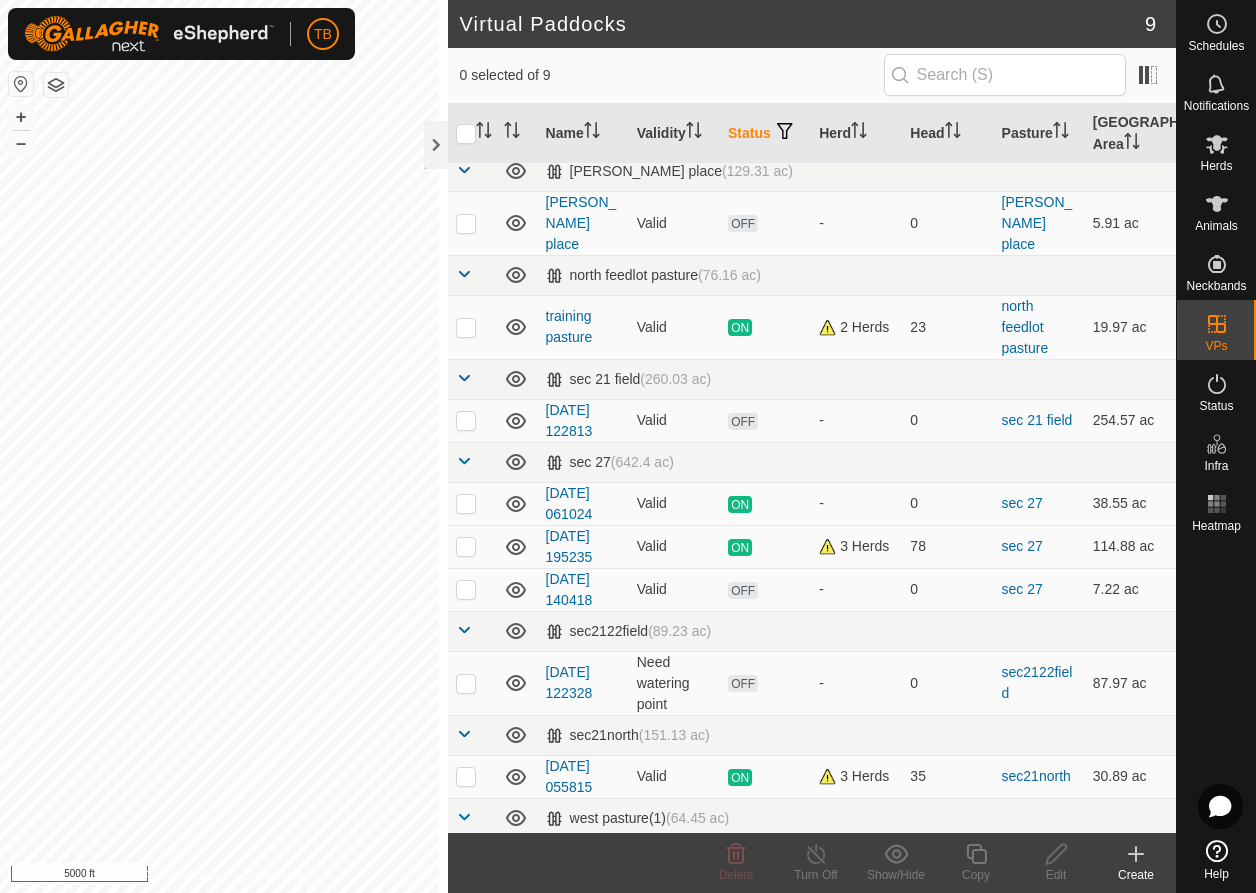 checkbox on "true" 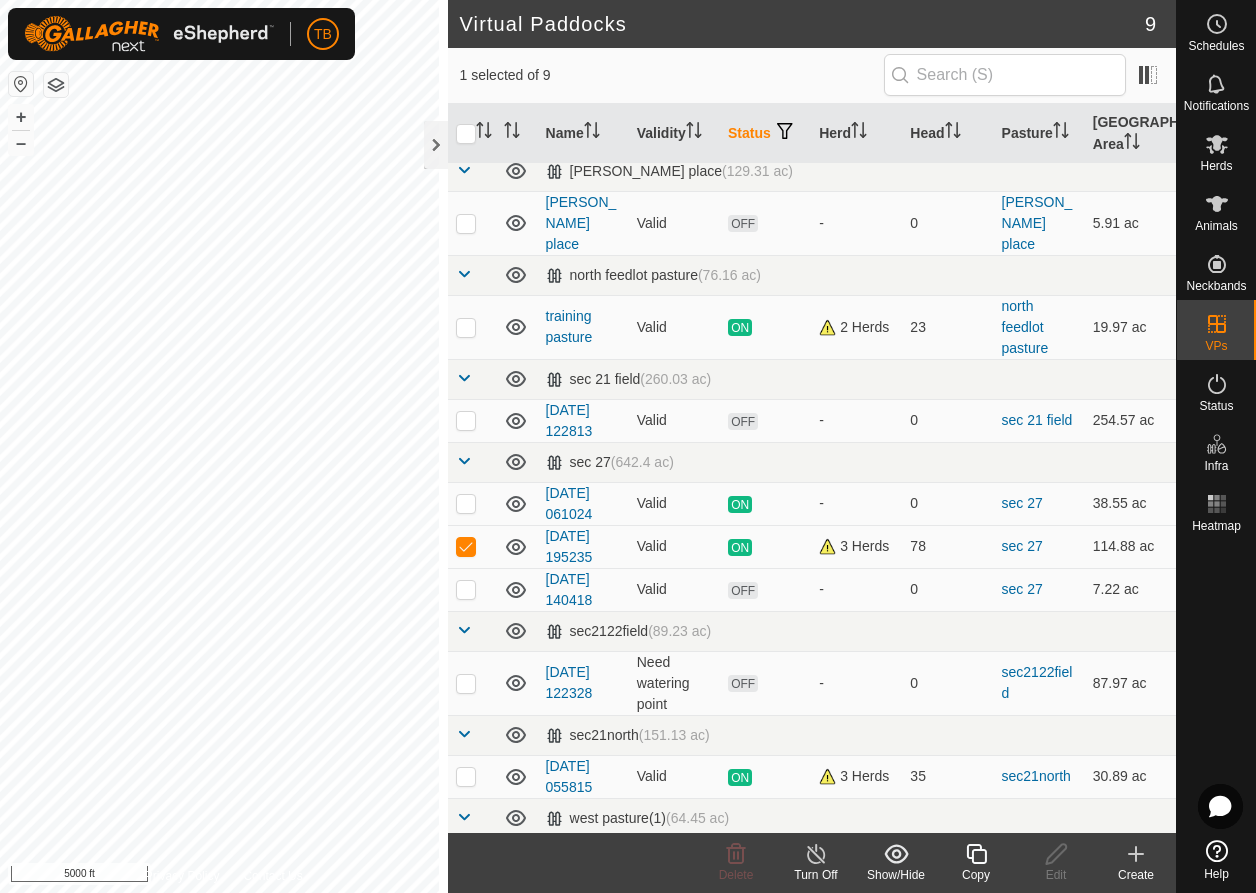 checkbox on "true" 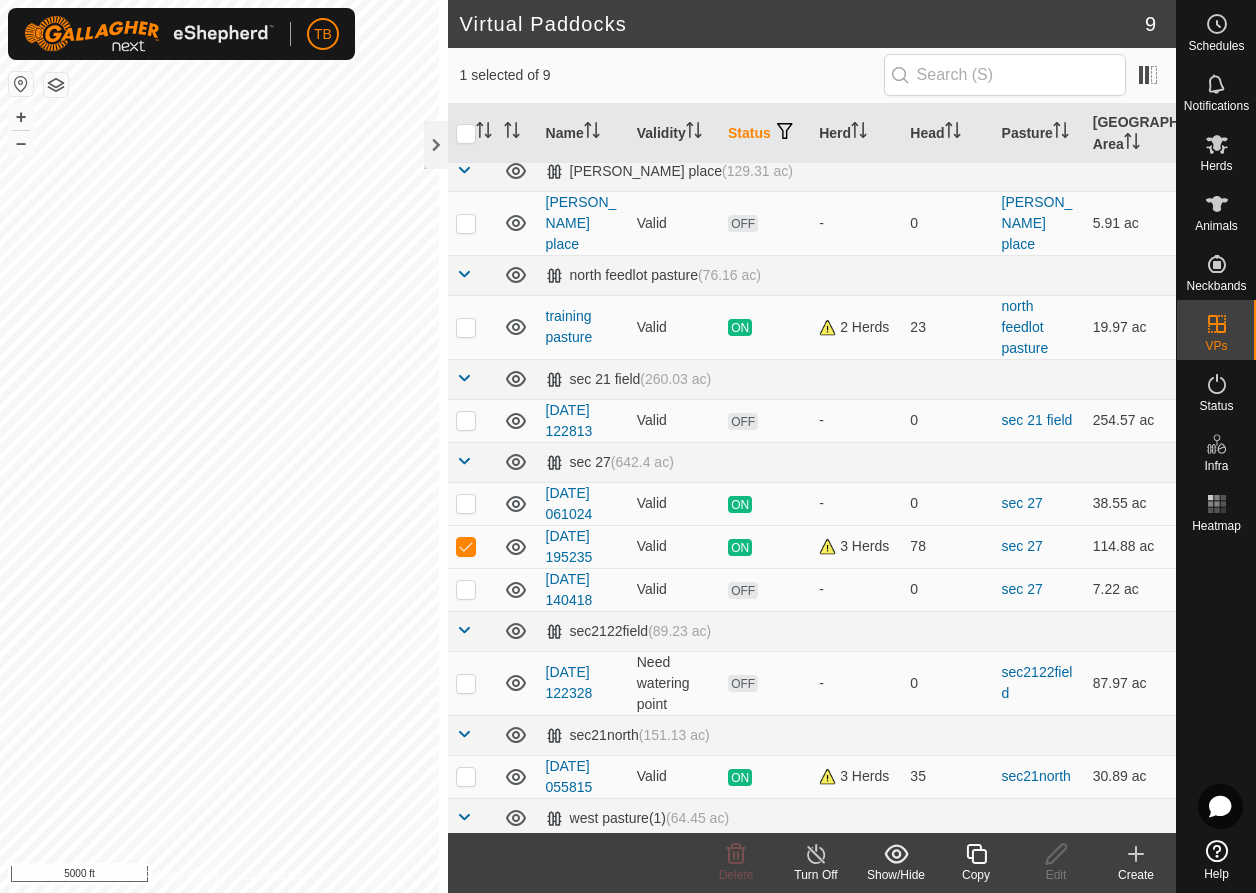checkbox on "false" 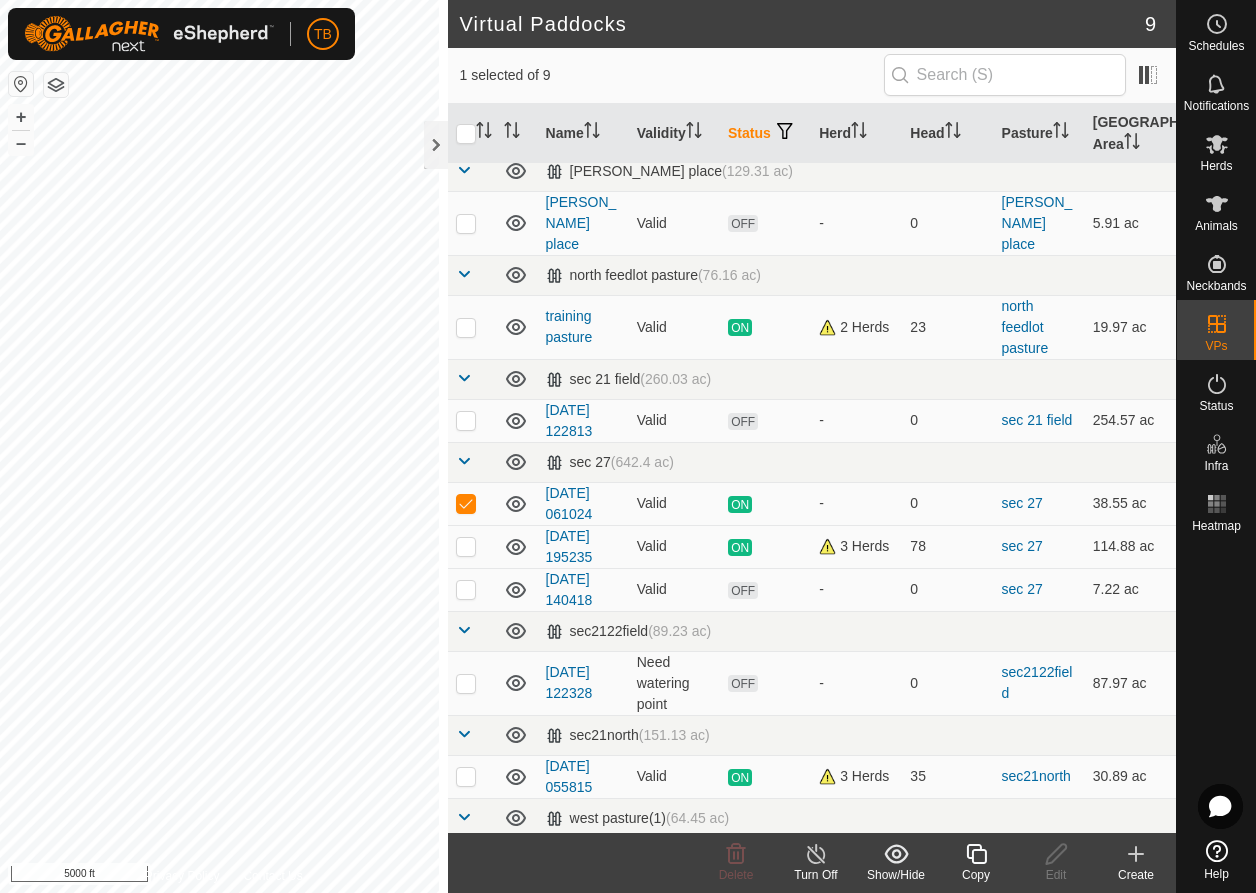 checkbox on "false" 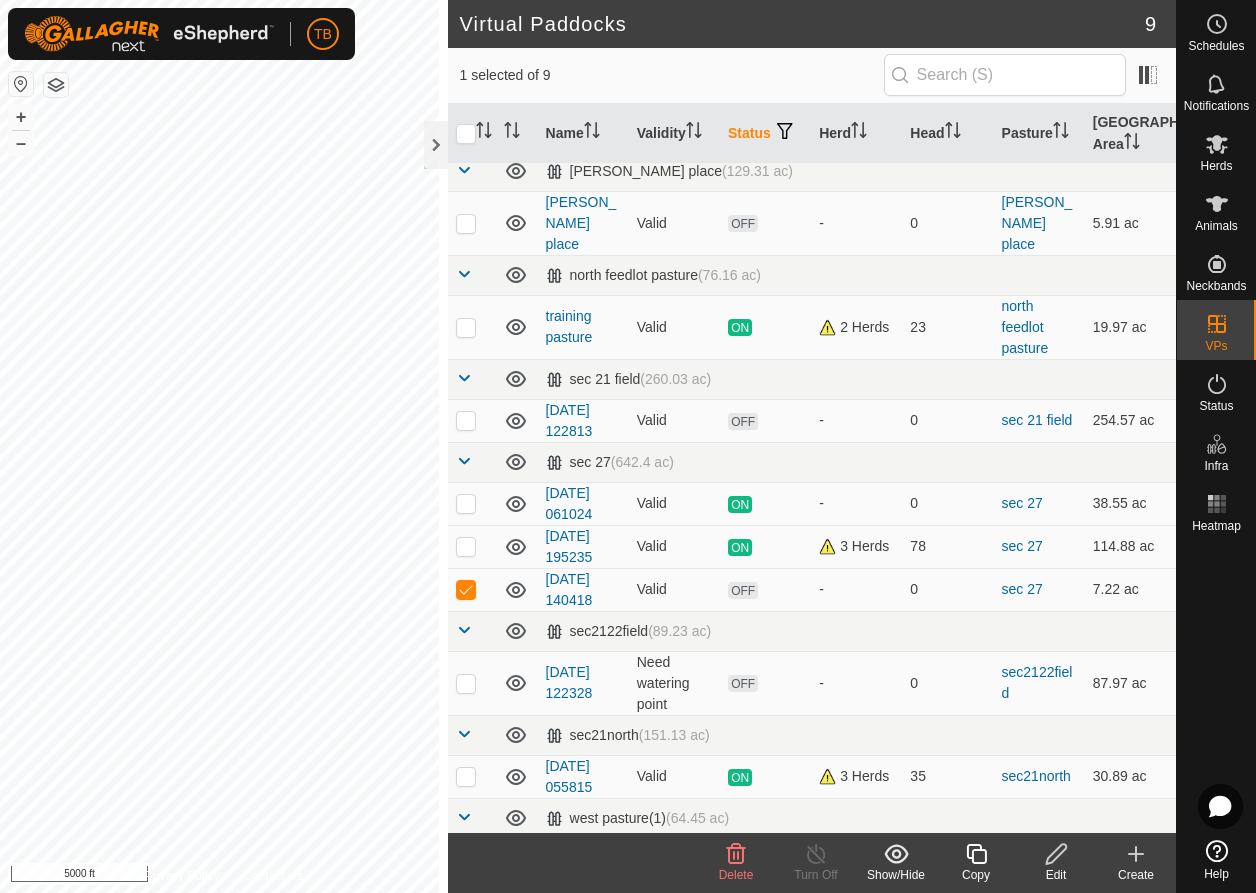 click 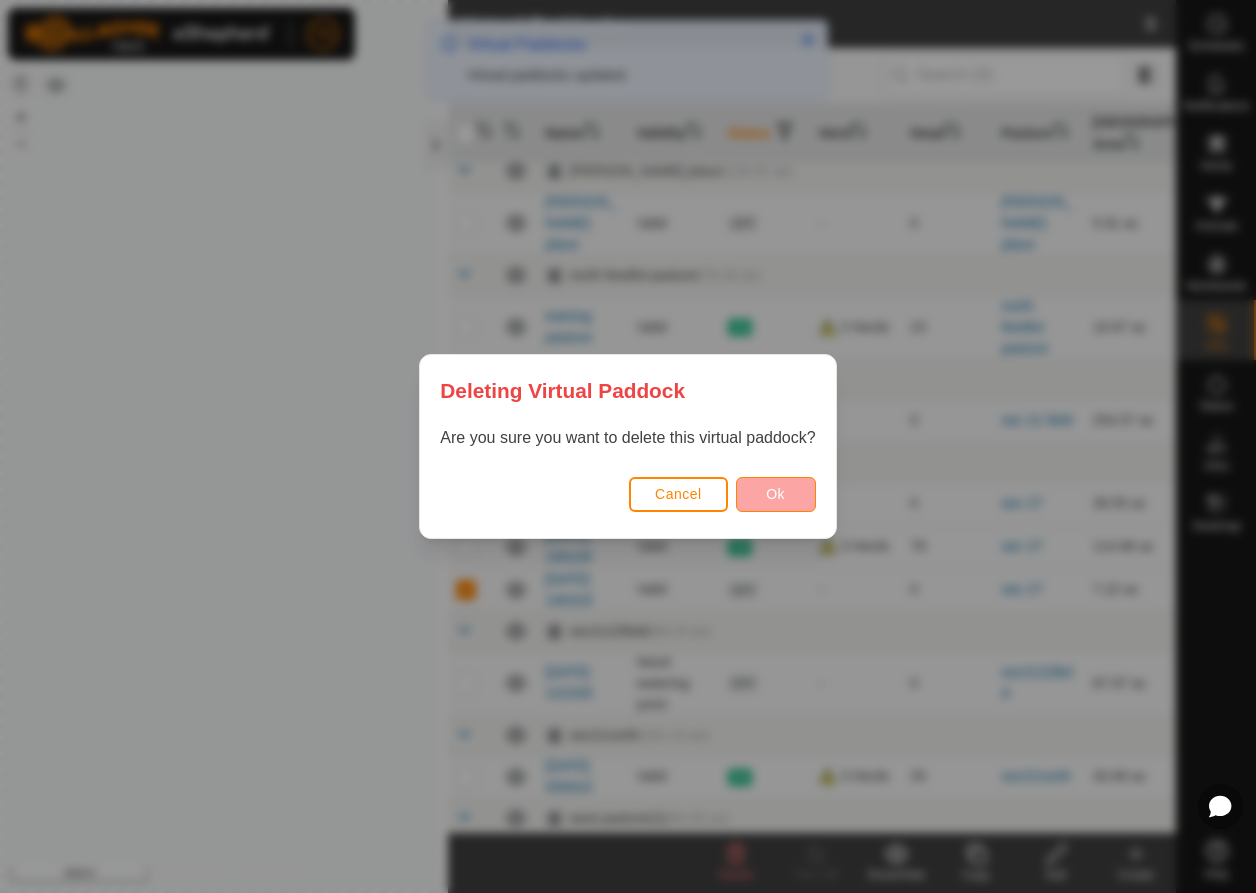 click on "Ok" at bounding box center [776, 494] 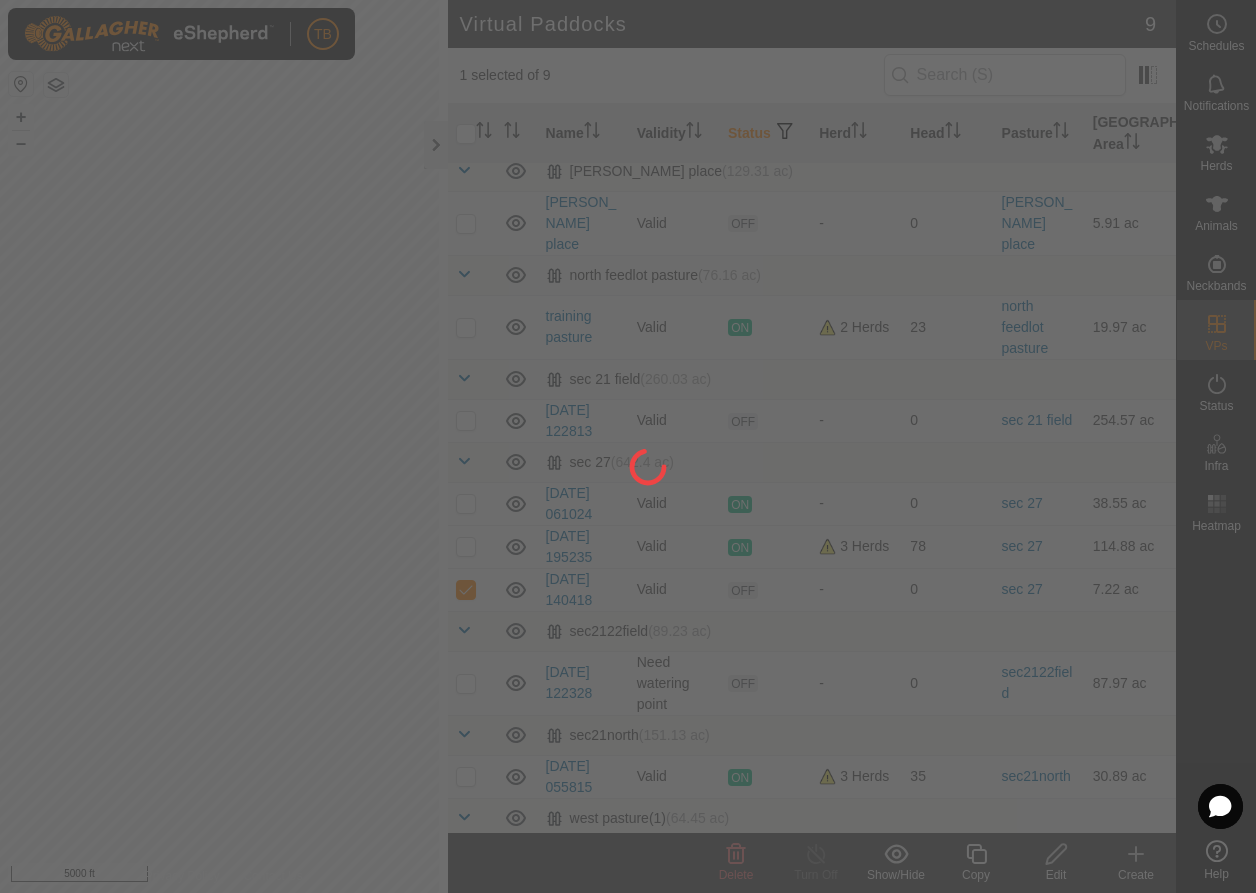 checkbox on "false" 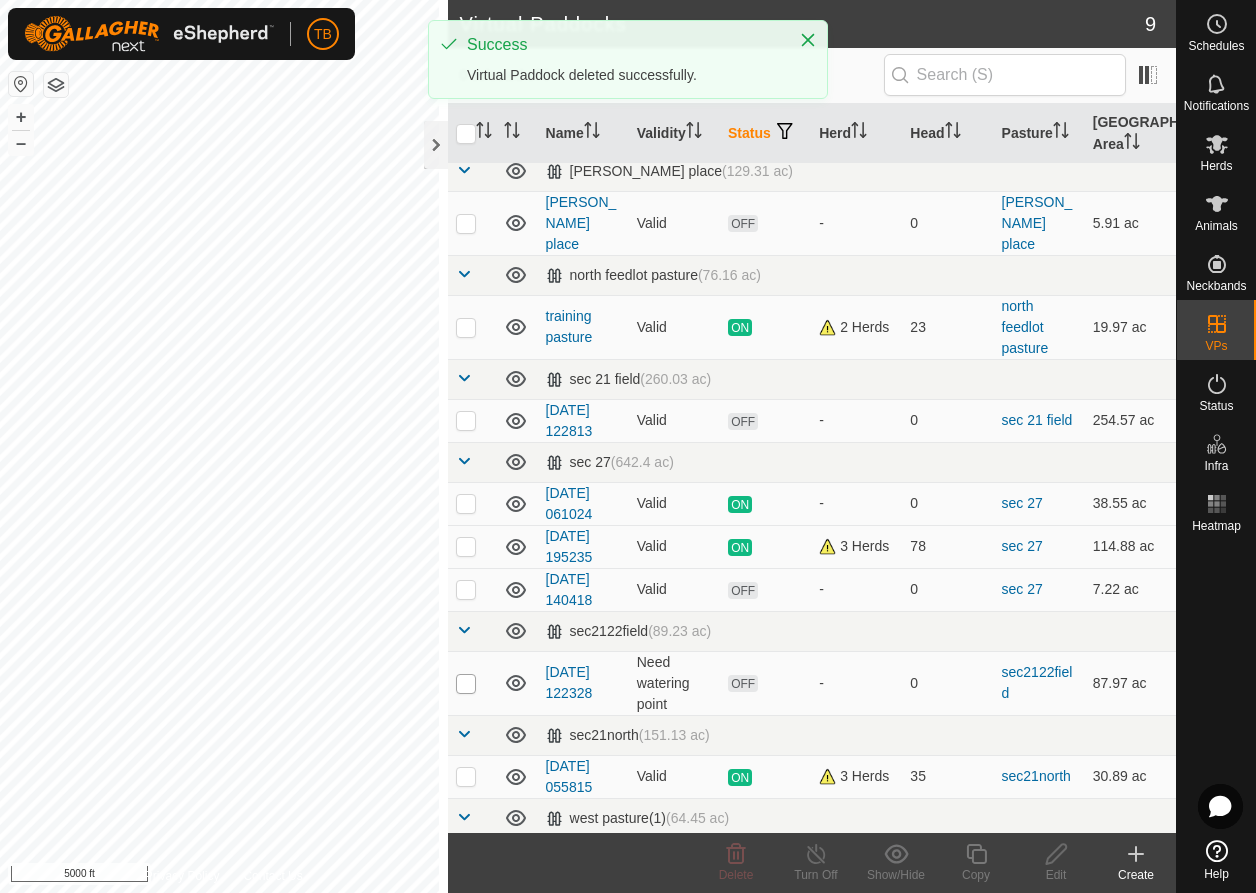 scroll, scrollTop: 0, scrollLeft: 0, axis: both 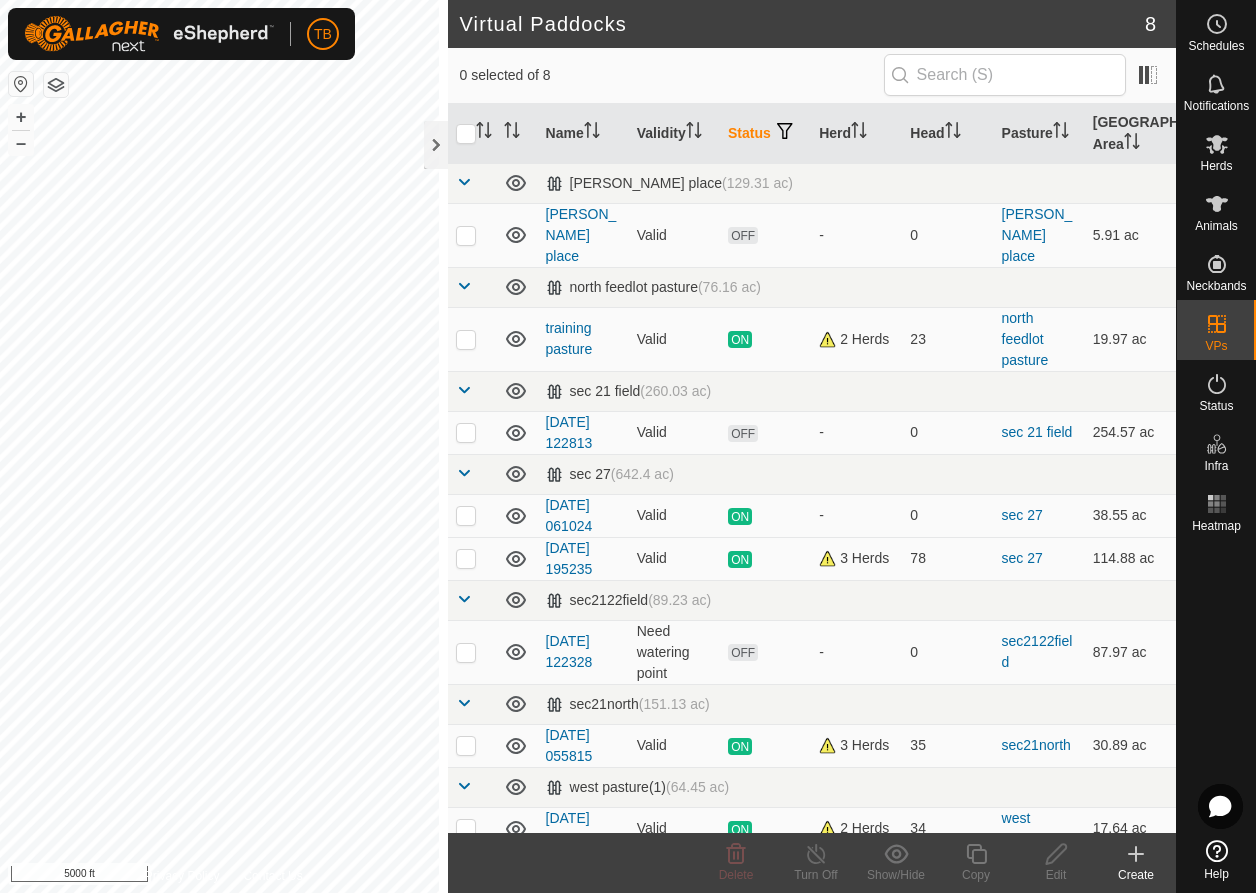 checkbox on "true" 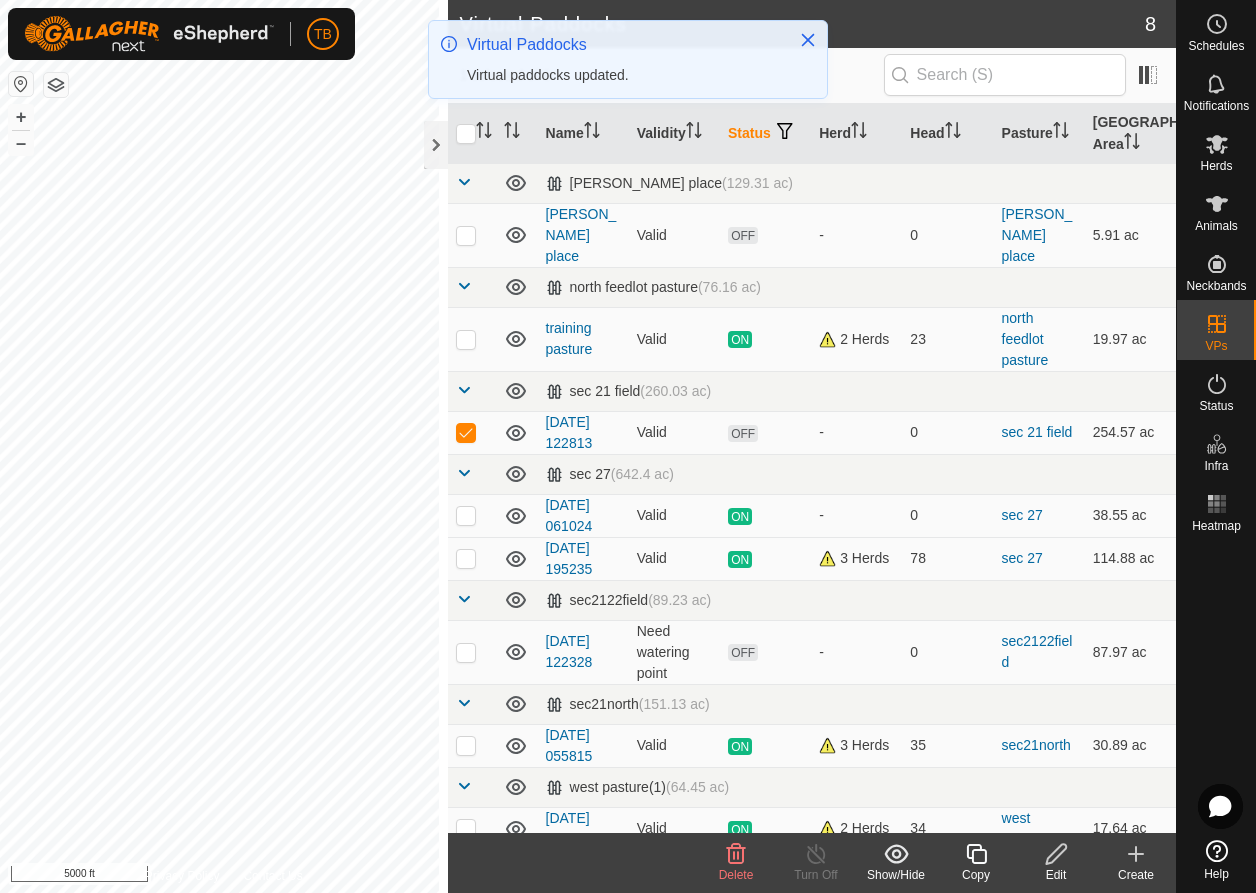 click 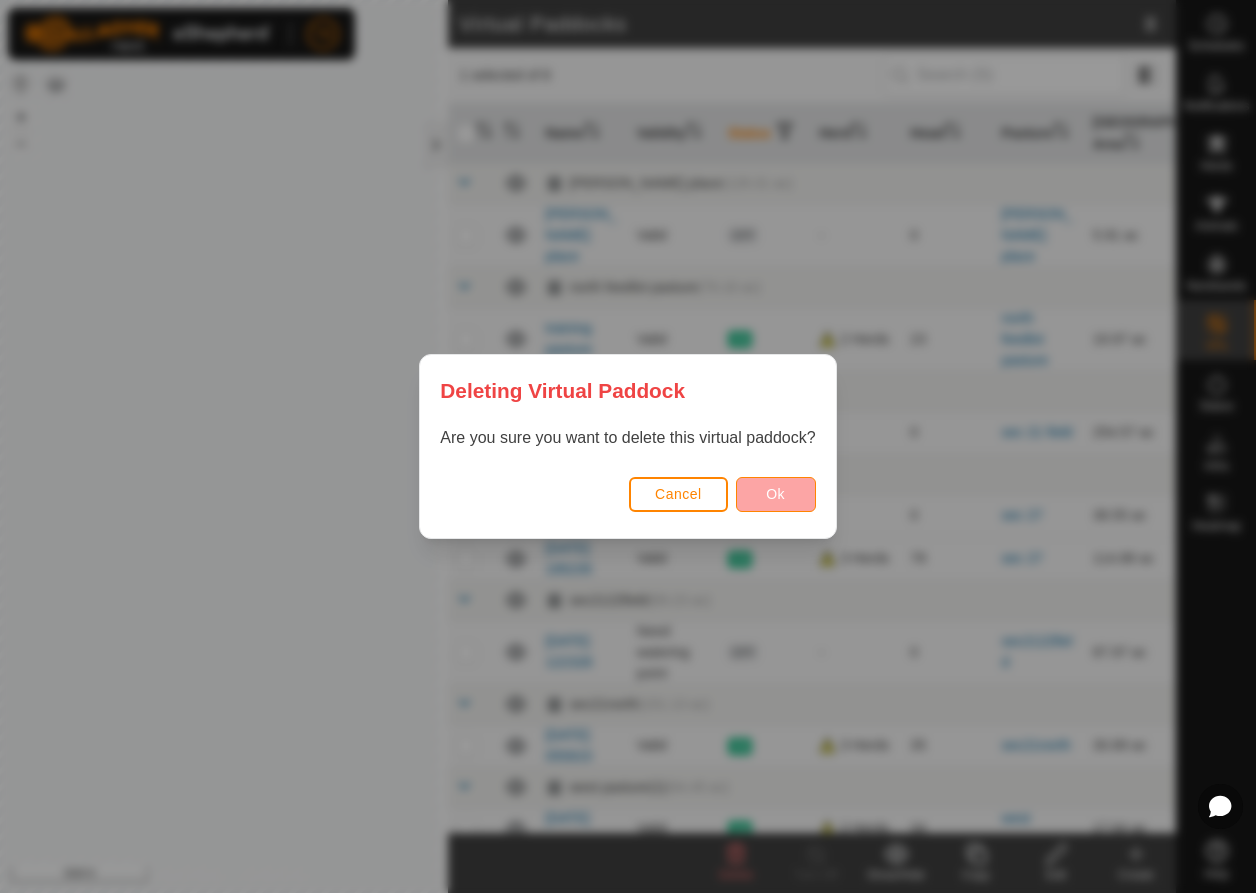 click on "Ok" at bounding box center [776, 494] 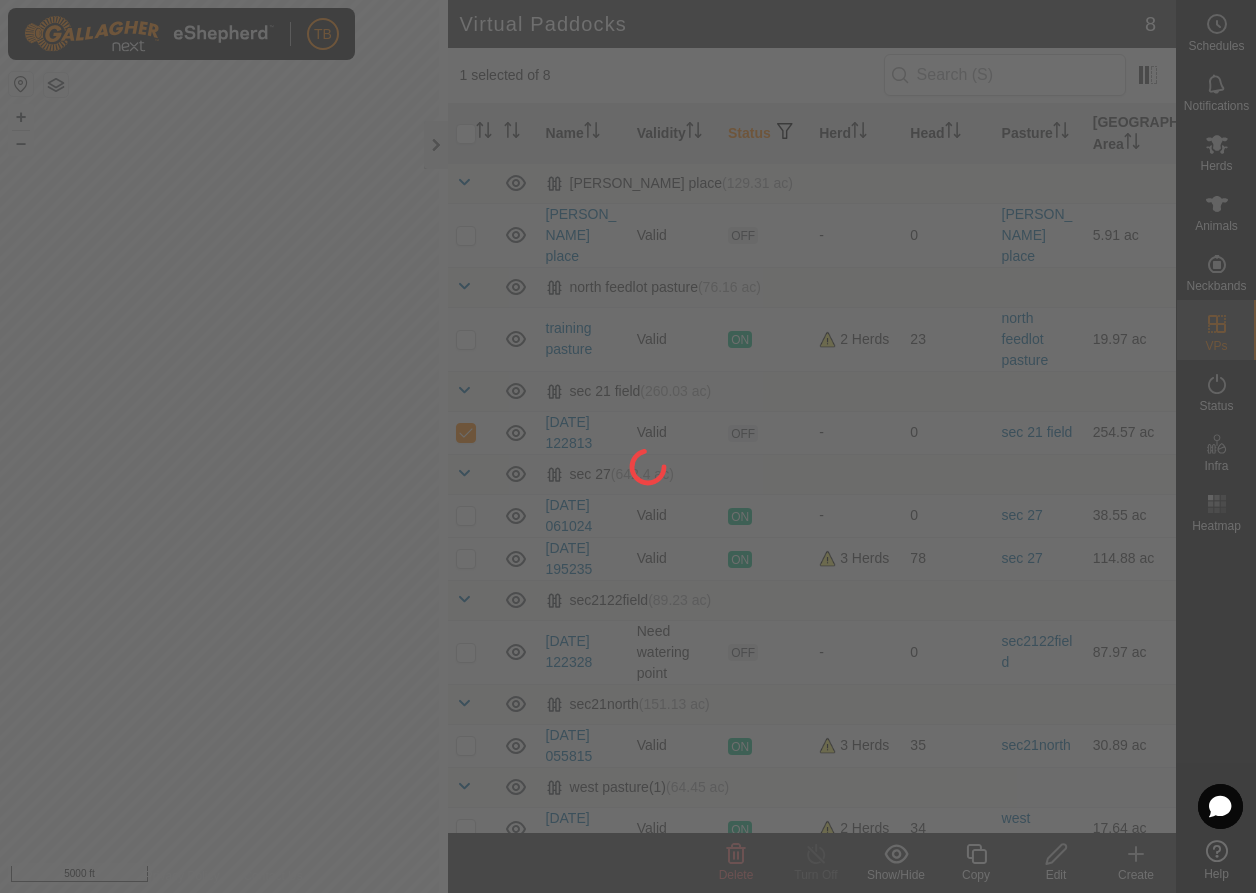 checkbox on "false" 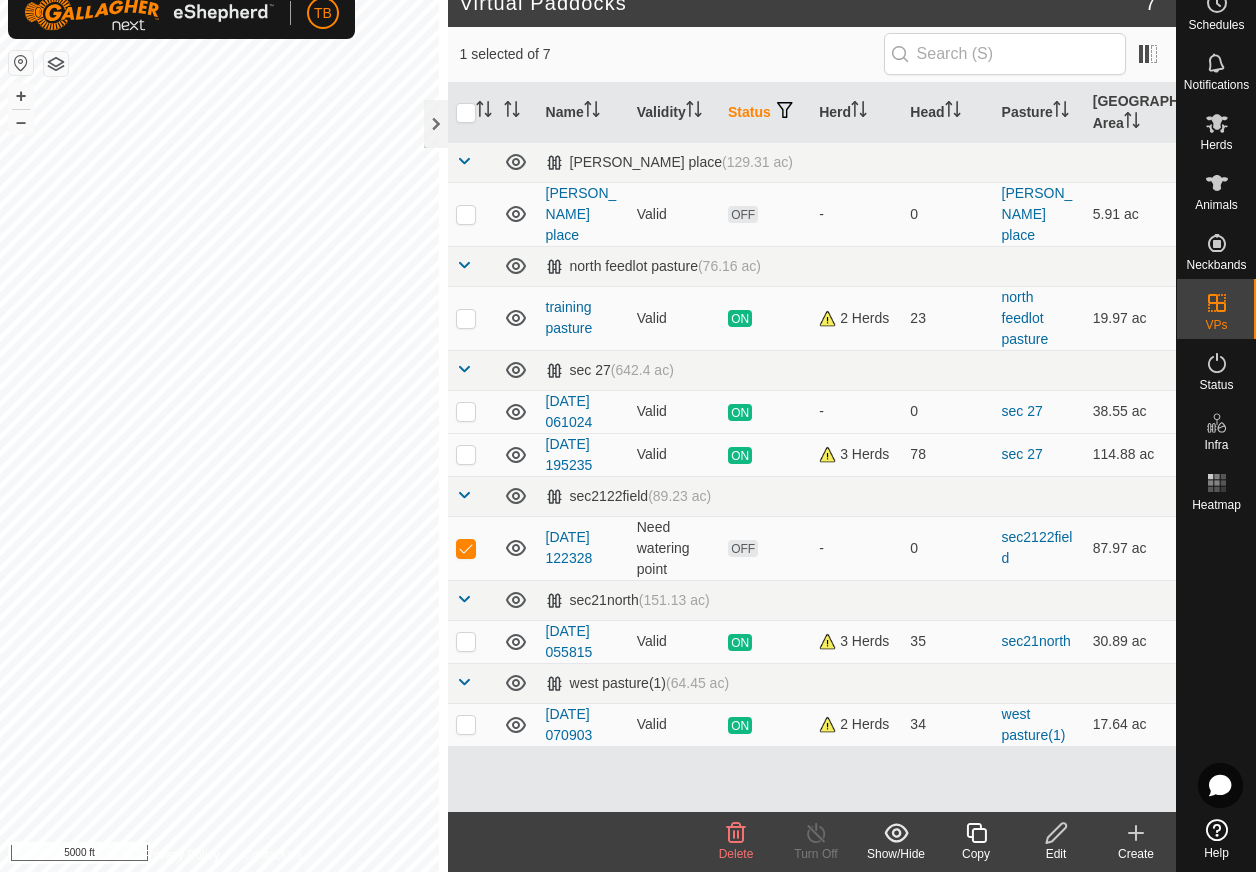 checkbox on "true" 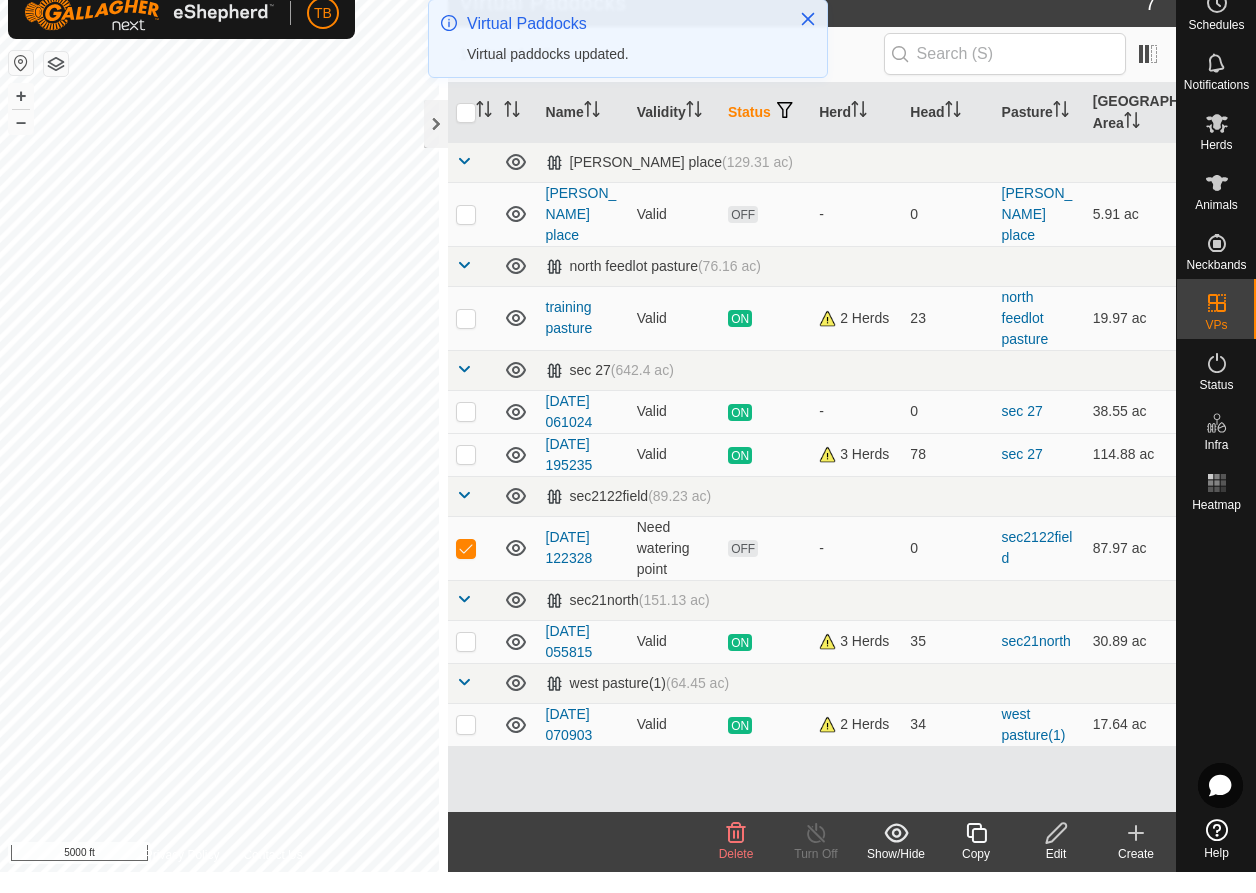 click on "Delete" 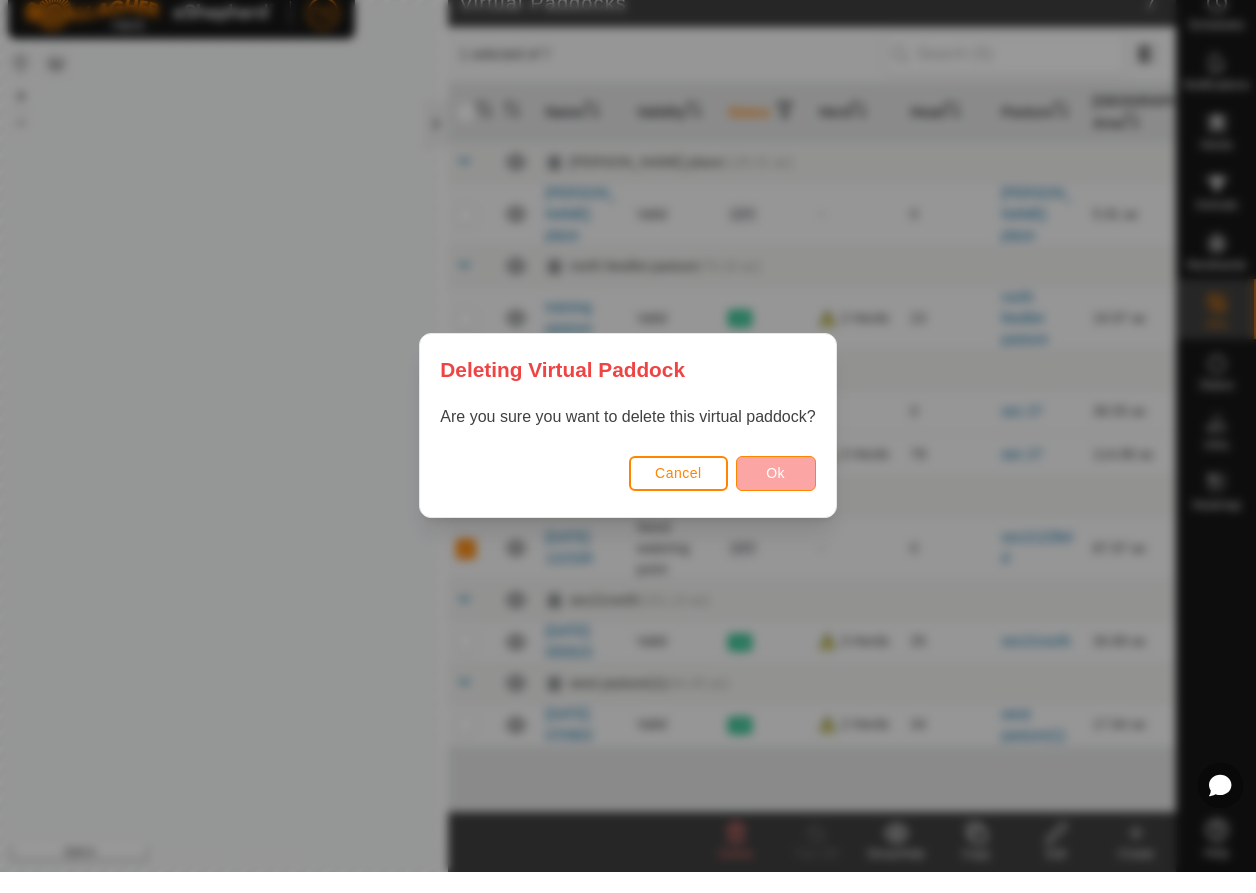click on "Ok" at bounding box center (775, 494) 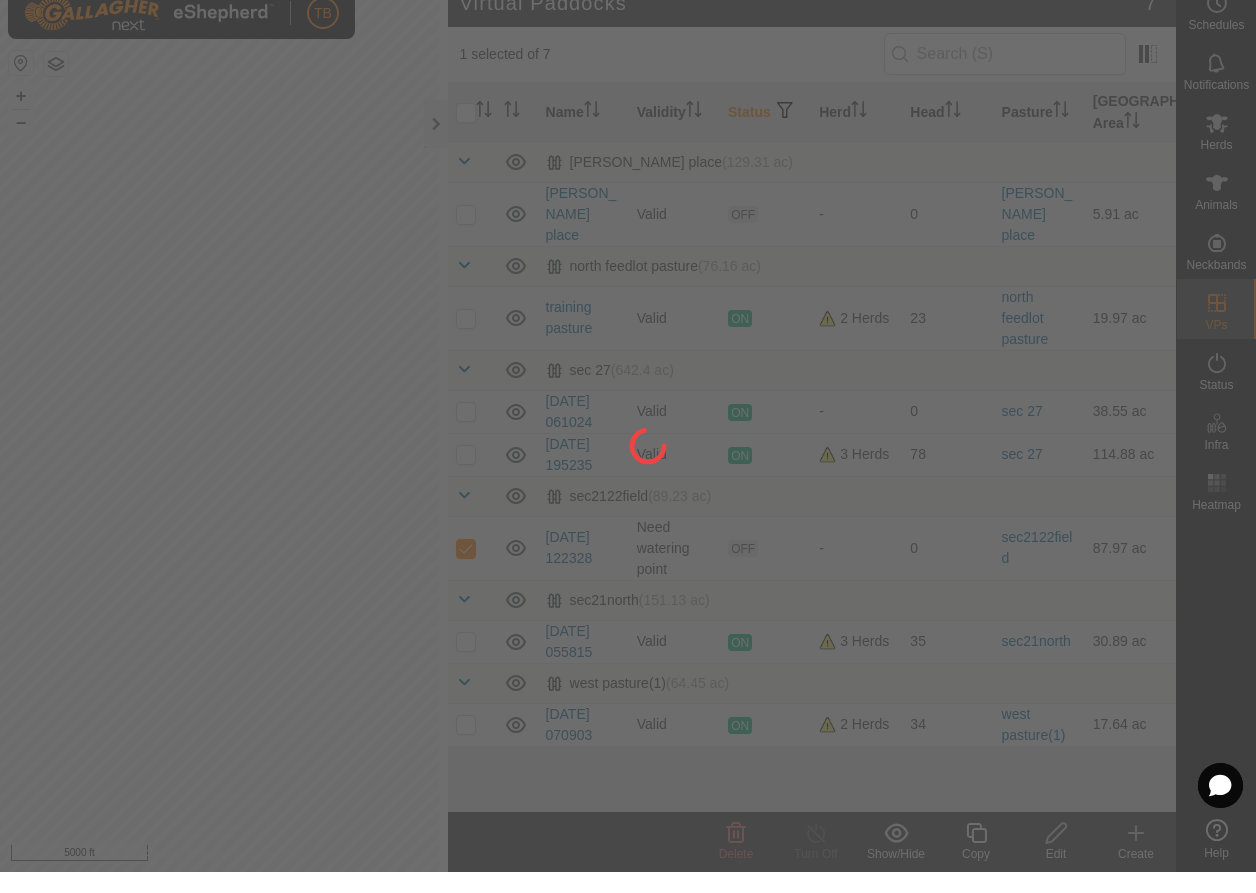 checkbox on "false" 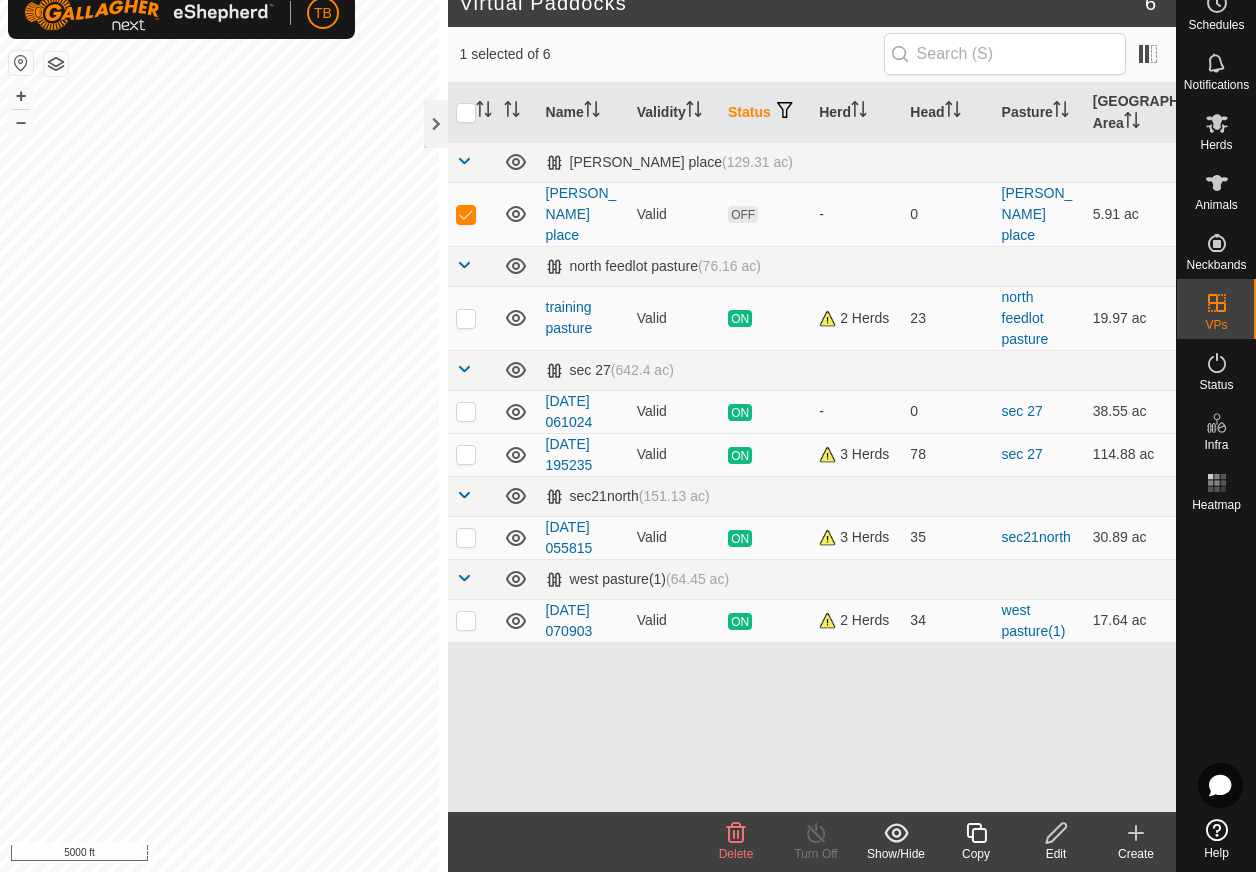 click 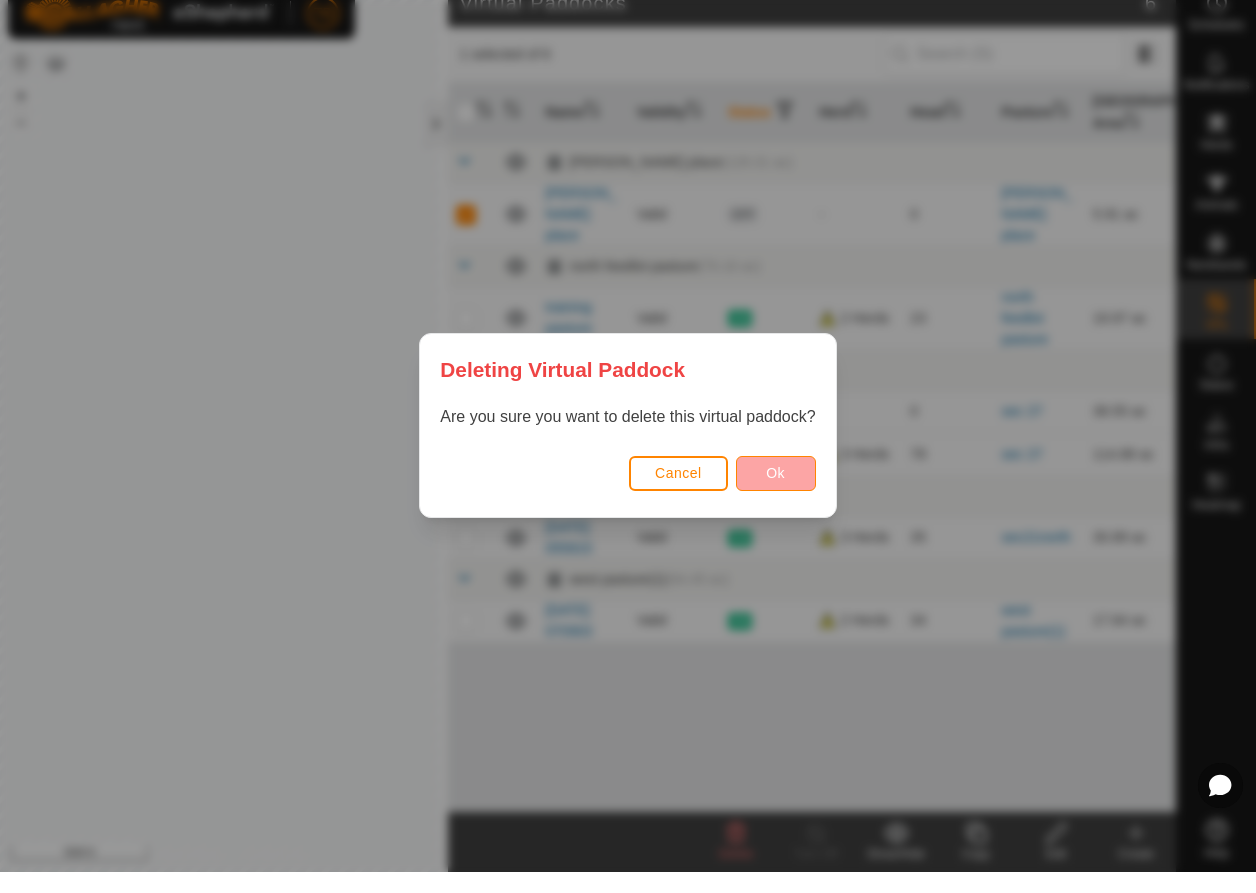 click on "Ok" at bounding box center (776, 494) 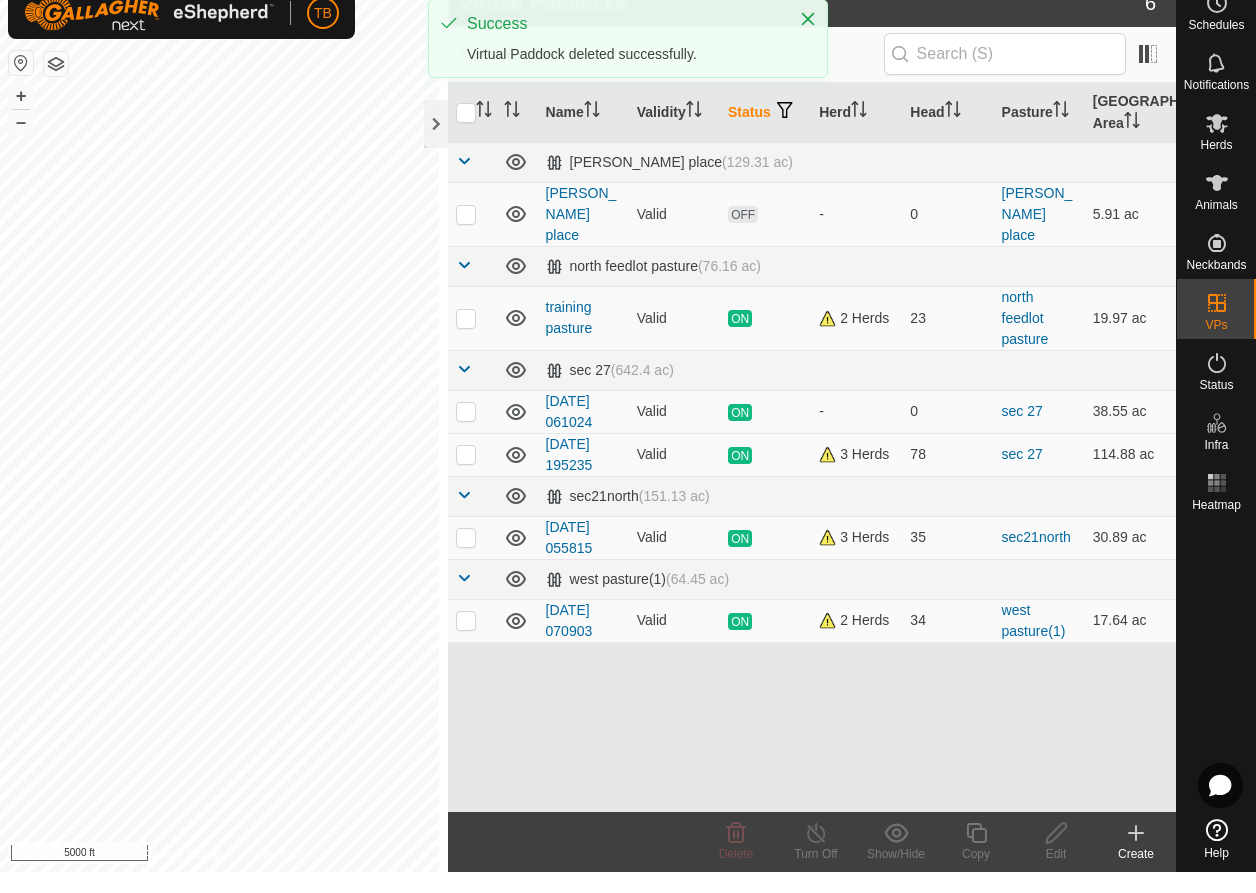 checkbox on "false" 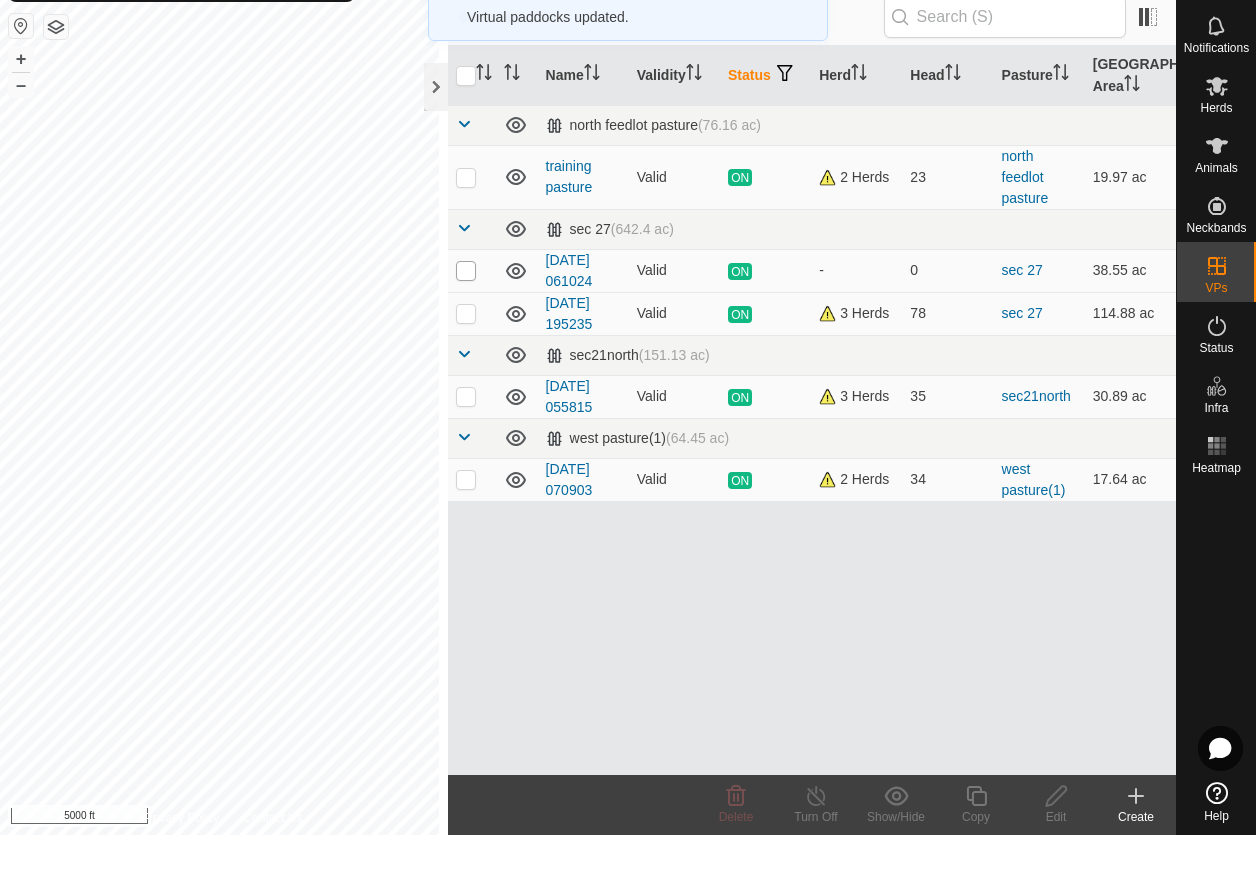 click at bounding box center [466, 329] 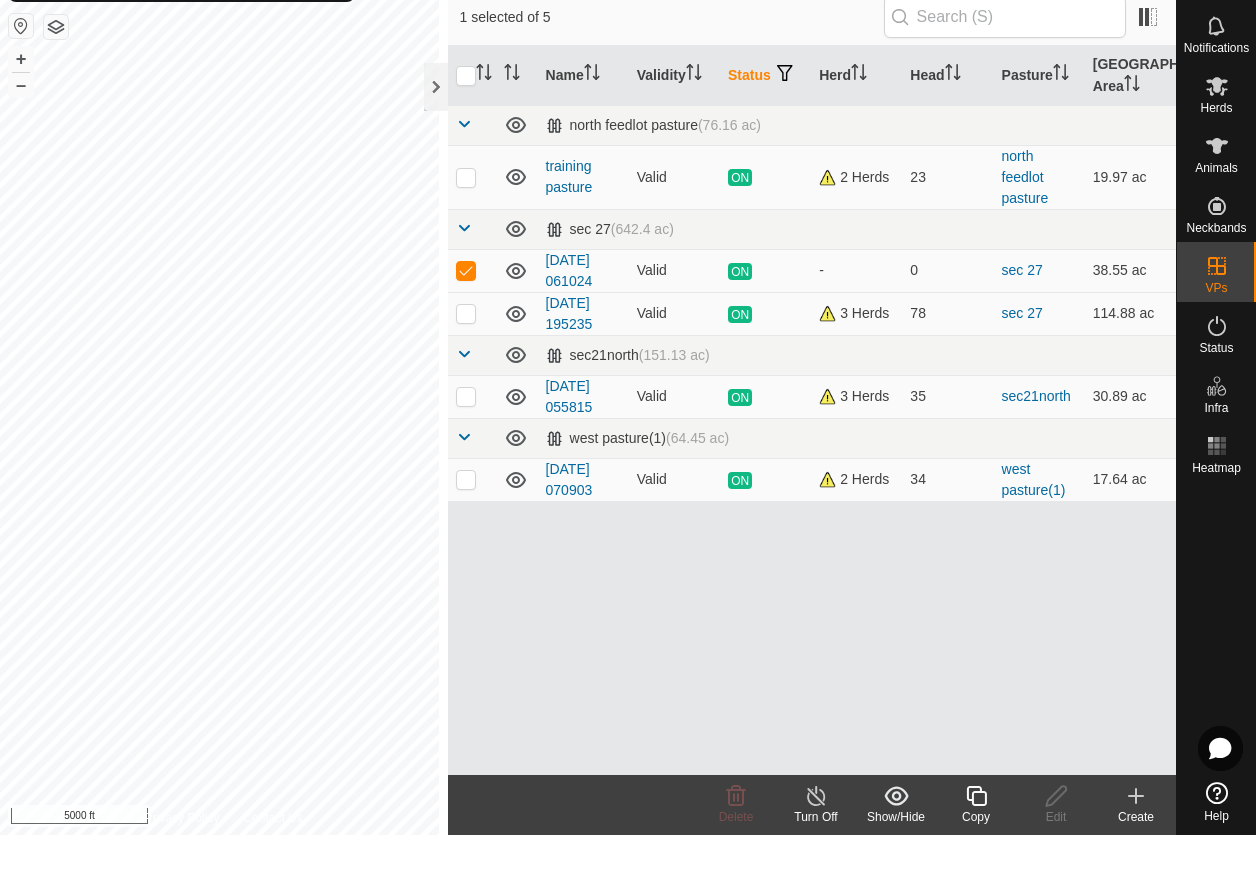 click 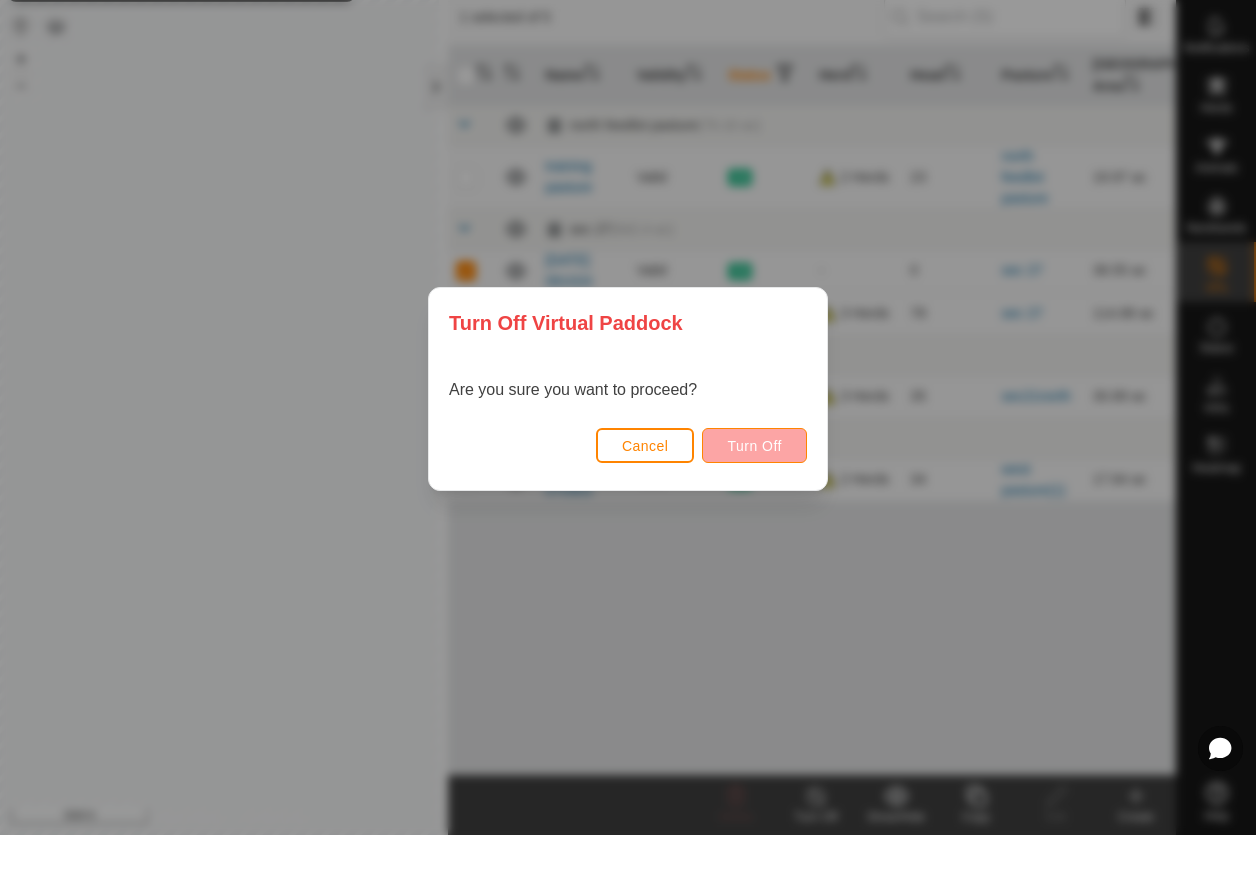 click on "Turn Off" at bounding box center (754, 504) 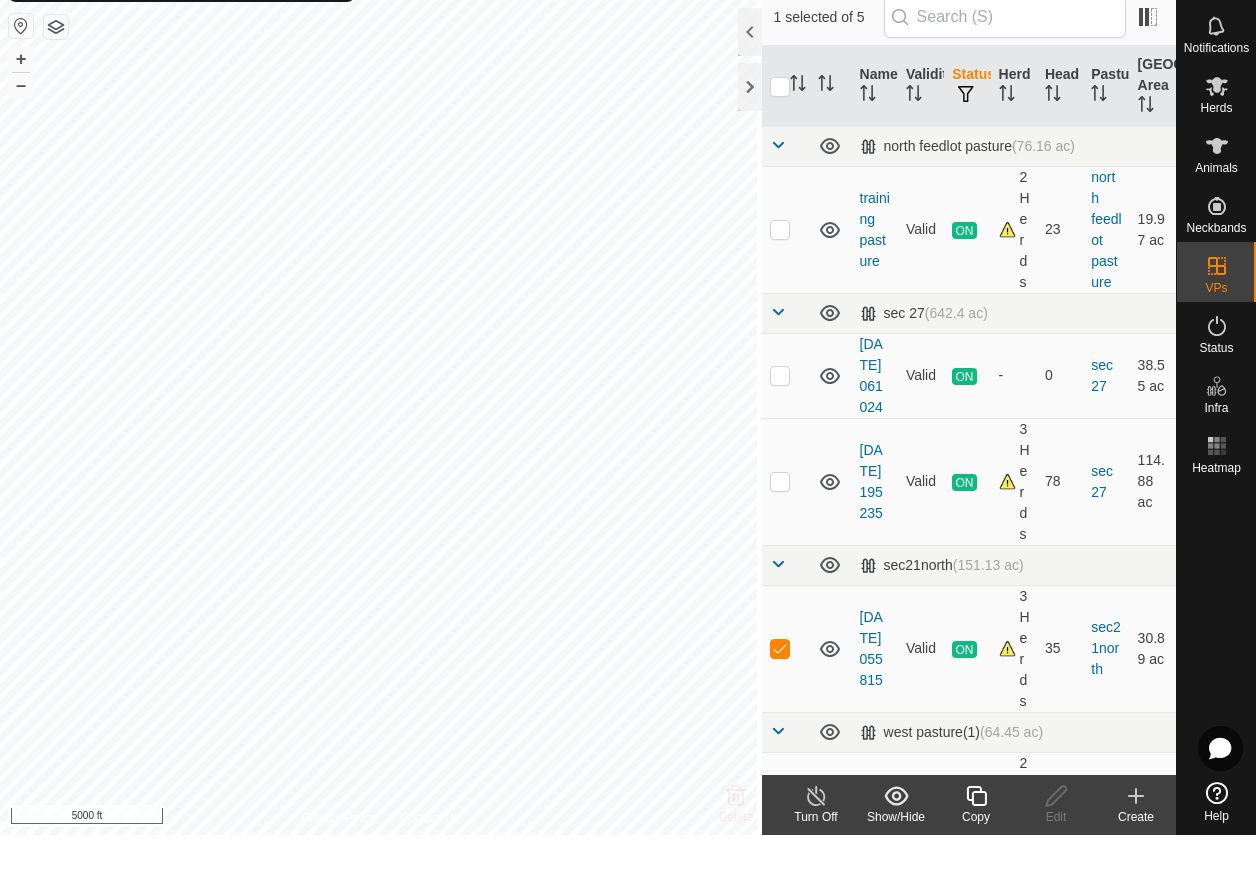 click 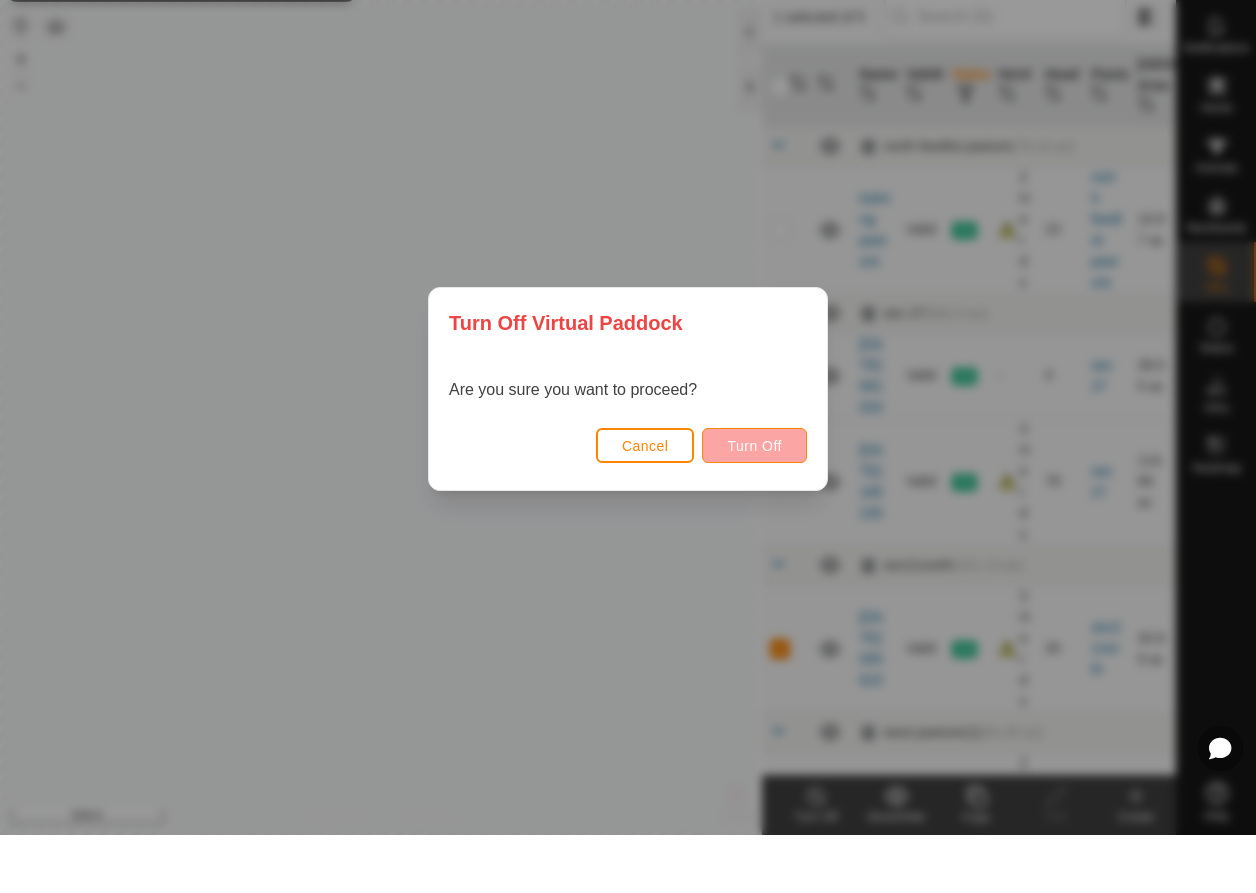click on "Turn Off" at bounding box center [754, 503] 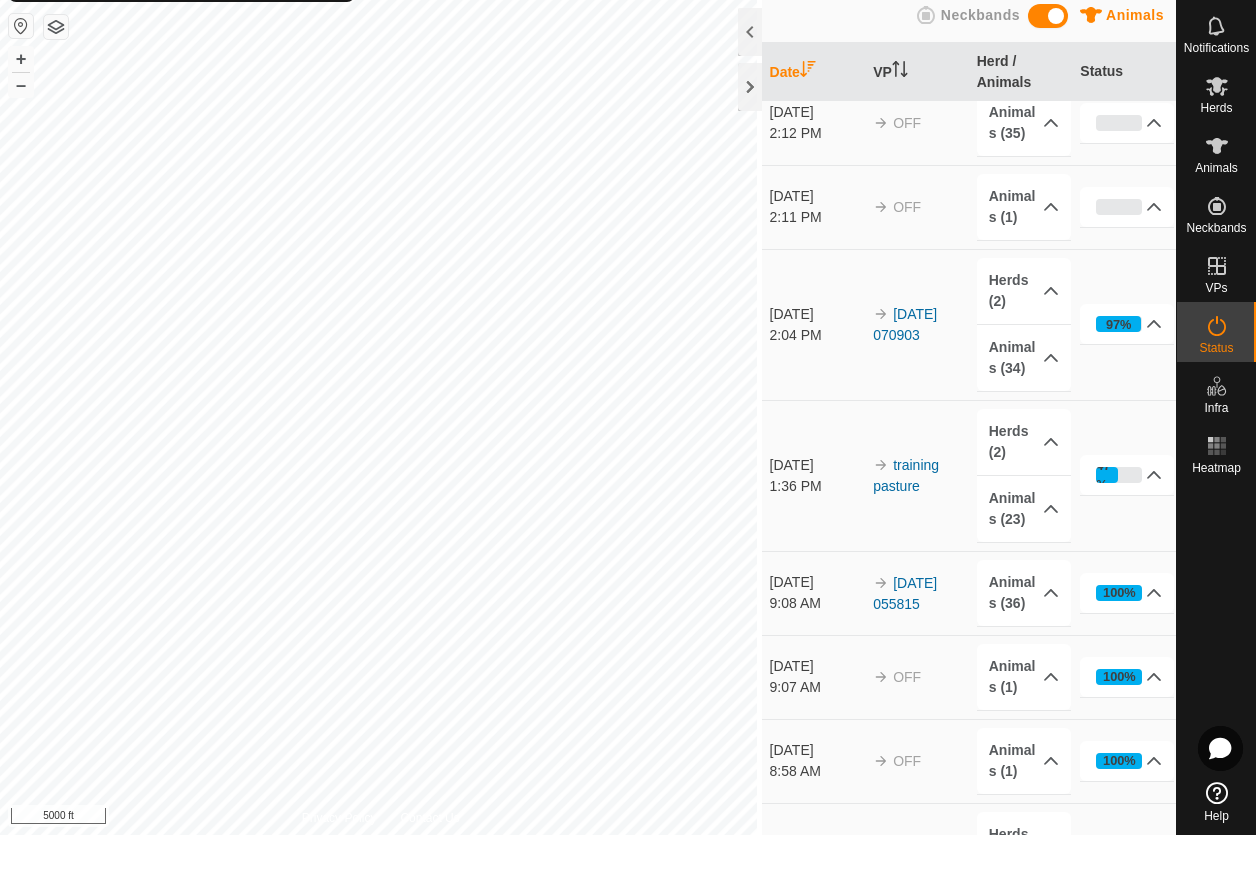 scroll, scrollTop: 0, scrollLeft: 0, axis: both 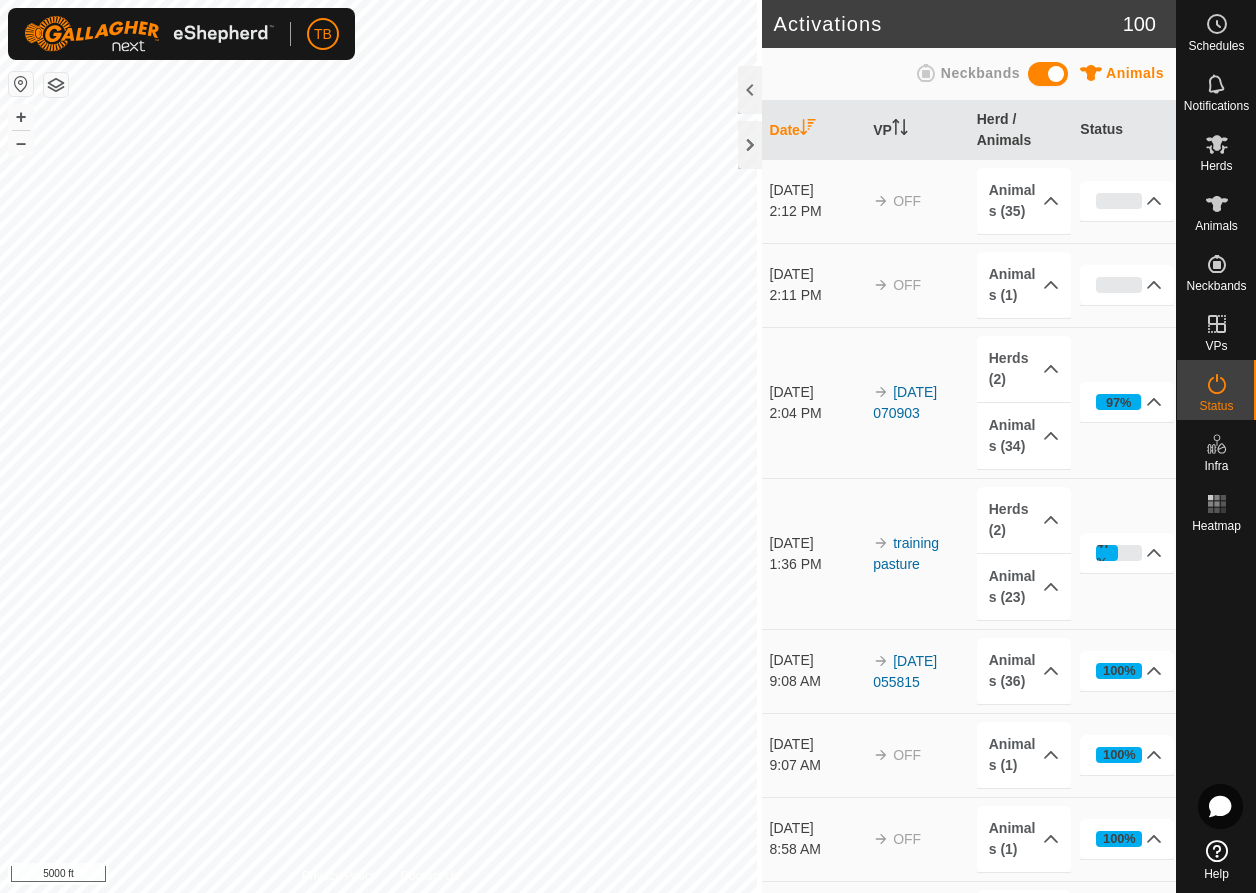click 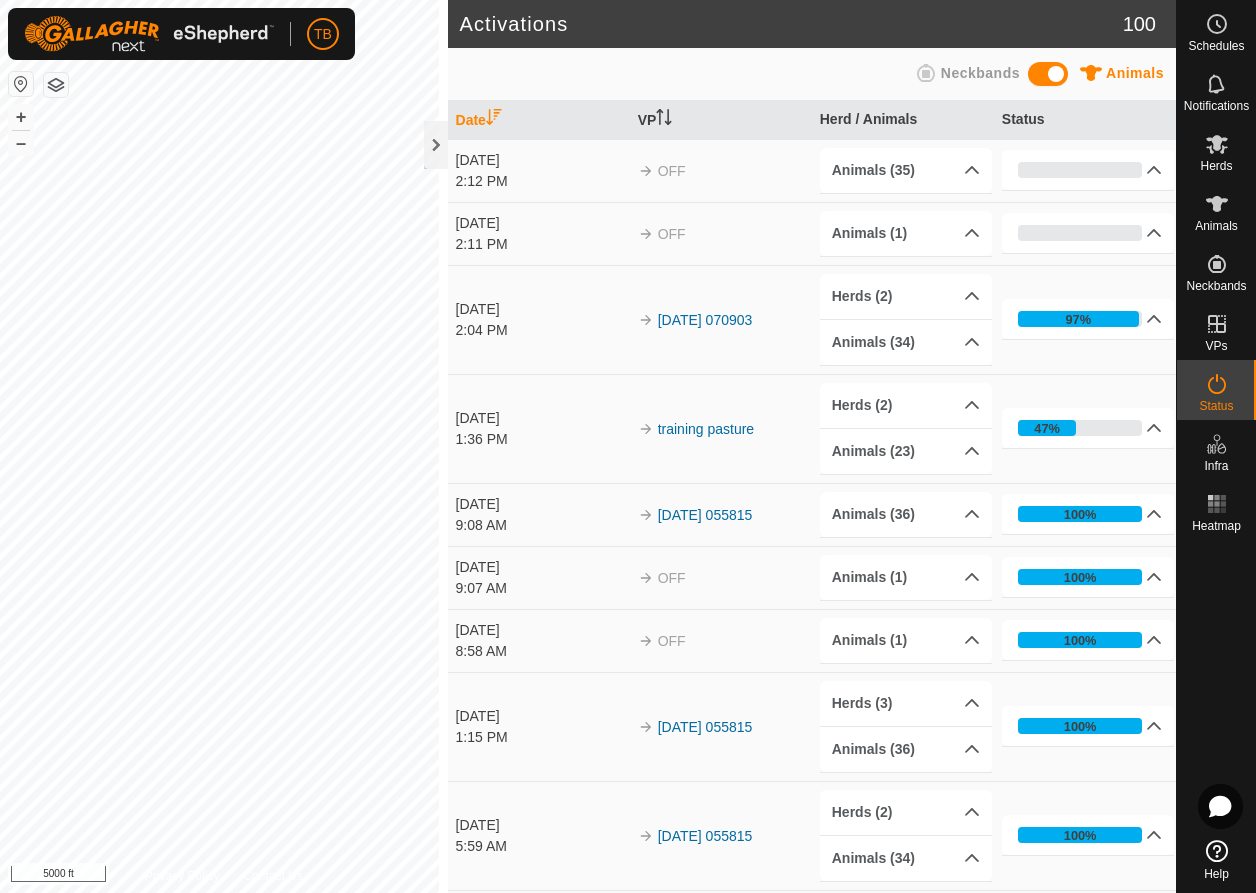 click on "[DATE]" at bounding box center (542, 160) 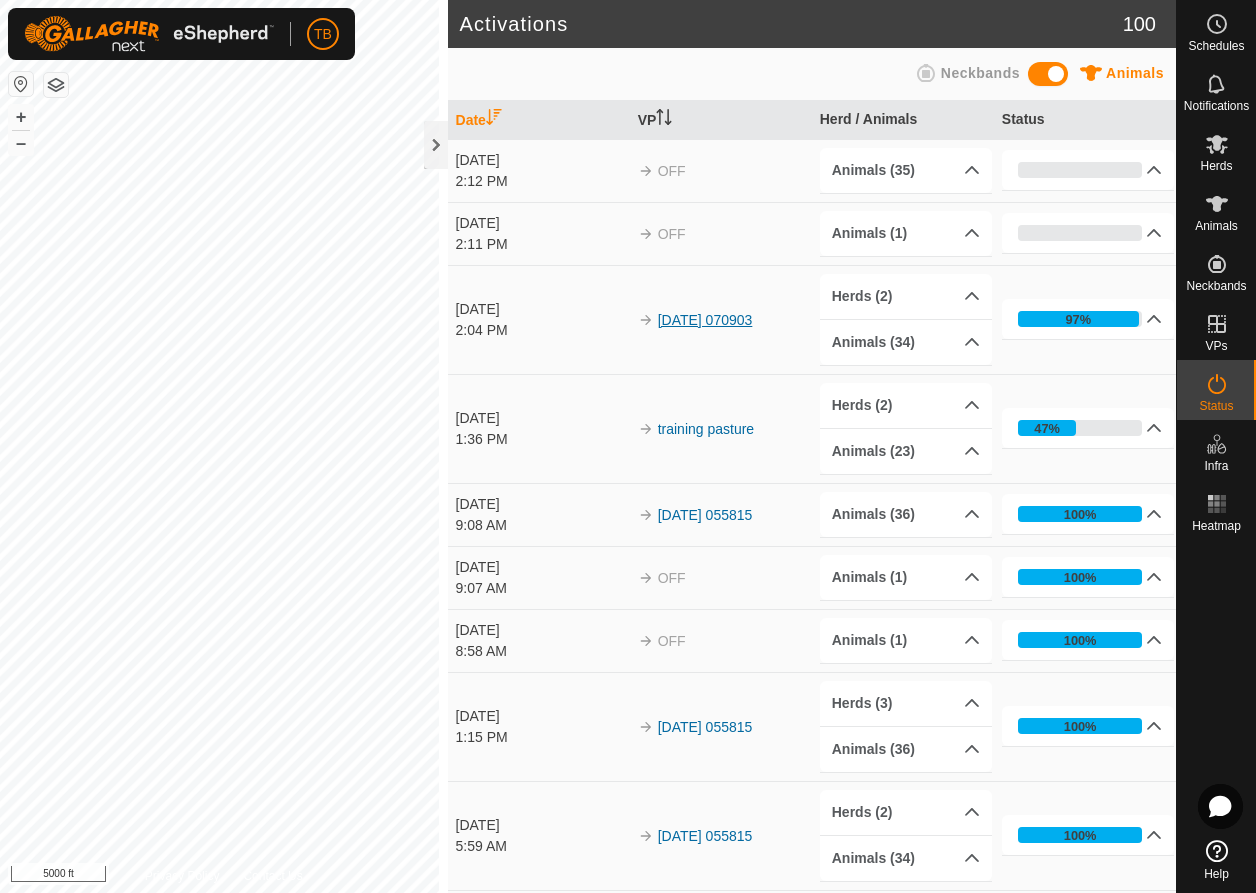 click on "[DATE] 070903" at bounding box center (705, 320) 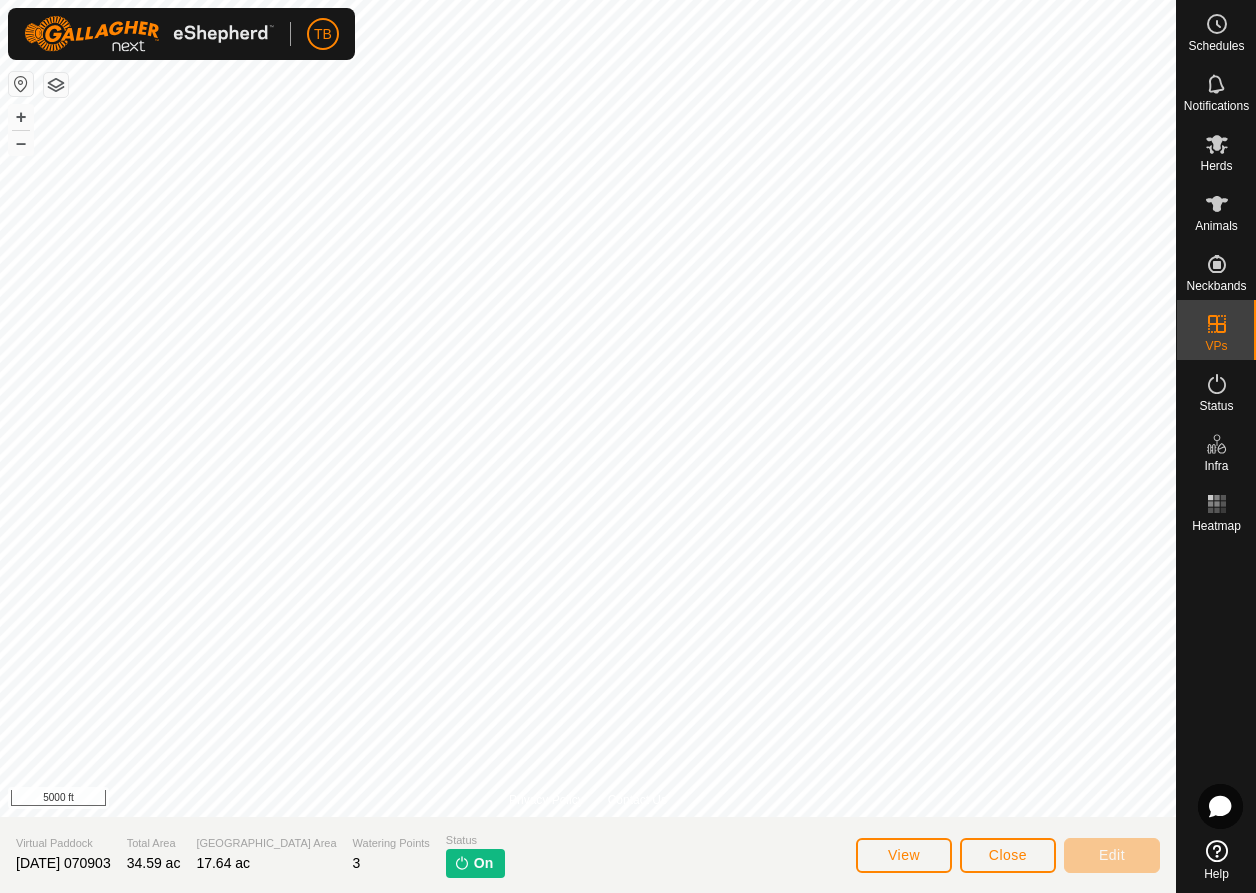 click on "View" 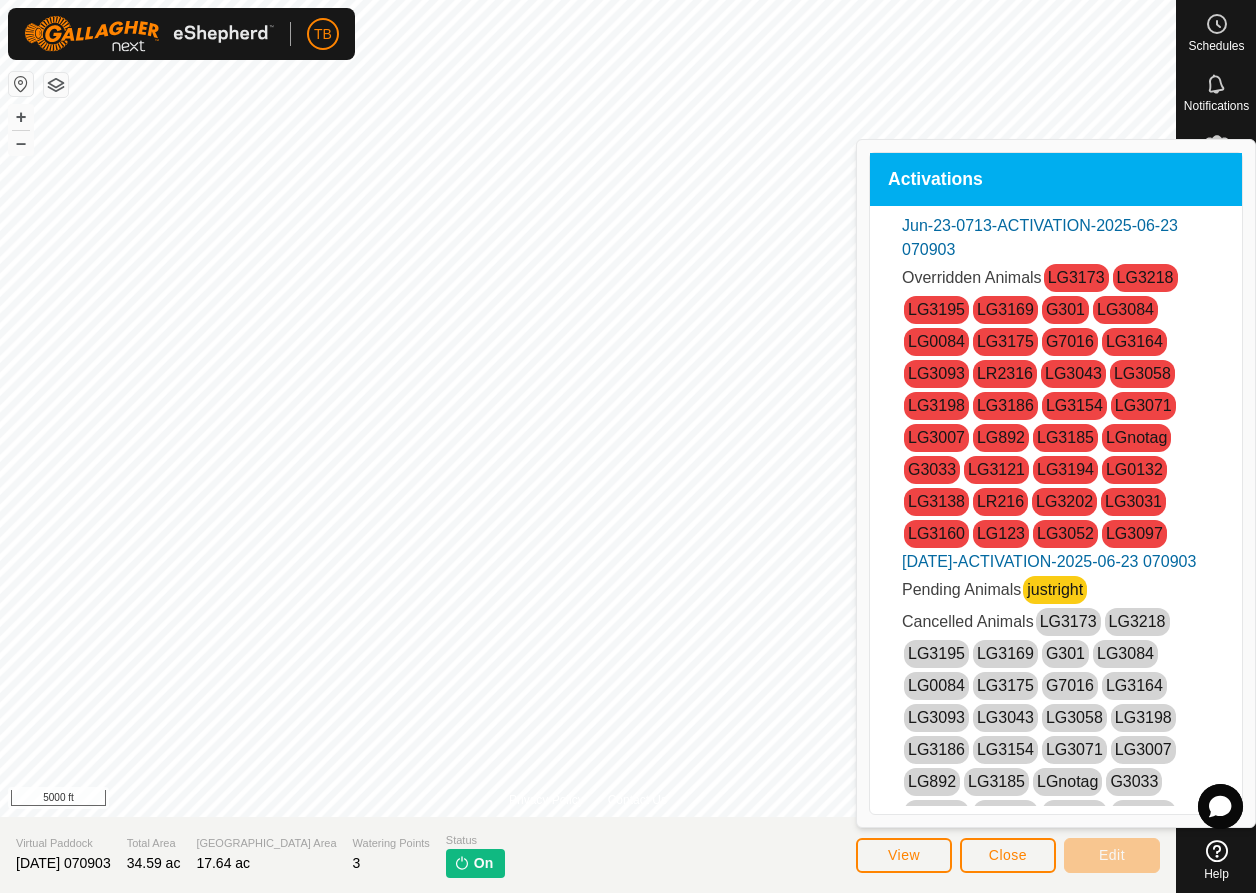 click on "View" 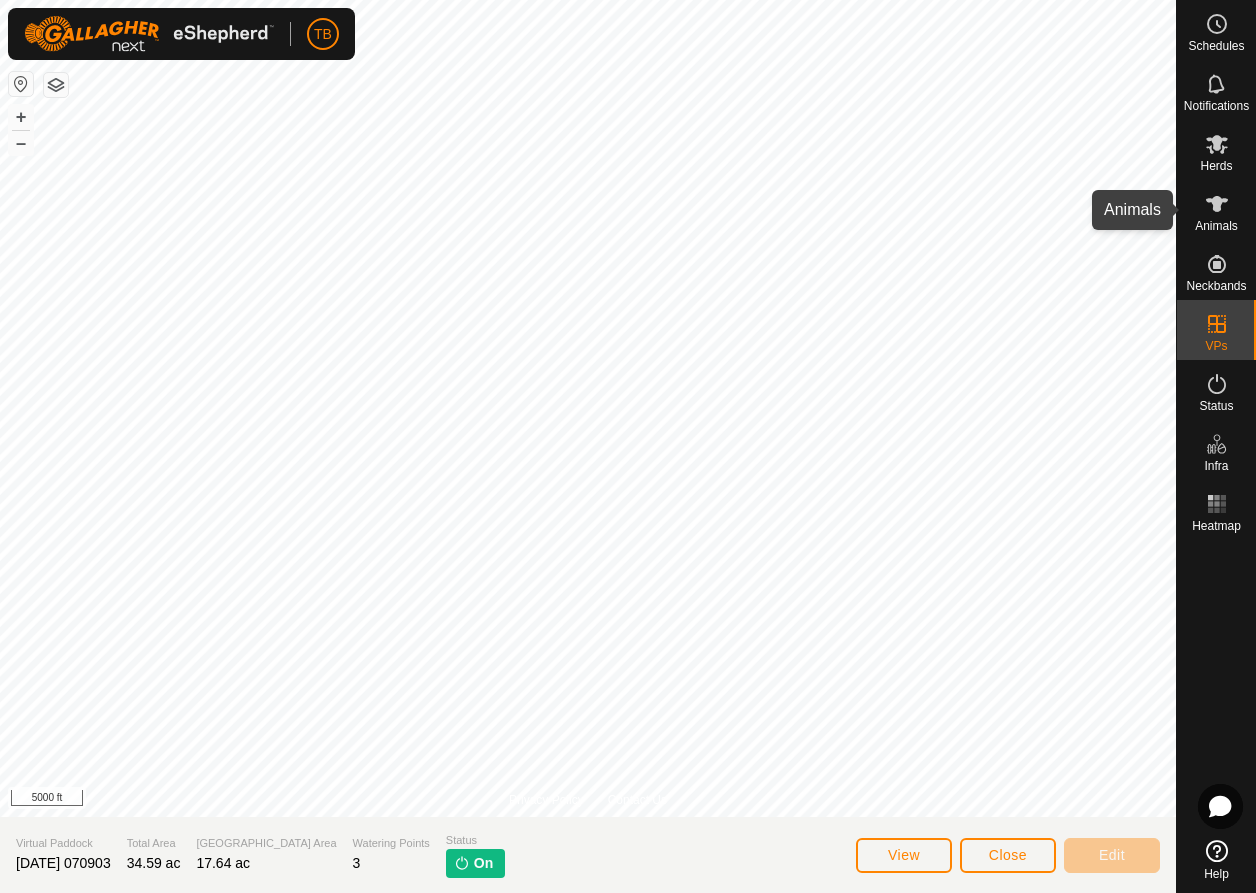 click 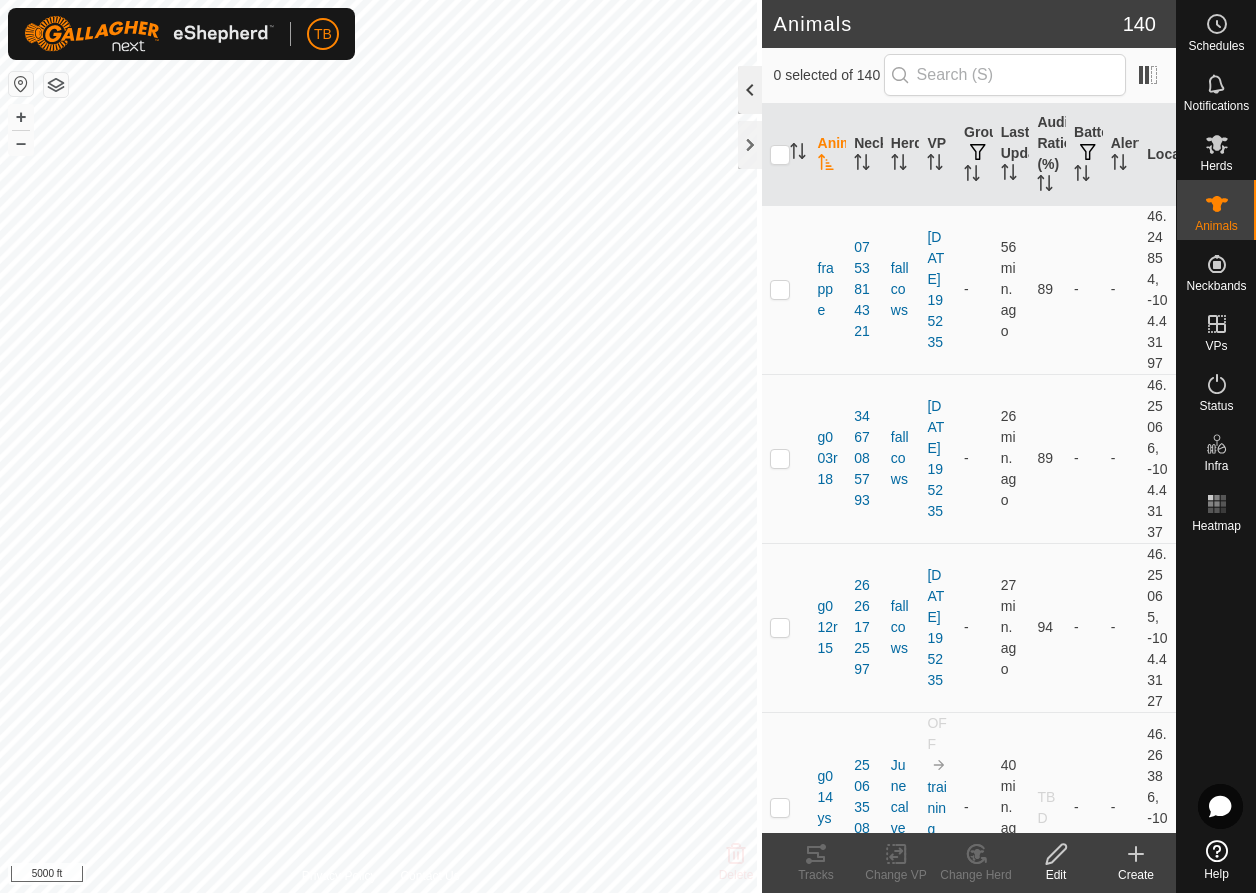 click 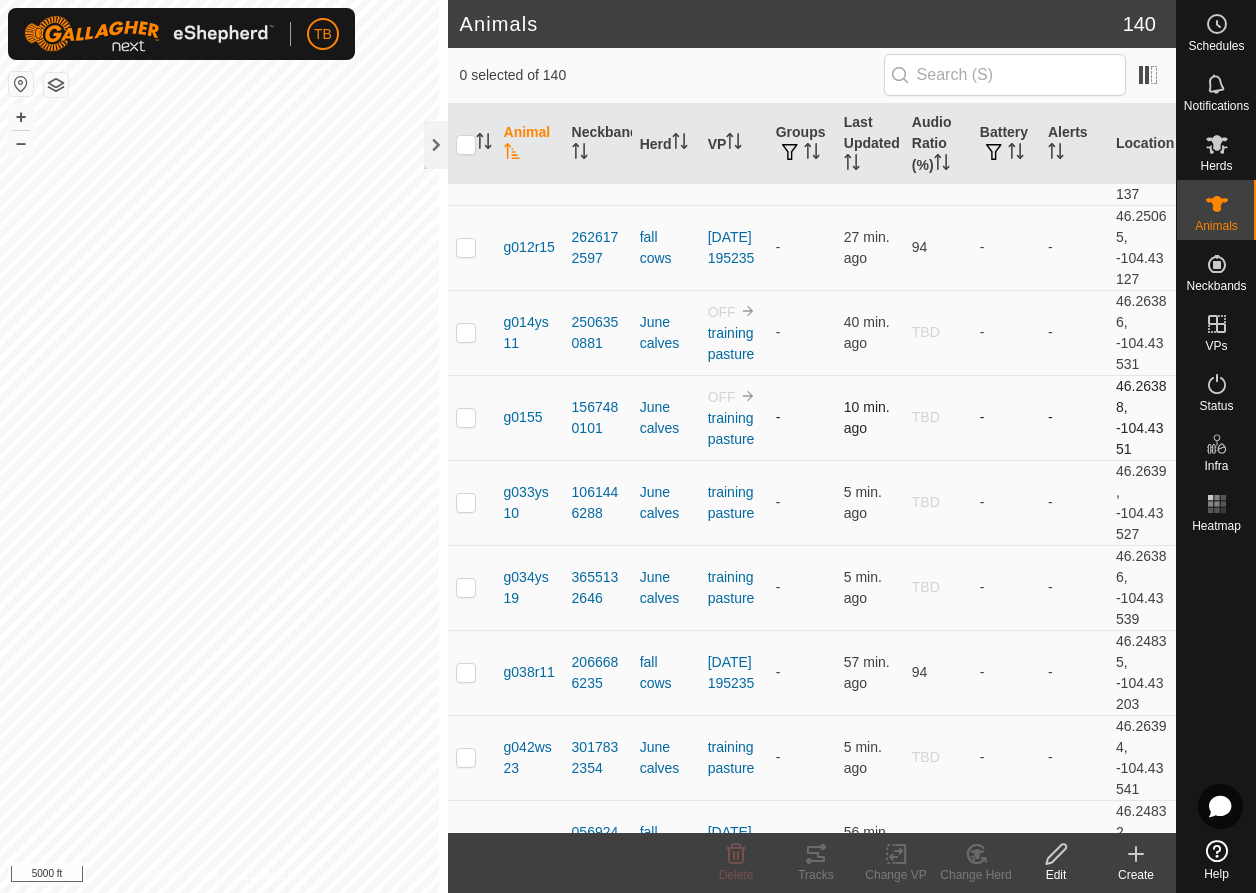 scroll, scrollTop: 231, scrollLeft: 0, axis: vertical 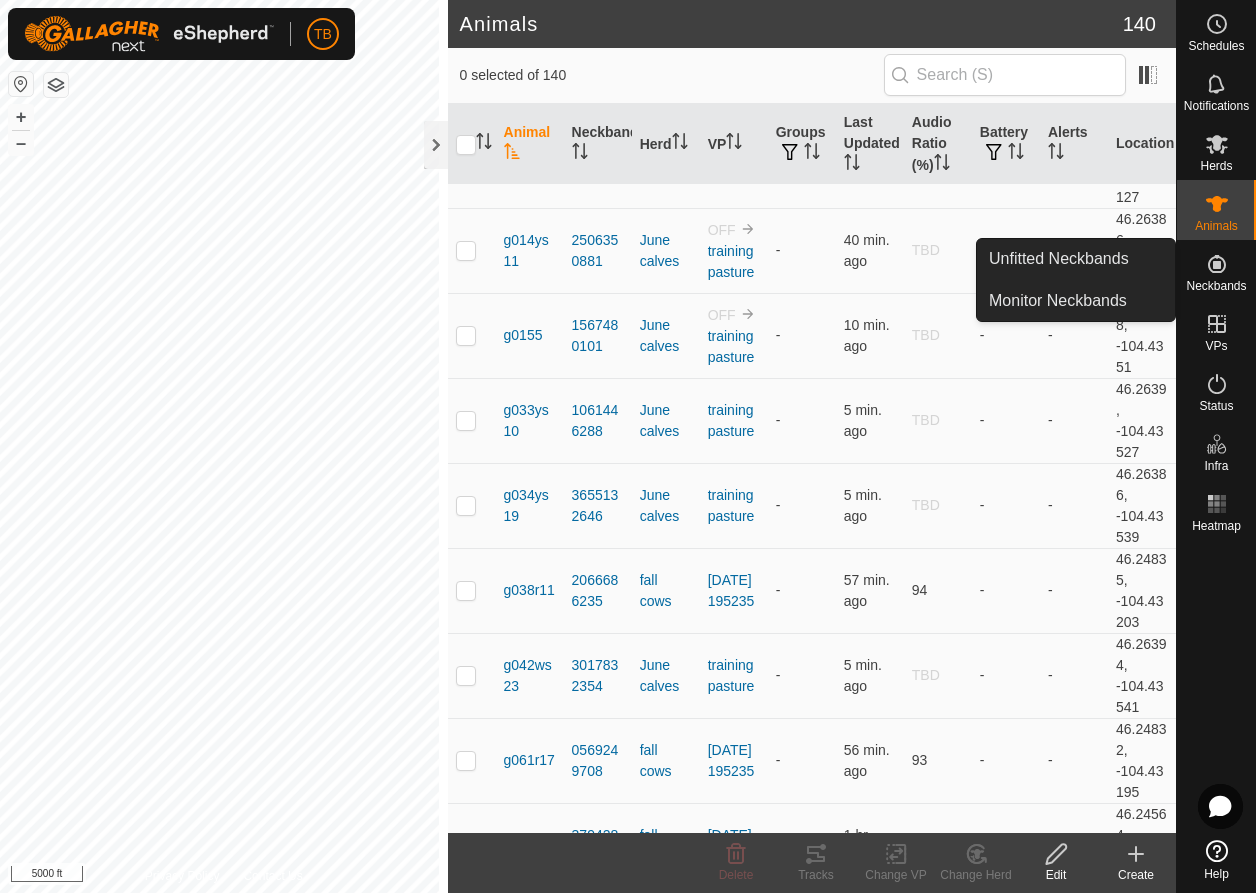 click at bounding box center [1217, 264] 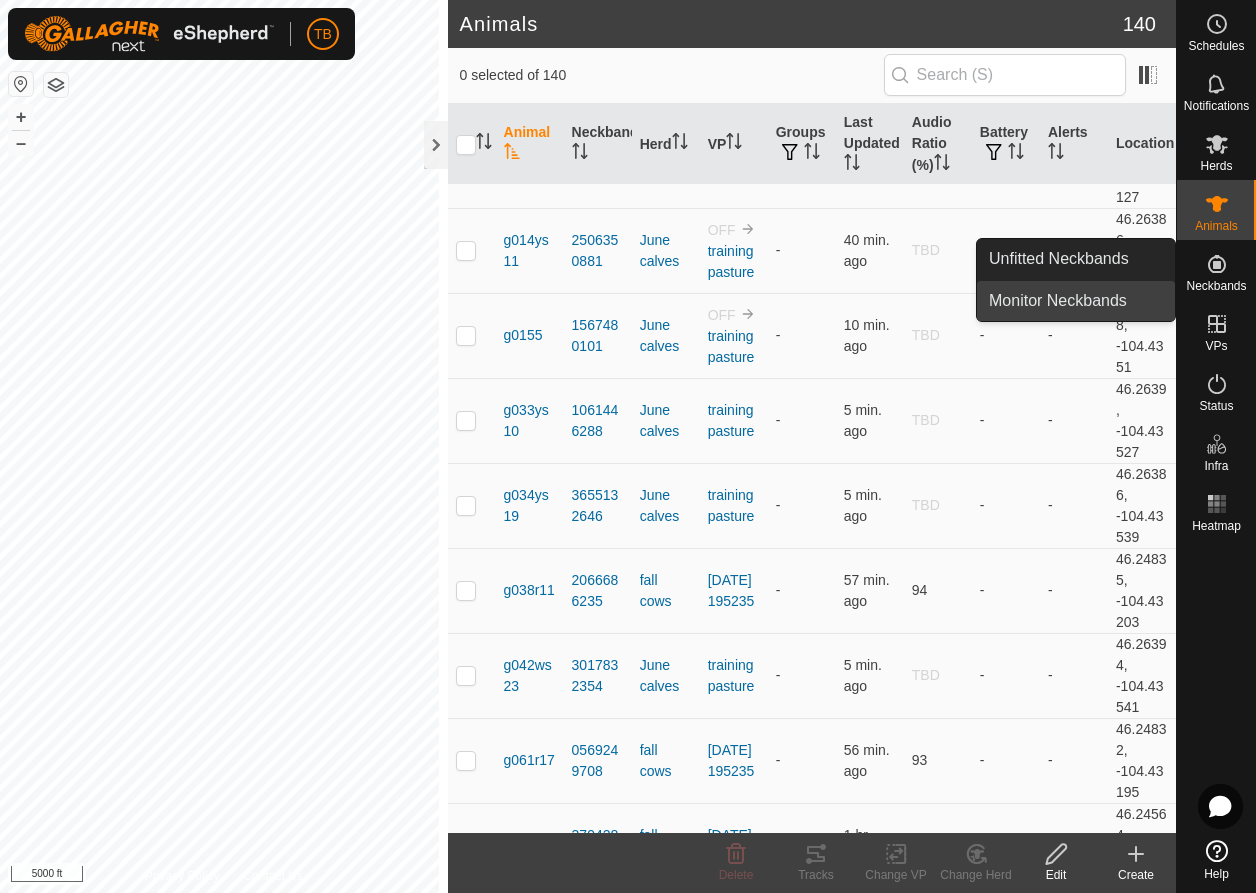 drag, startPoint x: 1156, startPoint y: 291, endPoint x: 1110, endPoint y: 300, distance: 46.872166 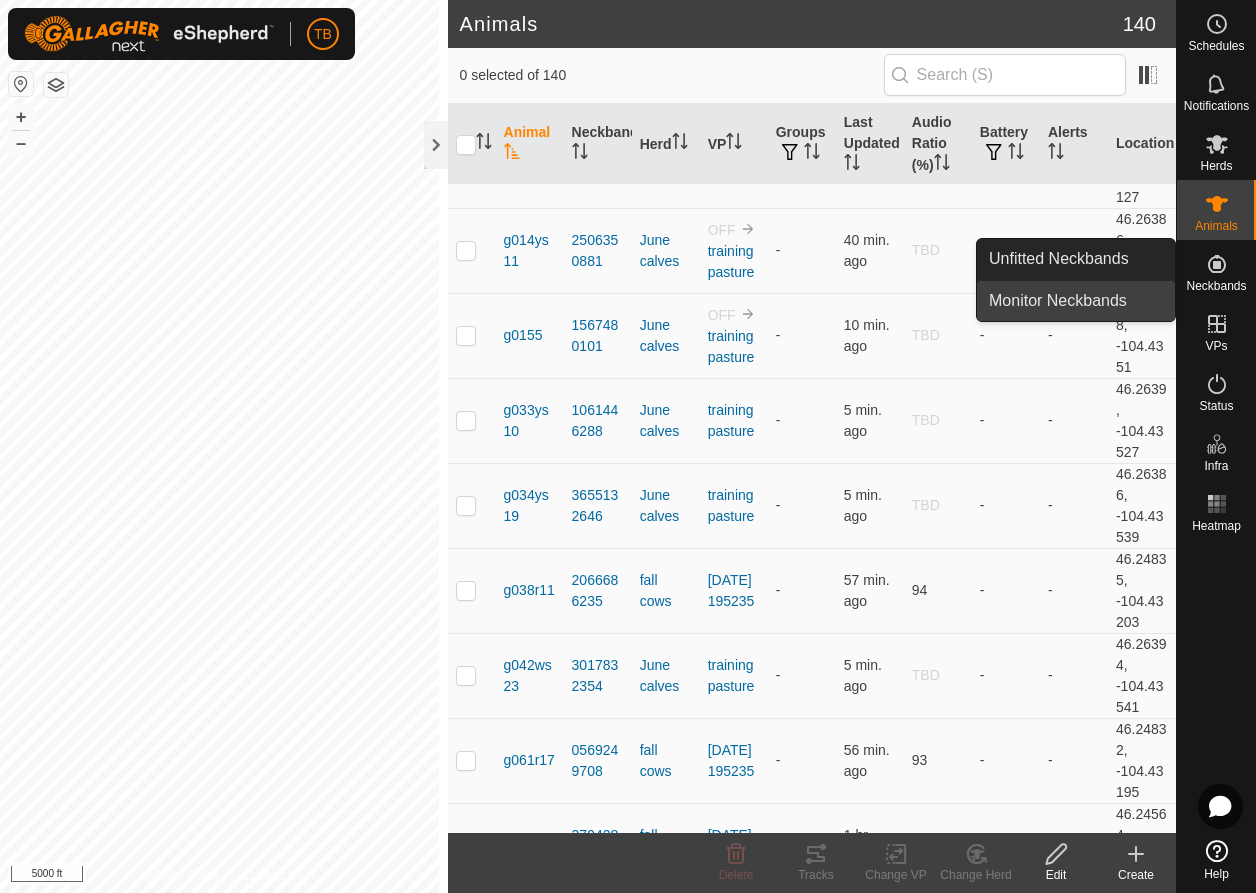 click on "Monitor Neckbands" at bounding box center [1076, 301] 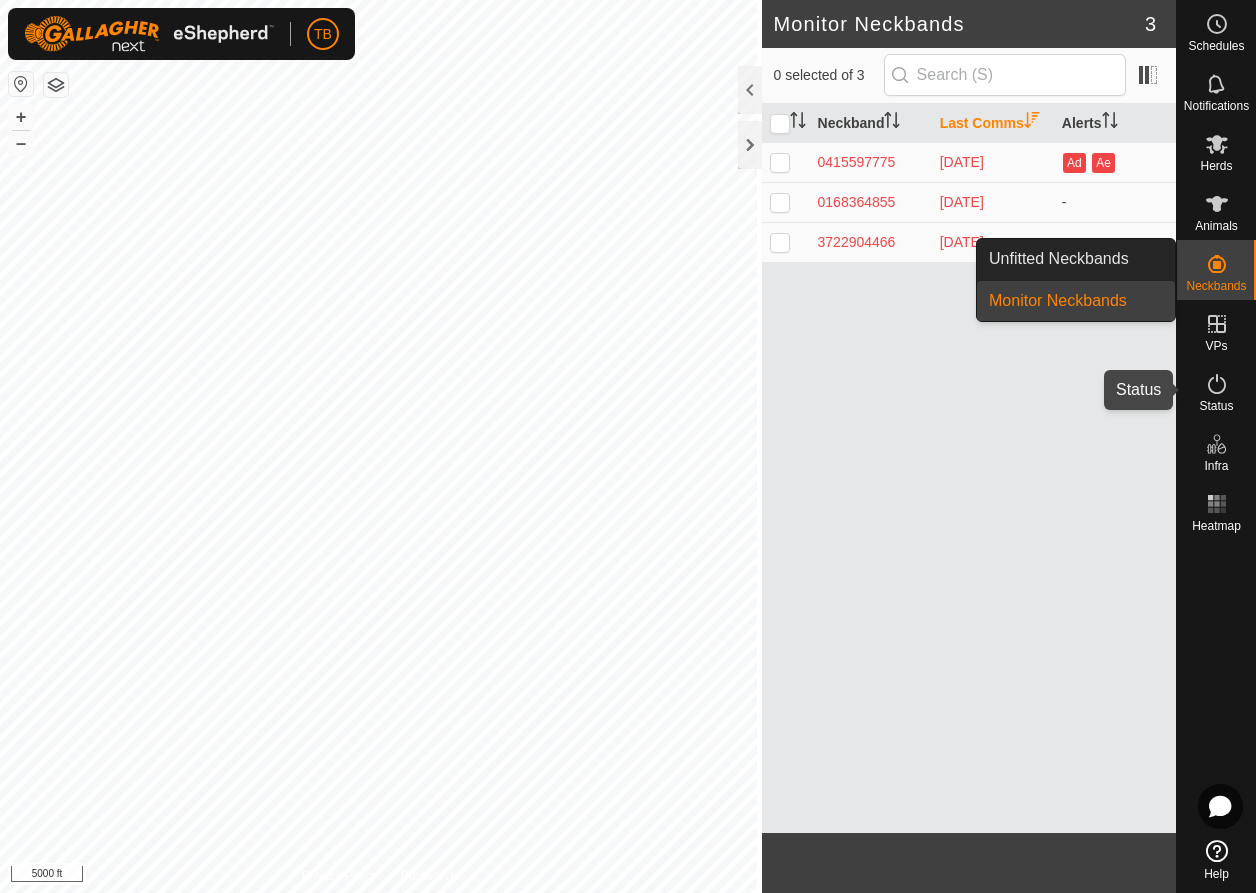 click on "Status" at bounding box center (1216, 406) 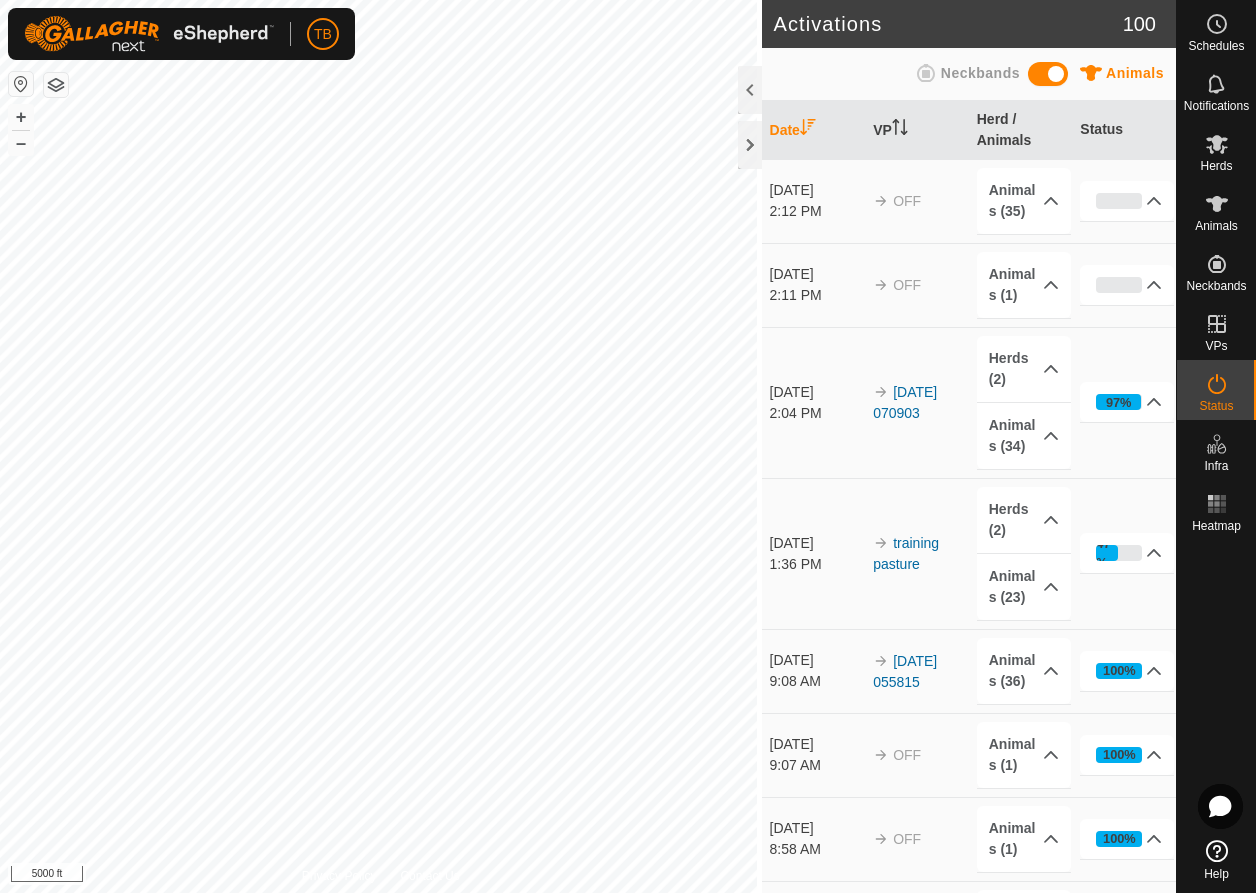 click at bounding box center [1217, 384] 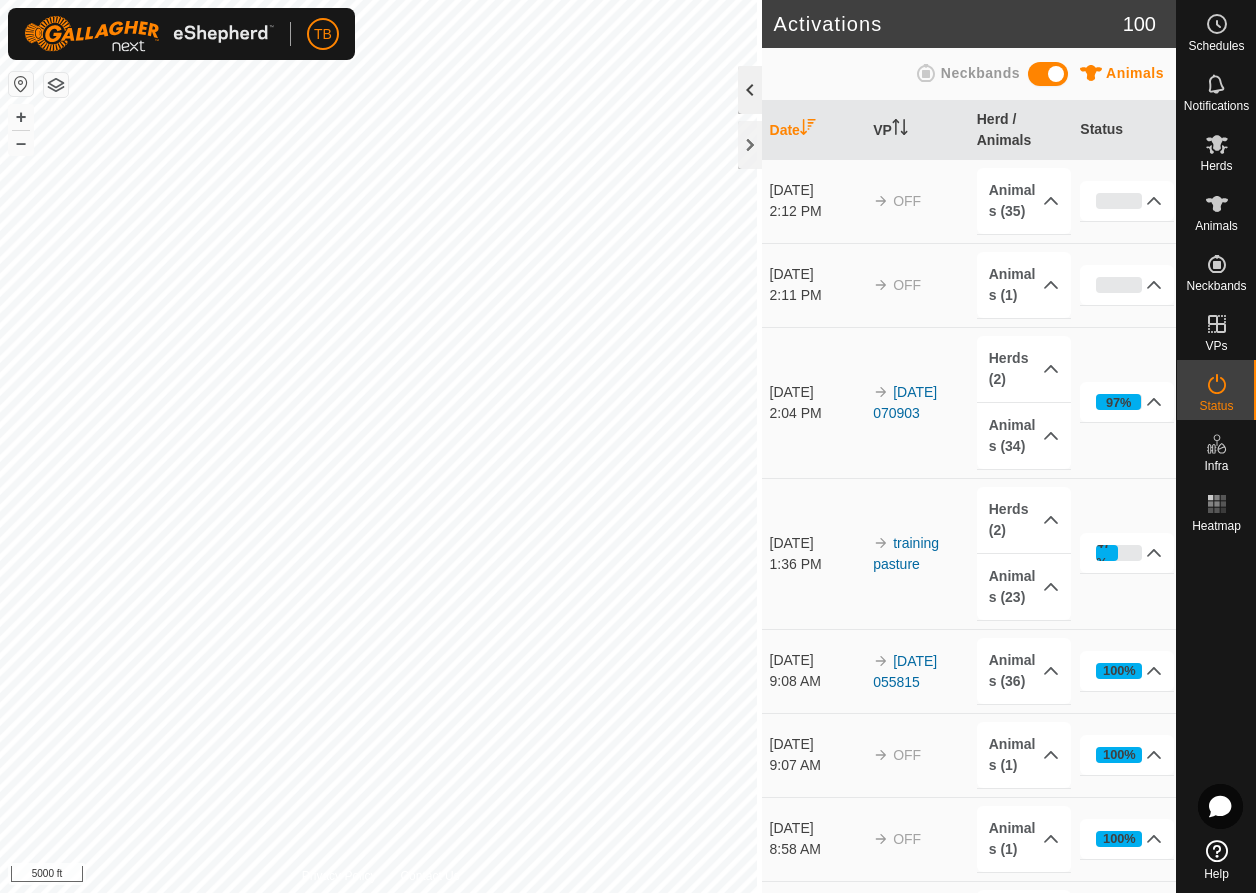 click 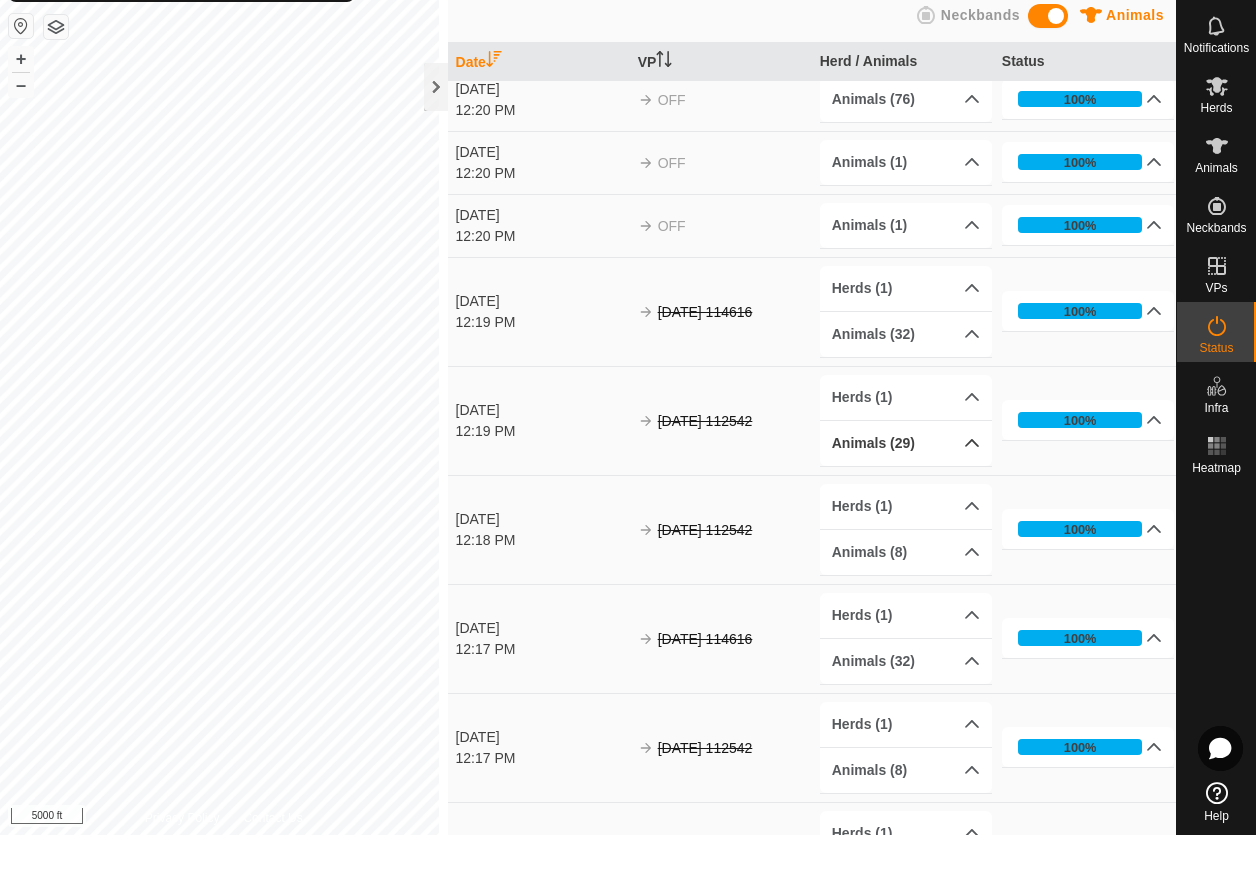 scroll, scrollTop: 8675, scrollLeft: 0, axis: vertical 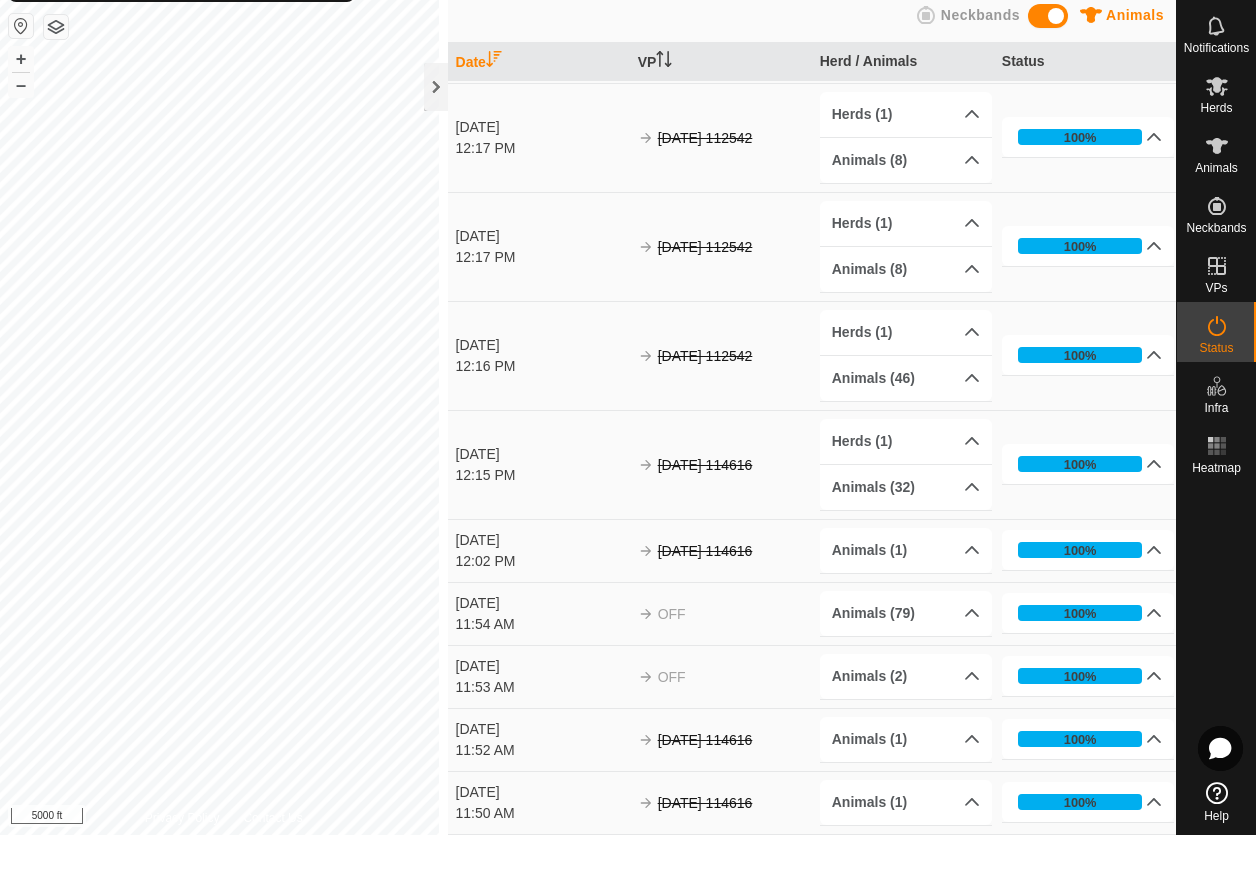 click on "OFF" at bounding box center [721, 671] 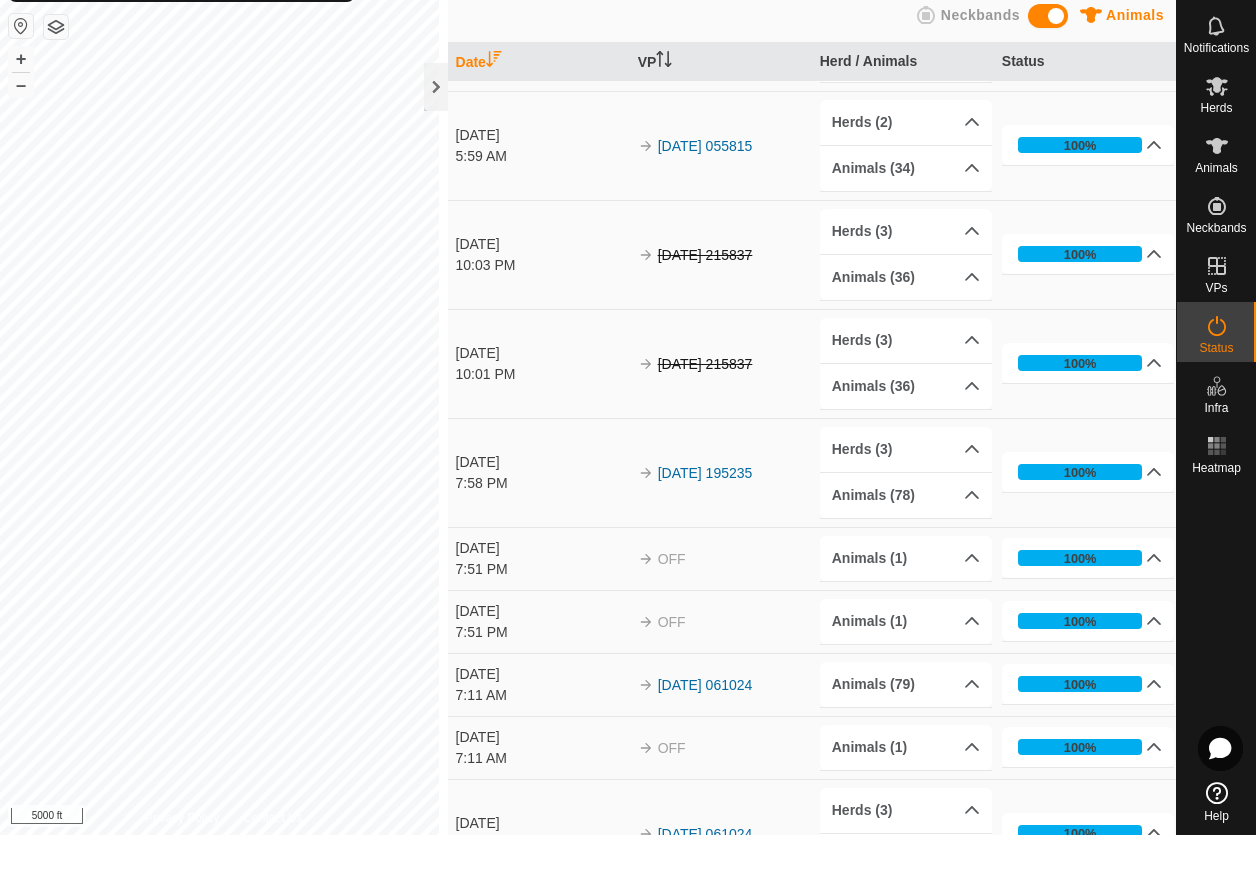 scroll, scrollTop: 0, scrollLeft: 0, axis: both 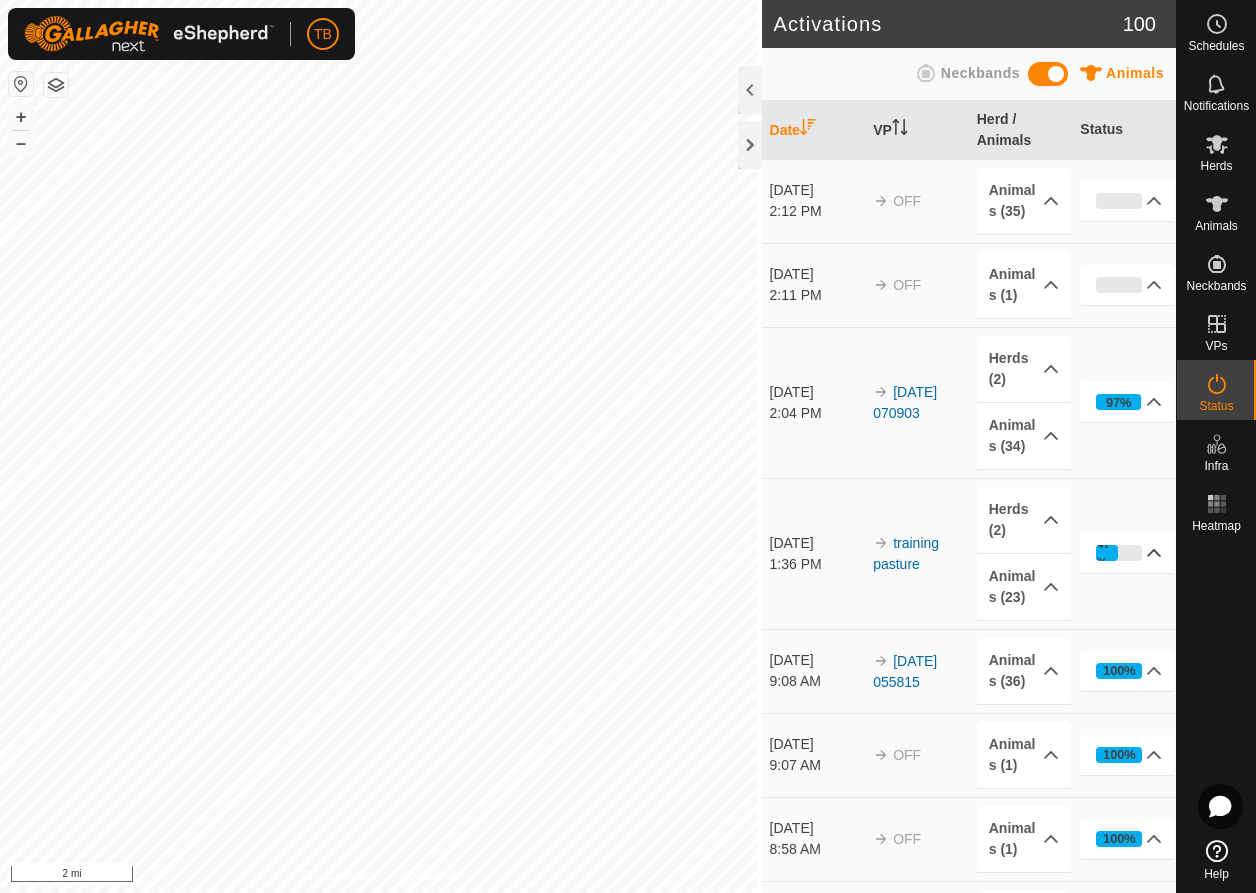 click on "47%" at bounding box center (1127, 553) 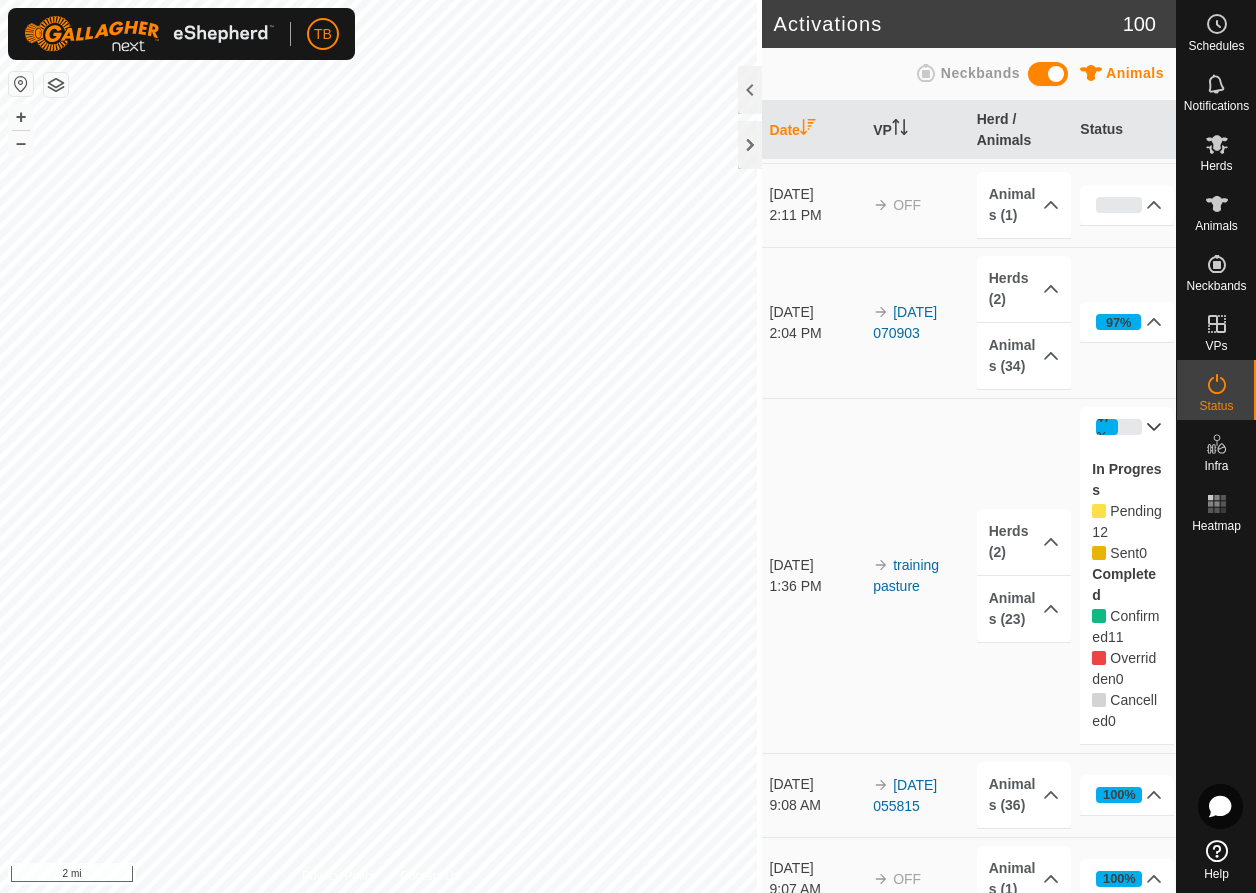 scroll, scrollTop: 60, scrollLeft: 0, axis: vertical 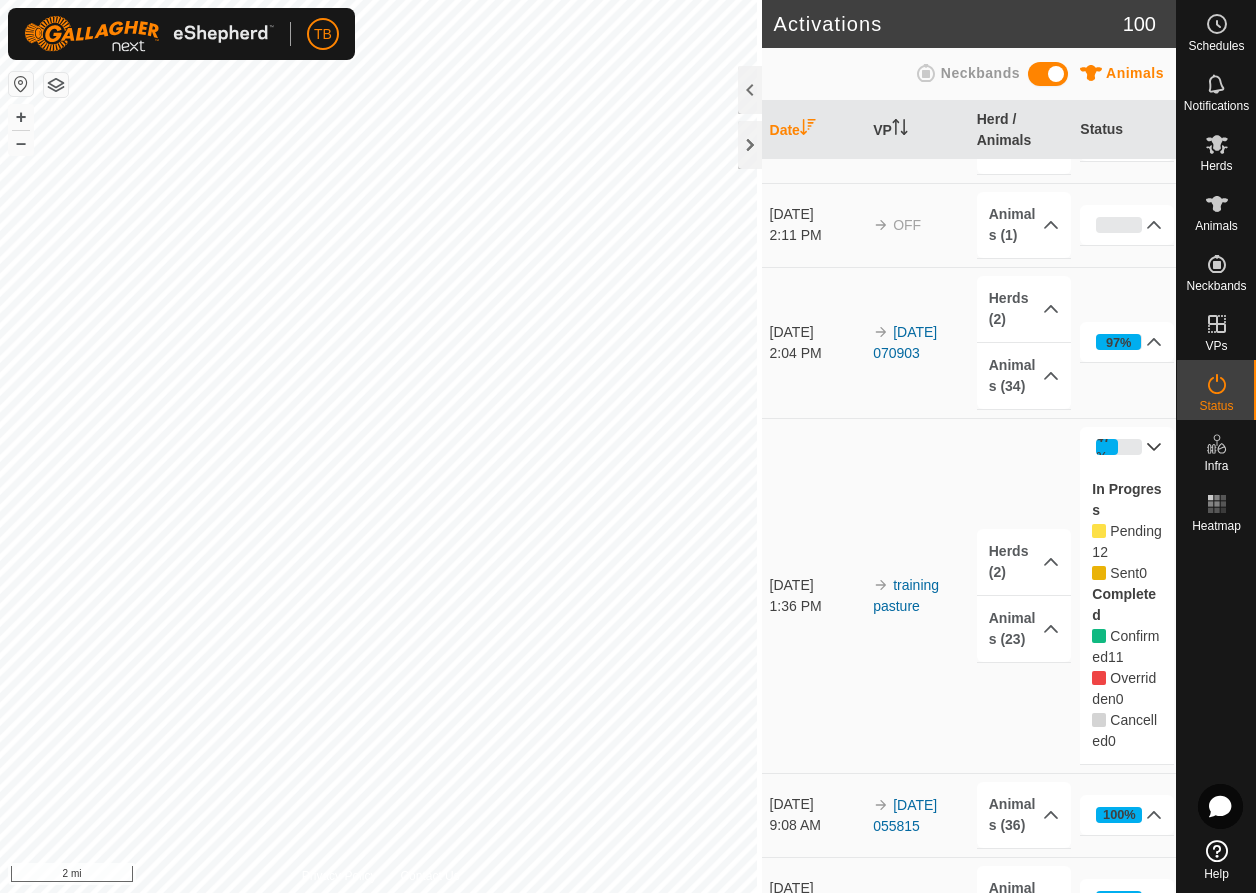 click on "47%" at bounding box center [1127, 447] 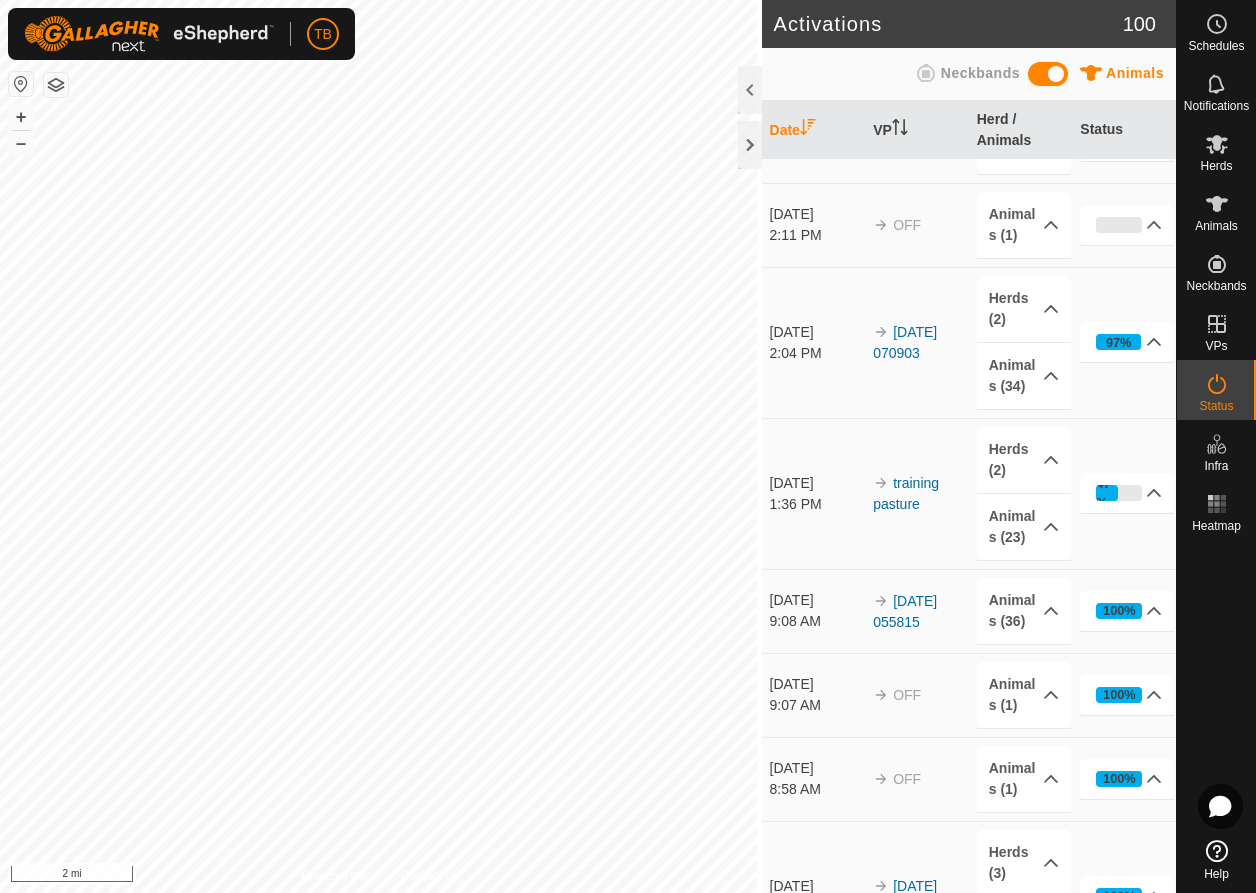 click on "47% In Progress Pending  12  Sent   0  Completed Confirmed   11  Overridden  0  Cancelled   0" at bounding box center [1124, 493] 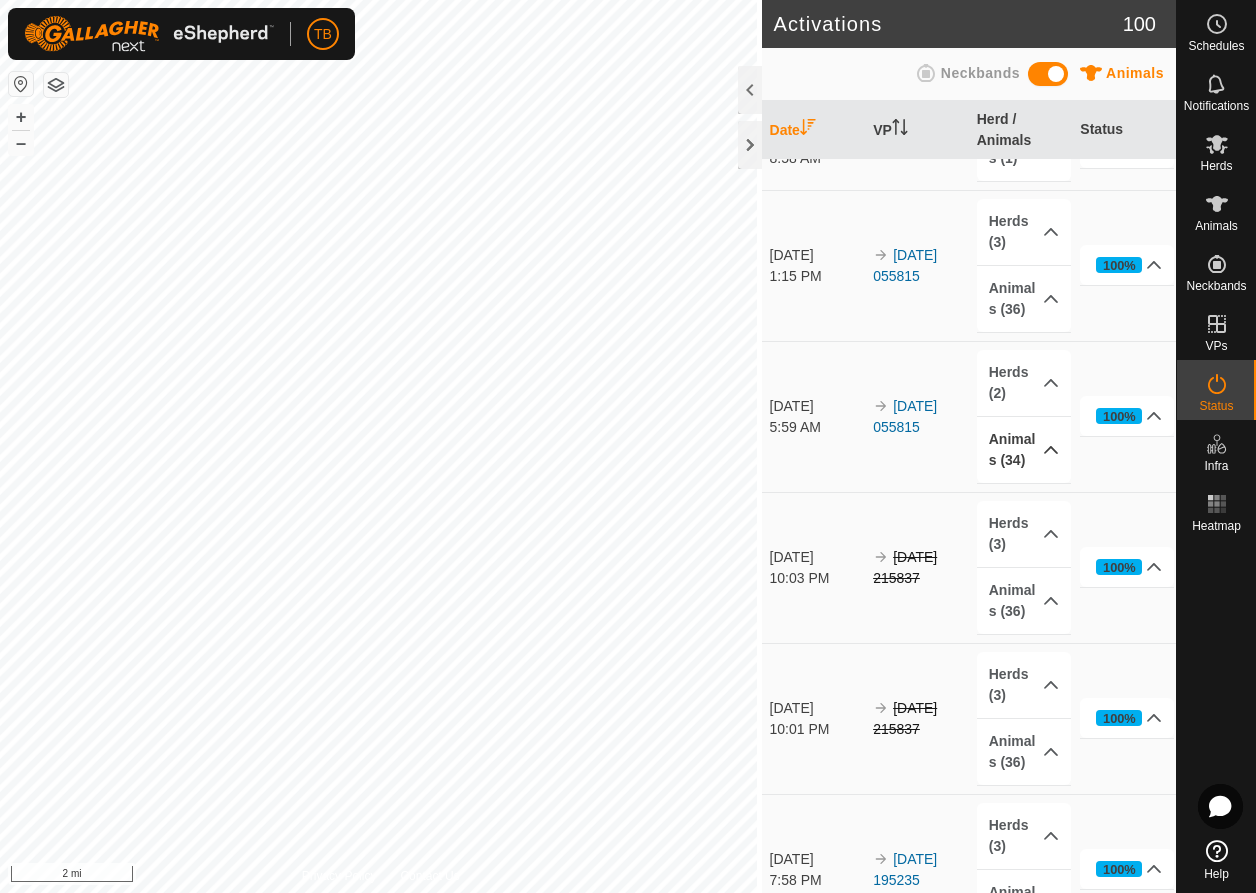 scroll, scrollTop: 0, scrollLeft: 0, axis: both 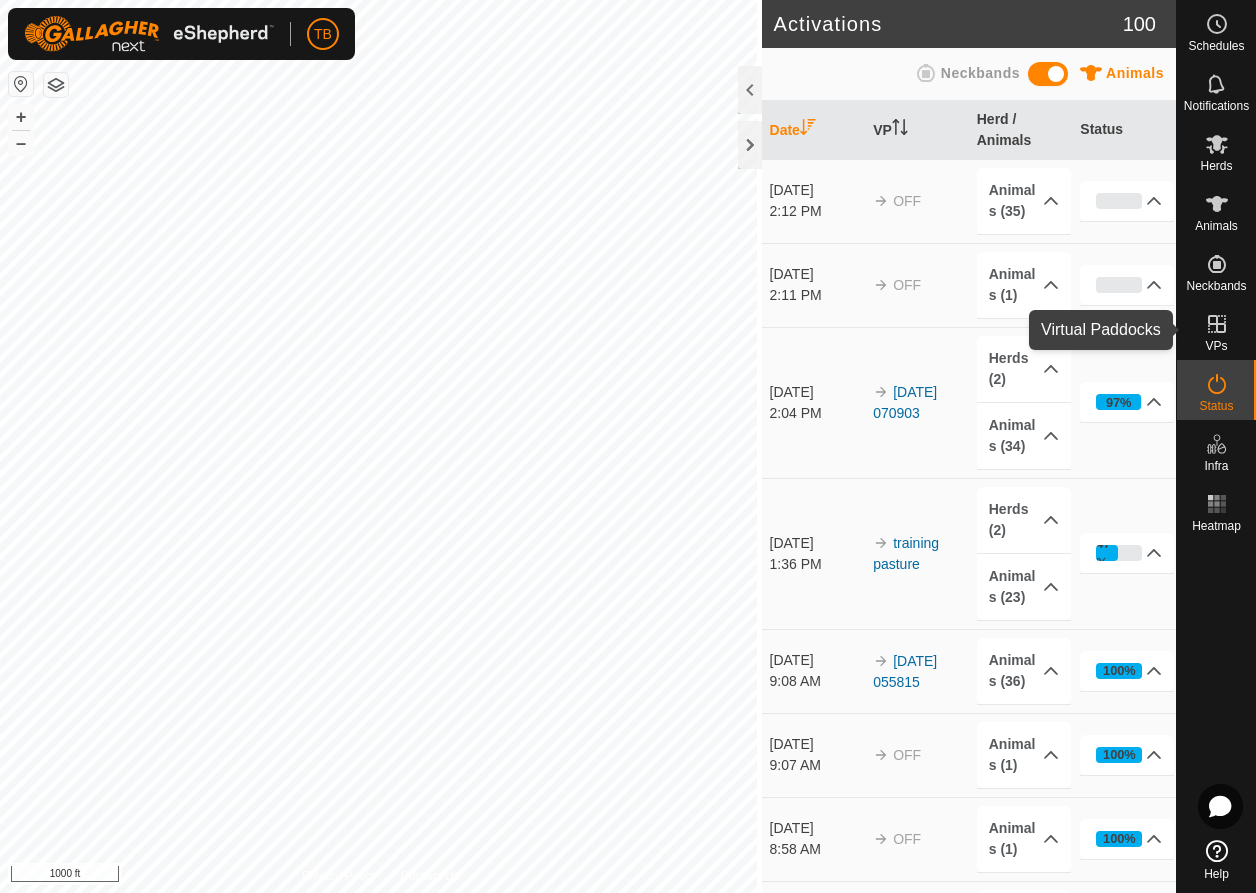 click 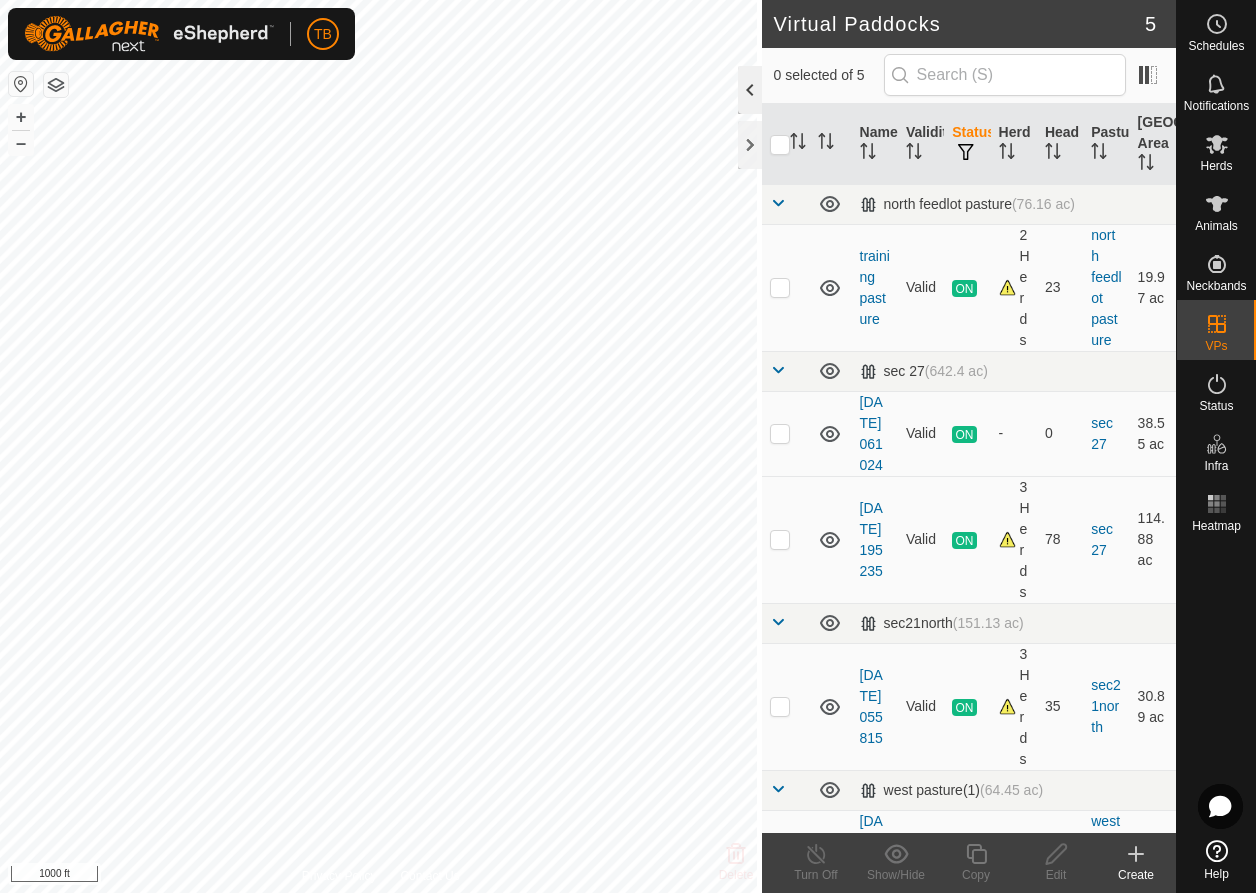 click 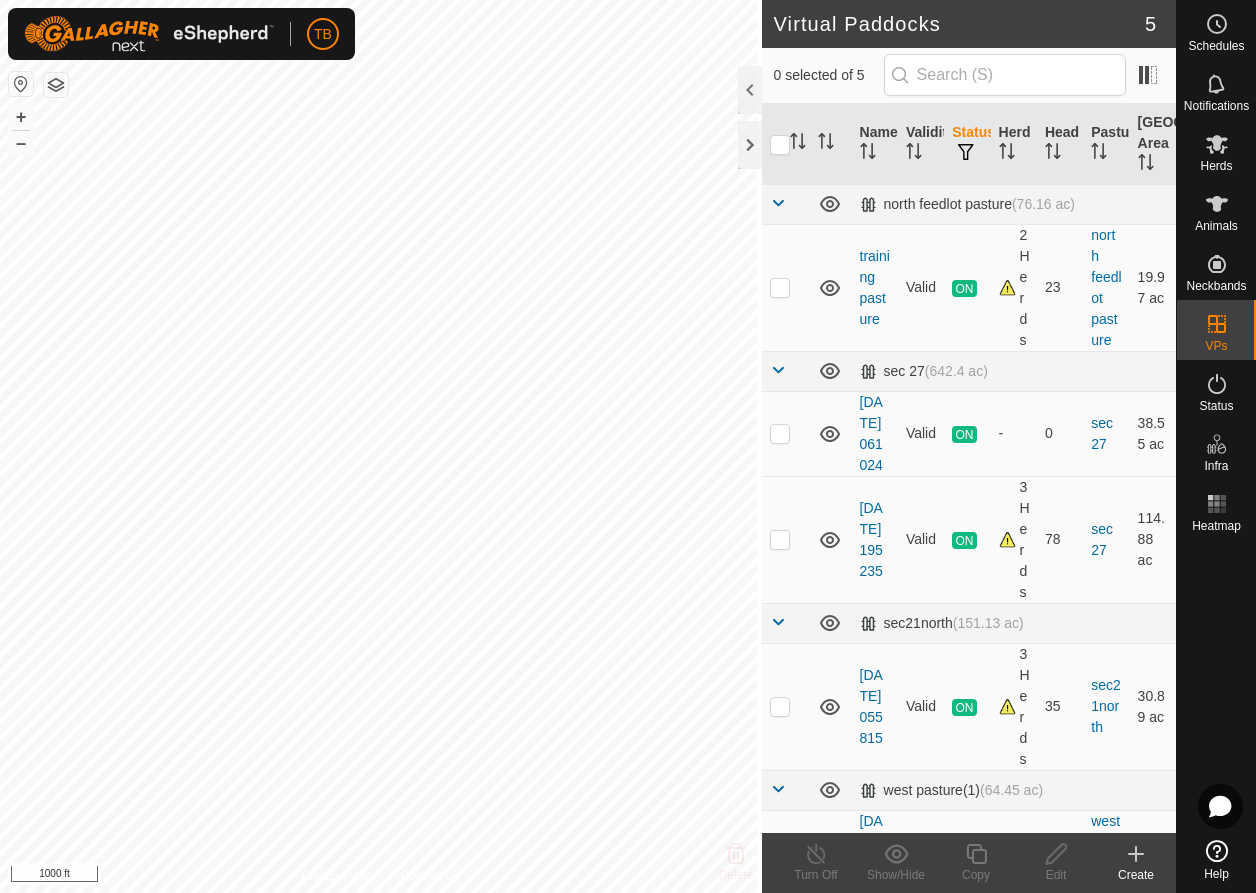 click 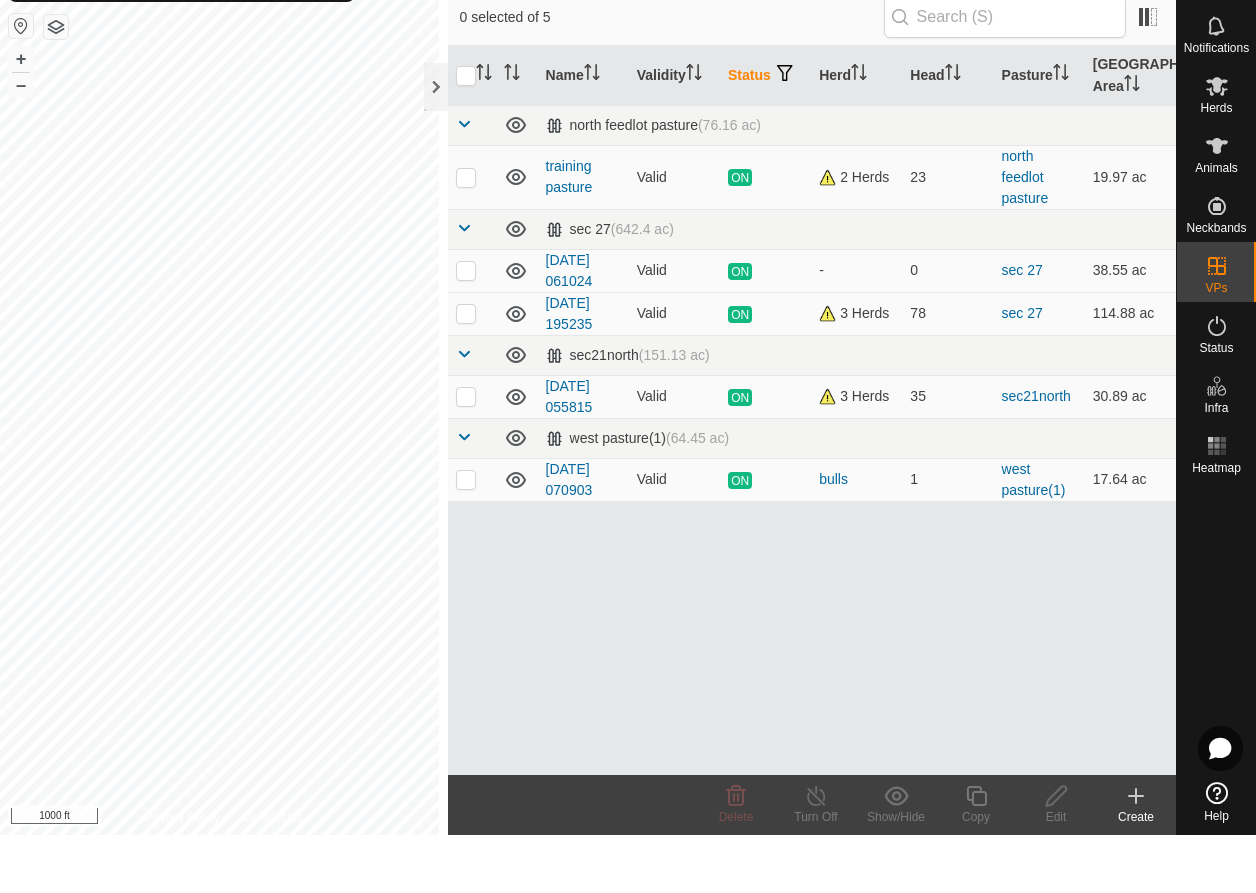checkbox on "true" 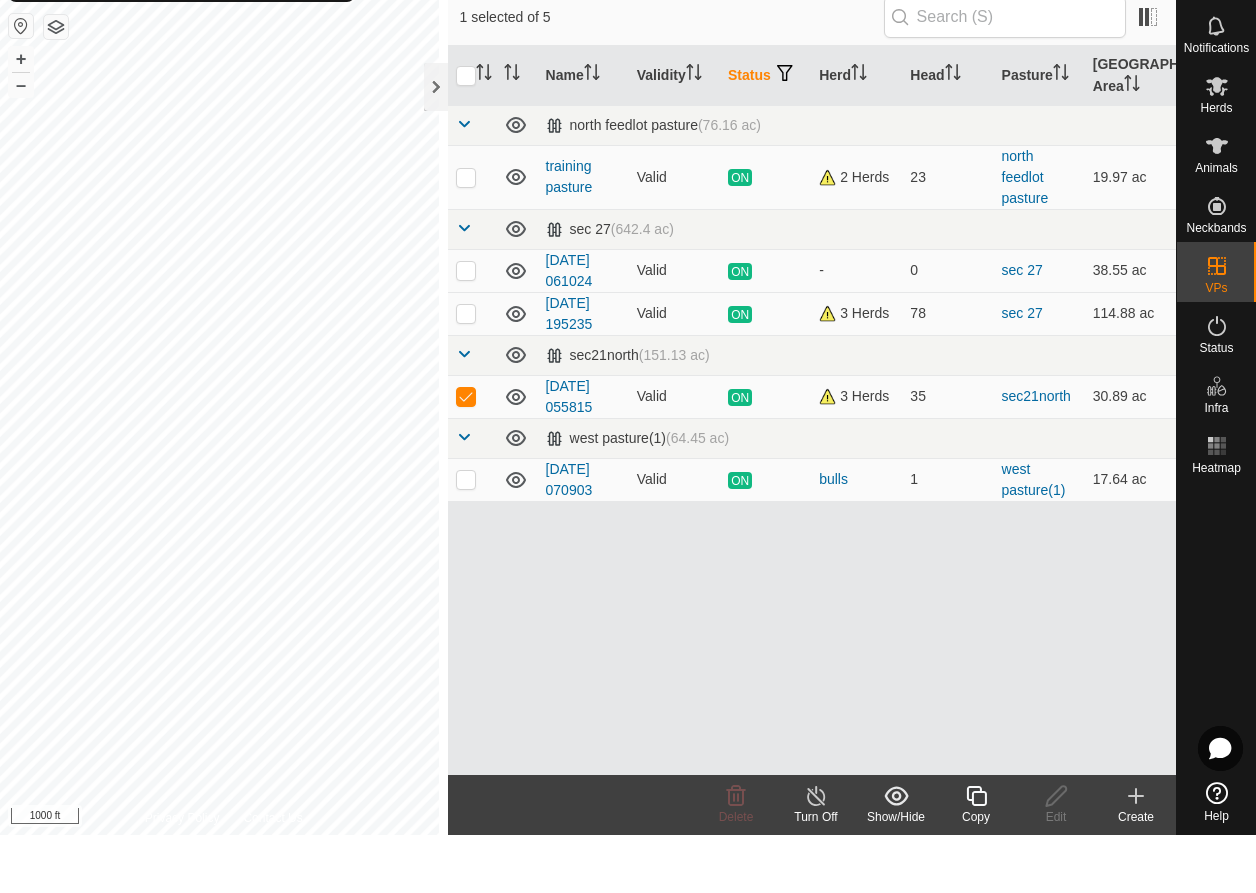 drag, startPoint x: 533, startPoint y: 534, endPoint x: 547, endPoint y: 454, distance: 81.21576 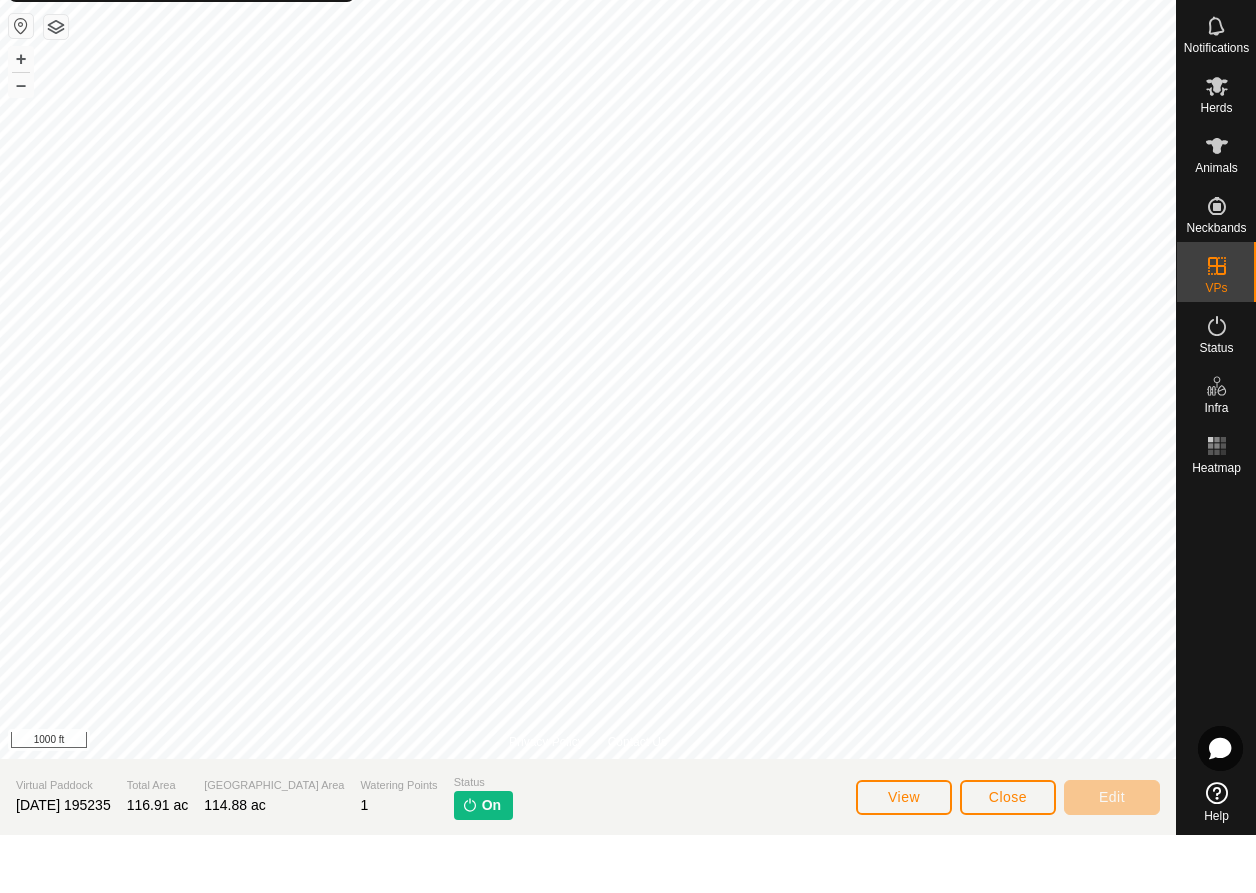 click on "View" 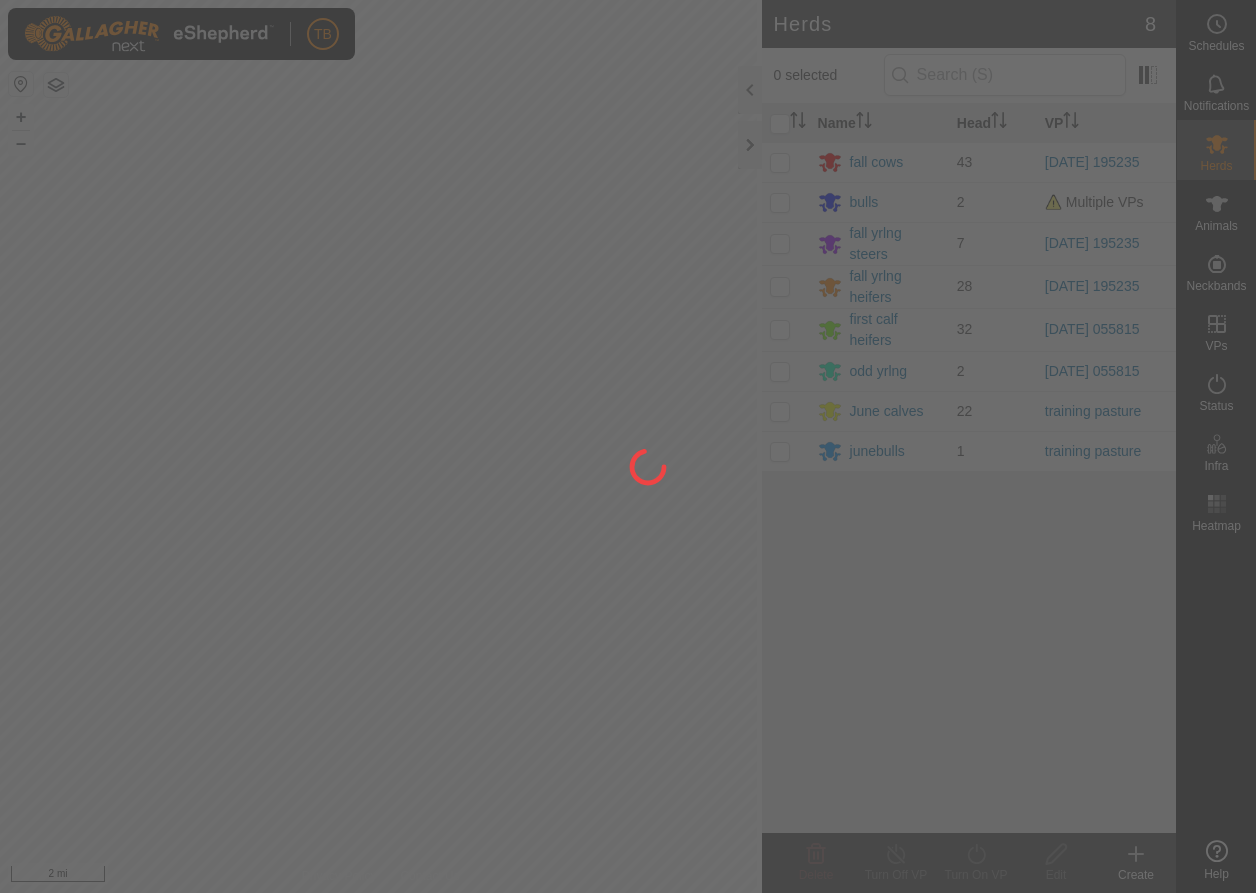 scroll, scrollTop: 0, scrollLeft: 0, axis: both 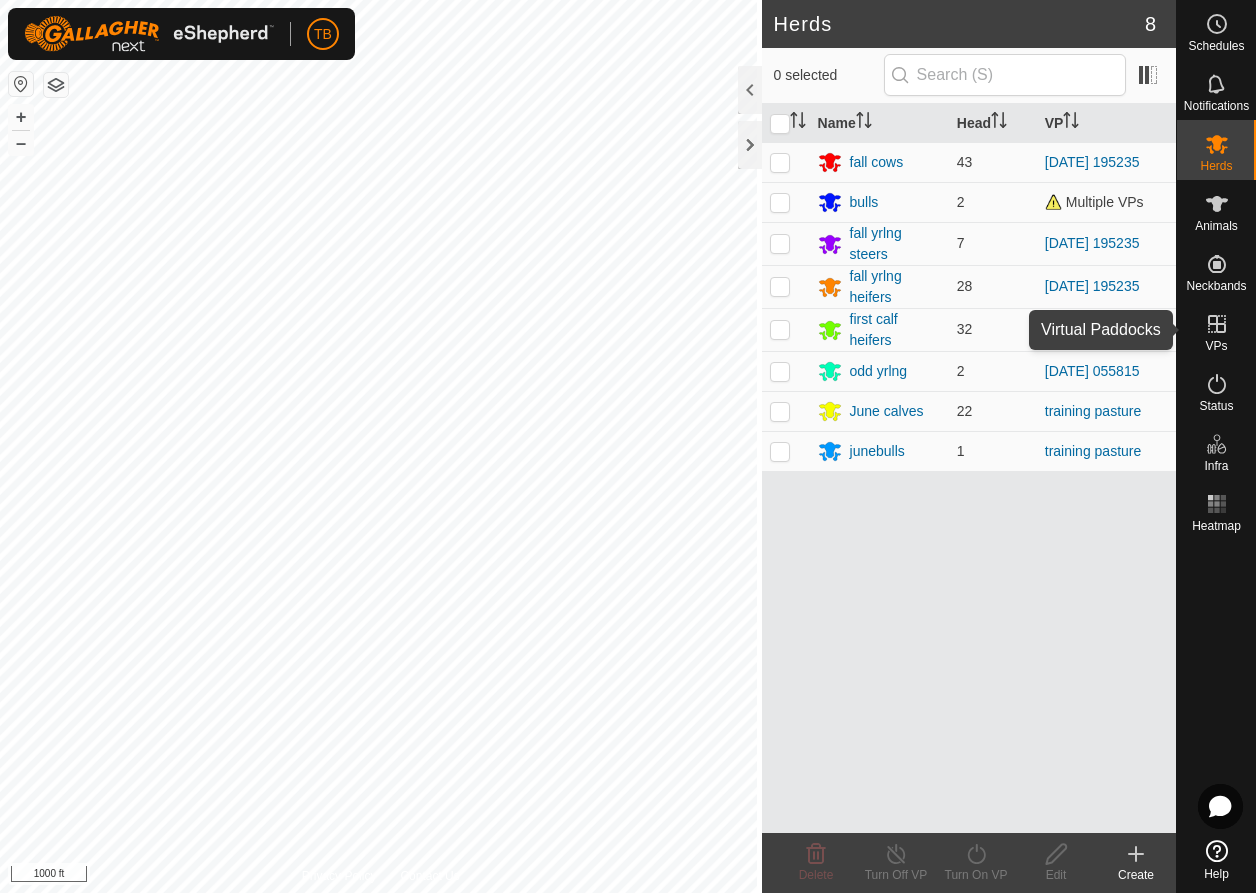 click at bounding box center (1217, 324) 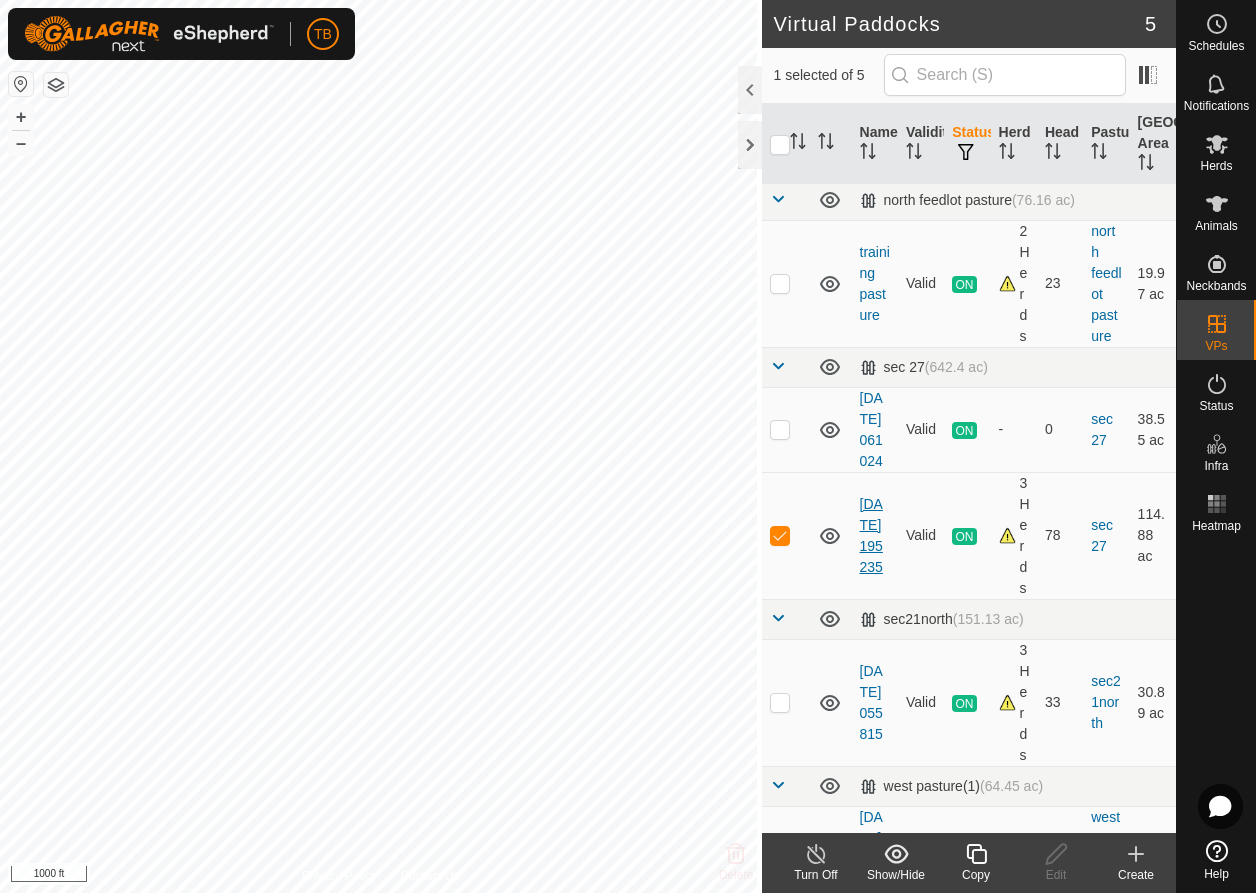 scroll, scrollTop: 8, scrollLeft: 0, axis: vertical 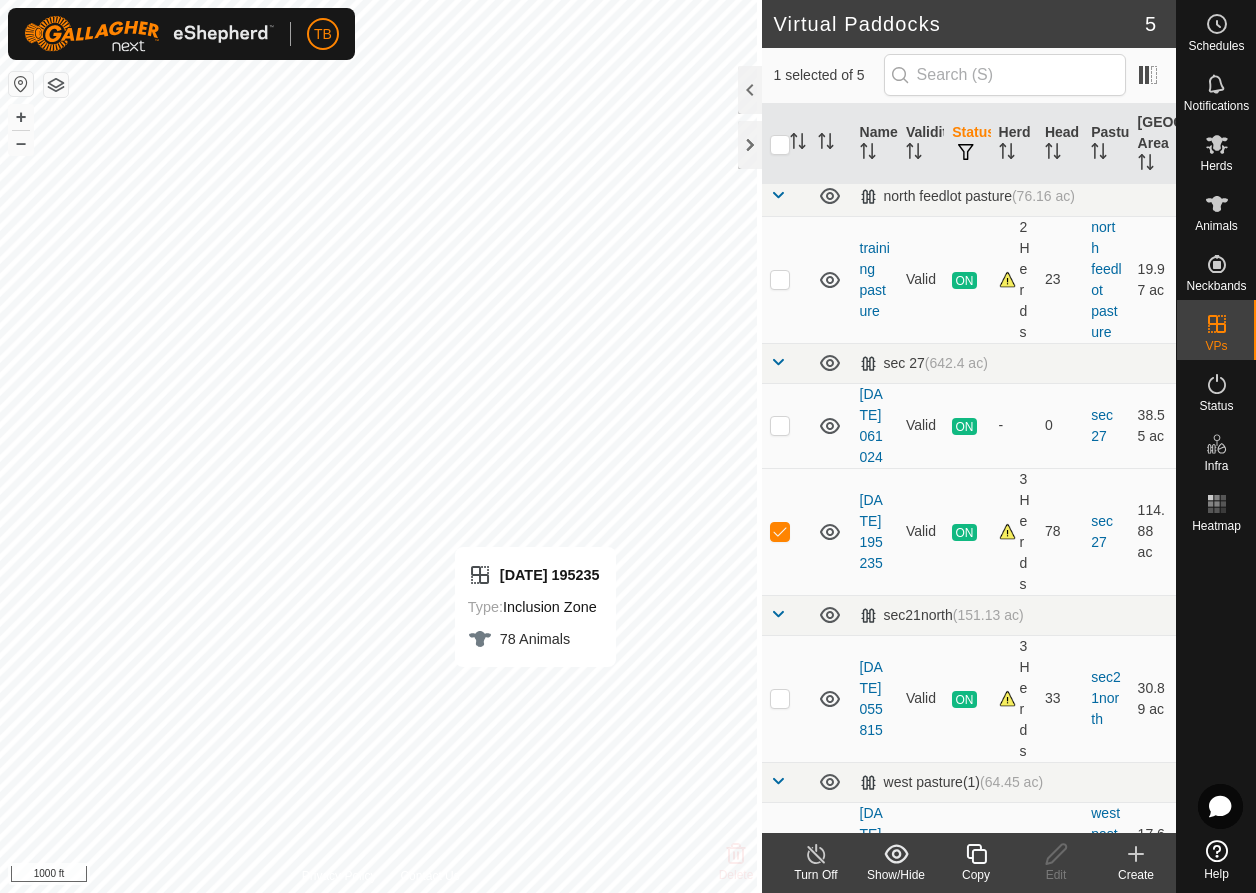 checkbox on "false" 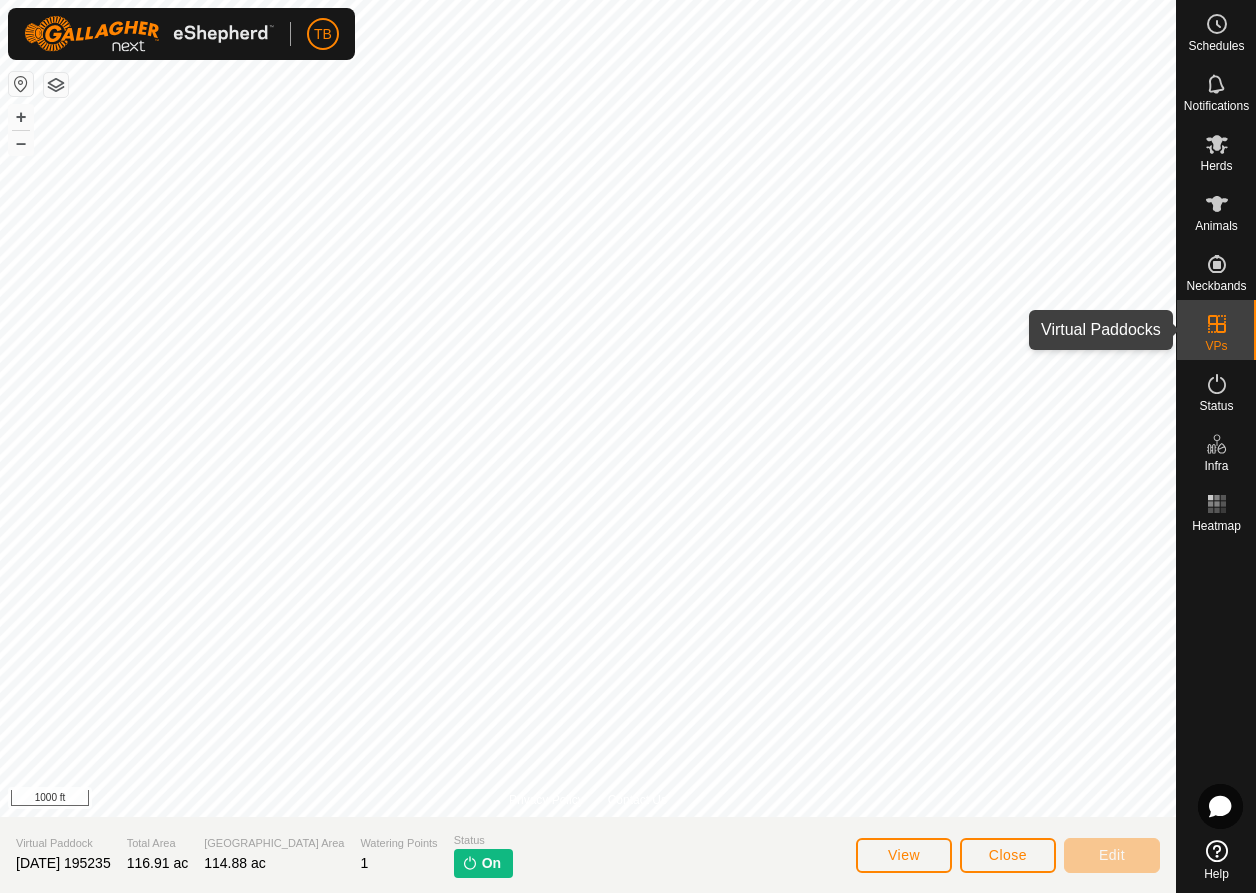 click 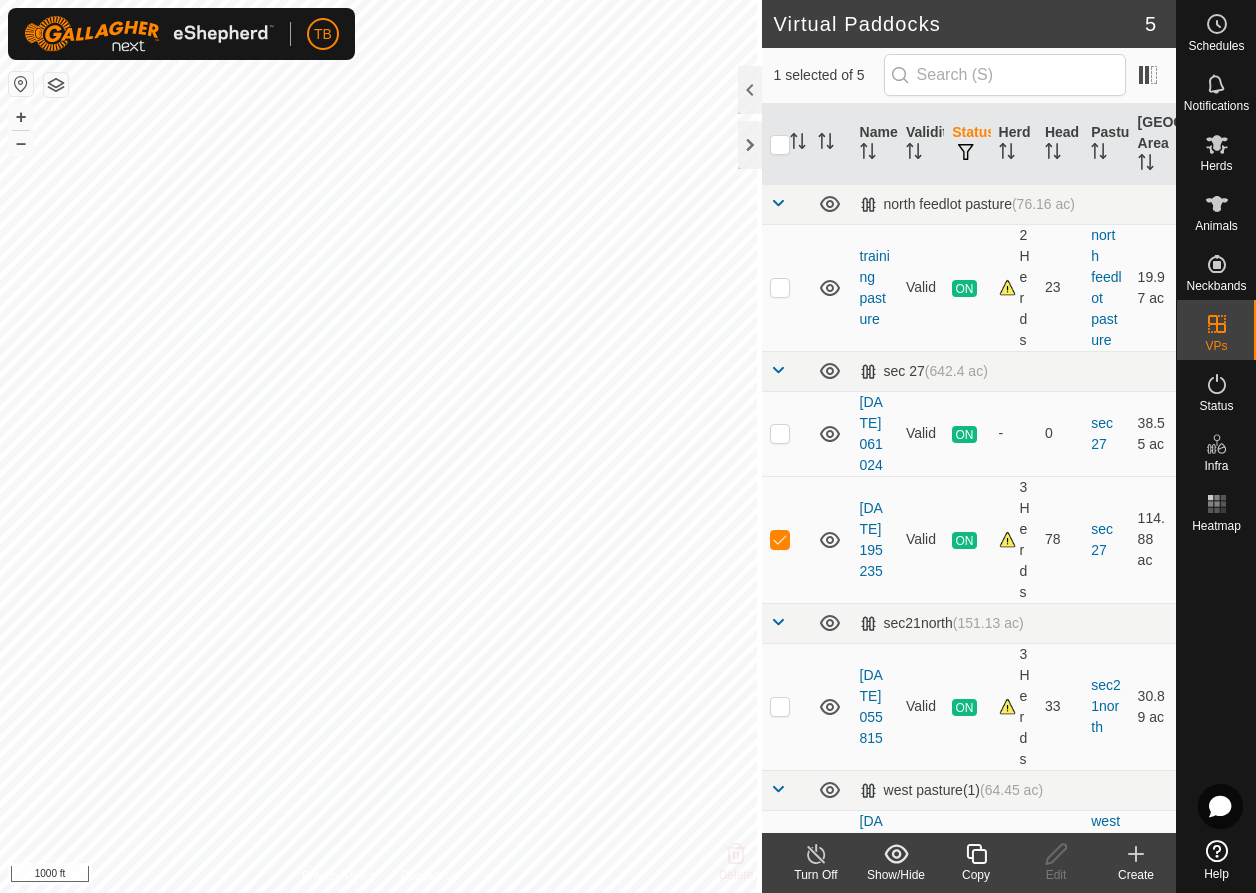 checkbox on "true" 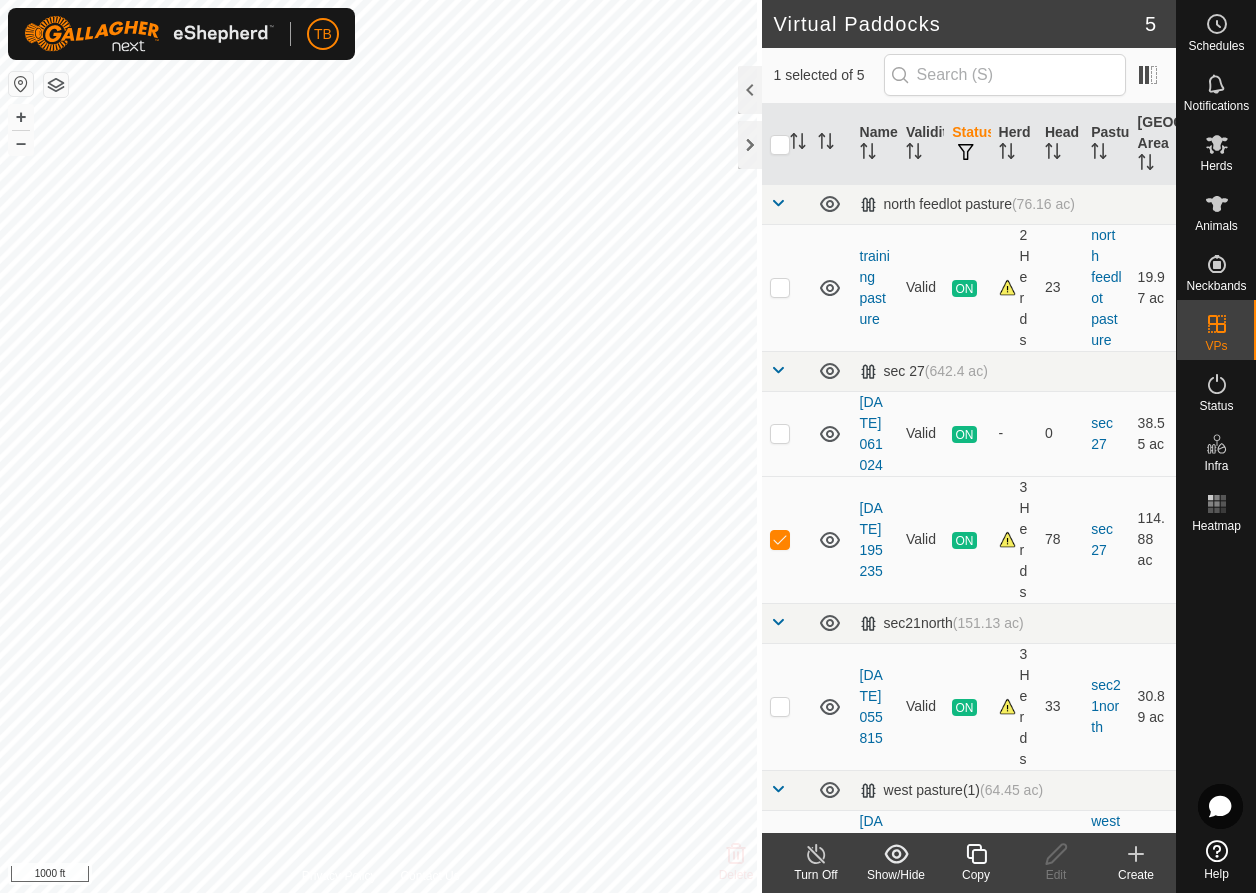 click 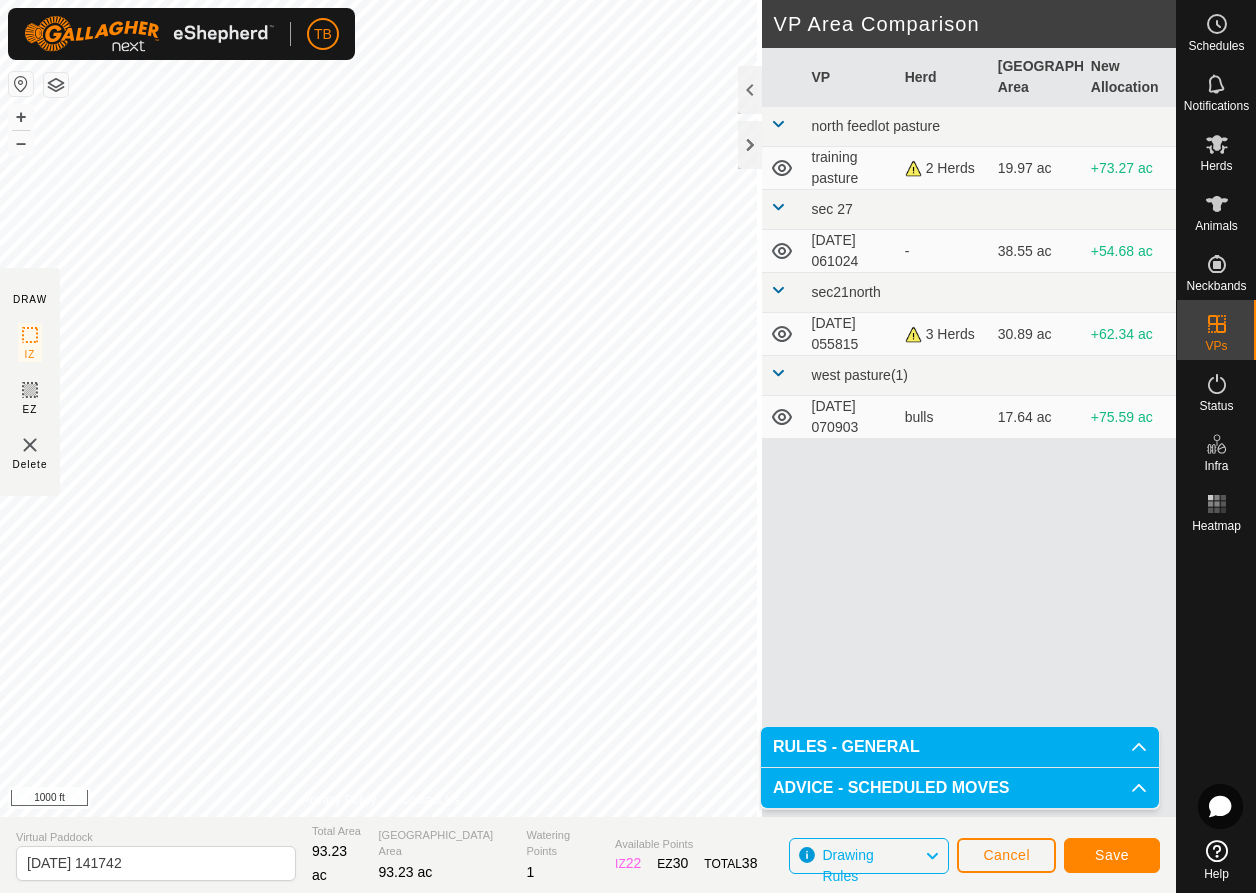 click on "Save" 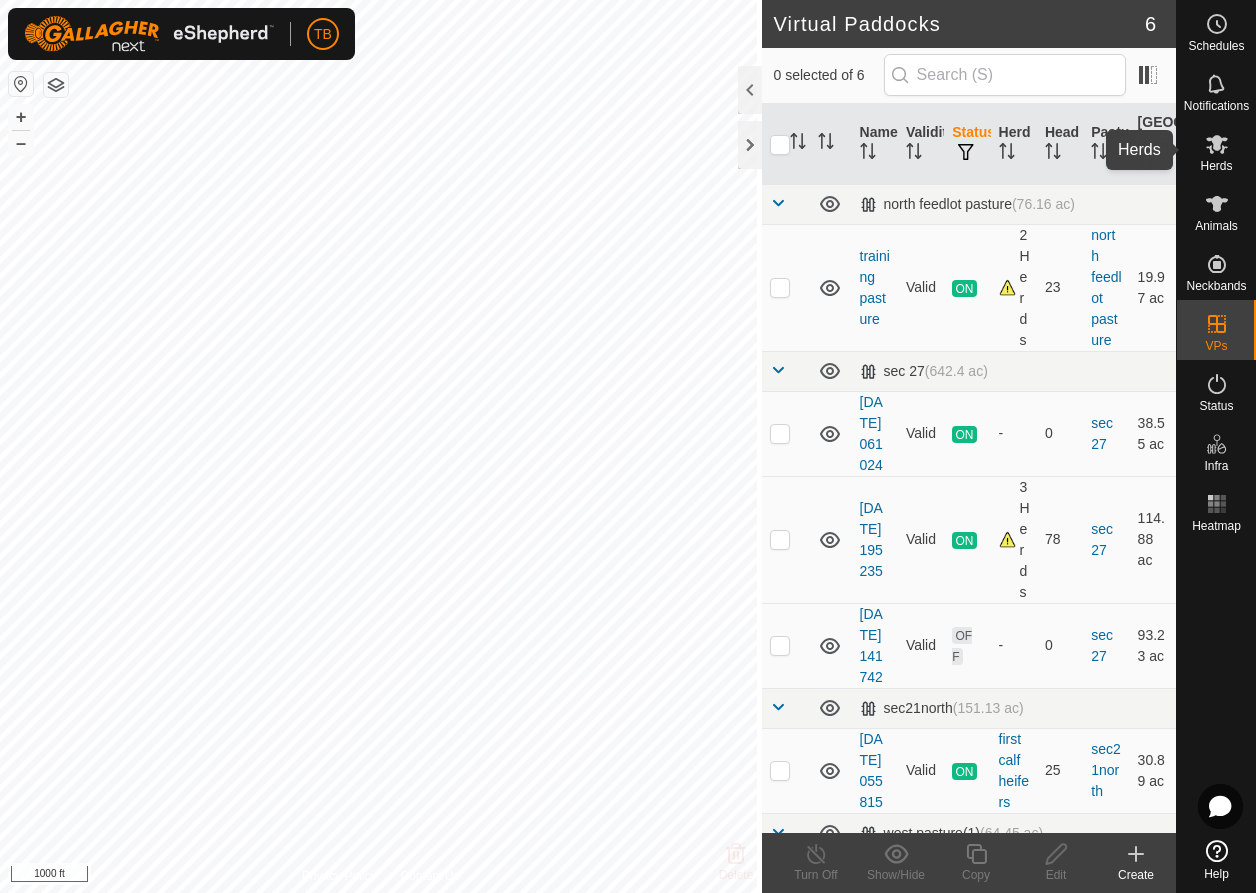 click on "Herds" at bounding box center [1216, 166] 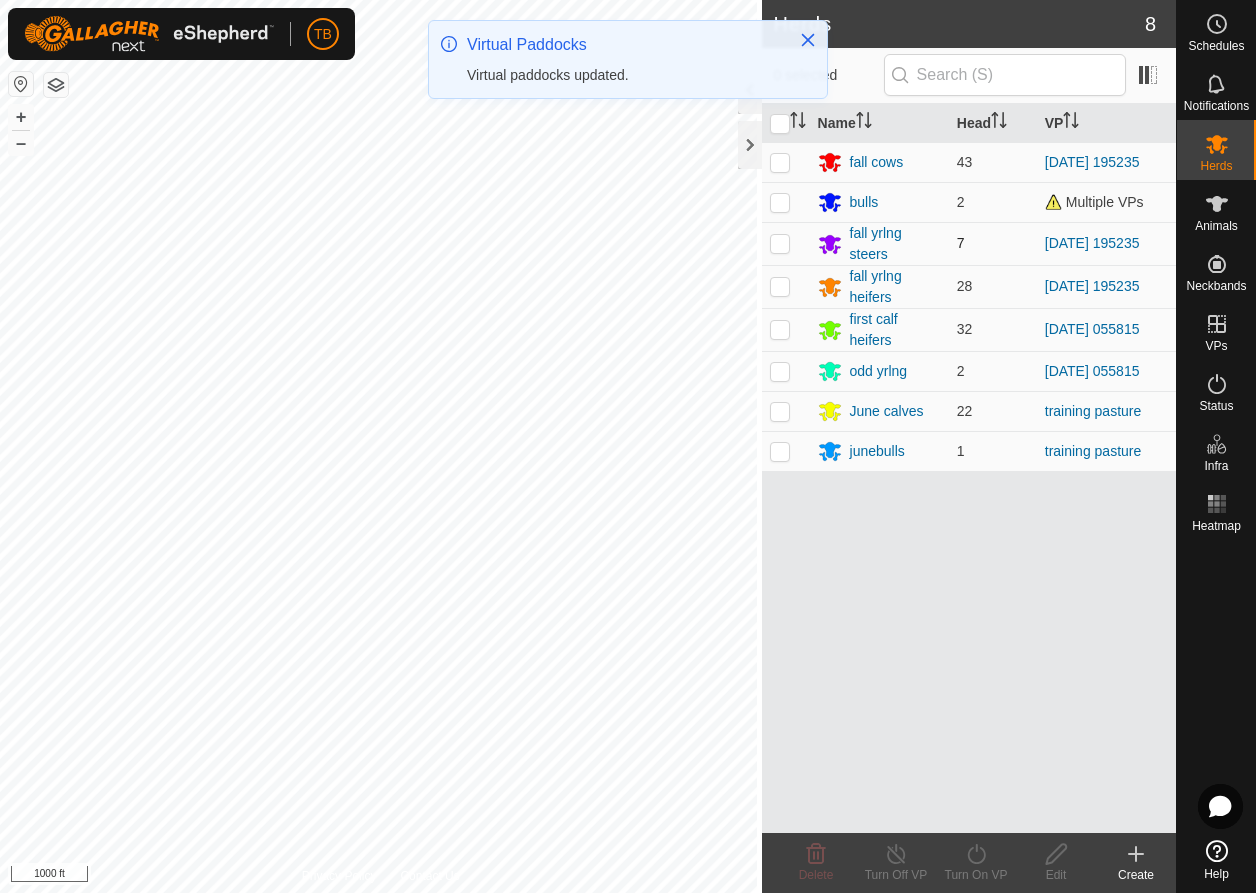 click at bounding box center [780, 243] 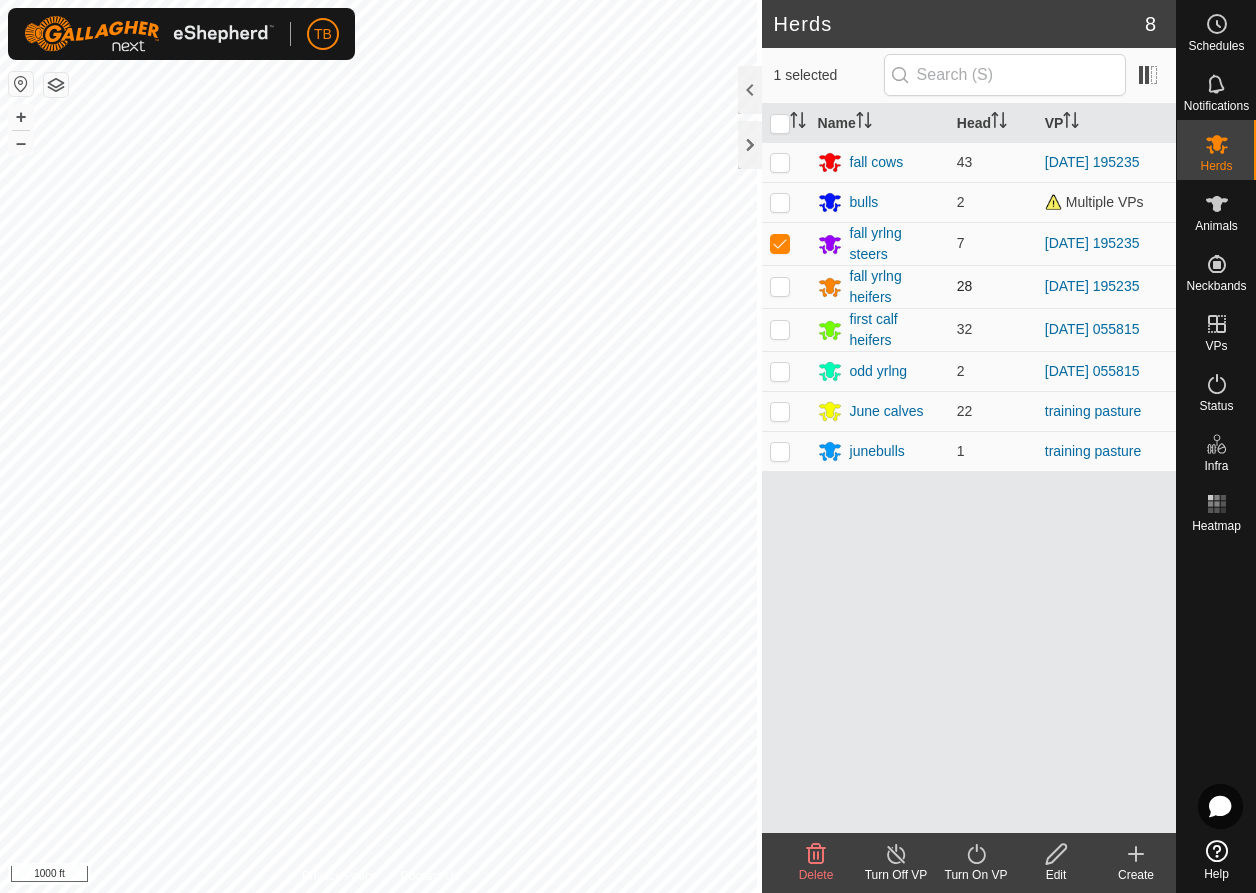 click at bounding box center (780, 286) 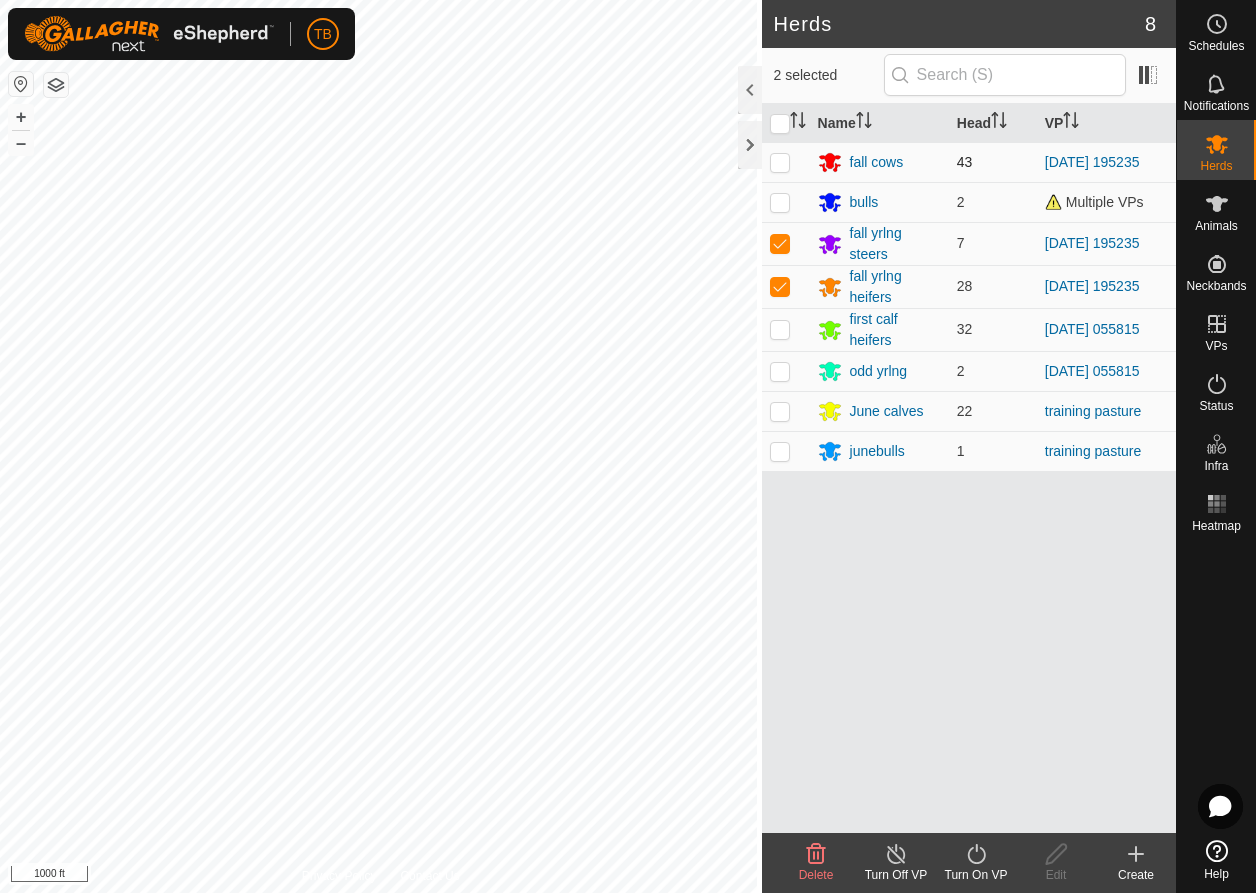 click at bounding box center [780, 162] 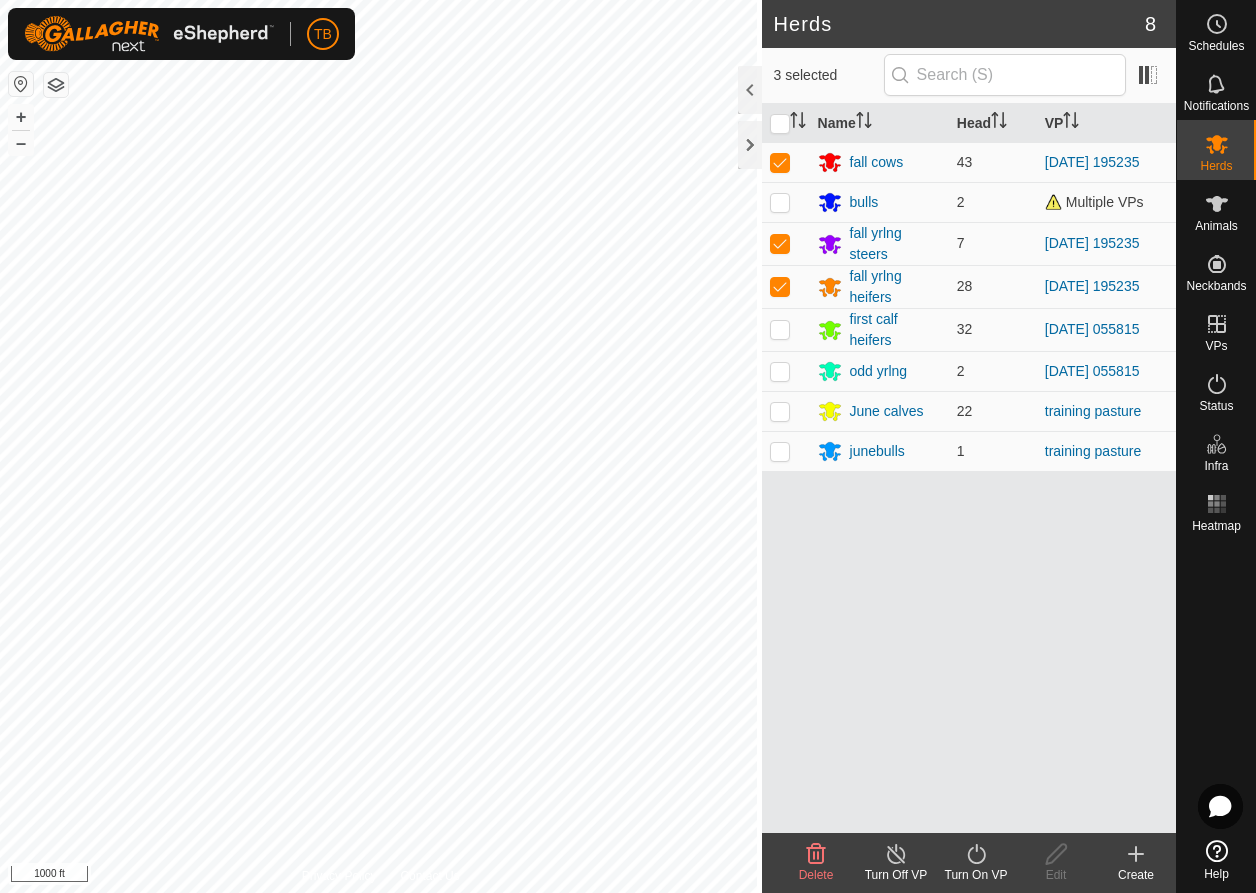click 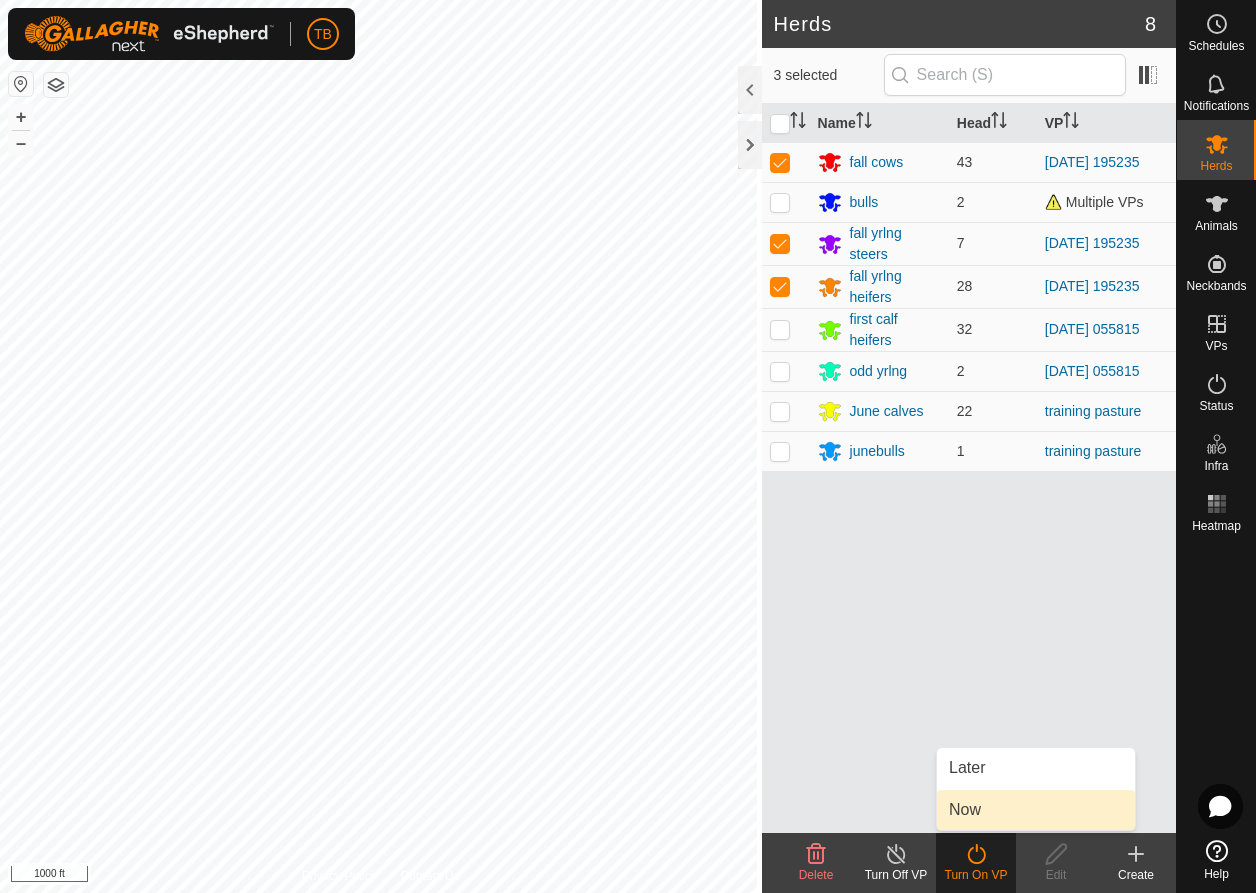click on "Now" at bounding box center (1036, 810) 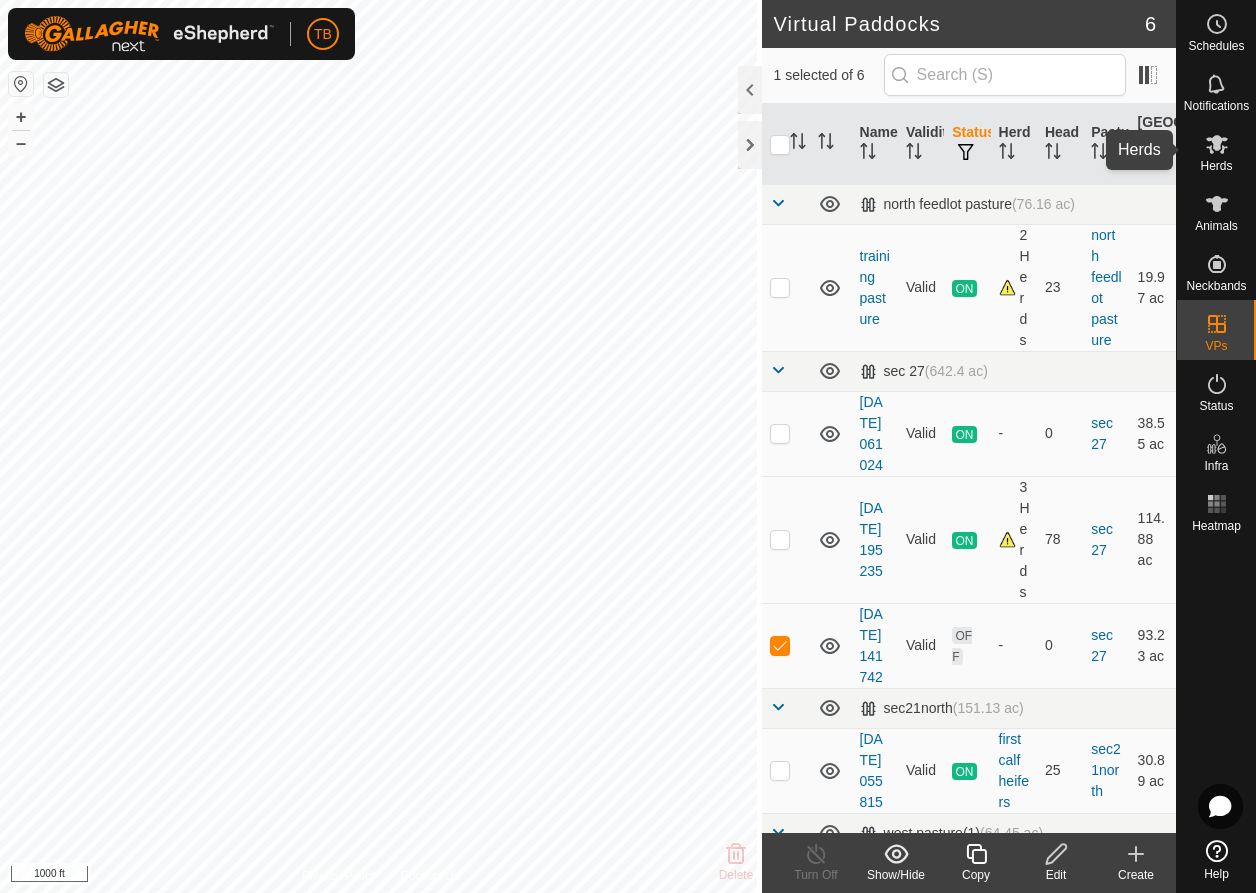 click on "Herds" at bounding box center (1216, 166) 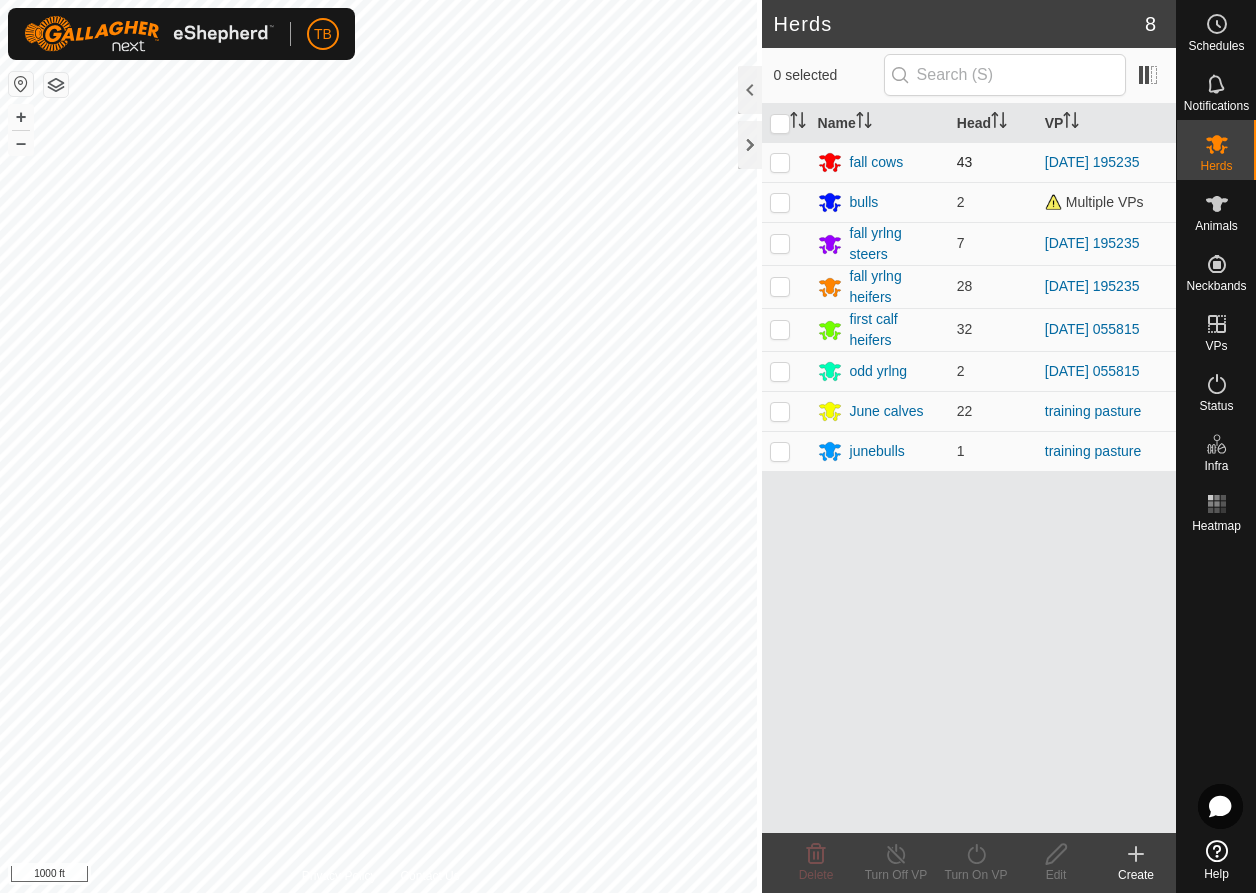 click at bounding box center [780, 162] 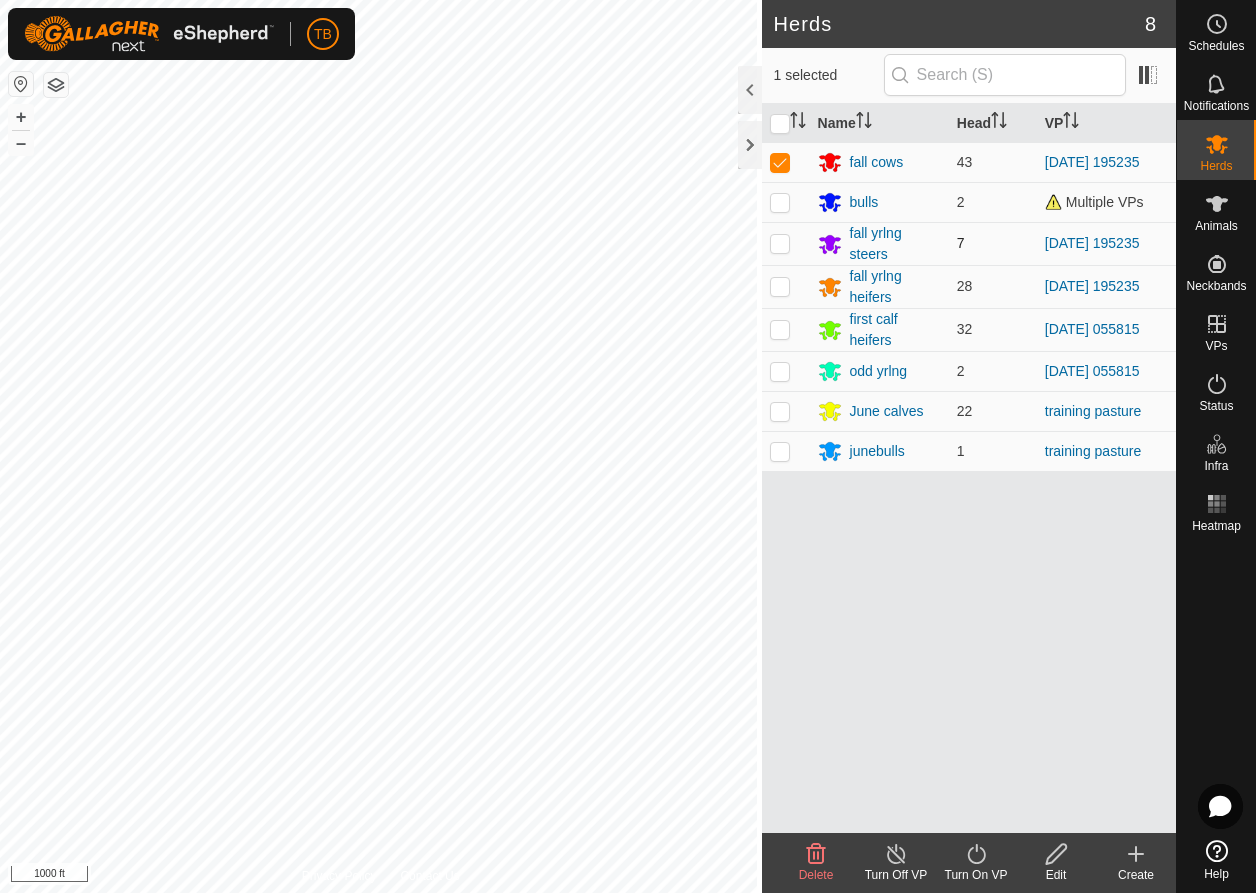 drag, startPoint x: 783, startPoint y: 286, endPoint x: 775, endPoint y: 265, distance: 22.472204 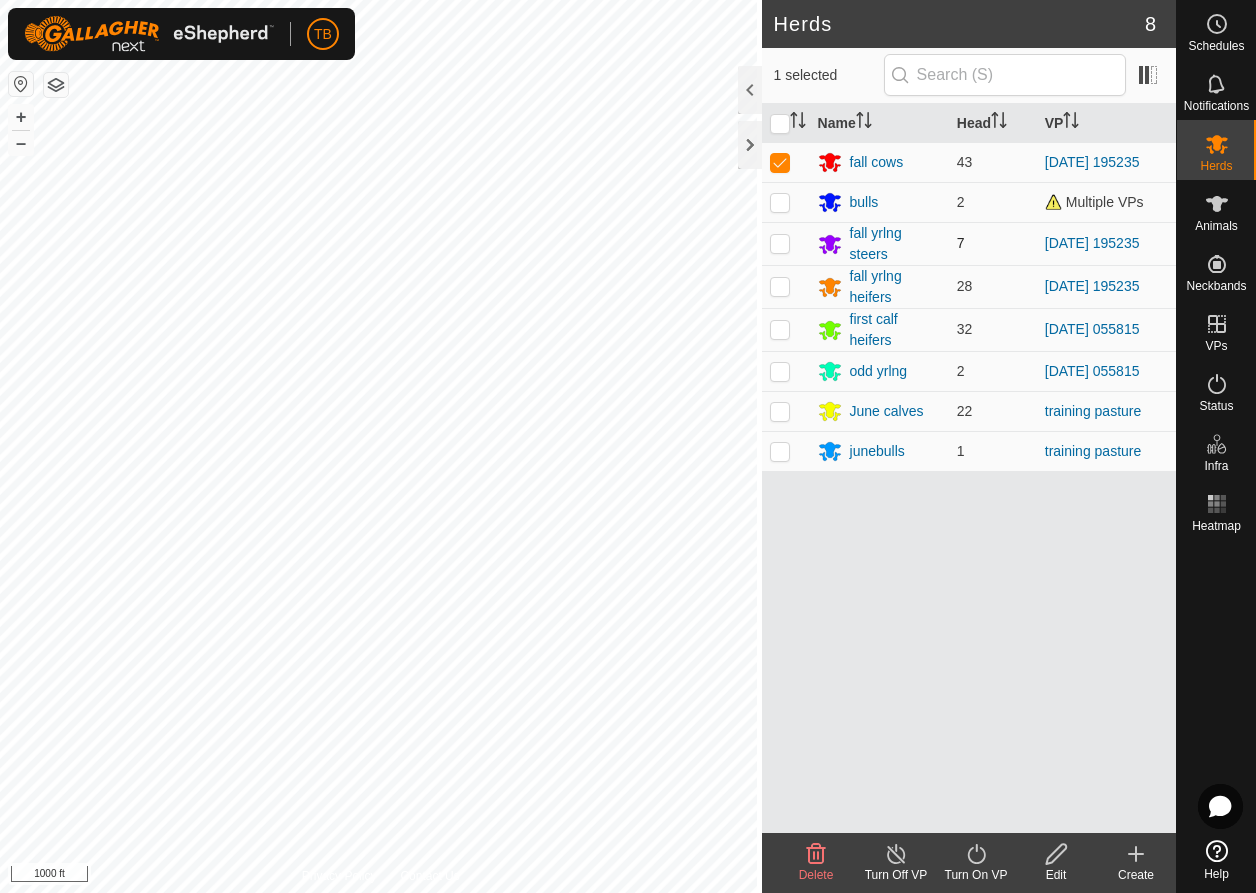 click at bounding box center (780, 286) 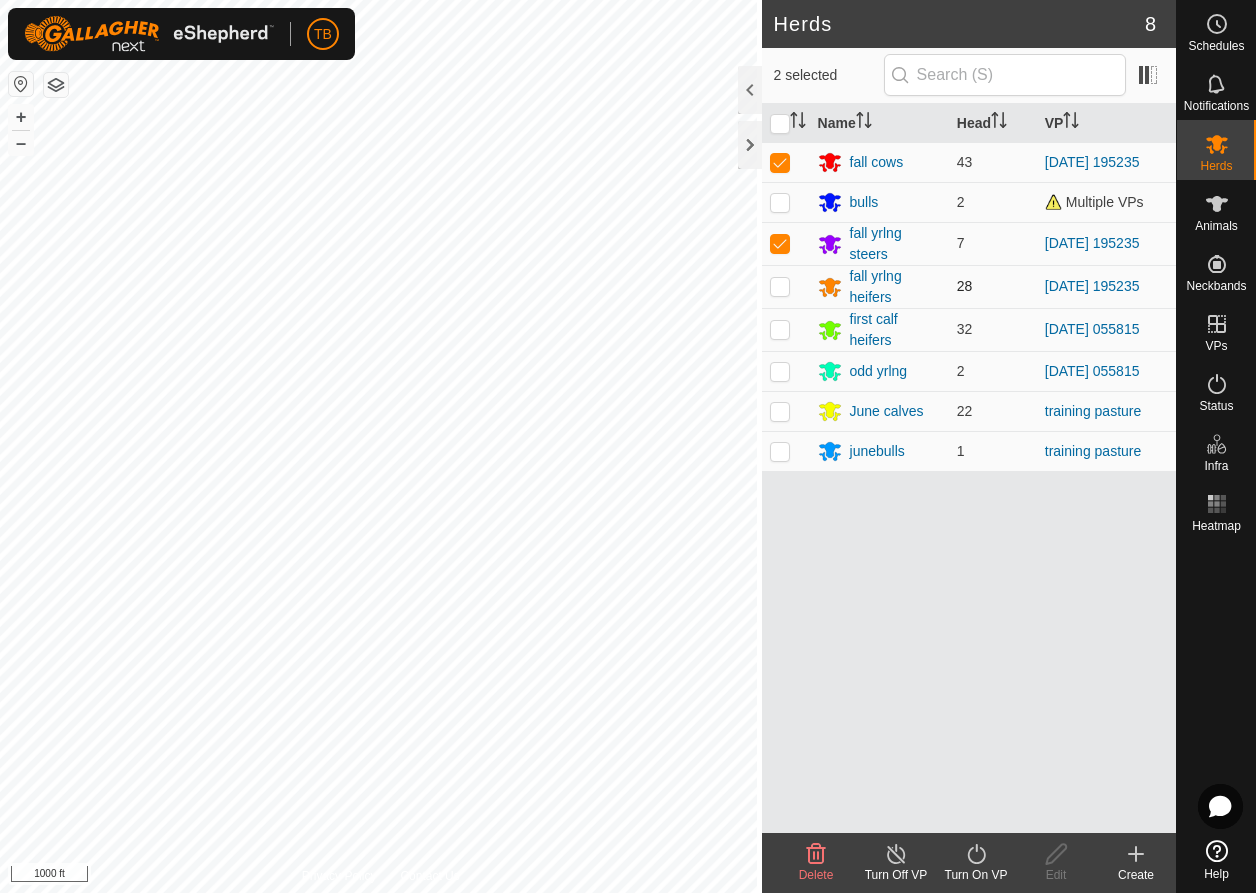 click at bounding box center (780, 286) 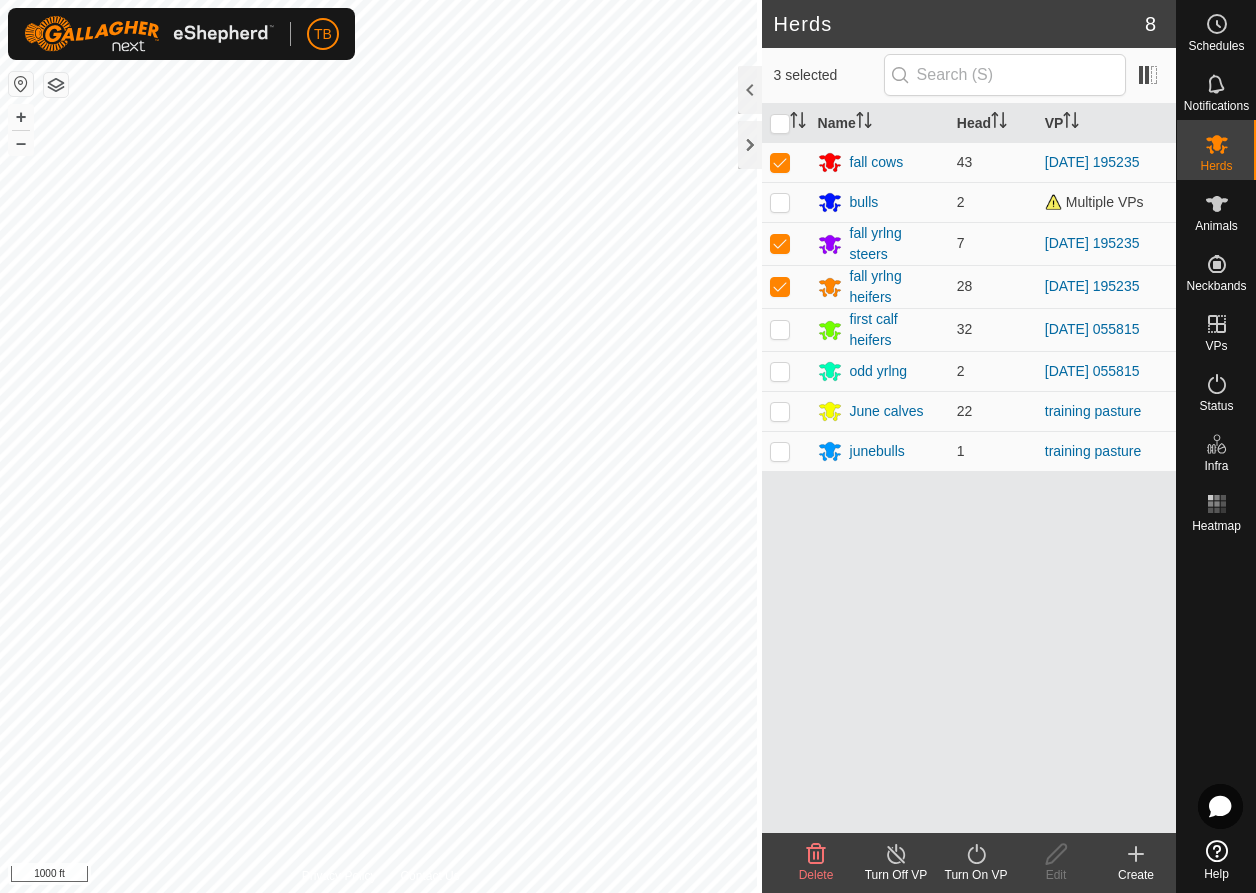 click 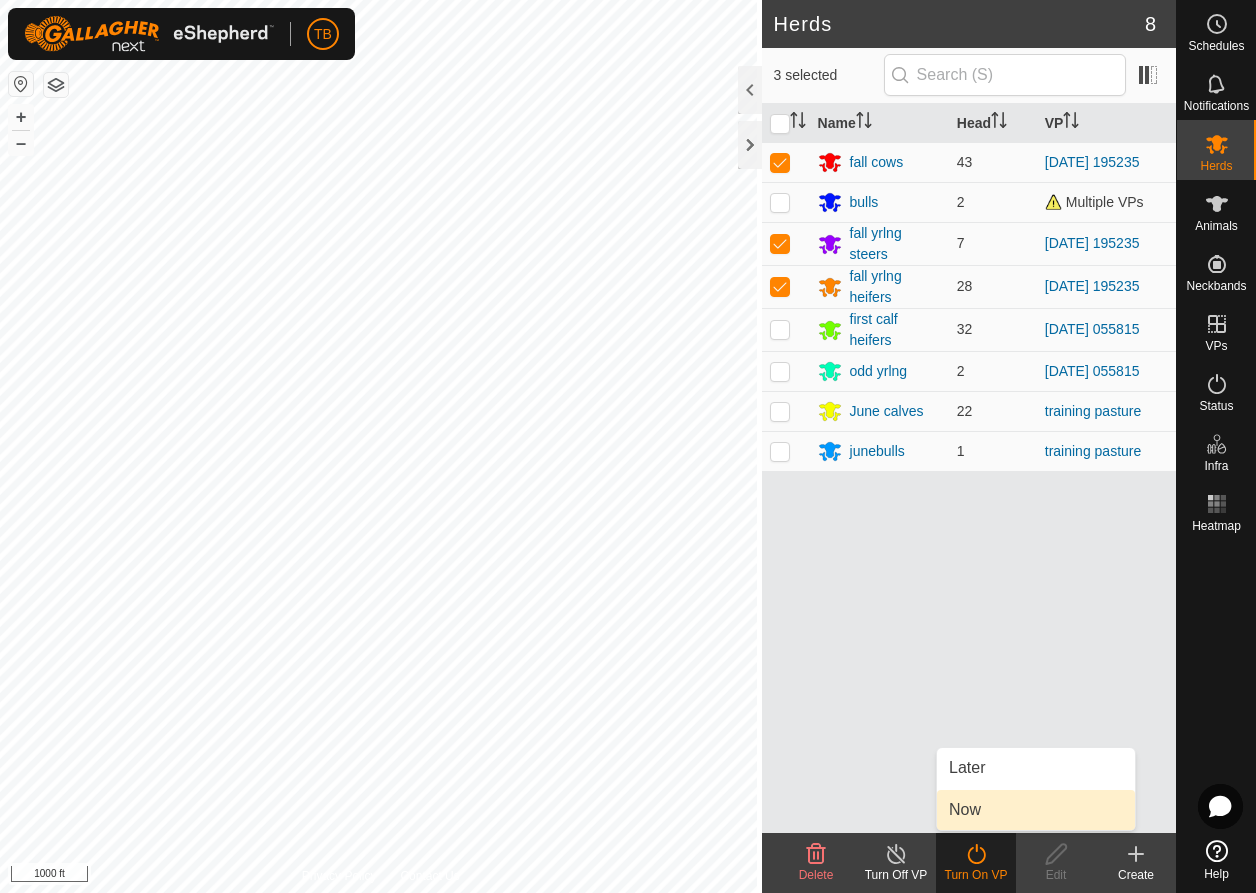 click on "Now" at bounding box center [1036, 810] 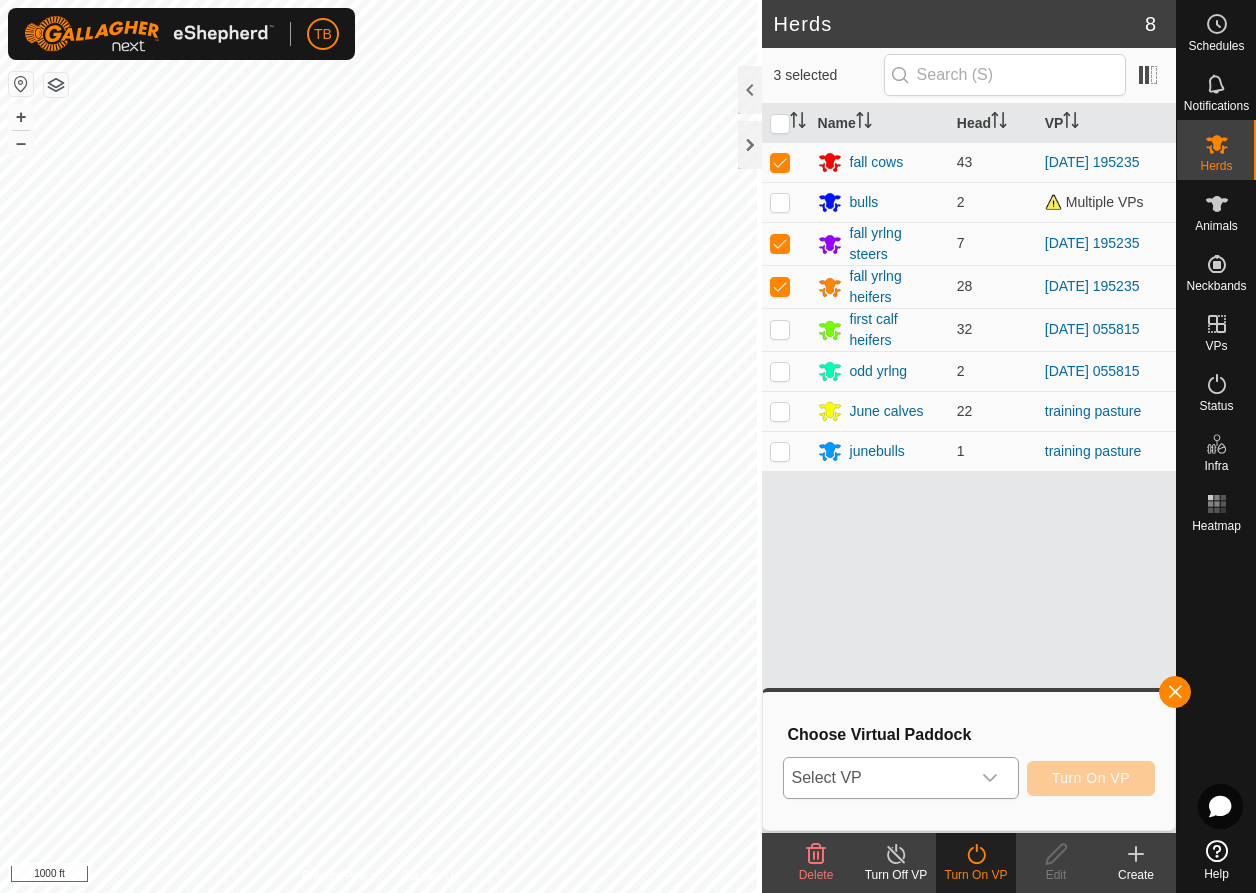 click 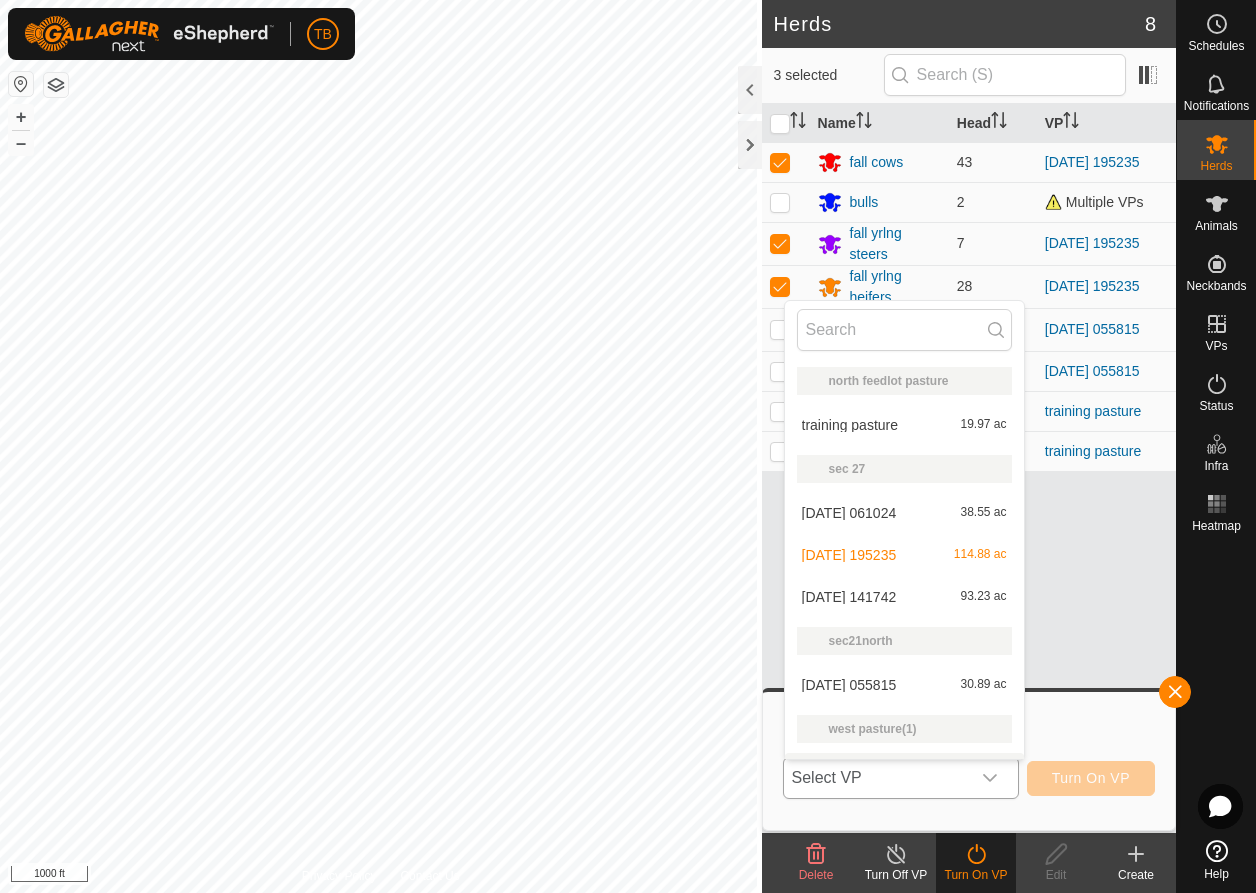 scroll, scrollTop: 34, scrollLeft: 0, axis: vertical 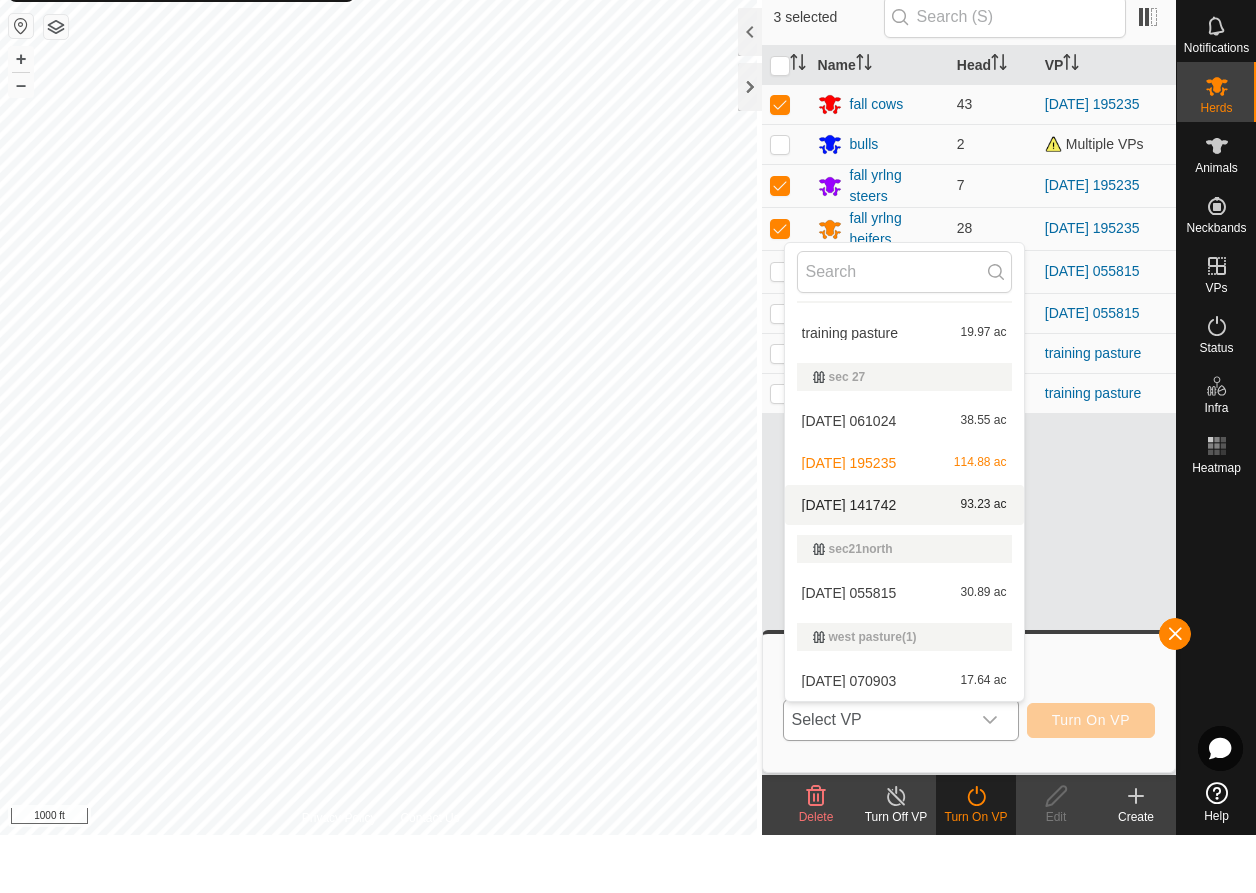 click on "[DATE] 141742  93.23 ac" at bounding box center (904, 563) 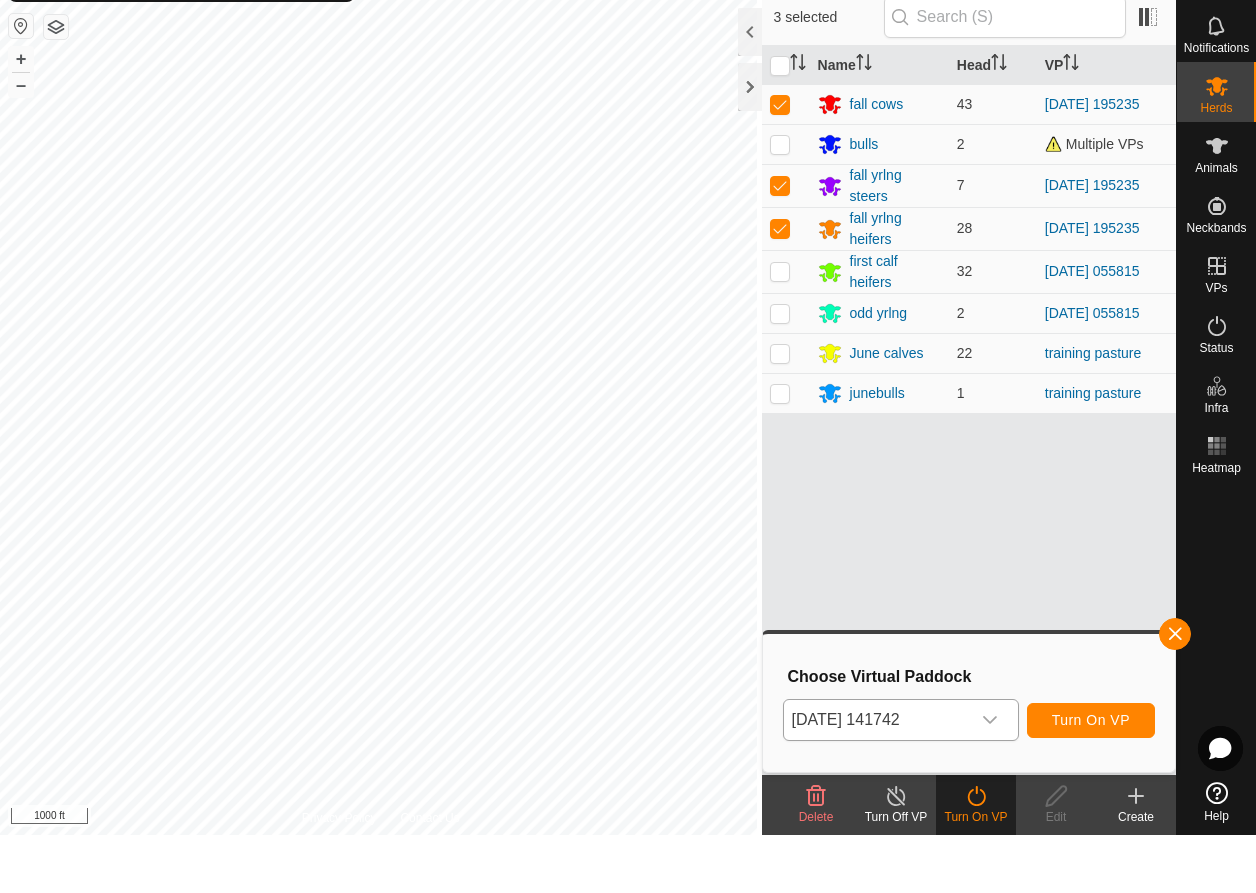 click on "Turn On VP" at bounding box center (1091, 778) 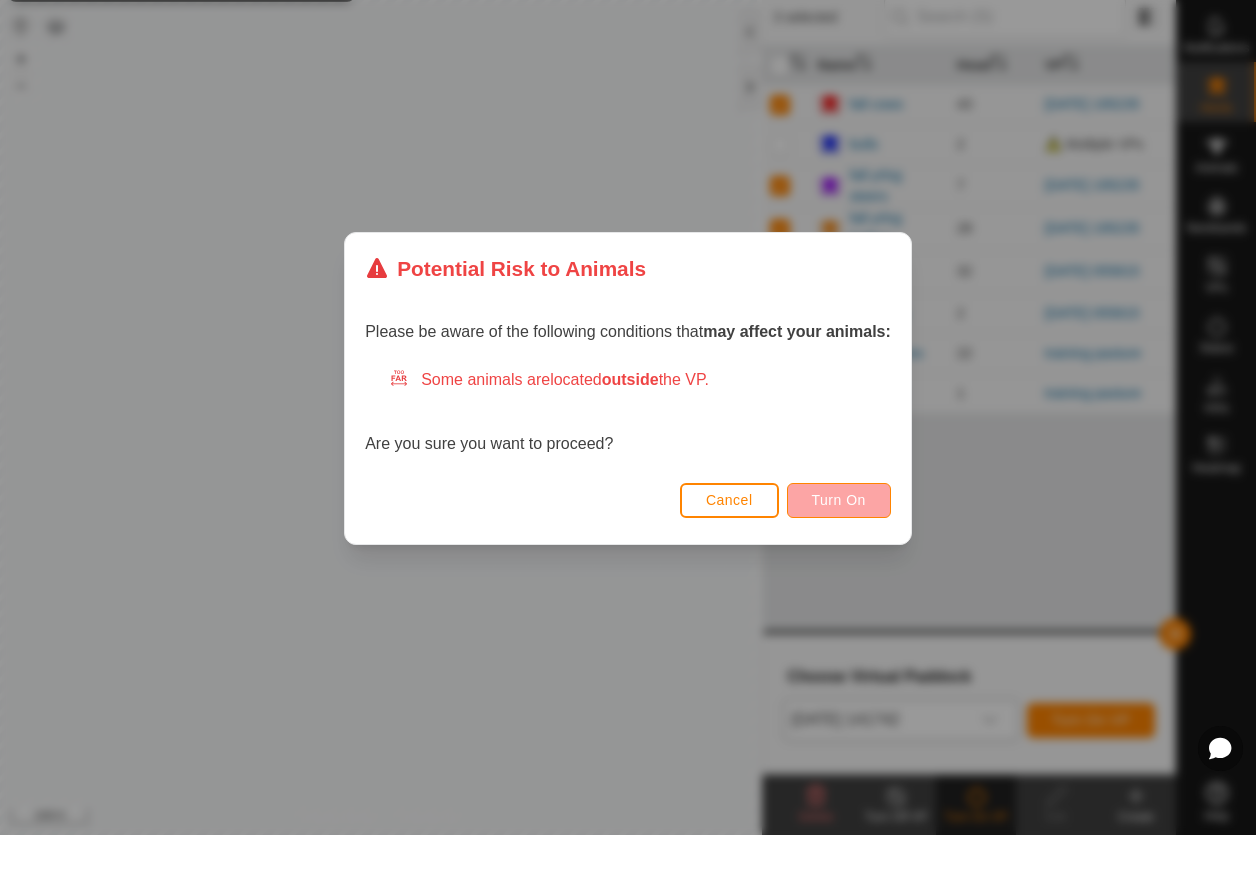 click on "Turn On" at bounding box center (839, 558) 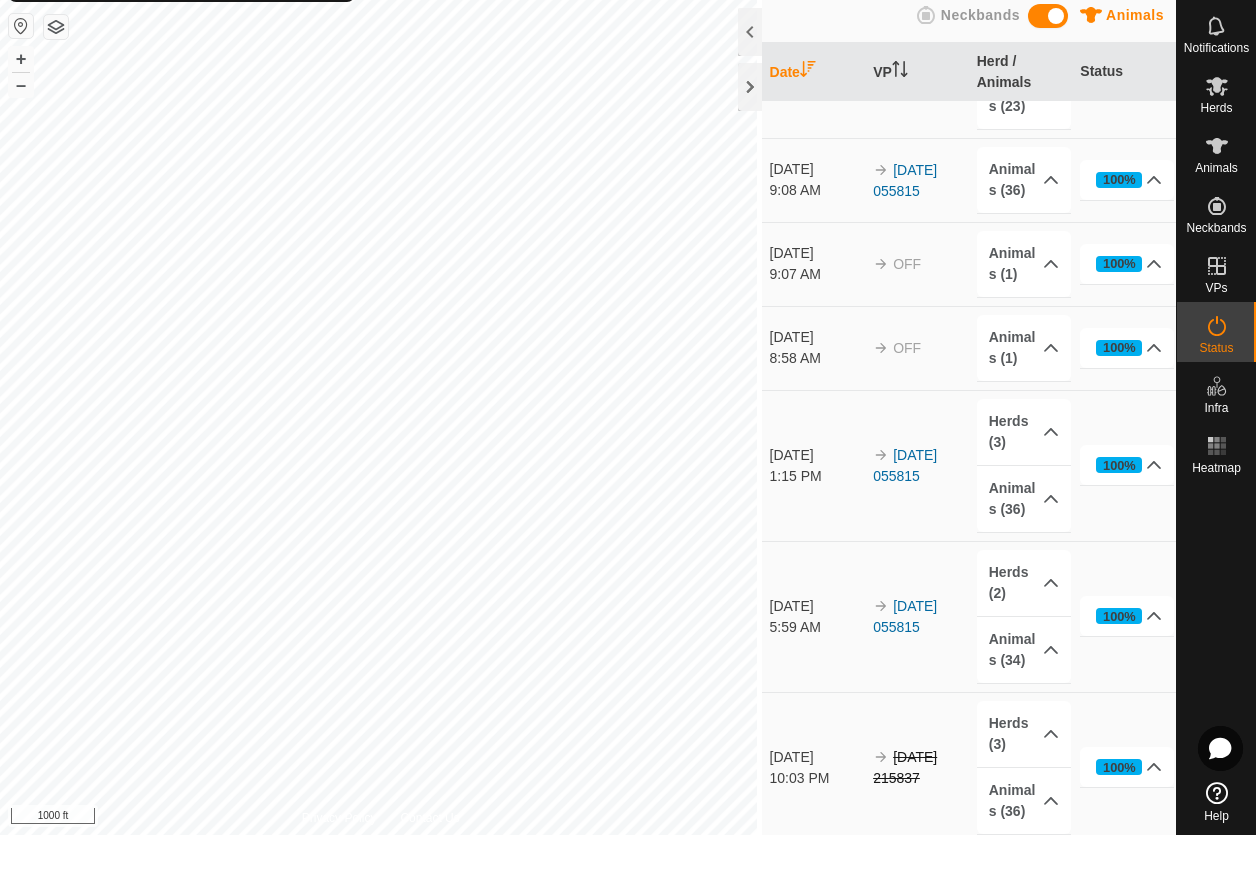scroll, scrollTop: 198, scrollLeft: 0, axis: vertical 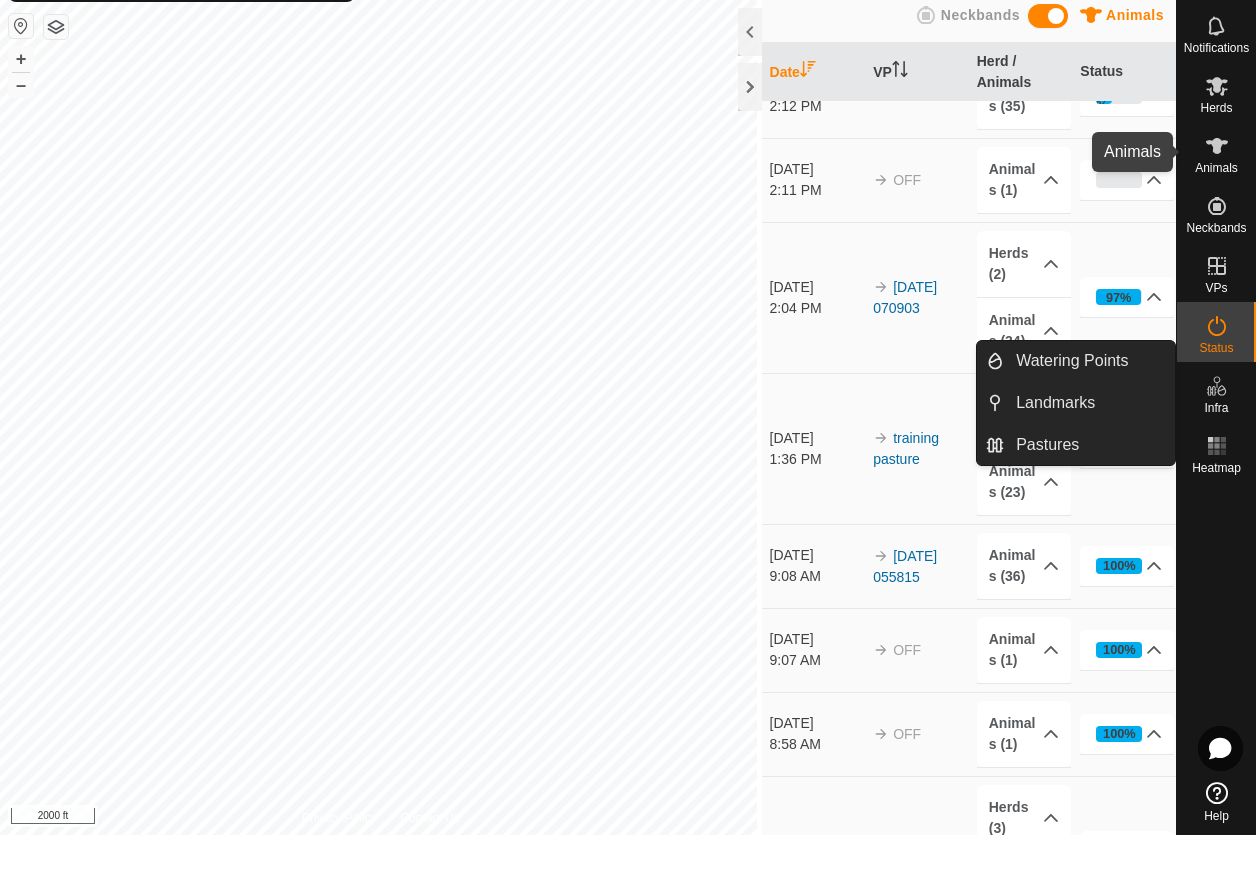 click at bounding box center (1217, 204) 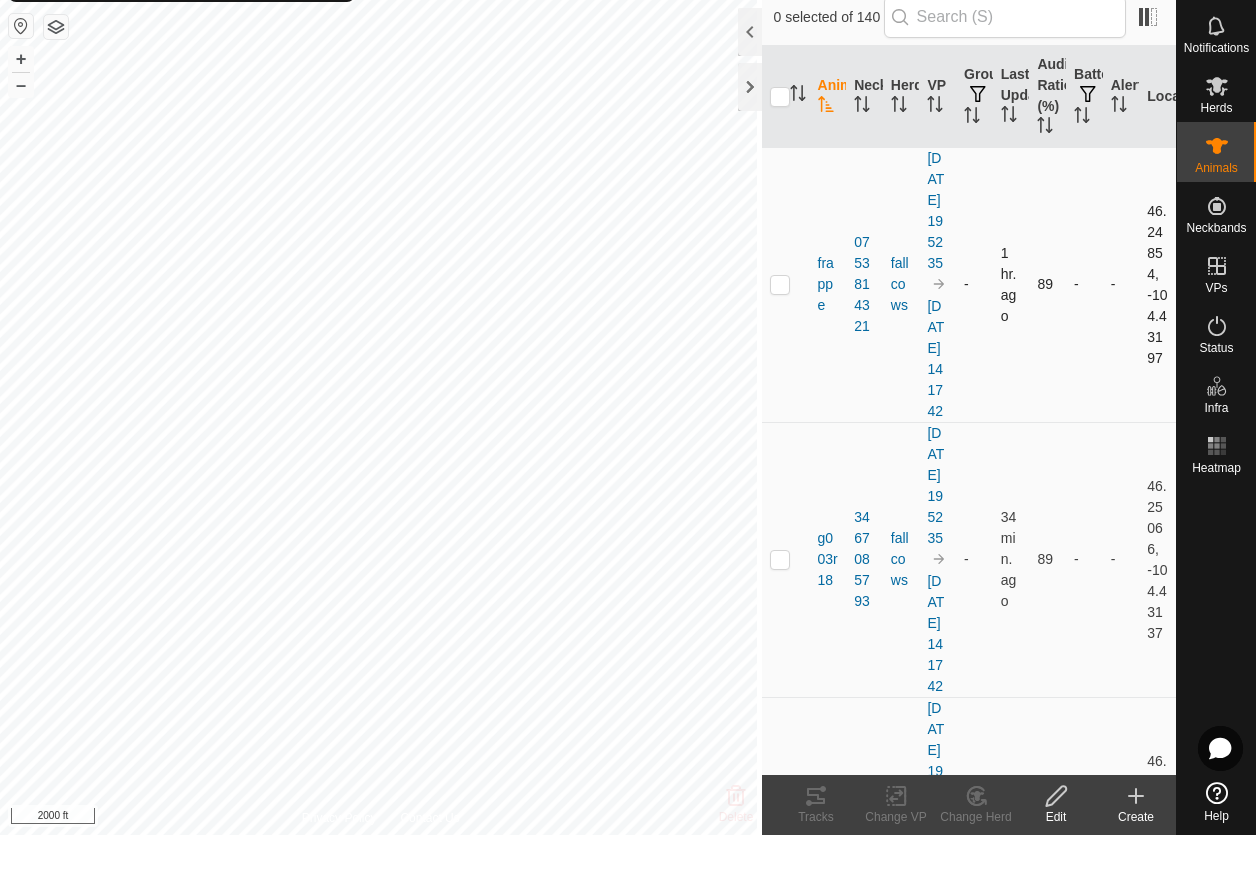 drag, startPoint x: 1220, startPoint y: 145, endPoint x: 1152, endPoint y: 209, distance: 93.38094 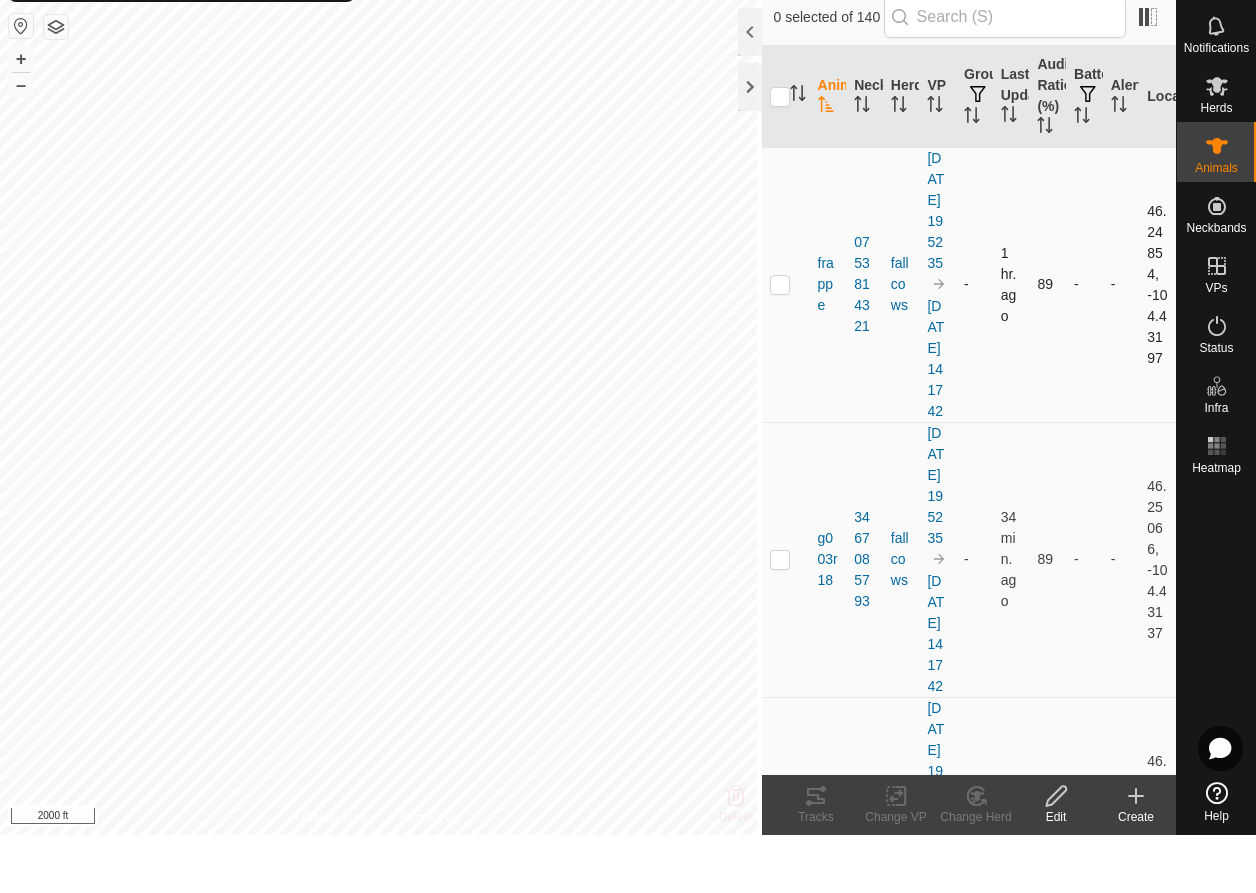 click 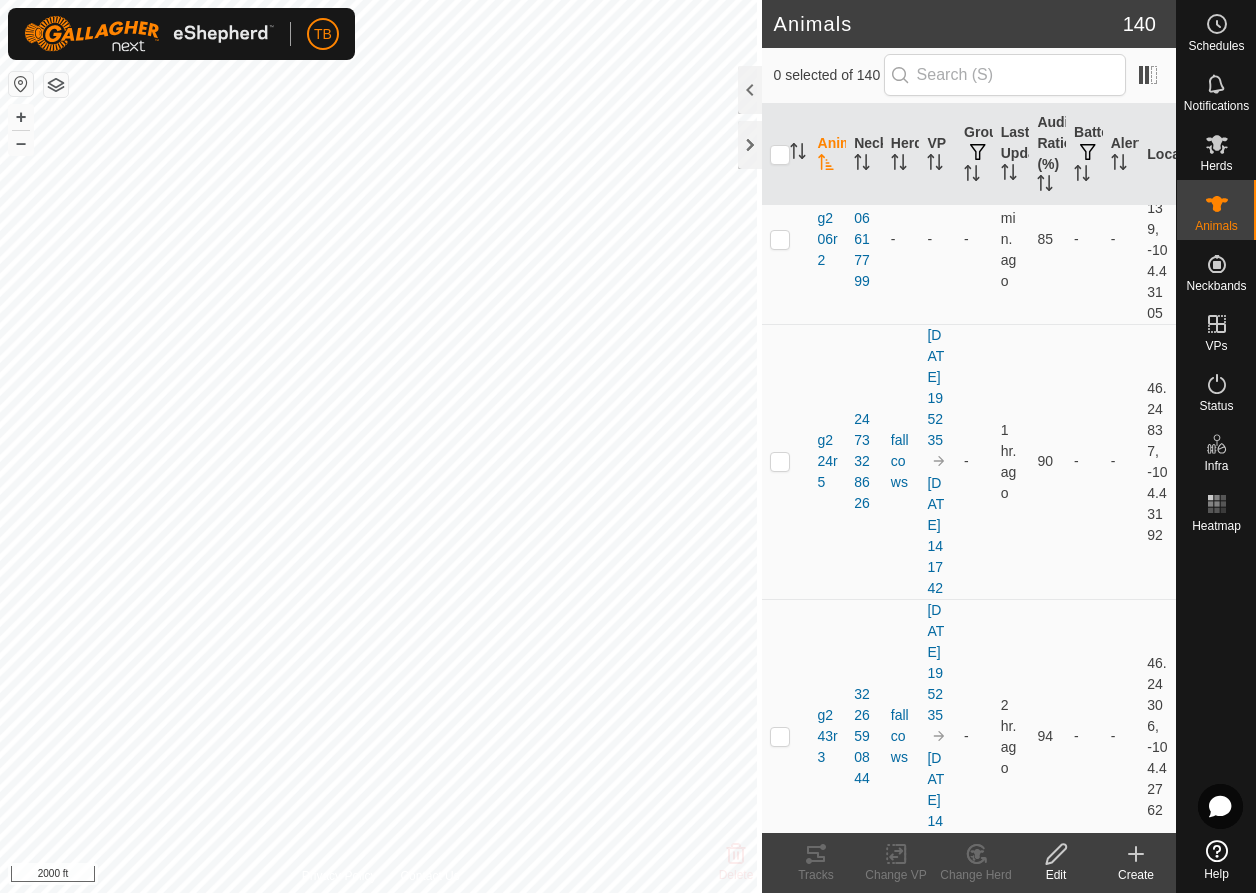 scroll, scrollTop: 4193, scrollLeft: 0, axis: vertical 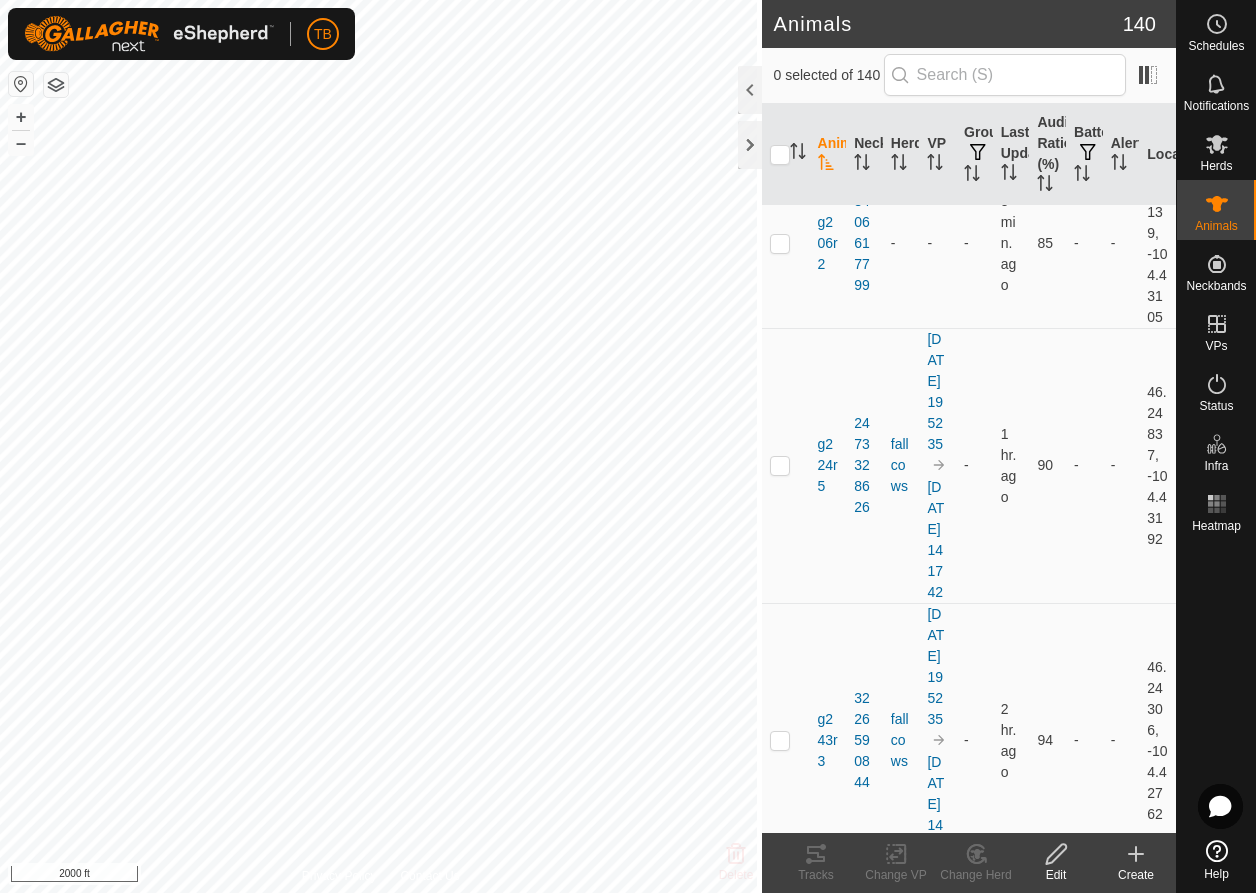 click on "Animals 140  0 selected of 140   Animal   Neckband   Herd   VP   Groups   Last Updated   Audio Ratio (%)   Battery   Alerts   Location   frappe   0753814321   fall cows  [DATE] 195235 [DATE] 141742  -  1 hr. ago  89  -  -   46.24854, -104.43197   g003r18   3467085793   fall cows  [DATE] 195235 [DATE] 141742  -  34 min. ago  89  -  -   46.25066, -104.43137   g012r15   2626172597   fall cows  [DATE] 195235 [DATE] 141742  -  36 min. ago  94  -  -   46.25065, -104.43127   g014ys11   2506350881   June calves  OFF training pasture  -  48 min. ago  TBD  -  -   46.26386, -104.43531   g0155   1567480101   June calves  OFF training pasture  -  18 min. ago  TBD  -  -   46.26388, -104.4351   g033ys10   1061446288   June calves  training pasture  -  4 min. ago  TBD  -  -   46.2636, -104.4354   g034ys19   3655132646   June calves  training pasture  -  3 min. ago  TBD  -  -   46.26362, -104.4354   g038r11   2066686235   fall cows  [DATE] 195235 [DATE] 141742  -  1 hr. ago  94  -  -   -  TBD" 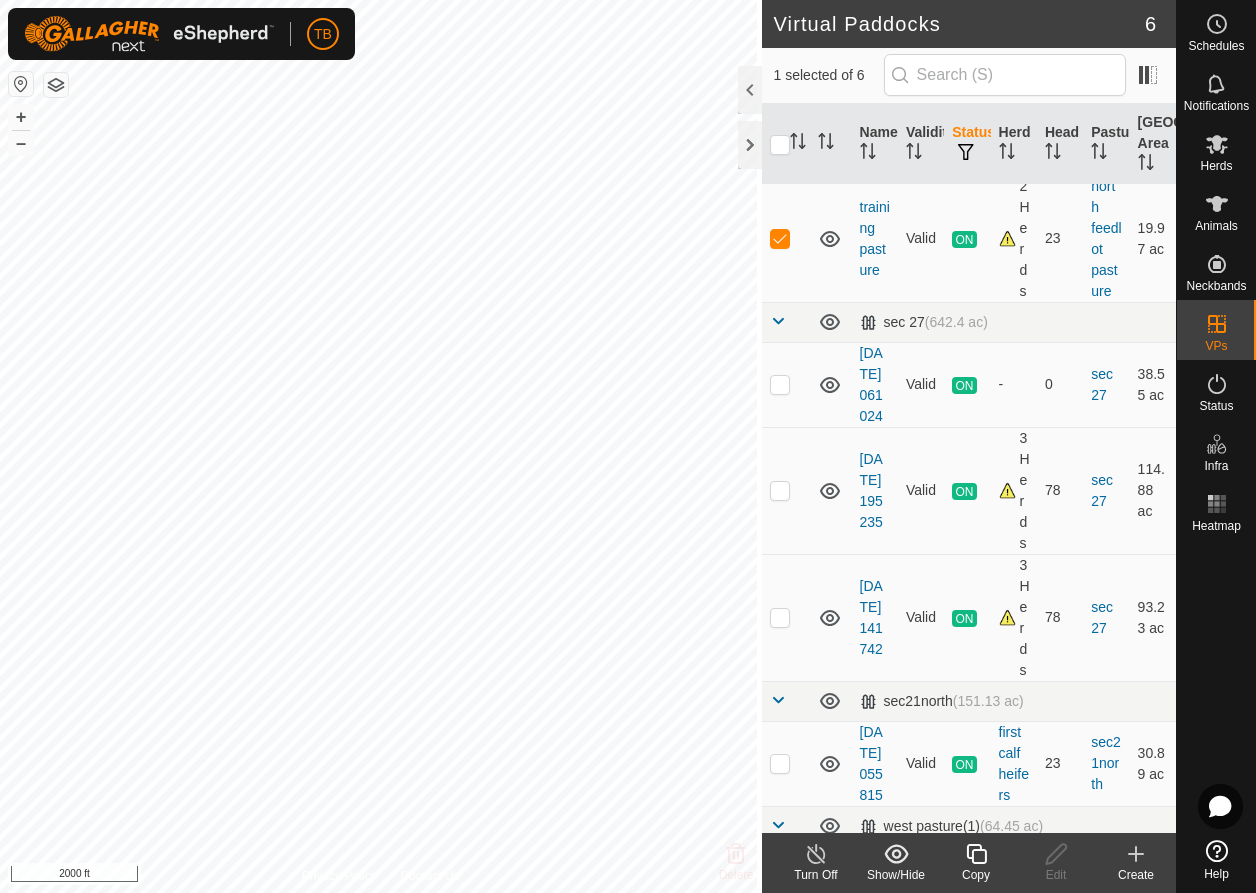 scroll, scrollTop: 21, scrollLeft: 0, axis: vertical 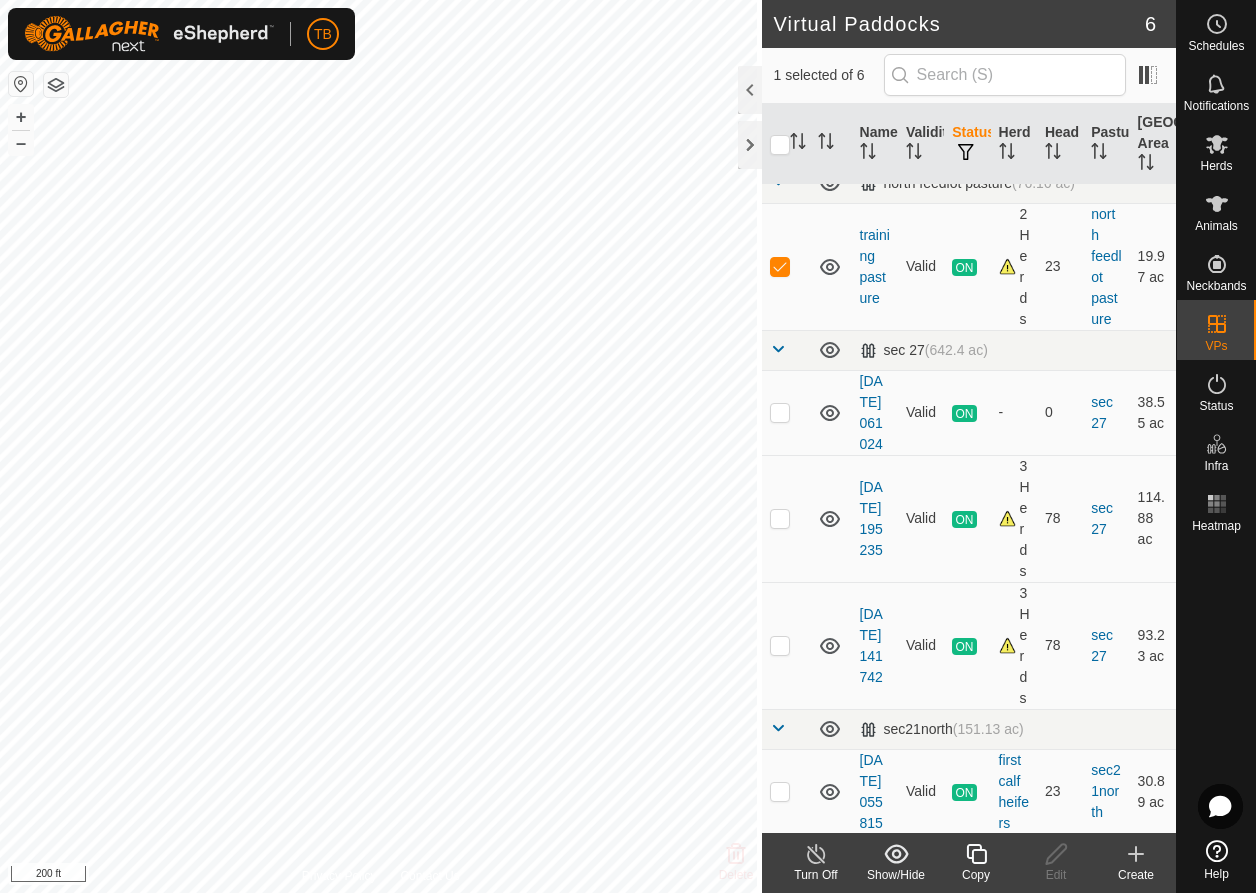 click on "Virtual Paddocks 6 1 selected of 6     Name   Validity   Status   Herd   Head   Pasture   [GEOGRAPHIC_DATA] Area   north feedlot pasture   (76.16 ac) training pasture  Valid  ON  2 Herds   23   north feedlot pasture   19.97 ac   sec 27   (642.4 ac) [DATE] 061024  Valid  ON  -   0   sec 27   38.55 ac  [DATE] 195235  Valid  ON  3 Herds   78   sec 27   114.88 ac  [DATE] 141742  Valid  ON  3 Herds   78   sec 27   93.23 ac   sec21north   (151.13 ac) [DATE] 055815  Valid  ON  first calf heifers   23   sec21north   30.89 ac   west pasture(1)   (64.45 ac) [DATE] 070903  Valid  ON  bulls   1   west pasture(1)   17.64 ac  Delete  Turn Off   Show/Hide   Copy   Edit   Create  Privacy Policy Contact Us
0849974785
-
+ – ⇧ i 200 ft" 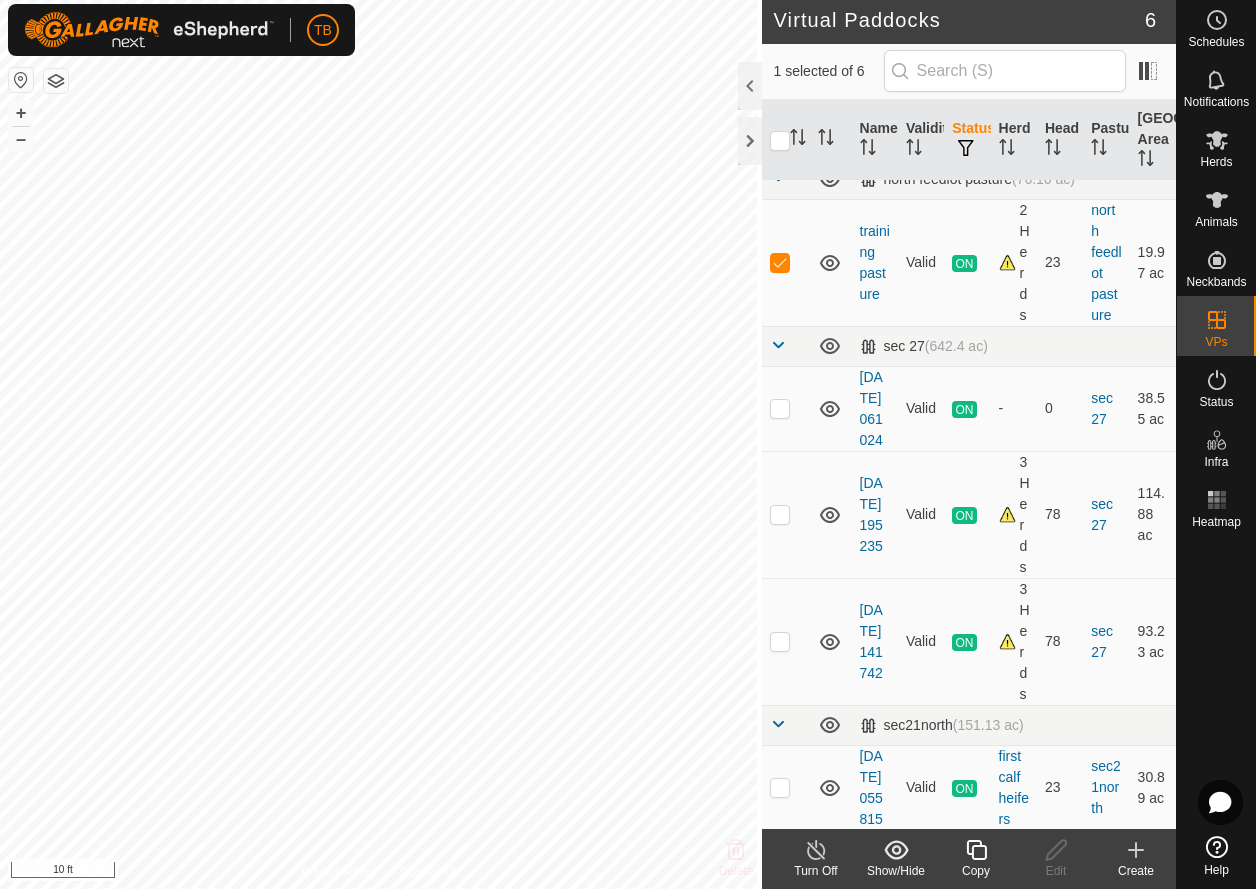 click on "TB Schedules Notifications Herds Animals Neckbands VPs Status Infra Heatmap Help Virtual Paddocks 6 1 selected of 6     Name   Validity   Status   Herd   Head   Pasture   [GEOGRAPHIC_DATA] Area   north feedlot pasture   (76.16 ac) training pasture  Valid  ON  2 Herds   23   north feedlot pasture   19.97 ac   sec 27   (642.4 ac) [DATE] 061024  Valid  ON  -   0   sec 27   38.55 ac  [DATE] 195235  Valid  ON  3 Herds   78   sec 27   114.88 ac  [DATE] 141742  Valid  ON  3 Herds   78   sec 27   93.23 ac   sec21north   (151.13 ac) [DATE] 055815  Valid  ON  first calf heifers   23   sec21north   30.89 ac   west pasture(1)   (64.45 ac) [DATE] 070903  Valid  ON  bulls   1   west pasture(1)   17.64 ac  Delete  Turn Off   Show/Hide   Copy   Edit   Create  Privacy Policy Contact Us
first calf heifers
32 Animals [DATE] 055815 + – ⇧ i 10 ft" at bounding box center [628, 446] 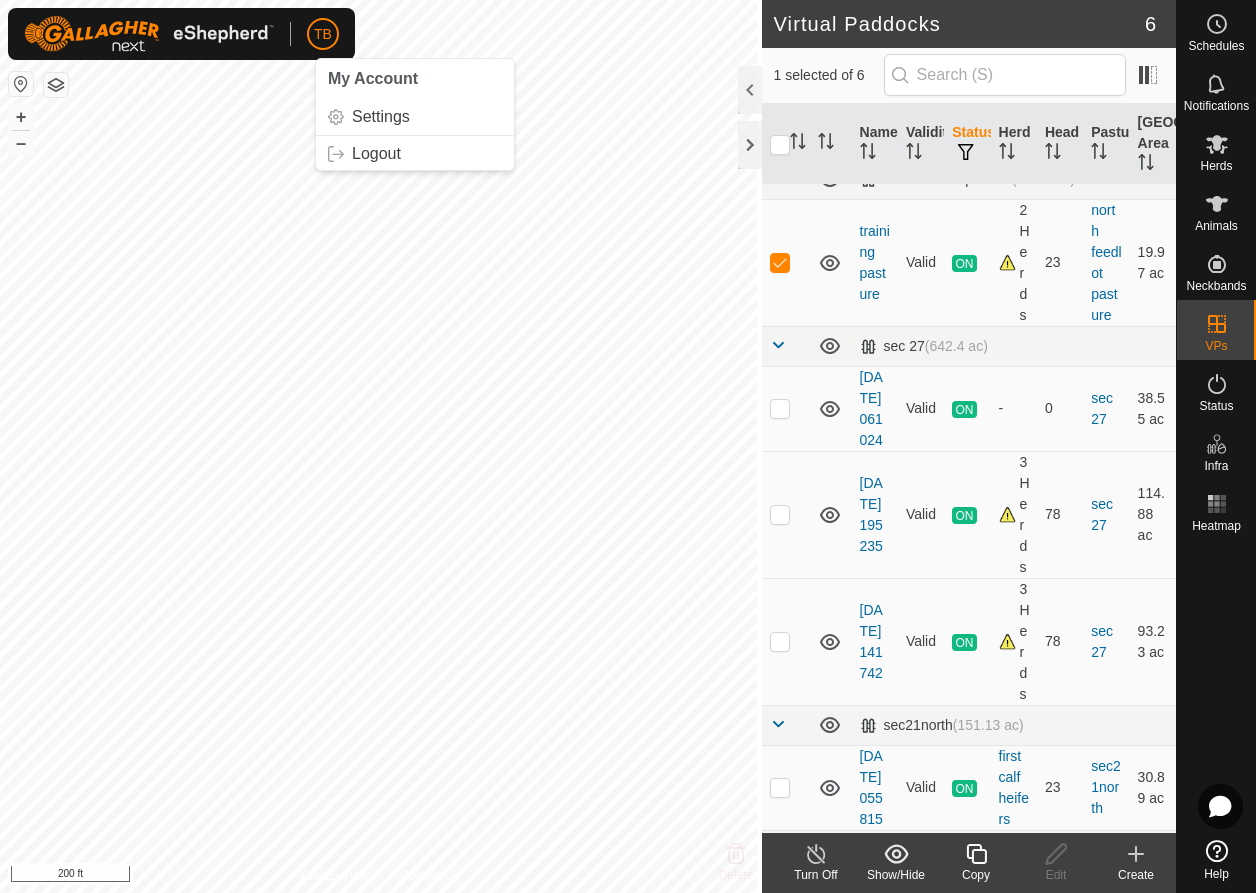scroll, scrollTop: 55, scrollLeft: 0, axis: vertical 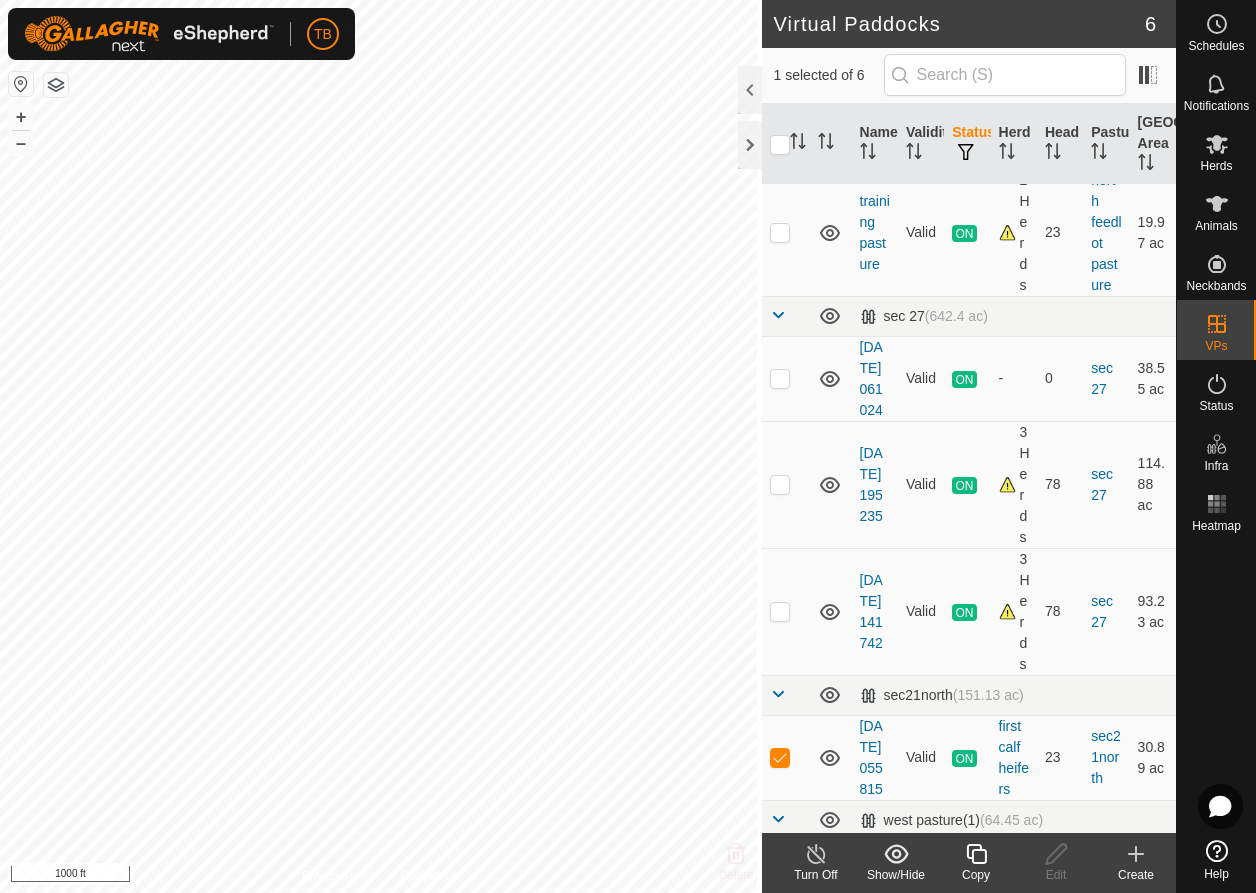checkbox on "false" 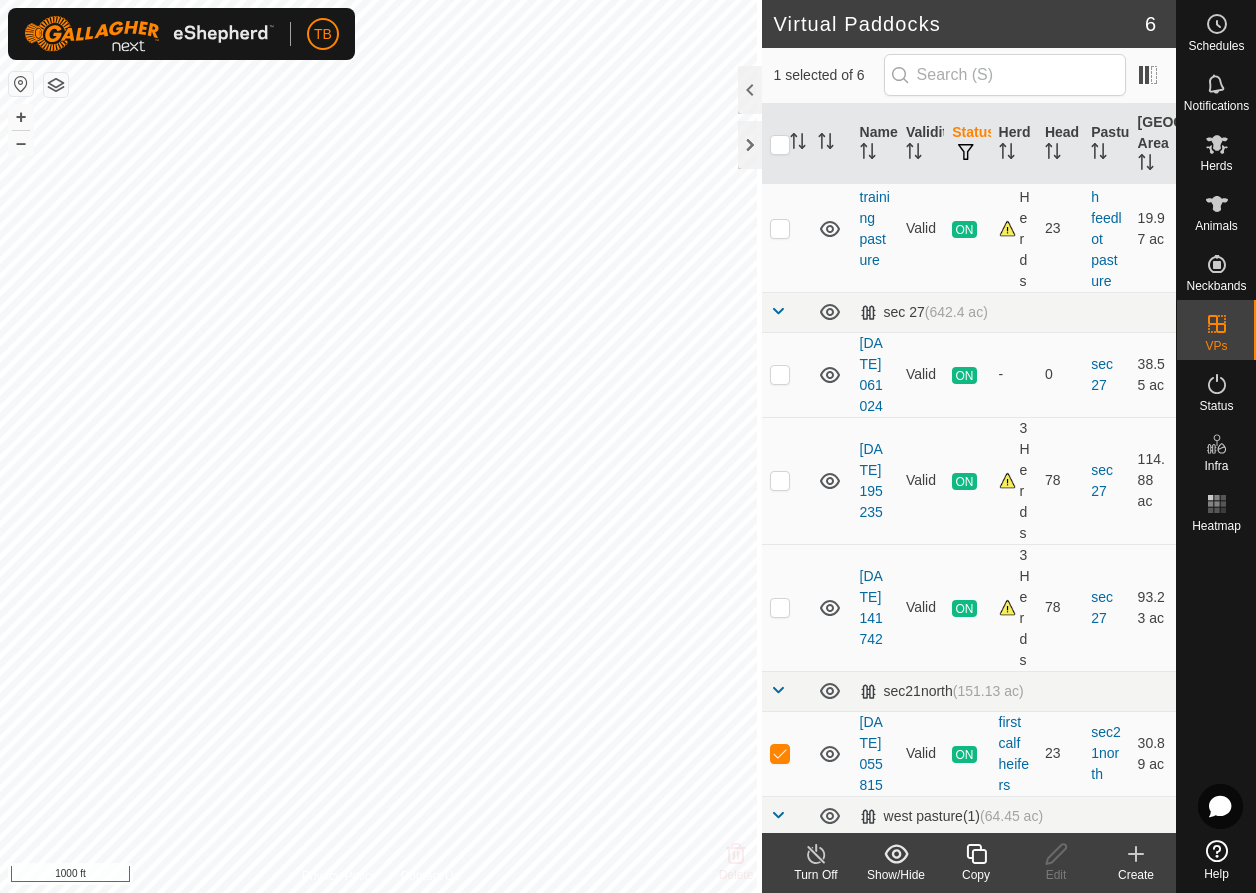 click 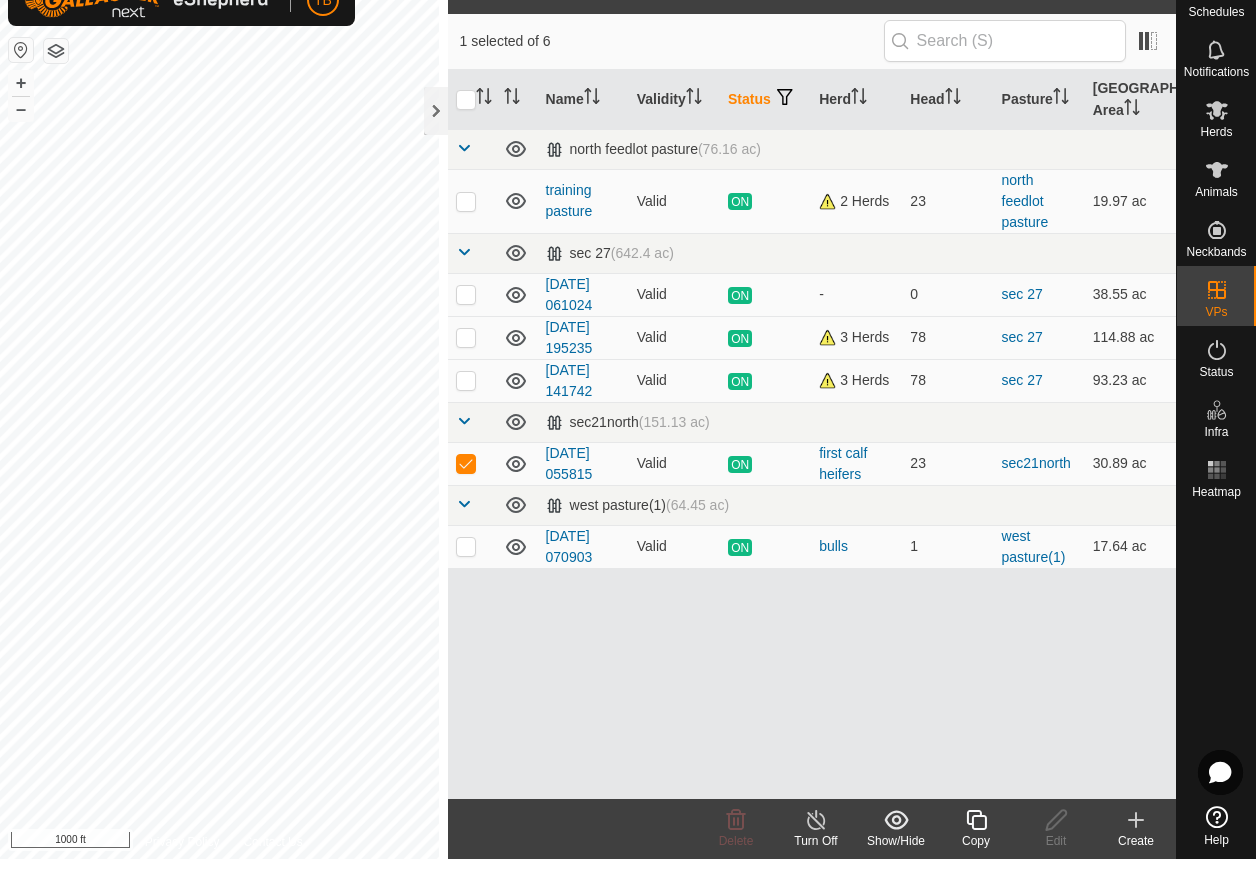 checkbox on "false" 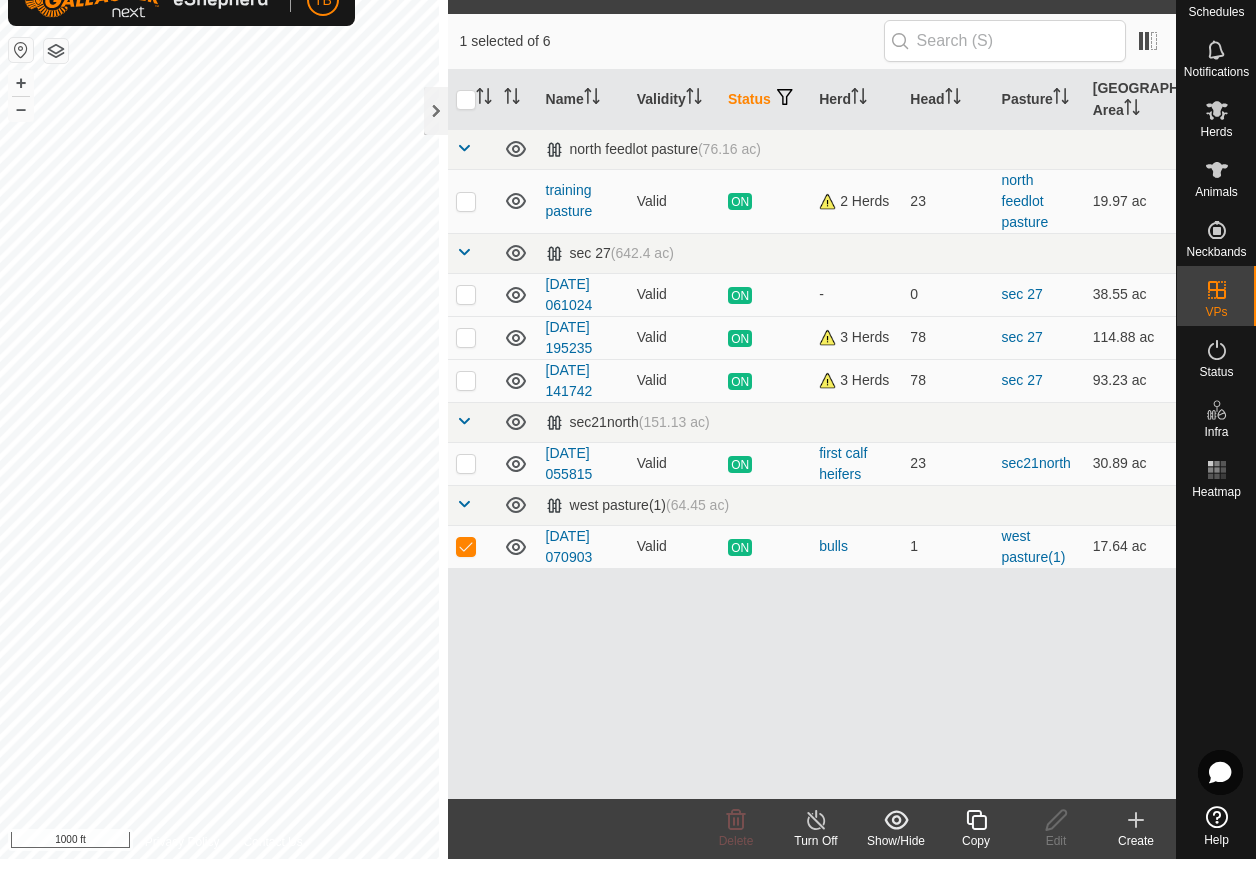 checkbox on "false" 